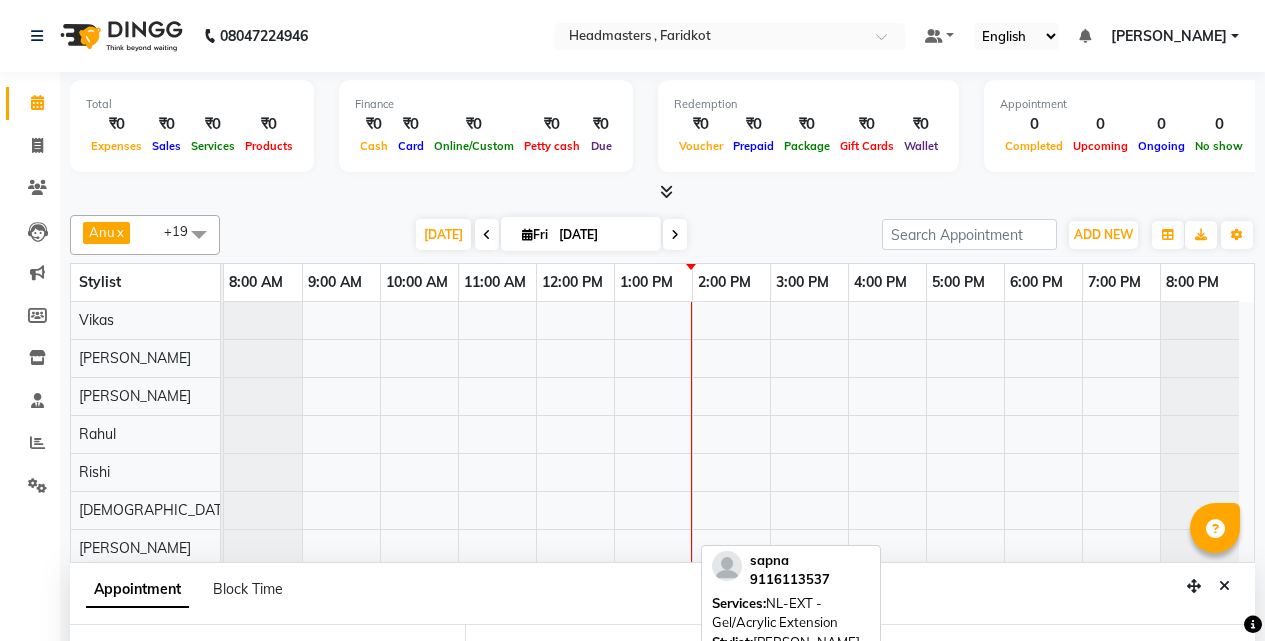 select on "84505" 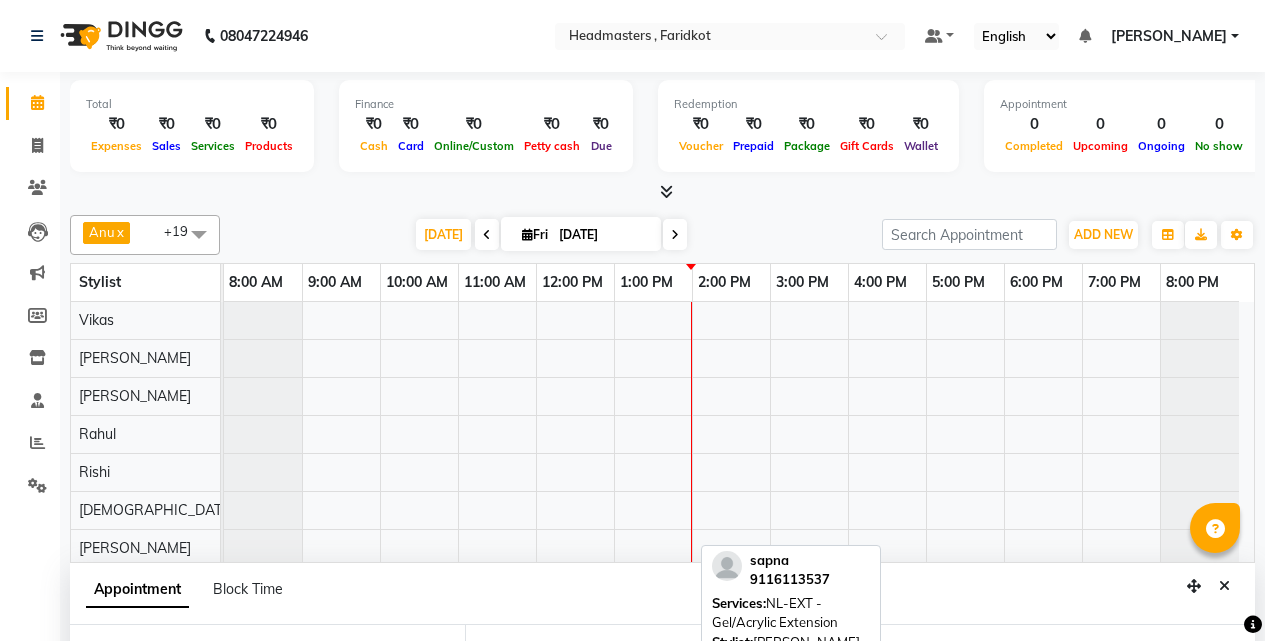 scroll, scrollTop: 0, scrollLeft: 0, axis: both 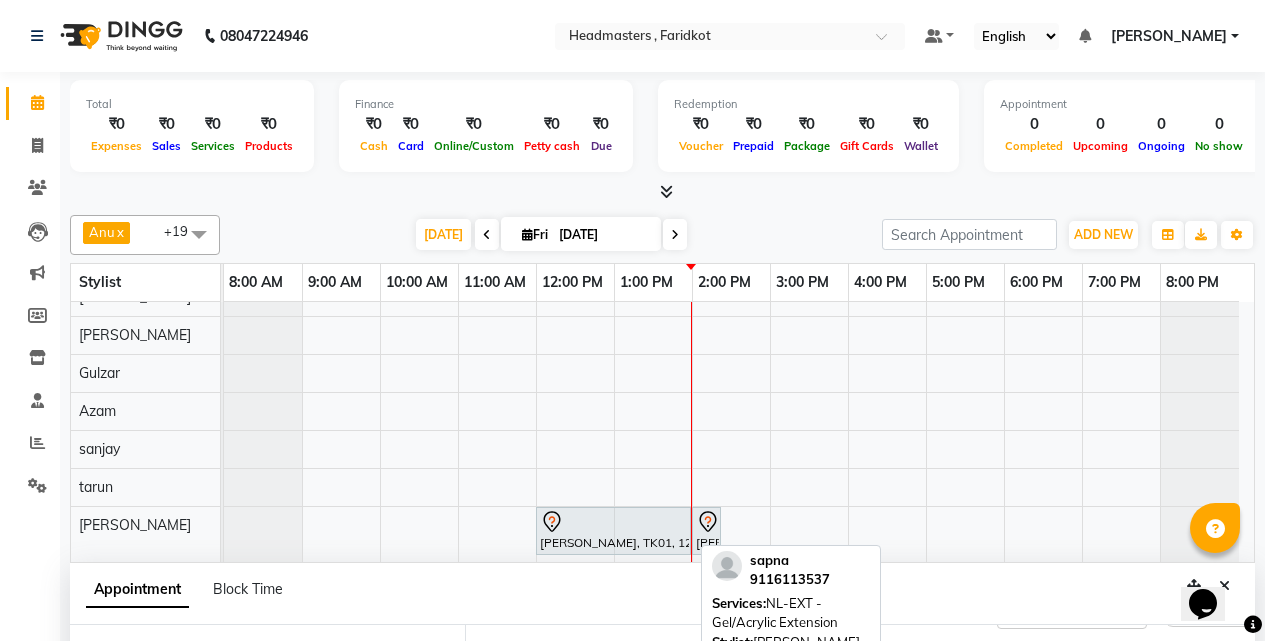click at bounding box center [613, 522] 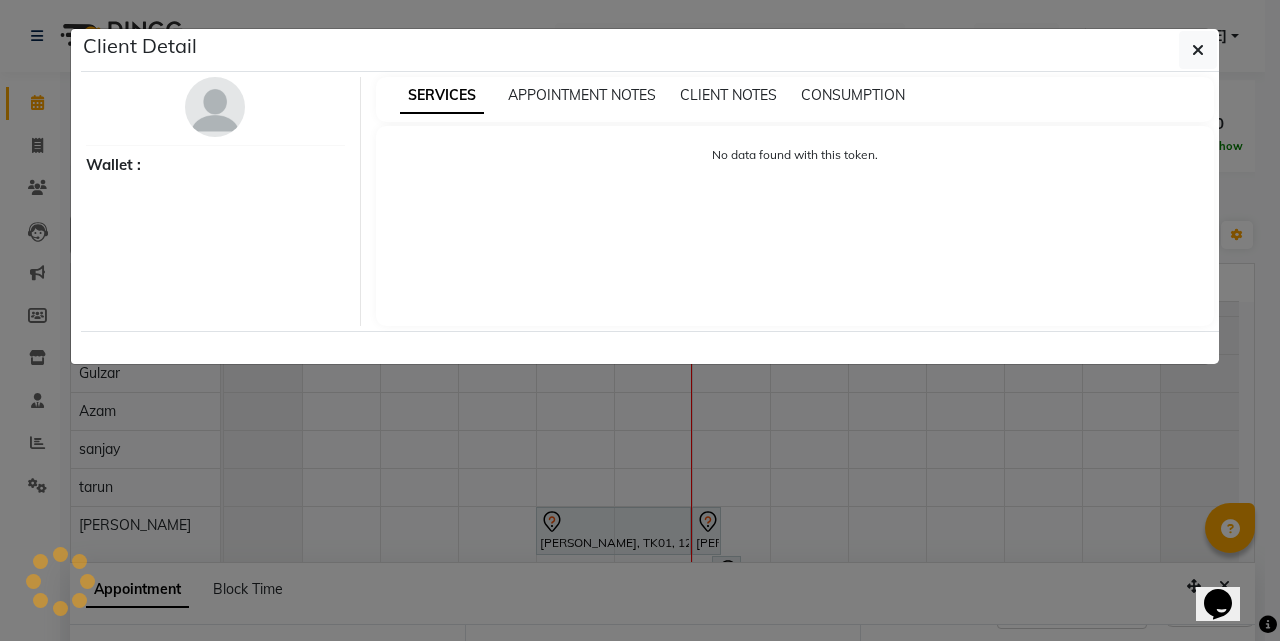select on "7" 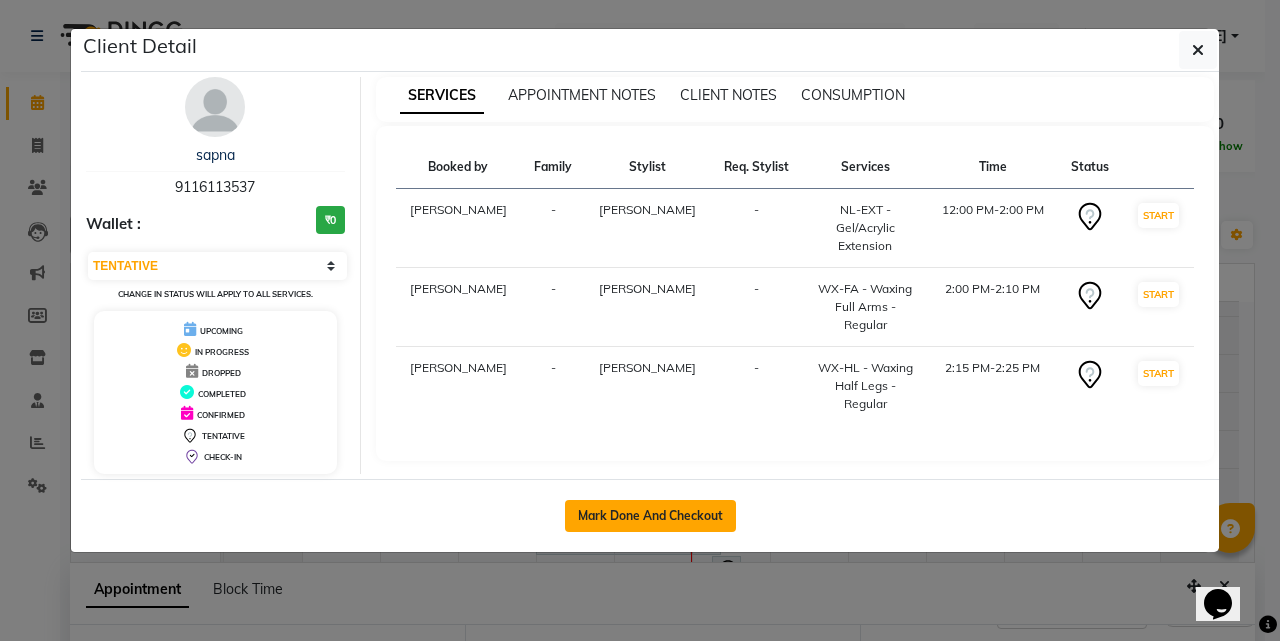 click on "Mark Done And Checkout" 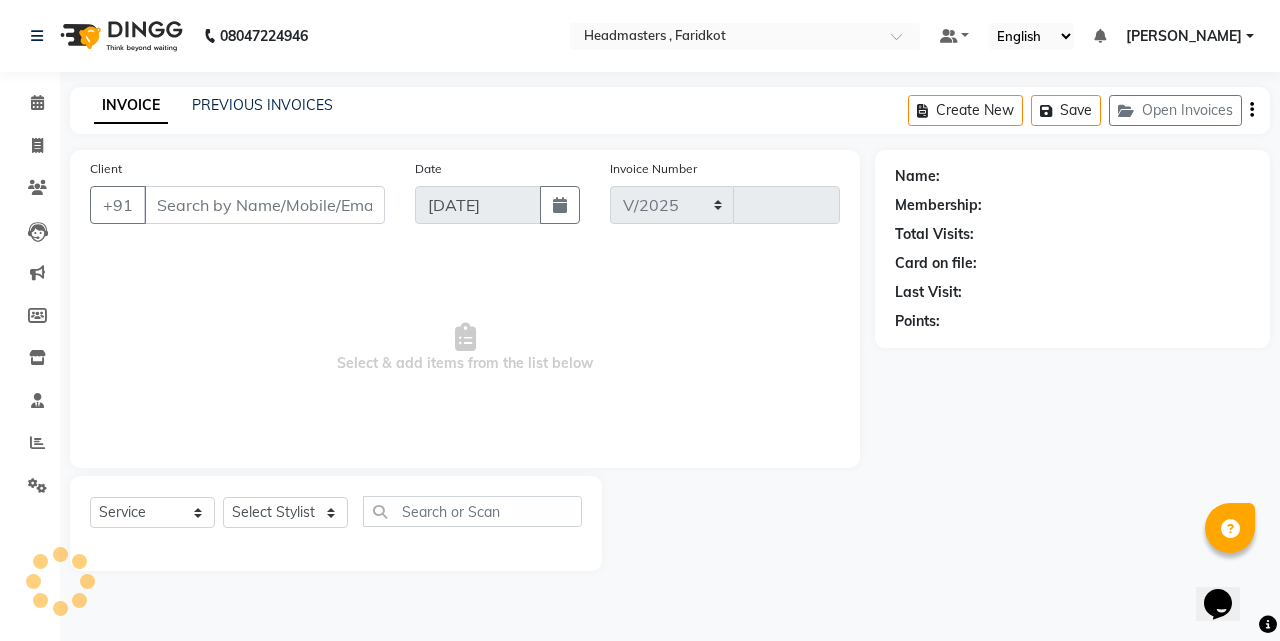 select on "7919" 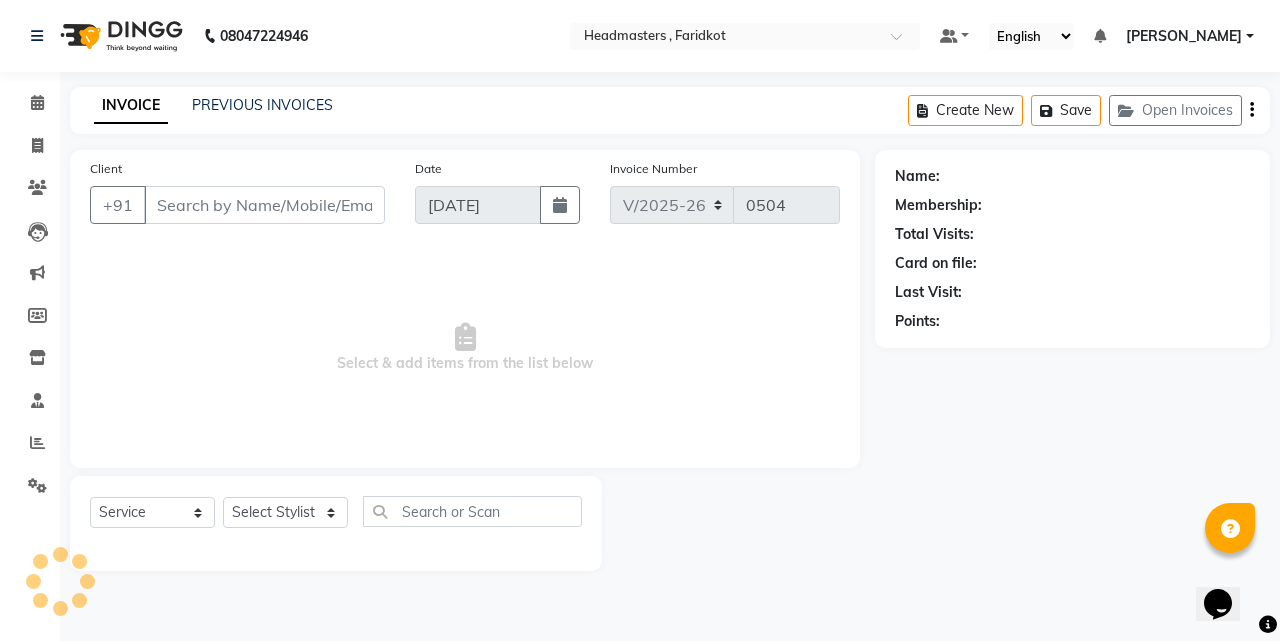 type on "9116113537" 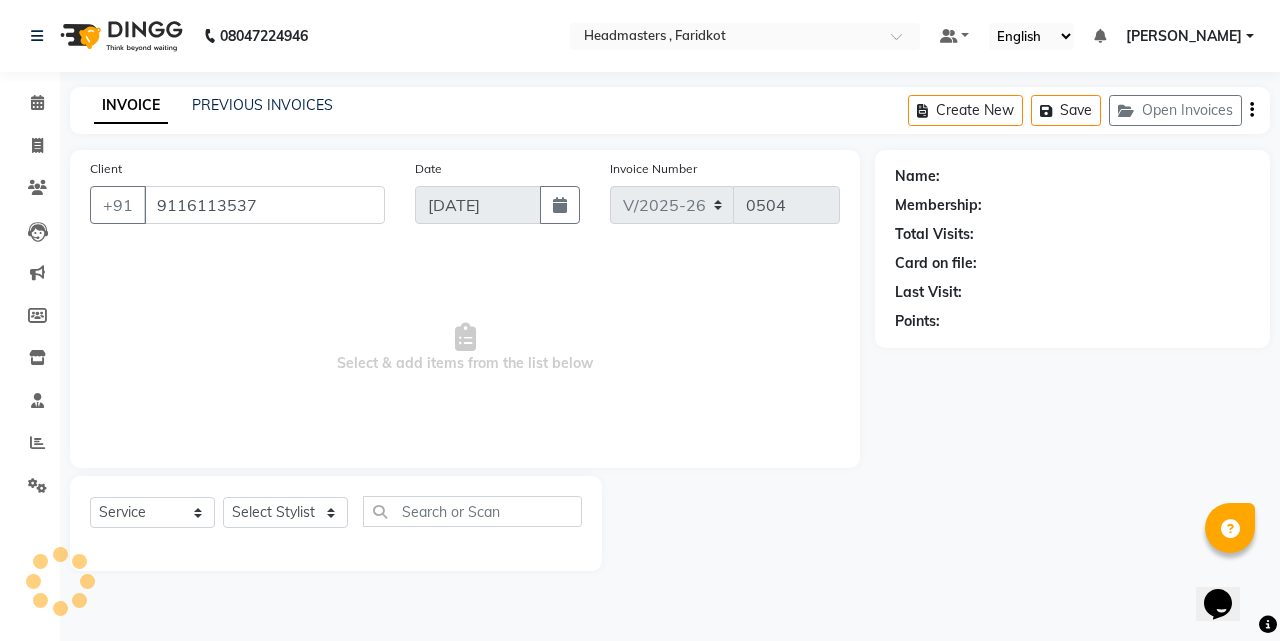 select on "84505" 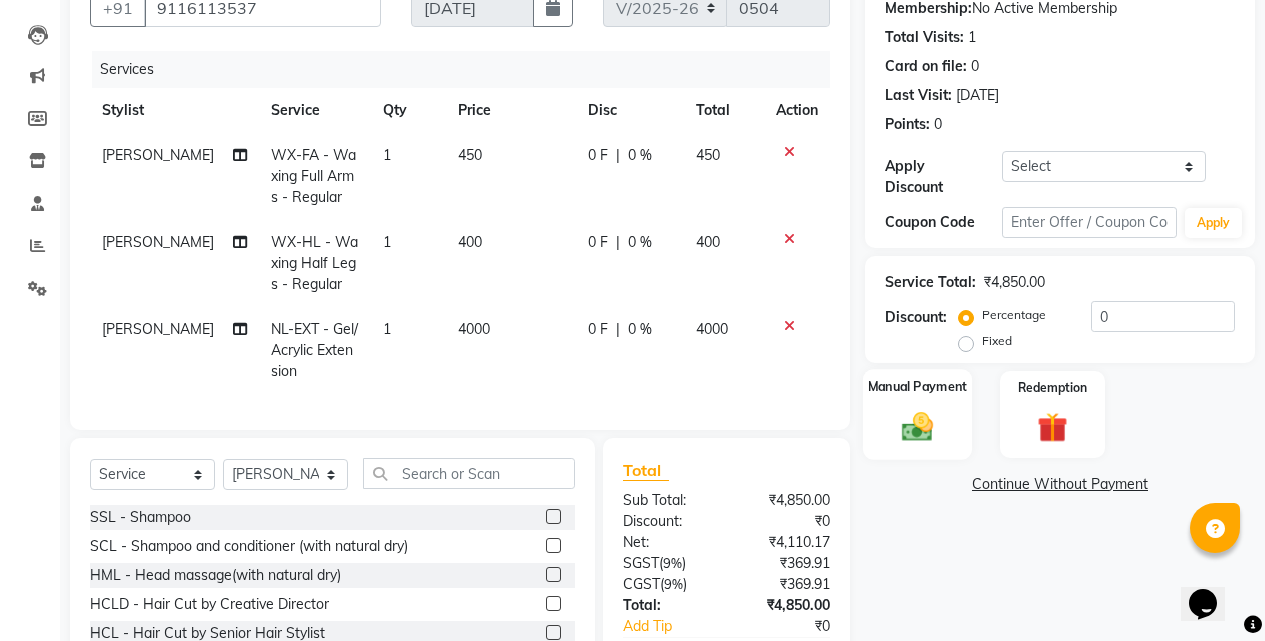 scroll, scrollTop: 200, scrollLeft: 0, axis: vertical 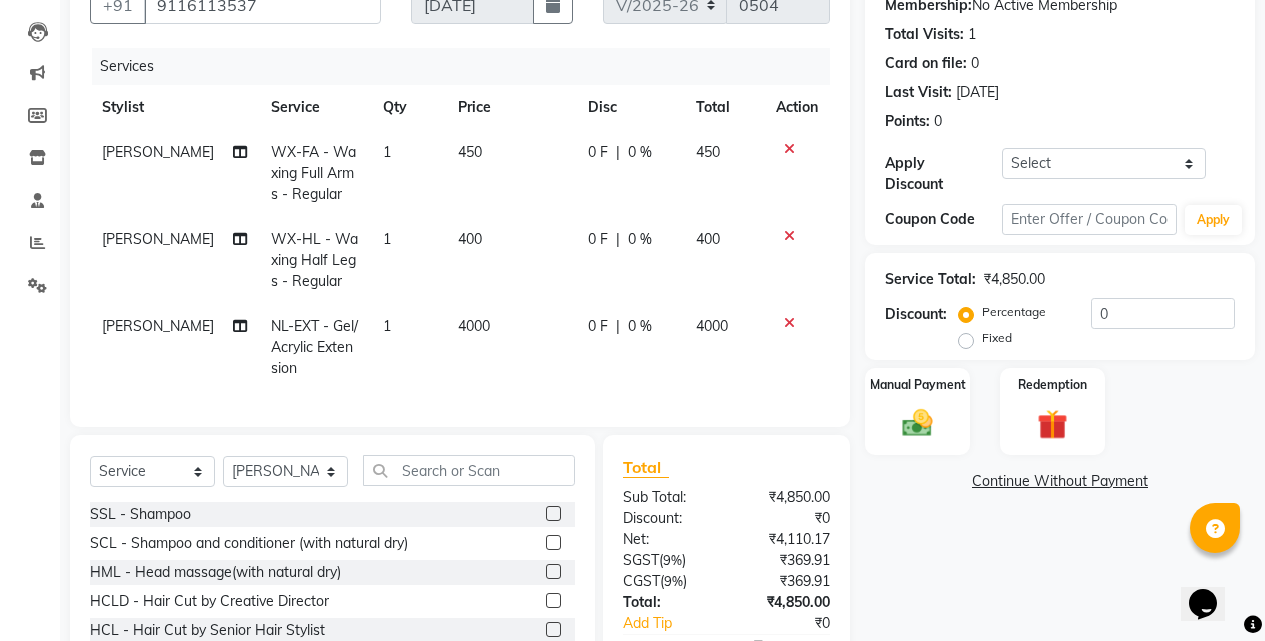 click on "0 %" 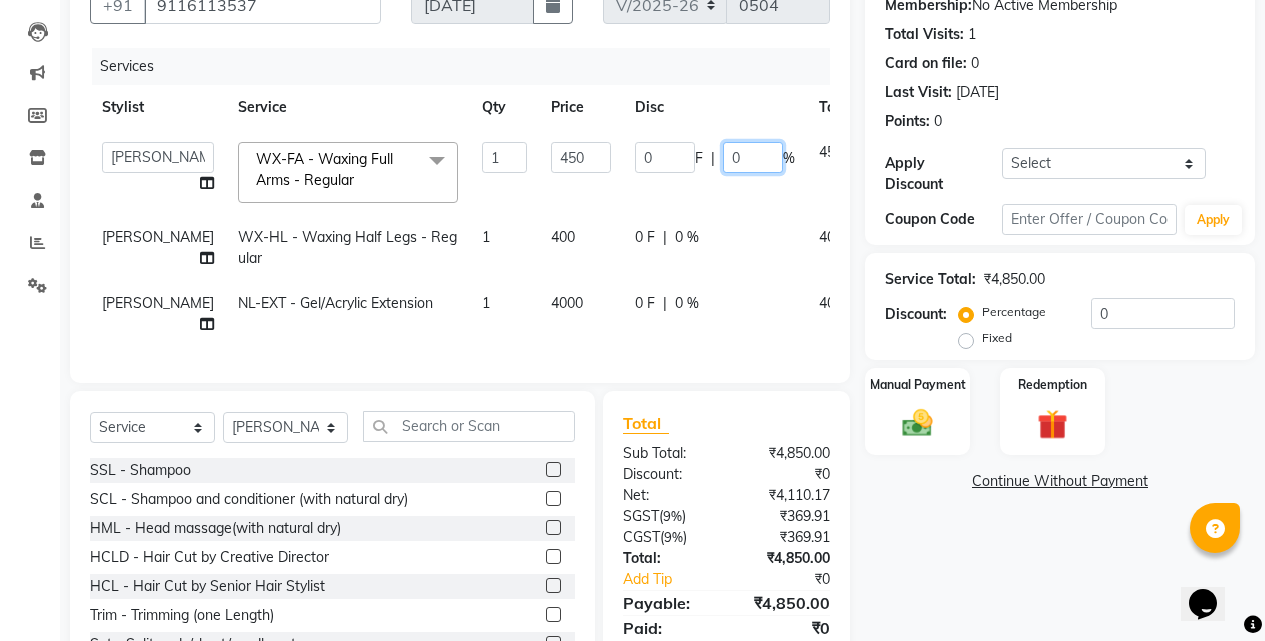 click on "0" 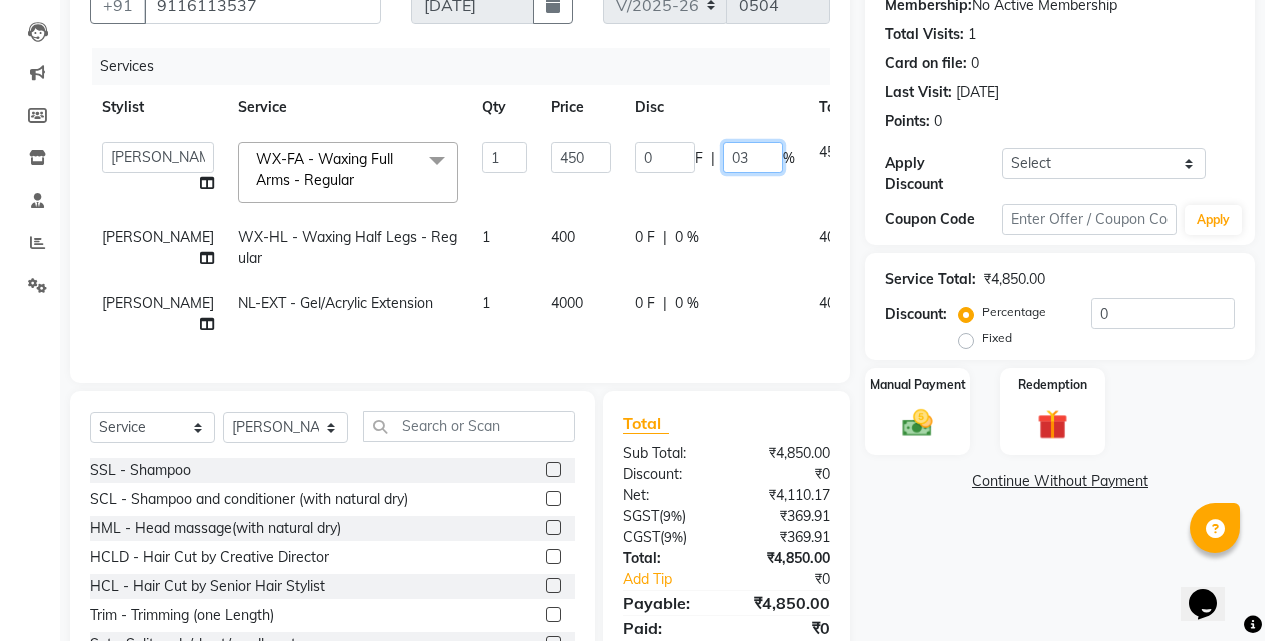 type on "035" 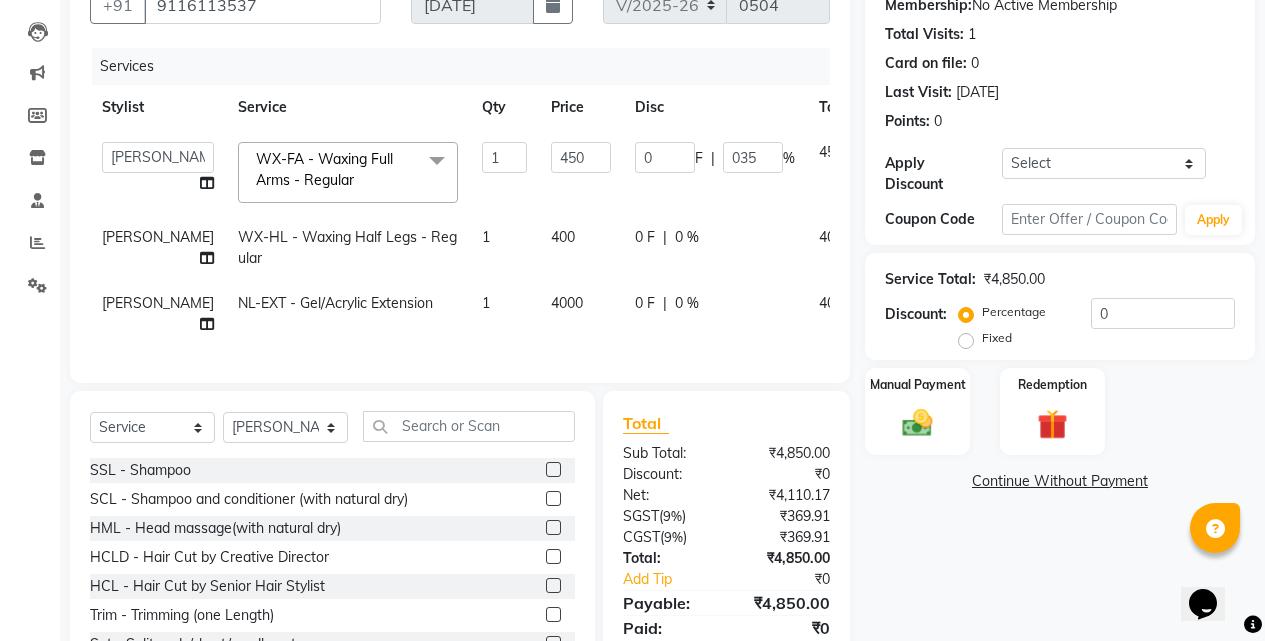 click on "0 F | 0 %" 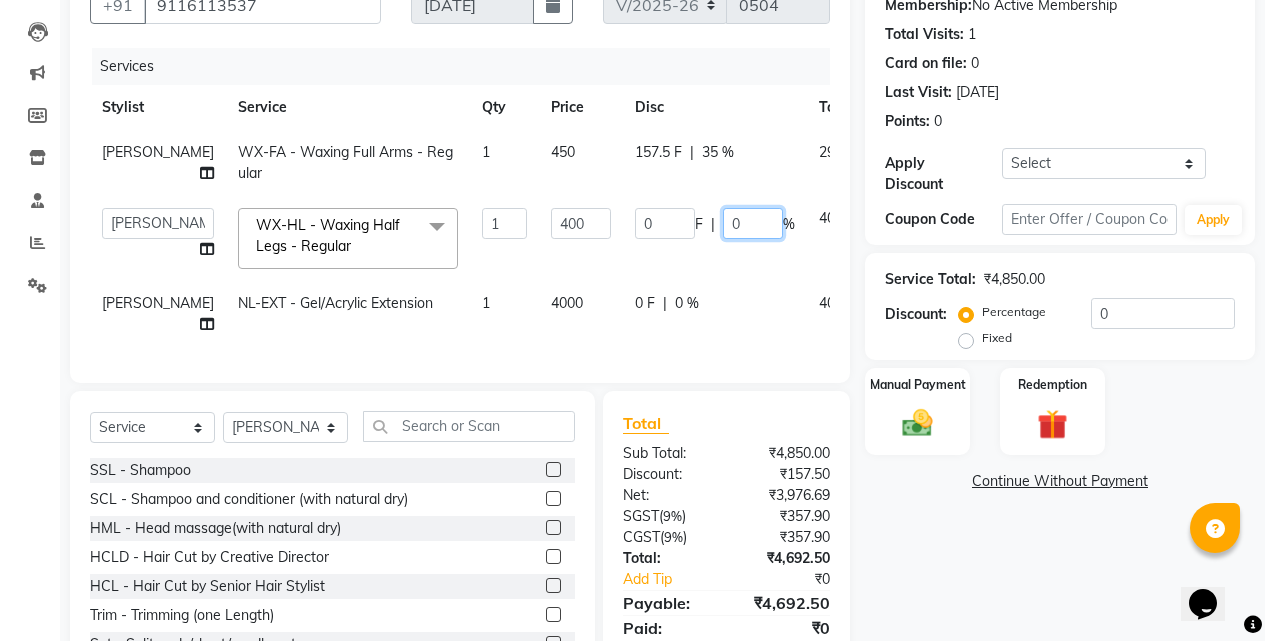 click on "0" 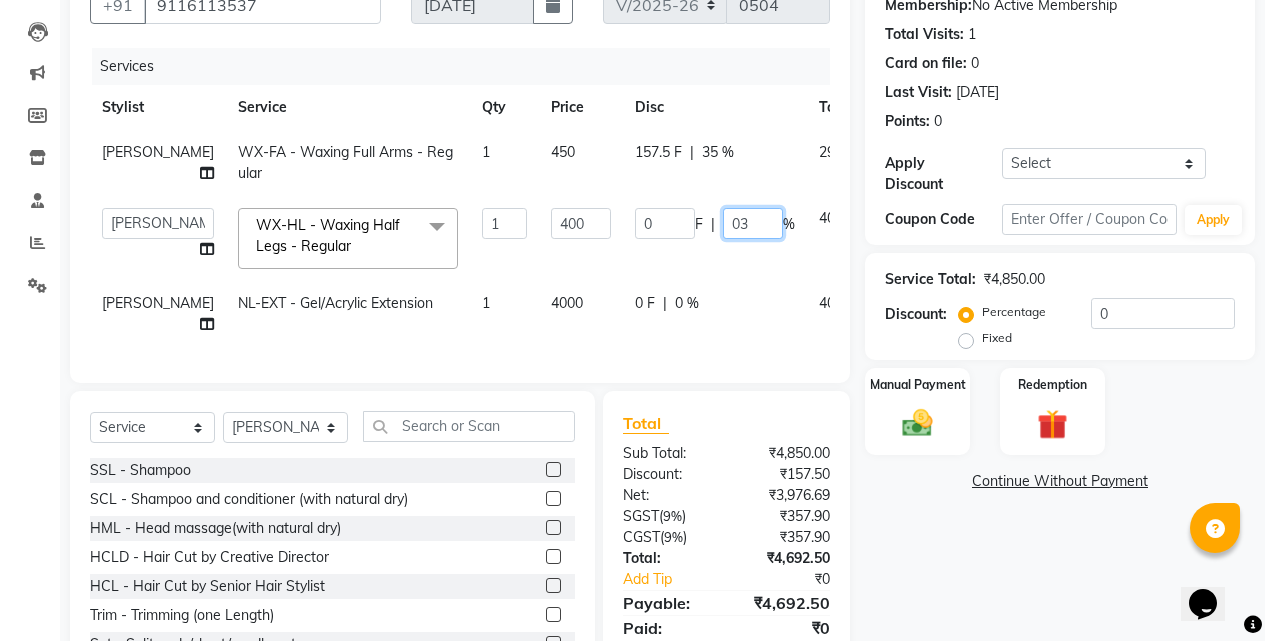 type on "035" 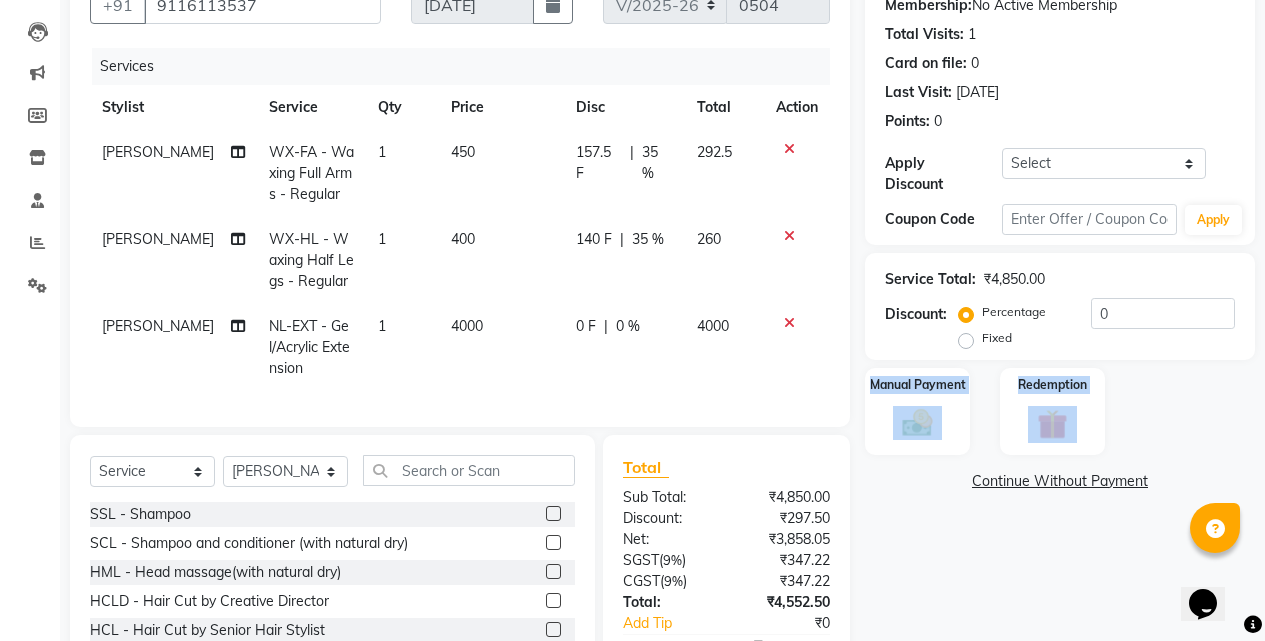 drag, startPoint x: 913, startPoint y: 438, endPoint x: 913, endPoint y: 458, distance: 20 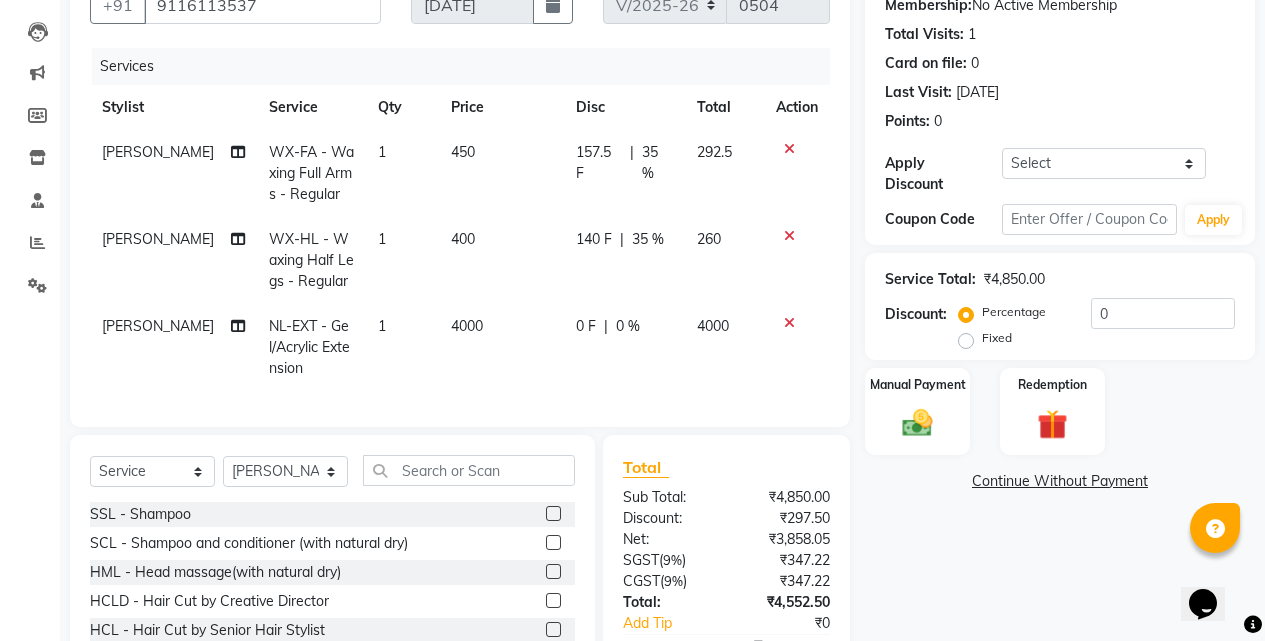 click on "Name: Sapna  Membership:  No Active Membership  Total Visits:  1 Card on file:  0 Last Visit:   09-07-2025 Points:   0  Apply Discount Select Coupon → Wrong Job Card  Coupon → Complimentary Coupon → Correction  Coupon → First Wash  Coupon → Free Of Cost - Foc  Coupon → Staff Service  Coupon → Service Not Done  Coupon → Double Job Card  Coupon → Pending Payment  Coupon Code Apply Service Total:  ₹4,850.00  Discount:  Percentage   Fixed  0 Manual Payment Redemption  Continue Without Payment" 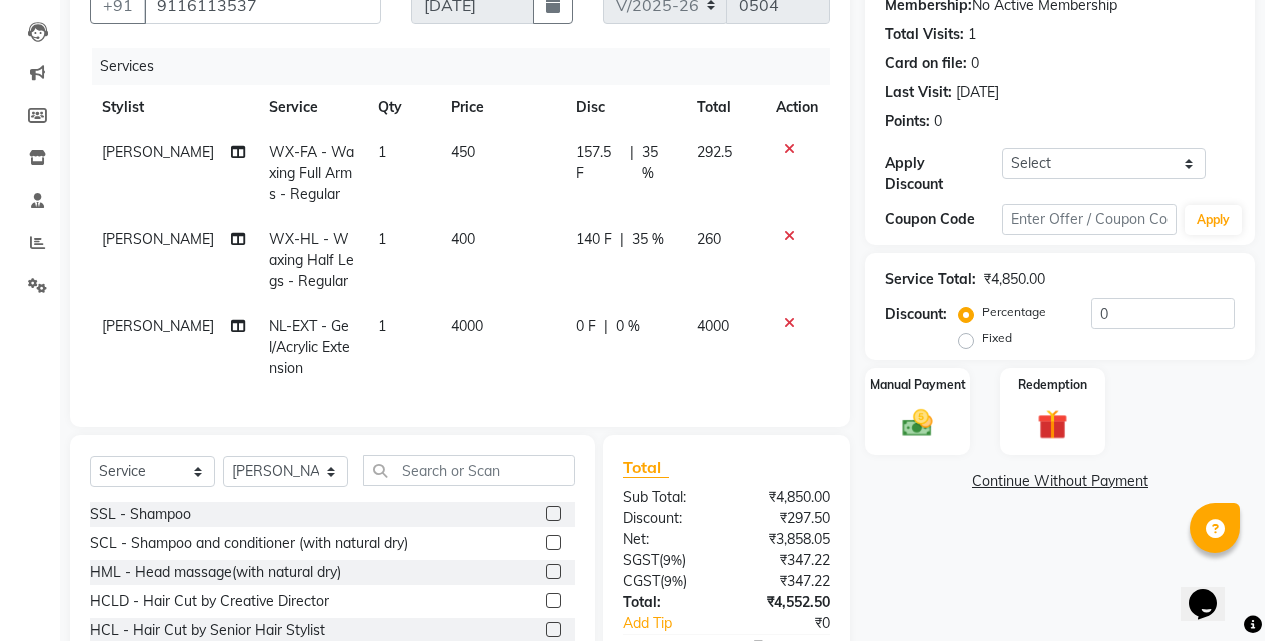 click on "0 F" 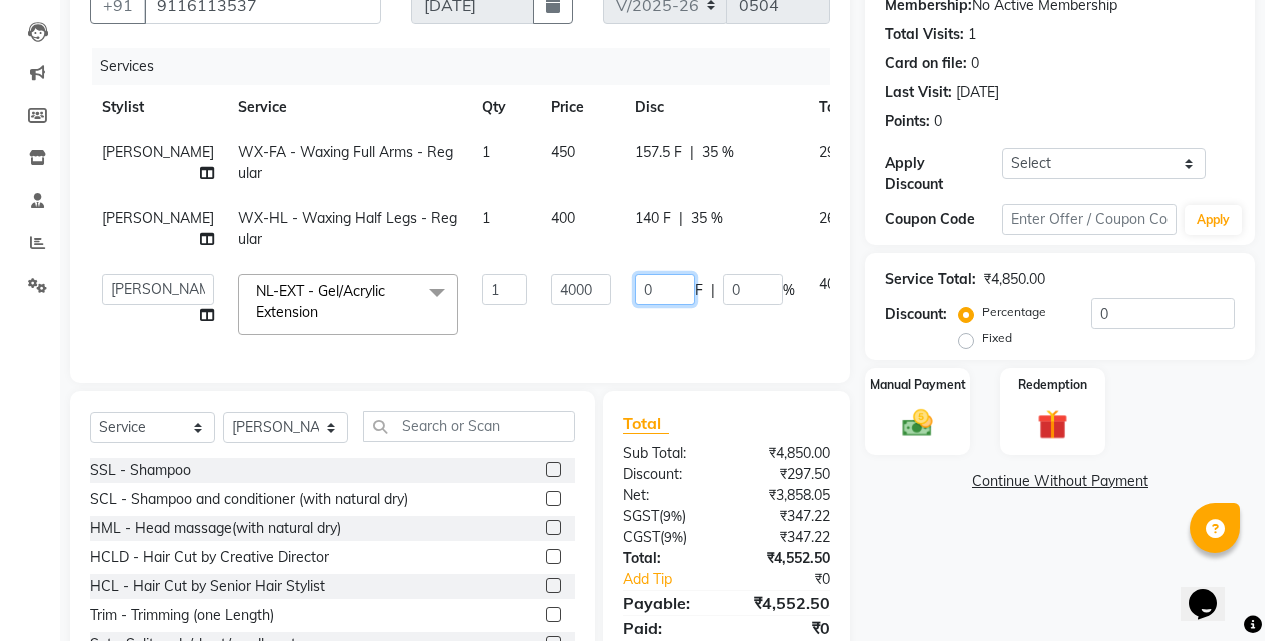 click on "0" 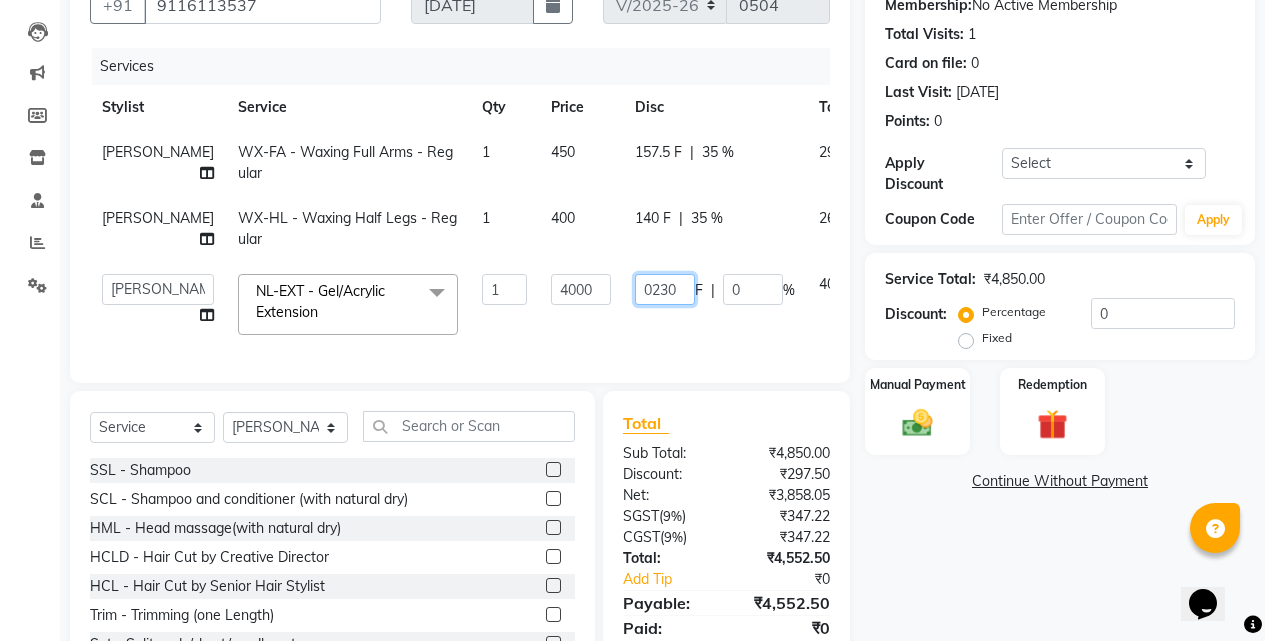 type on "02300" 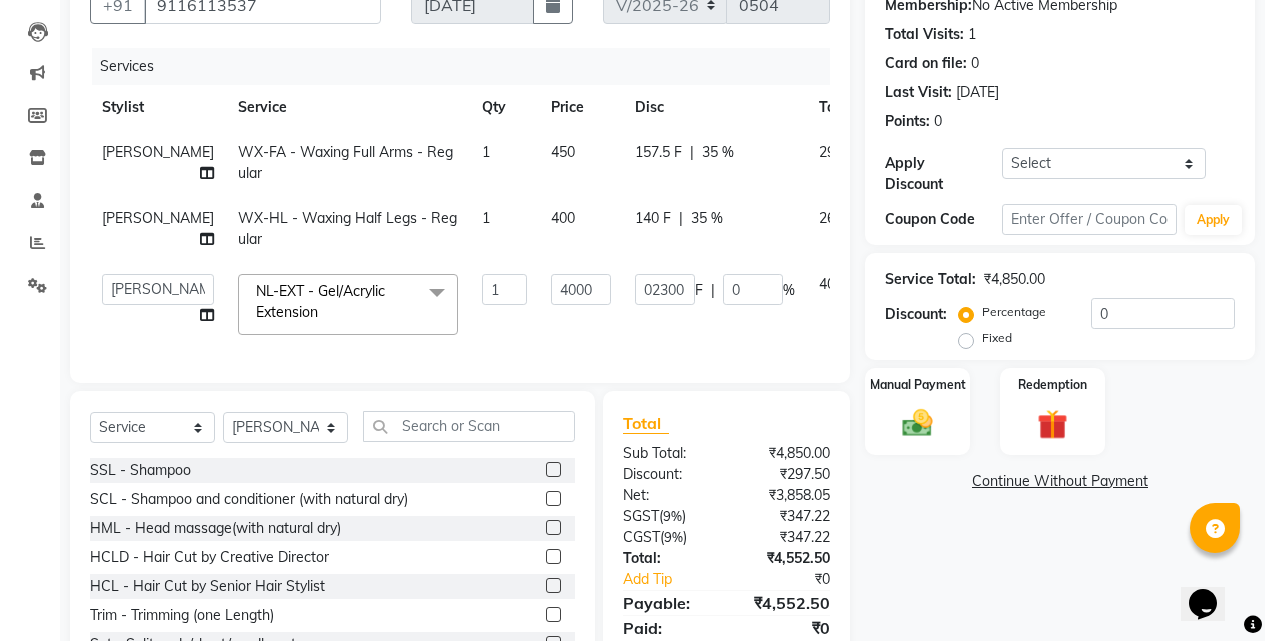 click on "Name: Sapna  Membership:  No Active Membership  Total Visits:  1 Card on file:  0 Last Visit:   09-07-2025 Points:   0  Apply Discount Select Coupon → Wrong Job Card  Coupon → Complimentary Coupon → Correction  Coupon → First Wash  Coupon → Free Of Cost - Foc  Coupon → Staff Service  Coupon → Service Not Done  Coupon → Double Job Card  Coupon → Pending Payment  Coupon Code Apply Service Total:  ₹4,850.00  Discount:  Percentage   Fixed  0 Manual Payment Redemption  Continue Without Payment" 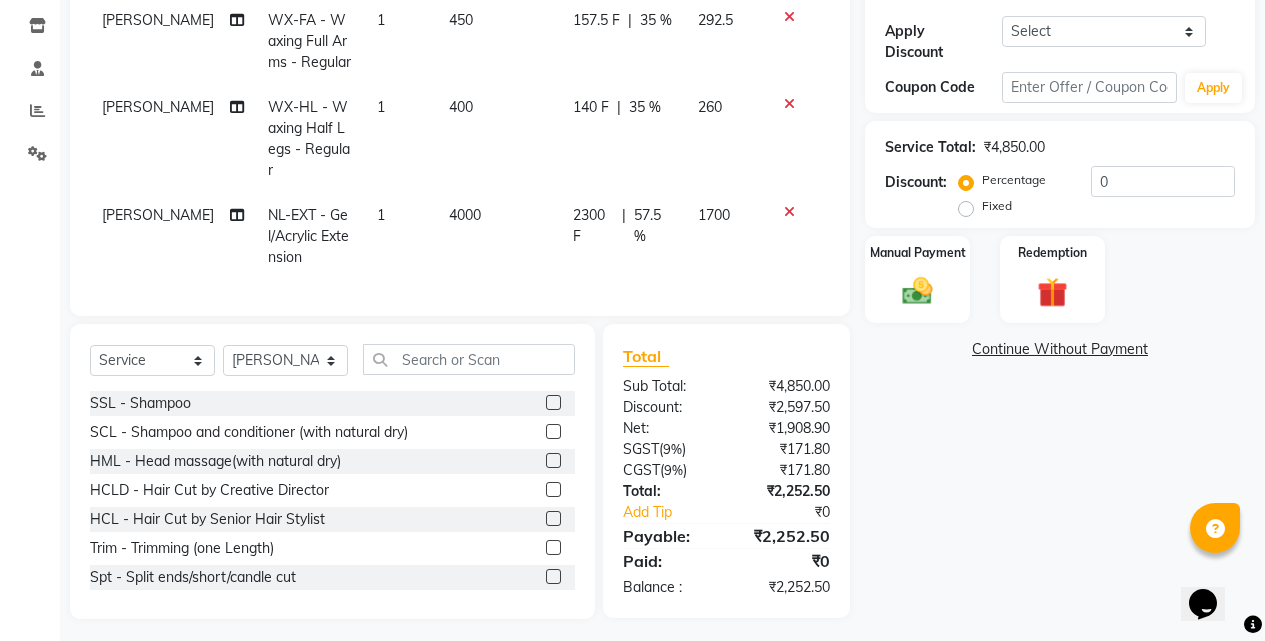 scroll, scrollTop: 334, scrollLeft: 0, axis: vertical 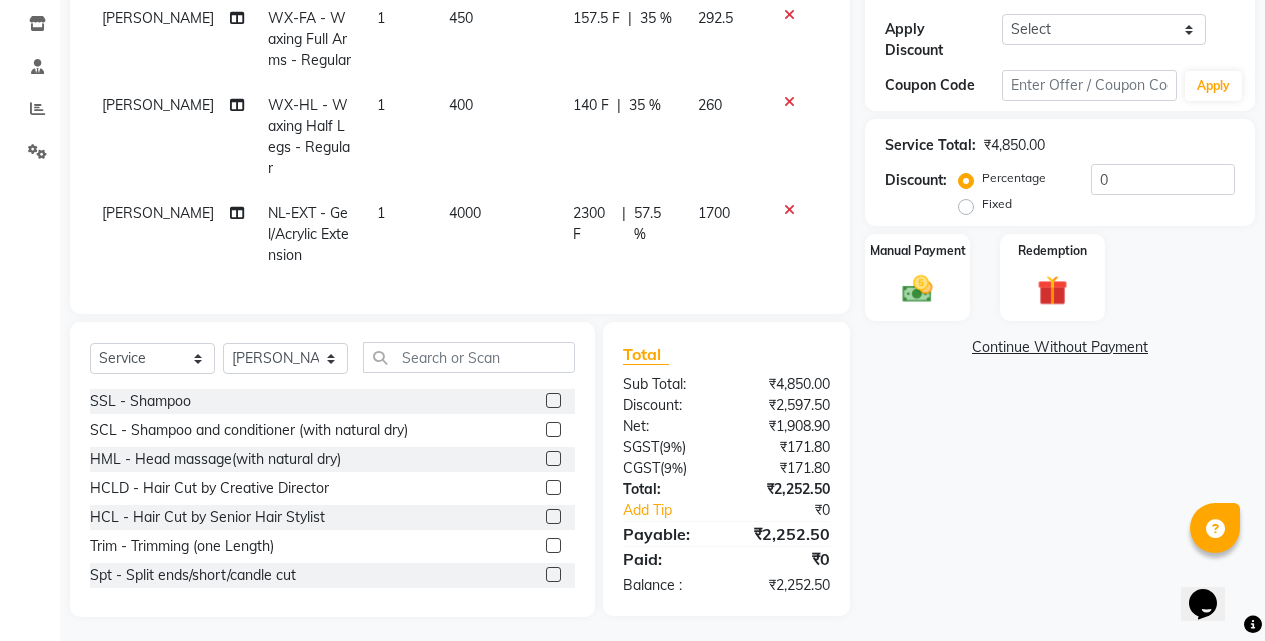 click 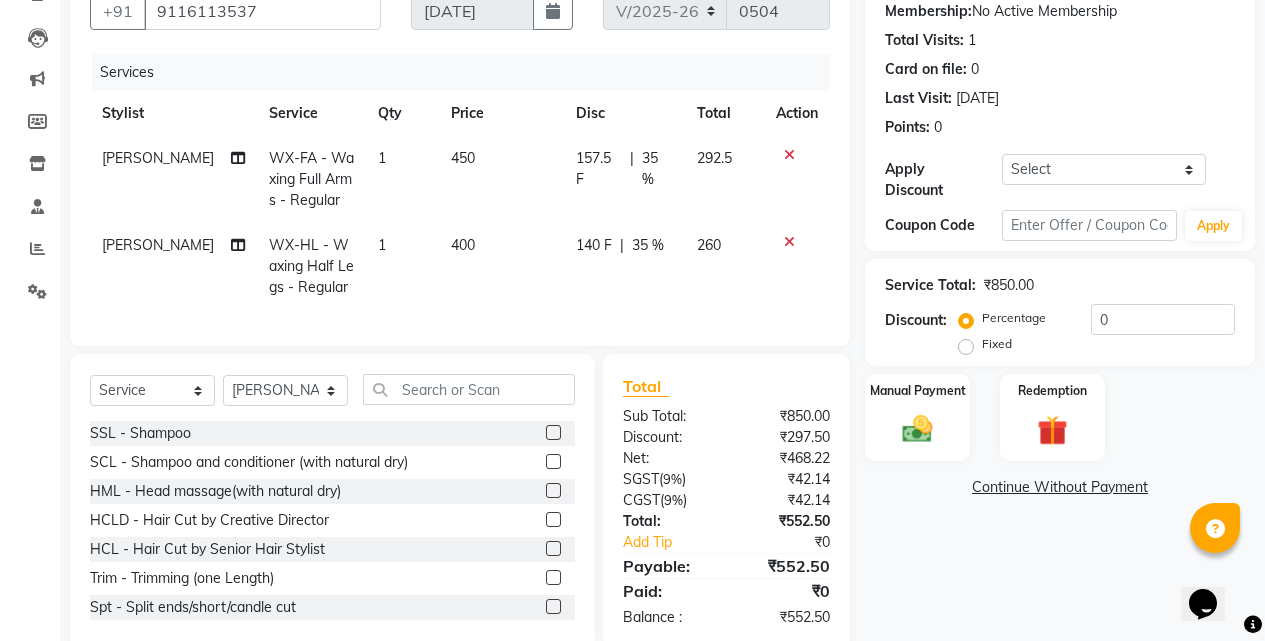 scroll, scrollTop: 147, scrollLeft: 0, axis: vertical 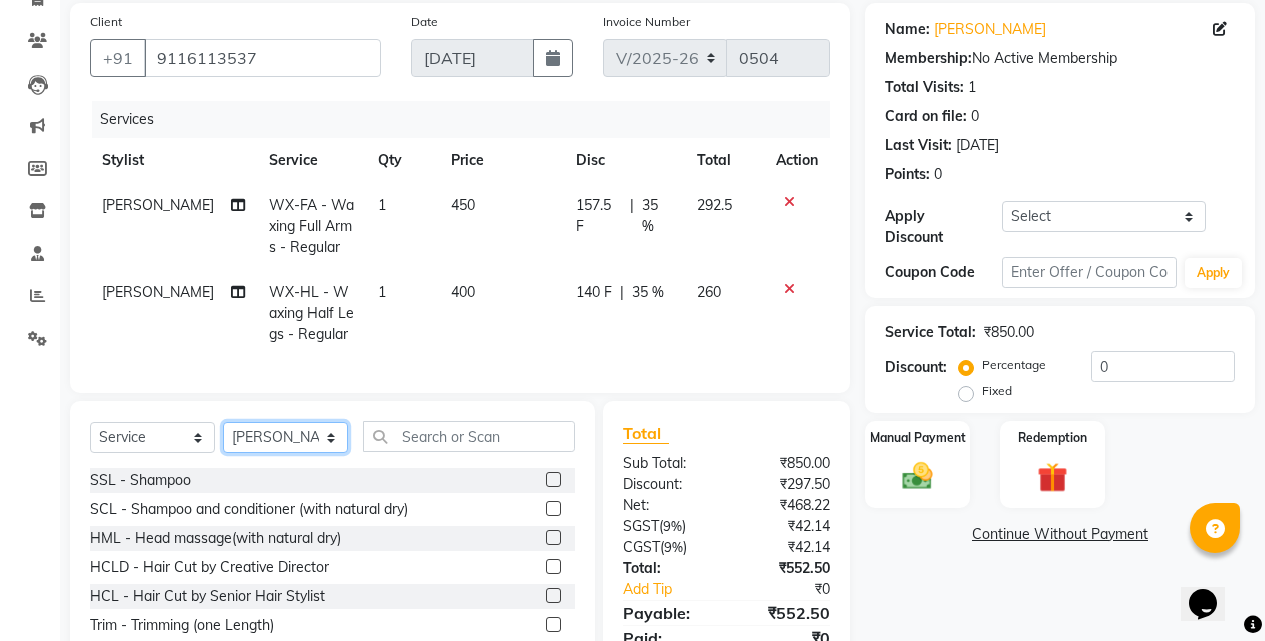 click on "Select Stylist Anu Azam Geetanjali Gulzar Jagdeep Singh Jagjeet Jasdeep Jashan Lovepreet Malkeet Micheal Rahul Rishi sanjay Sharan Simran Simran kaur Stalin tarun Vikas" 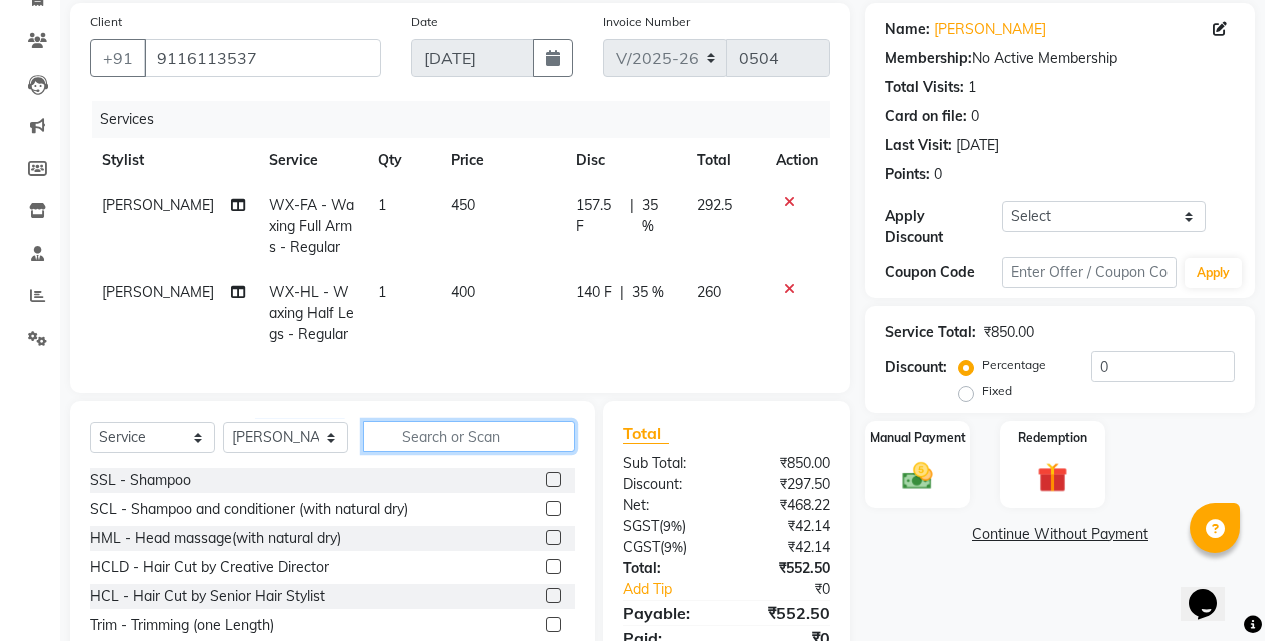 click 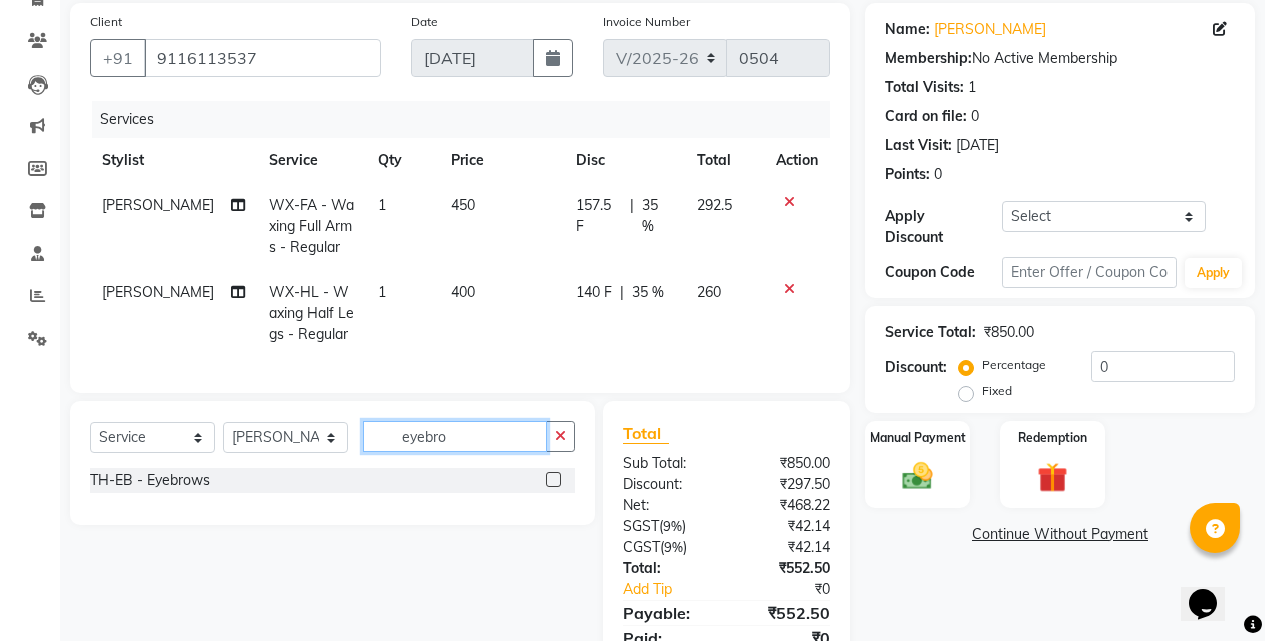 type on "eyebro" 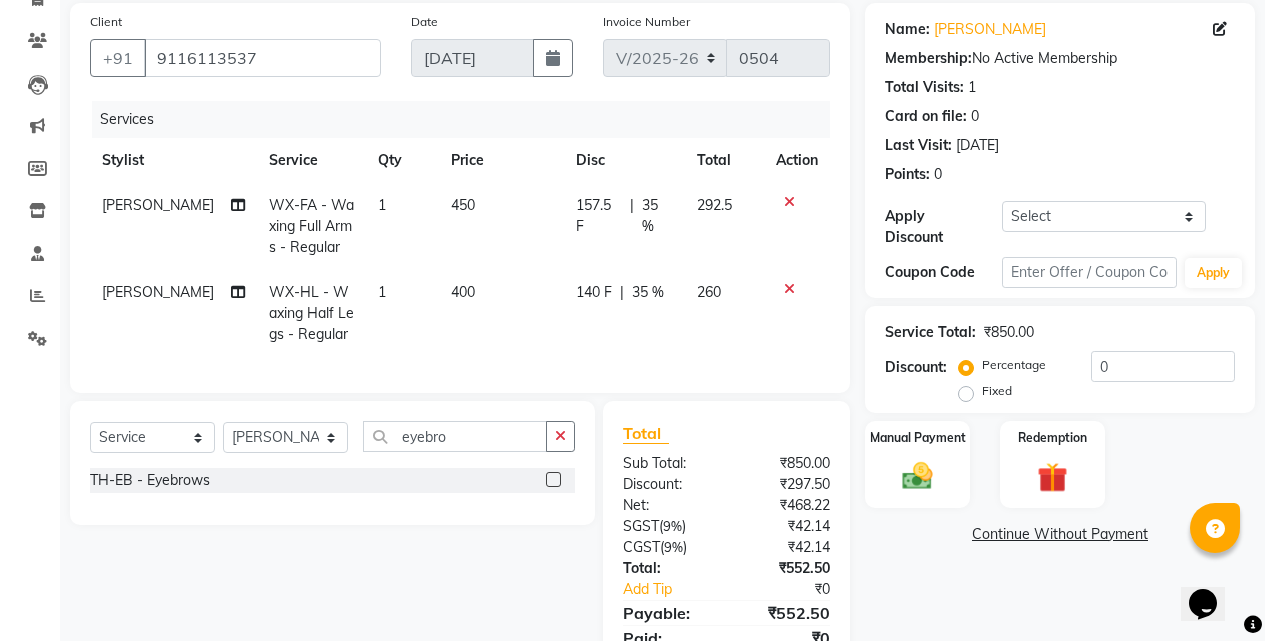 click 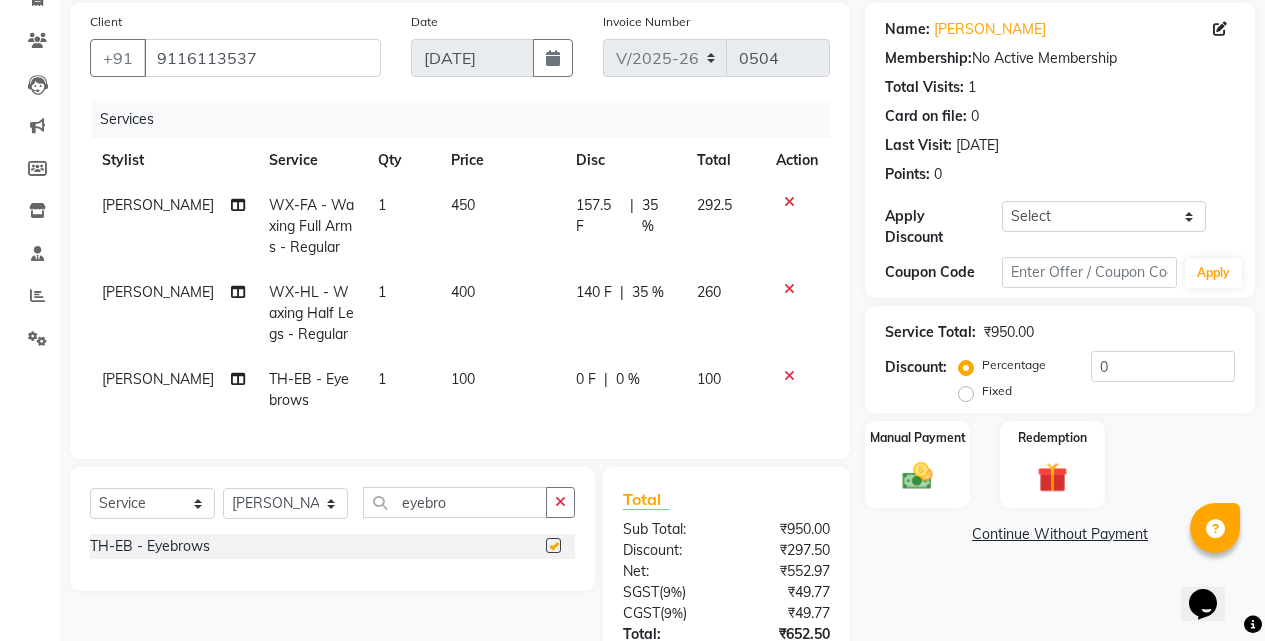 checkbox on "false" 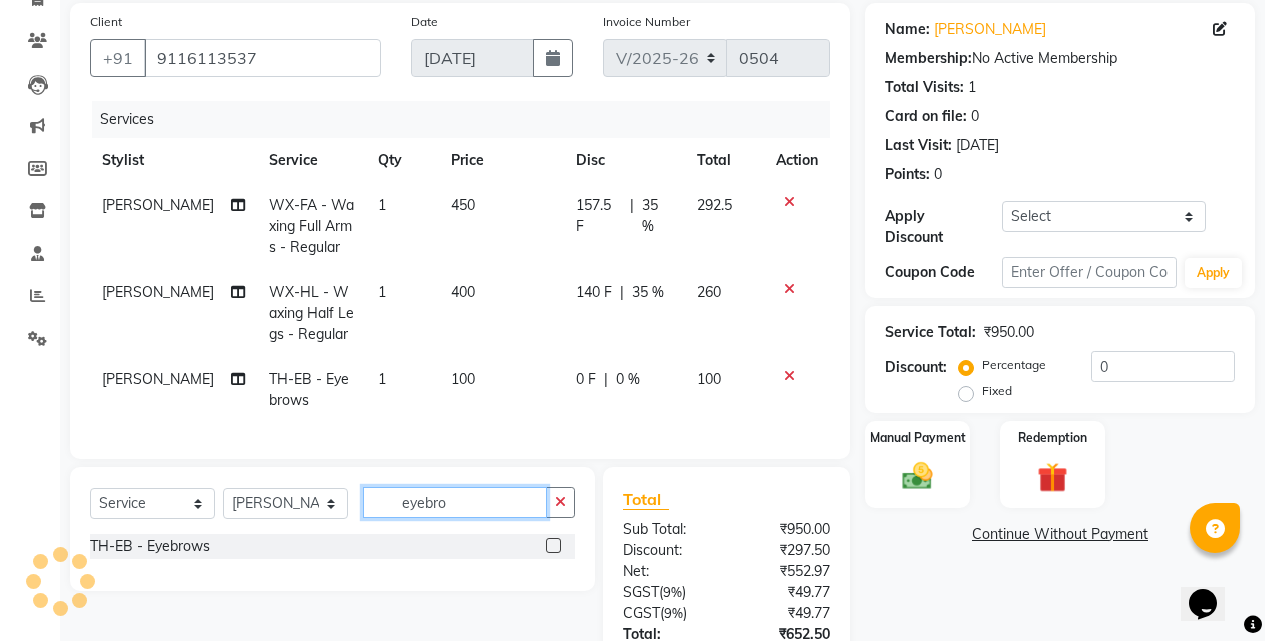 click on "eyebro" 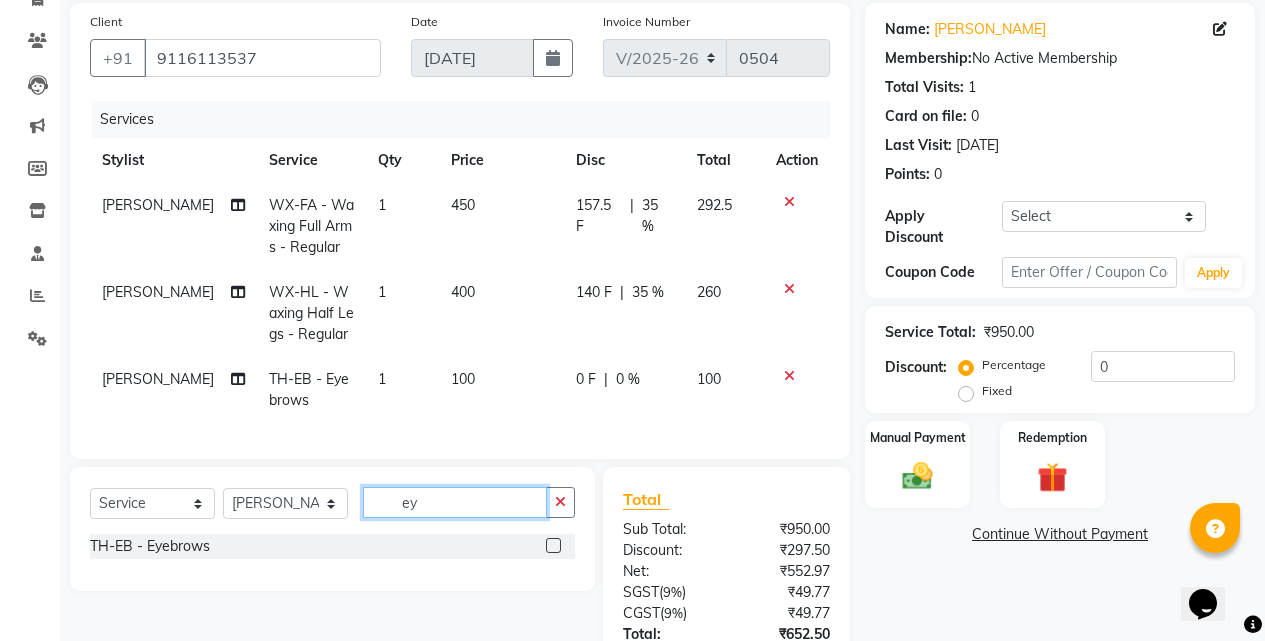 type on "e" 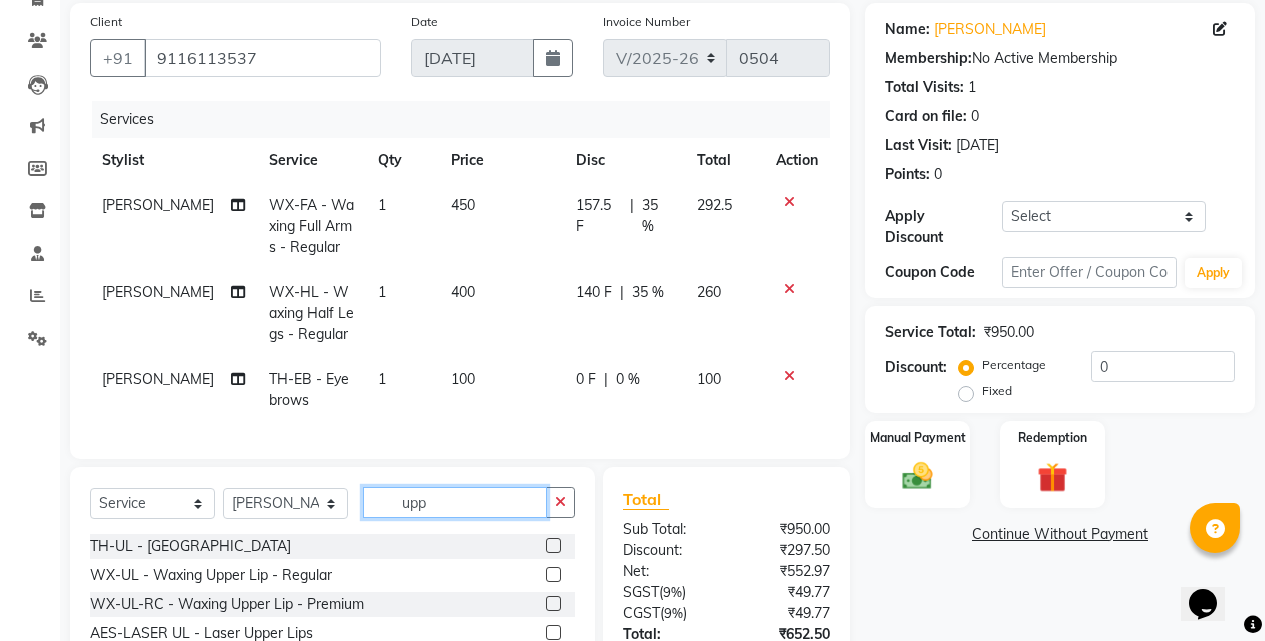 type on "upp" 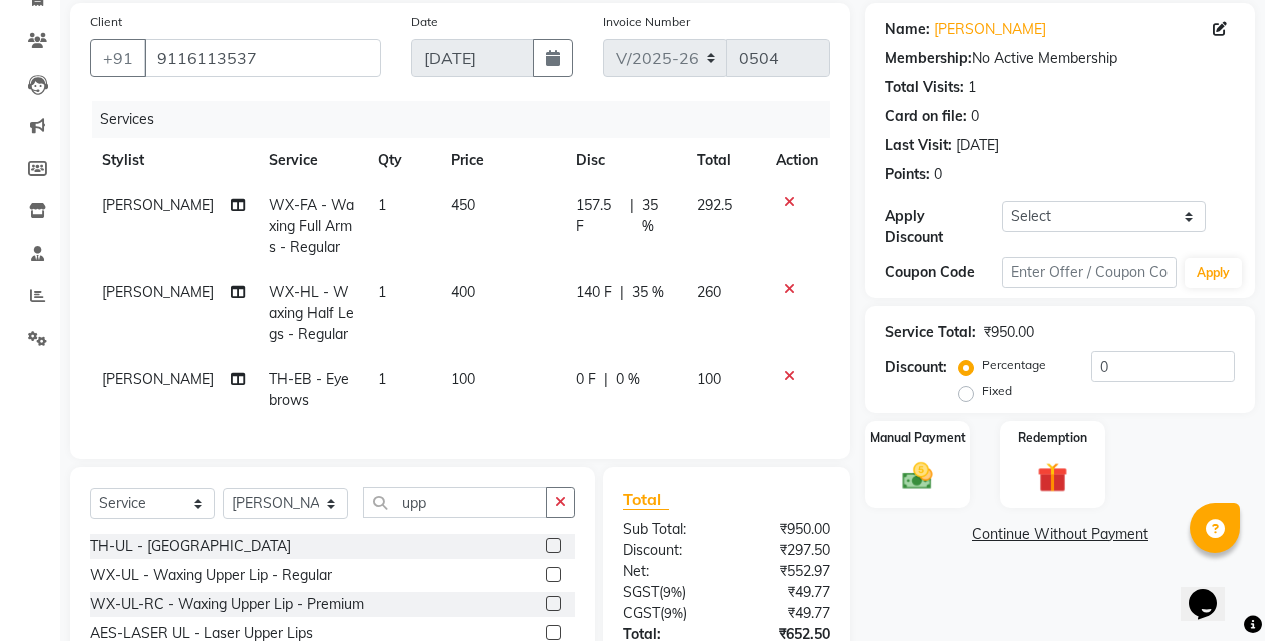 click 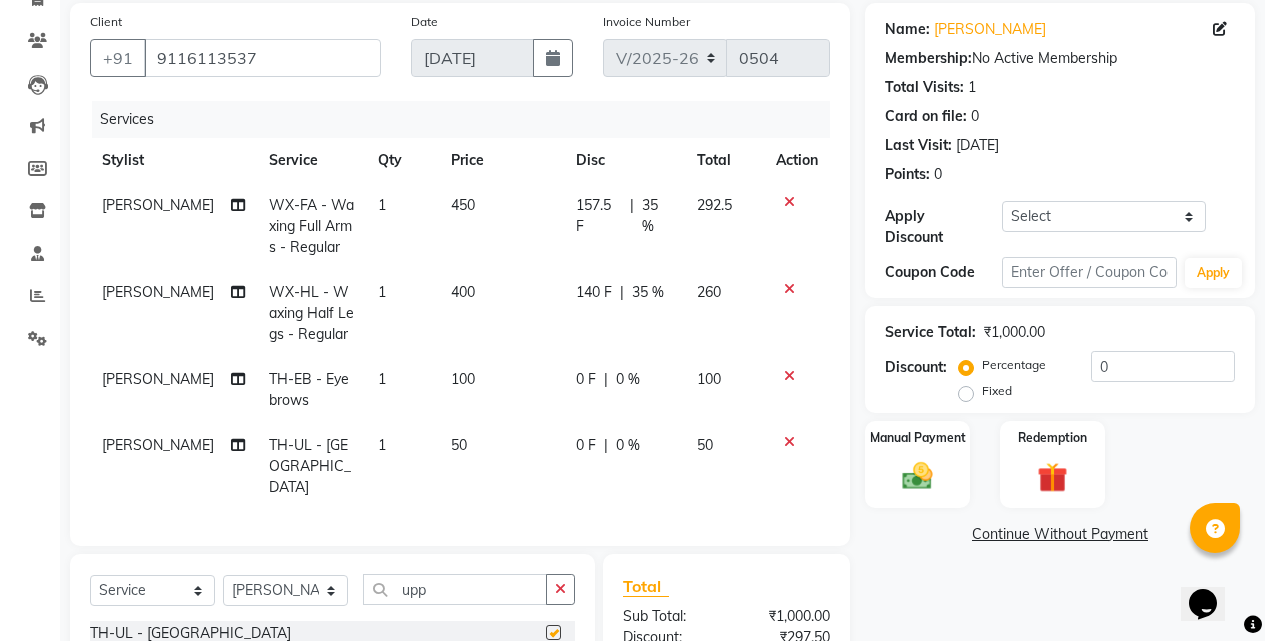 checkbox on "false" 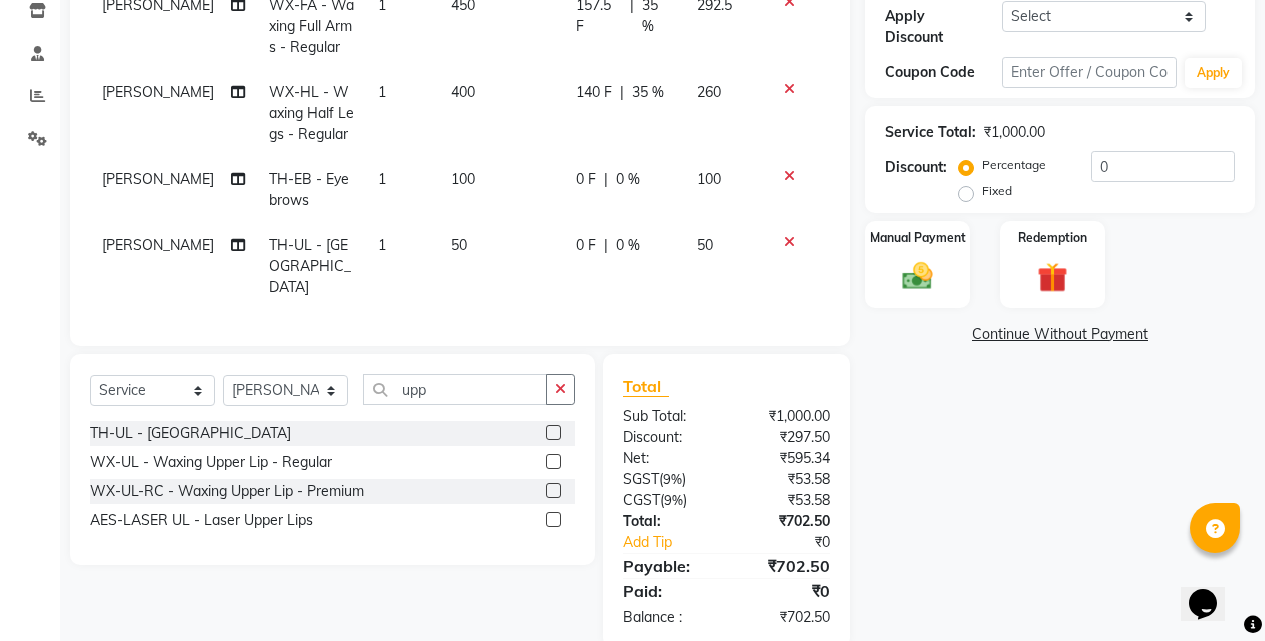 scroll, scrollTop: 247, scrollLeft: 0, axis: vertical 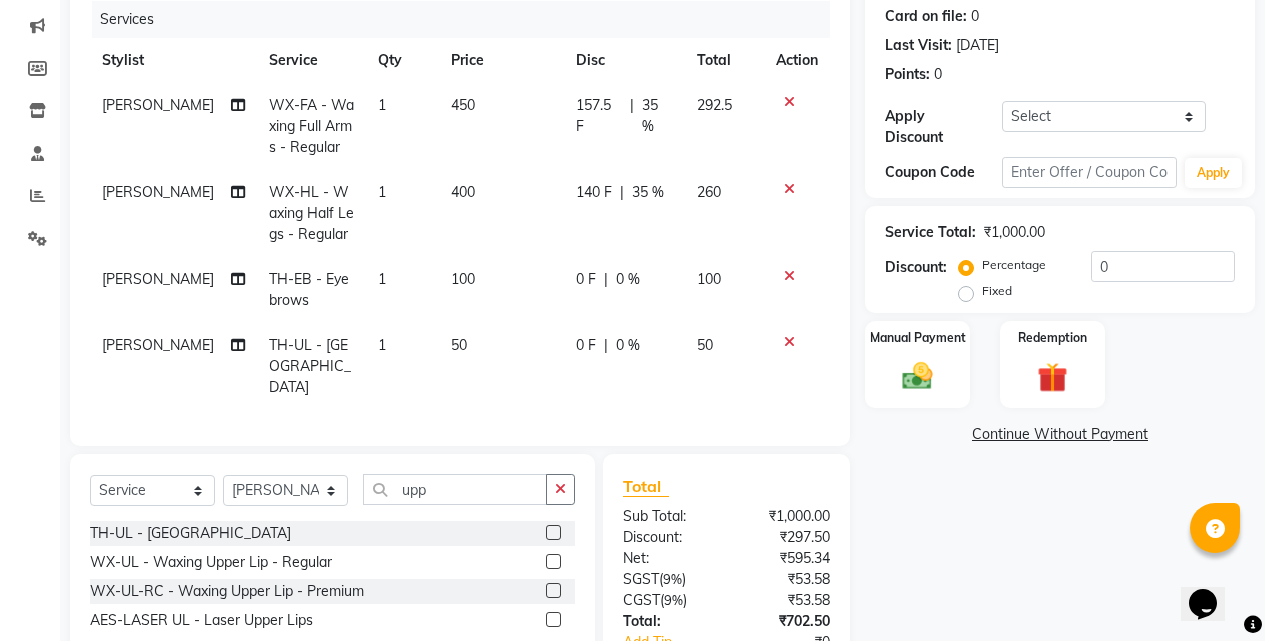 click on "35 %" 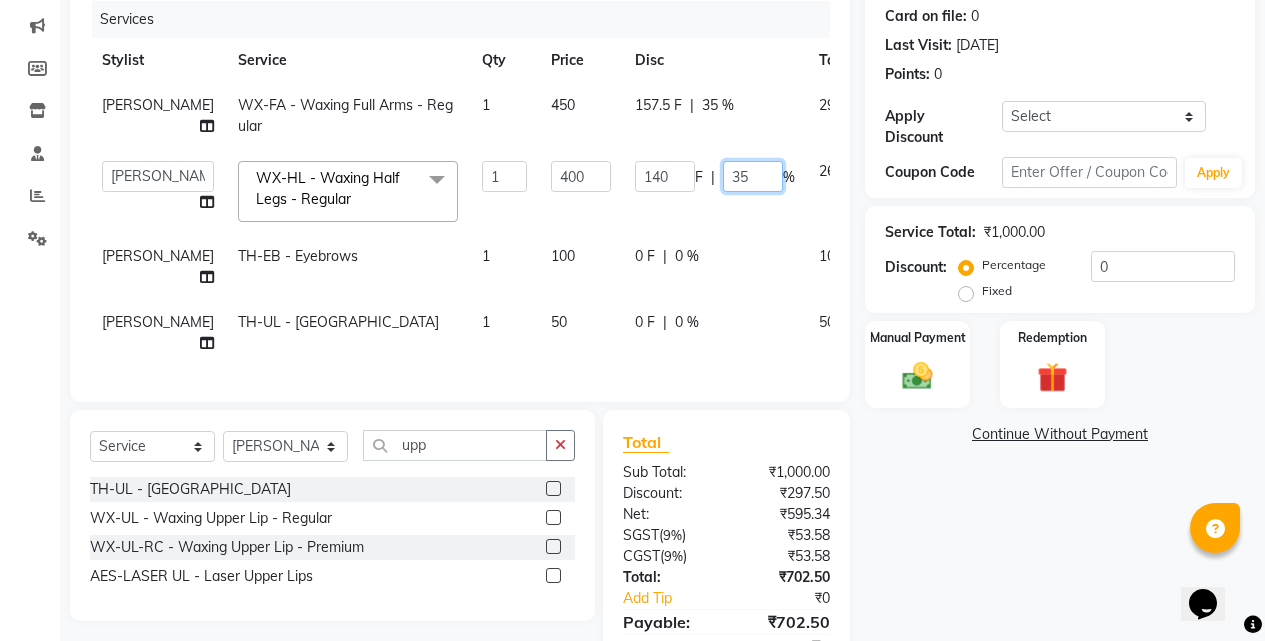 click on "35" 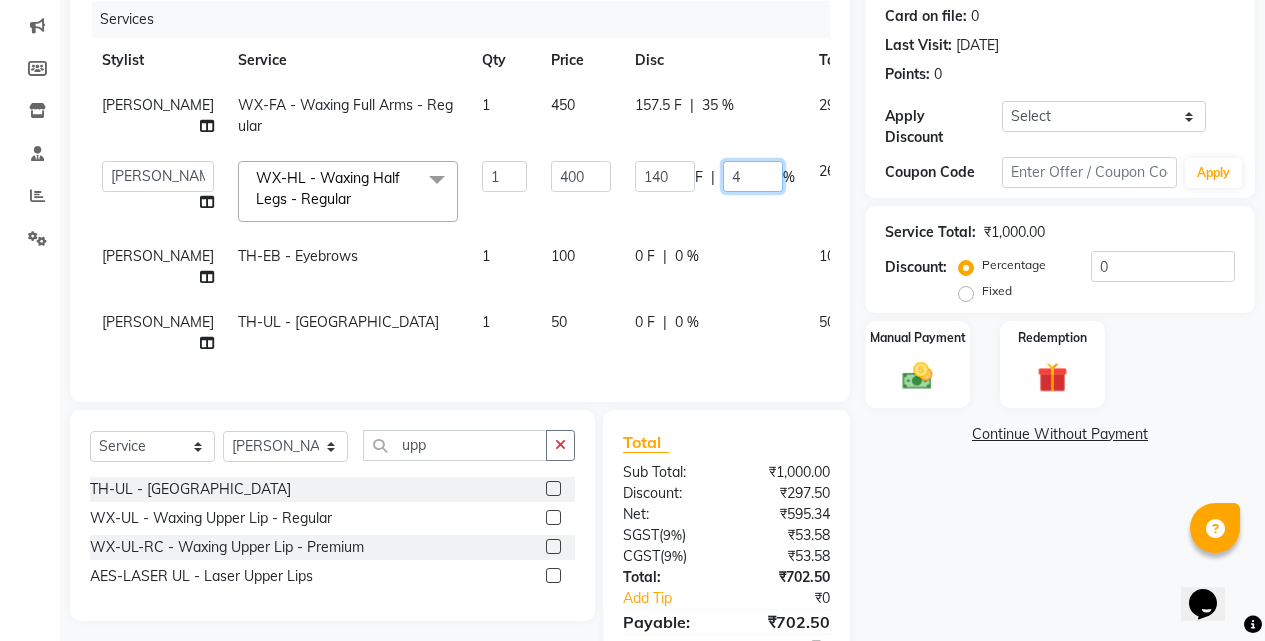 type on "40" 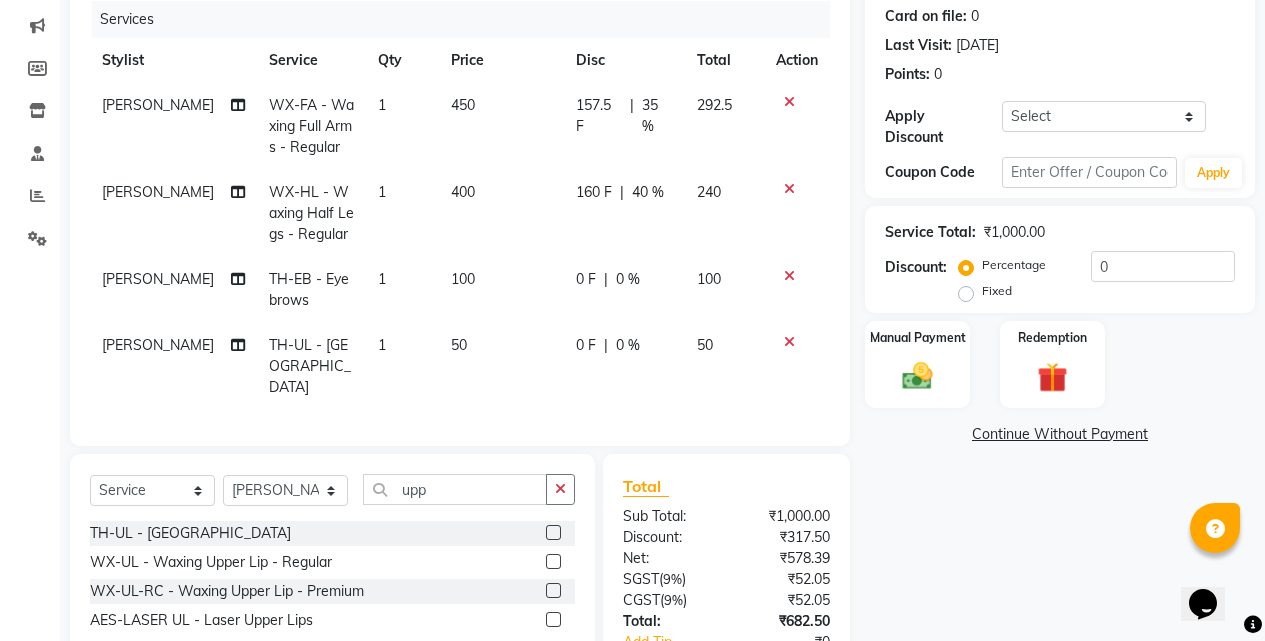 click on "Name: Sapna  Membership:  No Active Membership  Total Visits:  1 Card on file:  0 Last Visit:   09-07-2025 Points:   0  Apply Discount Select Coupon → Wrong Job Card  Coupon → Complimentary Coupon → Correction  Coupon → First Wash  Coupon → Free Of Cost - Foc  Coupon → Staff Service  Coupon → Service Not Done  Coupon → Double Job Card  Coupon → Pending Payment  Coupon Code Apply Service Total:  ₹1,000.00  Discount:  Percentage   Fixed  0 Manual Payment Redemption  Continue Without Payment" 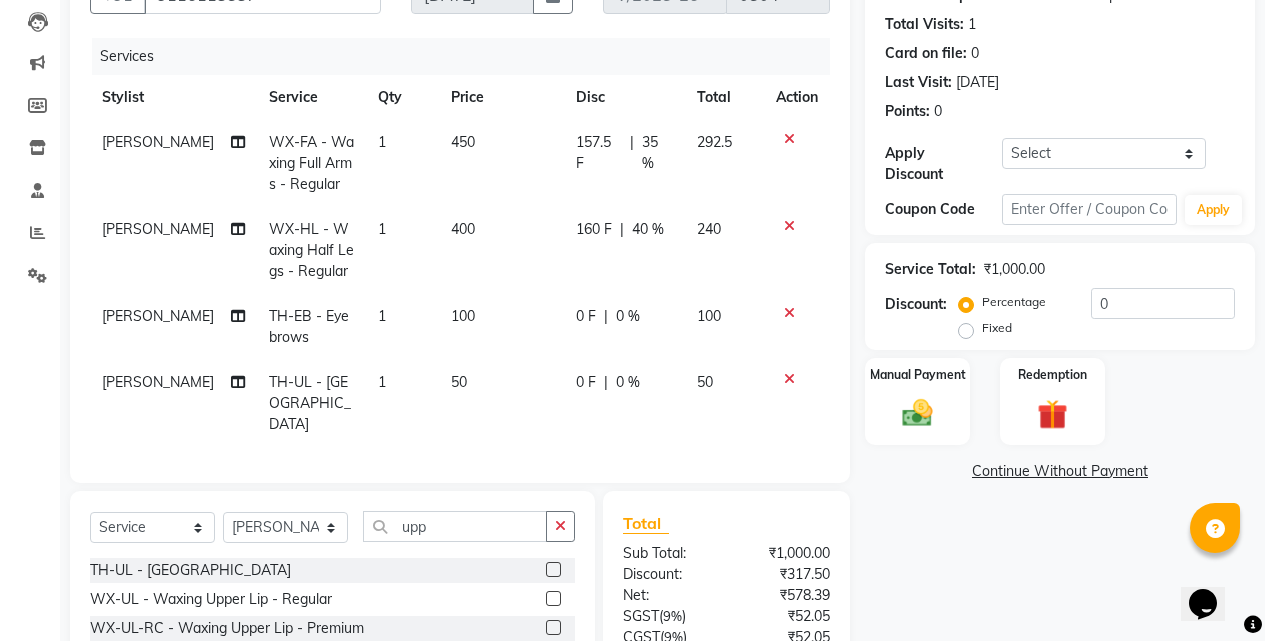 scroll, scrollTop: 78, scrollLeft: 0, axis: vertical 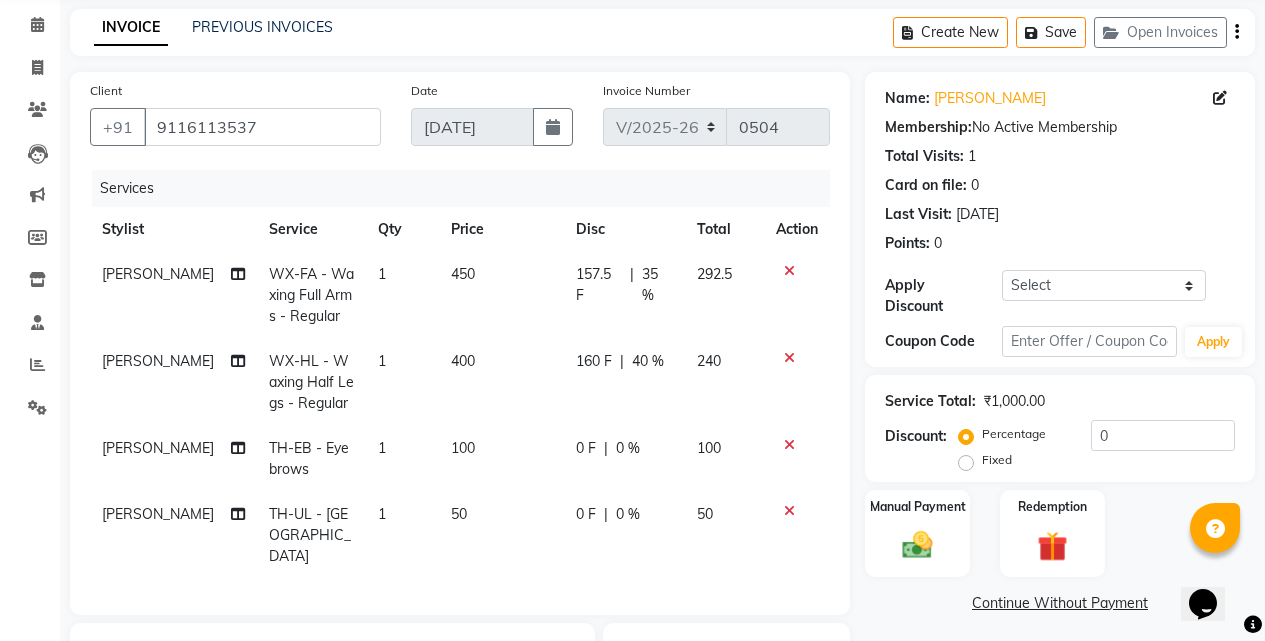 click on "292.5" 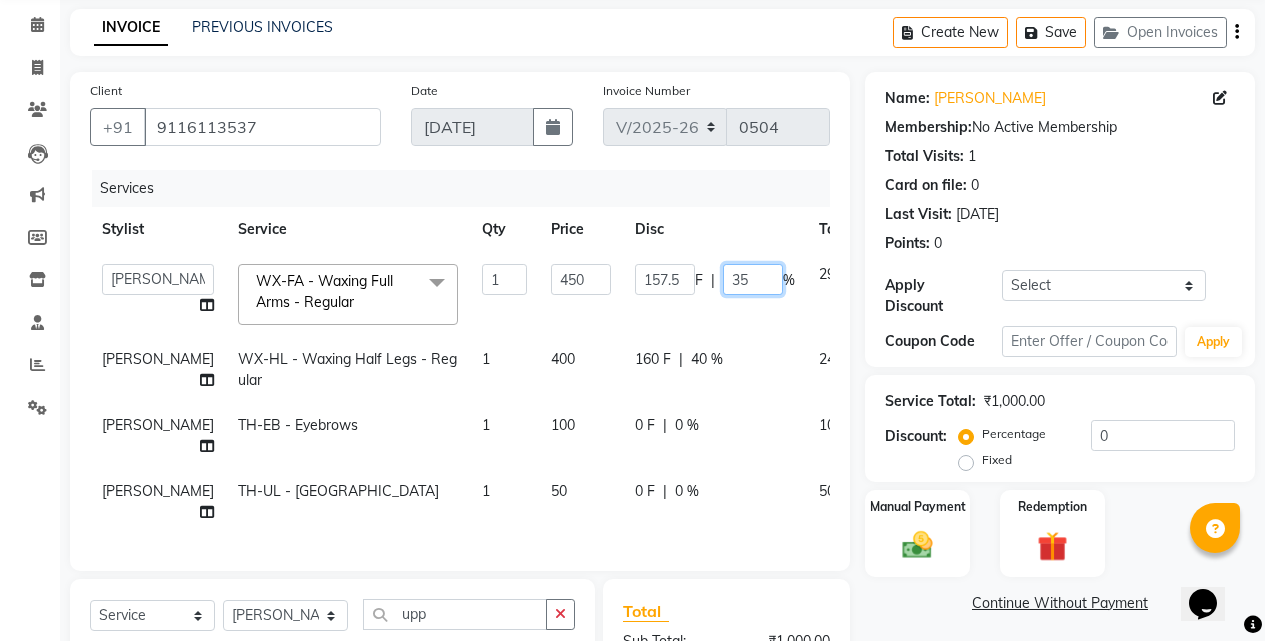 click on "35" 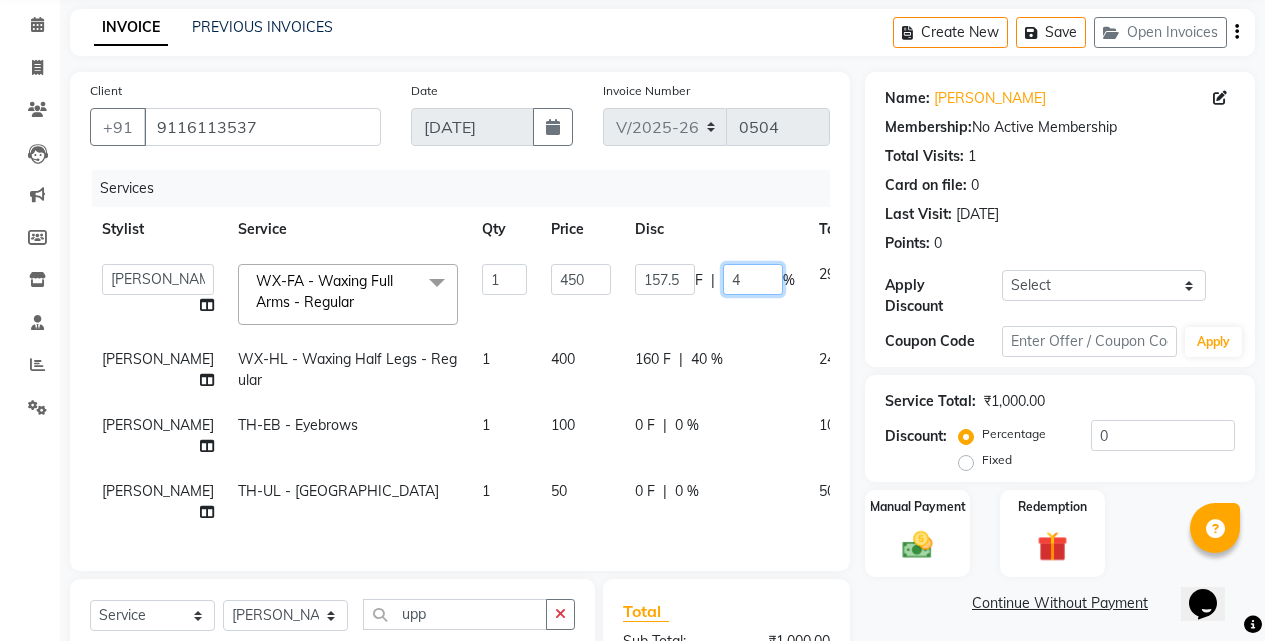 type on "40" 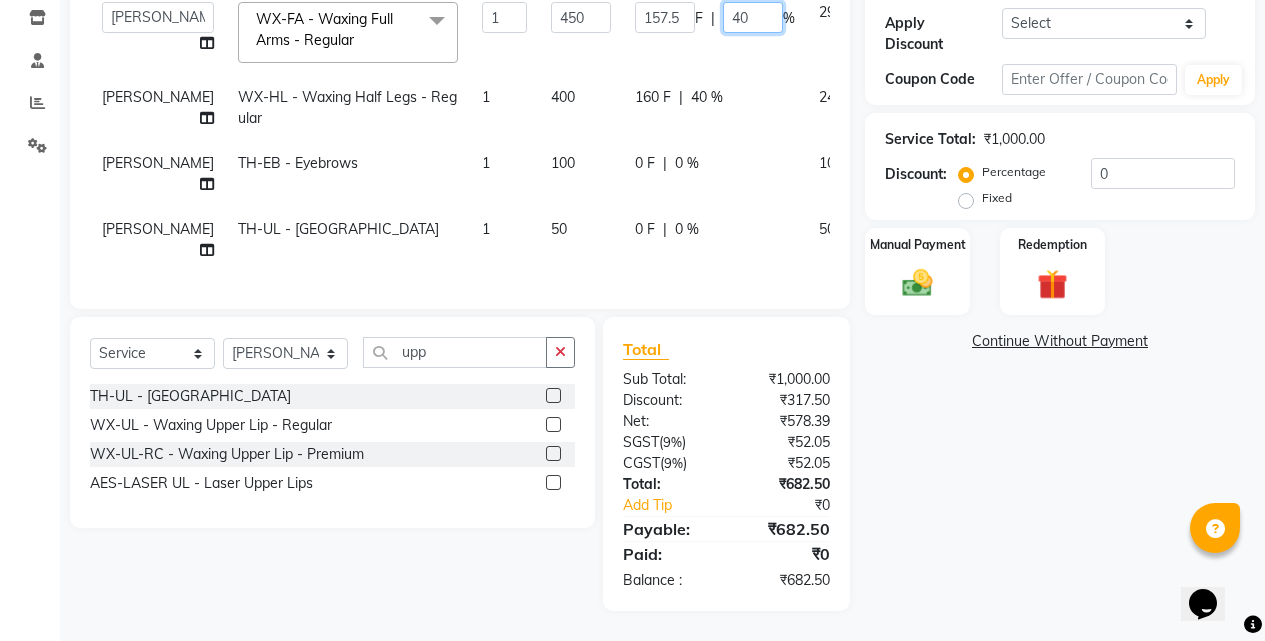 scroll, scrollTop: 355, scrollLeft: 0, axis: vertical 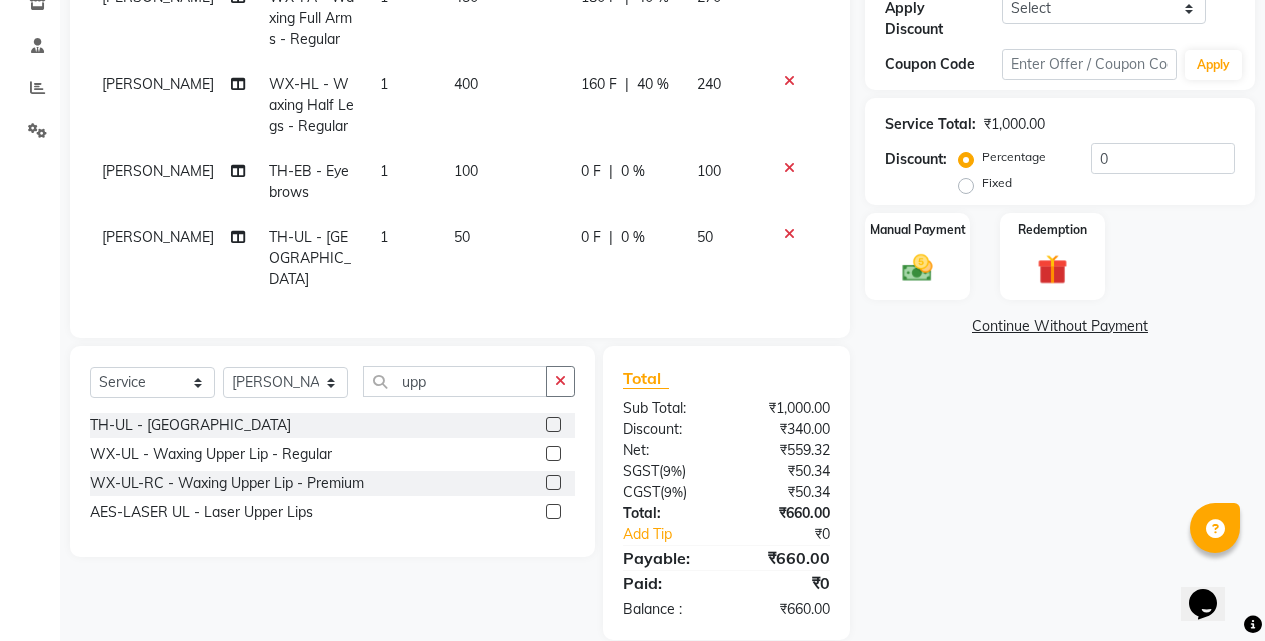 click on "Name: Sapna  Membership:  No Active Membership  Total Visits:  1 Card on file:  0 Last Visit:   09-07-2025 Points:   0  Apply Discount Select Coupon → Wrong Job Card  Coupon → Complimentary Coupon → Correction  Coupon → First Wash  Coupon → Free Of Cost - Foc  Coupon → Staff Service  Coupon → Service Not Done  Coupon → Double Job Card  Coupon → Pending Payment  Coupon Code Apply Service Total:  ₹1,000.00  Discount:  Percentage   Fixed  0 Manual Payment Redemption  Continue Without Payment" 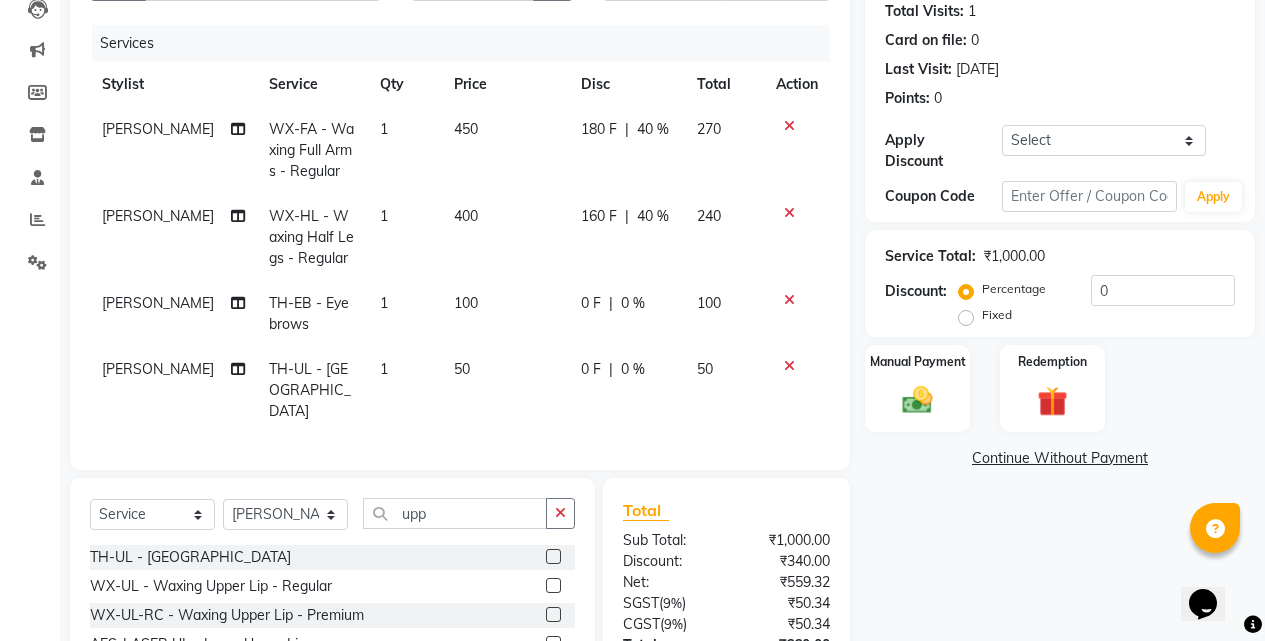 scroll, scrollTop: 155, scrollLeft: 0, axis: vertical 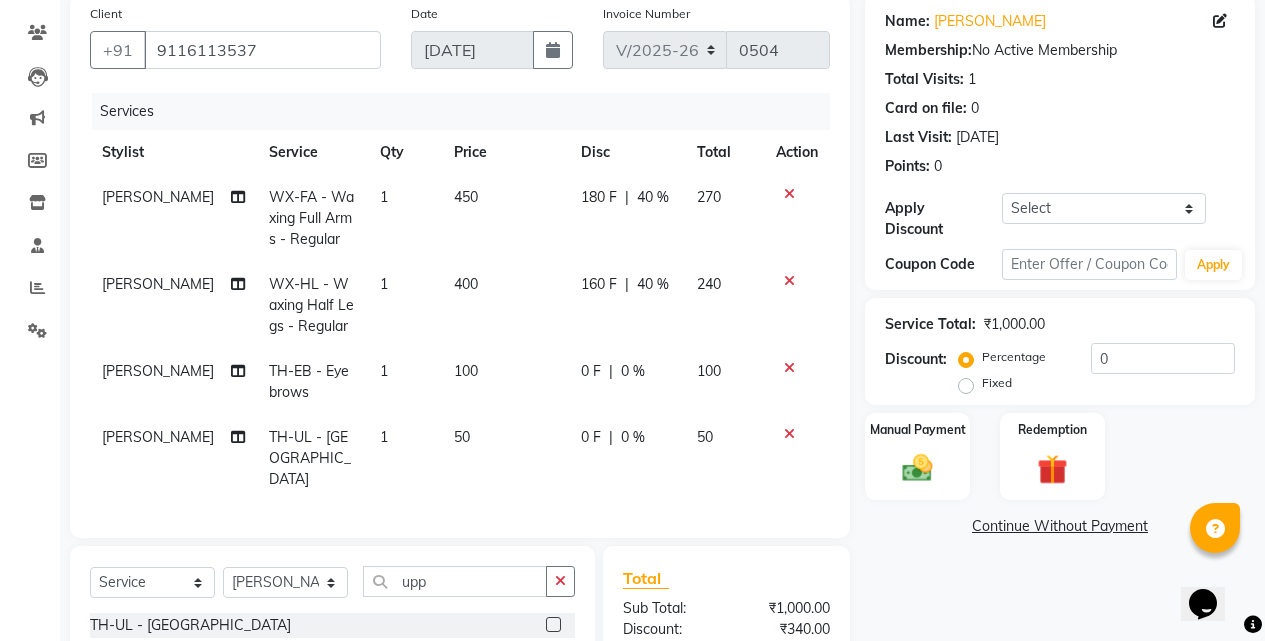 click on "160 F" 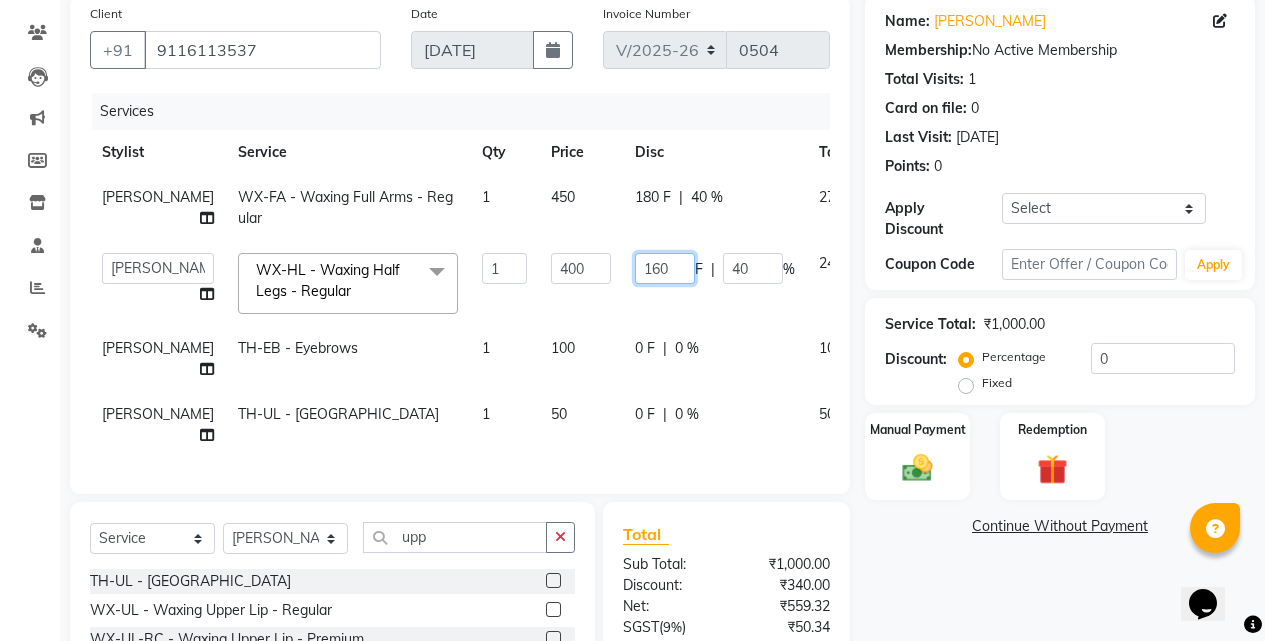 click on "160" 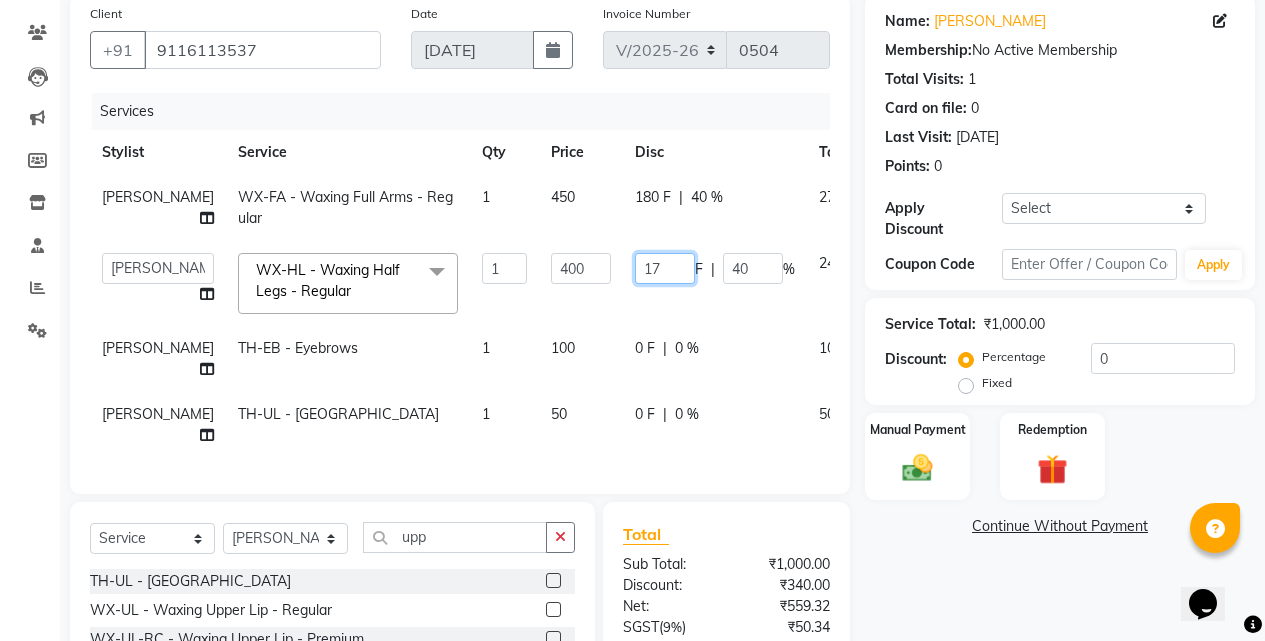 type on "170" 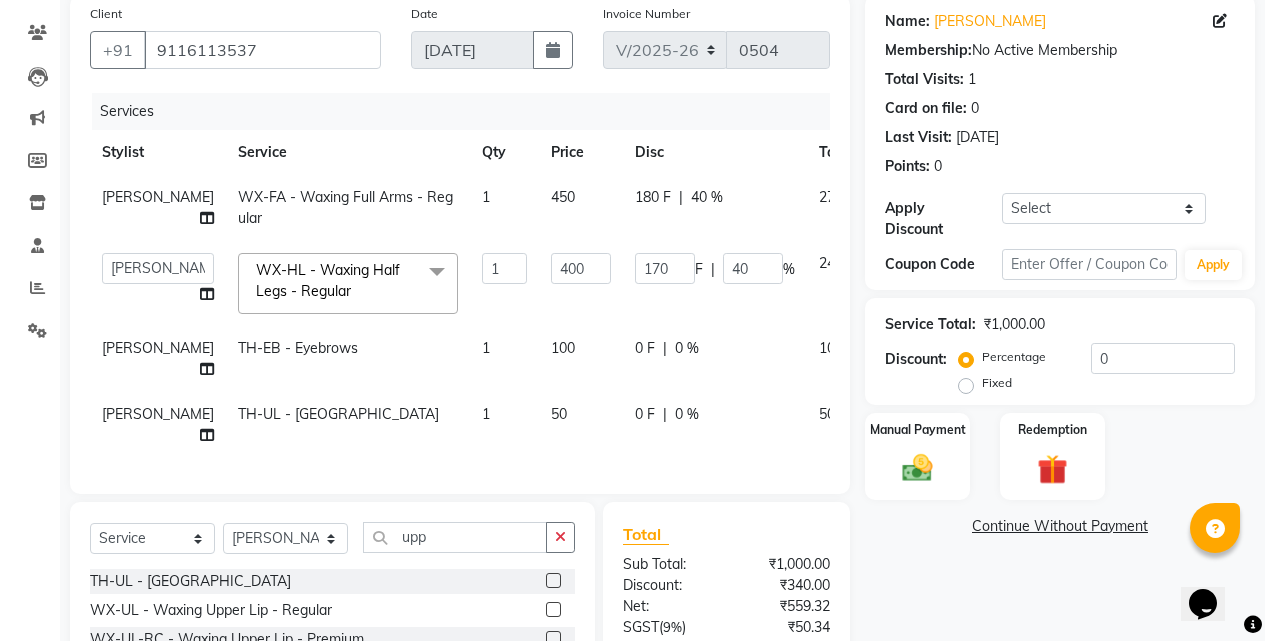 click on "Name: Sapna  Membership:  No Active Membership  Total Visits:  1 Card on file:  0 Last Visit:   09-07-2025 Points:   0  Apply Discount Select Coupon → Wrong Job Card  Coupon → Complimentary Coupon → Correction  Coupon → First Wash  Coupon → Free Of Cost - Foc  Coupon → Staff Service  Coupon → Service Not Done  Coupon → Double Job Card  Coupon → Pending Payment  Coupon Code Apply Service Total:  ₹1,000.00  Discount:  Percentage   Fixed  0 Manual Payment Redemption  Continue Without Payment" 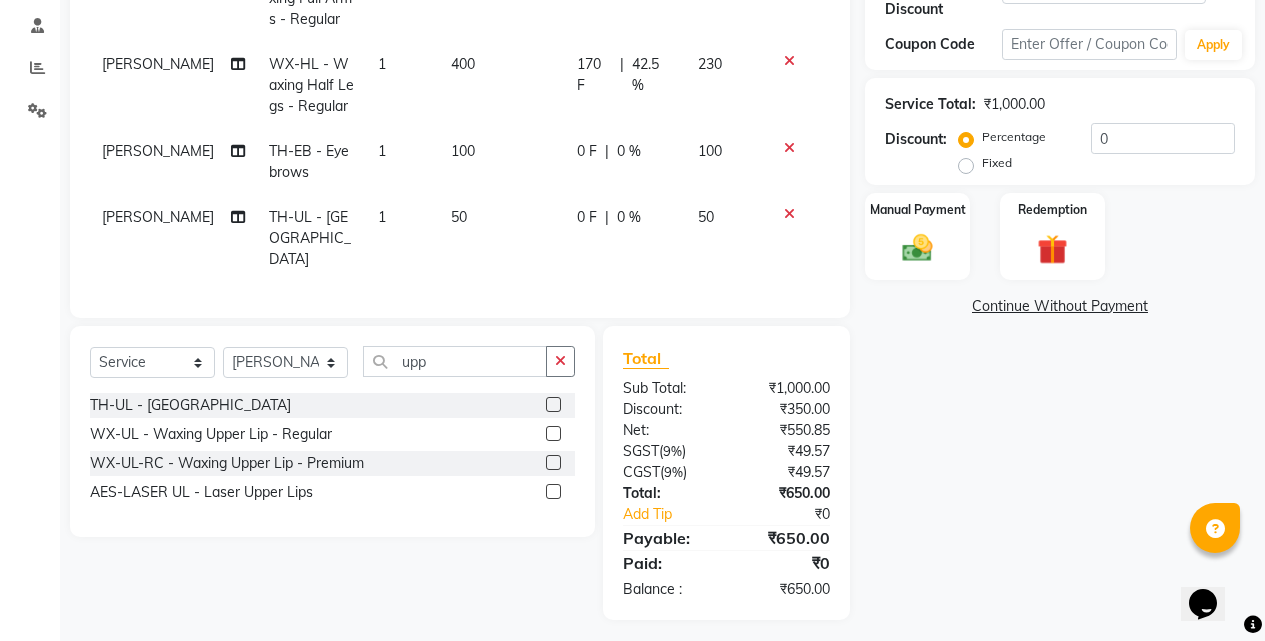 scroll, scrollTop: 378, scrollLeft: 0, axis: vertical 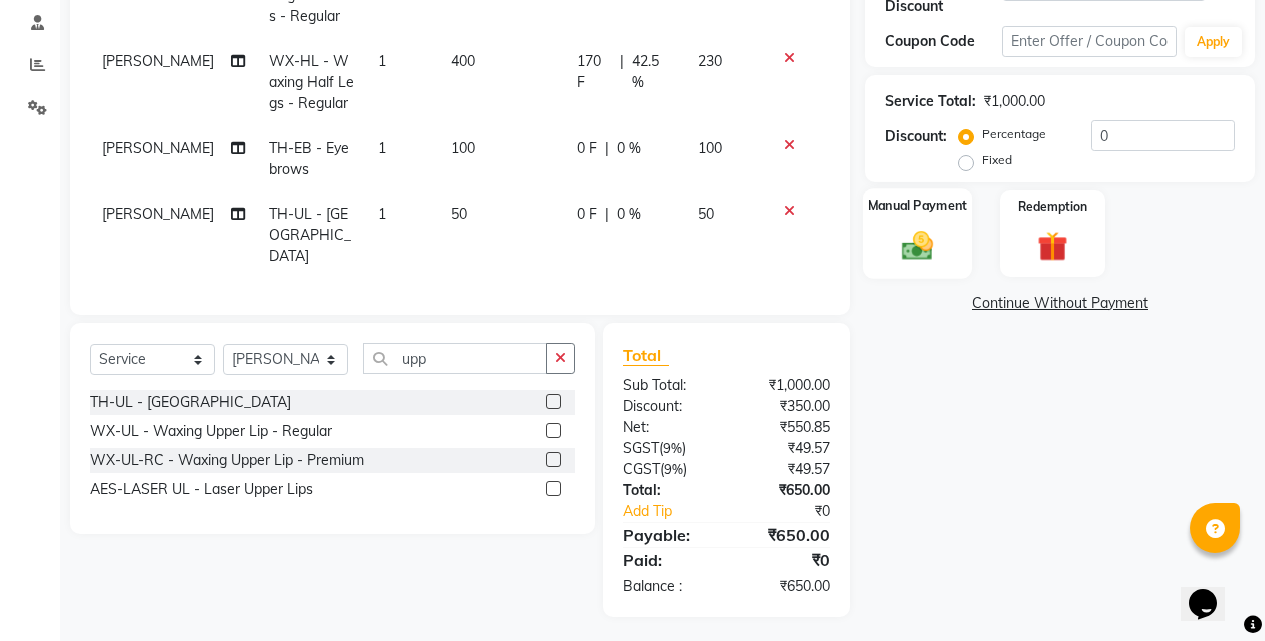 click 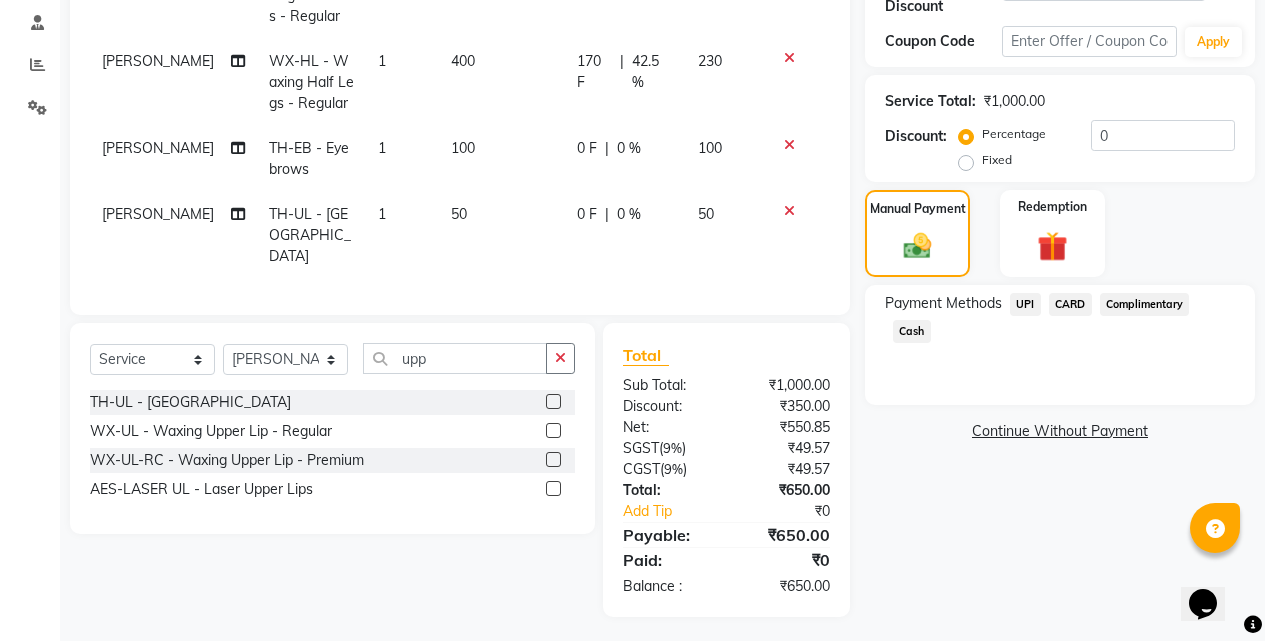 click on "UPI" 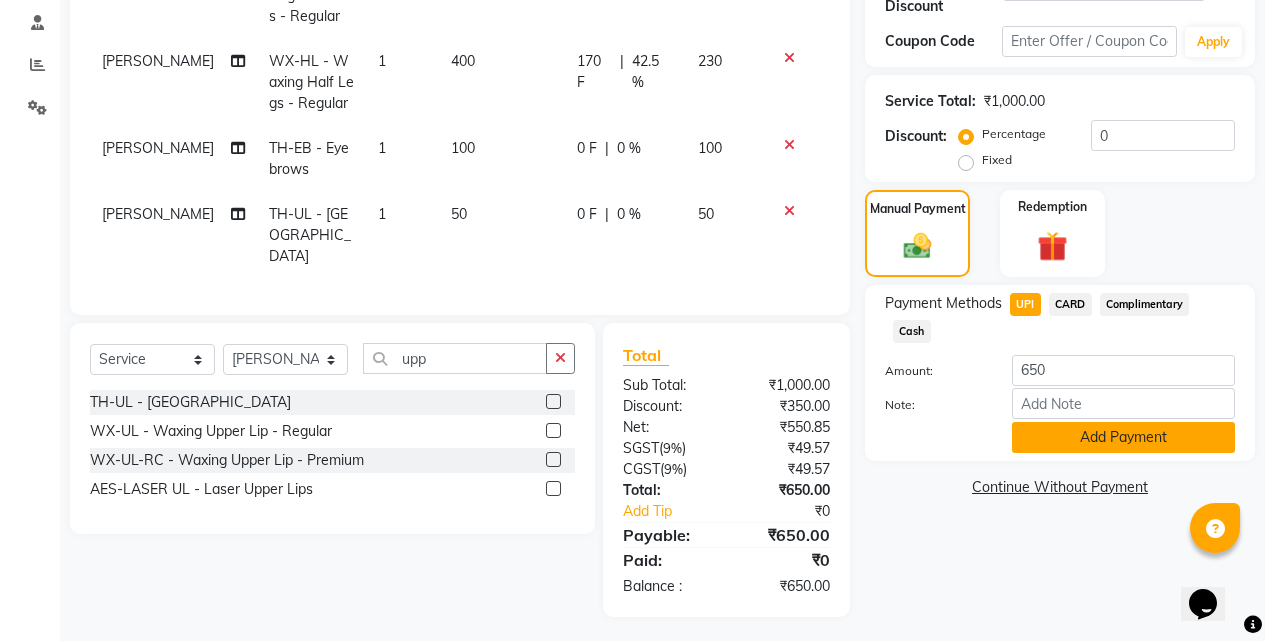 click on "Add Payment" 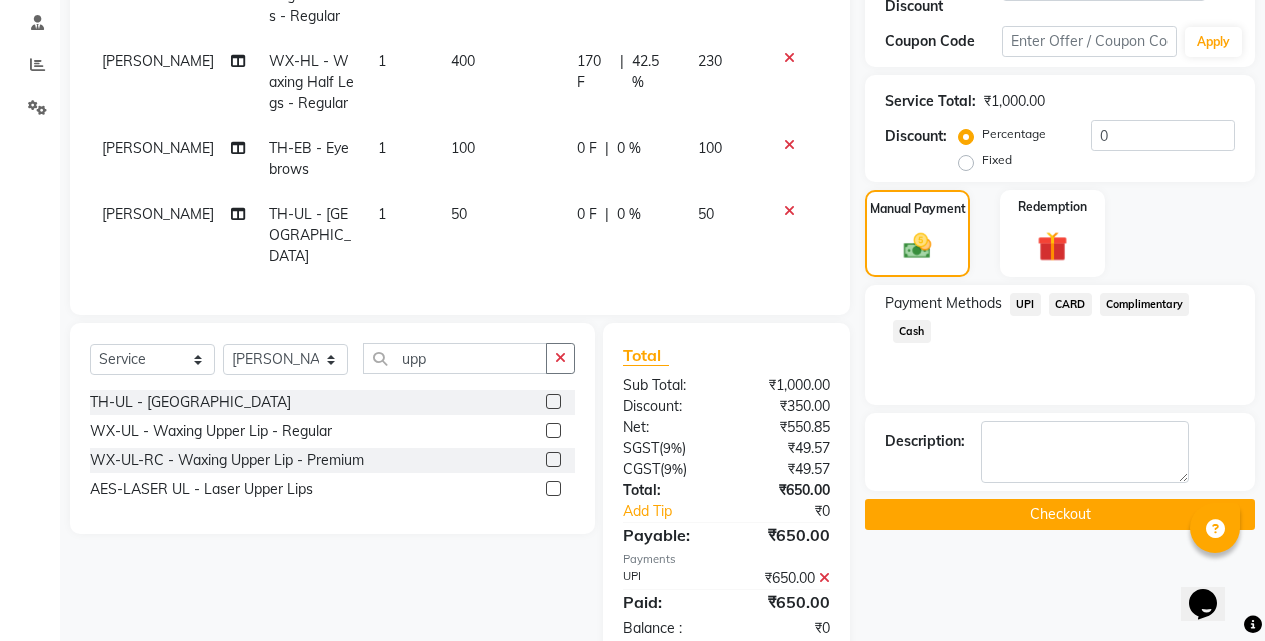 click on "Checkout" 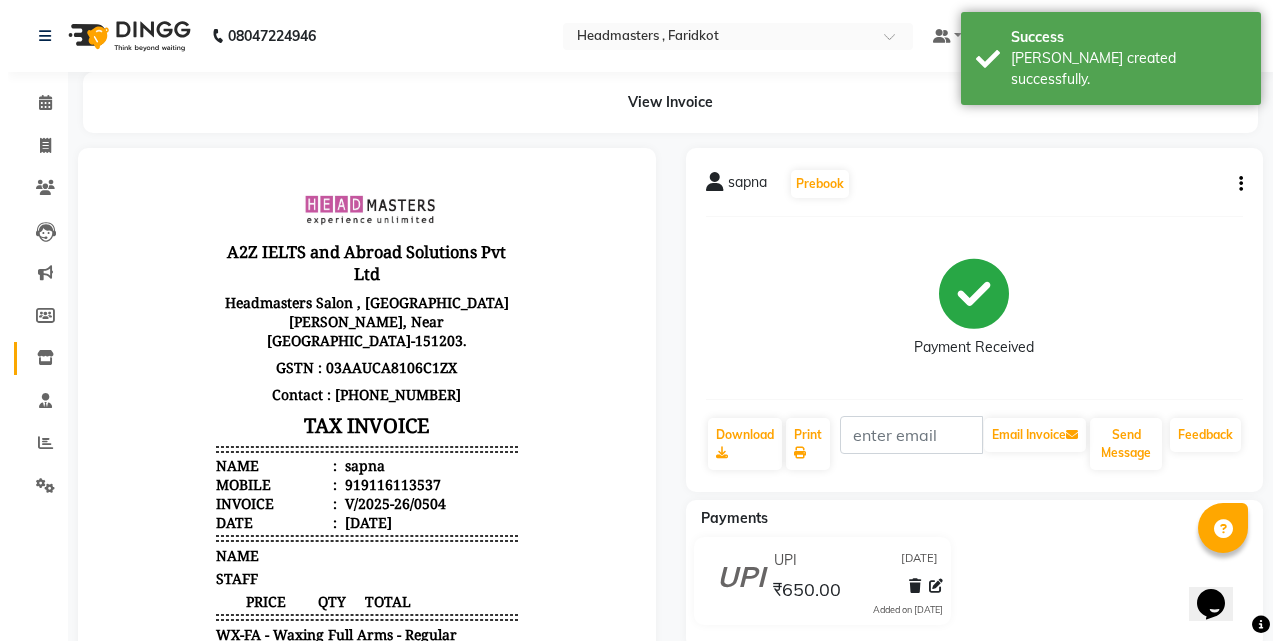 scroll, scrollTop: 0, scrollLeft: 0, axis: both 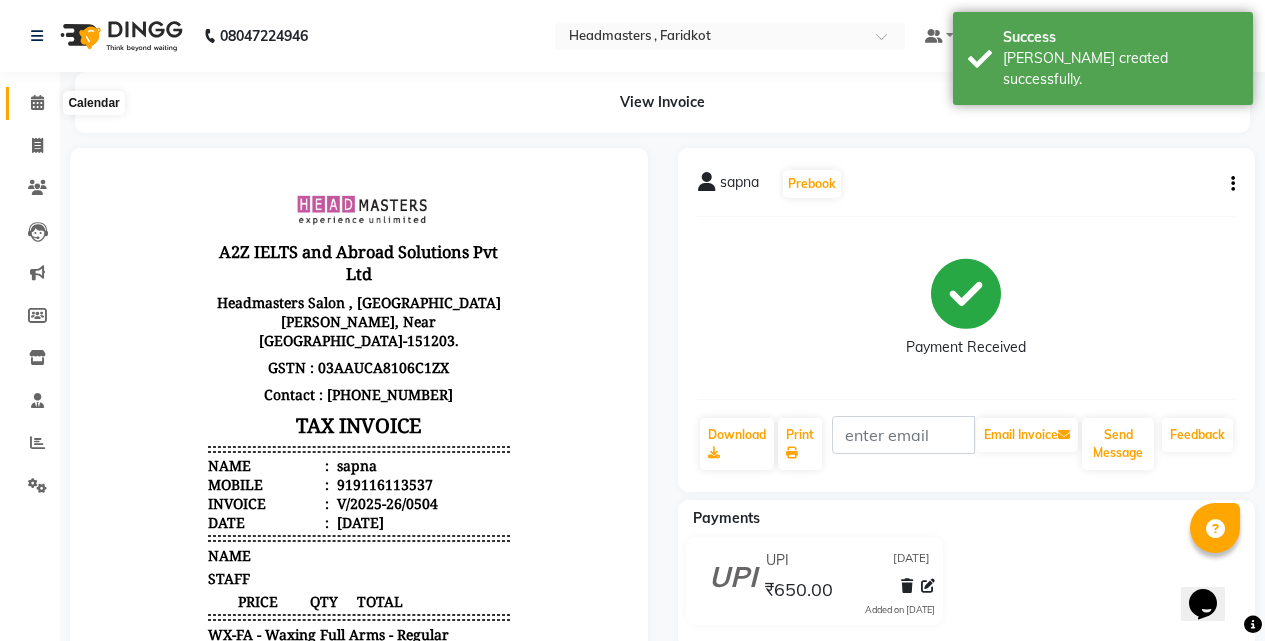 click 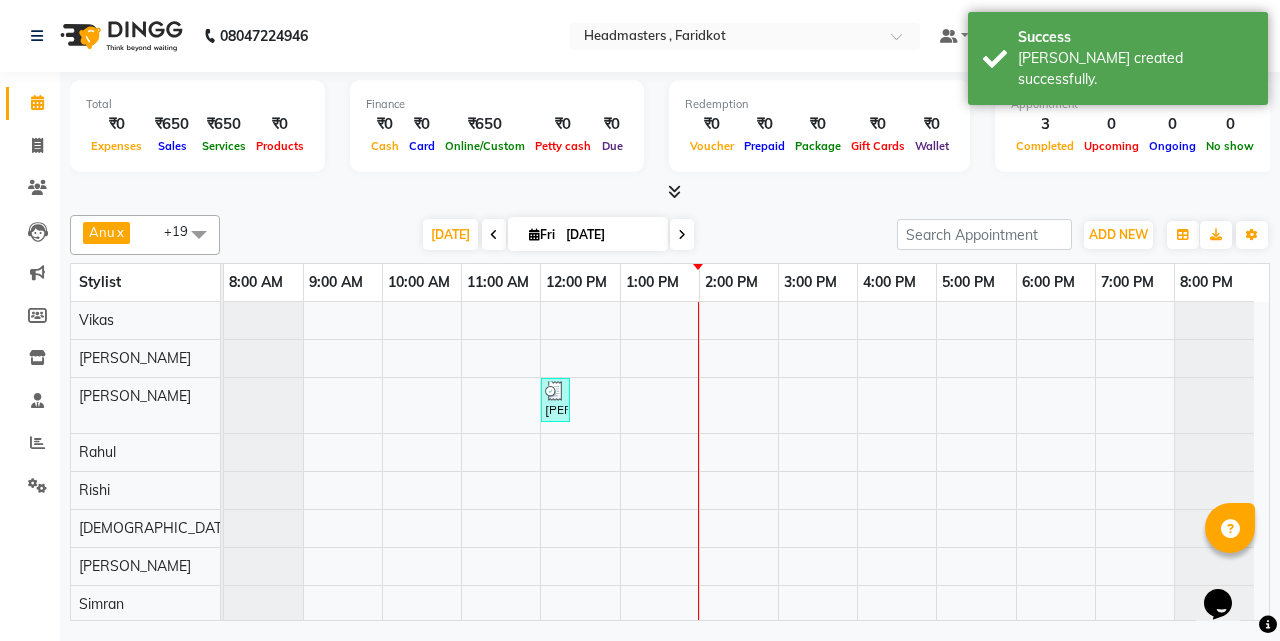 scroll, scrollTop: 184, scrollLeft: 0, axis: vertical 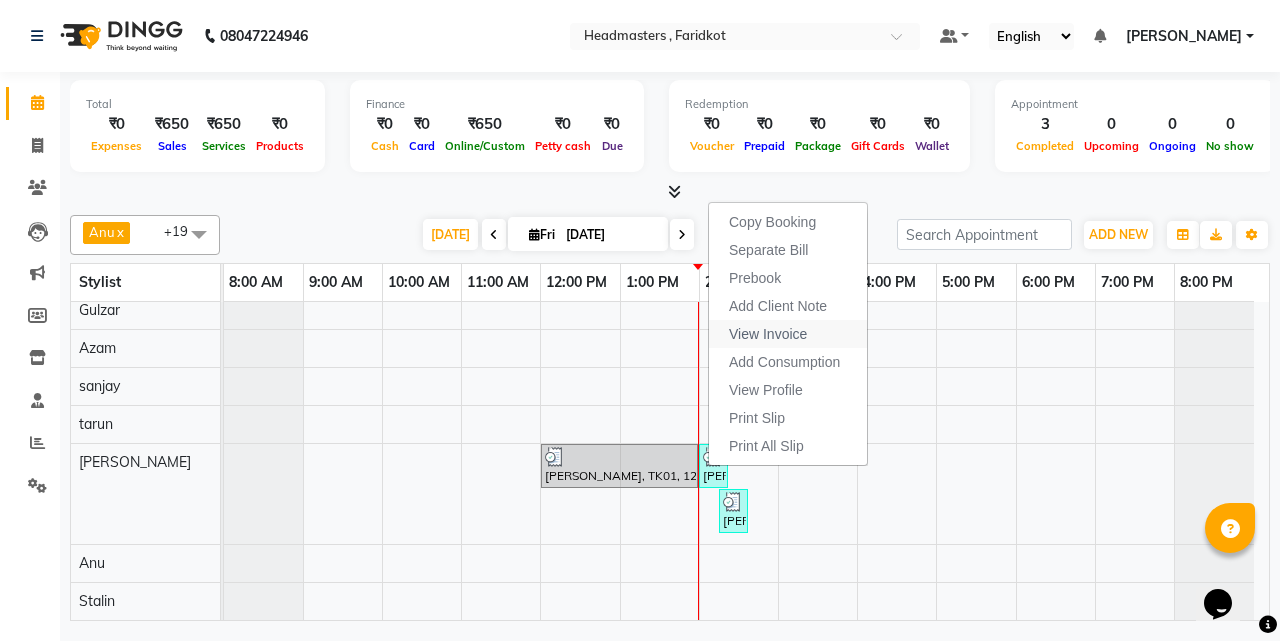 click on "View Invoice" at bounding box center [768, 334] 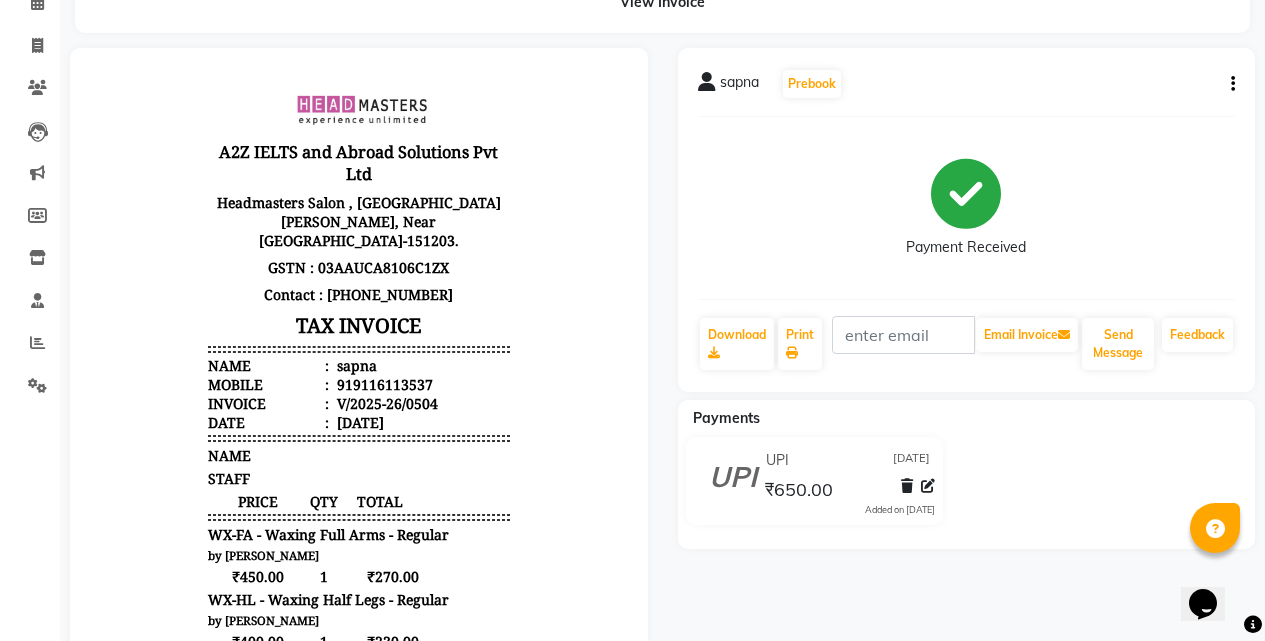 click 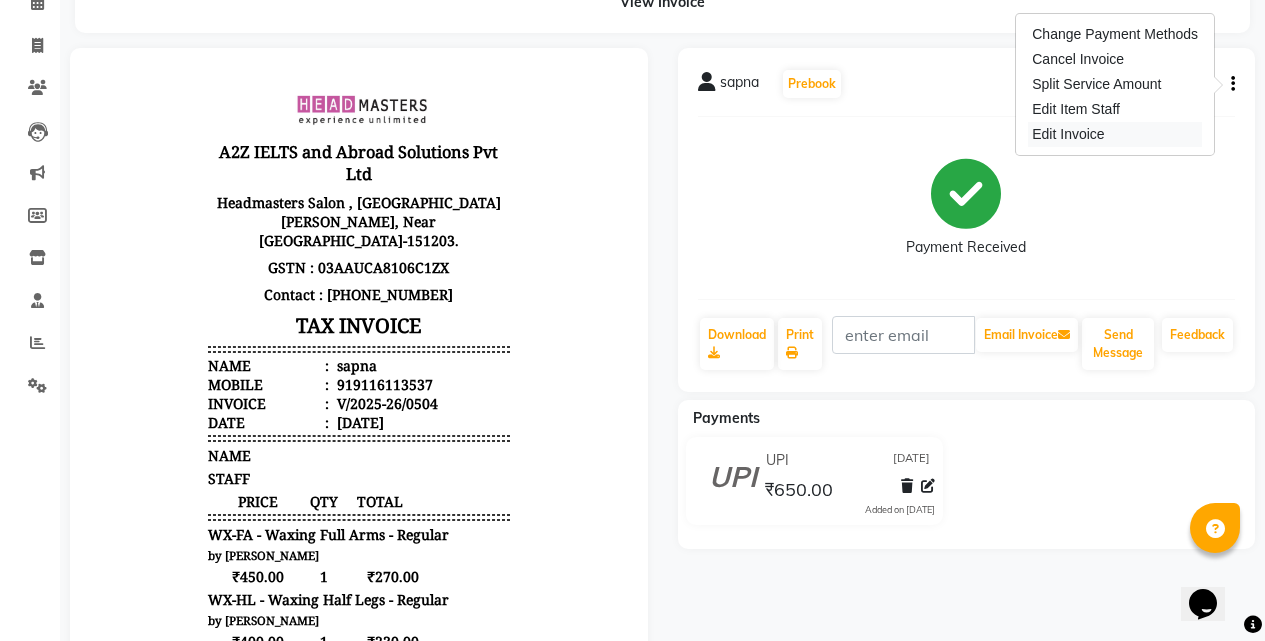click on "Edit Invoice" at bounding box center [1115, 134] 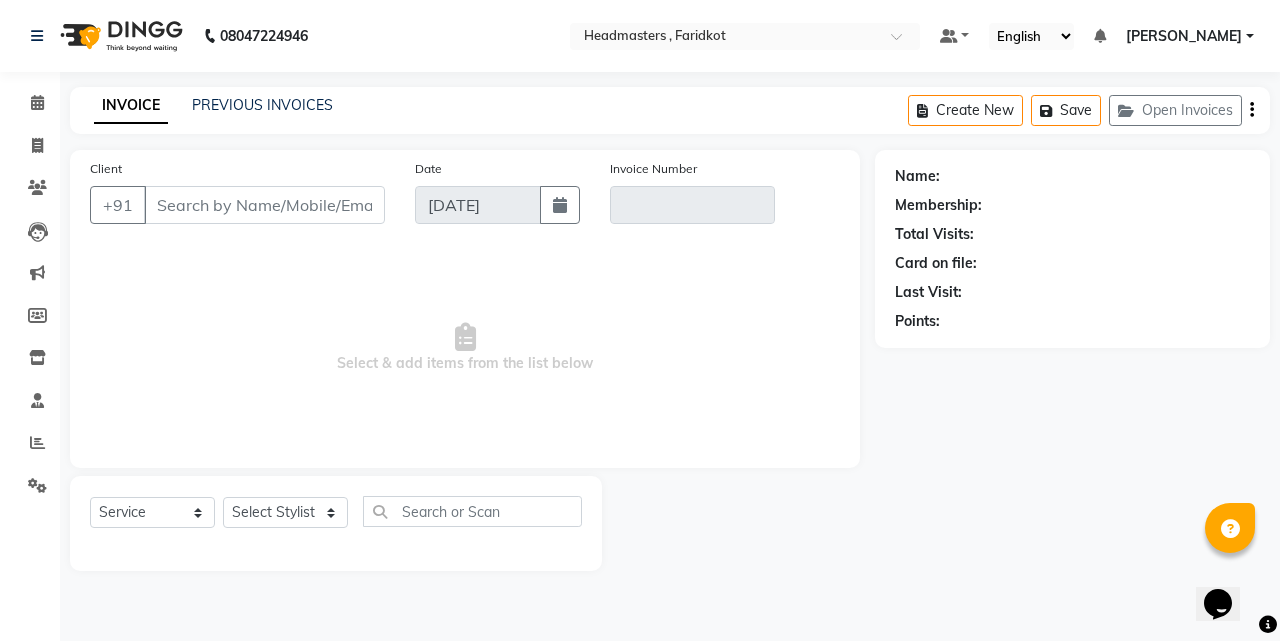 type on "9116113537" 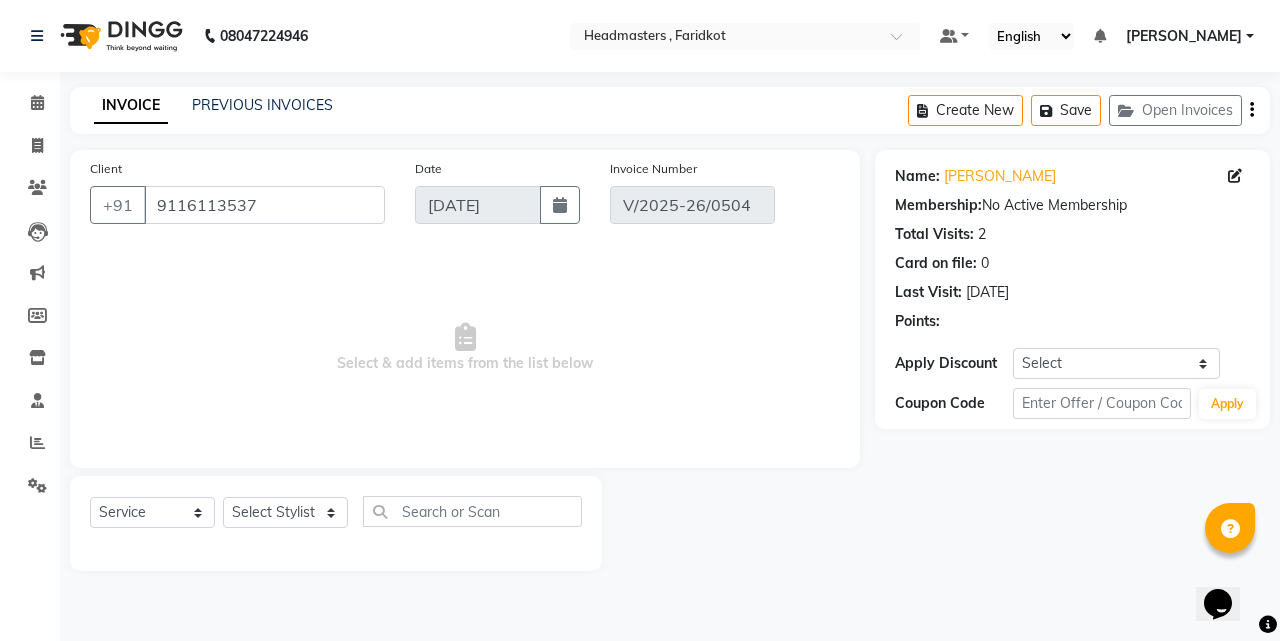 select on "select" 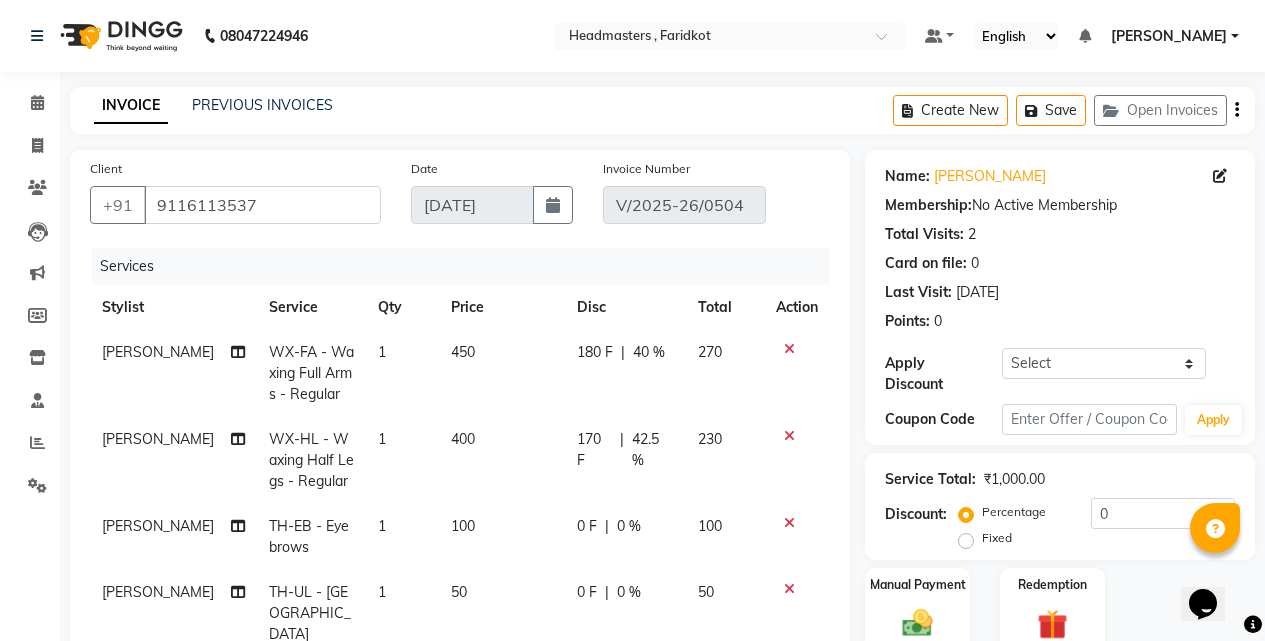 click on "Malkeet" 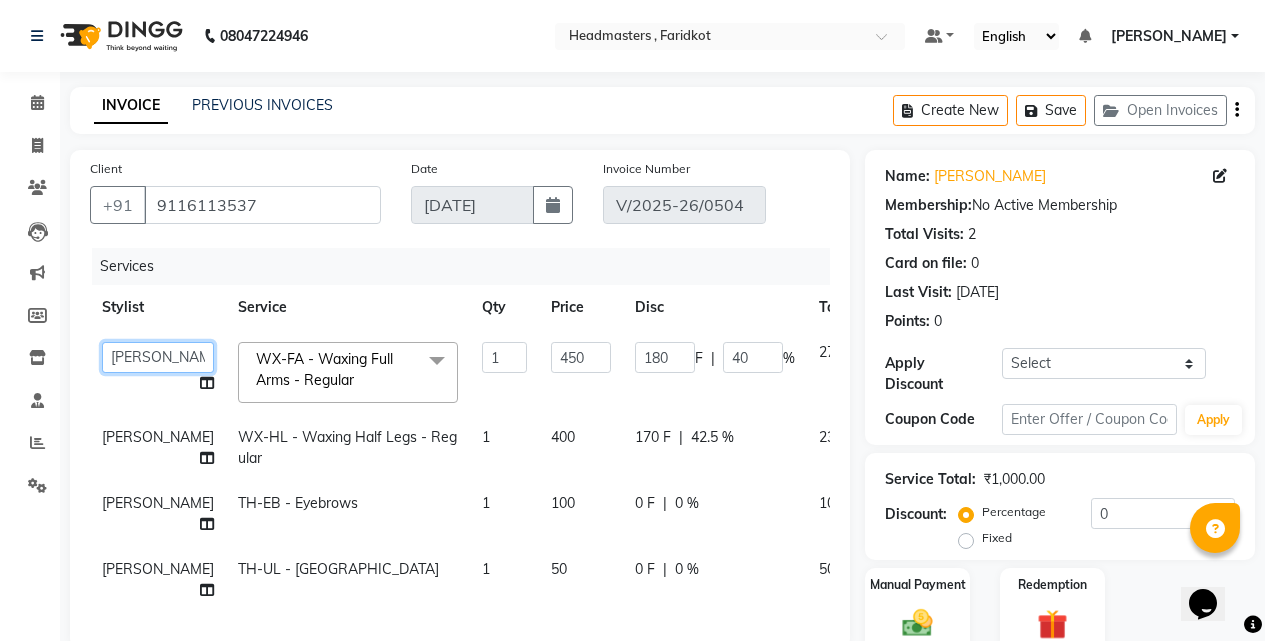 click on "Anu   Azam   Geetanjali   Gulzar   Jagdeep Singh   Jagjeet   Jasdeep   Jashan   Lovepreet   Malkeet   Micheal   Rahul   Rishi   sanjay   Sharan   Simran   Simran kaur   Stalin   tarun   Vikas" 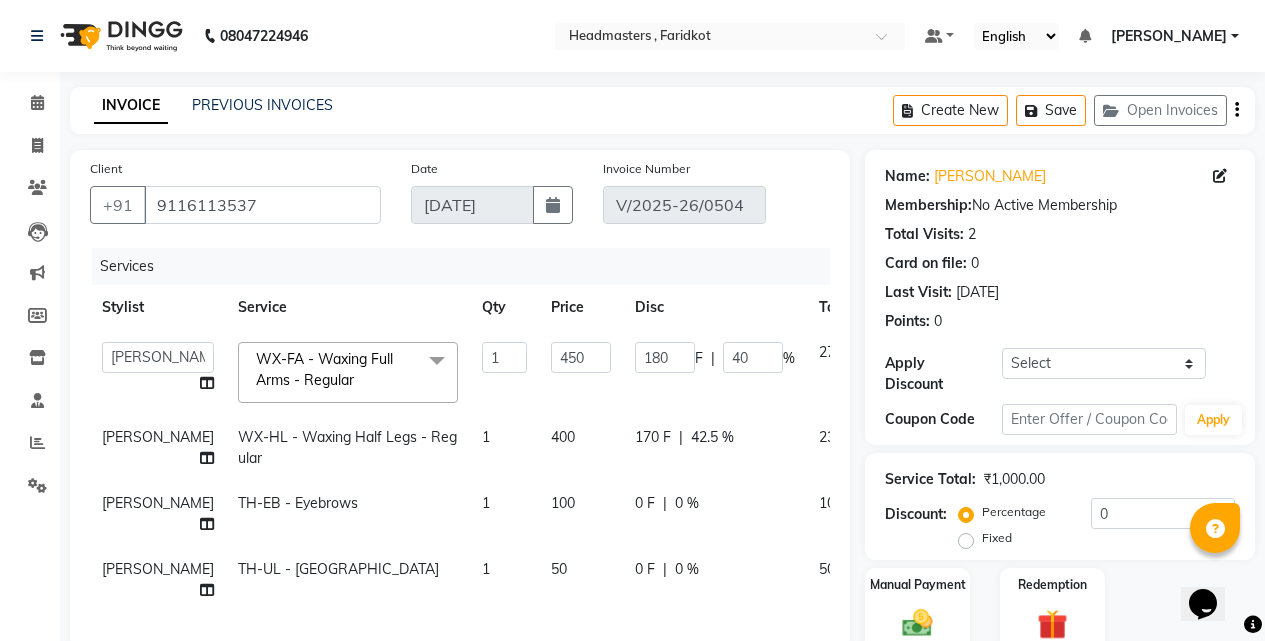 select on "71454" 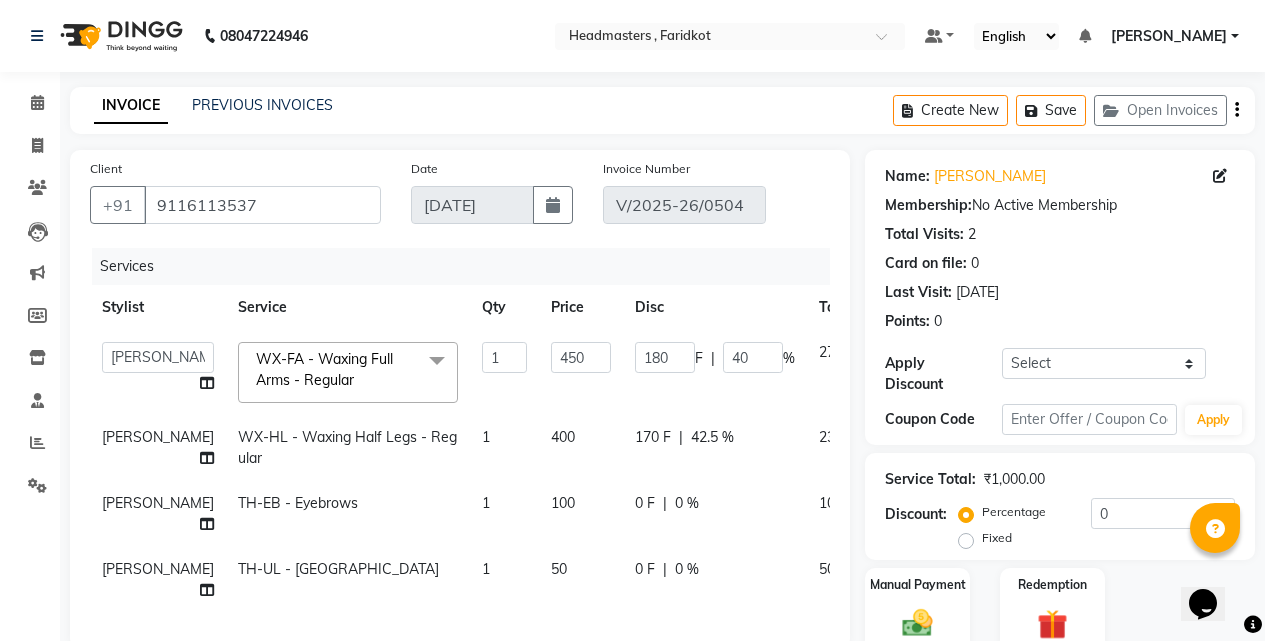 click on "[PERSON_NAME]" 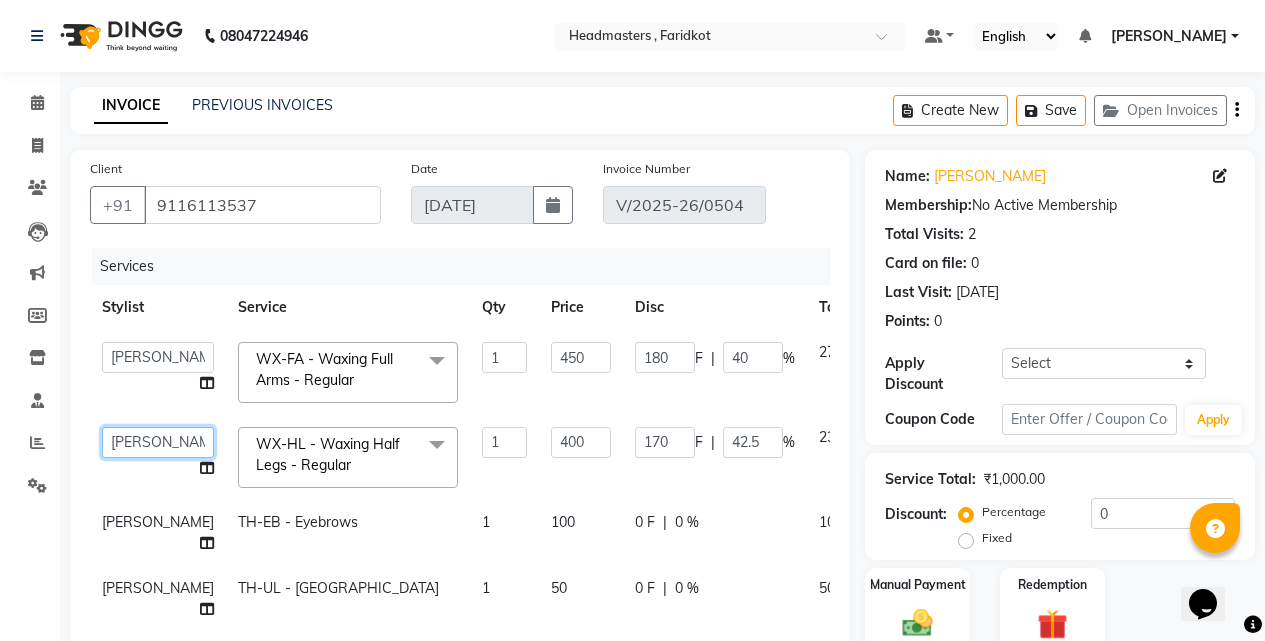 click on "Anu   Azam   Geetanjali   Gulzar   Jagdeep Singh   Jagjeet   Jasdeep   Jashan   Lovepreet   Malkeet   Micheal   Rahul   Rishi   sanjay   Sharan   Simran   Simran kaur   Stalin   tarun   Vikas" 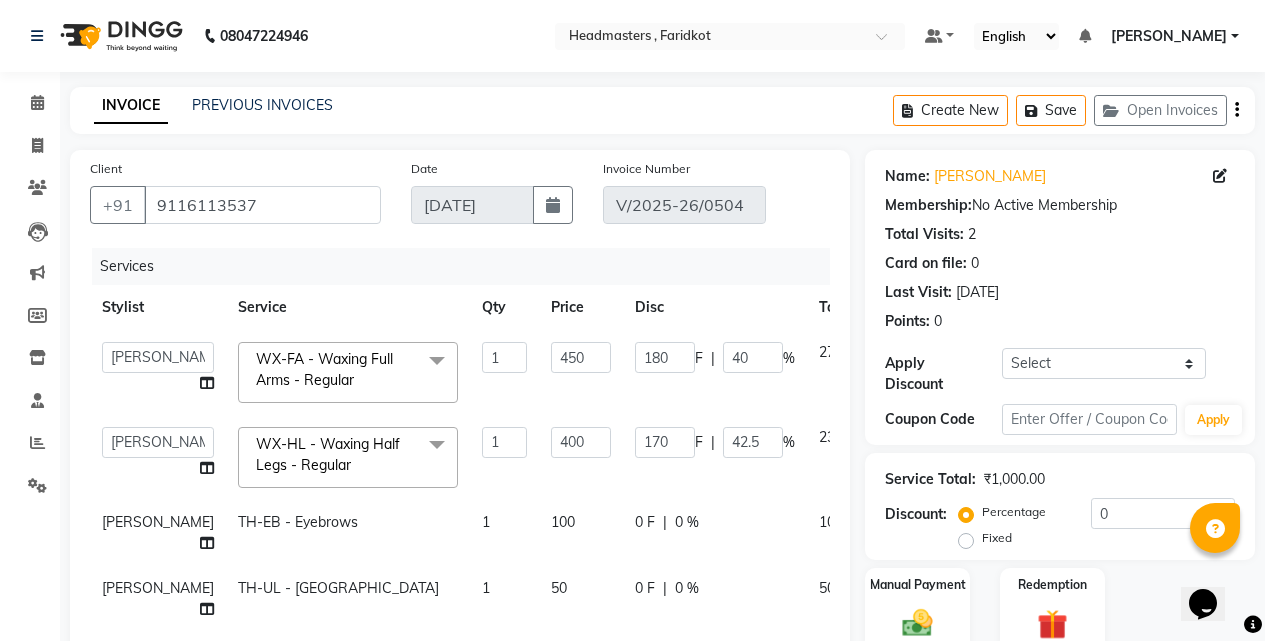 select on "71454" 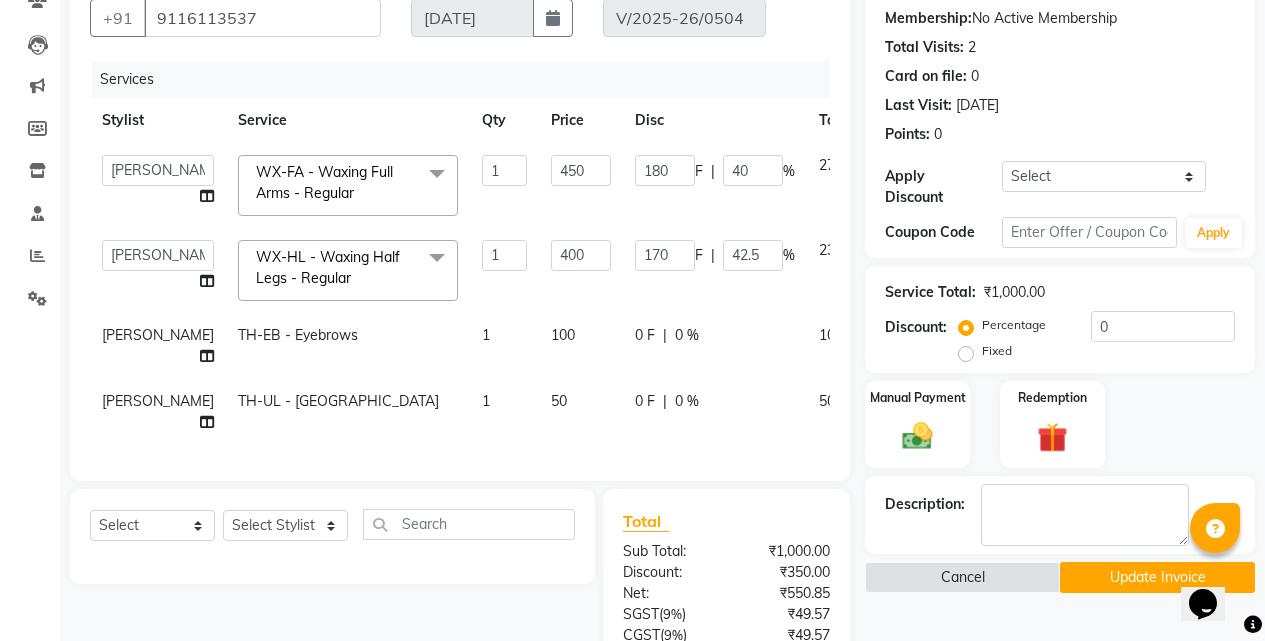 scroll, scrollTop: 415, scrollLeft: 0, axis: vertical 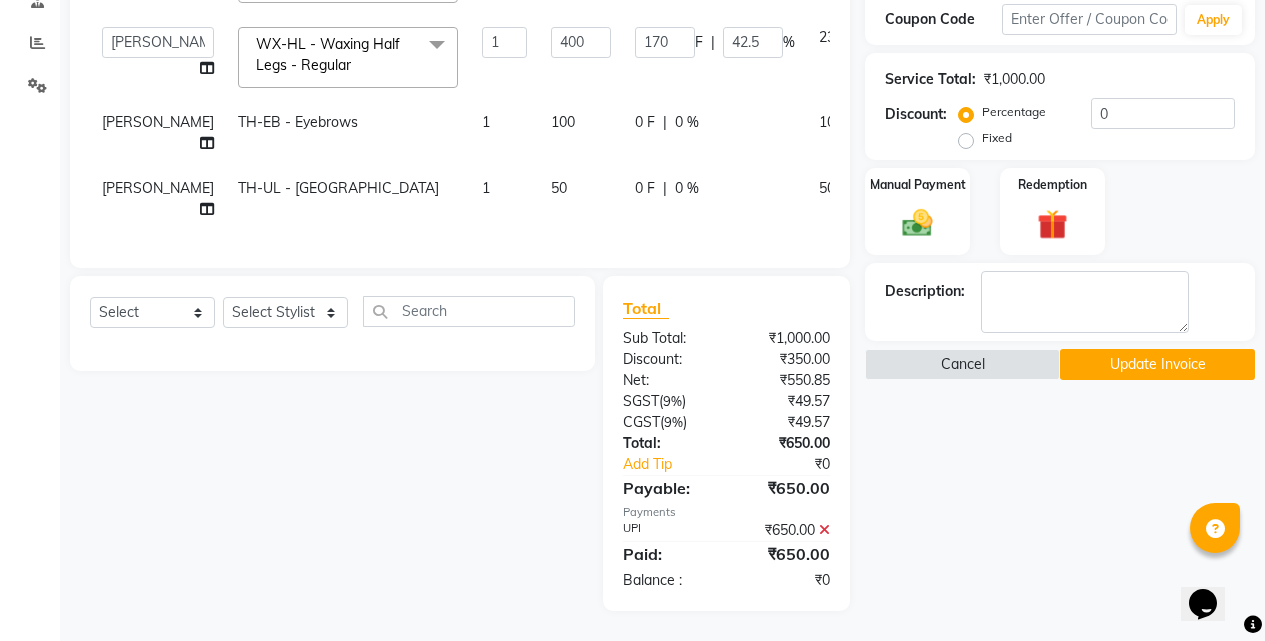 click on "Update Invoice" 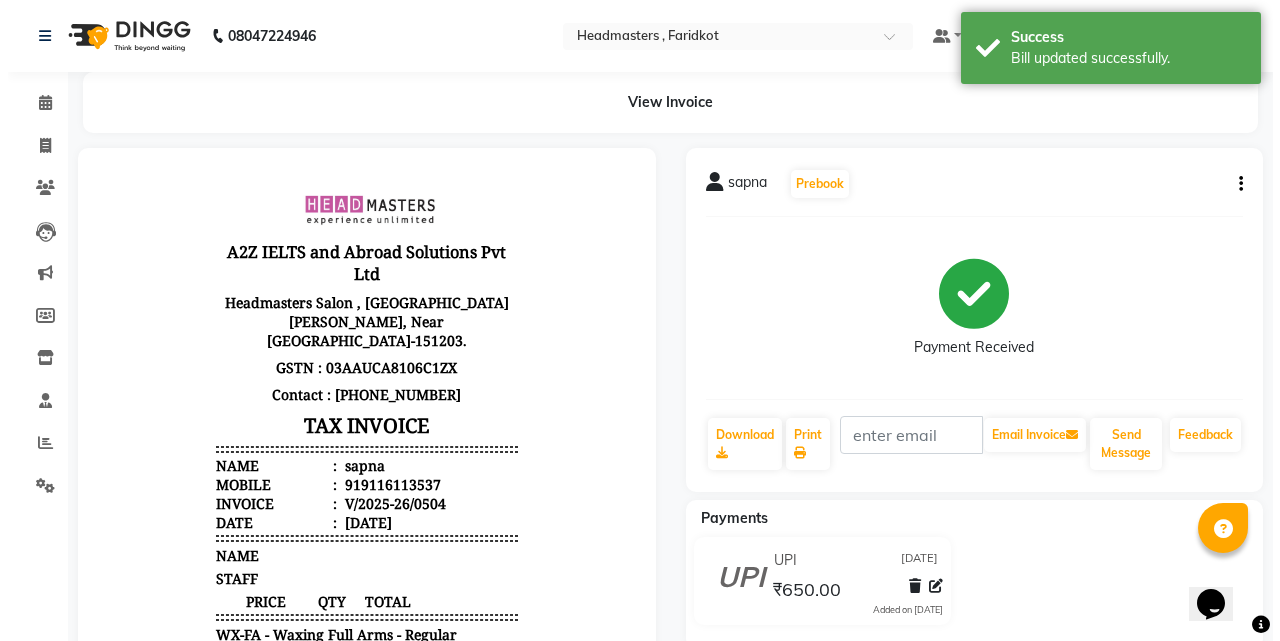 scroll, scrollTop: 0, scrollLeft: 0, axis: both 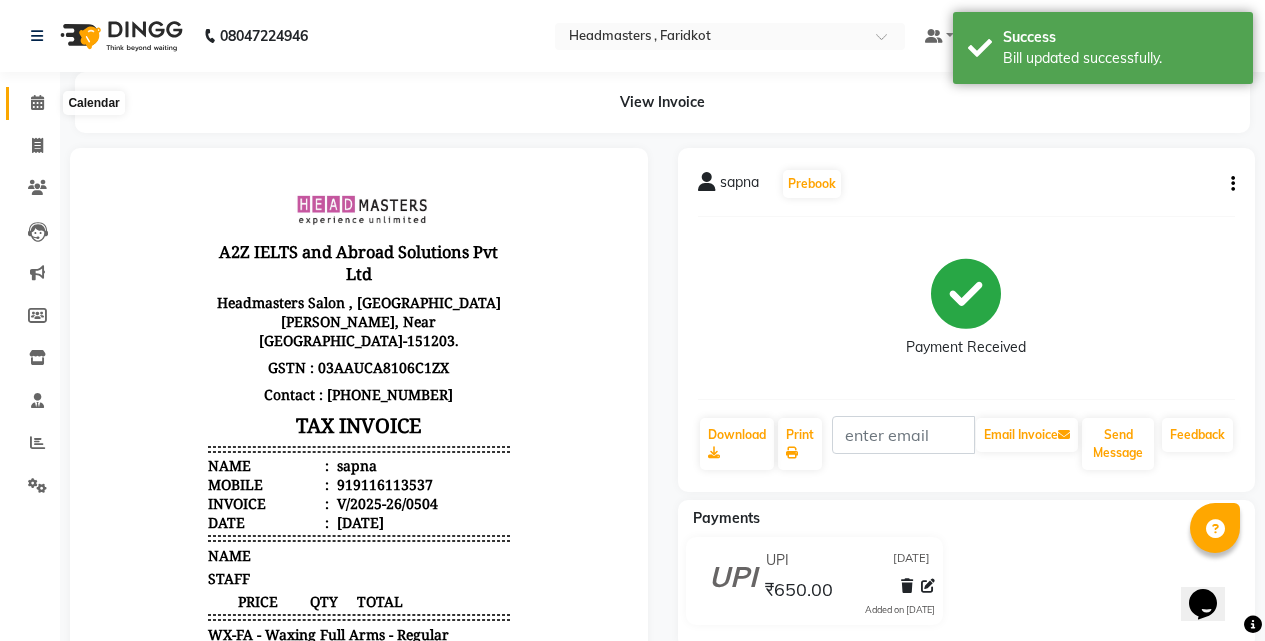 click 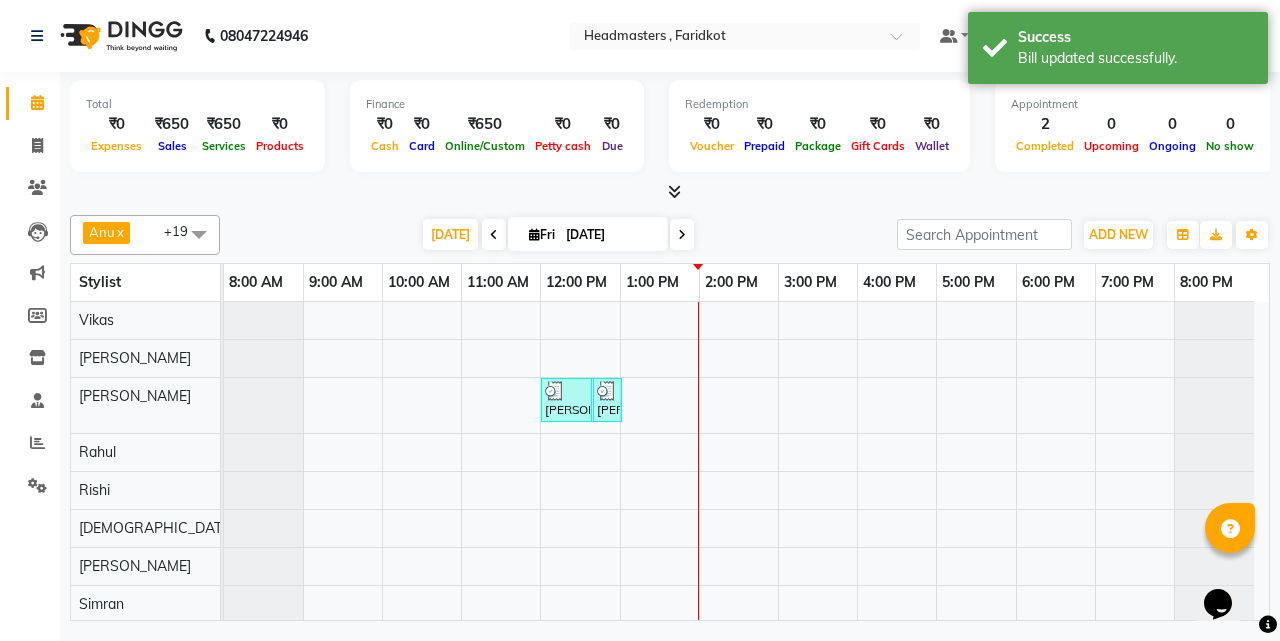 scroll, scrollTop: 300, scrollLeft: 0, axis: vertical 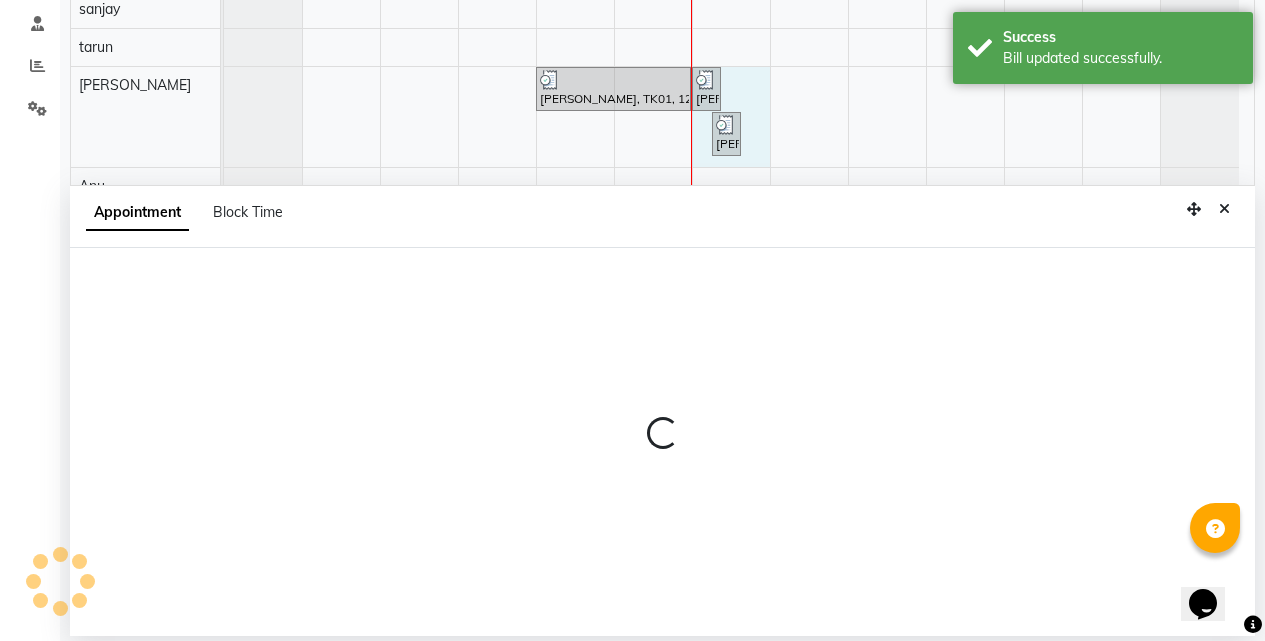 select on "84505" 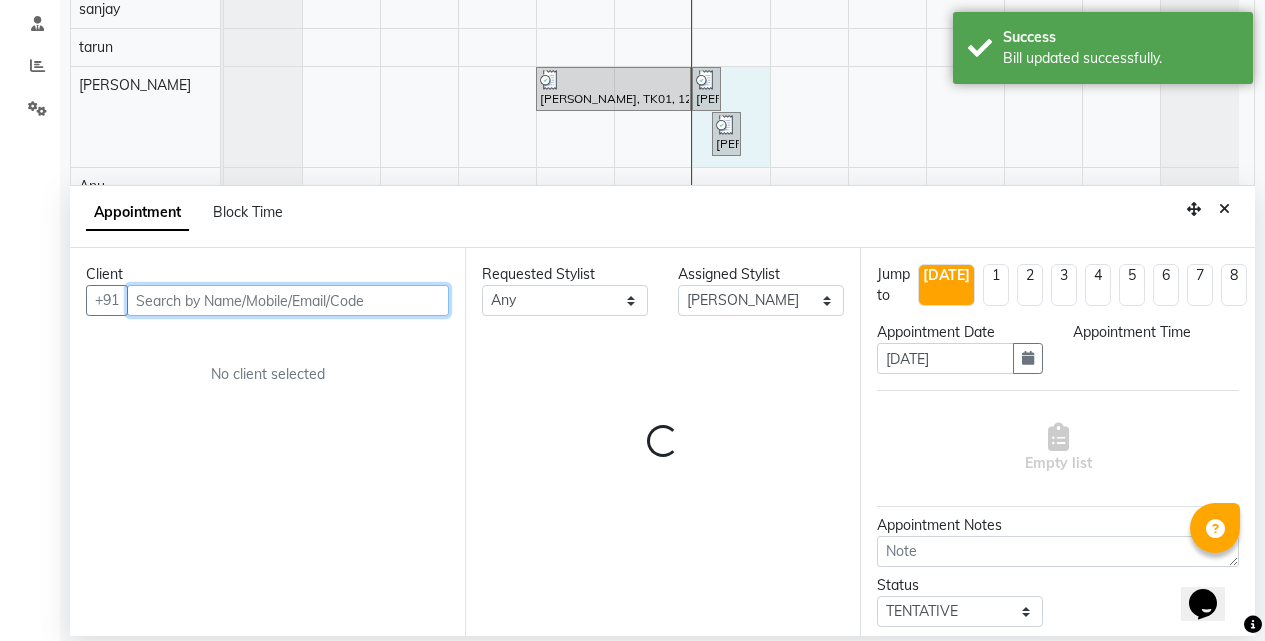 select on "840" 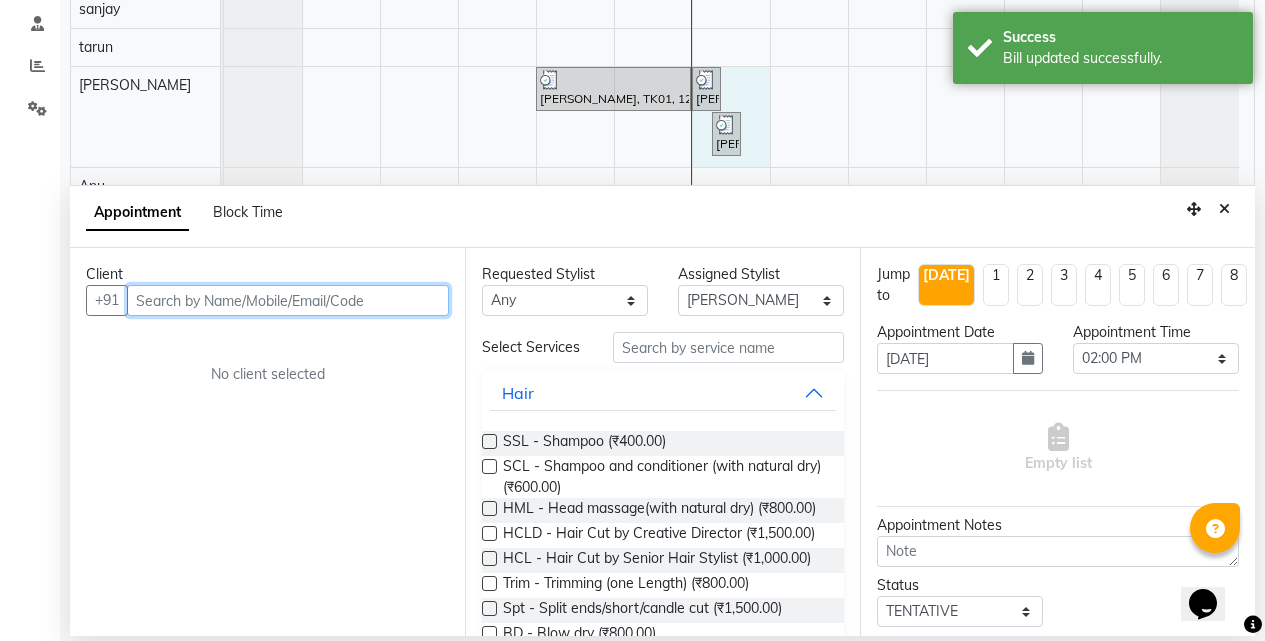 click at bounding box center [288, 300] 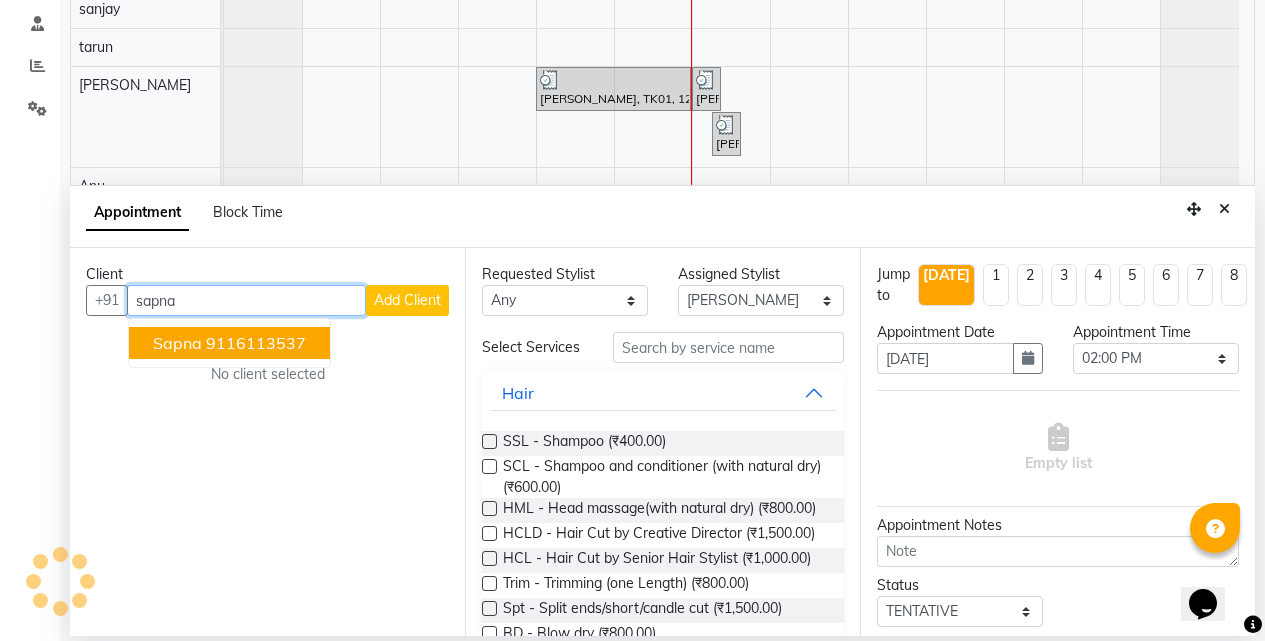 click on "9116113537" at bounding box center (256, 343) 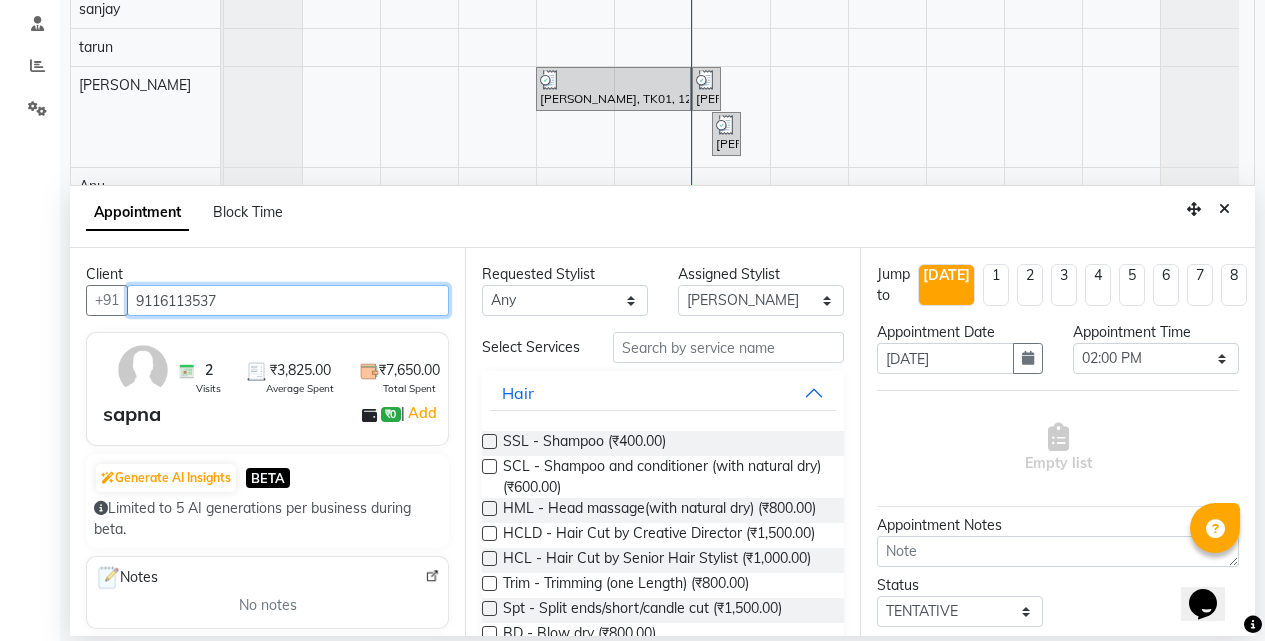 type on "9116113537" 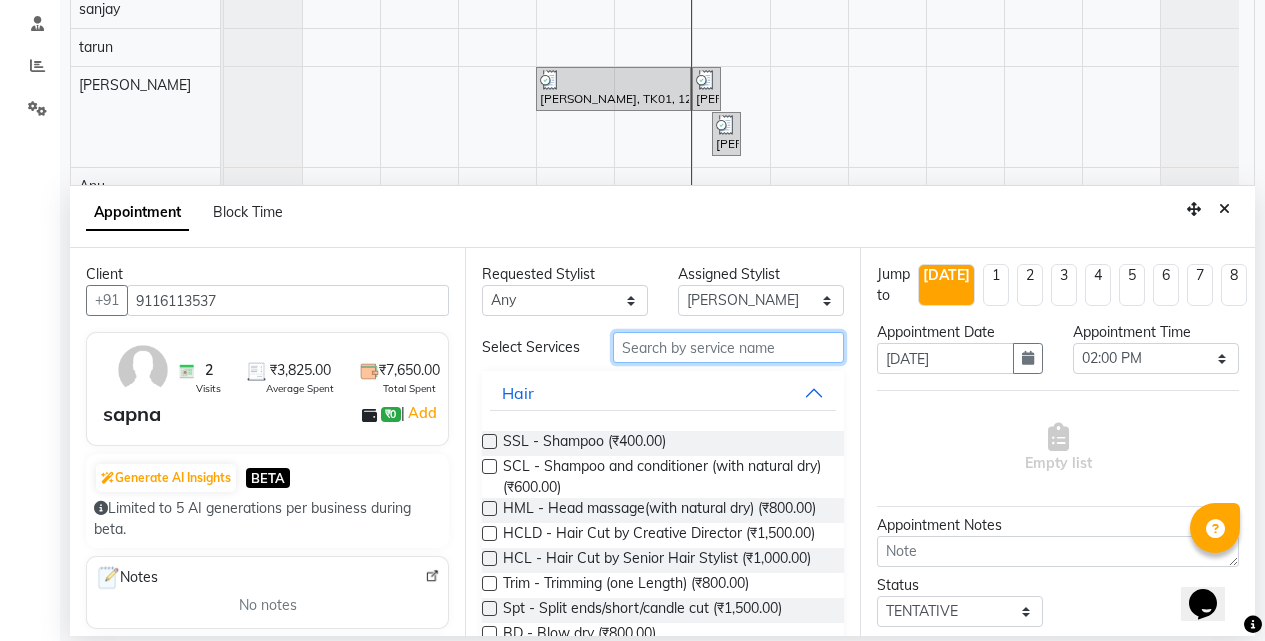 click at bounding box center [728, 347] 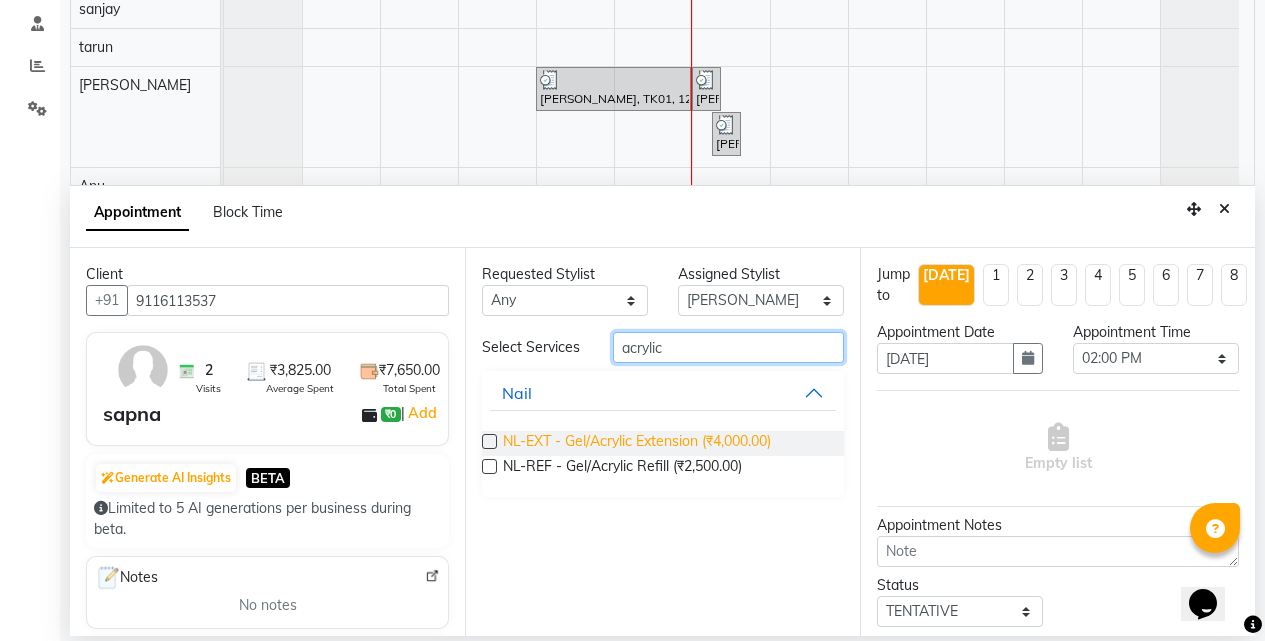 type on "acrylic" 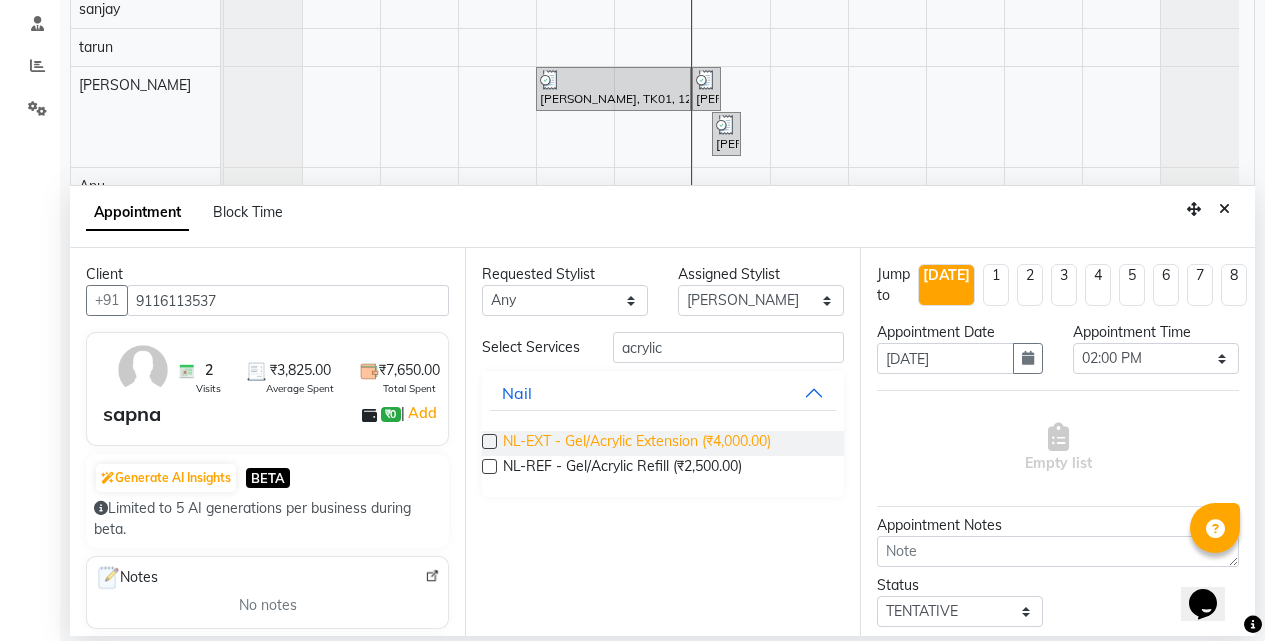 click on "NL-EXT - Gel/Acrylic Extension (₹4,000.00)" at bounding box center (637, 443) 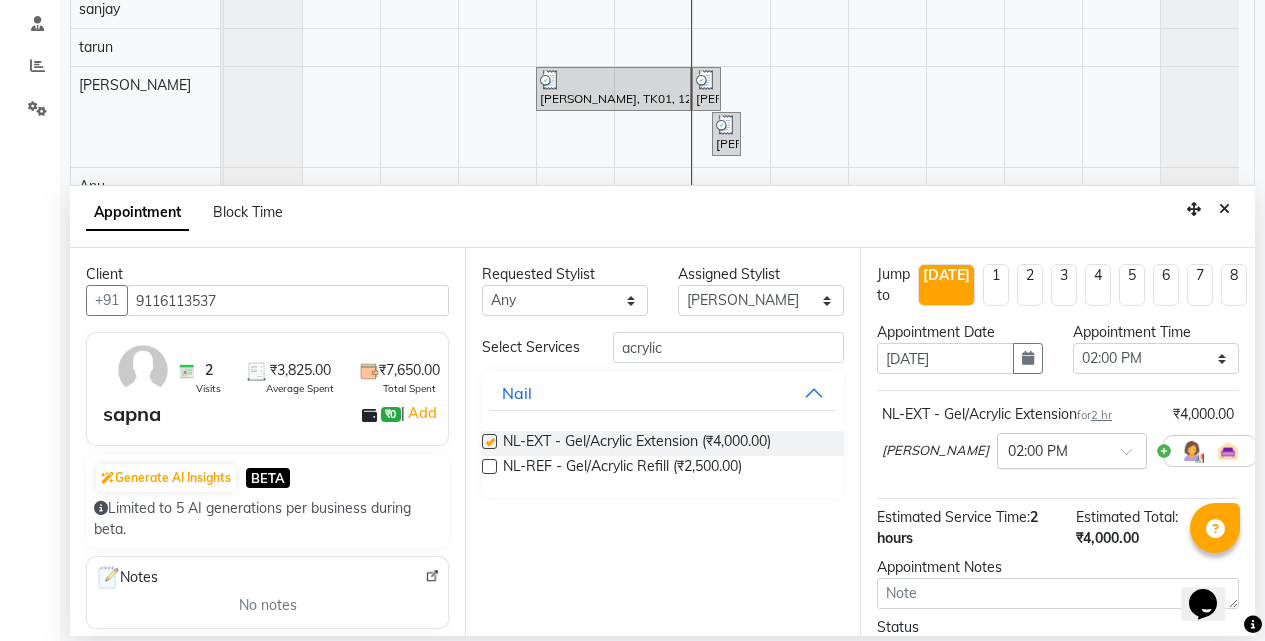 checkbox on "false" 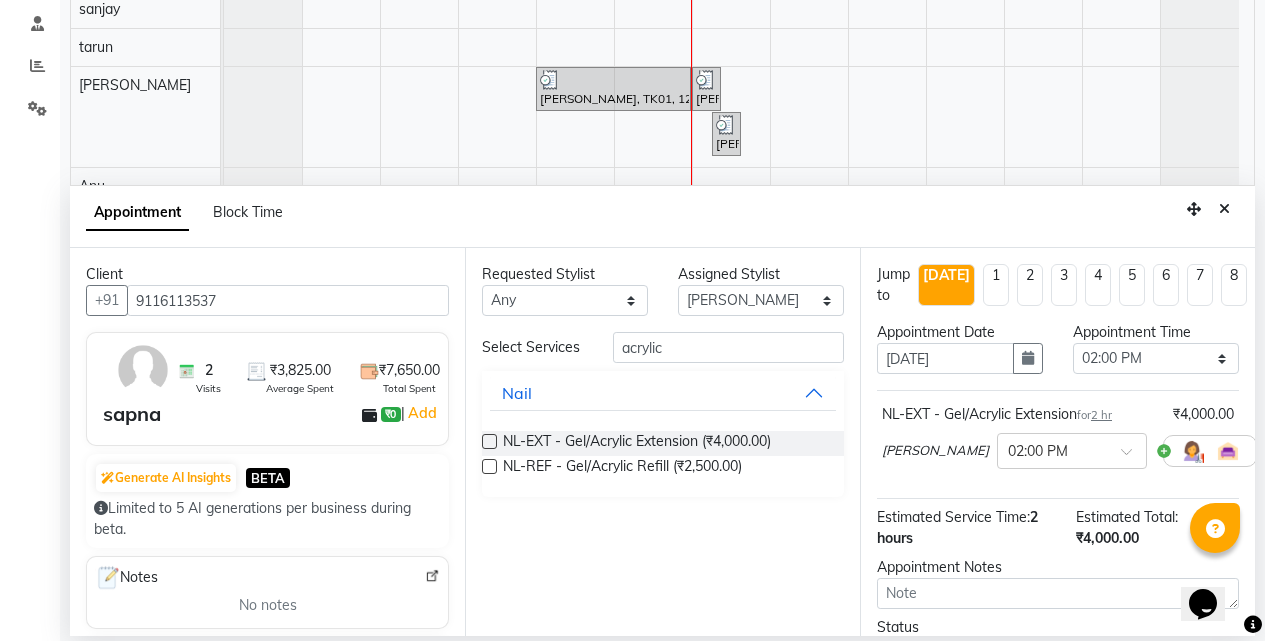 scroll, scrollTop: 141, scrollLeft: 0, axis: vertical 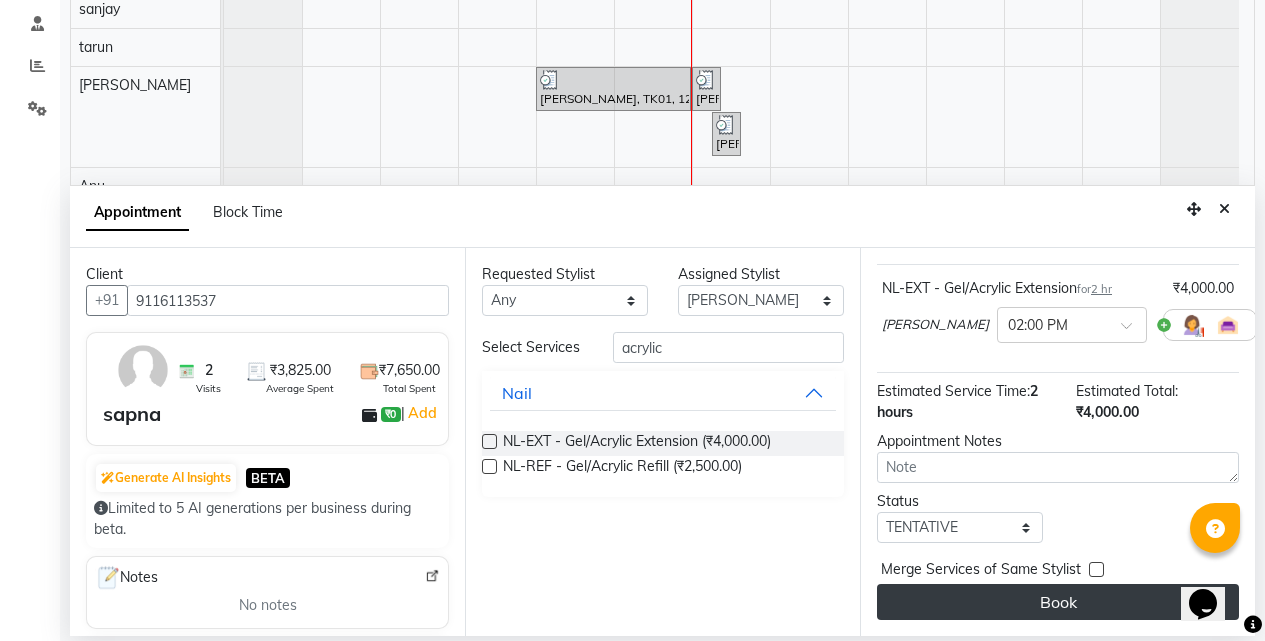 click on "Book" at bounding box center (1058, 602) 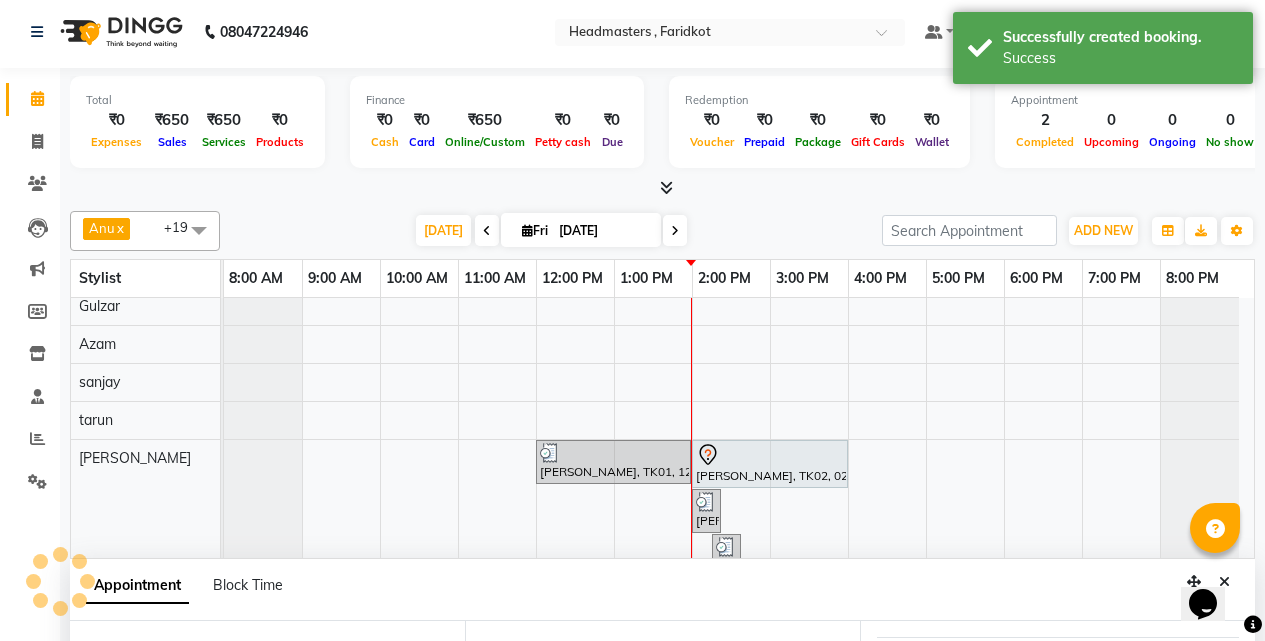 scroll, scrollTop: 0, scrollLeft: 0, axis: both 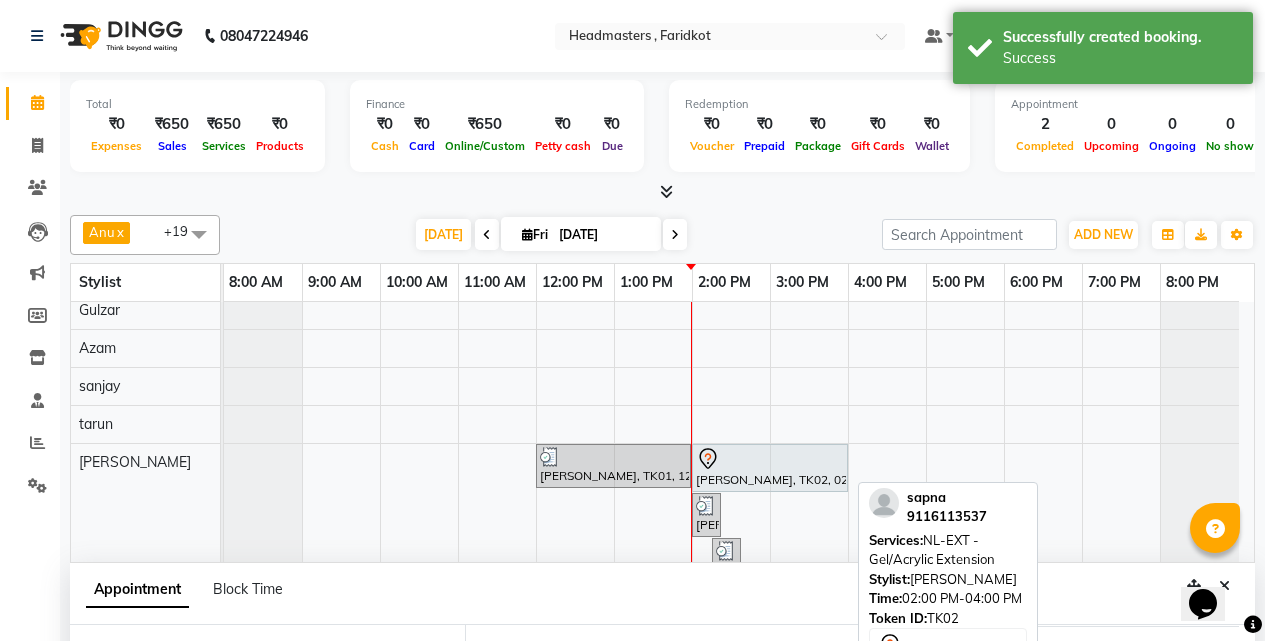 click at bounding box center [770, 459] 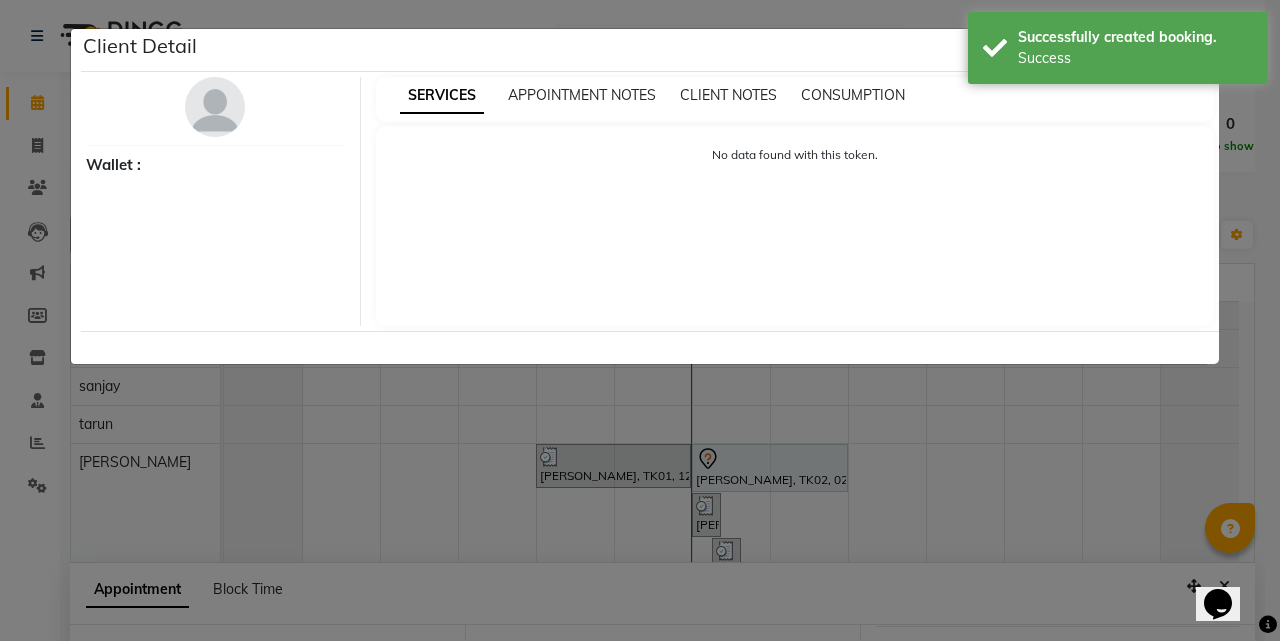 select on "7" 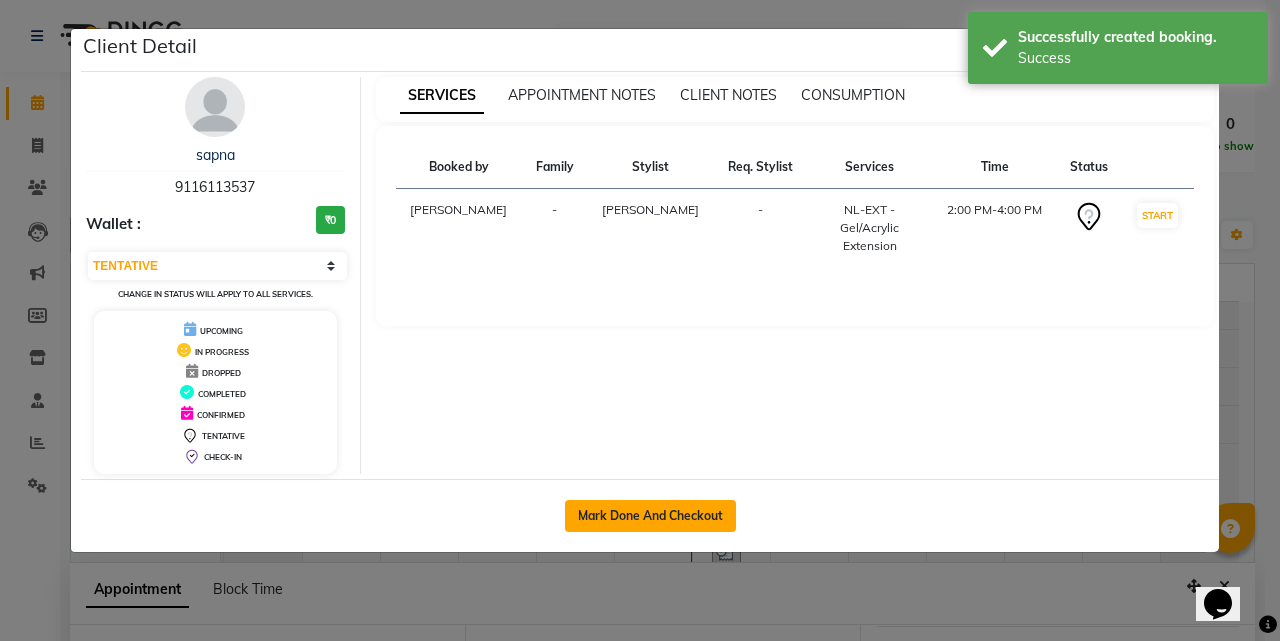 click on "Mark Done And Checkout" 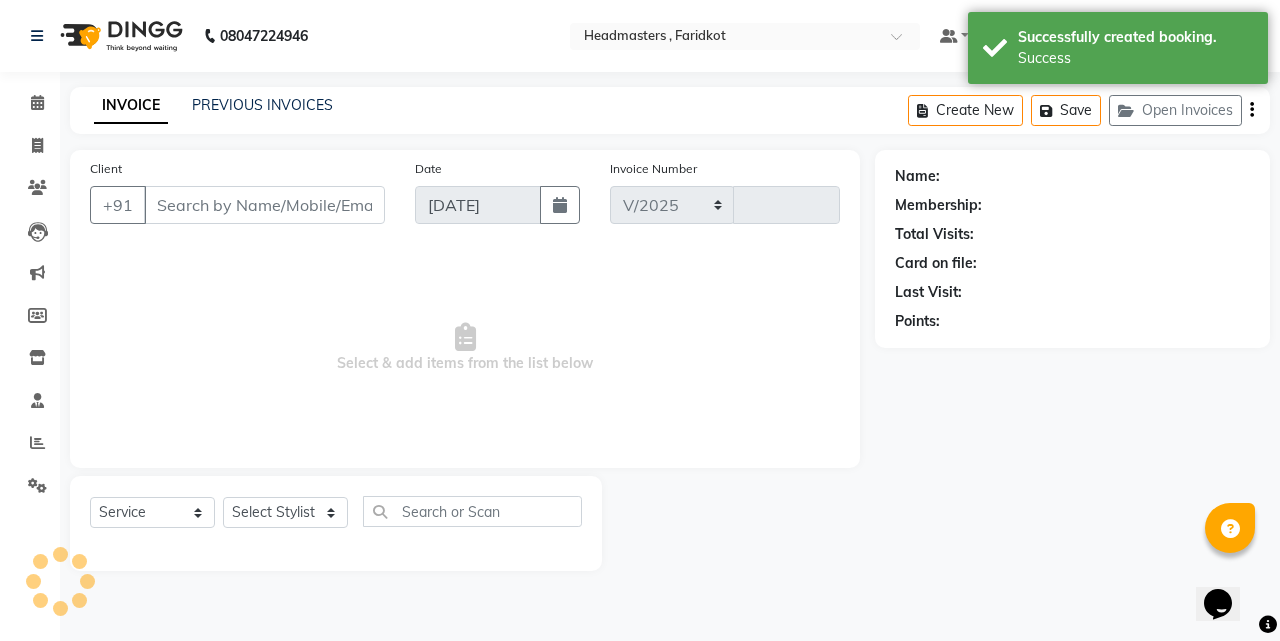 select on "7919" 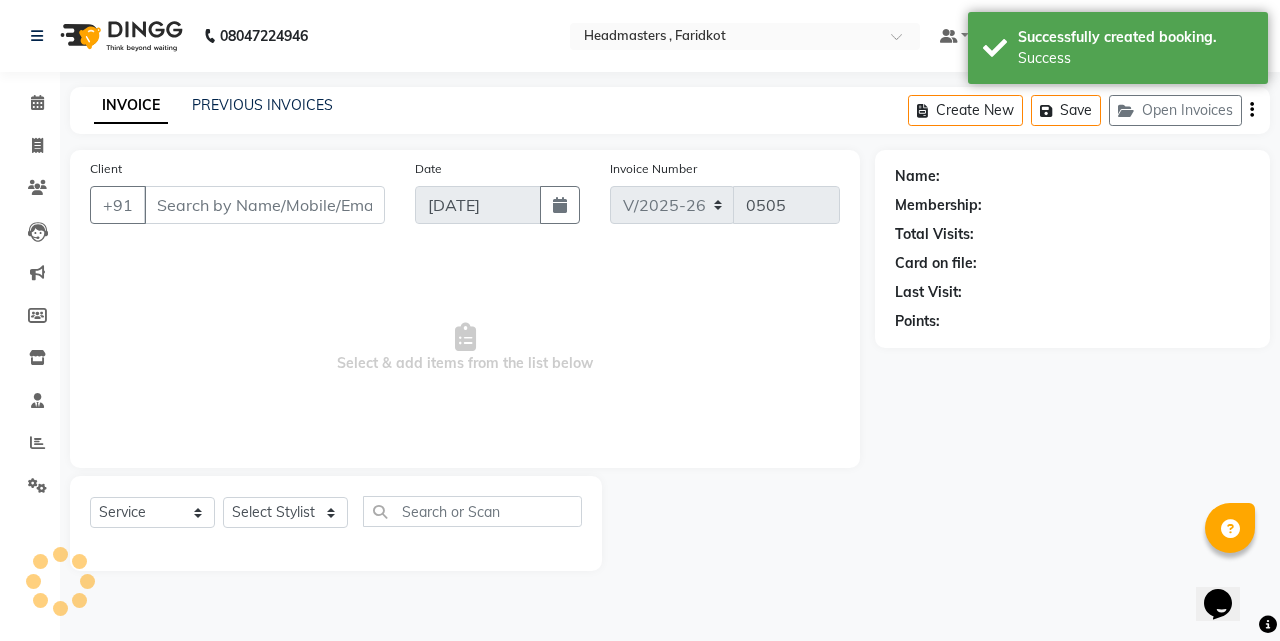 type on "9116113537" 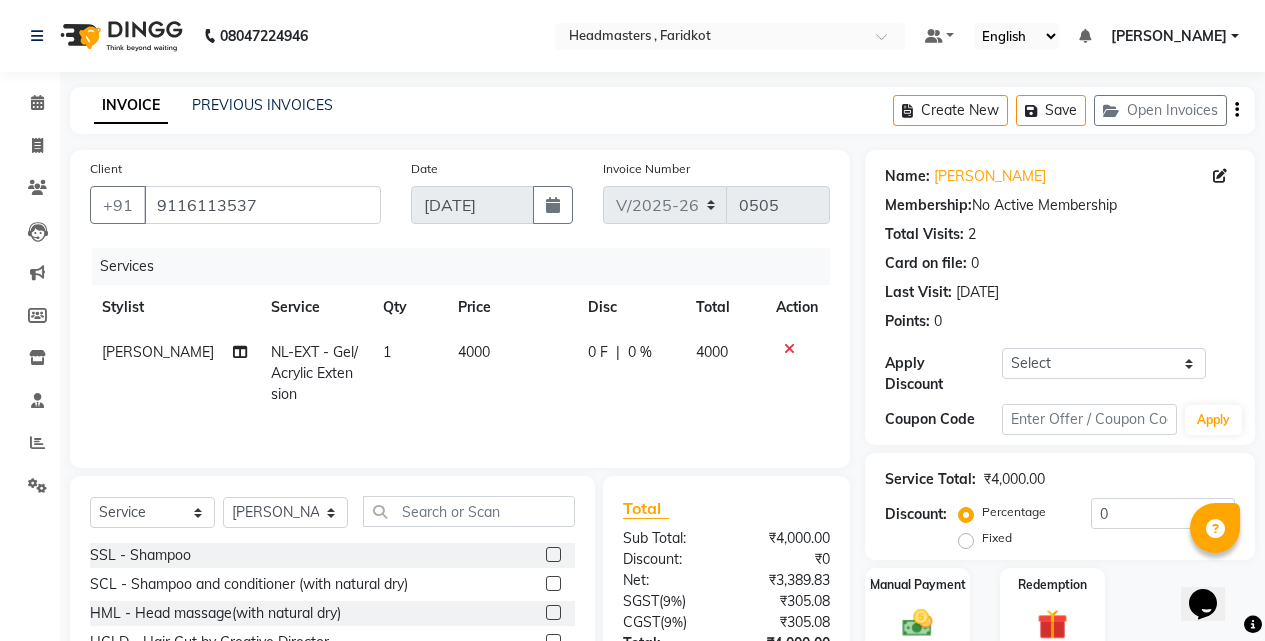 click on "0 F" 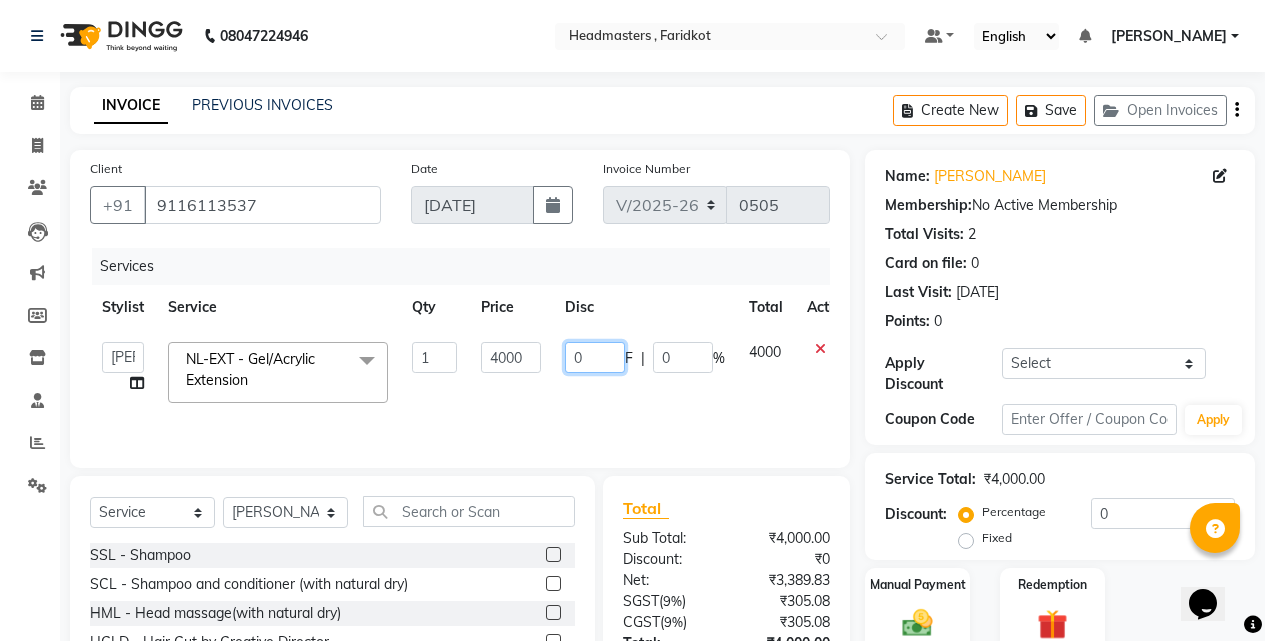 click on "0" 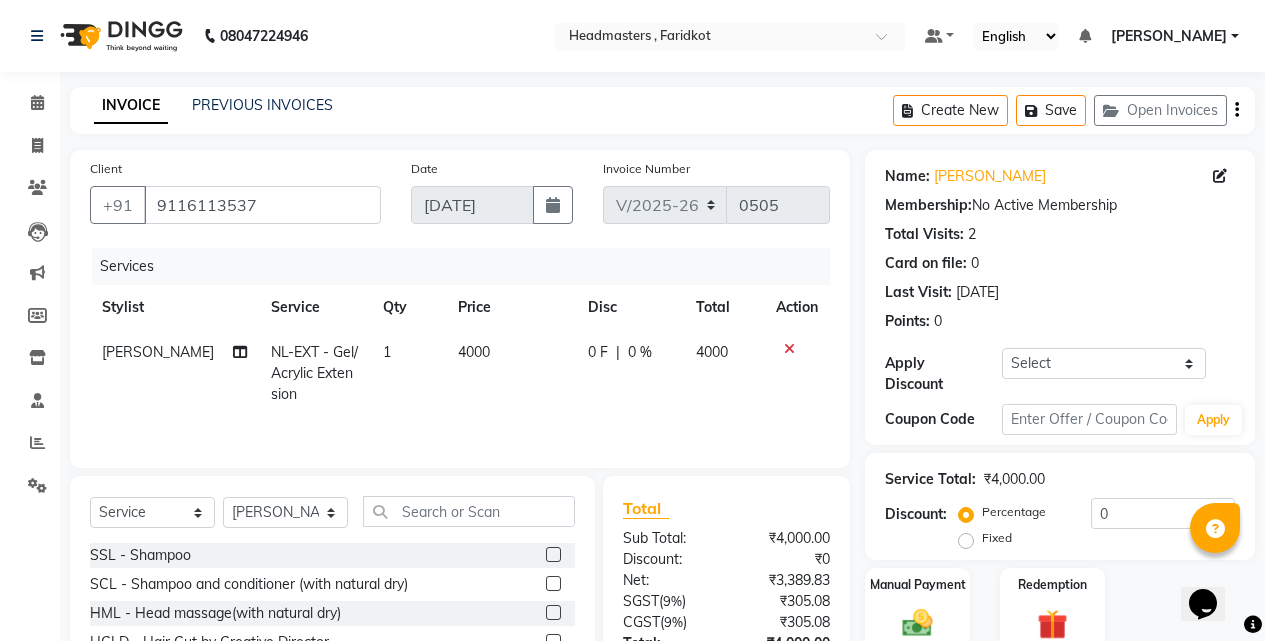 click on "0 F" 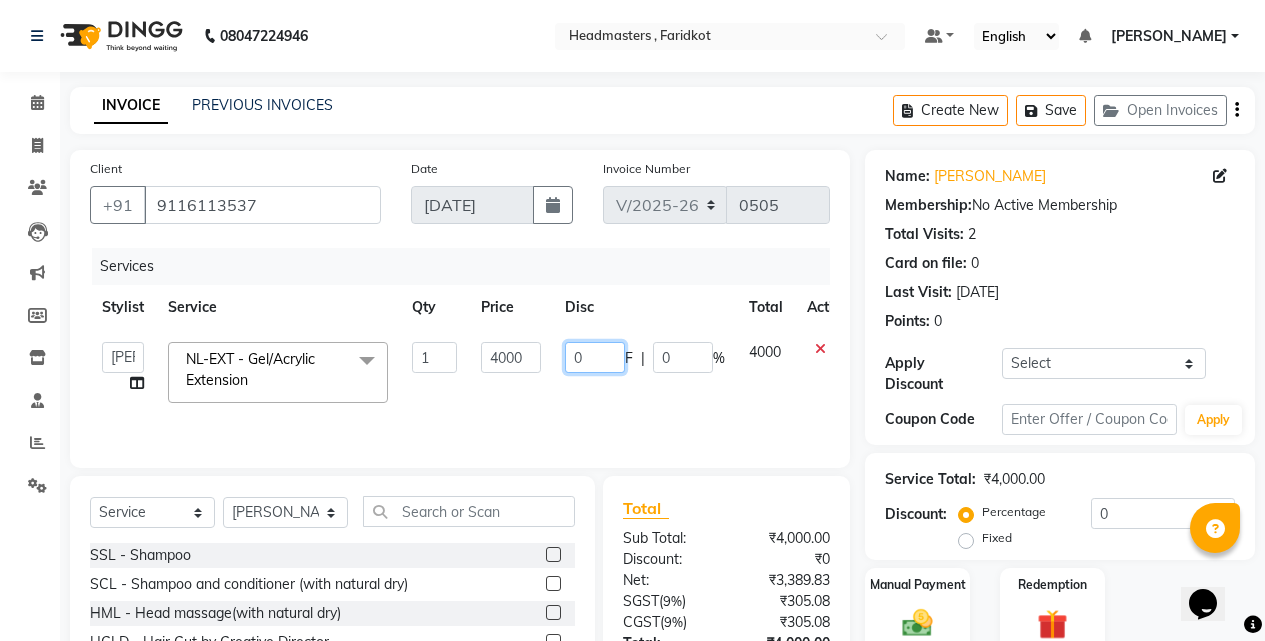 click on "0" 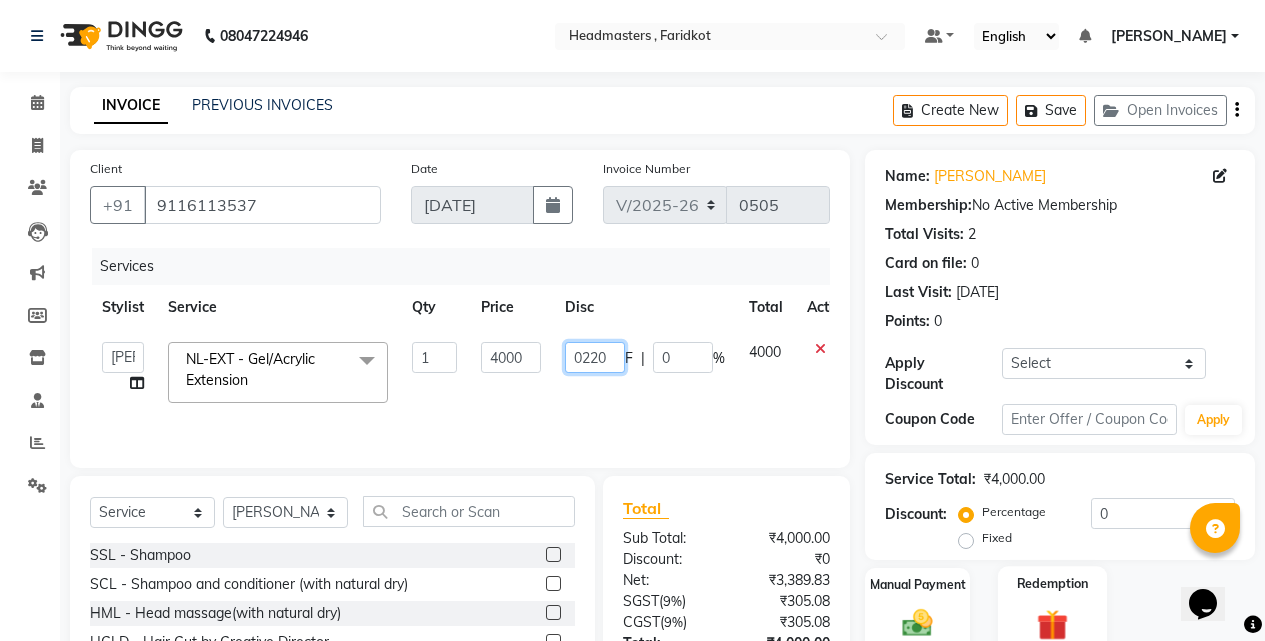 type on "02200" 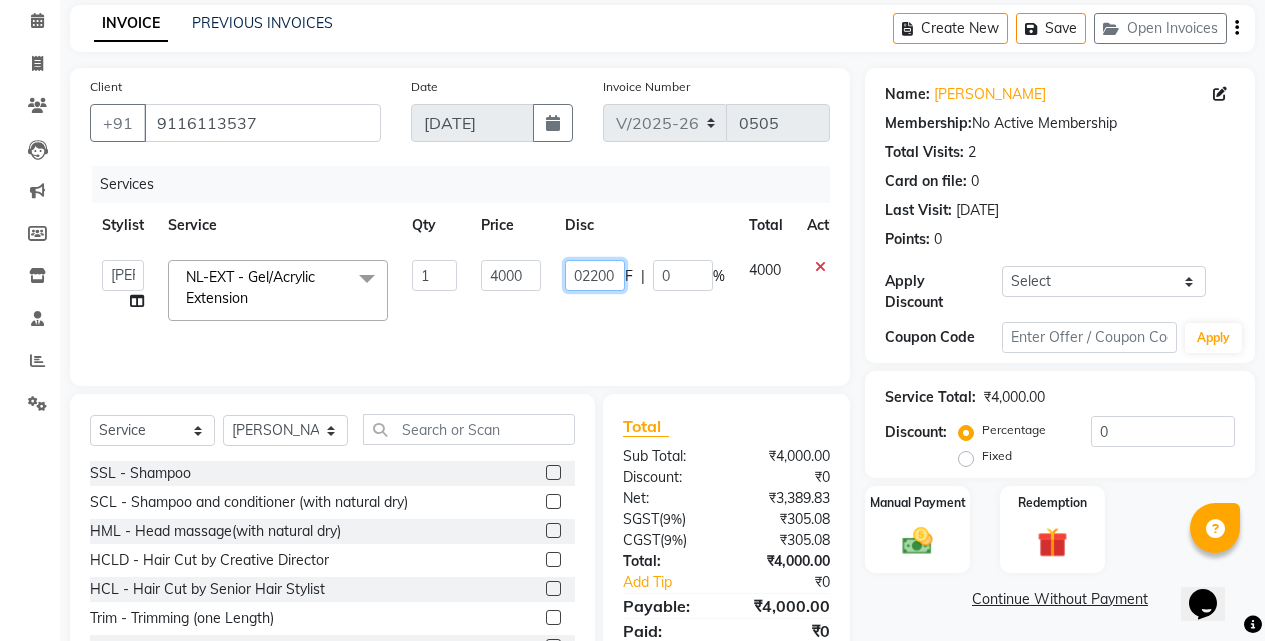 scroll, scrollTop: 160, scrollLeft: 0, axis: vertical 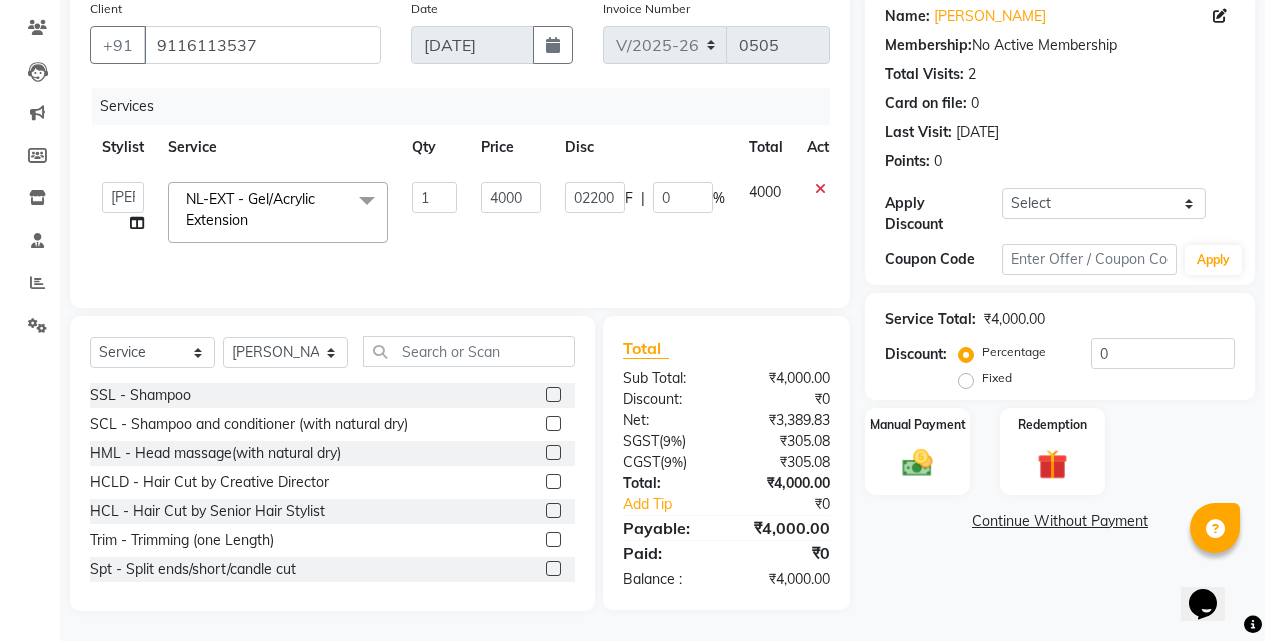 click on "Name: Sapna  Membership:  No Active Membership  Total Visits:  2 Card on file:  0 Last Visit:   11-07-2025 Points:   0  Apply Discount Select Coupon → Wrong Job Card  Coupon → Complimentary Coupon → Correction  Coupon → First Wash  Coupon → Free Of Cost - Foc  Coupon → Staff Service  Coupon → Service Not Done  Coupon → Double Job Card  Coupon → Pending Payment  Coupon Code Apply Service Total:  ₹4,000.00  Discount:  Percentage   Fixed  0 Manual Payment Redemption  Continue Without Payment" 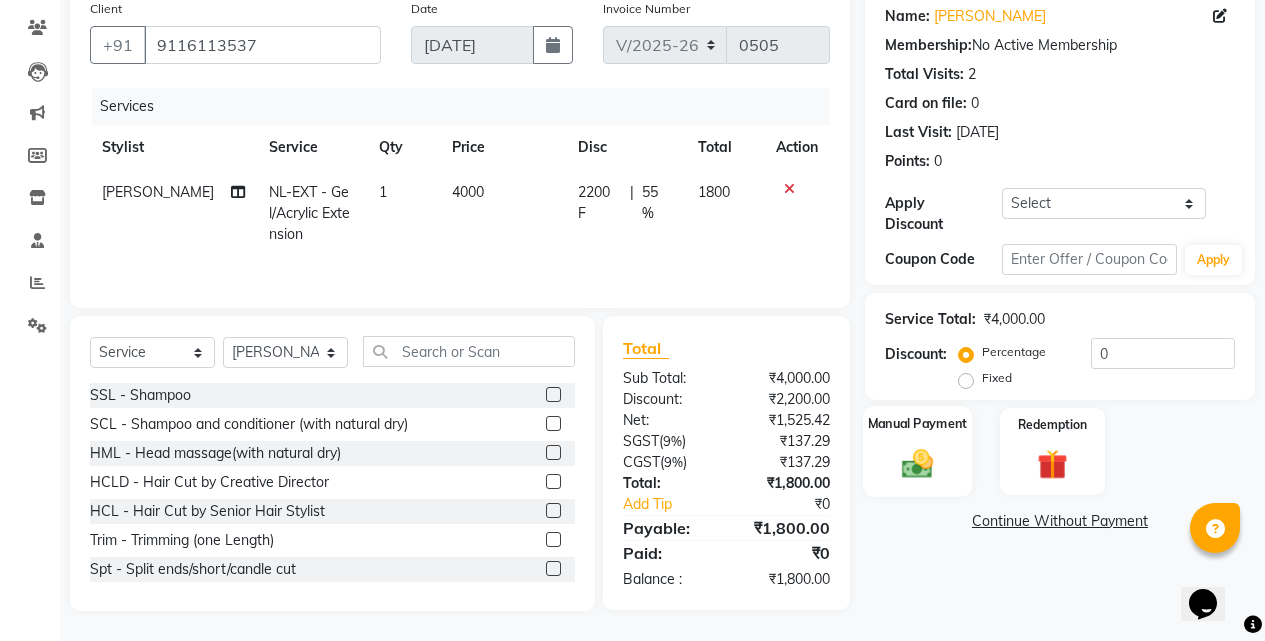 click 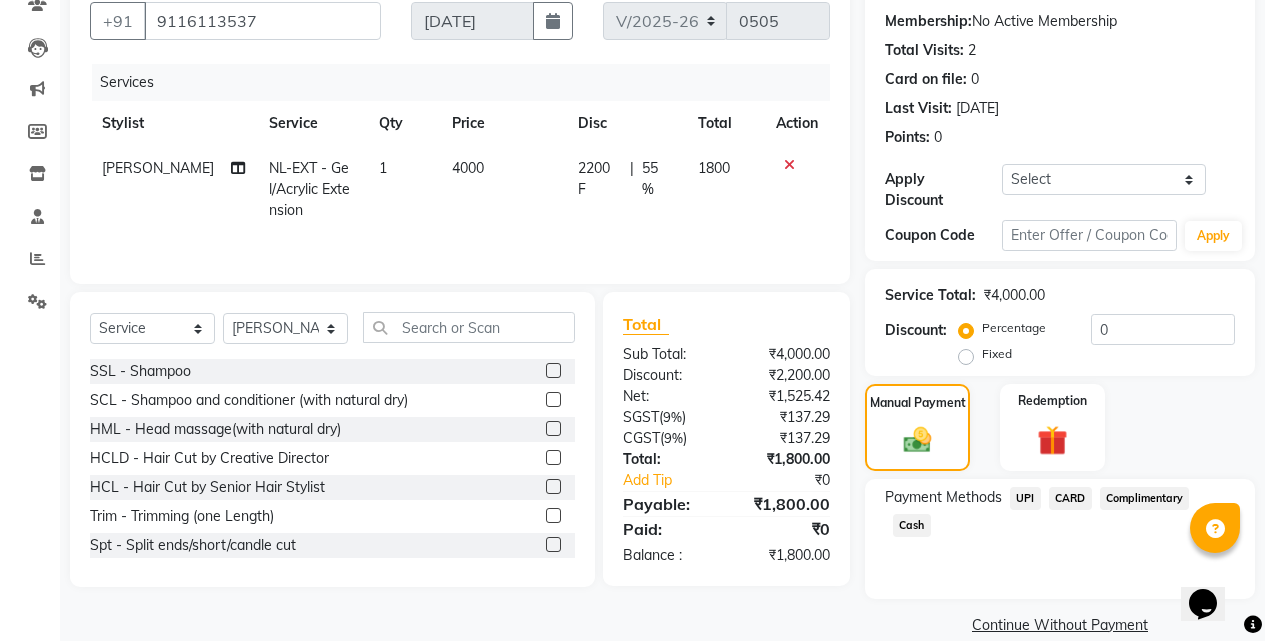 scroll, scrollTop: 197, scrollLeft: 0, axis: vertical 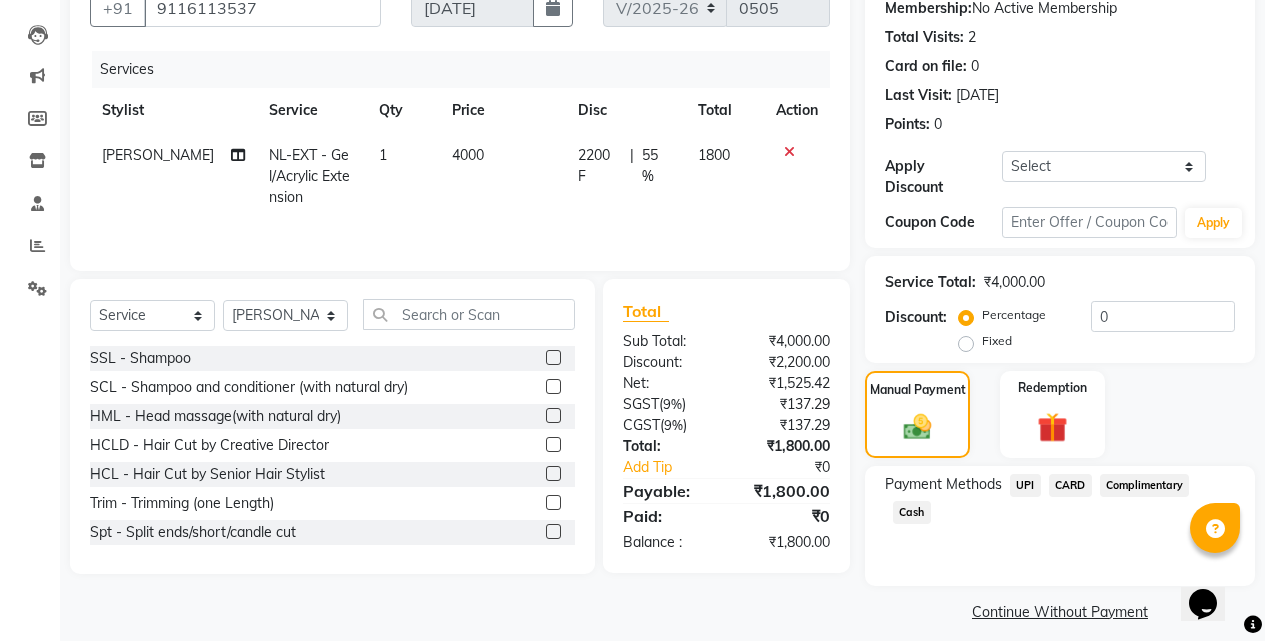 click on "UPI" 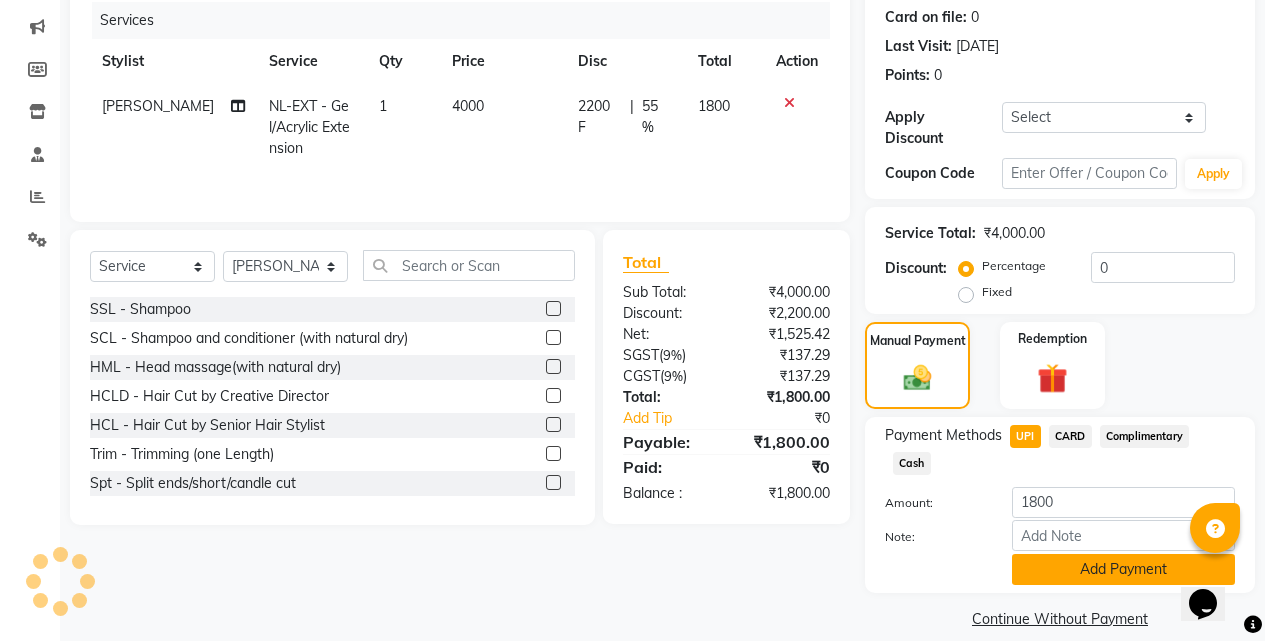 scroll, scrollTop: 253, scrollLeft: 0, axis: vertical 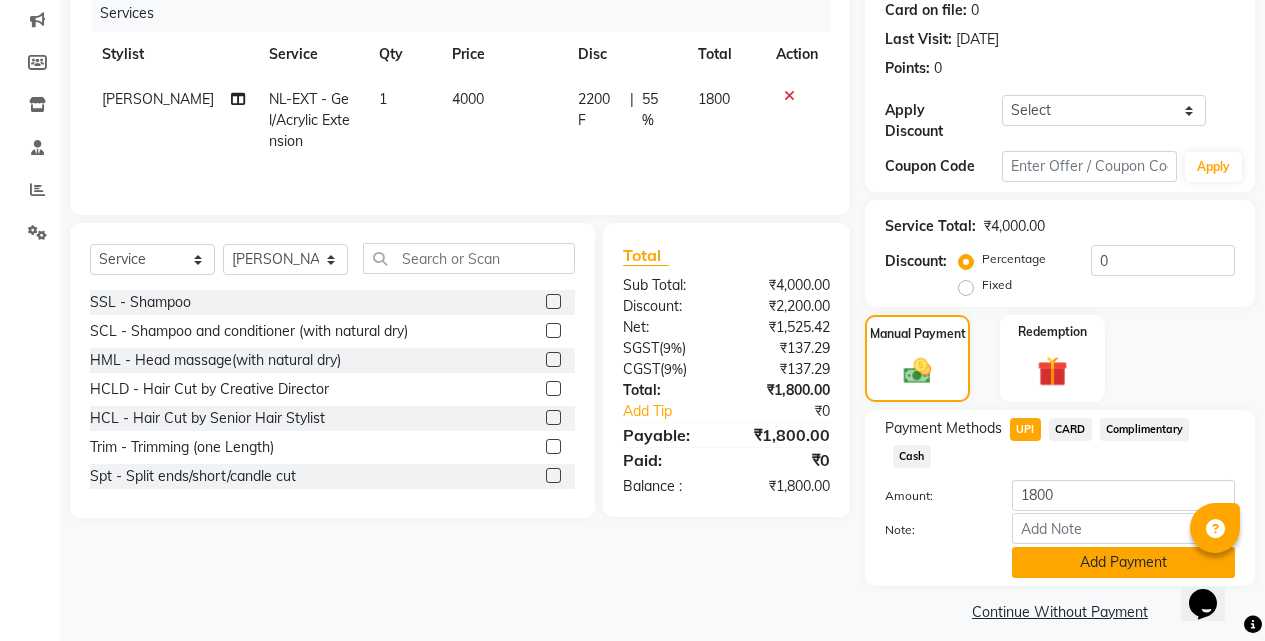 click on "Add Payment" 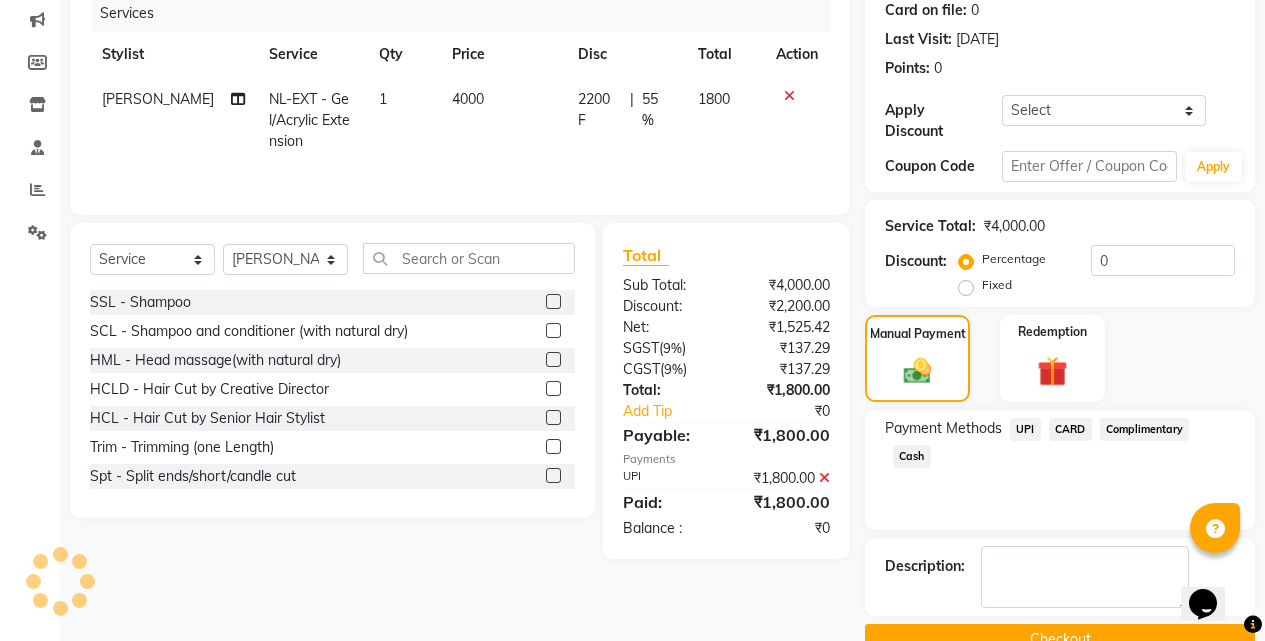 scroll, scrollTop: 281, scrollLeft: 0, axis: vertical 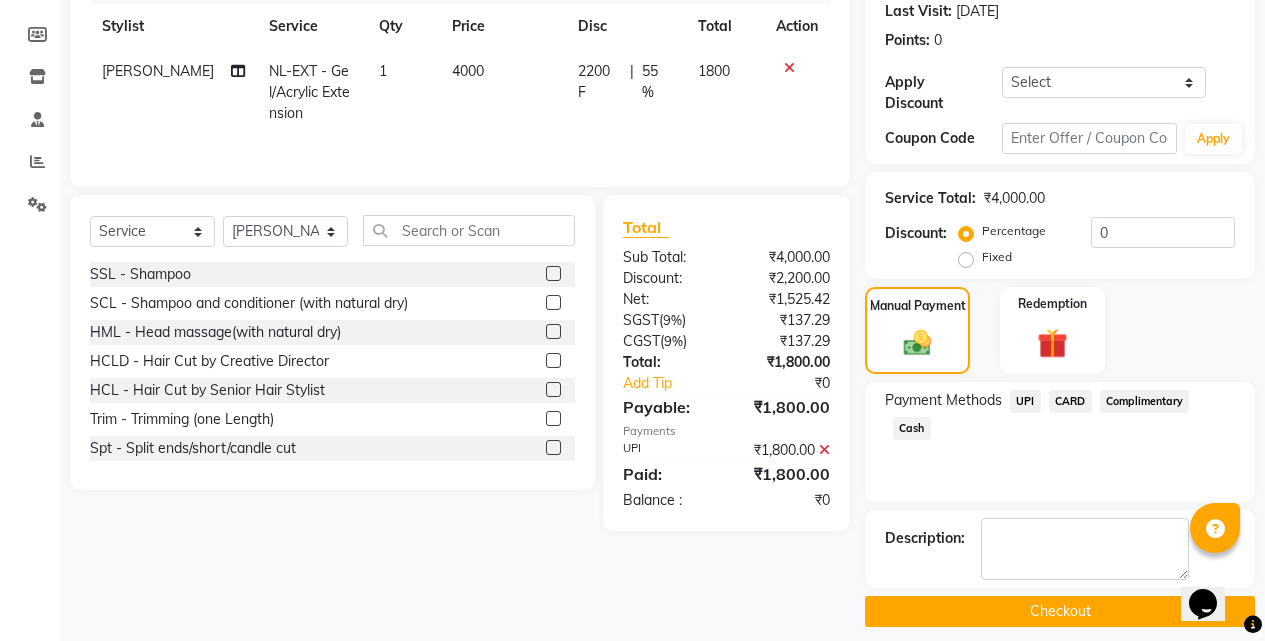 click on "Checkout" 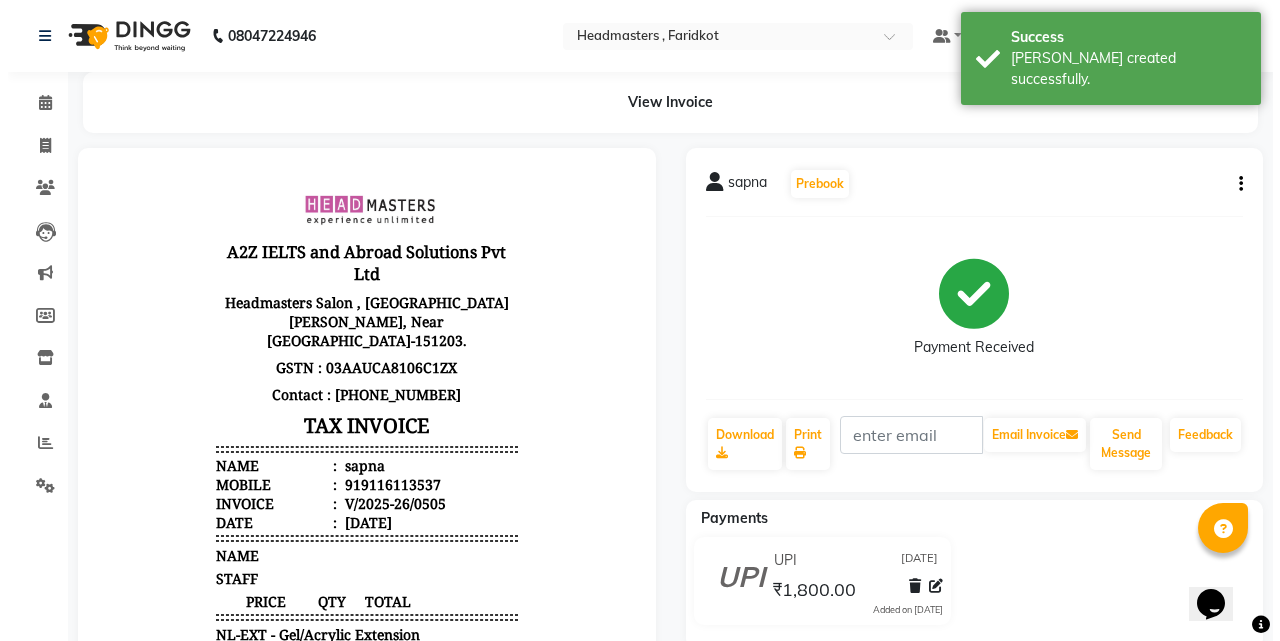 scroll, scrollTop: 0, scrollLeft: 0, axis: both 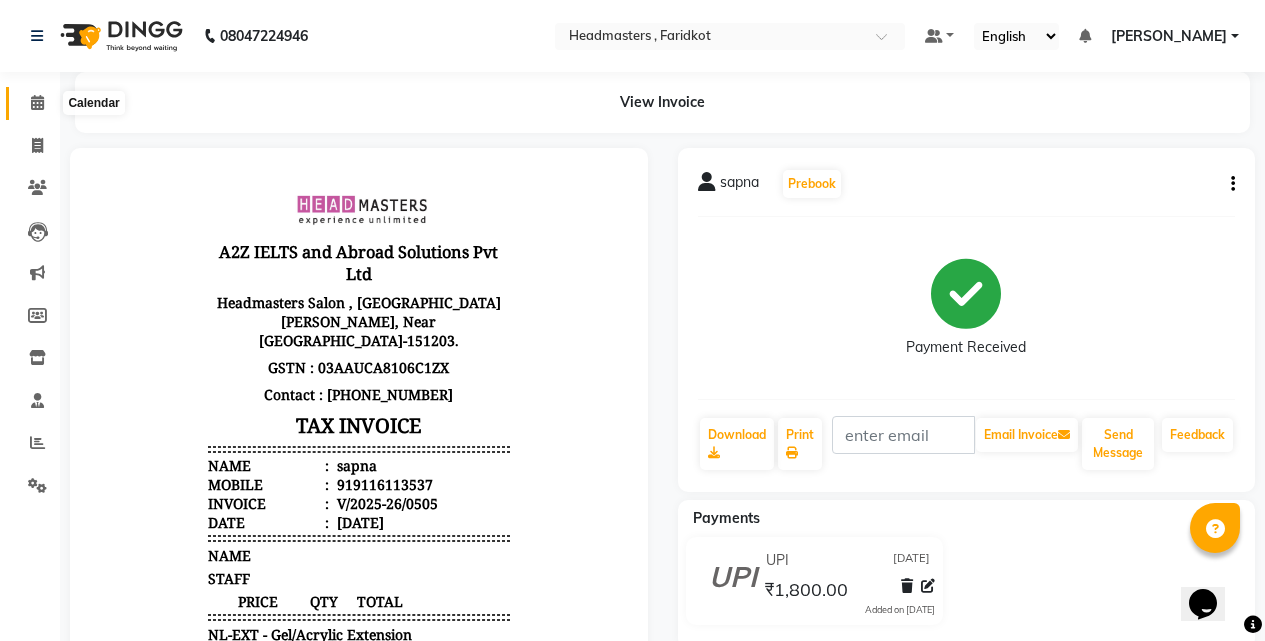 click 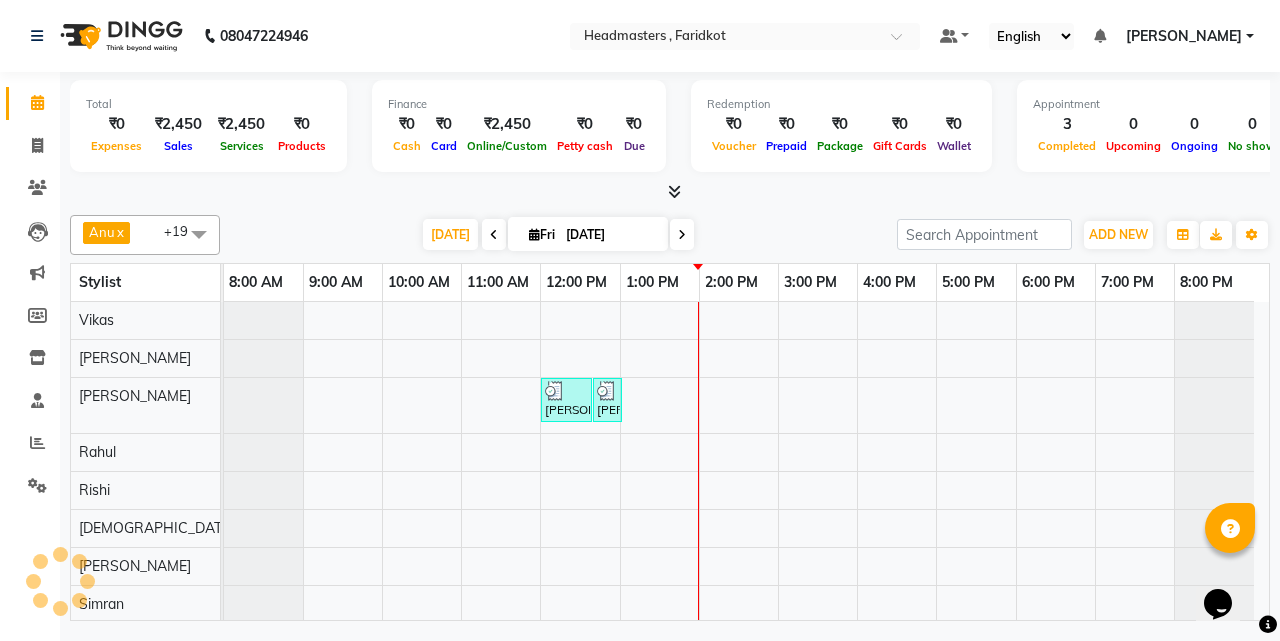 scroll, scrollTop: 208, scrollLeft: 0, axis: vertical 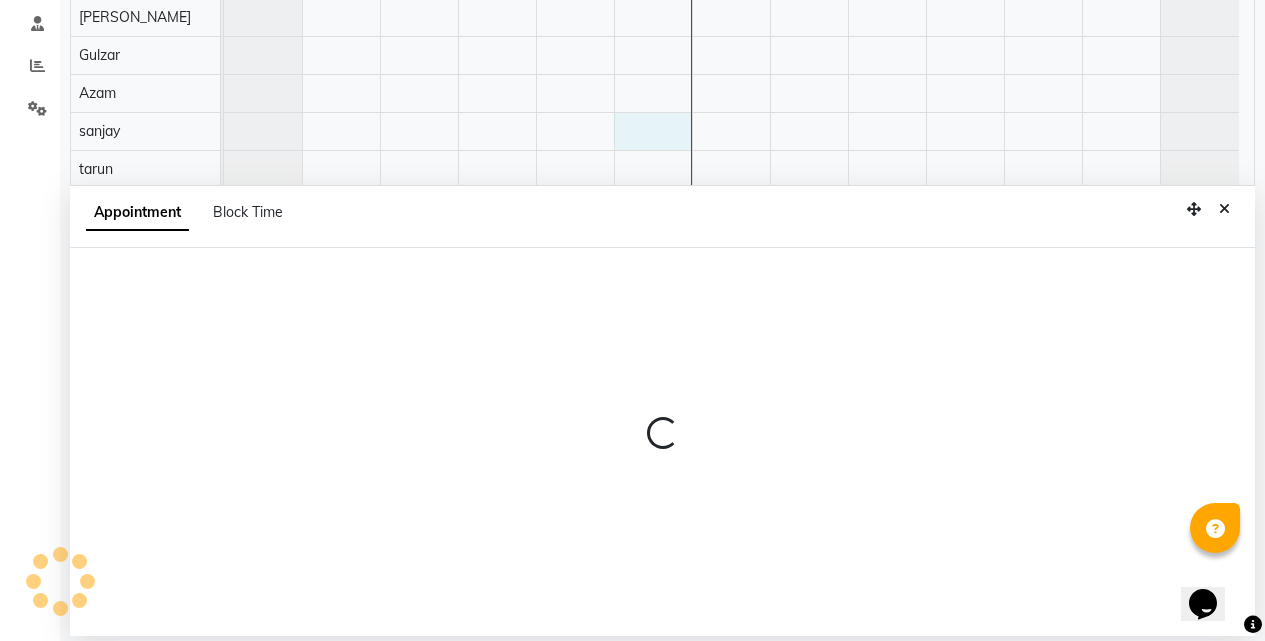 select on "84198" 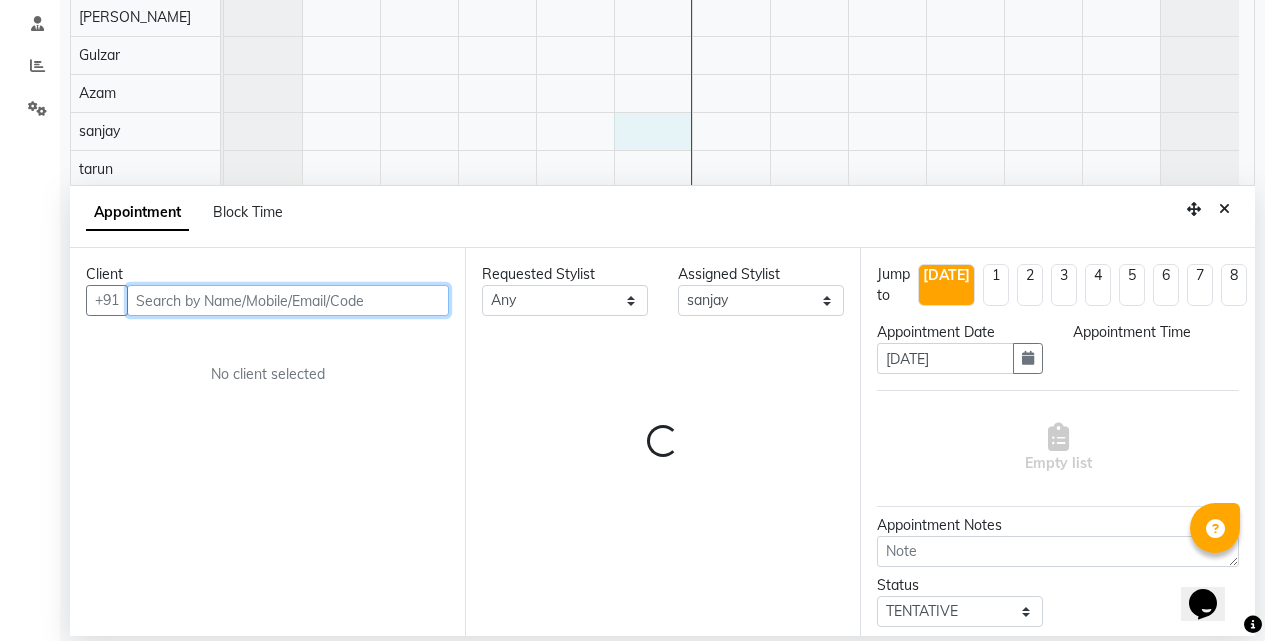 select on "780" 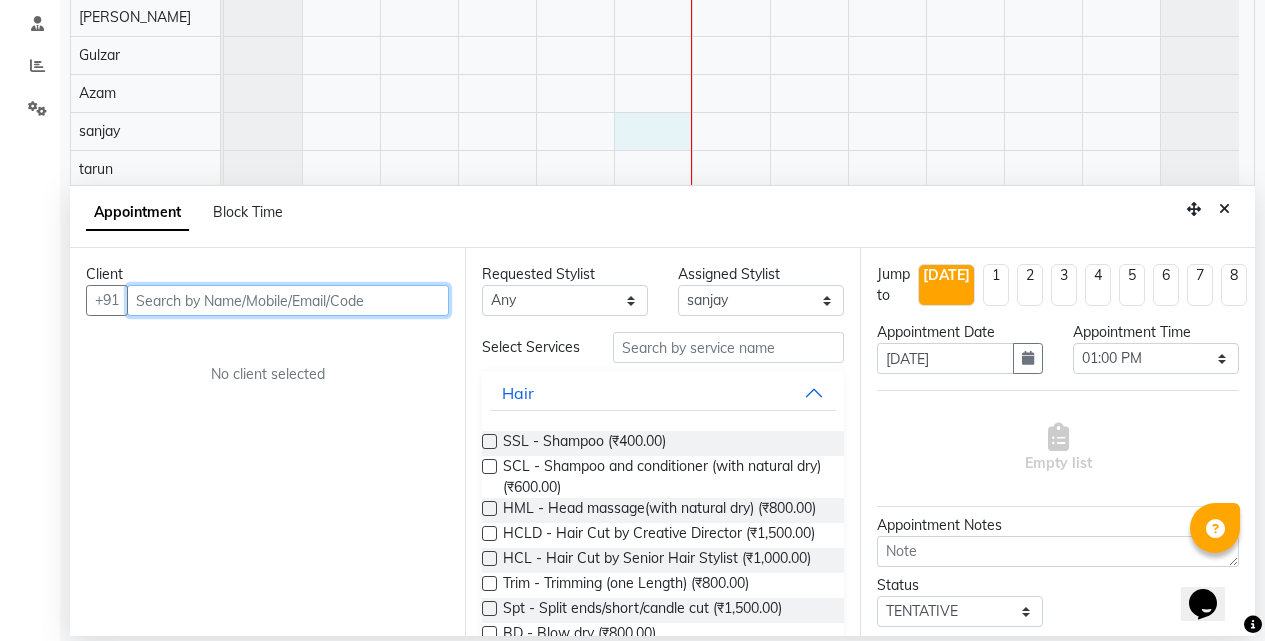 click at bounding box center [288, 300] 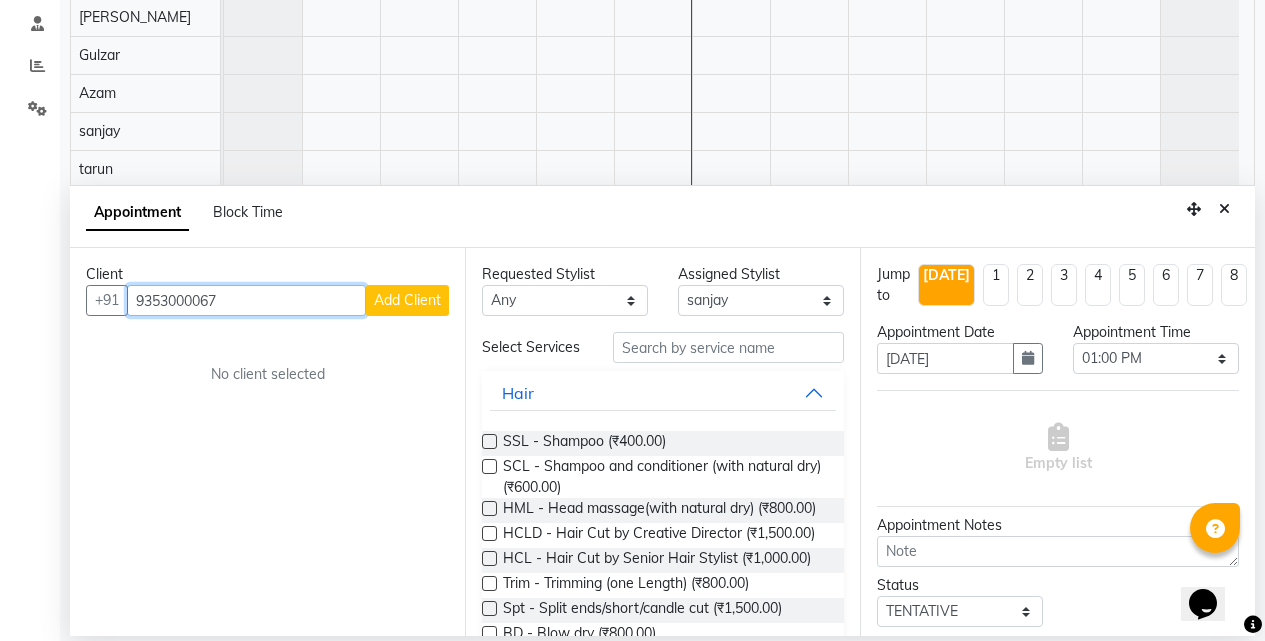 type on "9353000067" 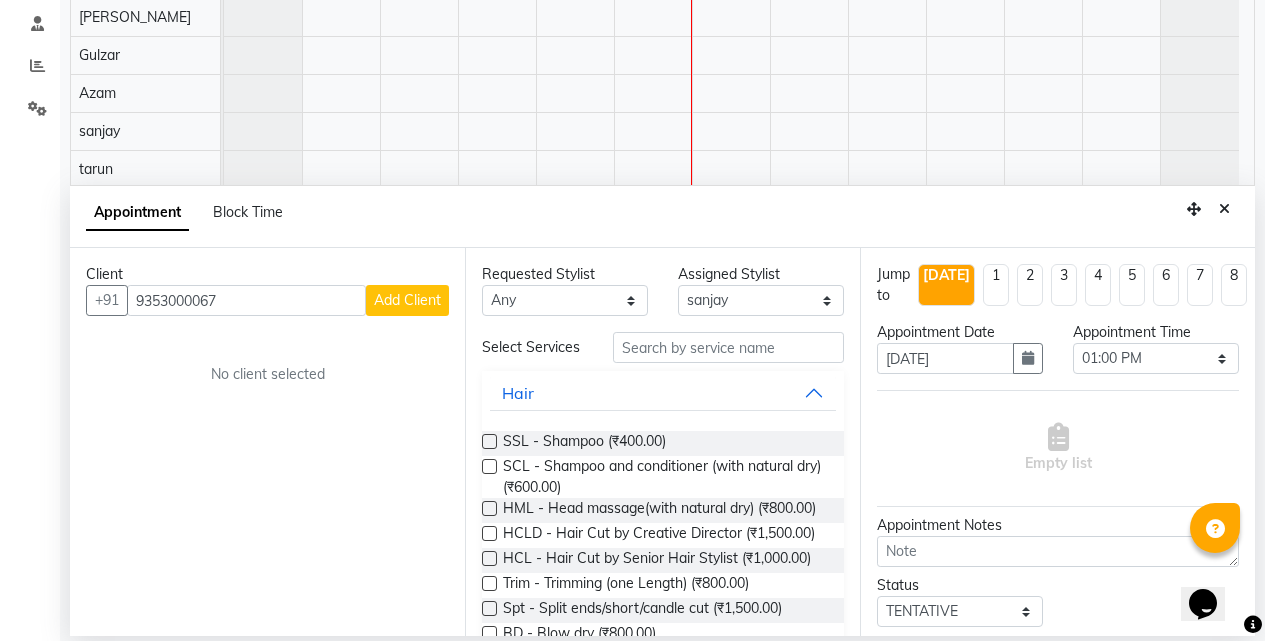 click on "Add Client" at bounding box center (407, 300) 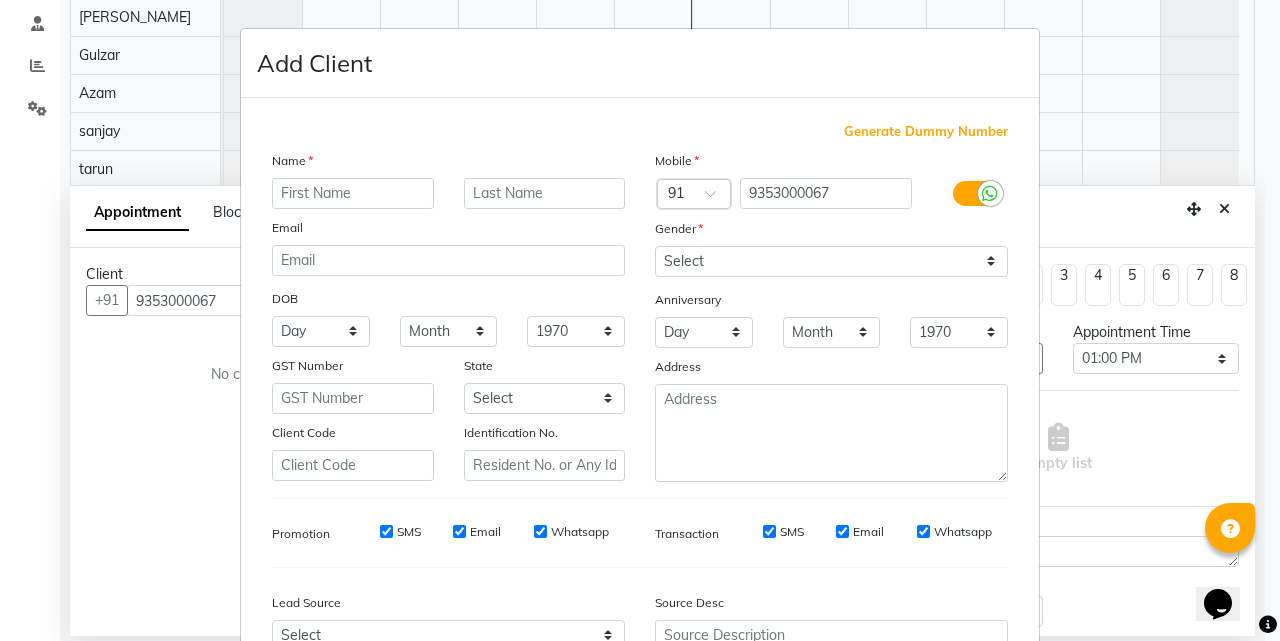 click at bounding box center (353, 193) 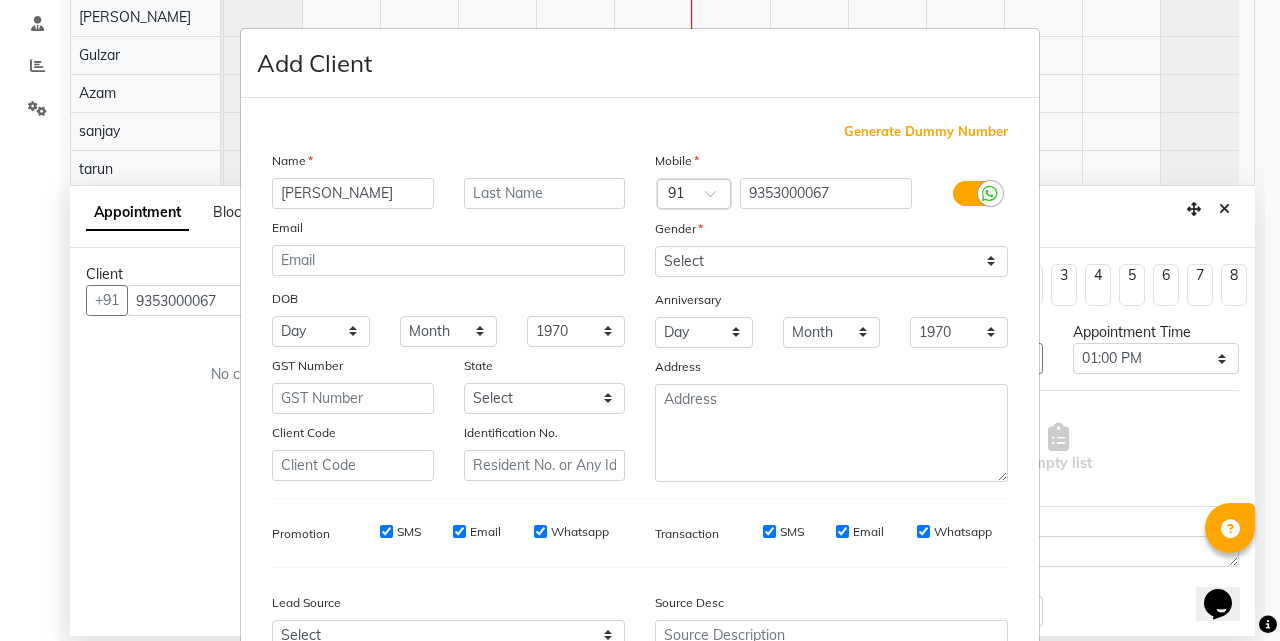 type on "[PERSON_NAME]" 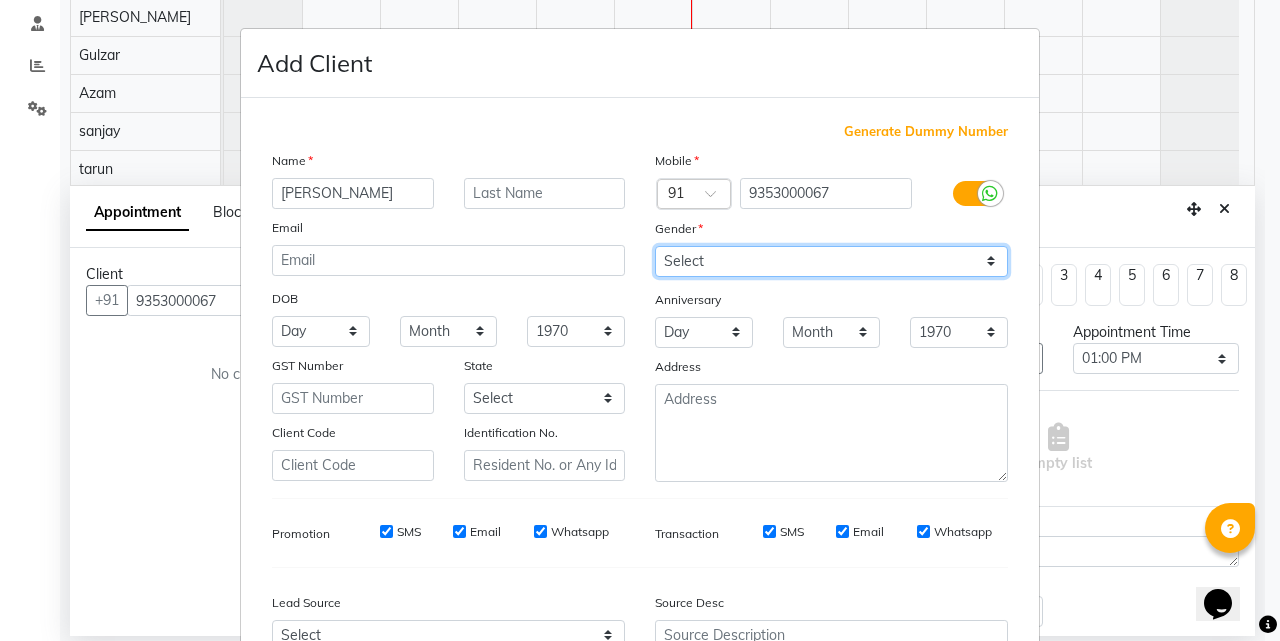 click on "Select [DEMOGRAPHIC_DATA] [DEMOGRAPHIC_DATA] Other Prefer Not To Say" at bounding box center (831, 261) 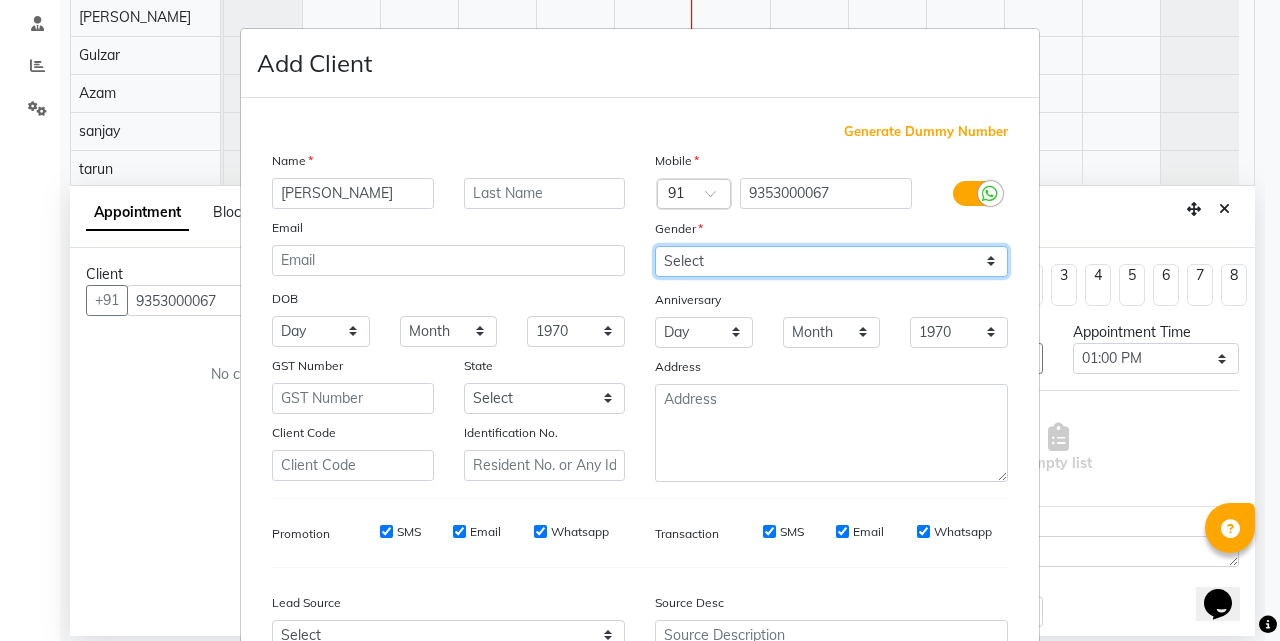 select on "female" 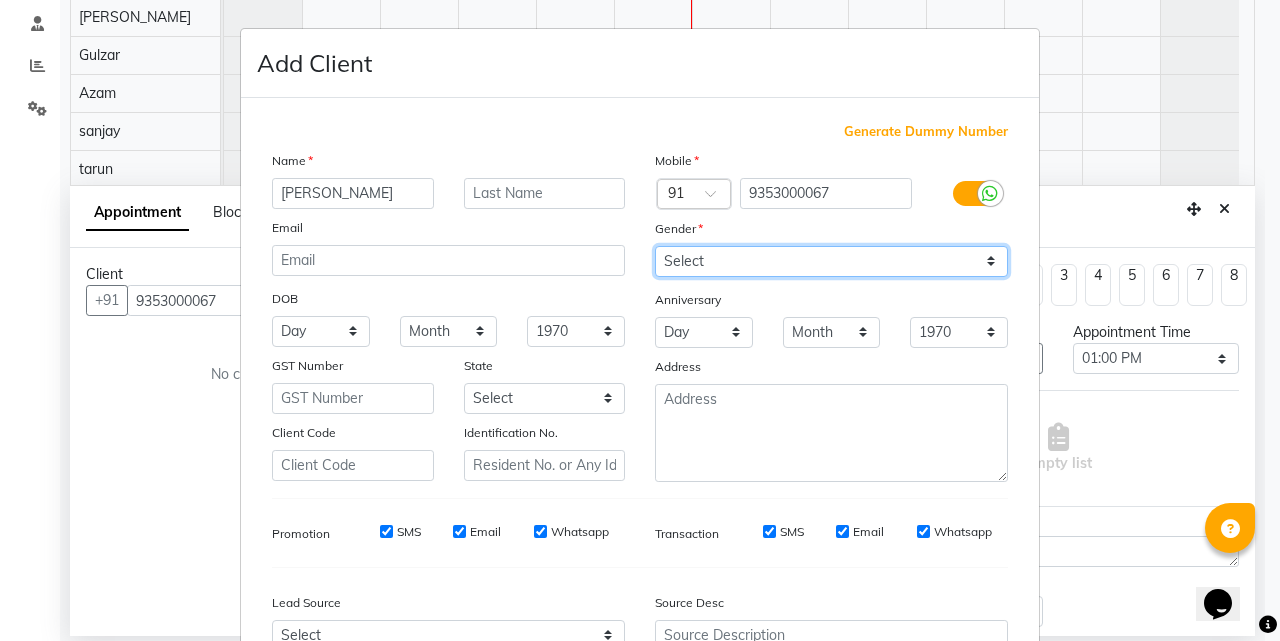 click on "Select [DEMOGRAPHIC_DATA] [DEMOGRAPHIC_DATA] Other Prefer Not To Say" at bounding box center [831, 261] 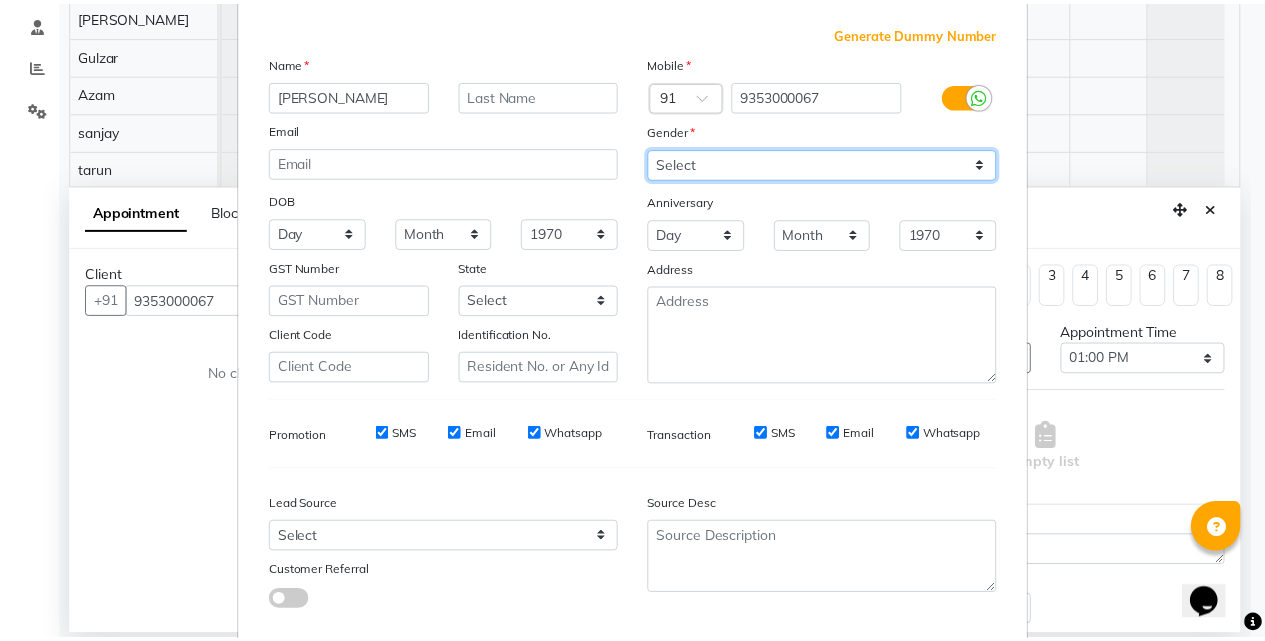 scroll, scrollTop: 208, scrollLeft: 0, axis: vertical 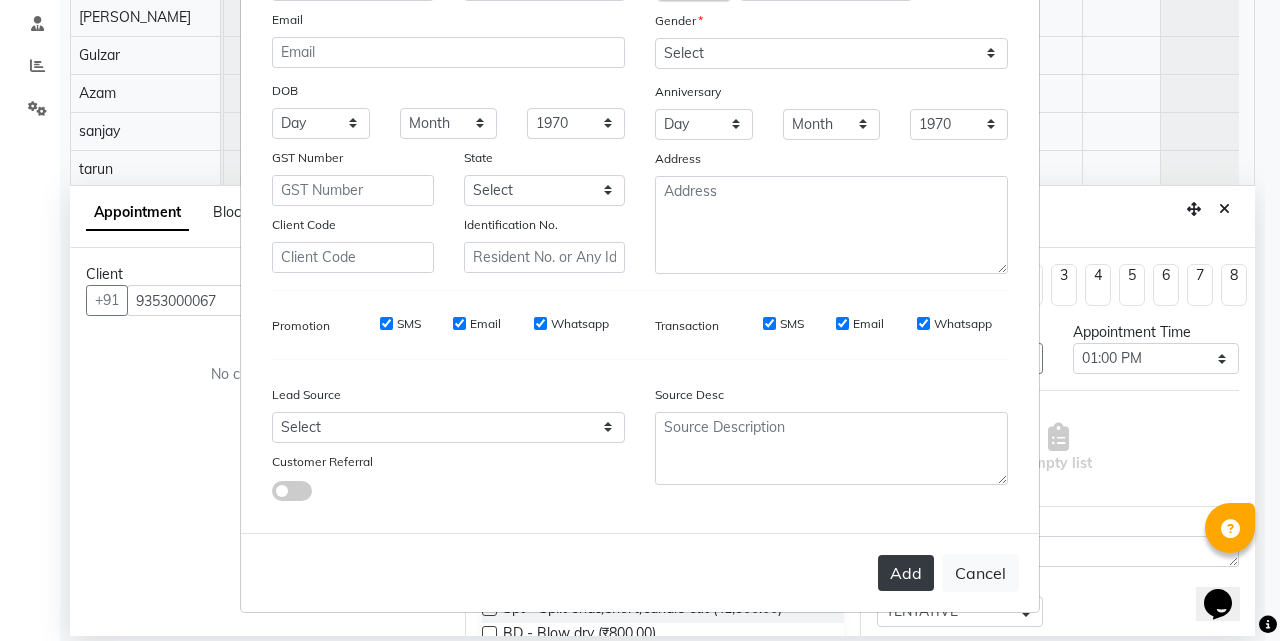 click on "Add" at bounding box center [906, 573] 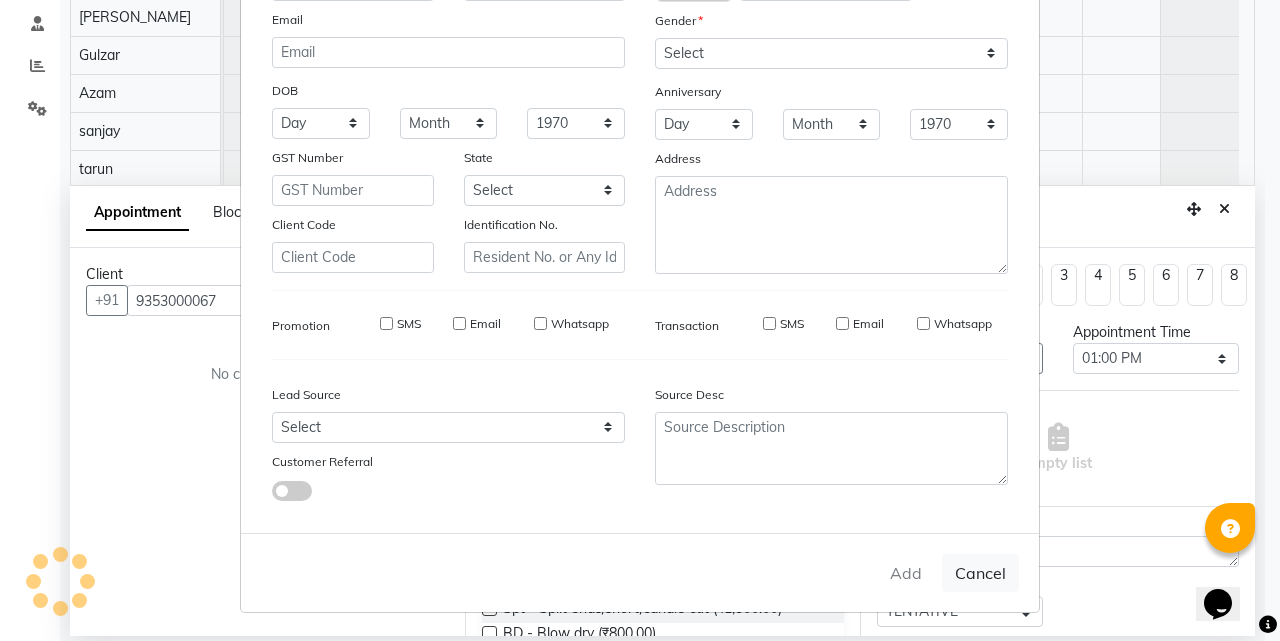 type 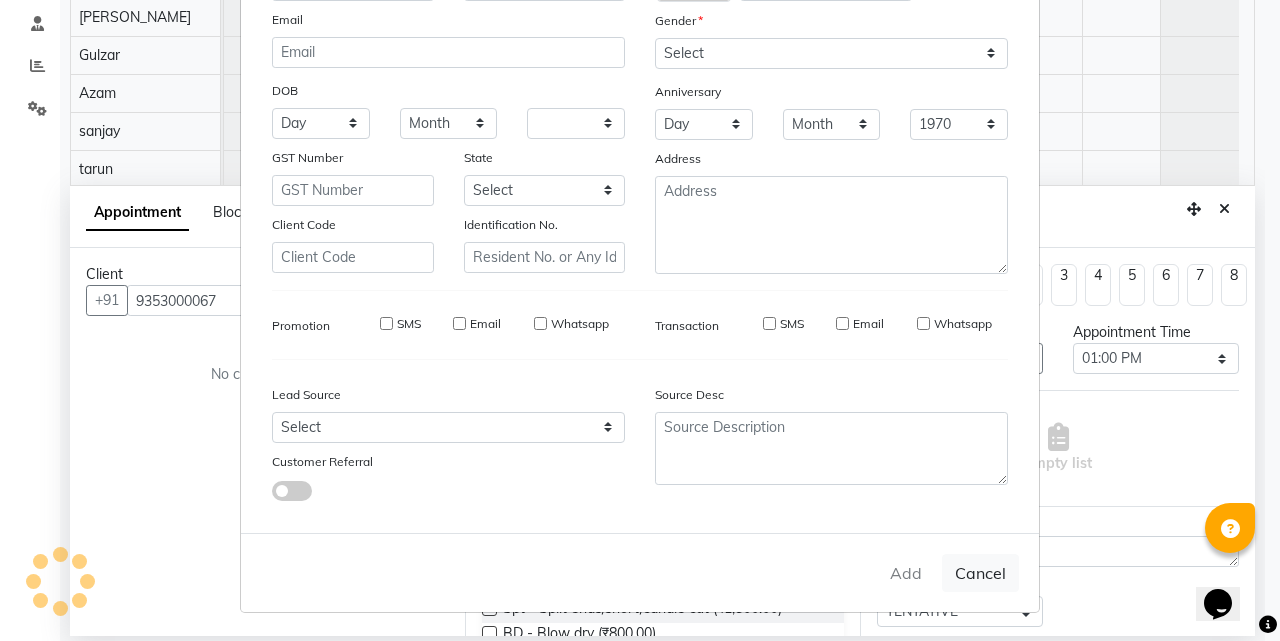 select 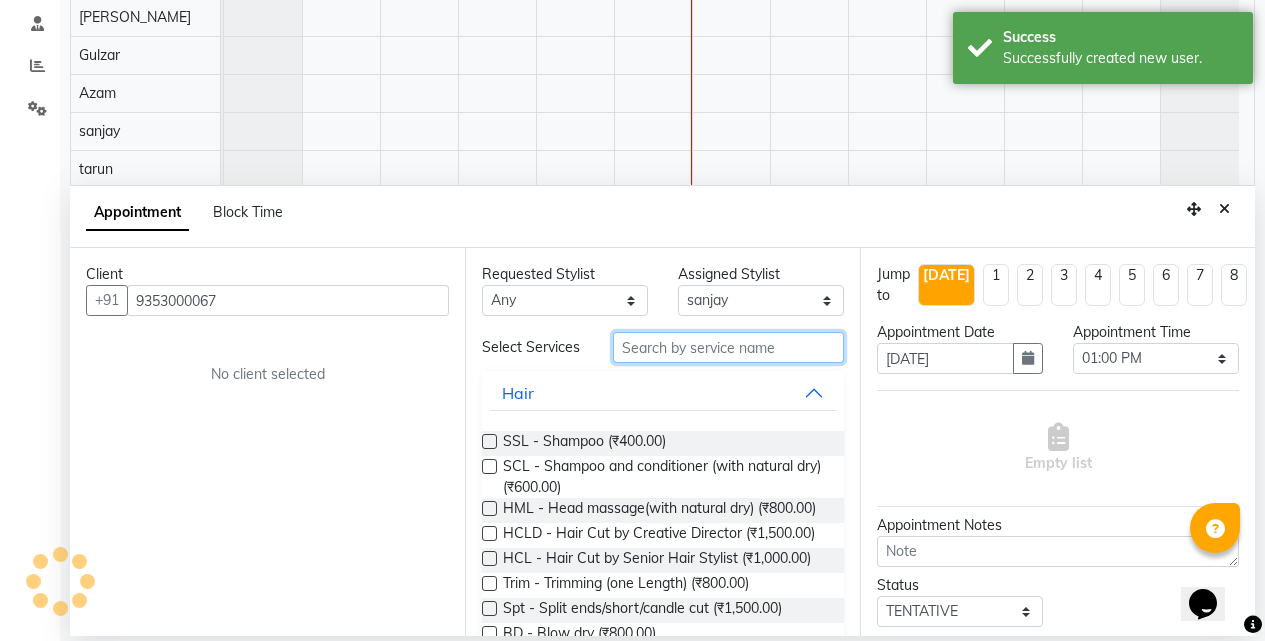 click at bounding box center (728, 347) 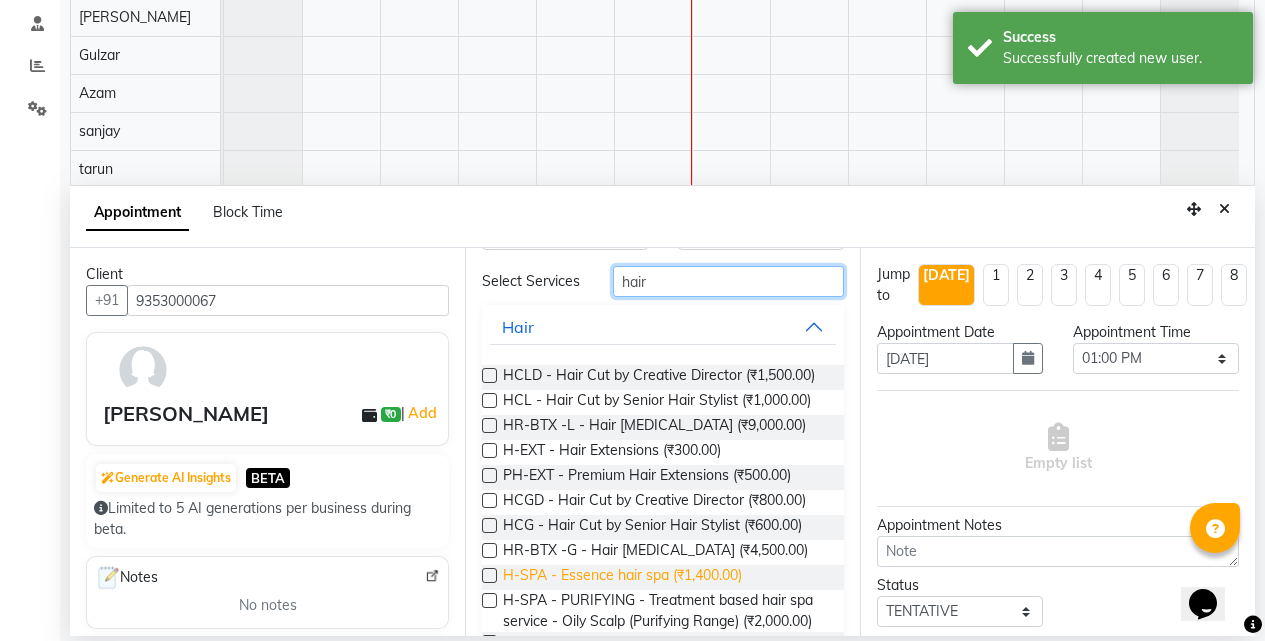 scroll, scrollTop: 100, scrollLeft: 0, axis: vertical 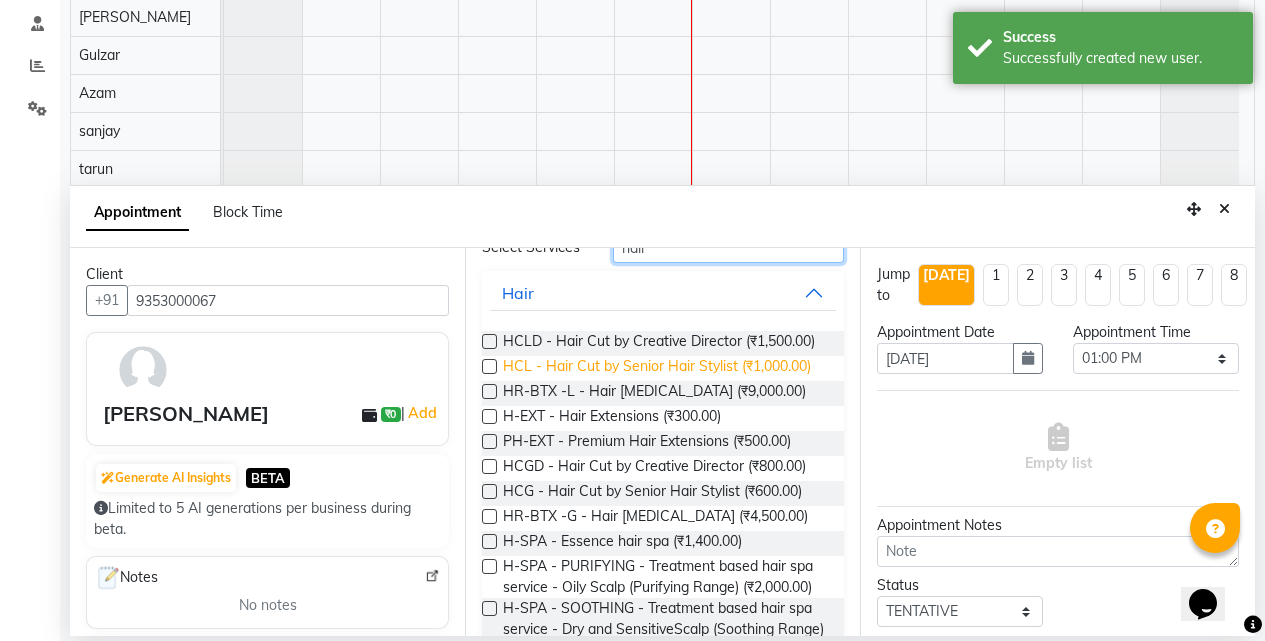 type on "hair" 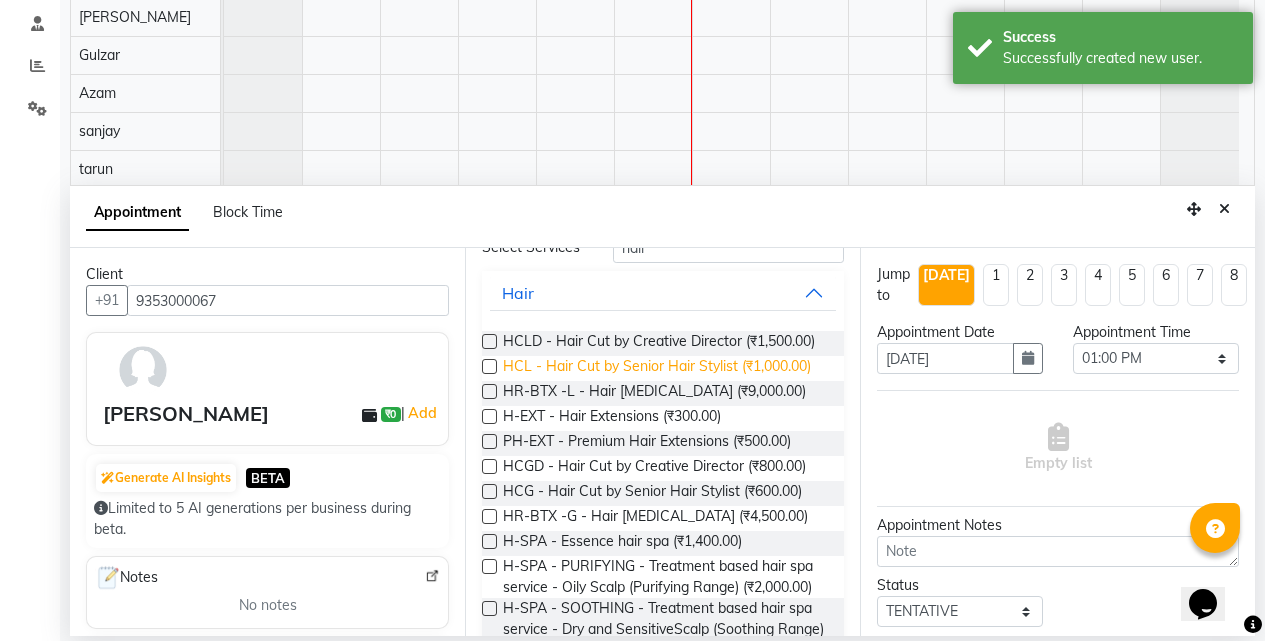 click on "HCL - Hair Cut by Senior Hair Stylist (₹1,000.00)" at bounding box center [657, 368] 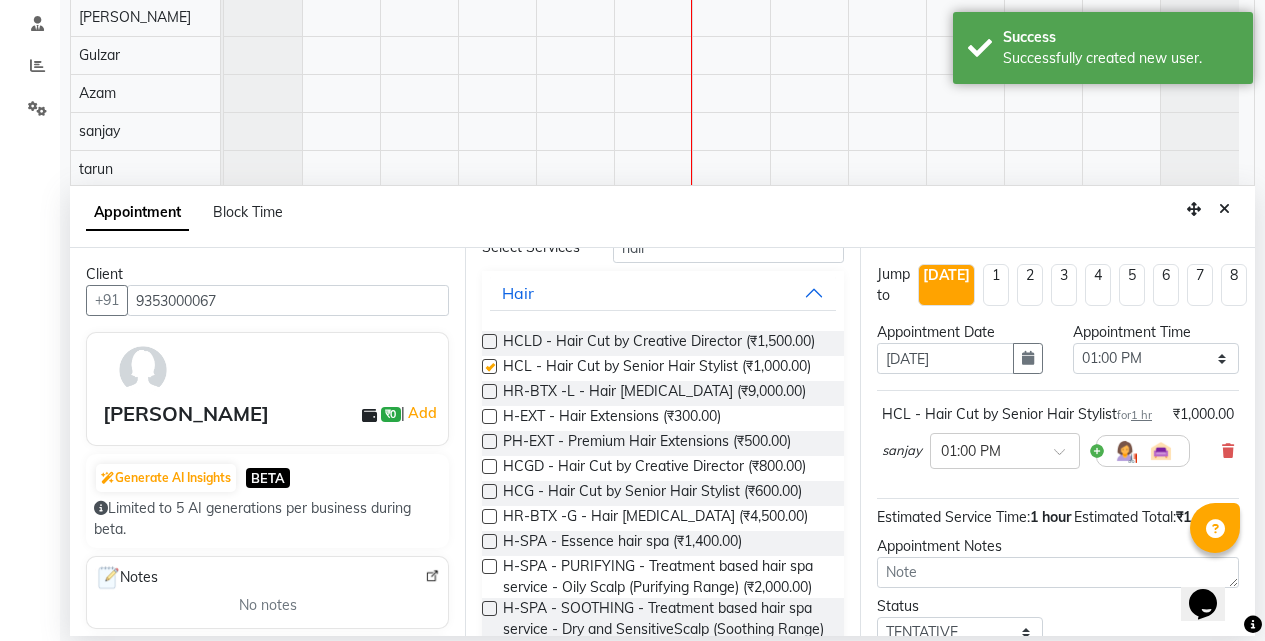 checkbox on "false" 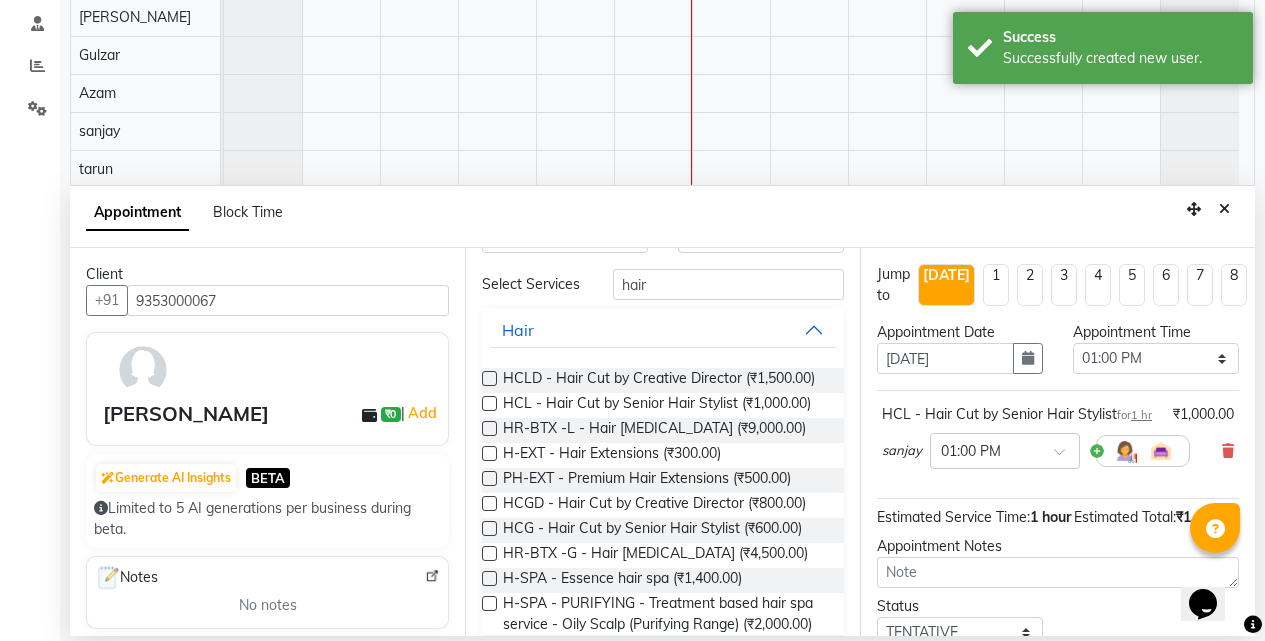scroll, scrollTop: 0, scrollLeft: 0, axis: both 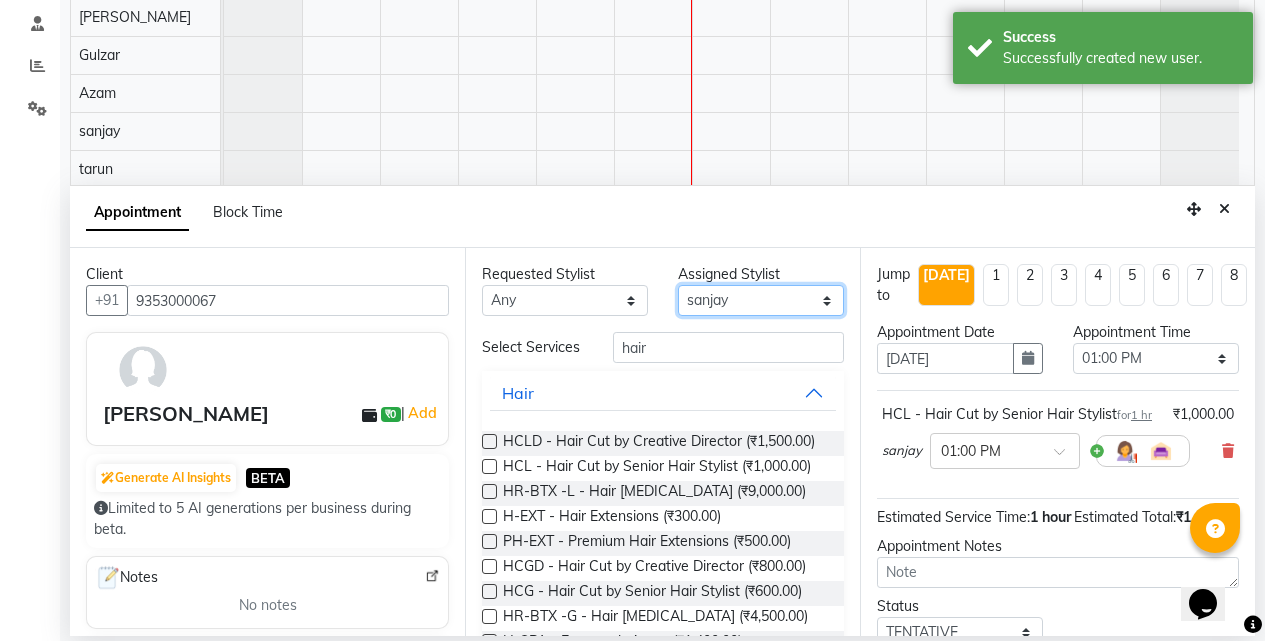 click on "Select Anu Azam Geetanjali Gulzar Jagdeep Singh Jagjeet Jasdeep Jashan Lovepreet Malkeet Micheal Rahul Rishi sanjay Sharan Simran Simran kaur Stalin tarun Vikas" at bounding box center (761, 300) 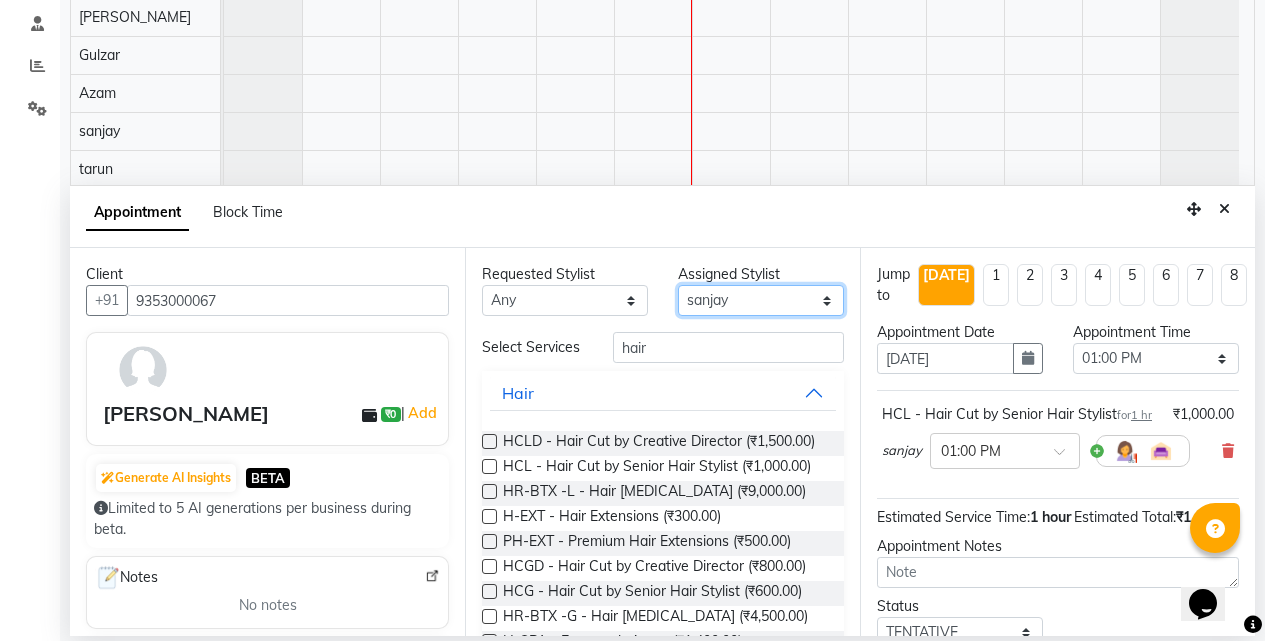 select on "71454" 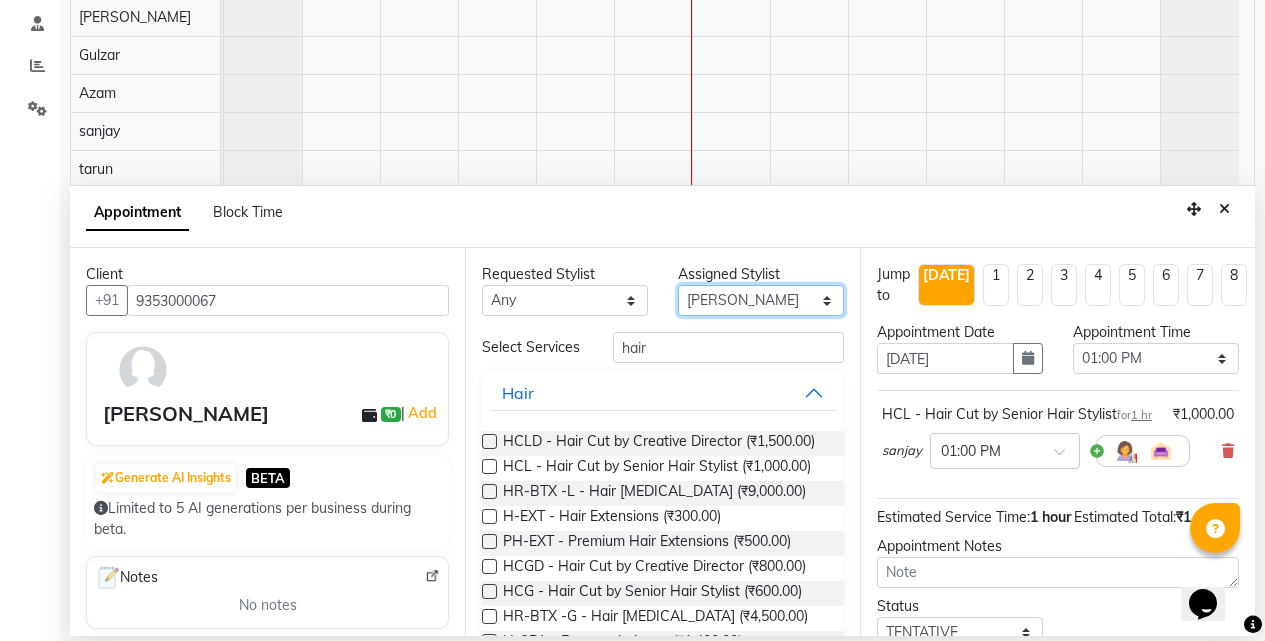 click on "Select Anu Azam Geetanjali Gulzar Jagdeep Singh Jagjeet Jasdeep Jashan Lovepreet Malkeet Micheal Rahul Rishi sanjay Sharan Simran Simran kaur Stalin tarun Vikas" at bounding box center [761, 300] 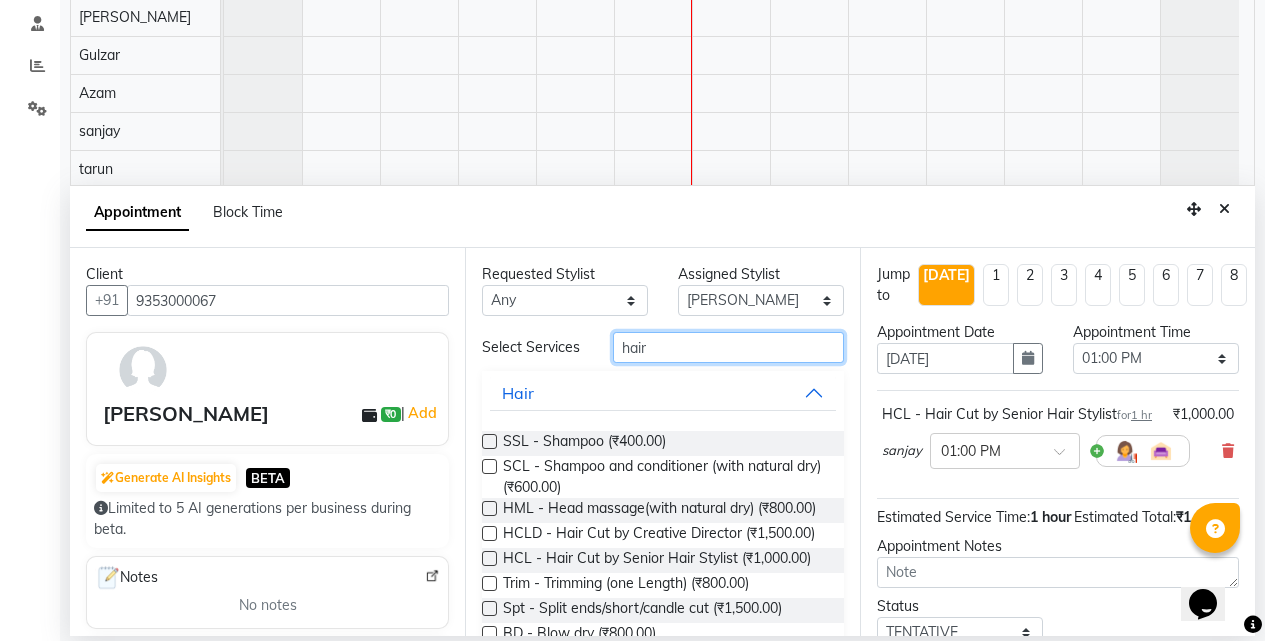 click on "hair" at bounding box center (728, 347) 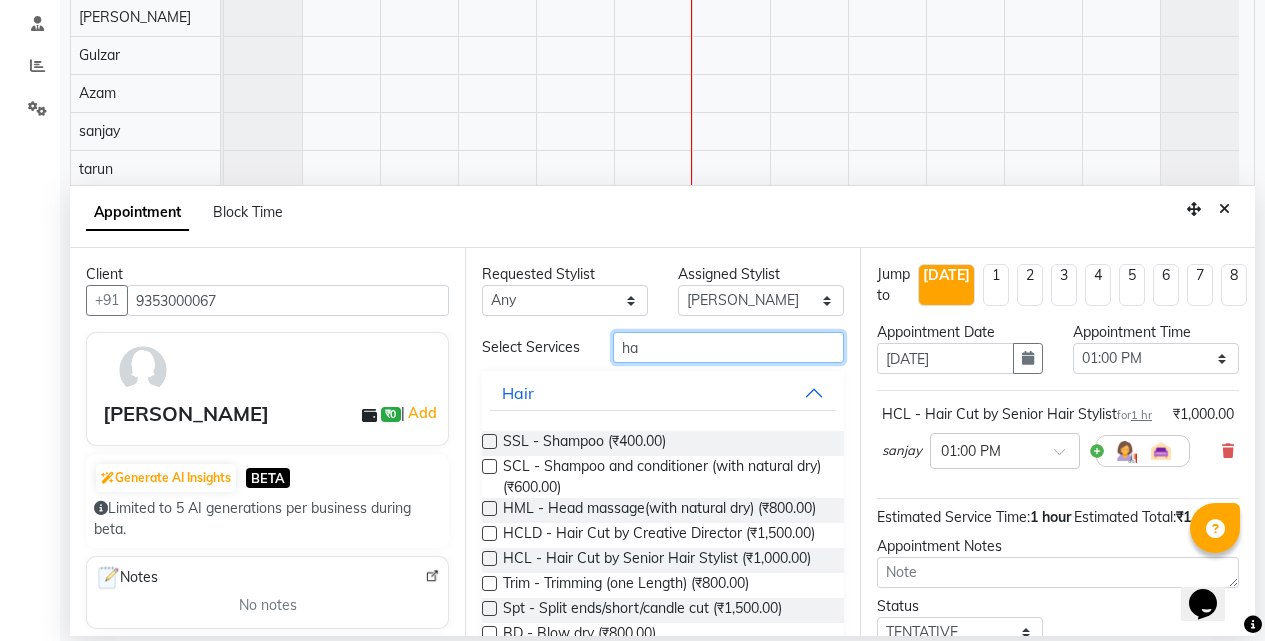 type on "h" 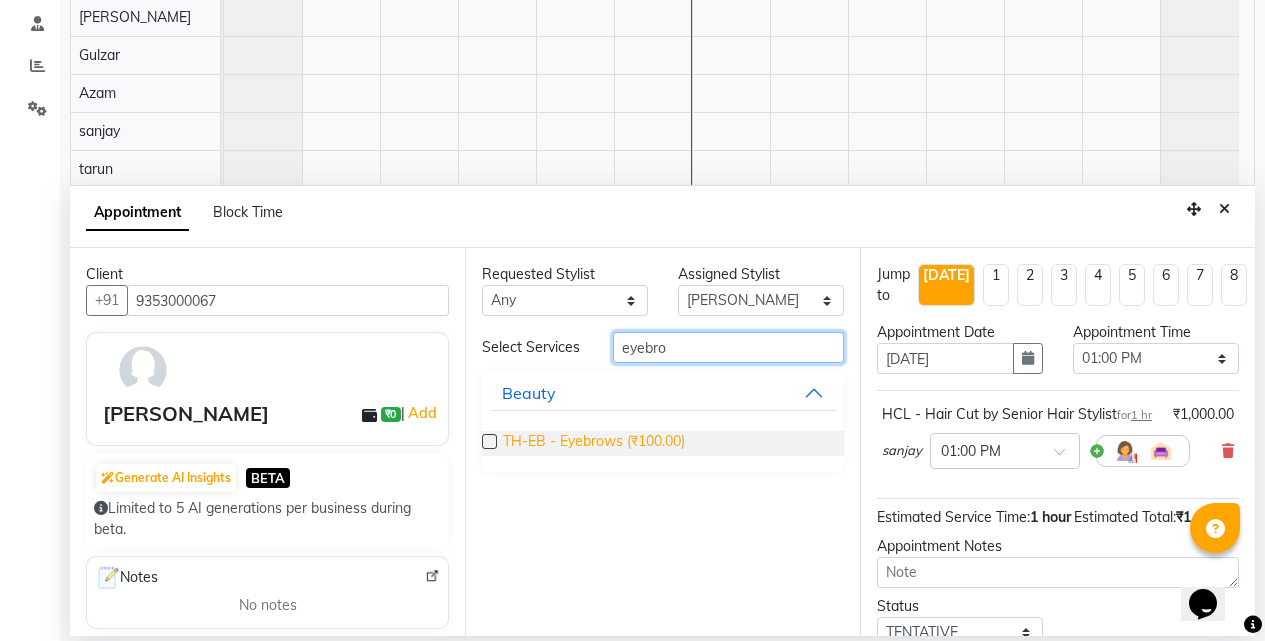 type on "eyebro" 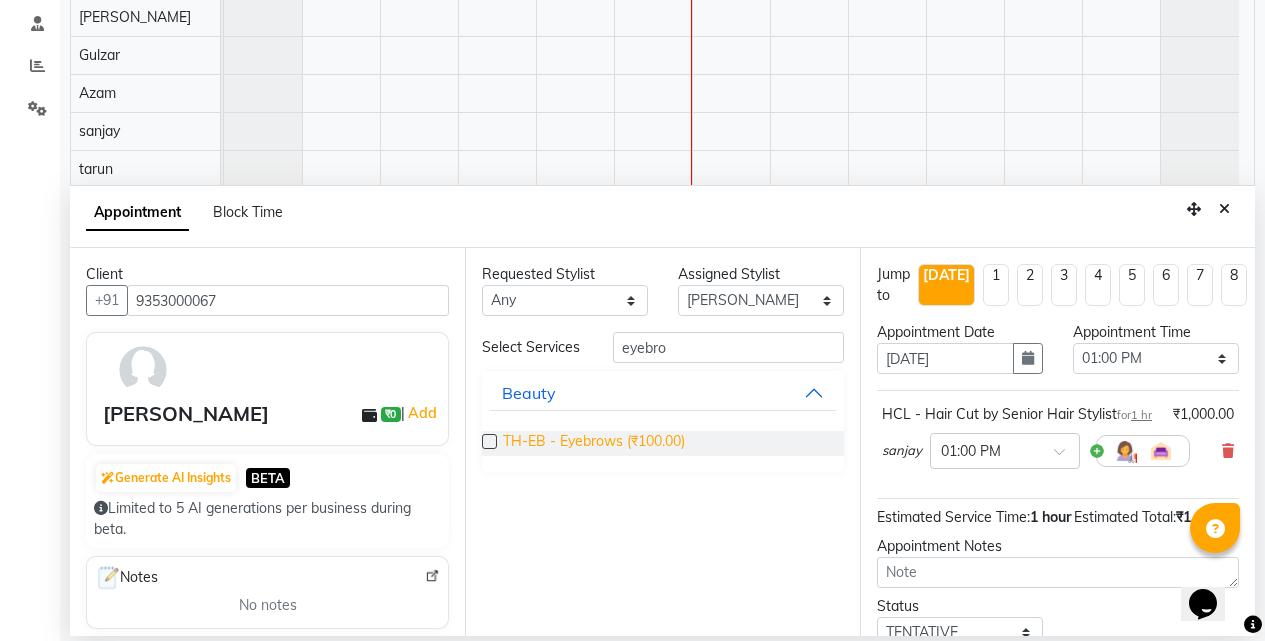 click on "TH-EB - Eyebrows (₹100.00)" at bounding box center [594, 443] 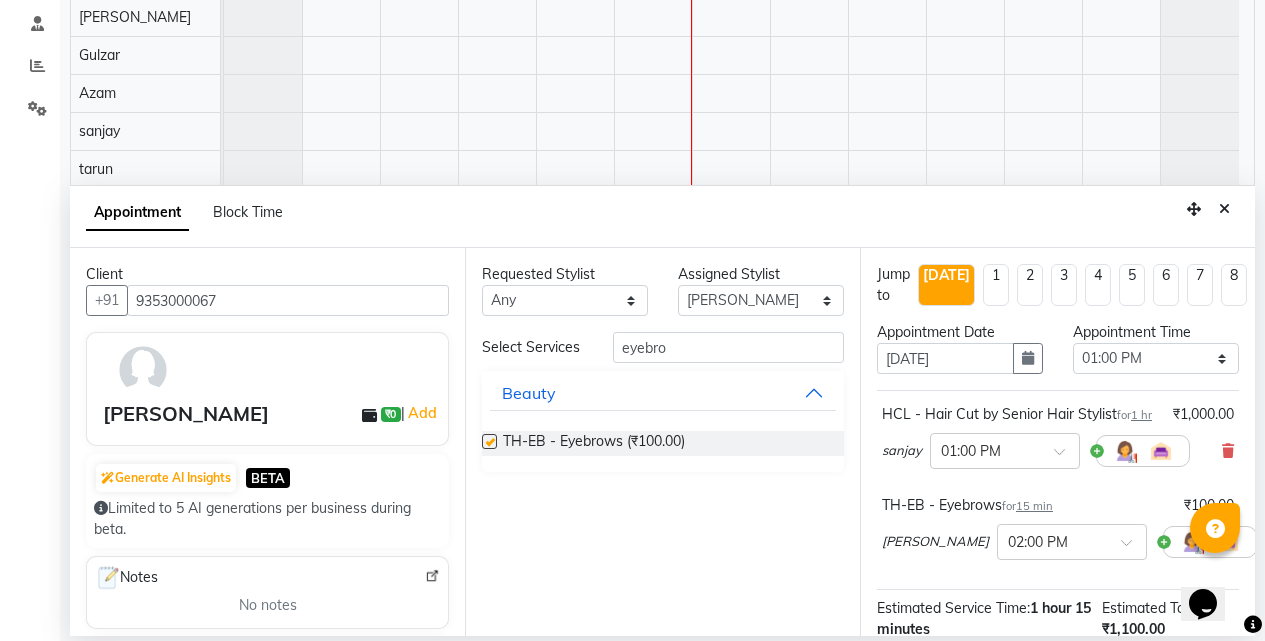 checkbox on "false" 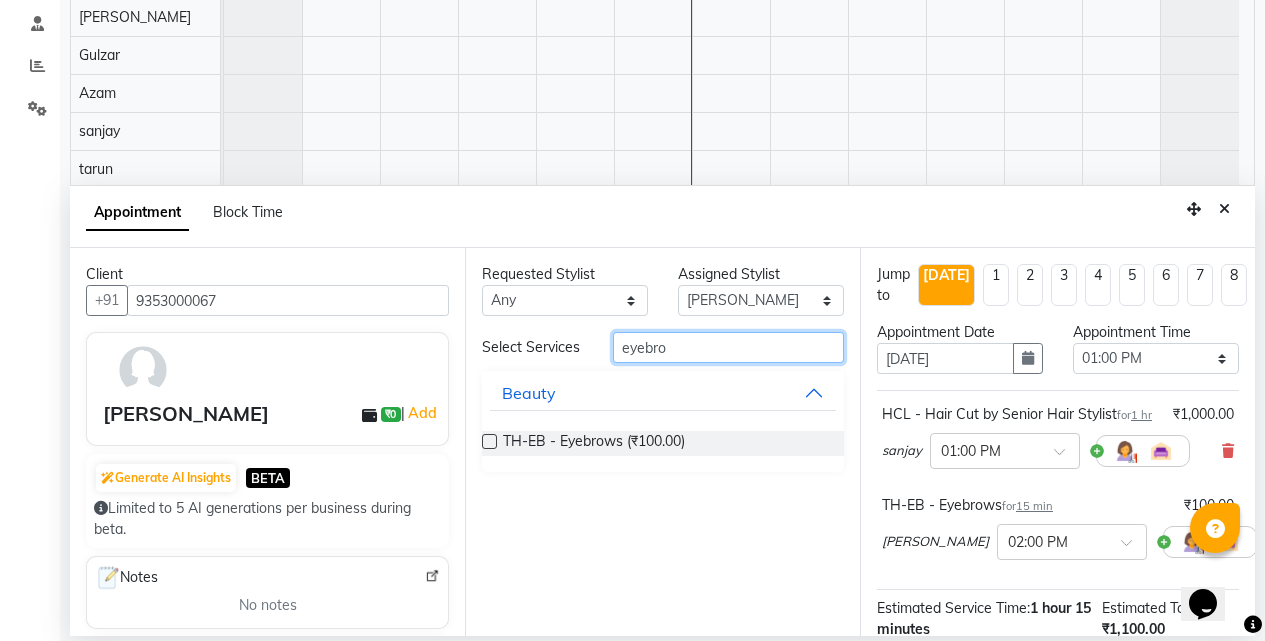 click on "eyebro" at bounding box center [728, 347] 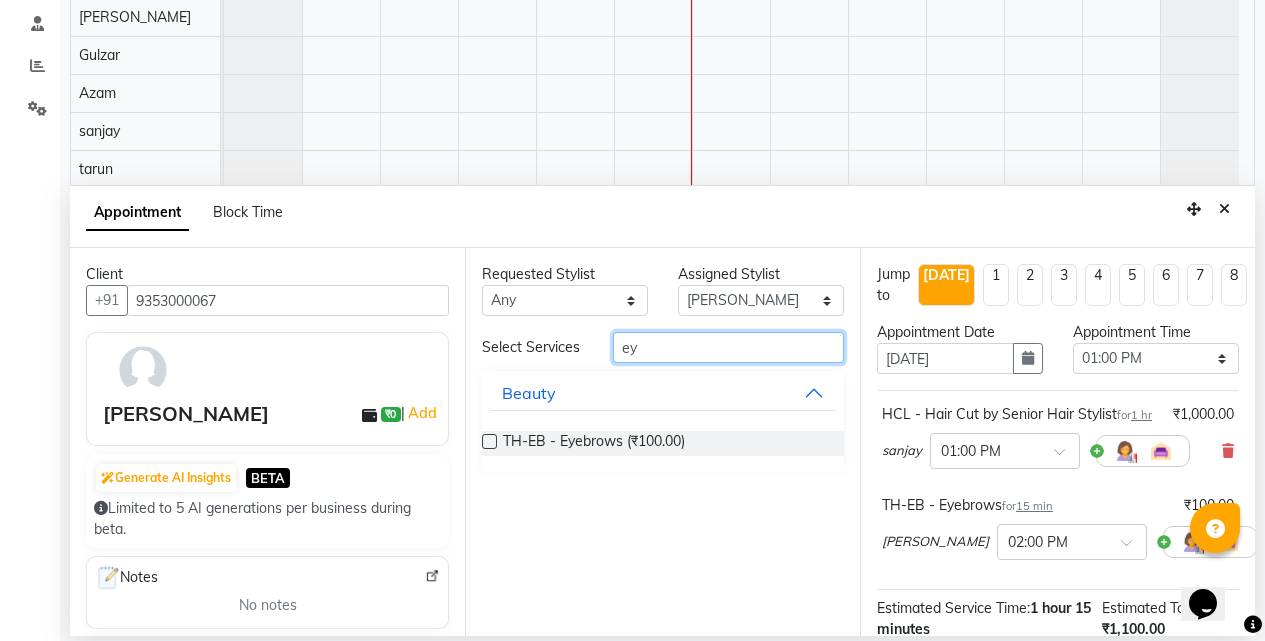 type on "e" 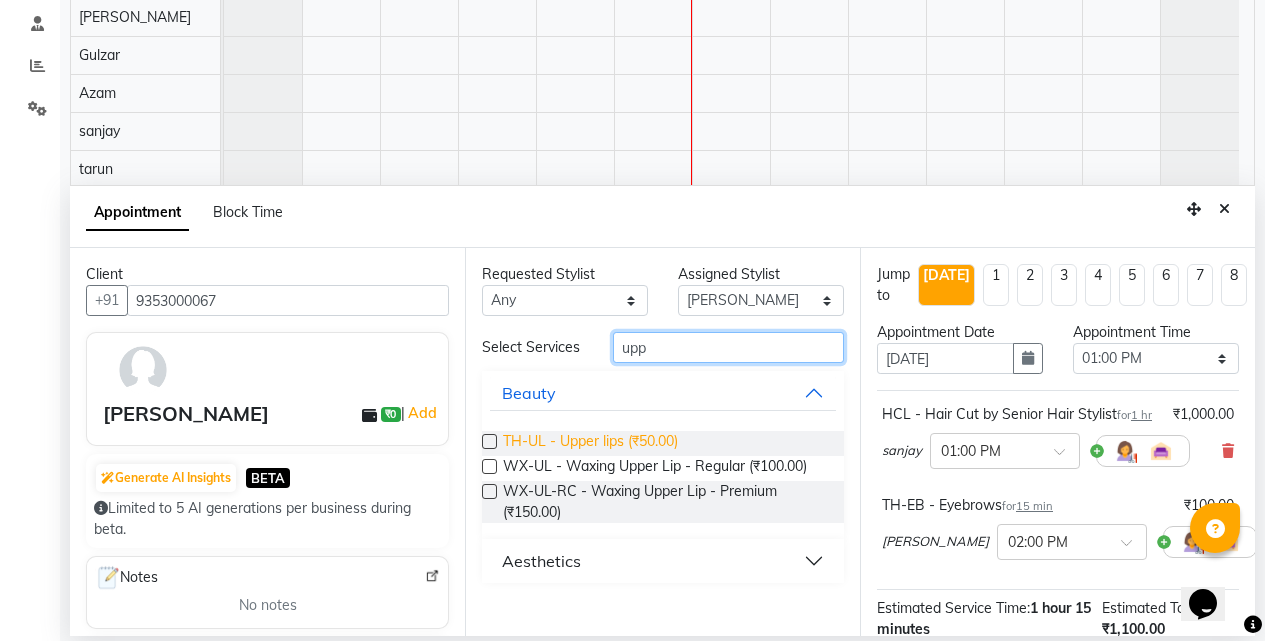 type on "upp" 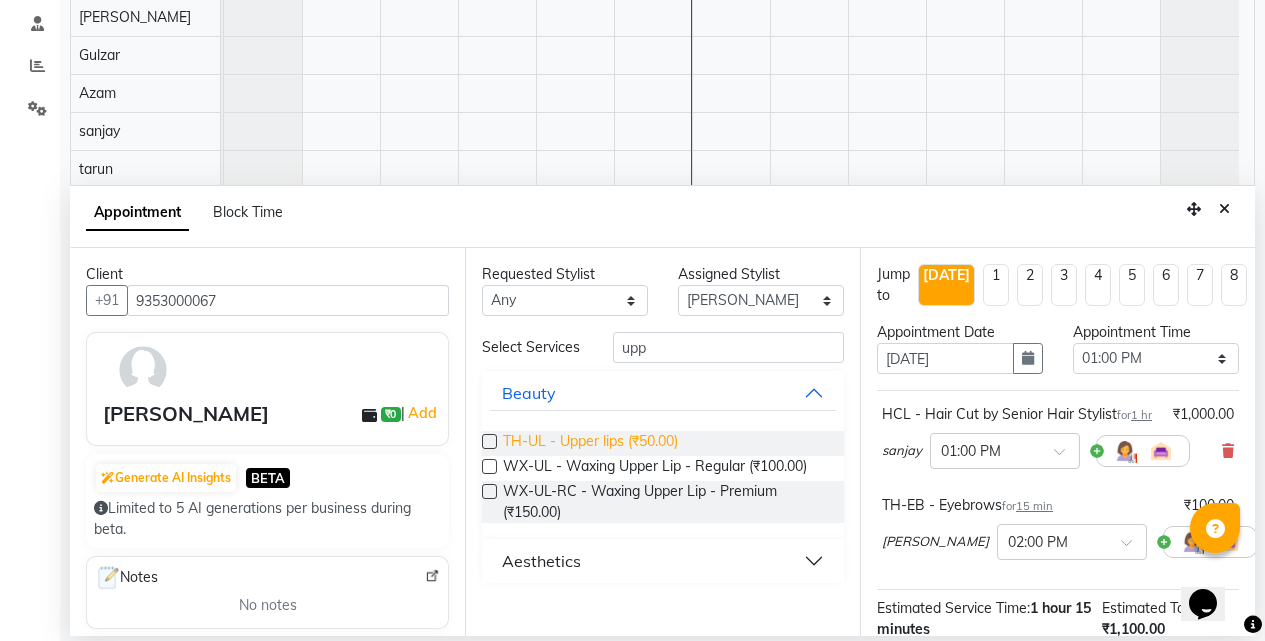 click on "TH-UL - Upper lips (₹50.00)" at bounding box center [590, 443] 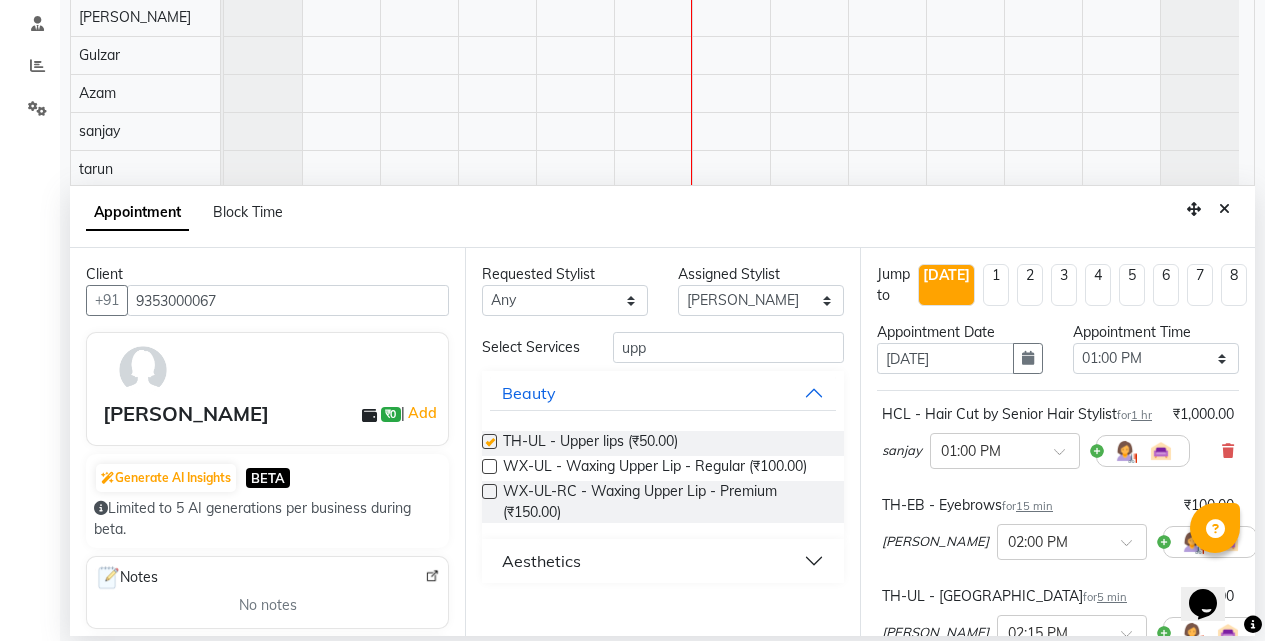 checkbox on "false" 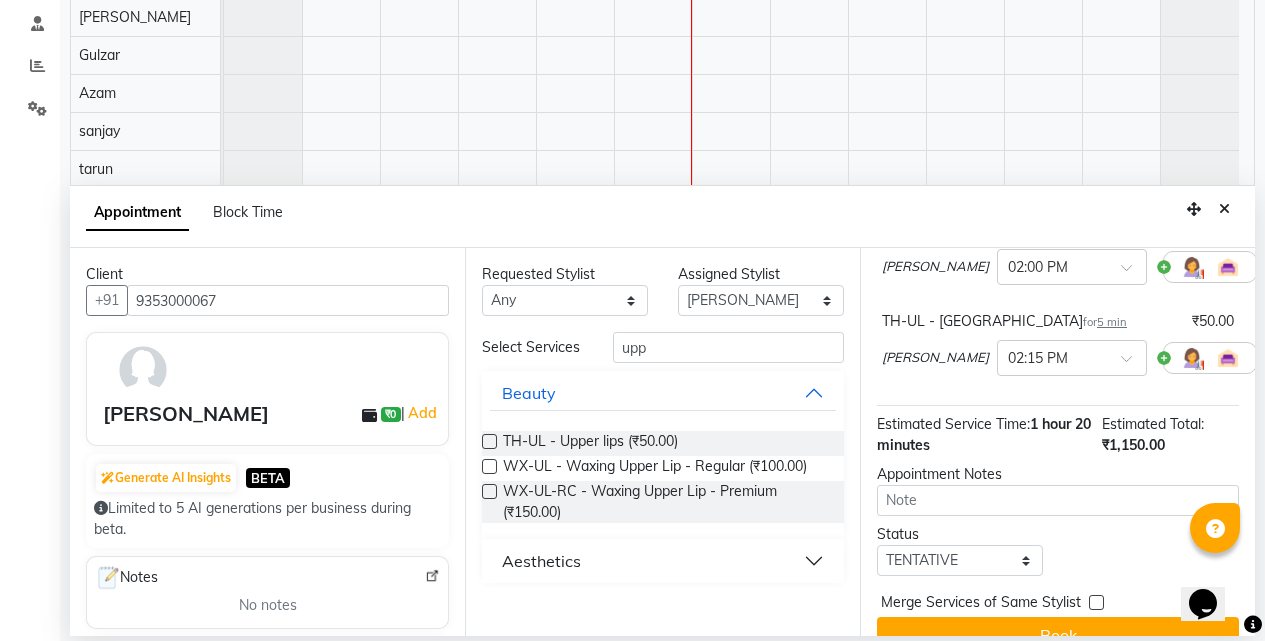 scroll, scrollTop: 344, scrollLeft: 0, axis: vertical 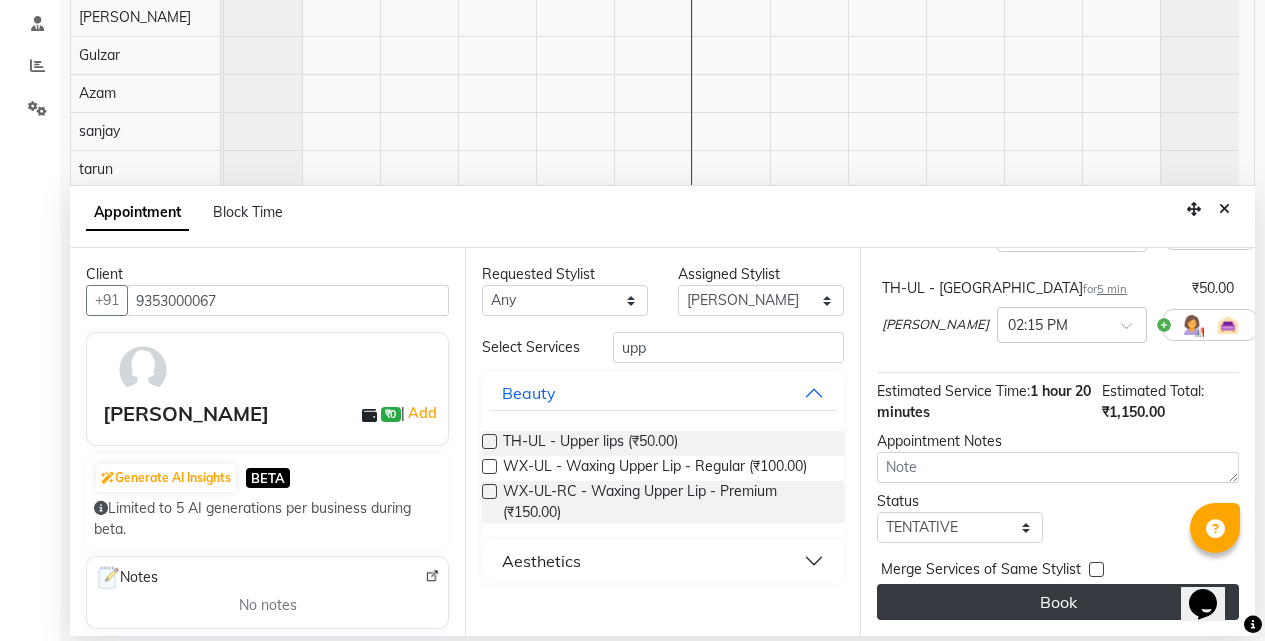click on "Book" at bounding box center (1058, 602) 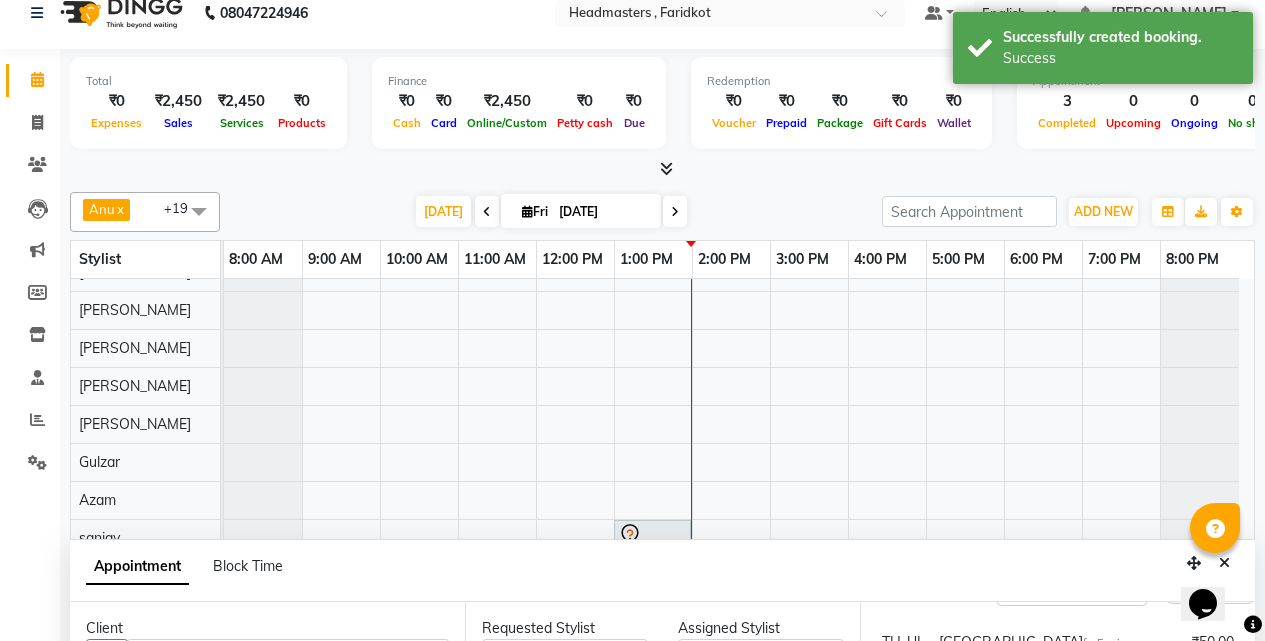 scroll, scrollTop: 0, scrollLeft: 0, axis: both 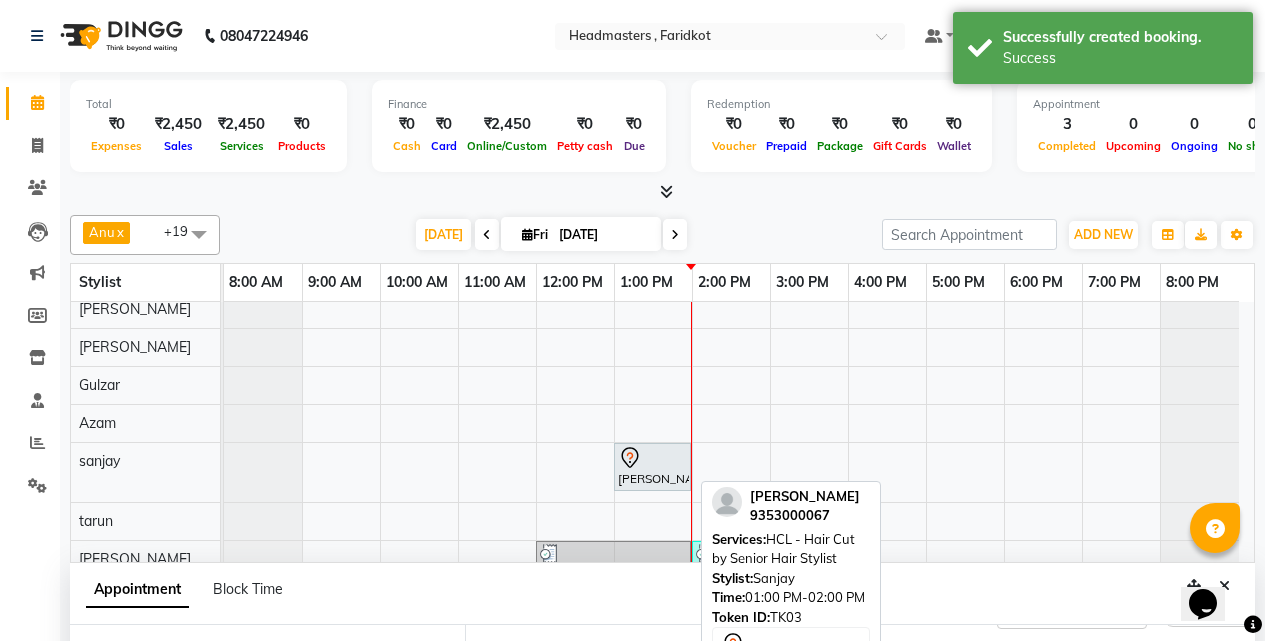 click 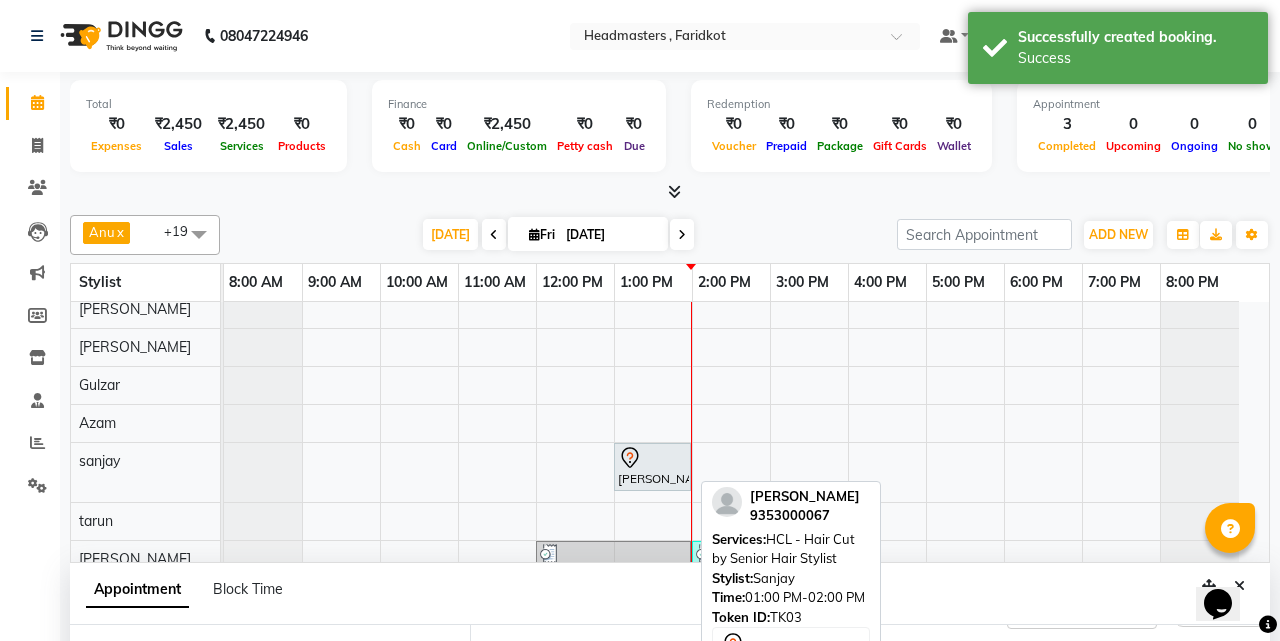 select on "7" 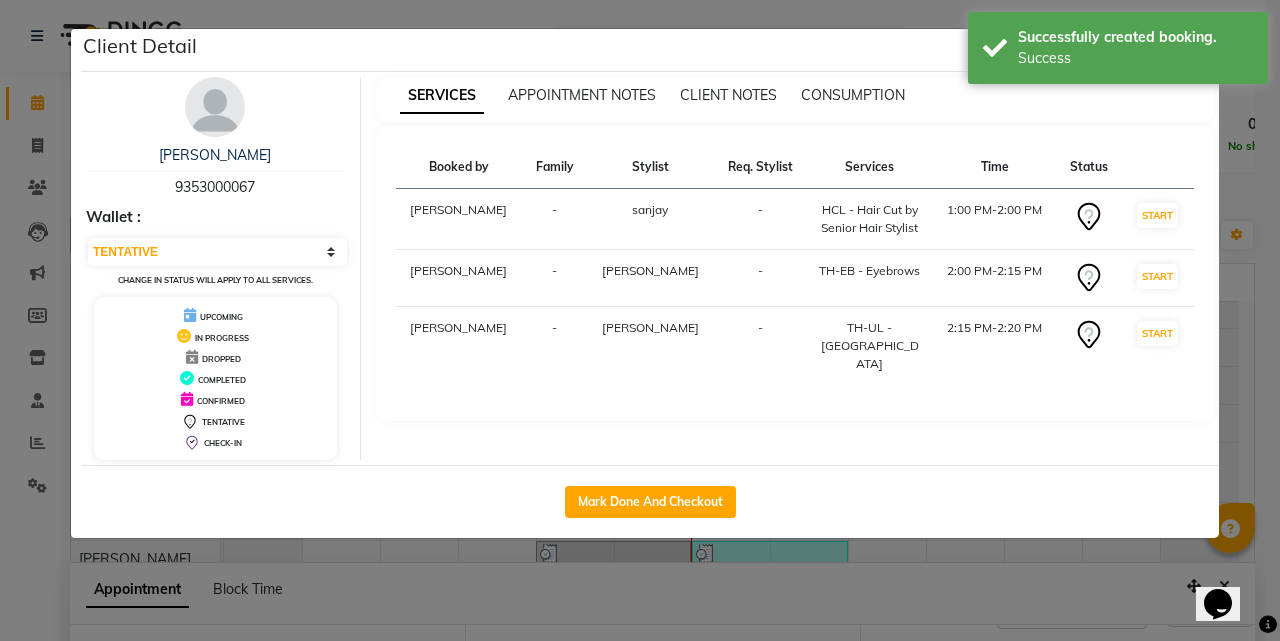 click on "Mark Done And Checkout" 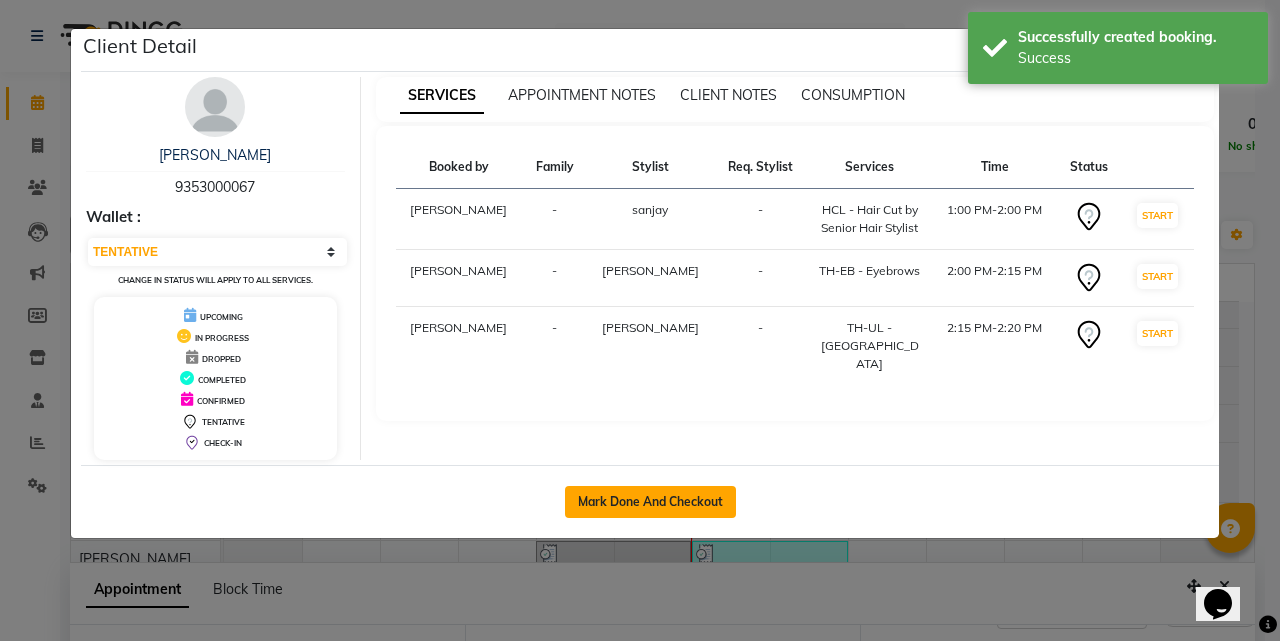 click on "Mark Done And Checkout" 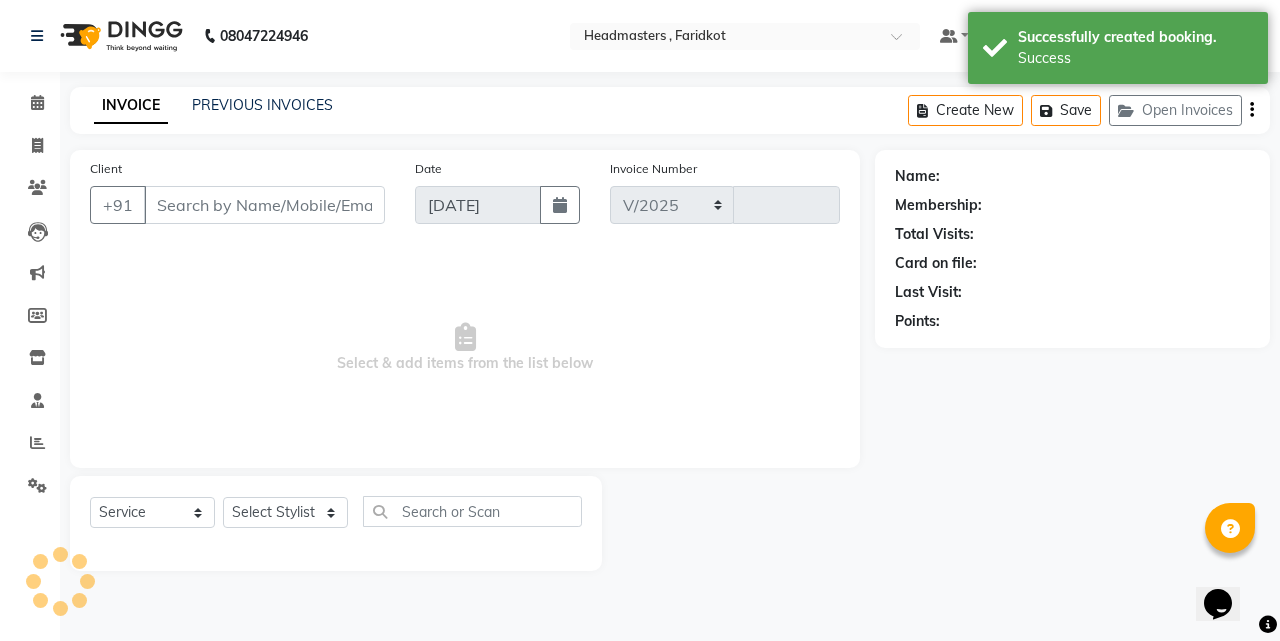 select on "7919" 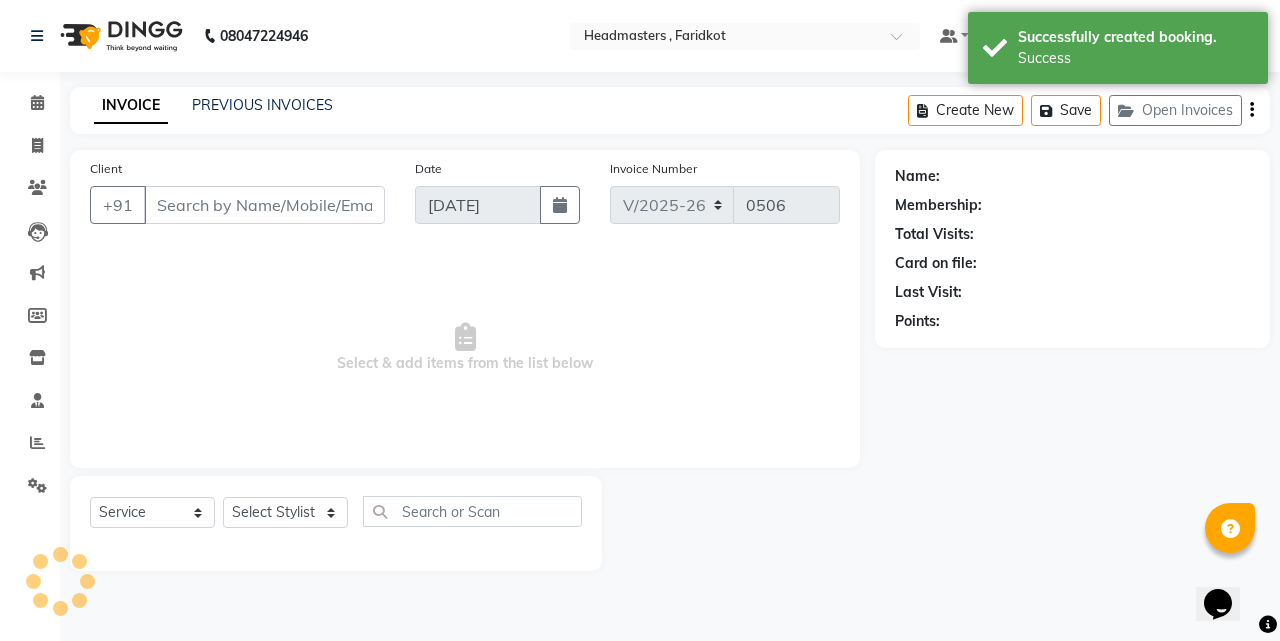 type on "9353000067" 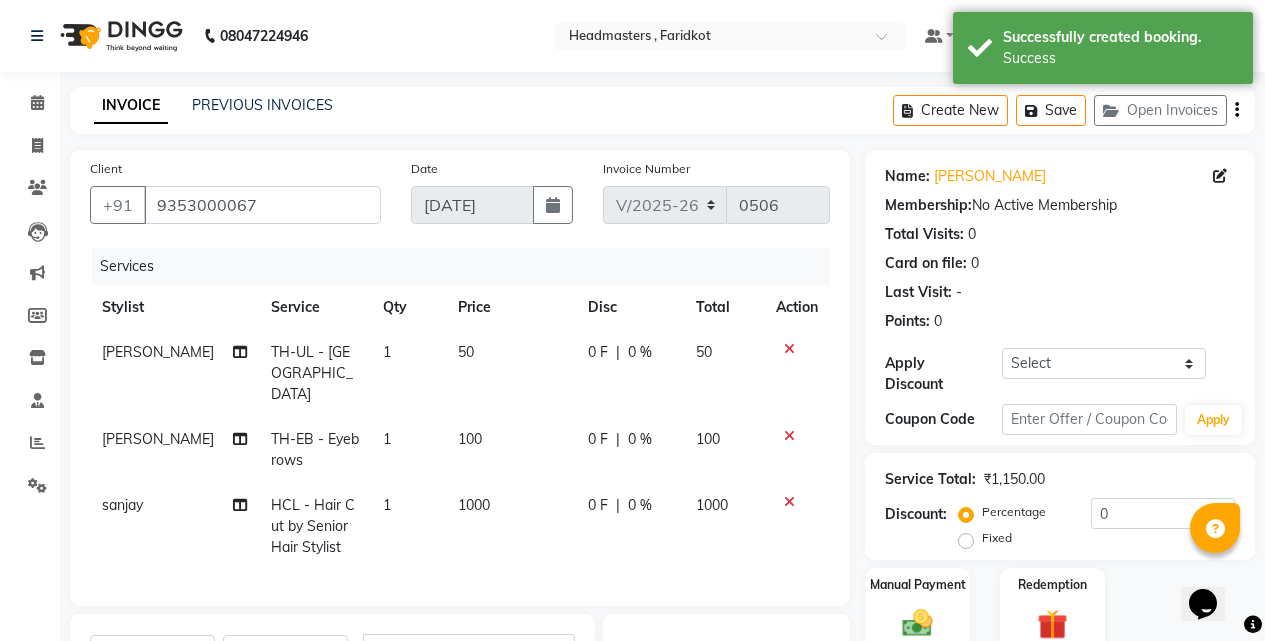 click on "0 F | 0 %" 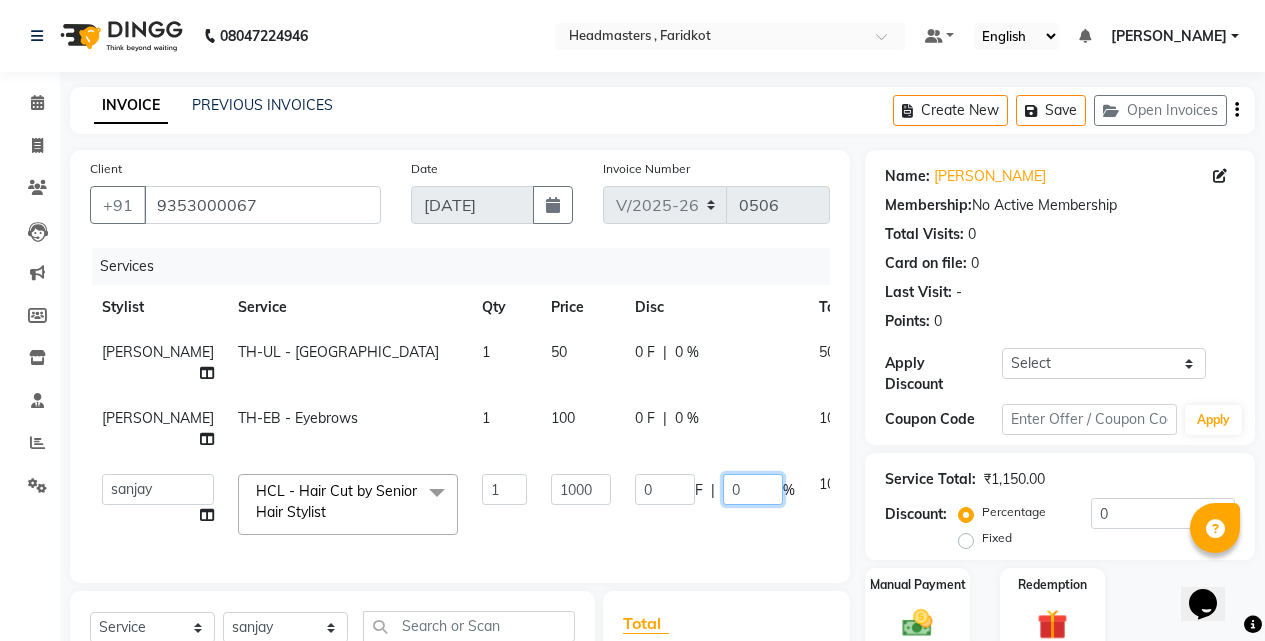 click on "0" 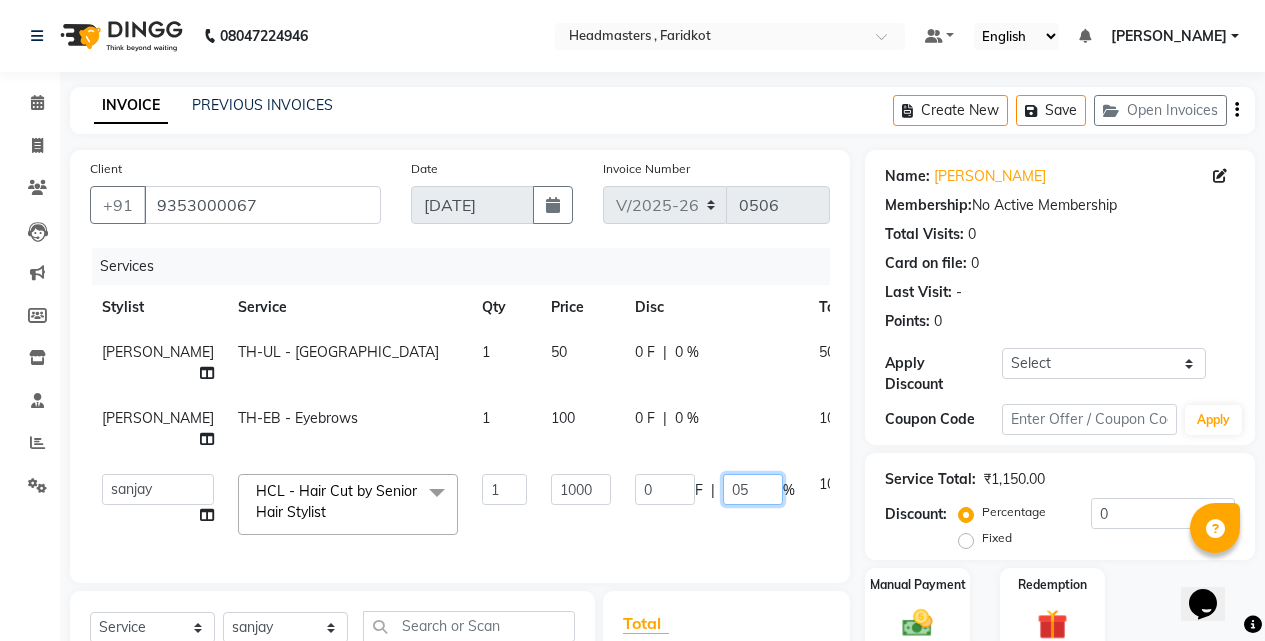 type on "050" 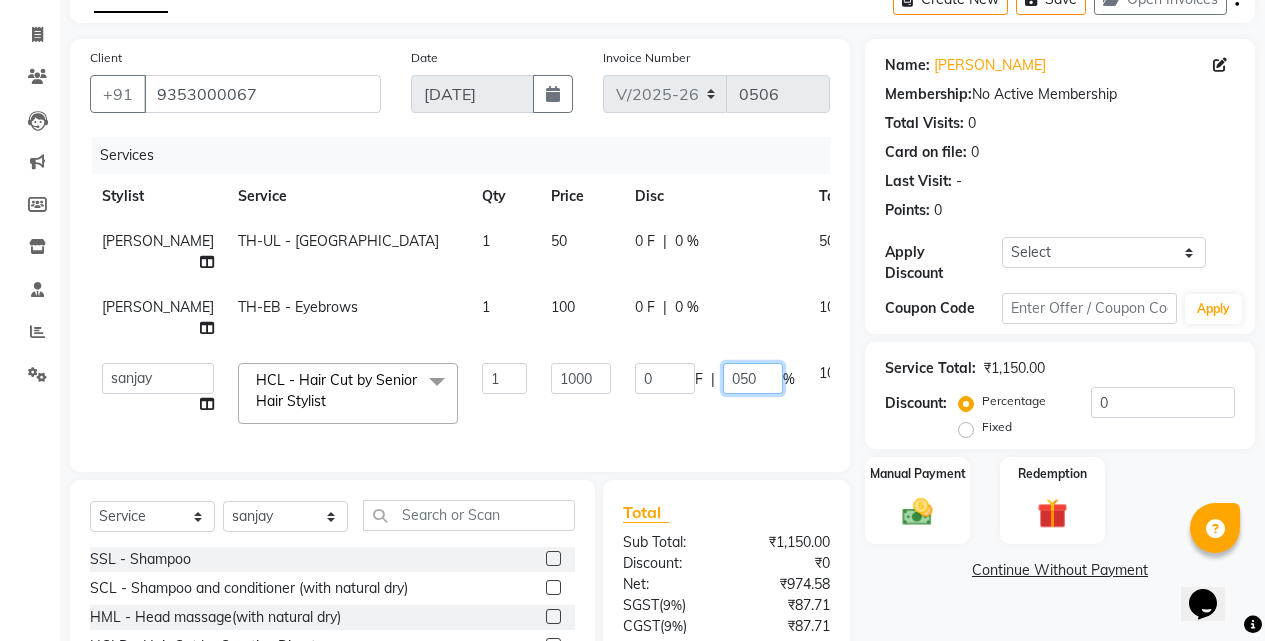 scroll, scrollTop: 290, scrollLeft: 0, axis: vertical 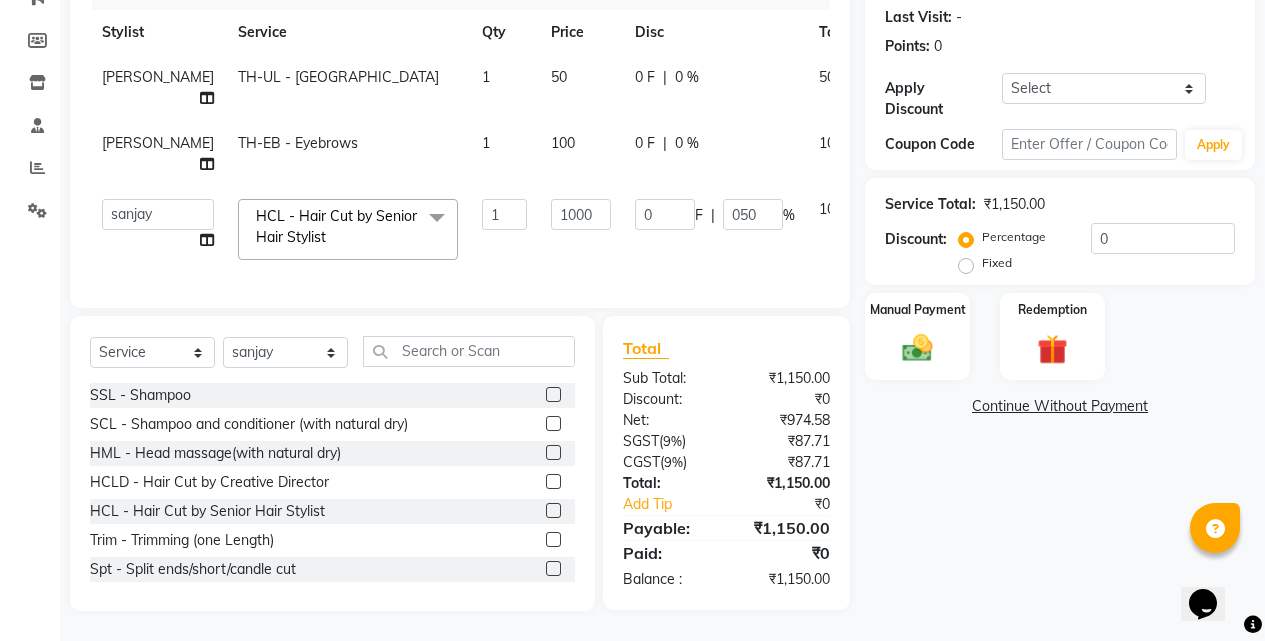 click on "Name: Harmandeep  Membership:  No Active Membership  Total Visits:  0 Card on file:  0 Last Visit:   - Points:   0  Apply Discount Select Coupon → Wrong Job Card  Coupon → Complimentary Coupon → Correction  Coupon → First Wash  Coupon → Free Of Cost - Foc  Coupon → Staff Service  Coupon → Service Not Done  Coupon → Double Job Card  Coupon → Pending Payment  Coupon Code Apply Service Total:  ₹1,150.00  Discount:  Percentage   Fixed  0 Manual Payment Redemption  Continue Without Payment" 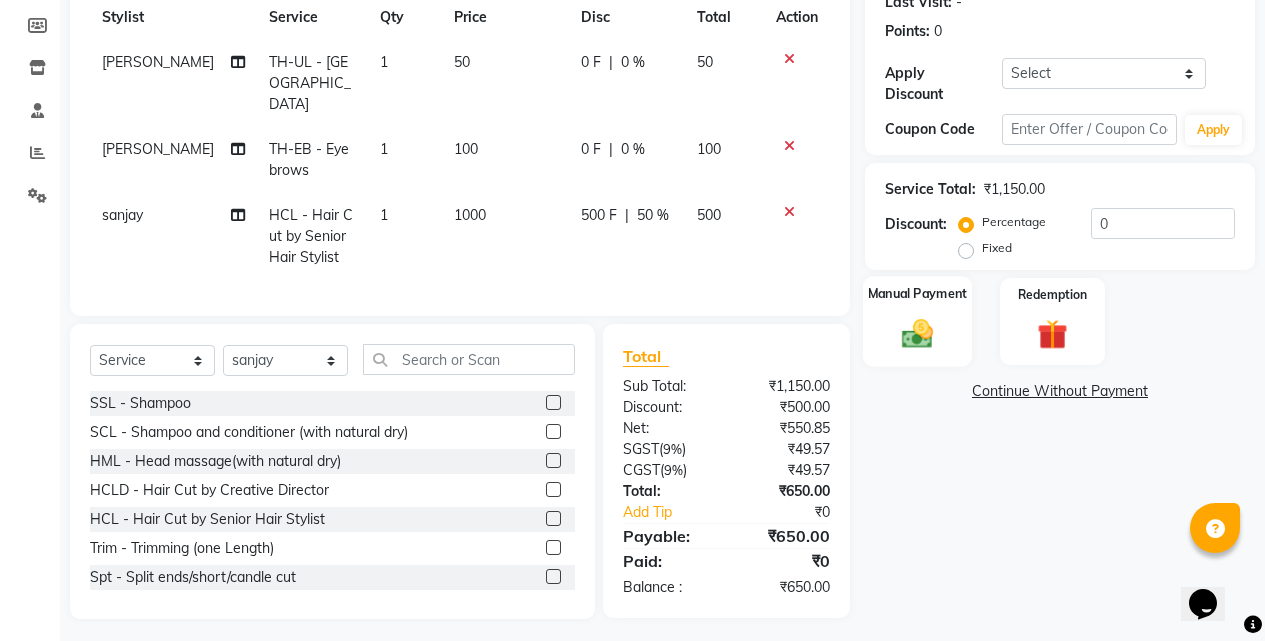 click 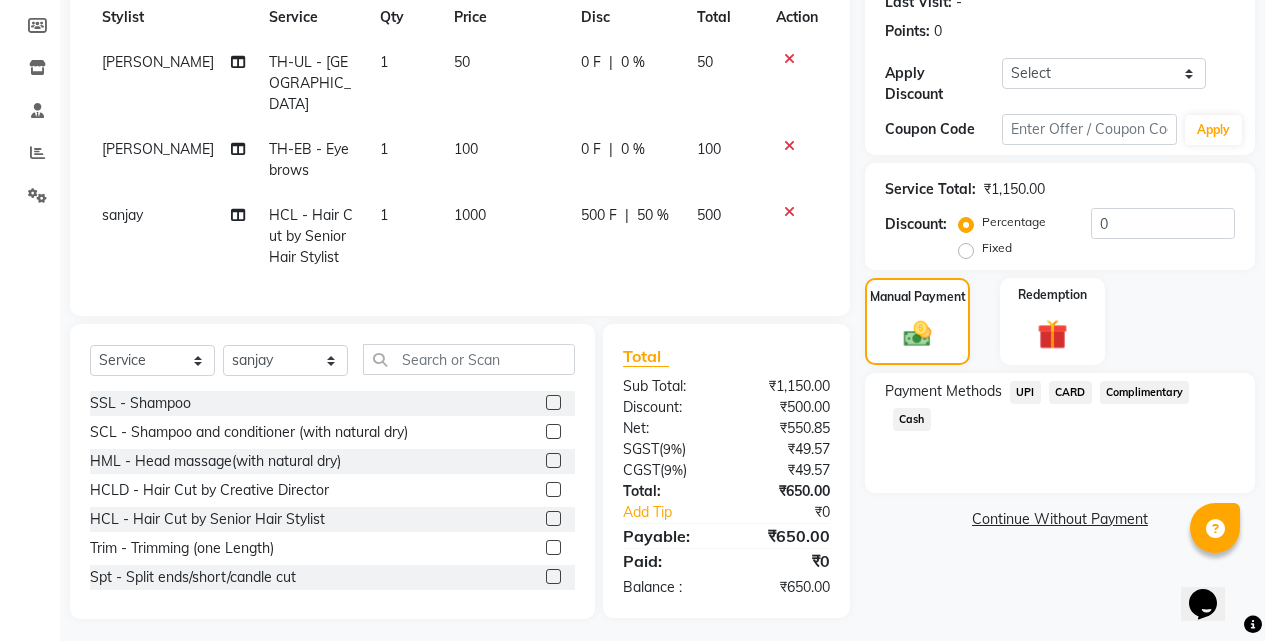 click on "Payment Methods  UPI   CARD   Complimentary   Cash" 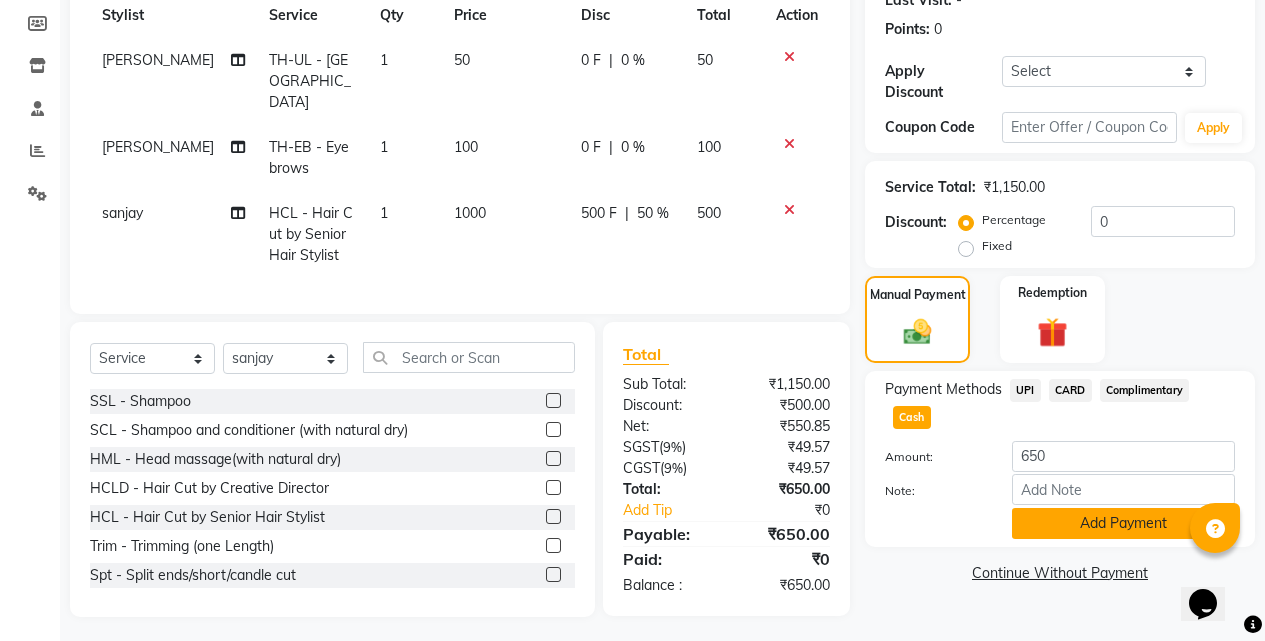 click on "Add Payment" 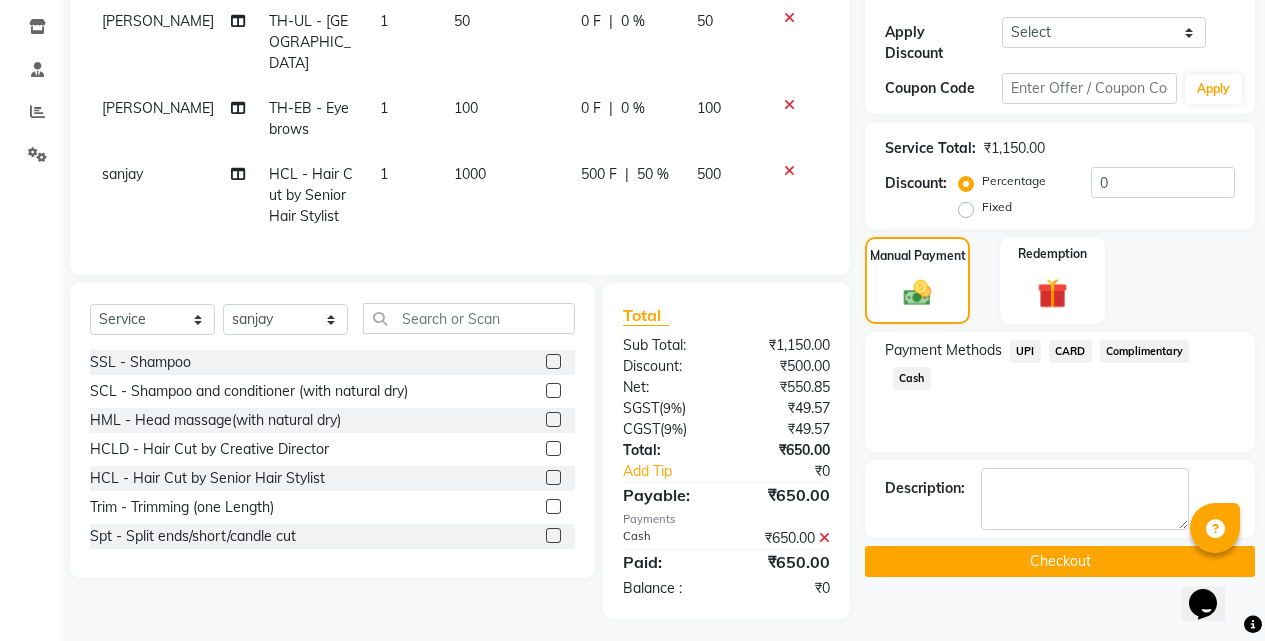 scroll, scrollTop: 333, scrollLeft: 0, axis: vertical 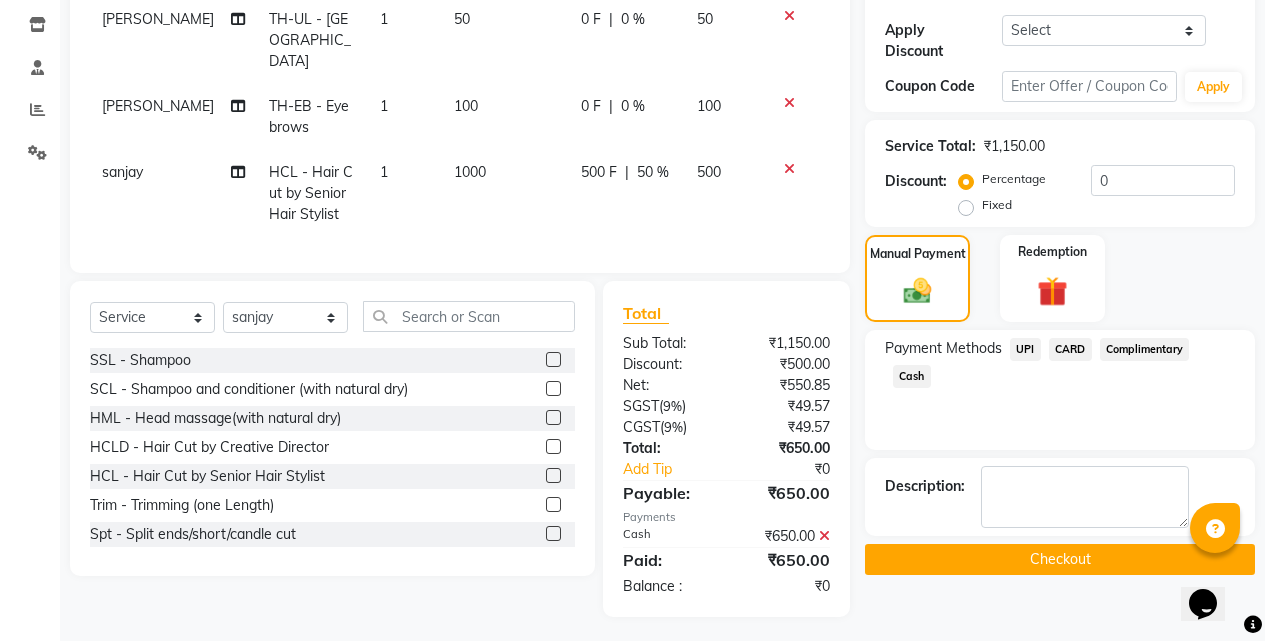 click on "Checkout" 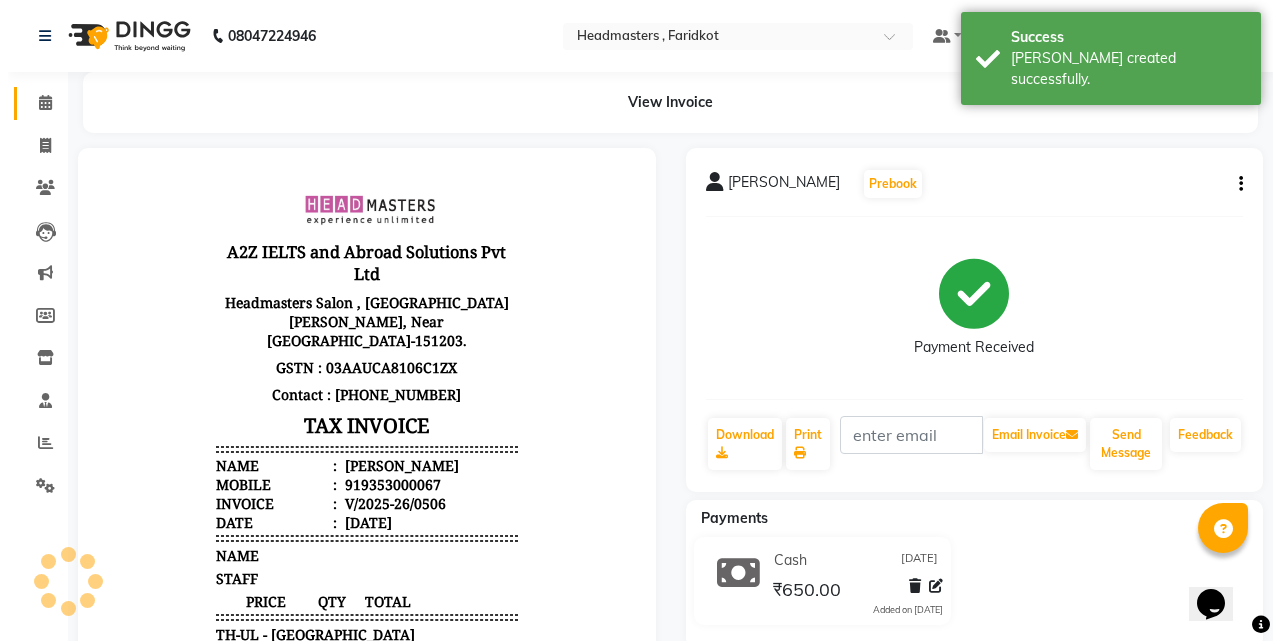 scroll, scrollTop: 0, scrollLeft: 0, axis: both 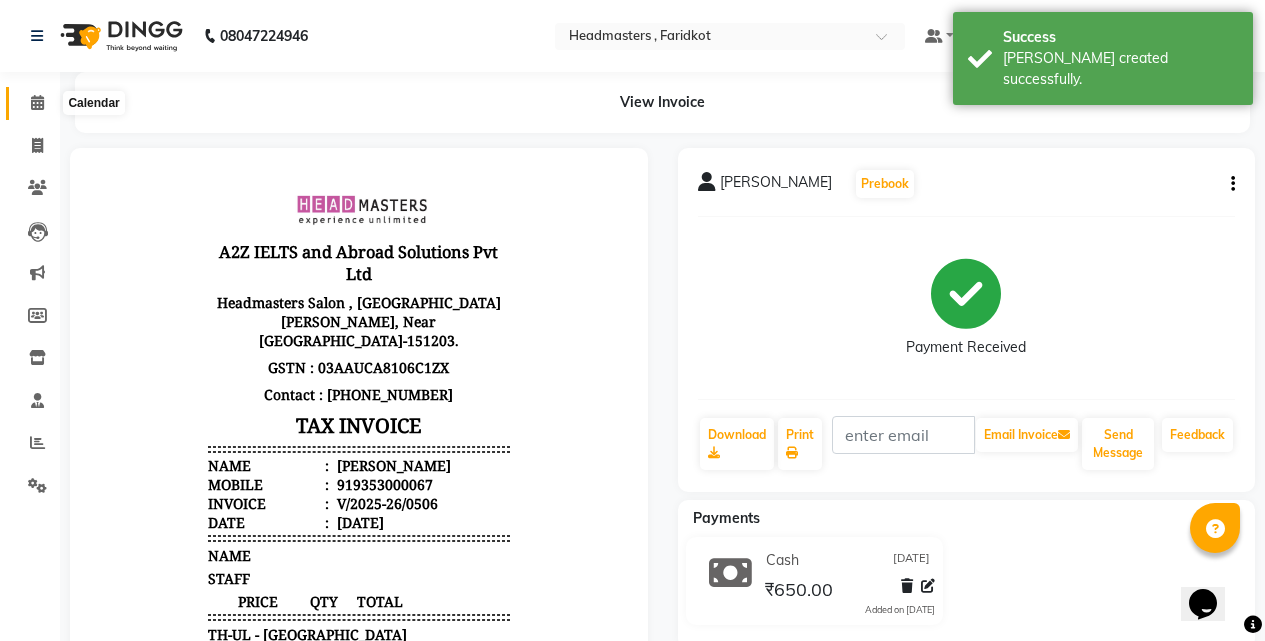 click 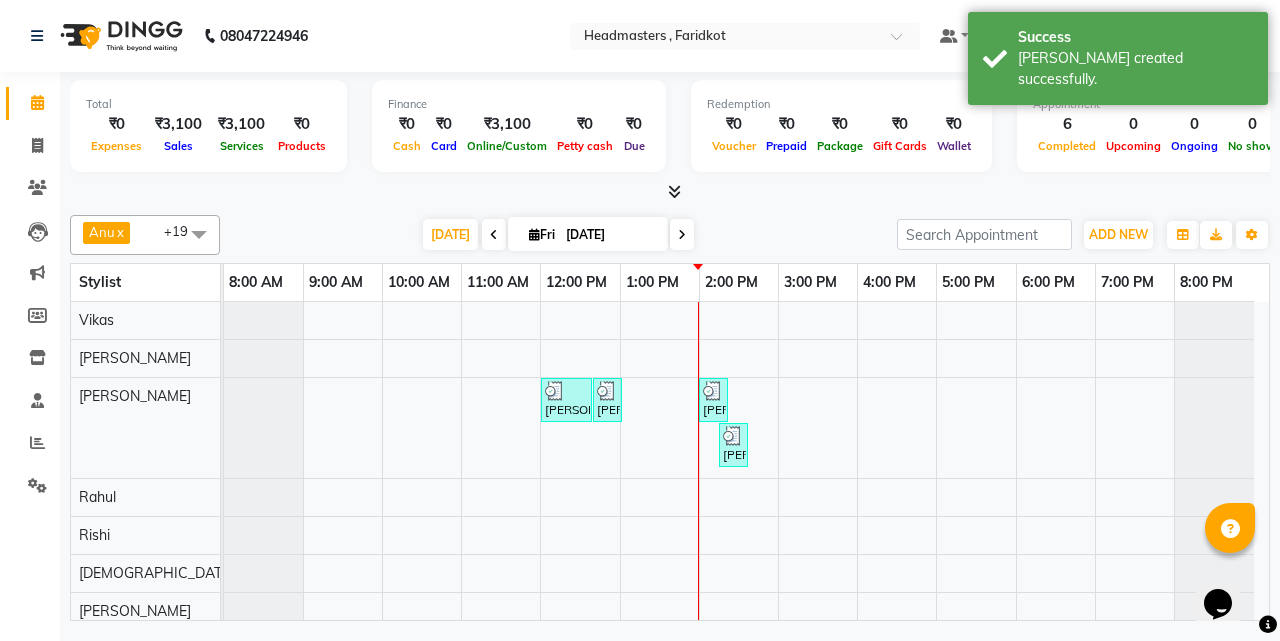 scroll, scrollTop: 100, scrollLeft: 0, axis: vertical 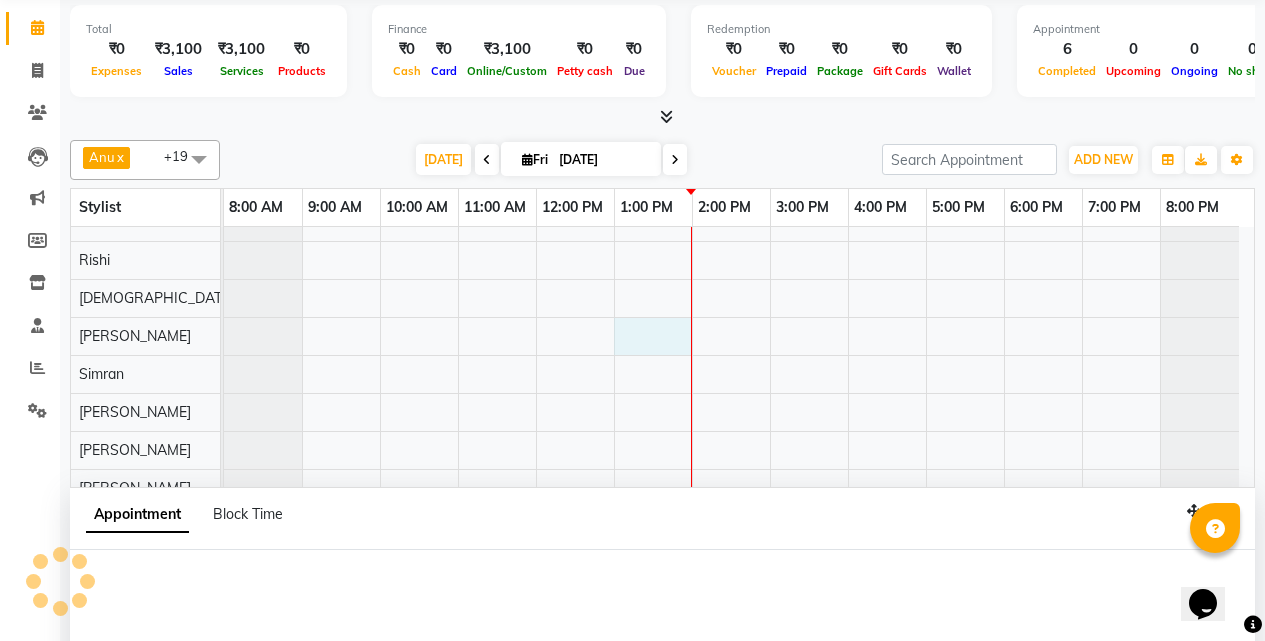 select on "76900" 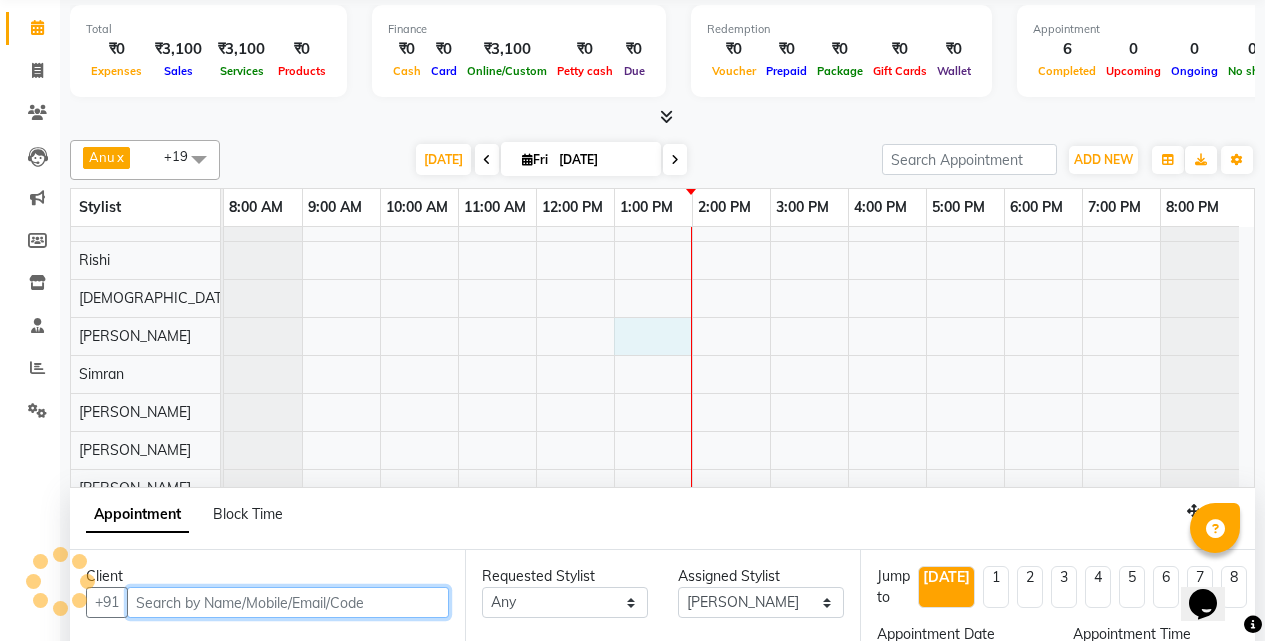 scroll, scrollTop: 377, scrollLeft: 0, axis: vertical 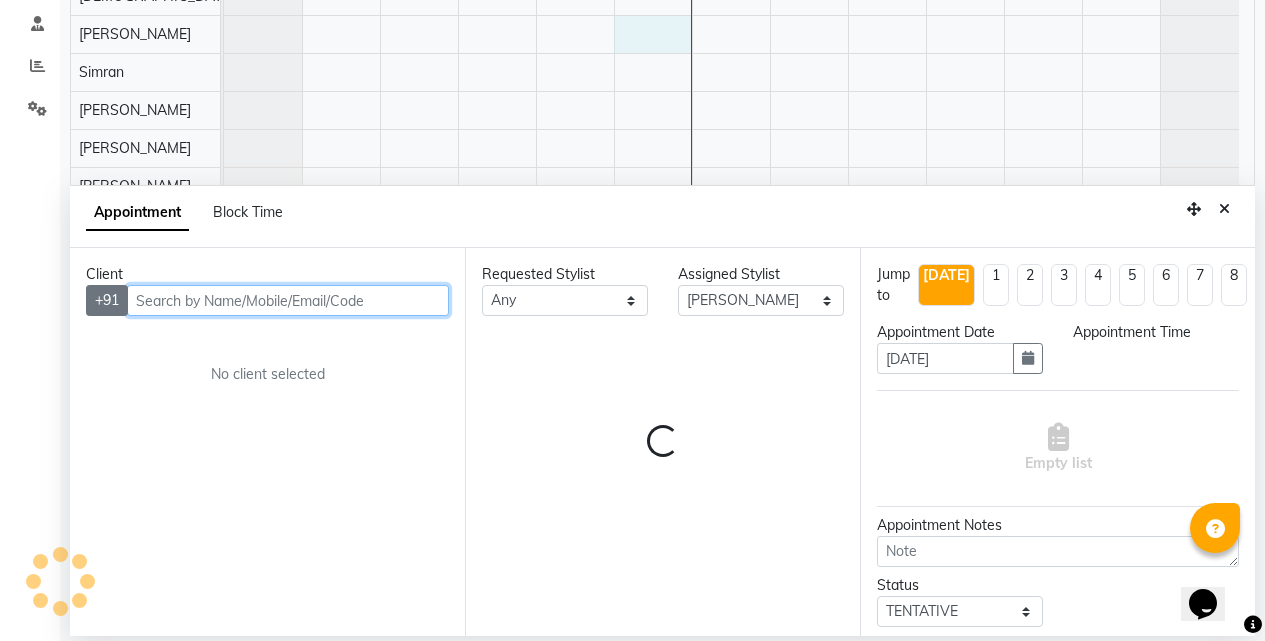 select on "780" 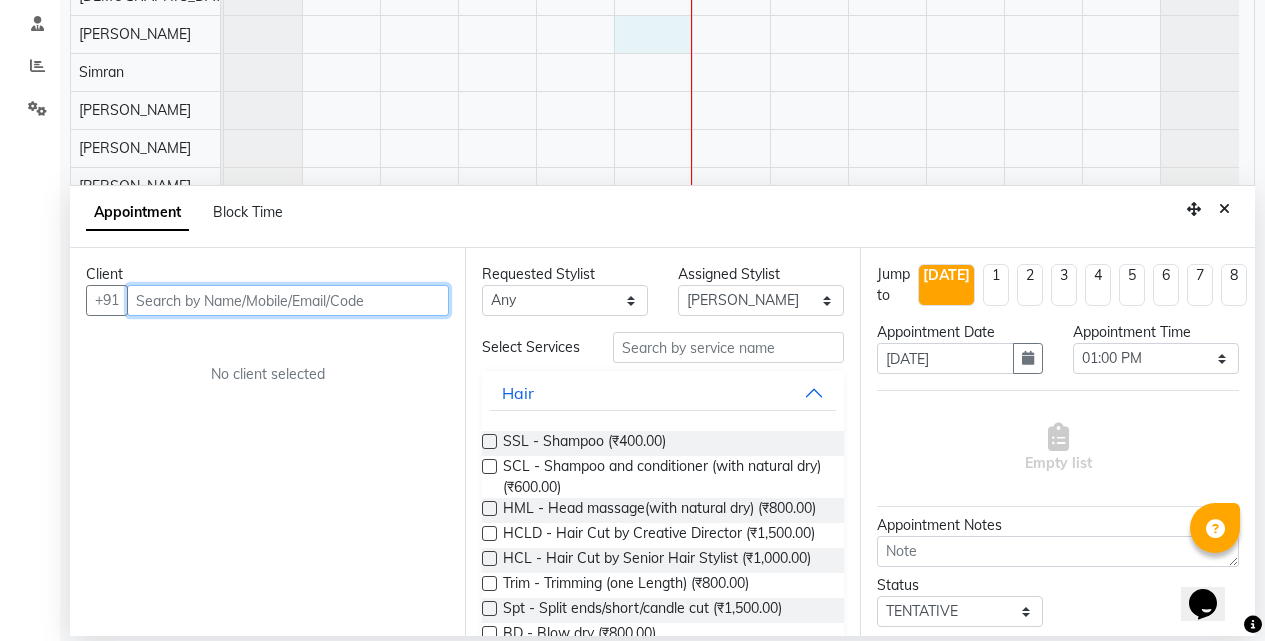 click at bounding box center (288, 300) 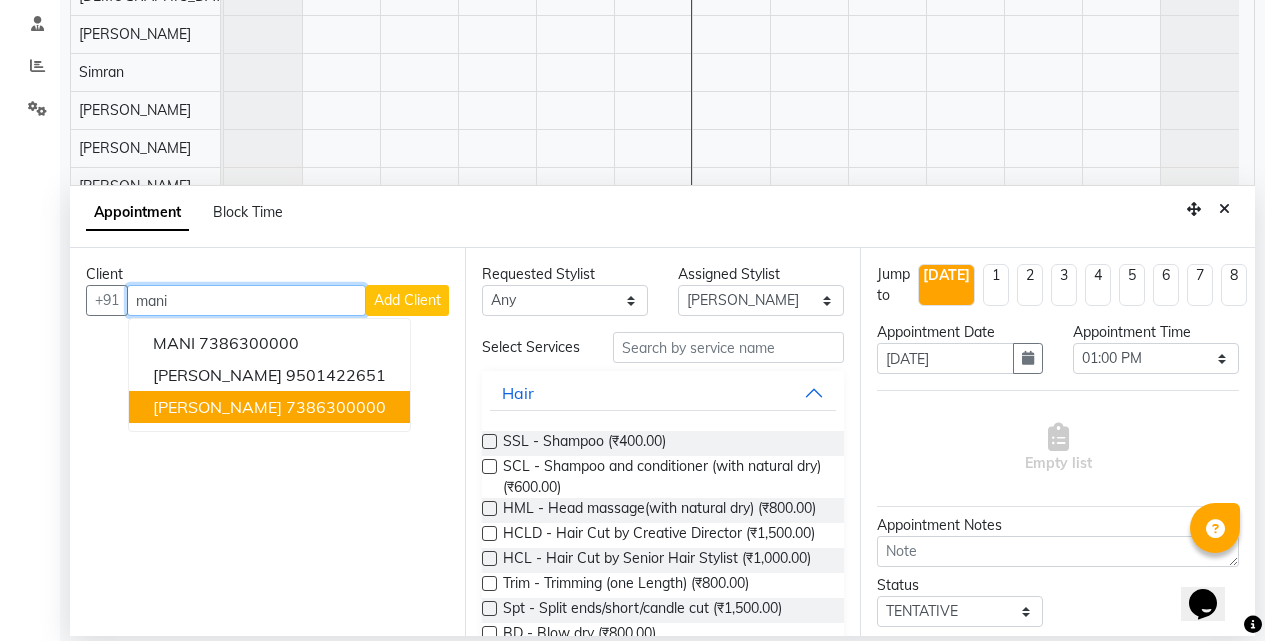click on "Mani sekhon  7386300000" at bounding box center (269, 407) 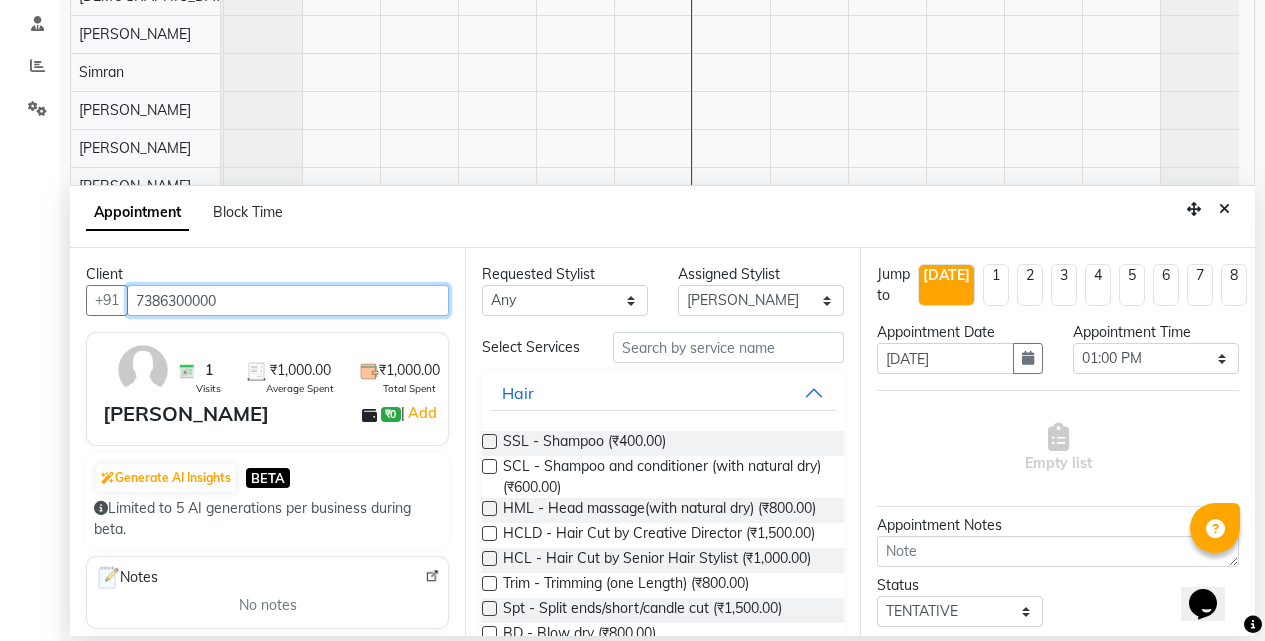 type on "7386300000" 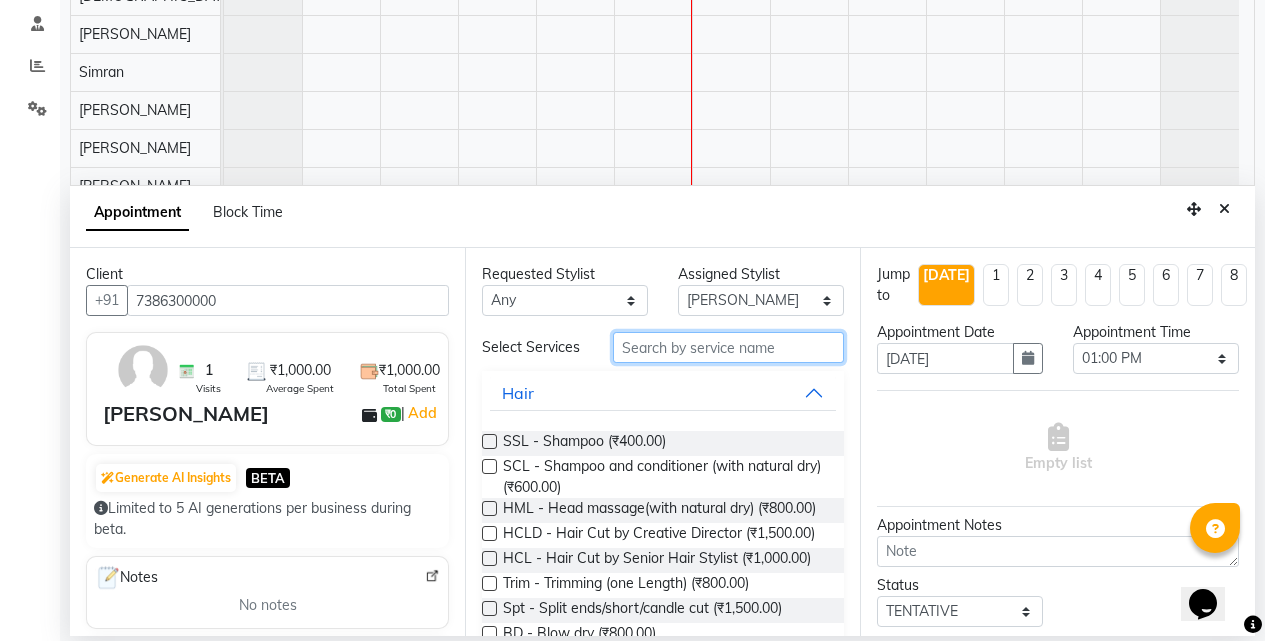 click at bounding box center (728, 347) 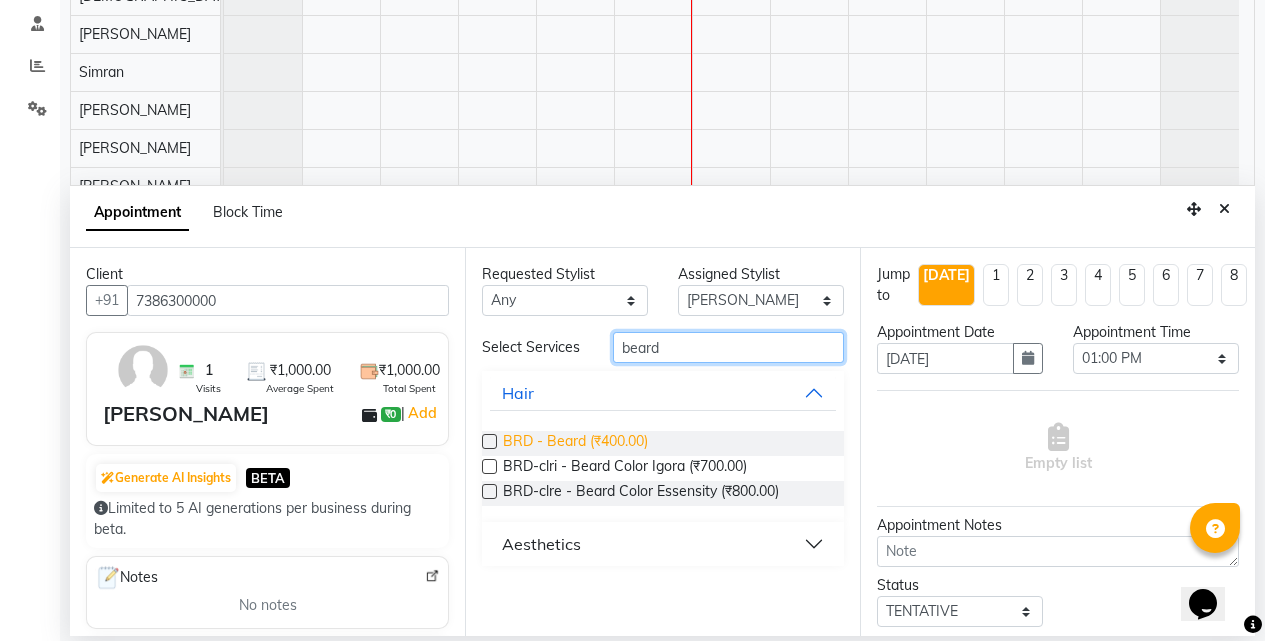 type on "beard" 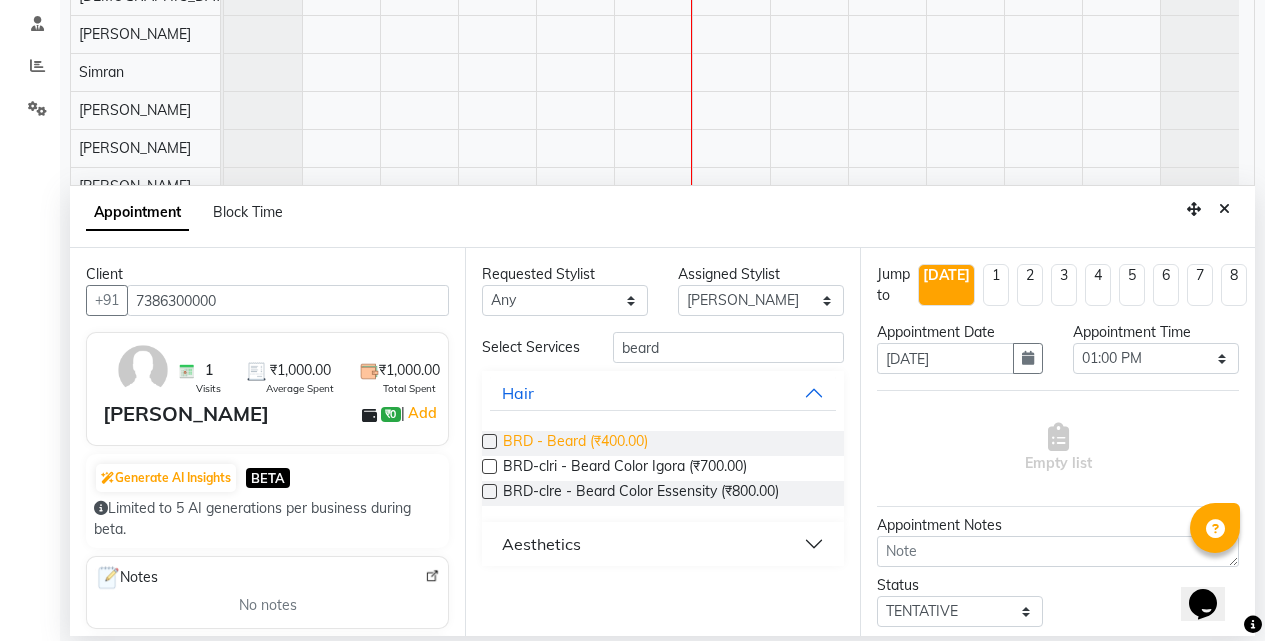 click on "BRD - Beard (₹400.00)" at bounding box center (575, 443) 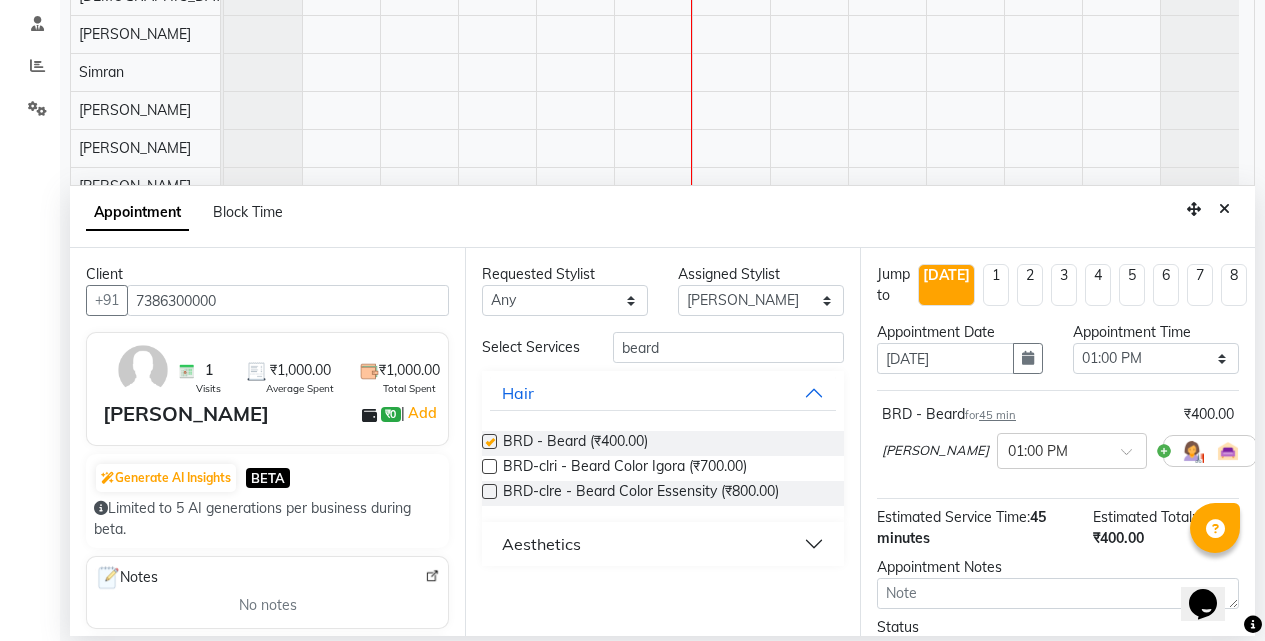 checkbox on "false" 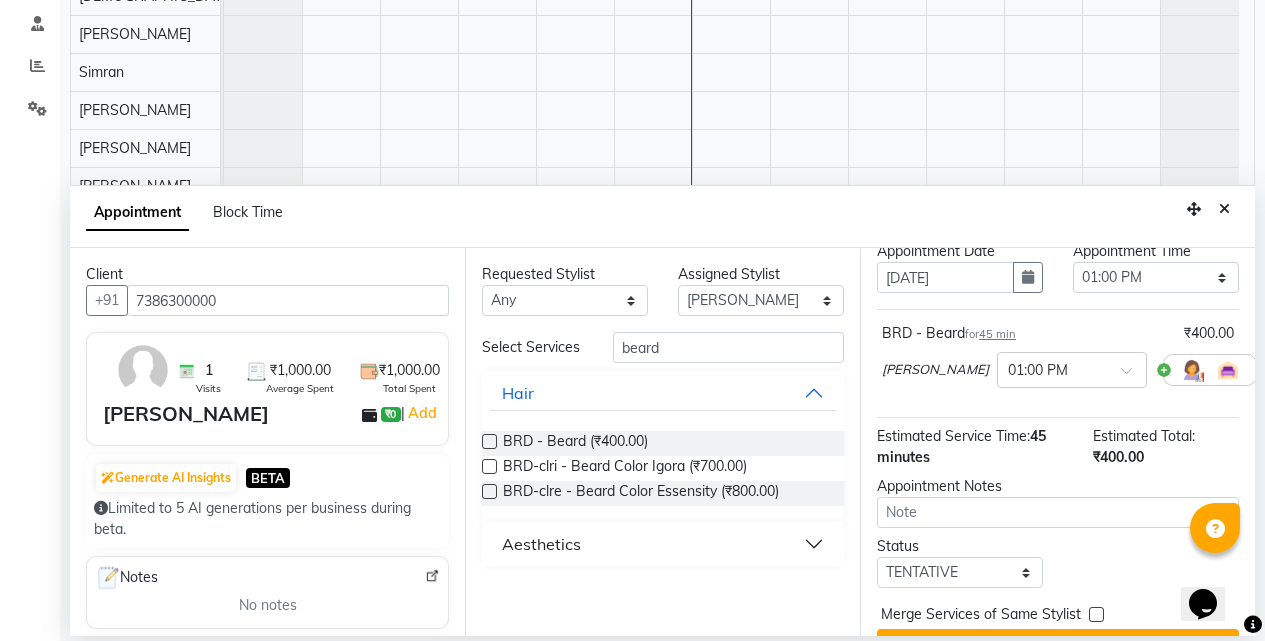 scroll, scrollTop: 141, scrollLeft: 0, axis: vertical 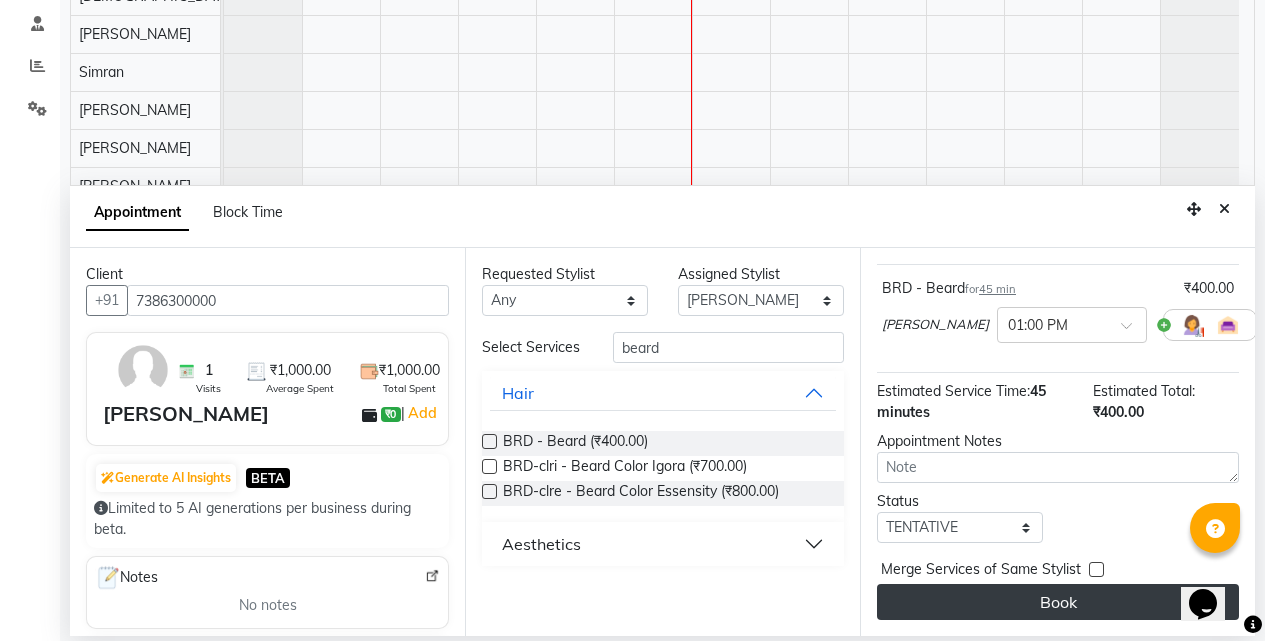 click on "Book" at bounding box center [1058, 602] 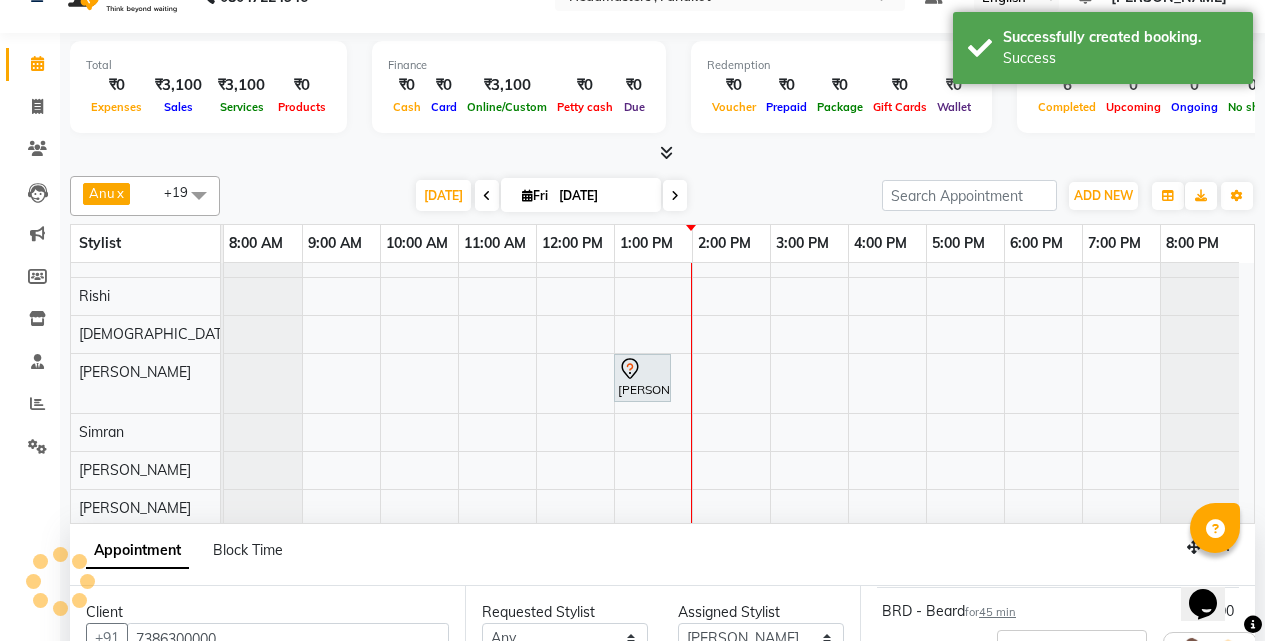 scroll, scrollTop: 0, scrollLeft: 0, axis: both 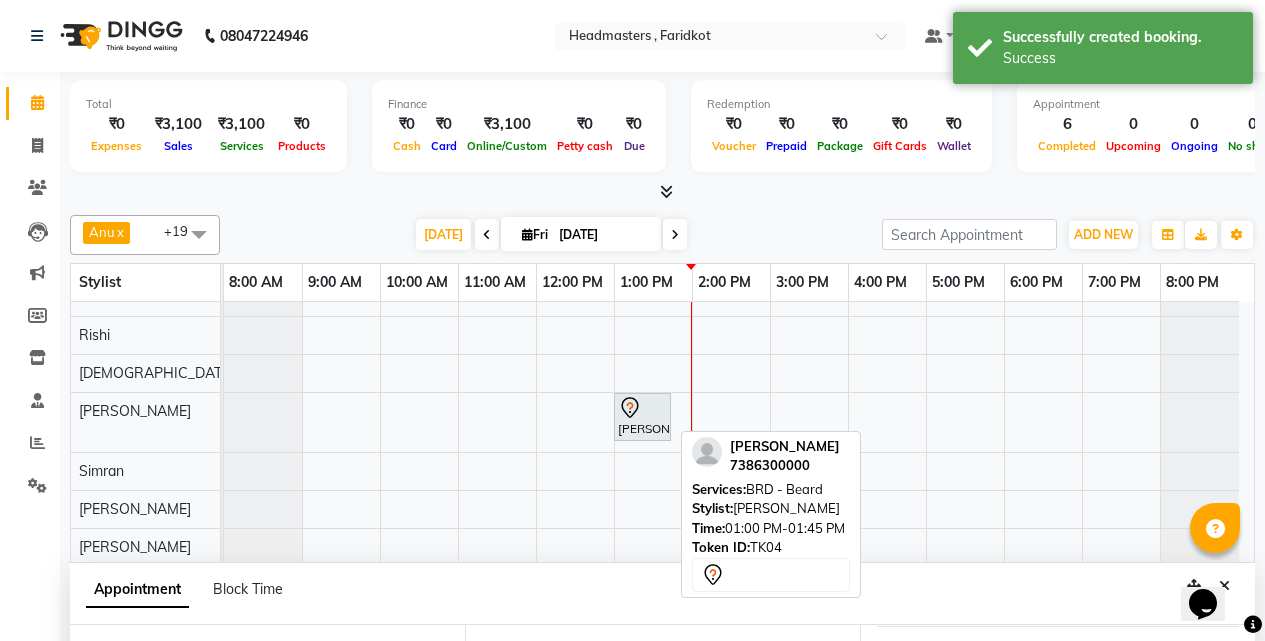 click 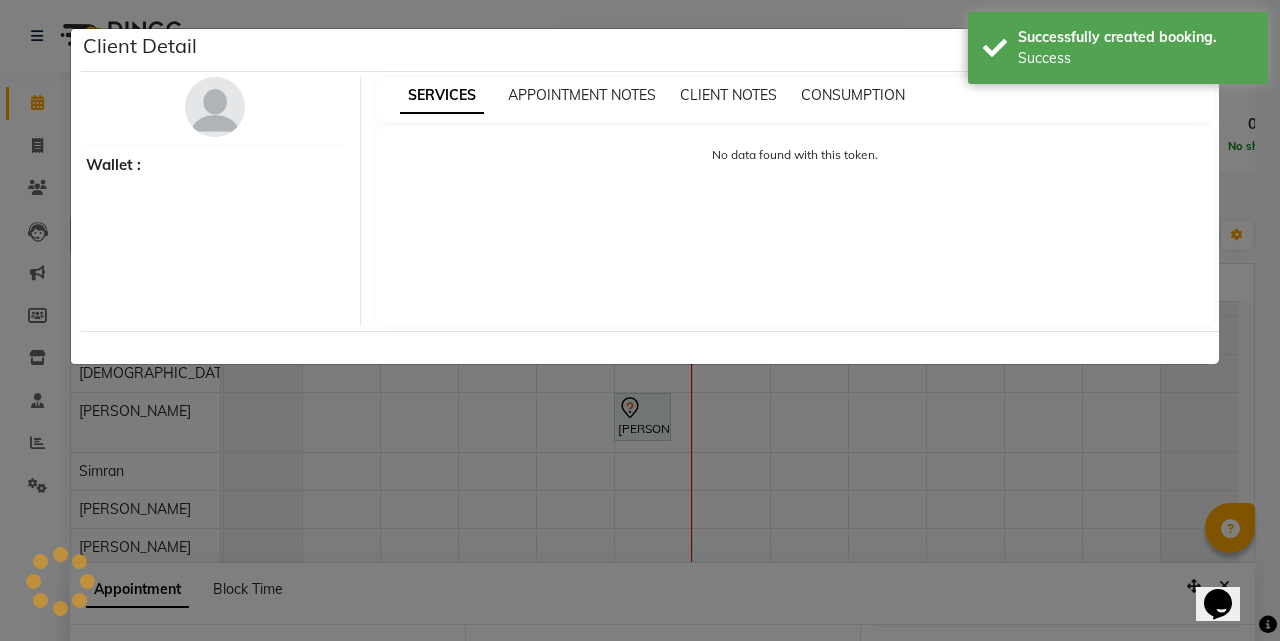 select on "7" 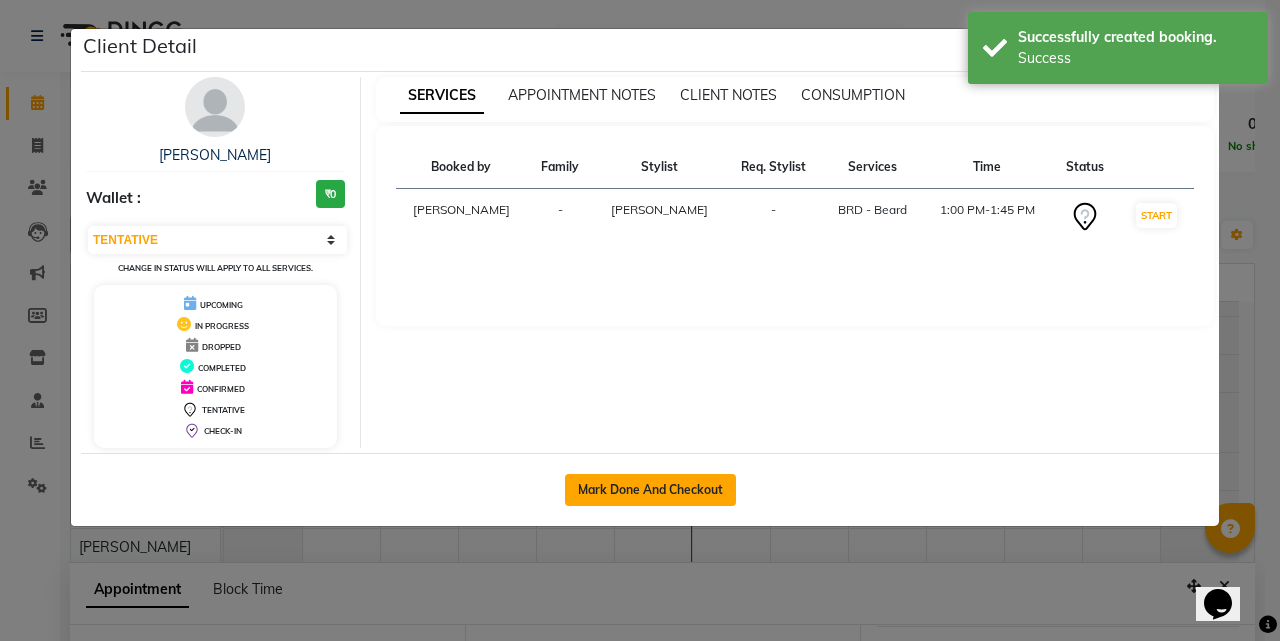 click on "Mark Done And Checkout" 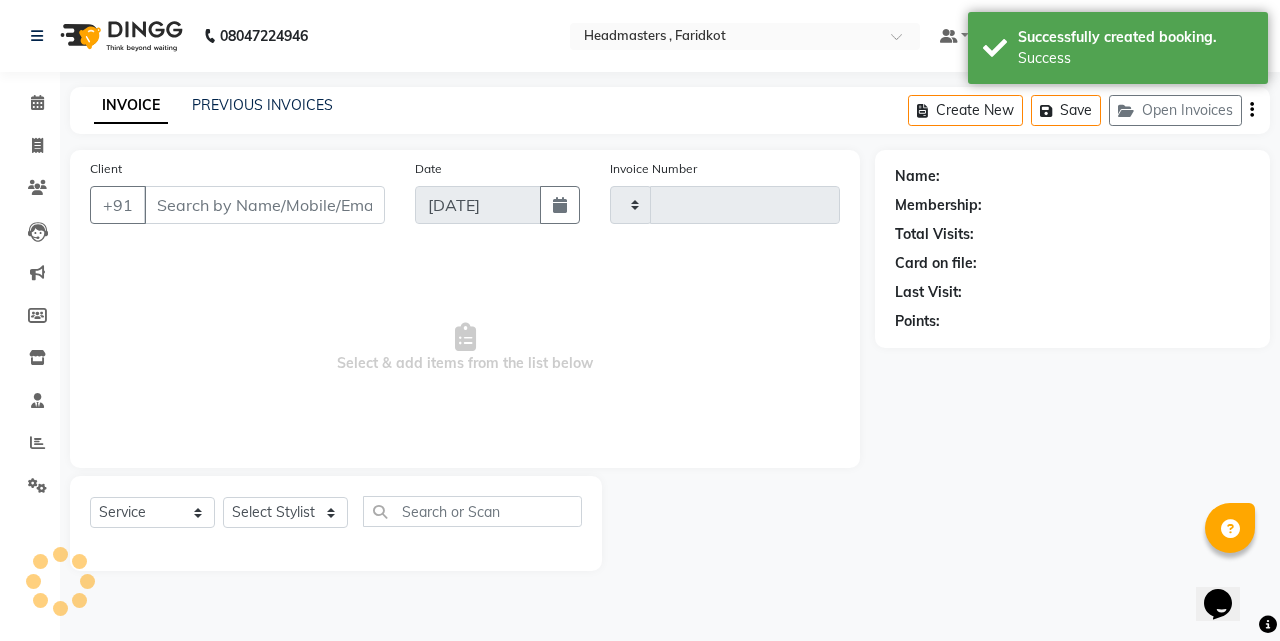 type on "0507" 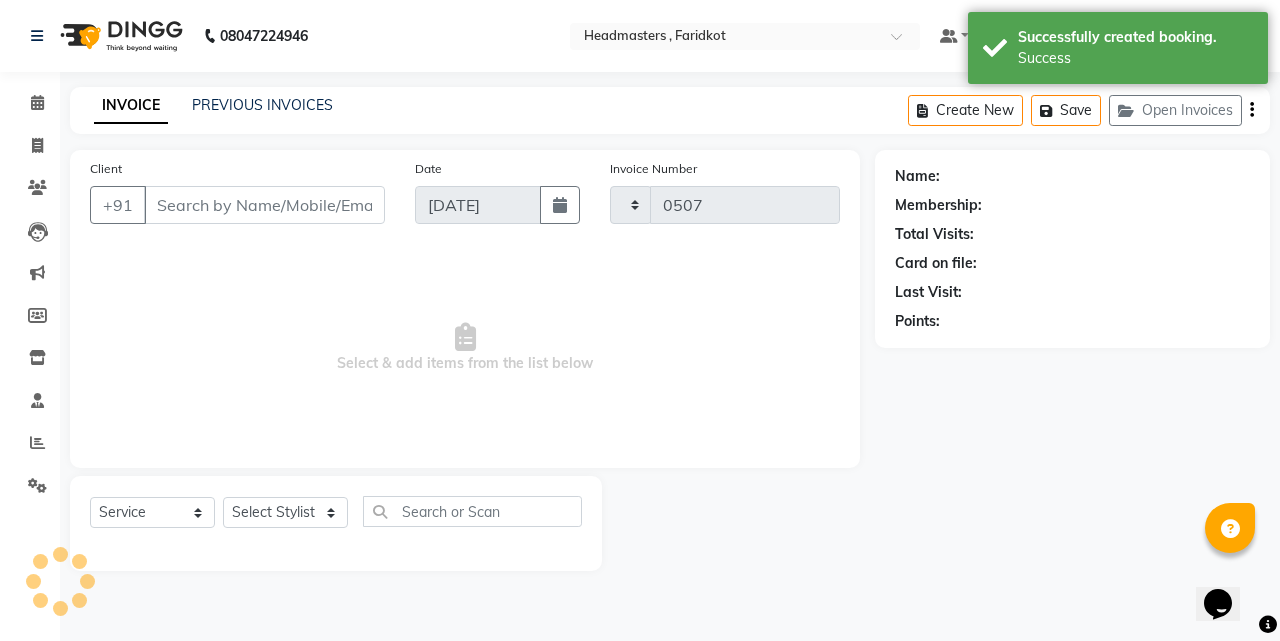 select on "7919" 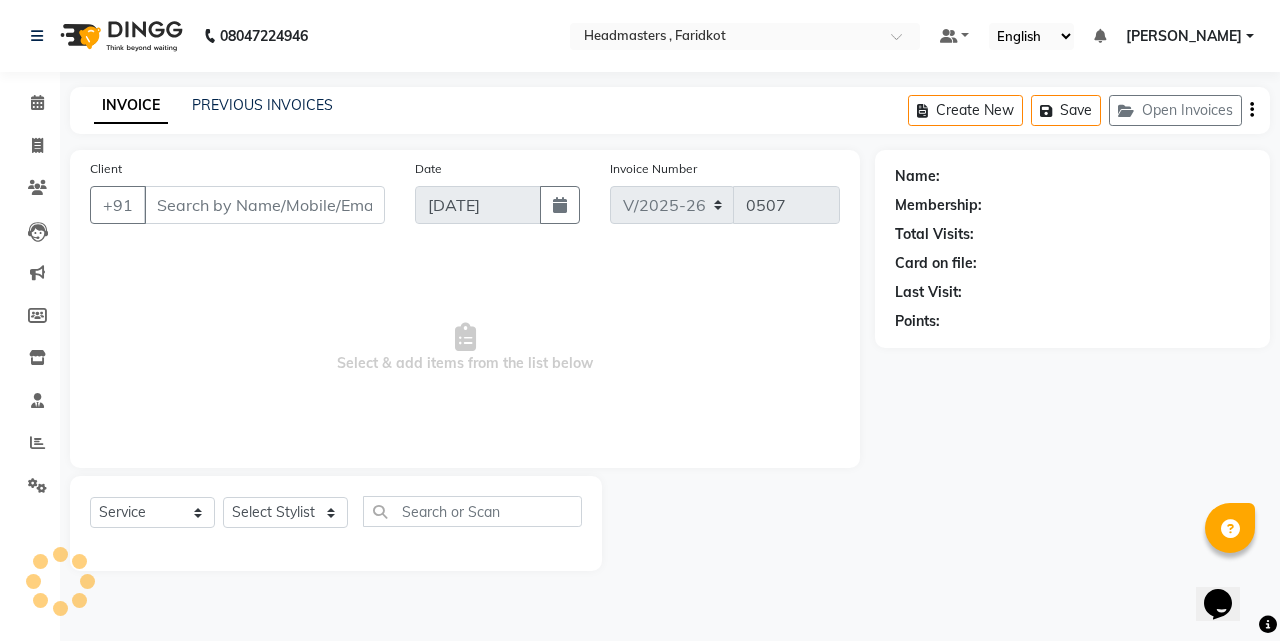 type on "7386300000" 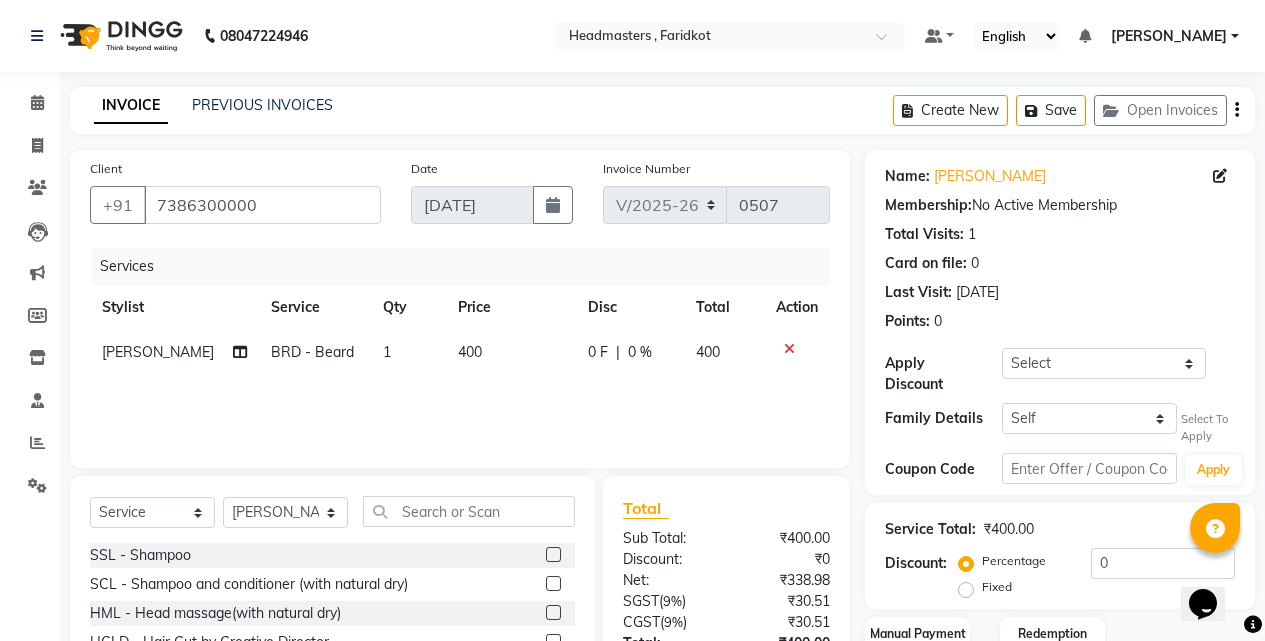 click on "0 %" 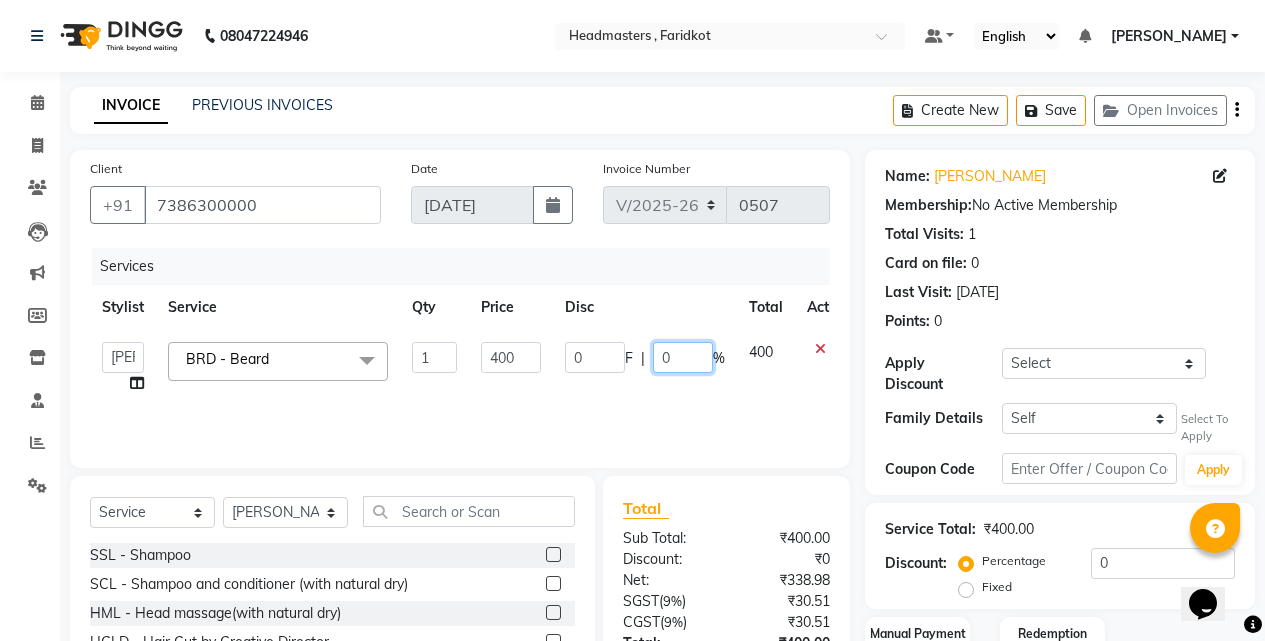 click on "0" 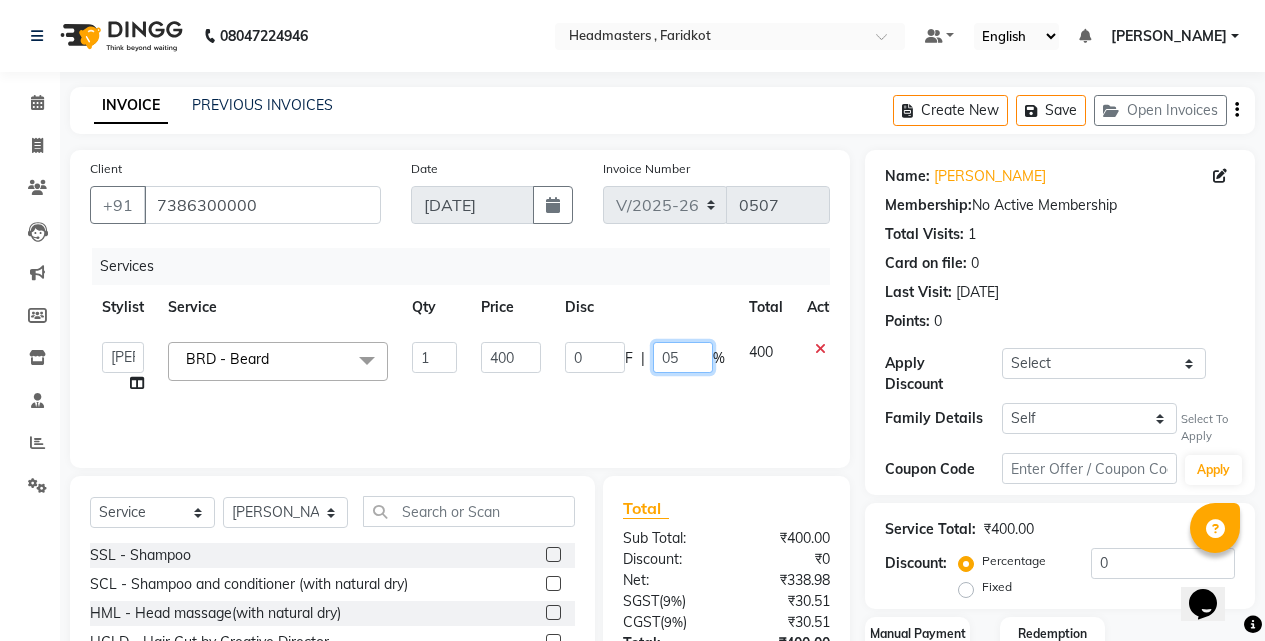 type on "050" 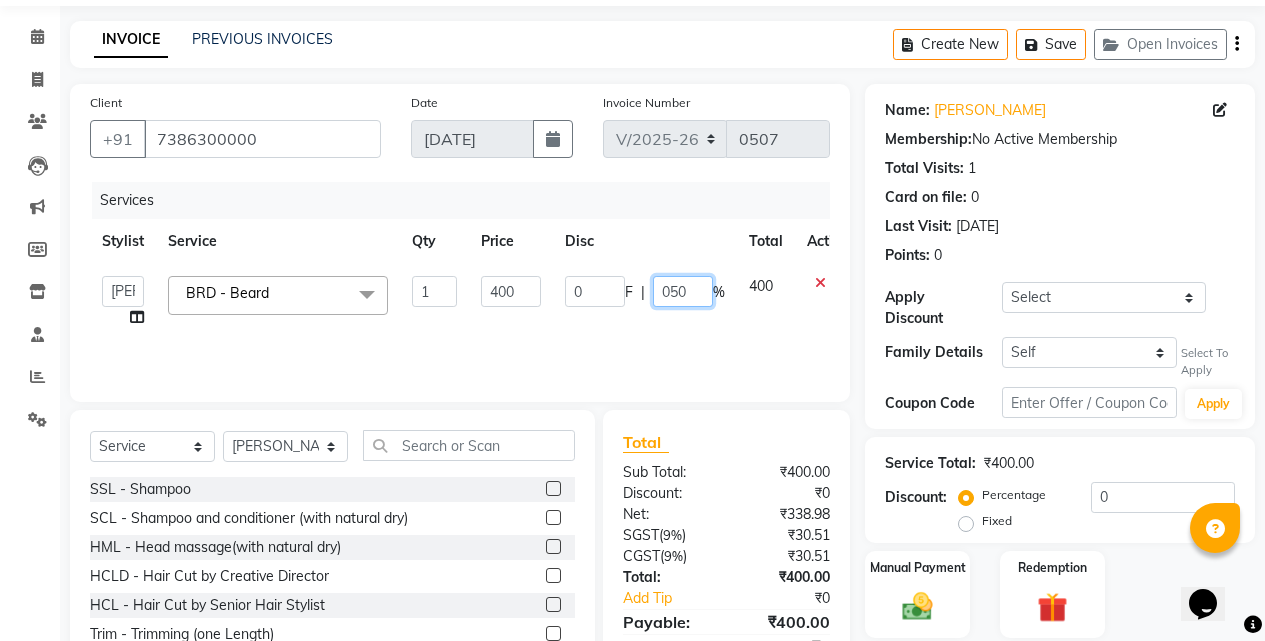 scroll, scrollTop: 160, scrollLeft: 0, axis: vertical 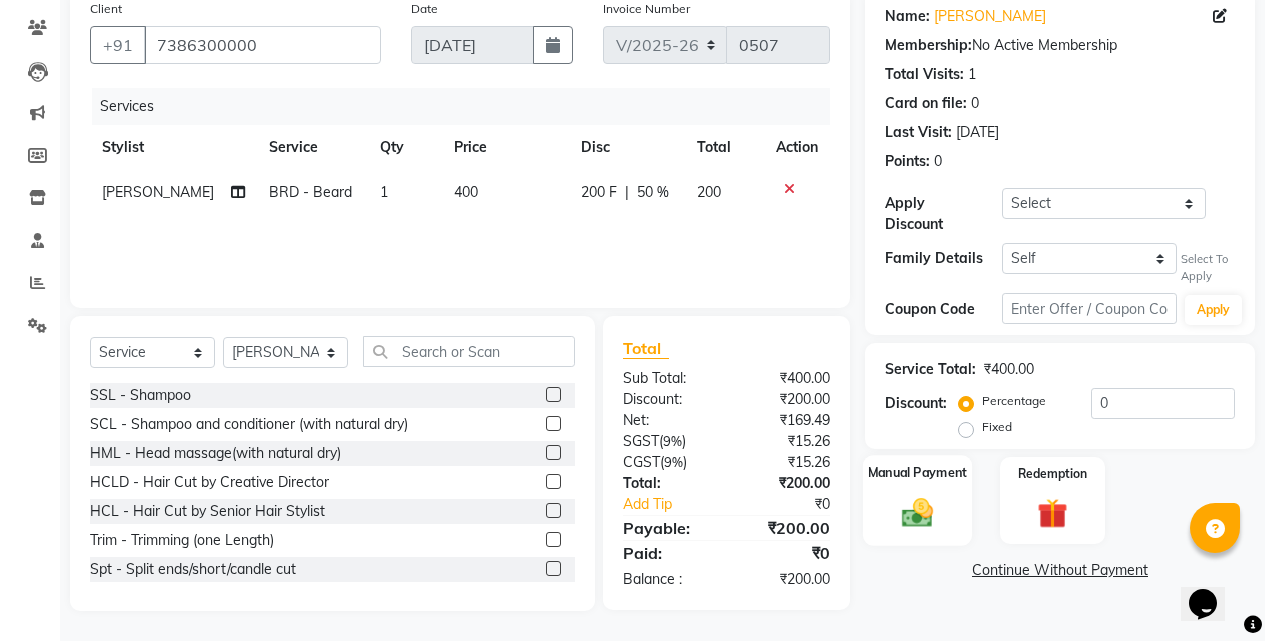 click 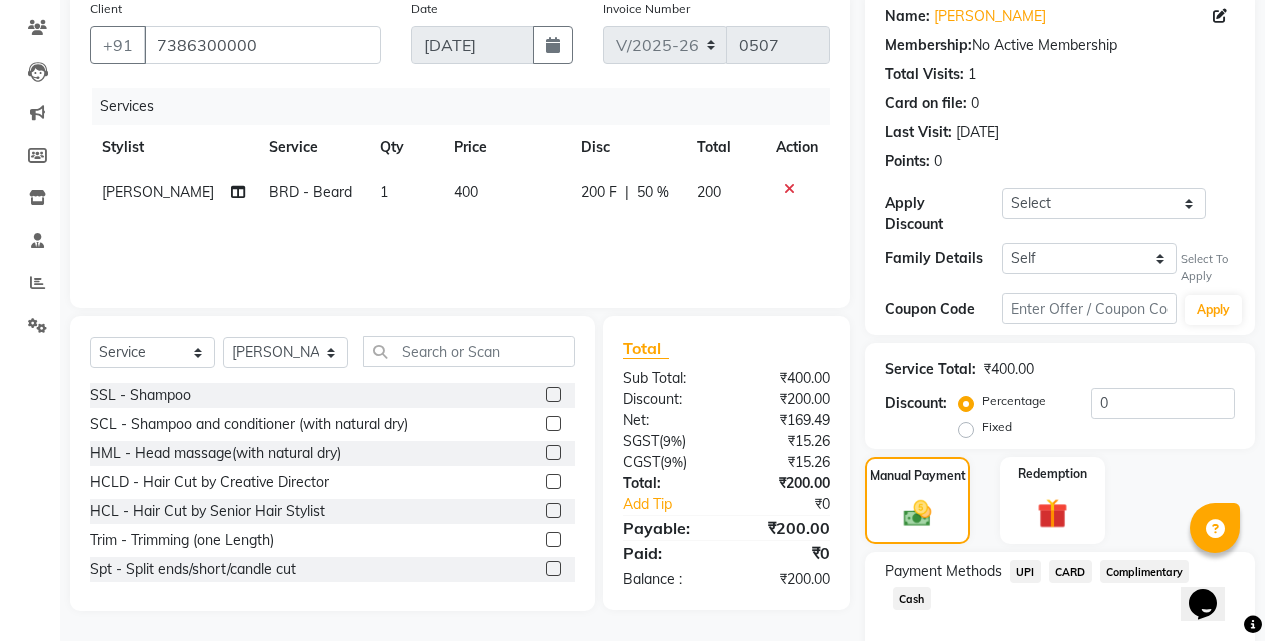 click on "Cash" 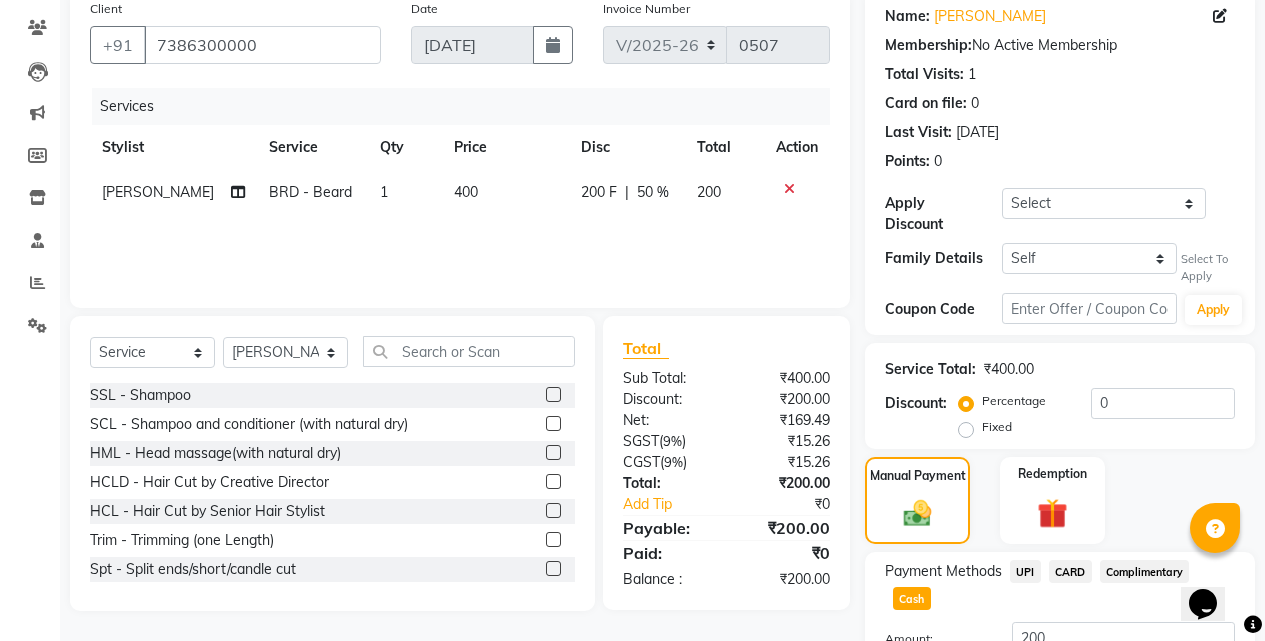 scroll, scrollTop: 302, scrollLeft: 0, axis: vertical 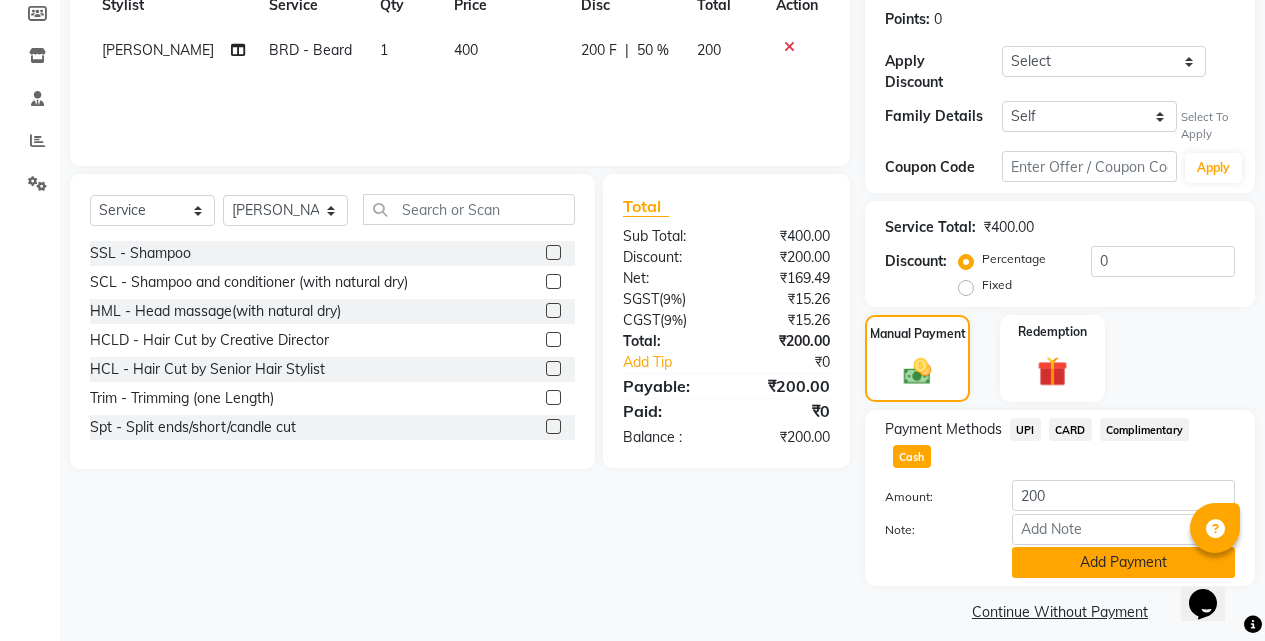click on "Add Payment" 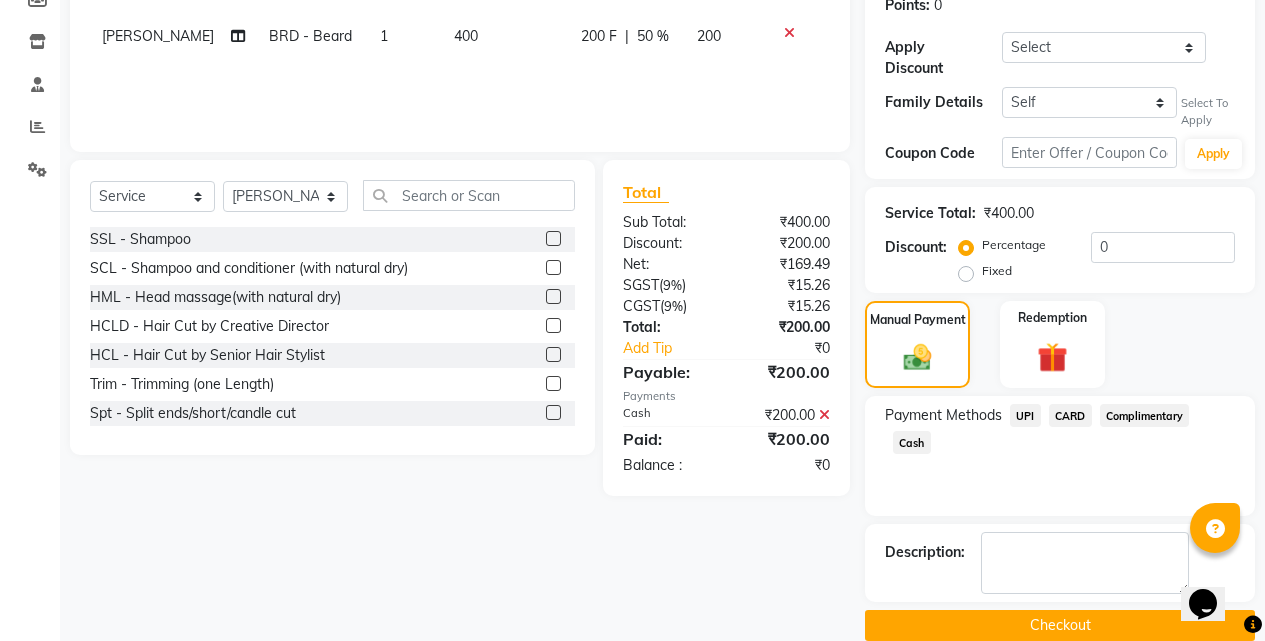 scroll, scrollTop: 330, scrollLeft: 0, axis: vertical 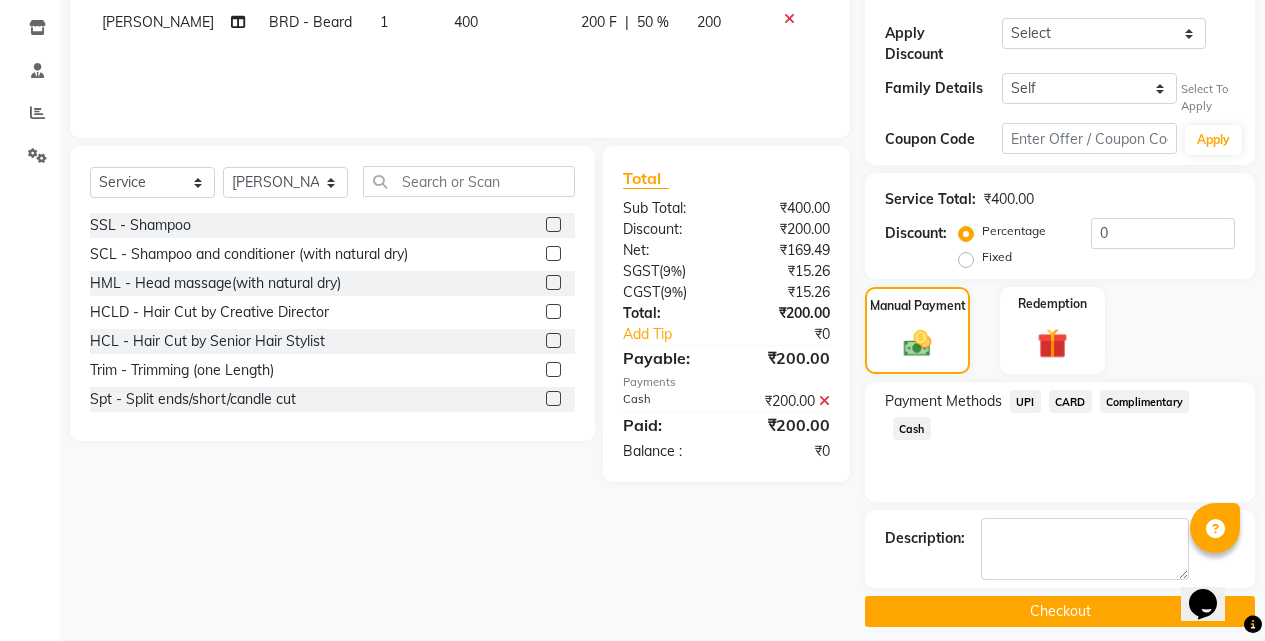 click on "Checkout" 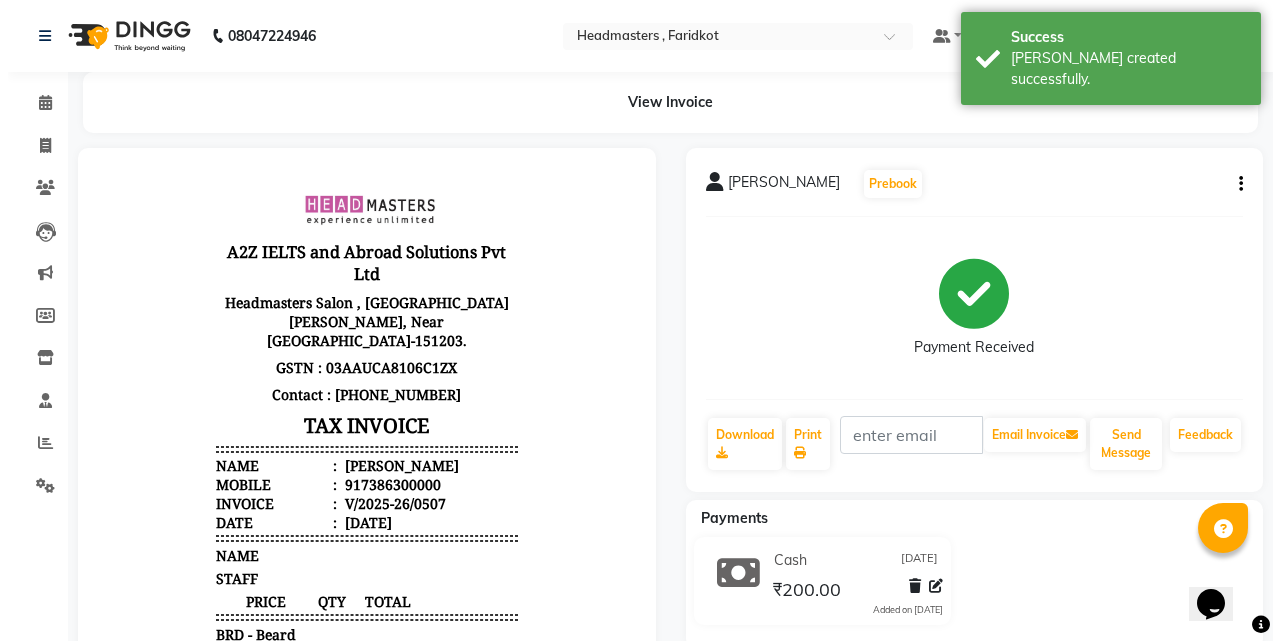 scroll, scrollTop: 0, scrollLeft: 0, axis: both 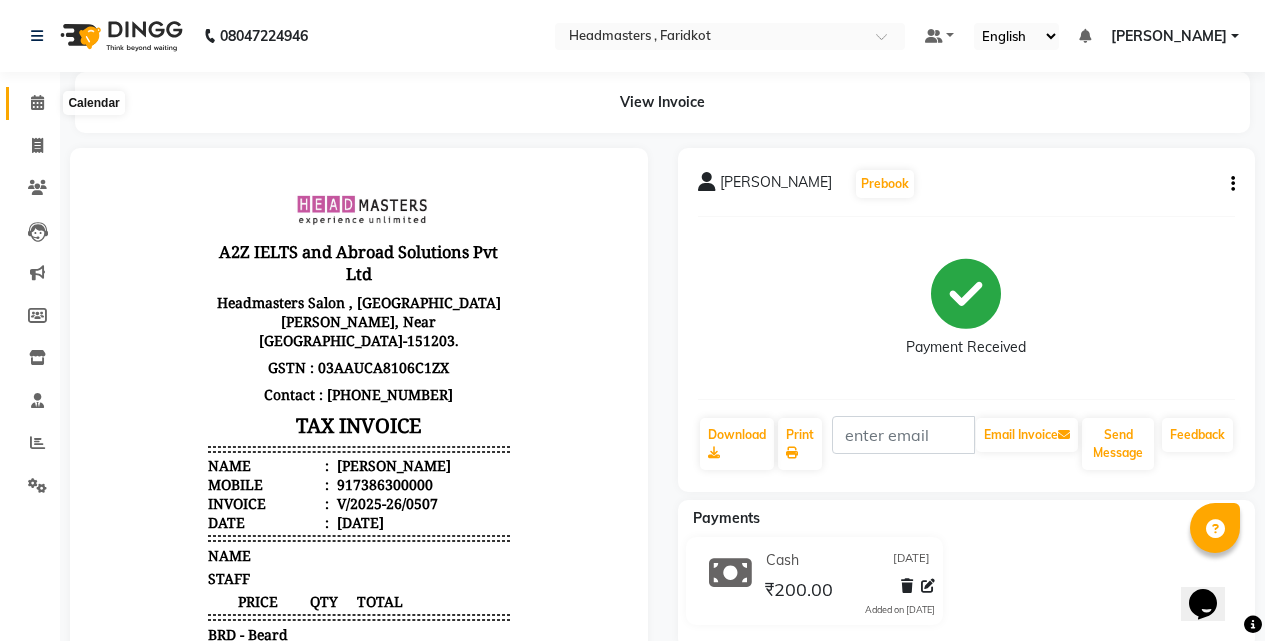 click 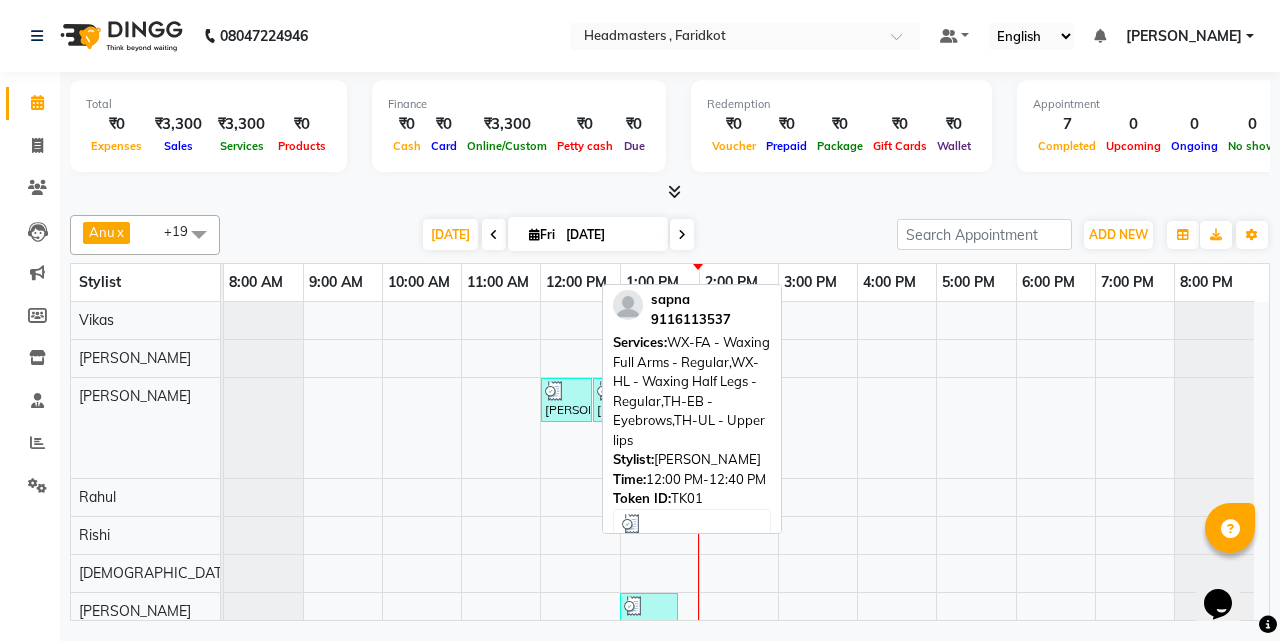scroll, scrollTop: 61, scrollLeft: 0, axis: vertical 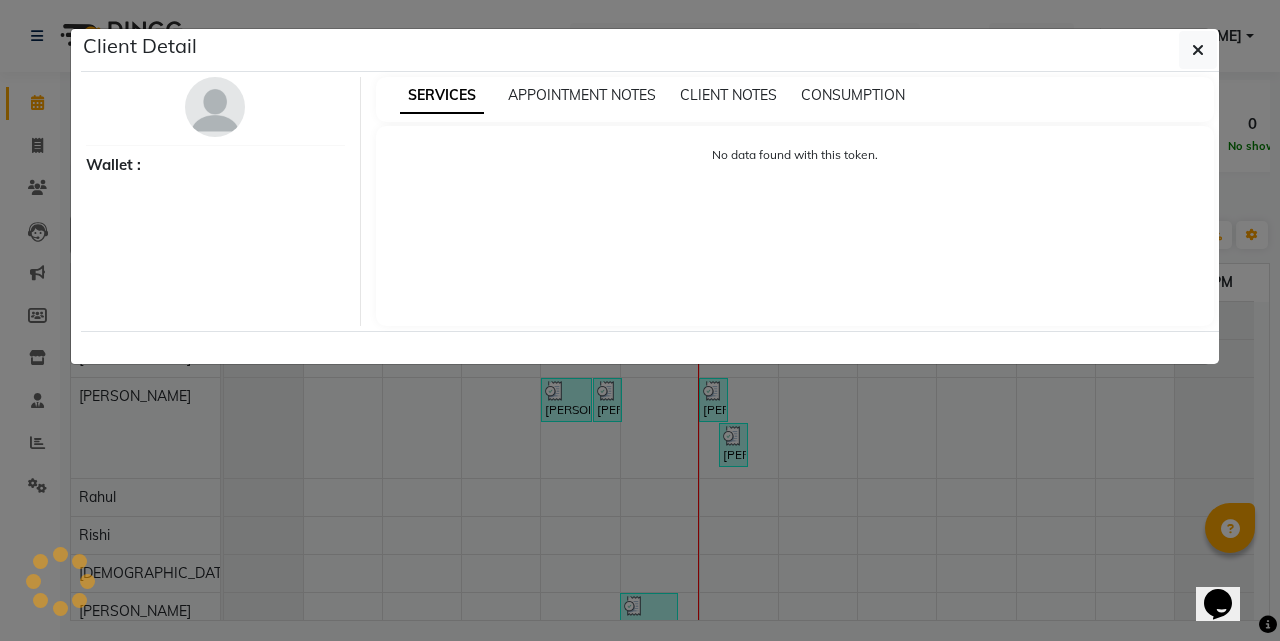 select on "3" 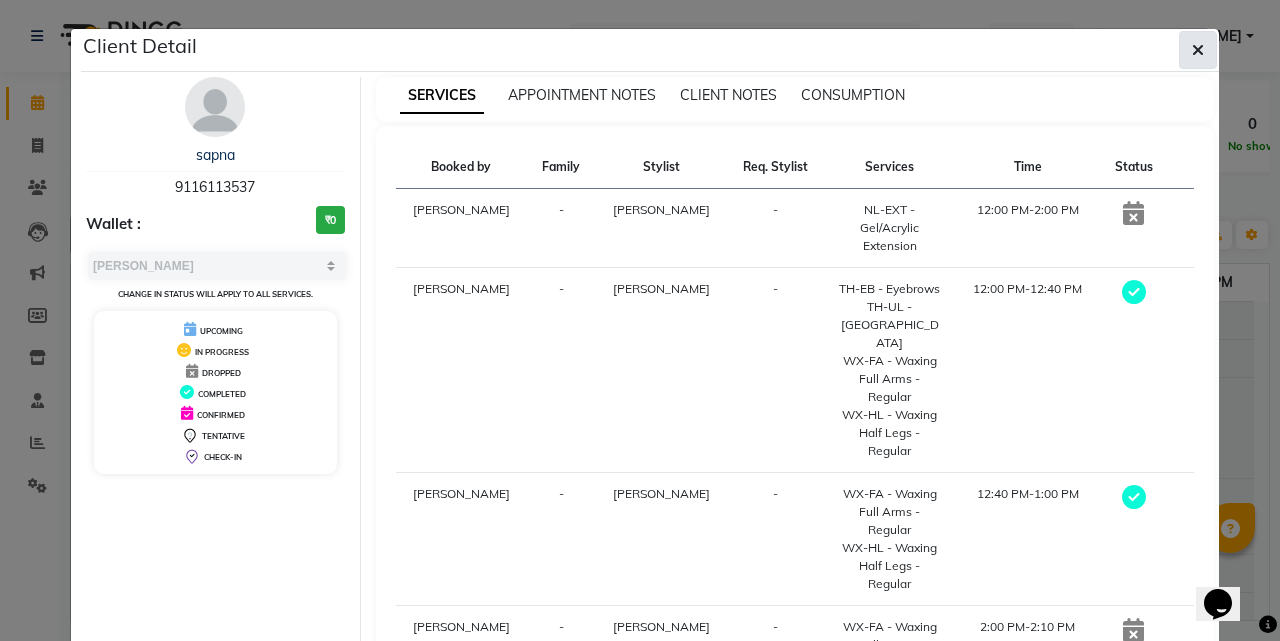 click 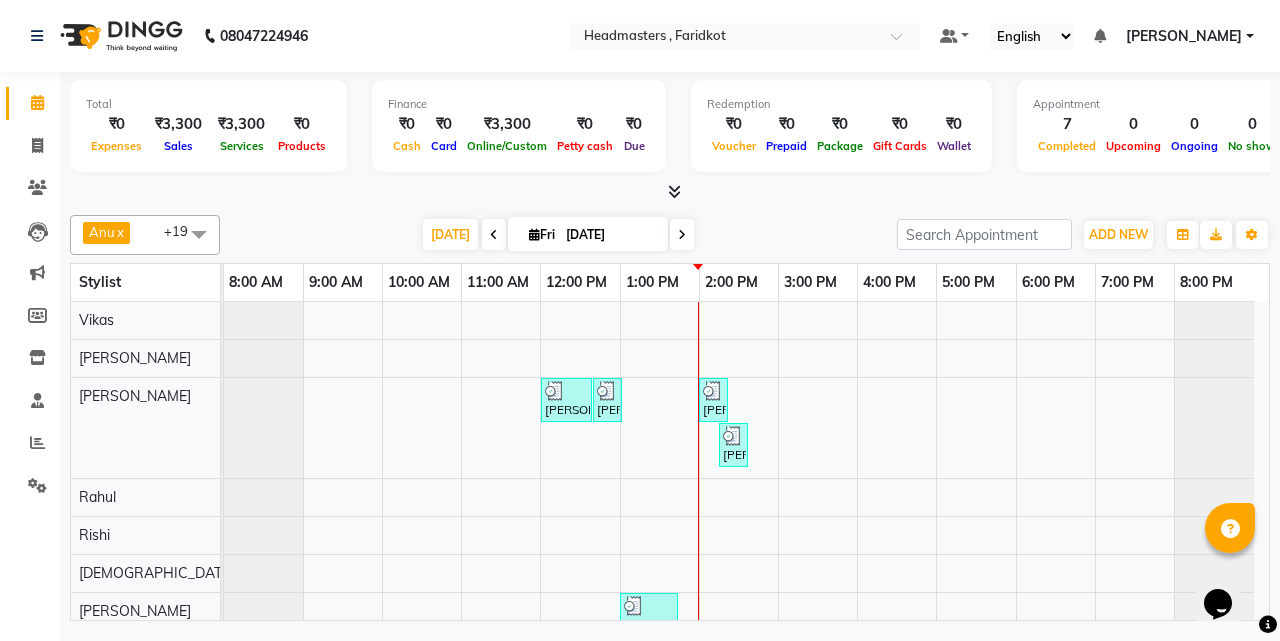 scroll, scrollTop: 40, scrollLeft: 0, axis: vertical 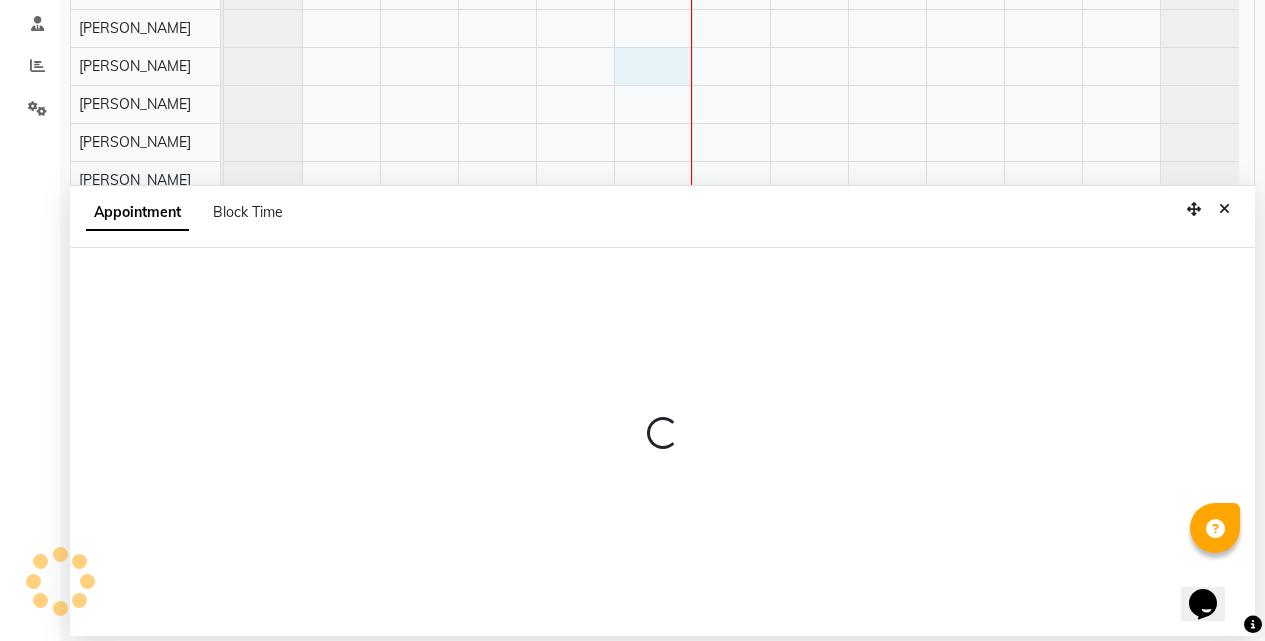select on "76903" 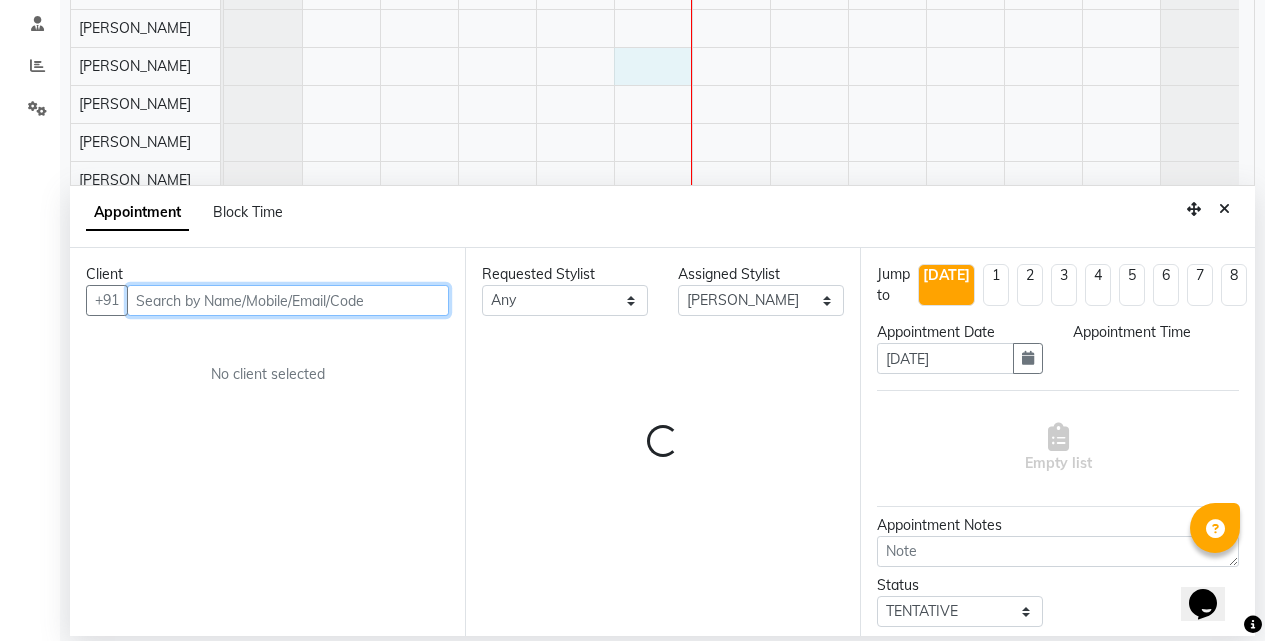 select on "780" 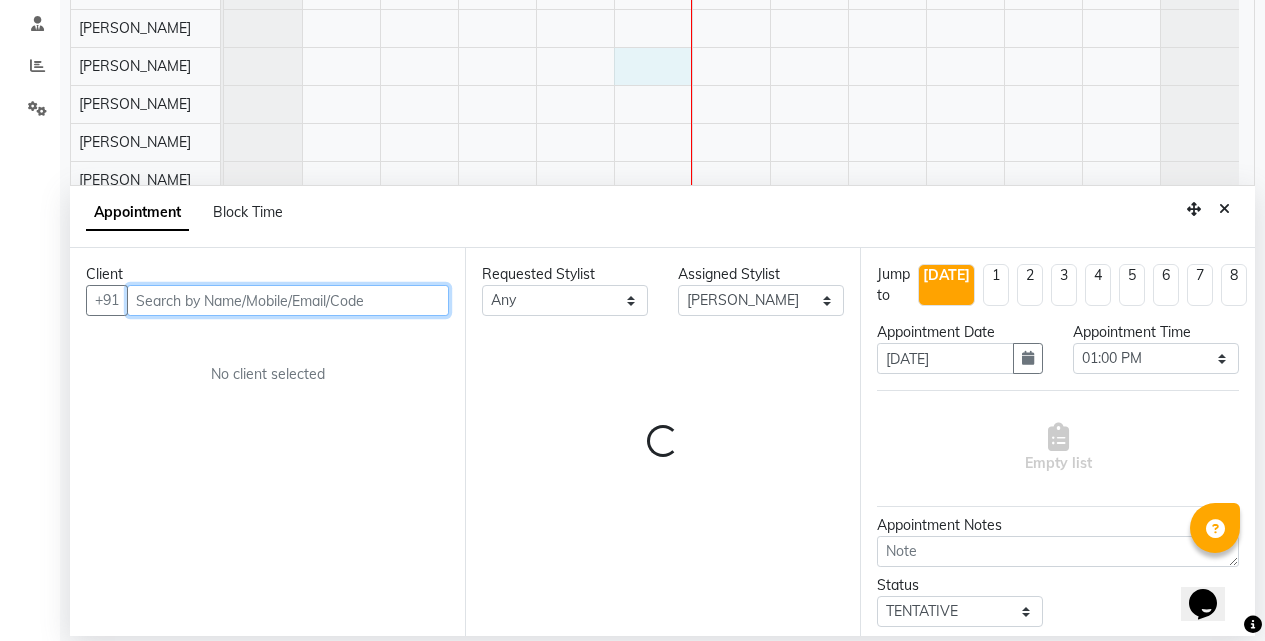 click at bounding box center [288, 300] 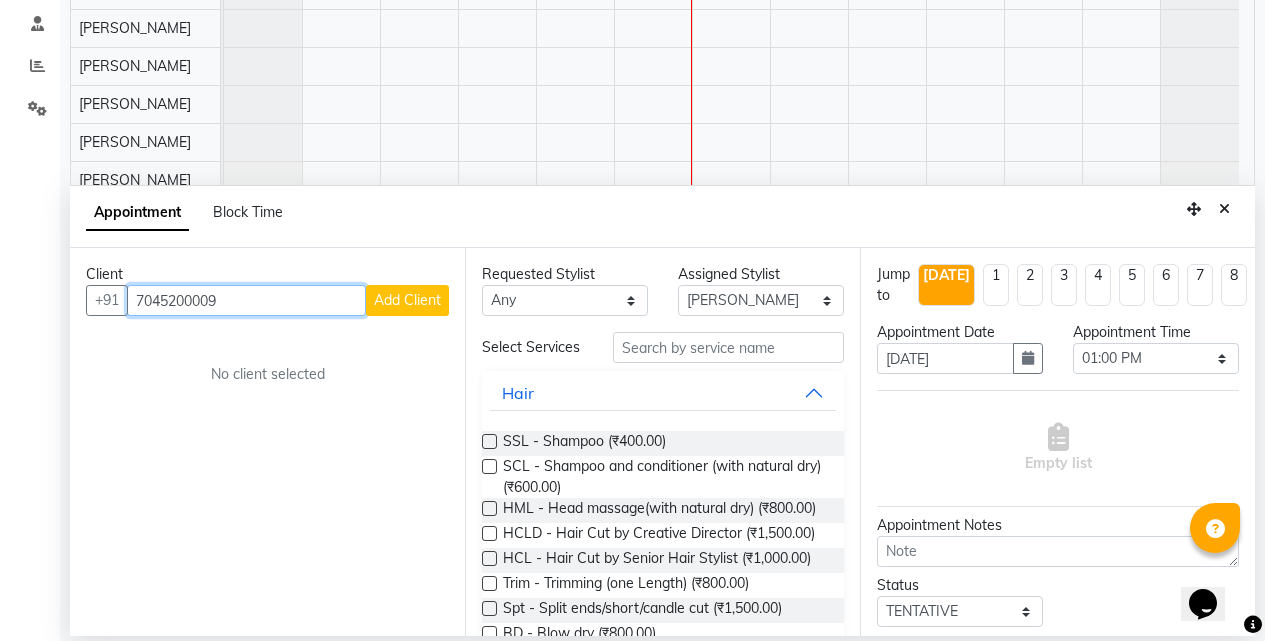 click on "7045200009" at bounding box center (246, 300) 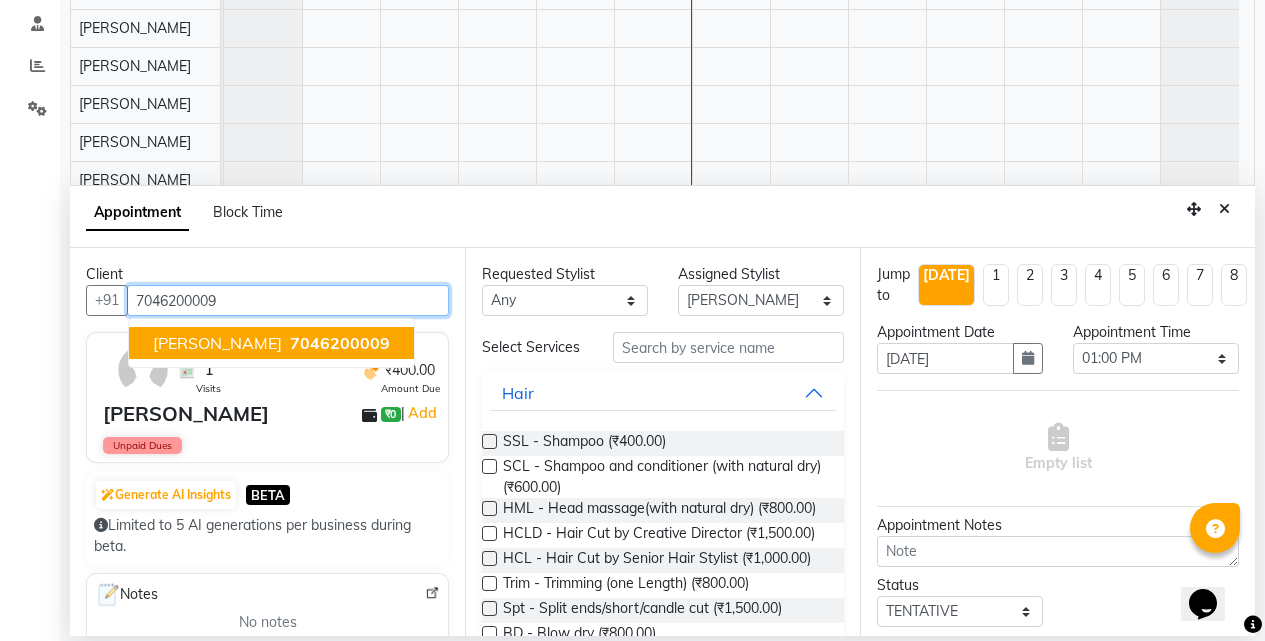 click on "7046200009" at bounding box center [340, 343] 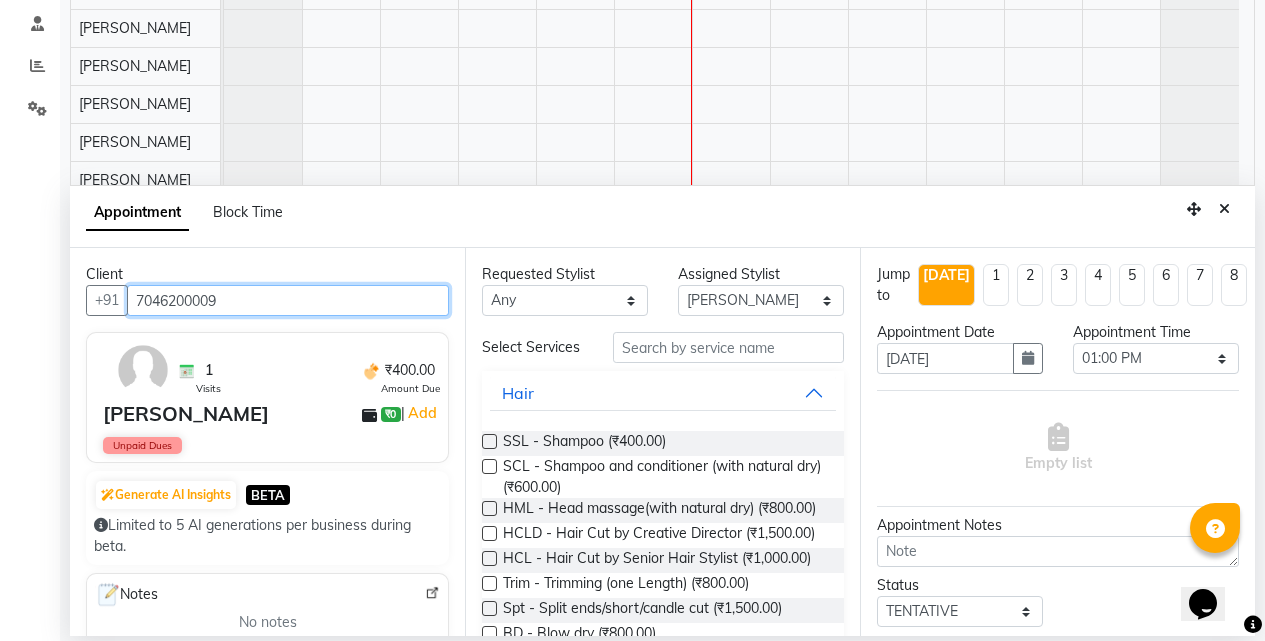 type on "7046200009" 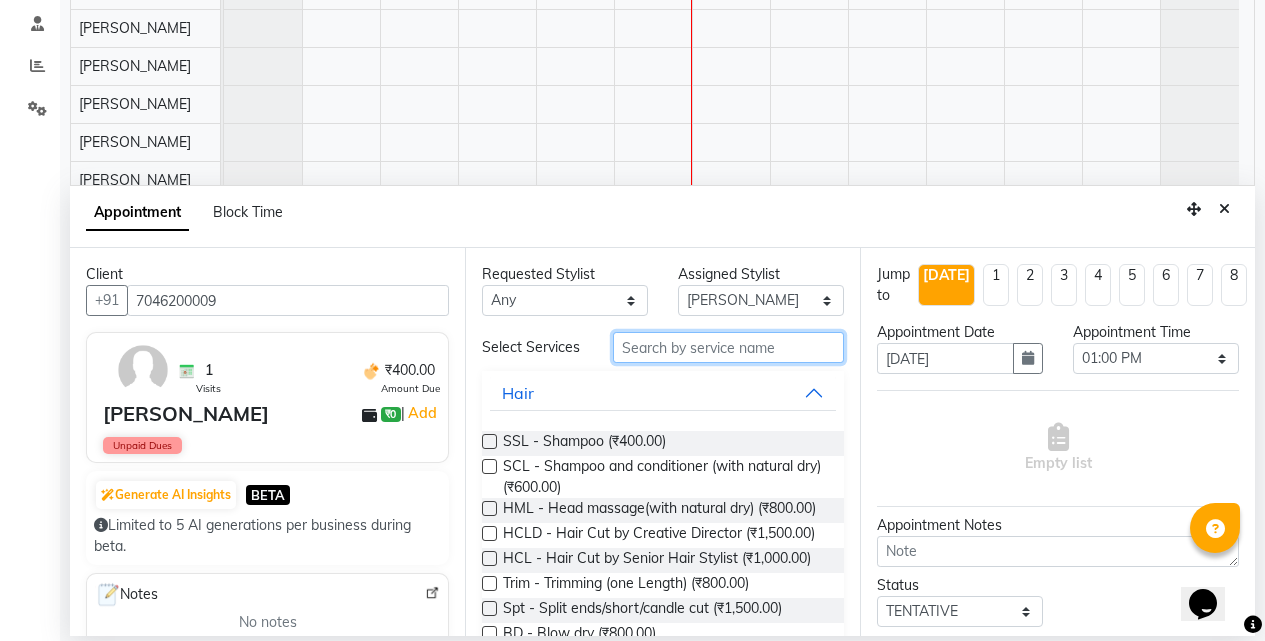 click at bounding box center [728, 347] 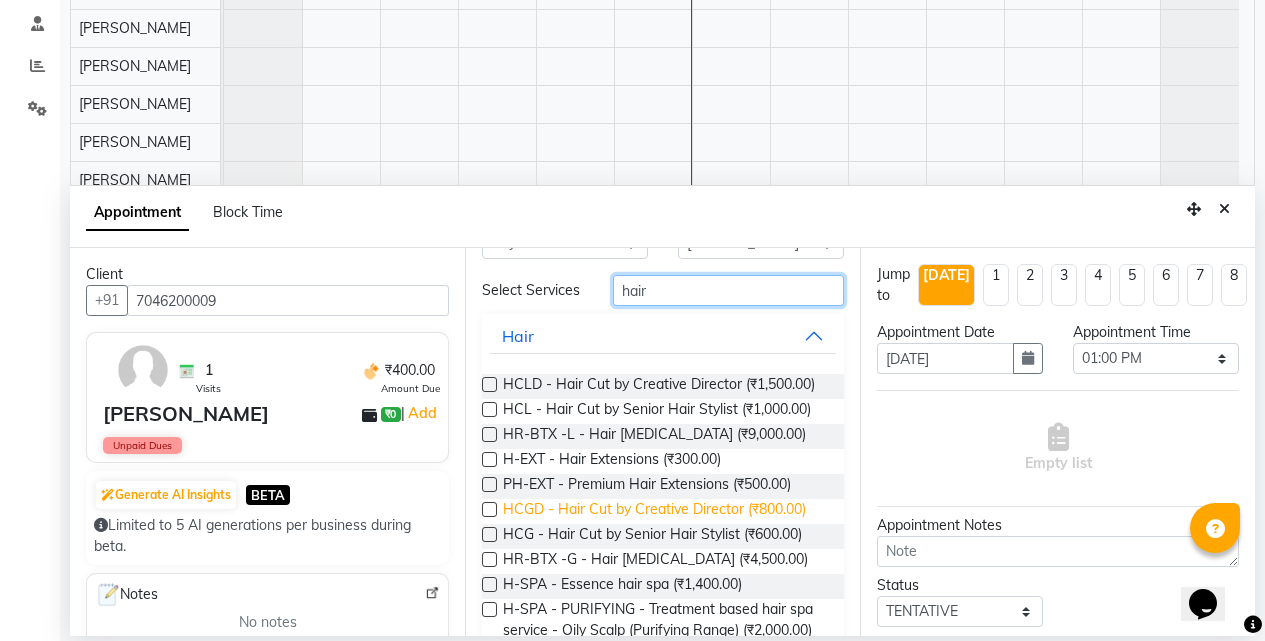 scroll, scrollTop: 100, scrollLeft: 0, axis: vertical 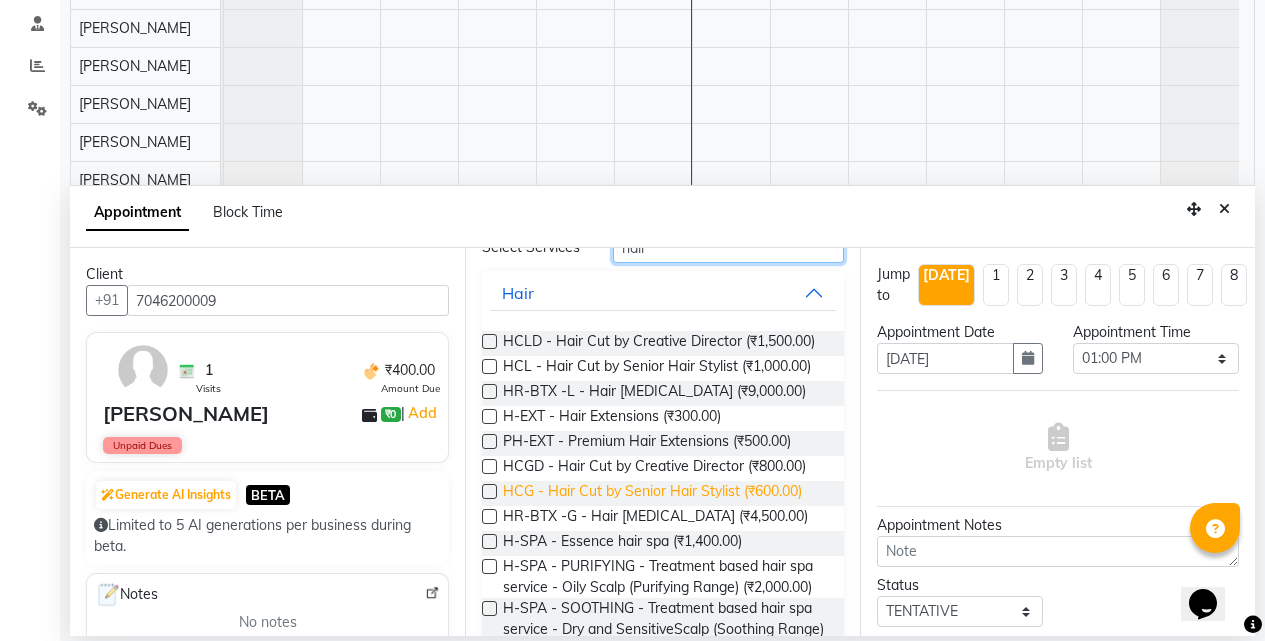 type on "hair" 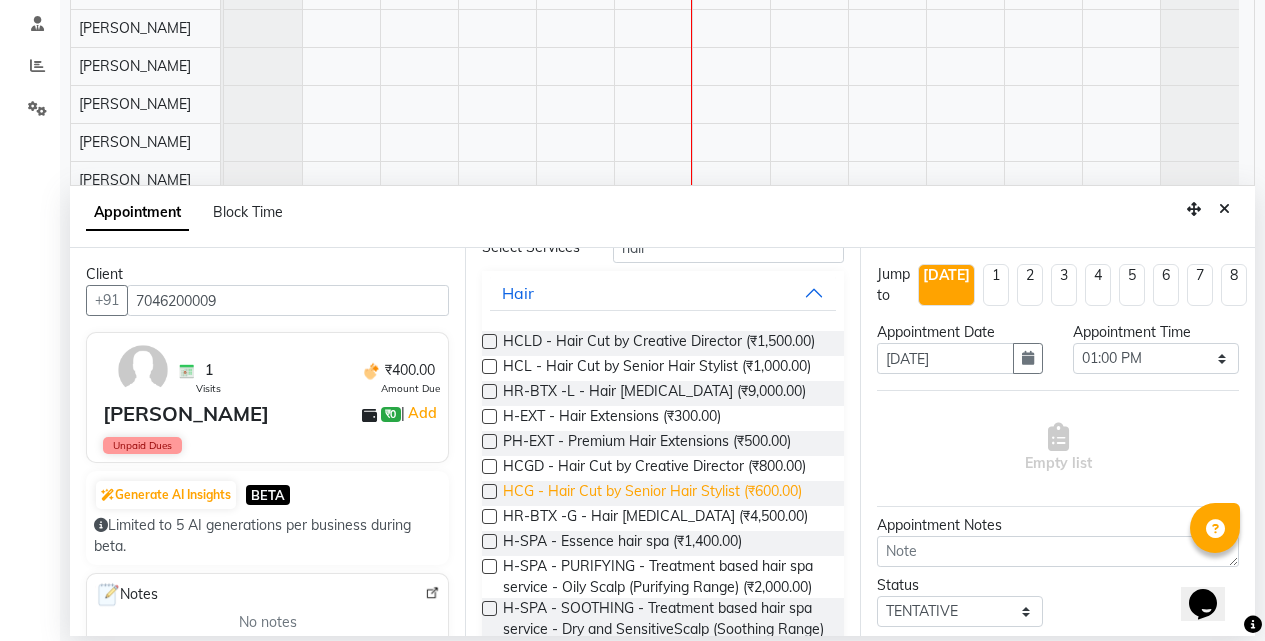 click on "HCG - Hair Cut by Senior Hair Stylist (₹600.00)" at bounding box center [652, 493] 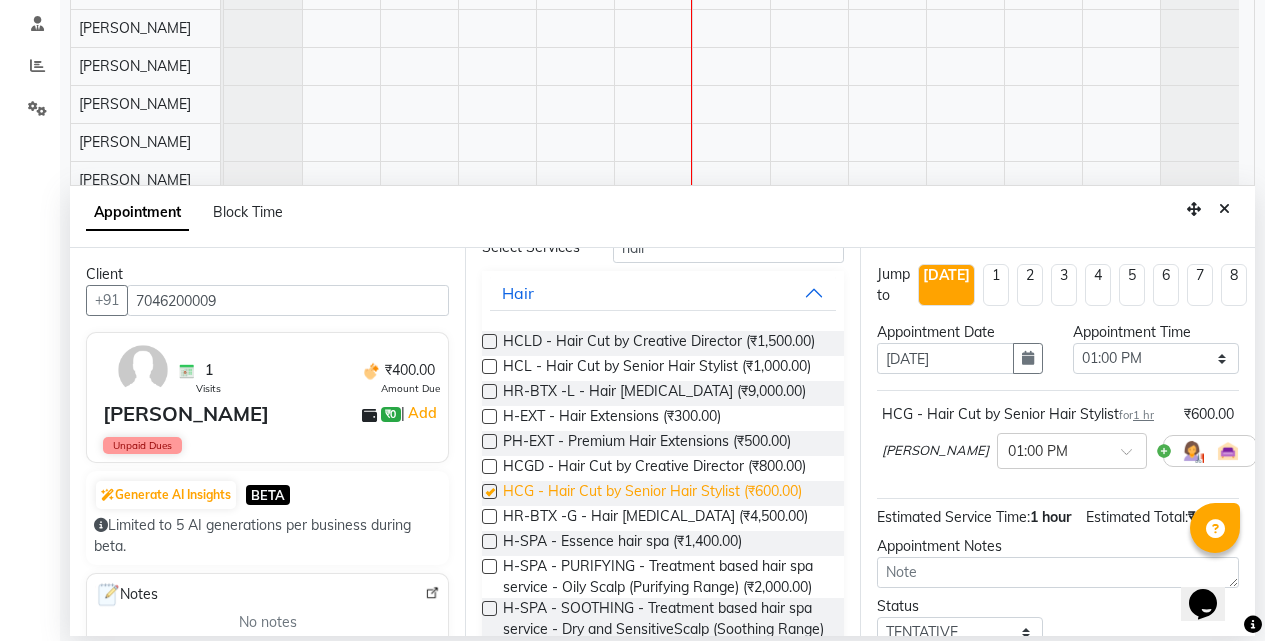 checkbox on "false" 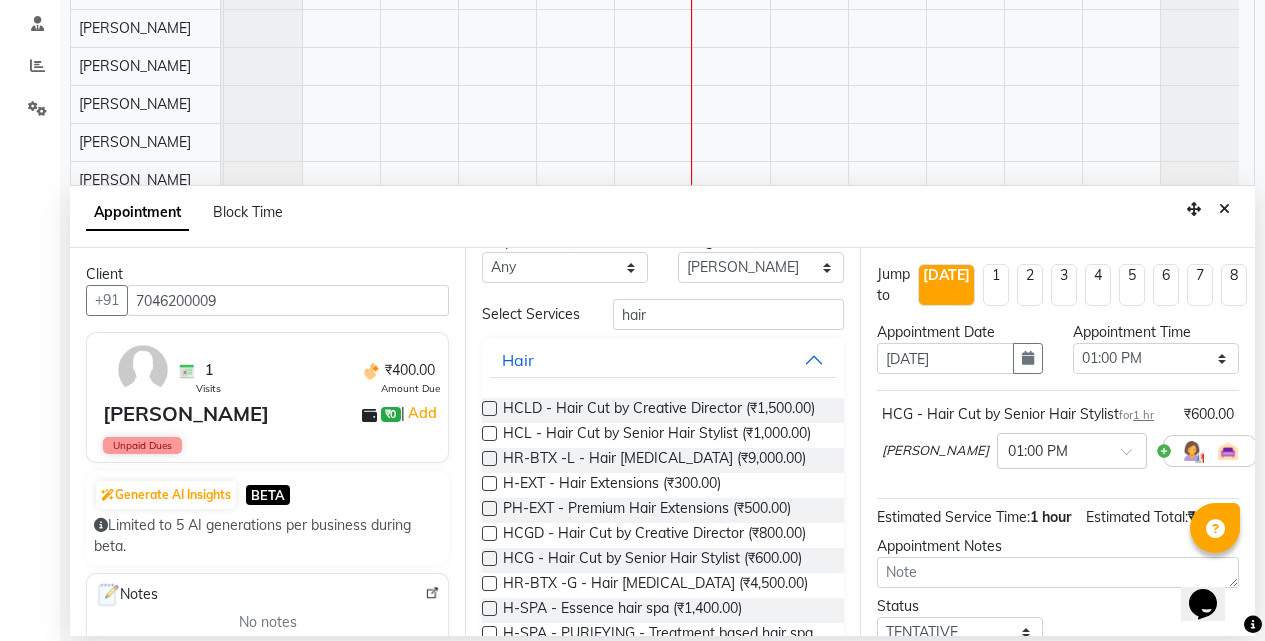 scroll, scrollTop: 0, scrollLeft: 0, axis: both 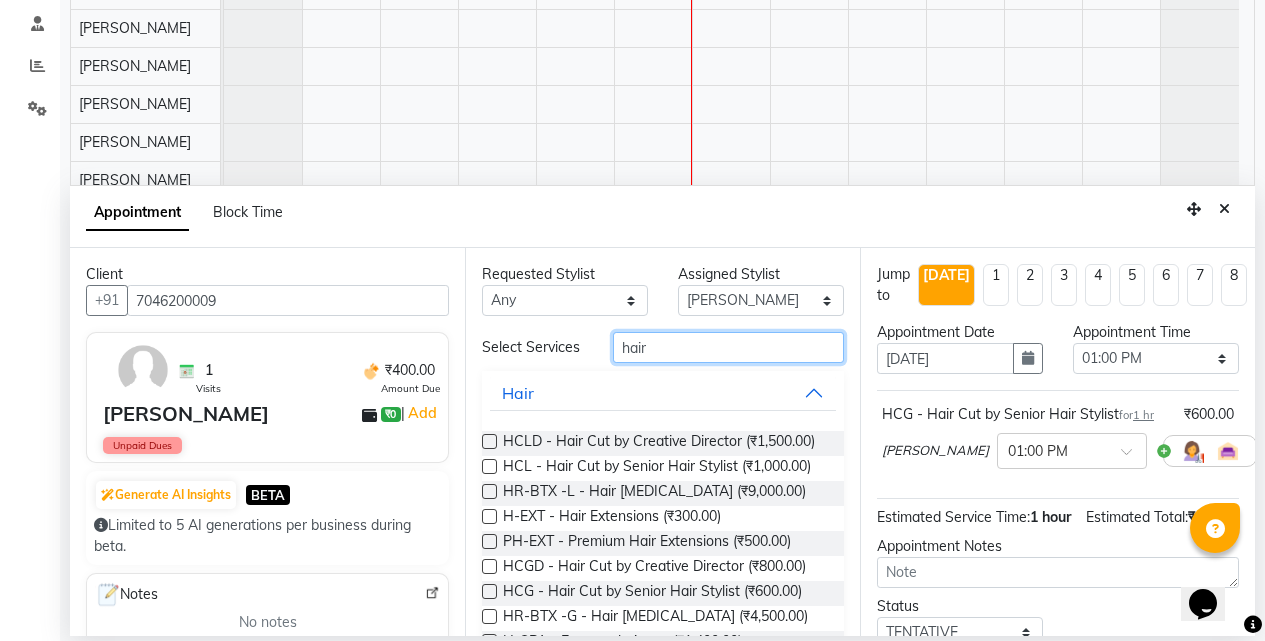 click on "hair" at bounding box center [728, 347] 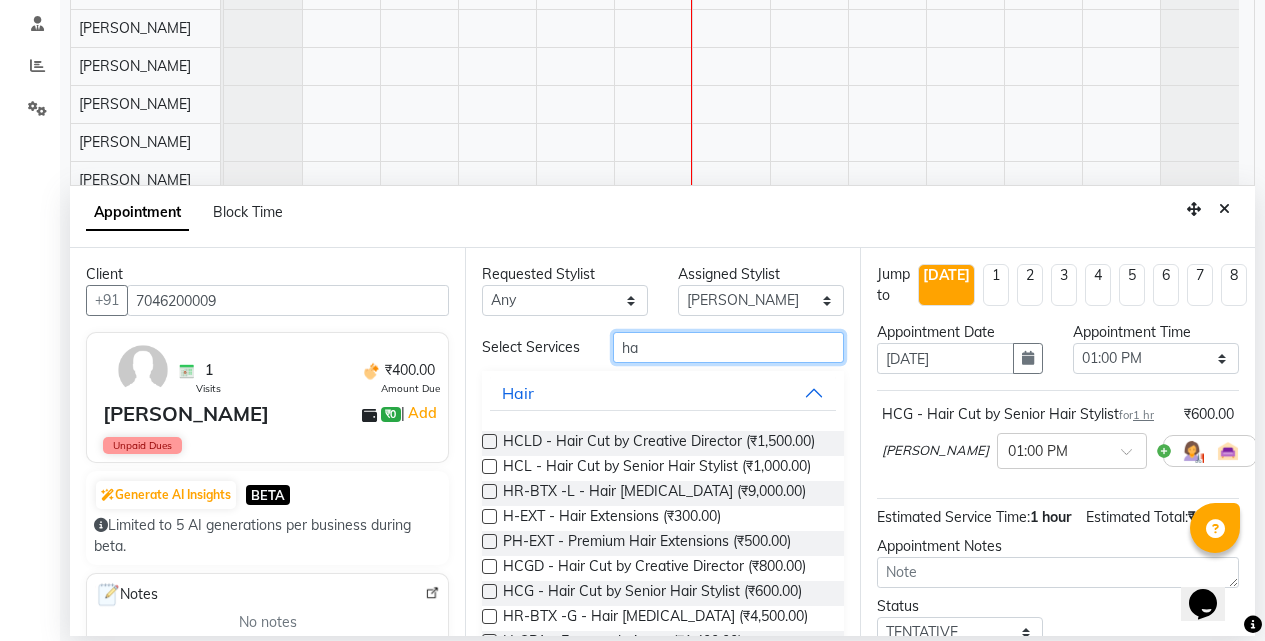 type on "h" 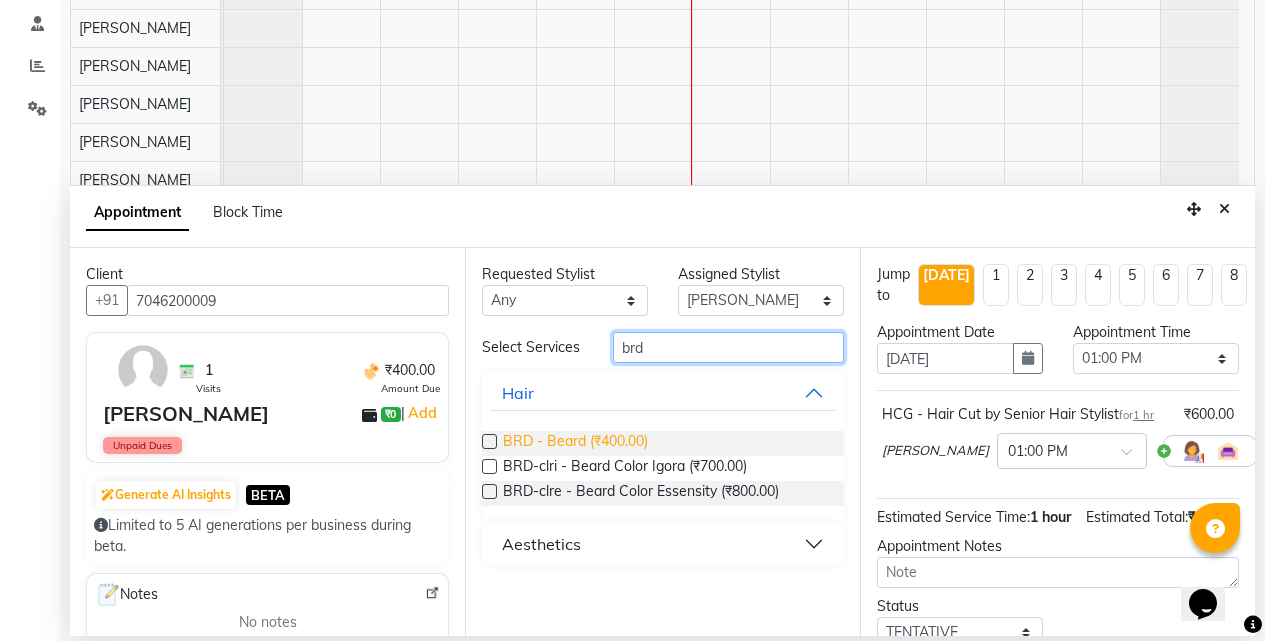 type on "brd" 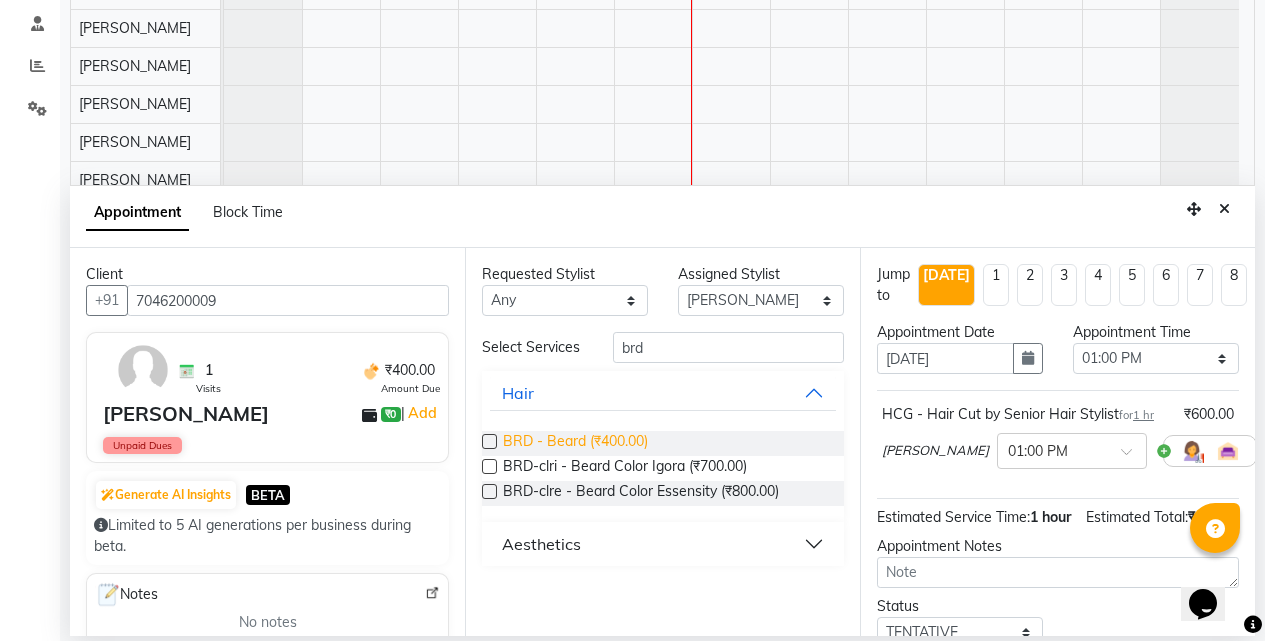 click on "BRD - Beard (₹400.00)" at bounding box center (575, 443) 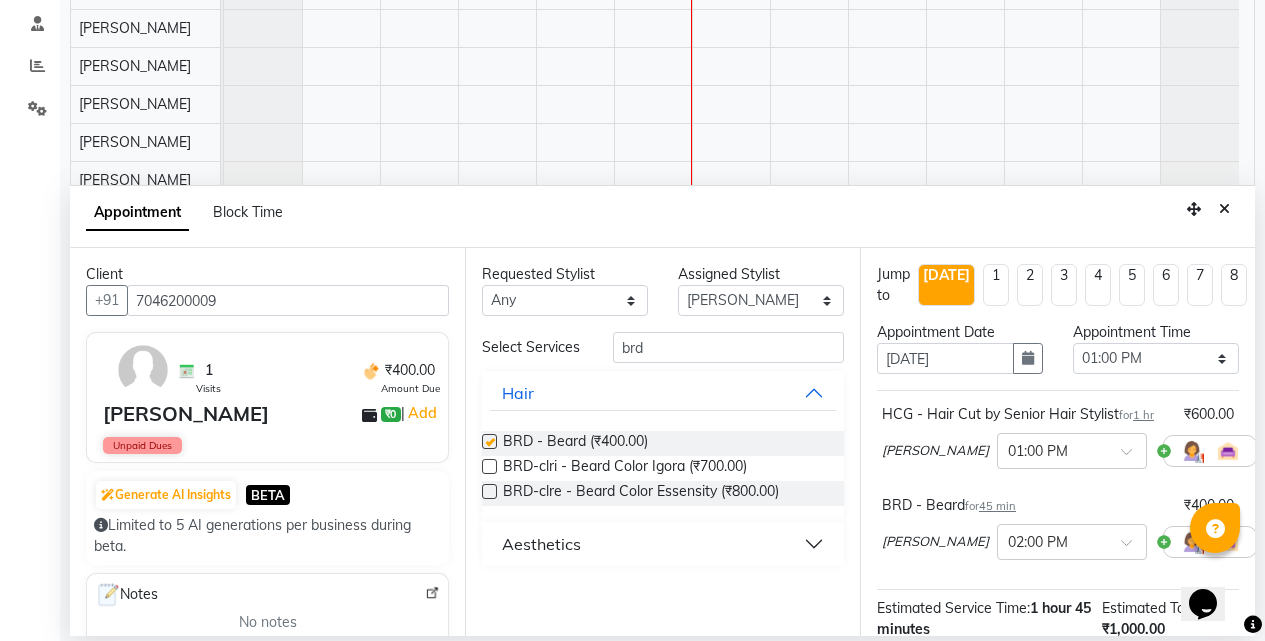 checkbox on "false" 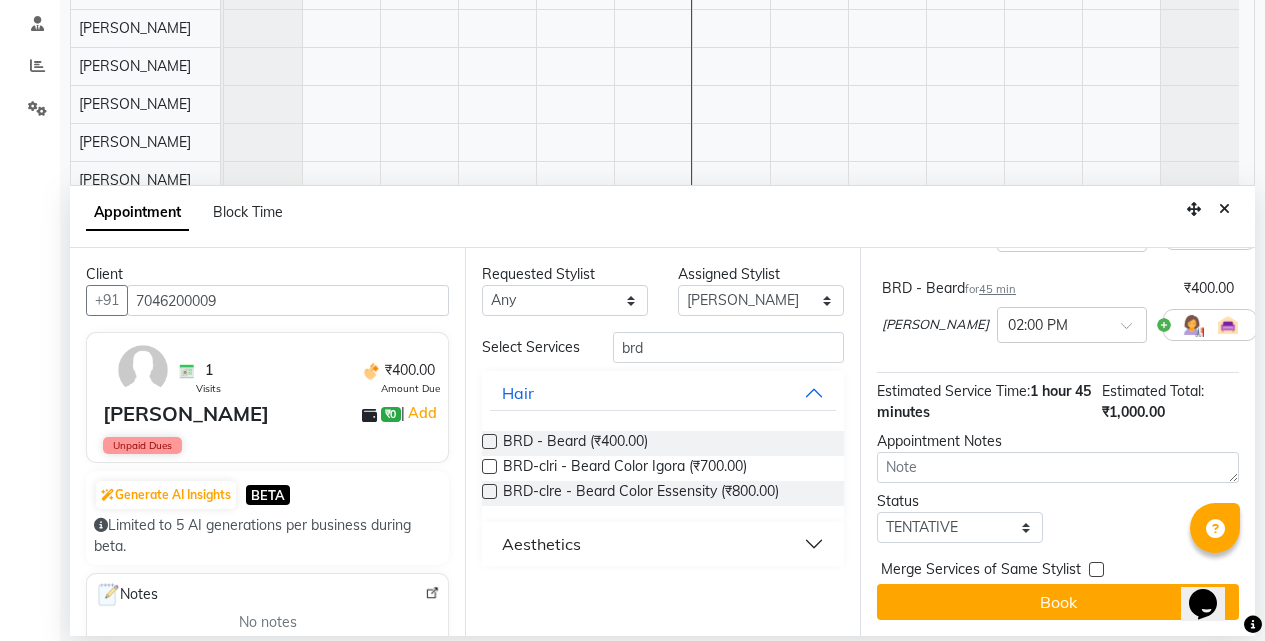 scroll, scrollTop: 253, scrollLeft: 0, axis: vertical 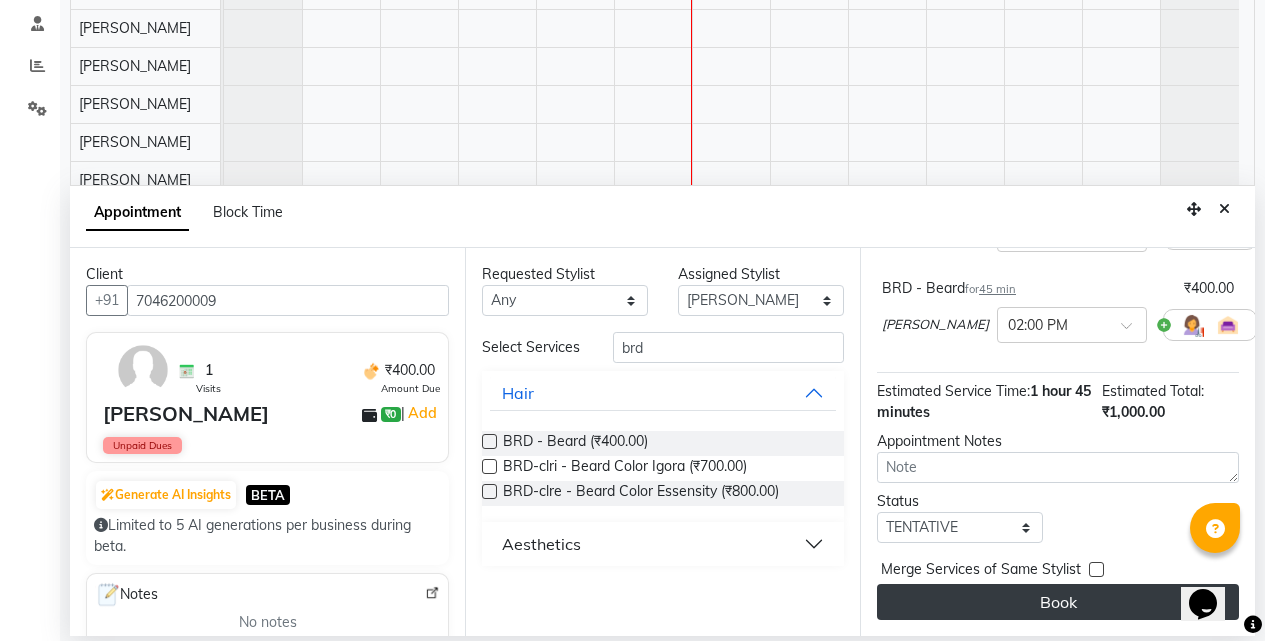 click on "Book" at bounding box center (1058, 602) 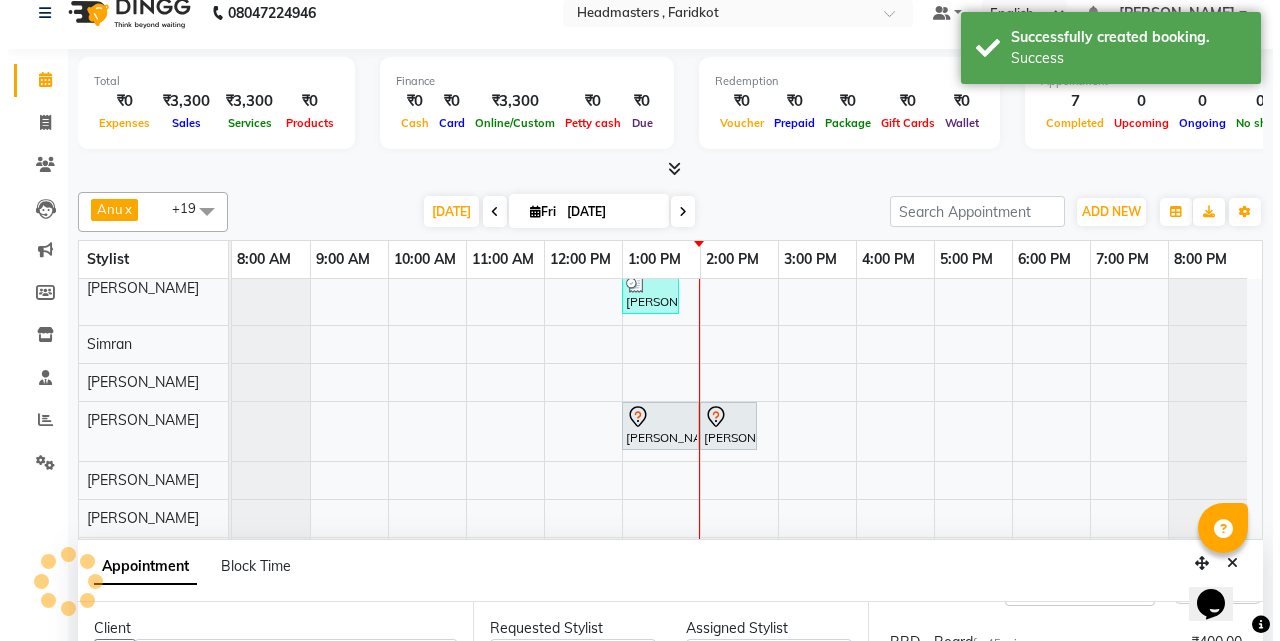 scroll, scrollTop: 0, scrollLeft: 0, axis: both 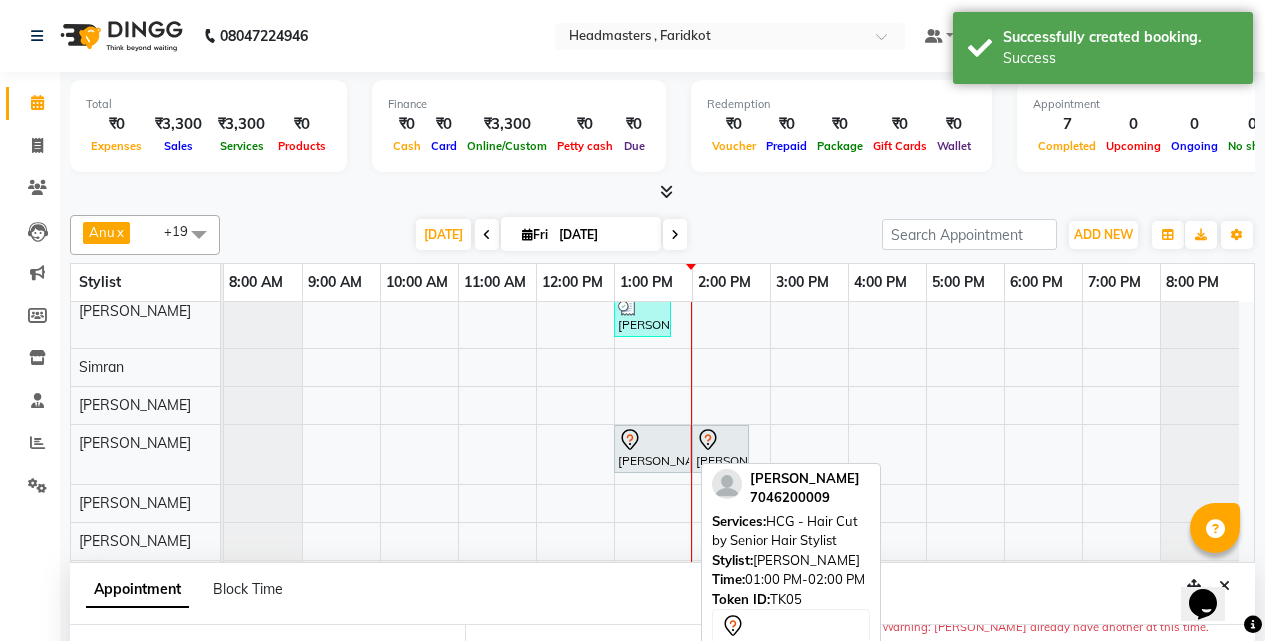 click at bounding box center (652, 440) 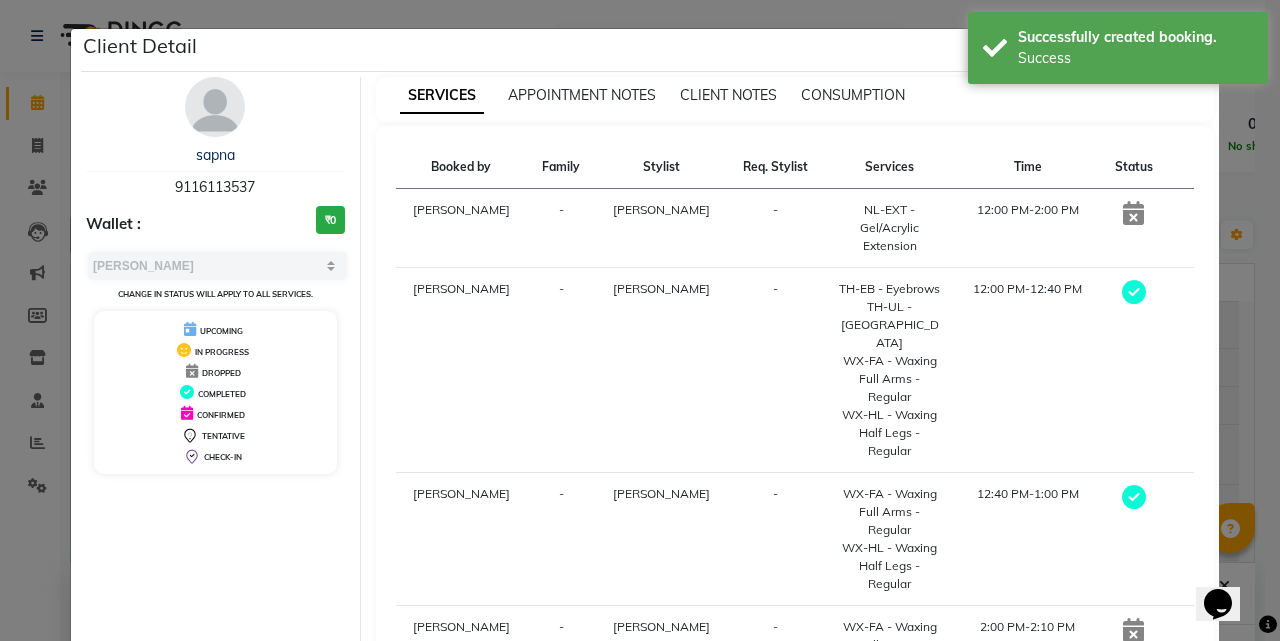 select on "7" 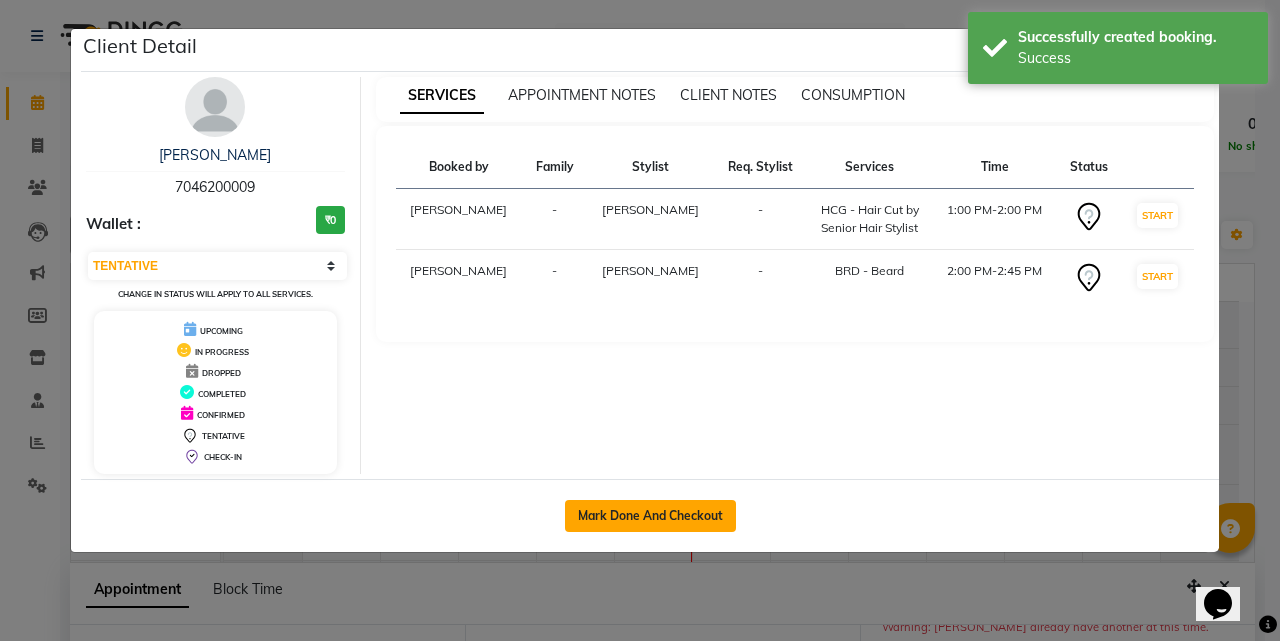 click on "Mark Done And Checkout" 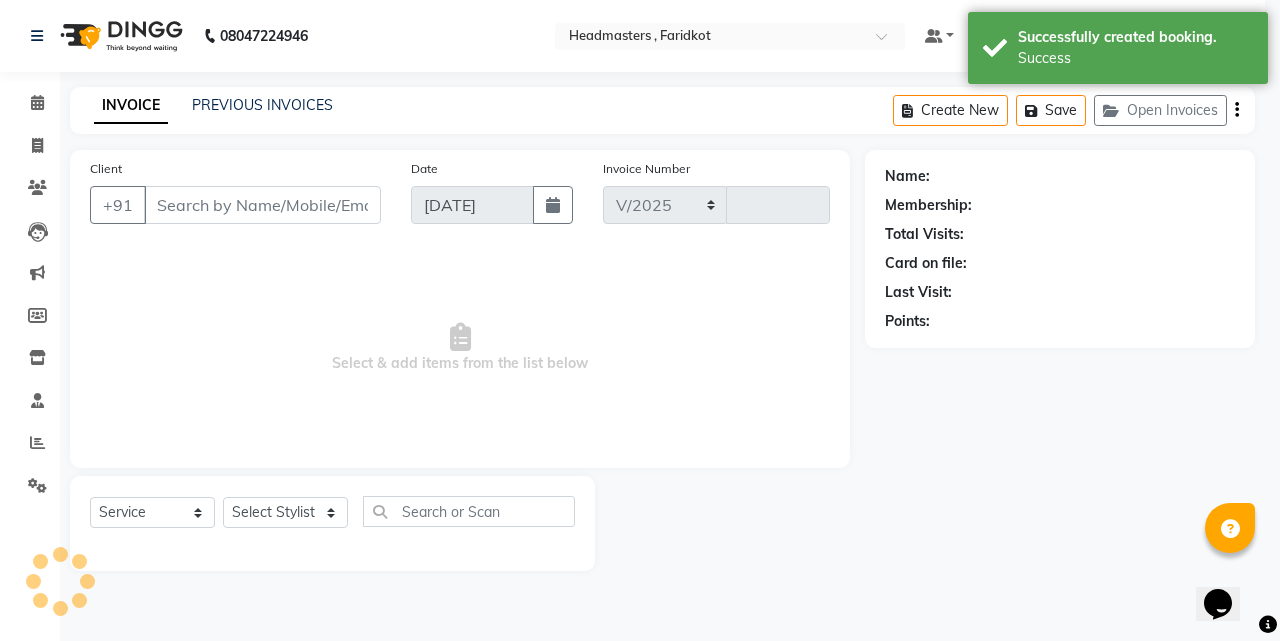 select on "7919" 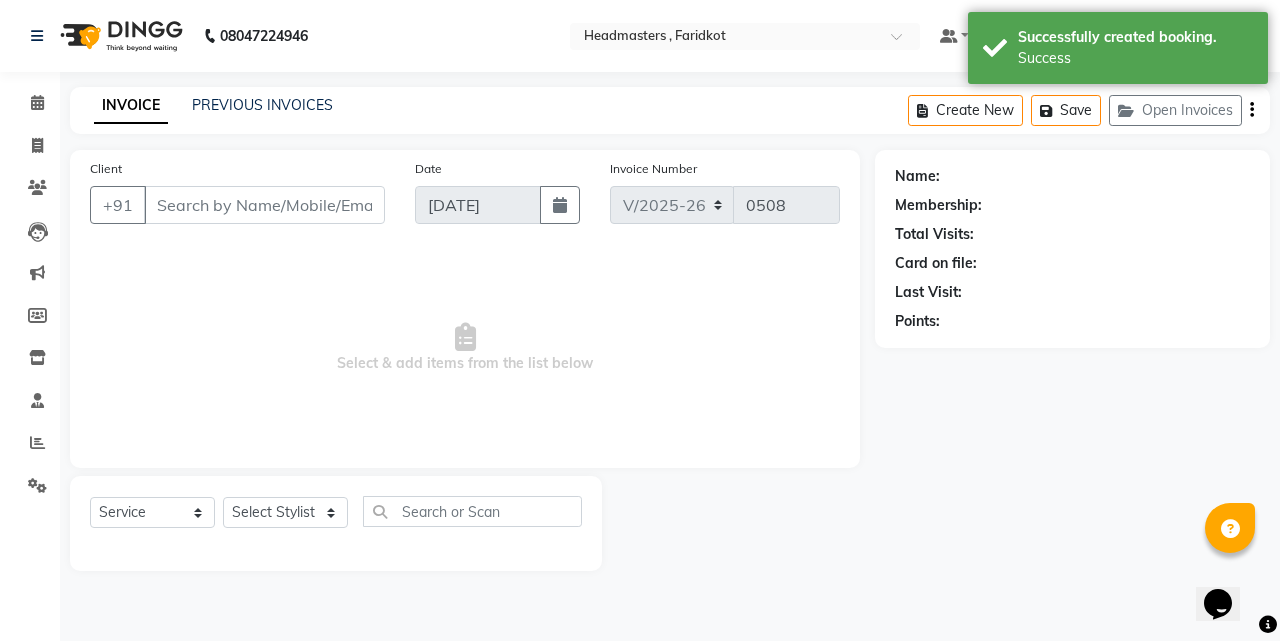 type on "7046200009" 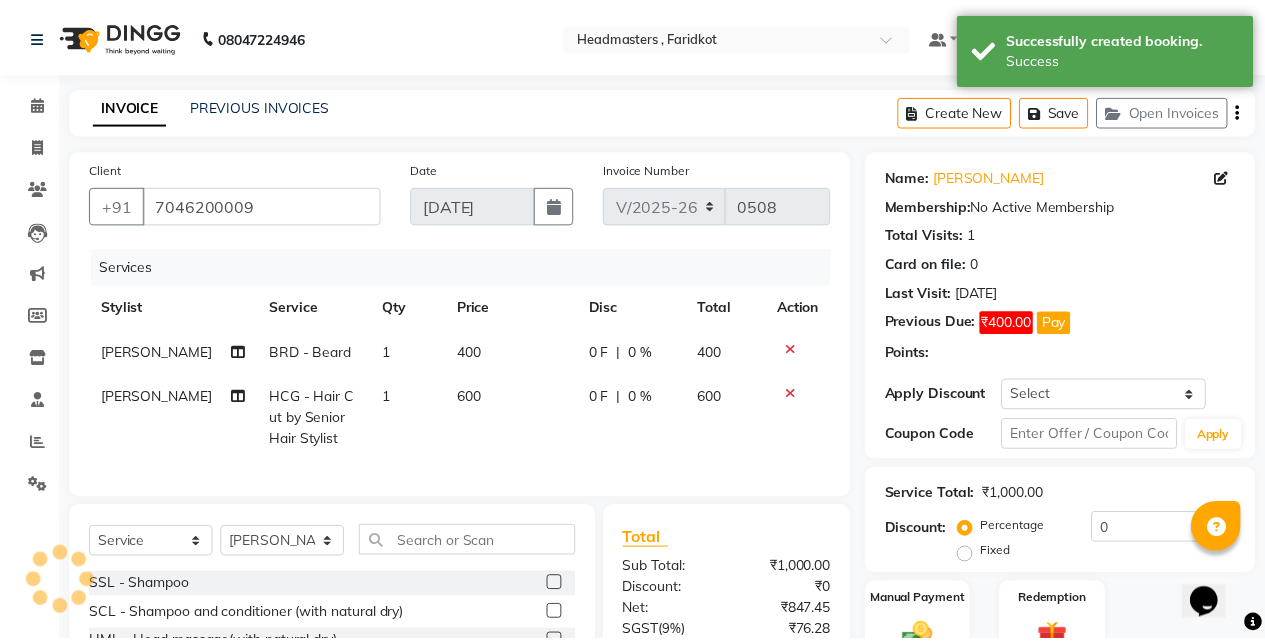 scroll, scrollTop: 205, scrollLeft: 0, axis: vertical 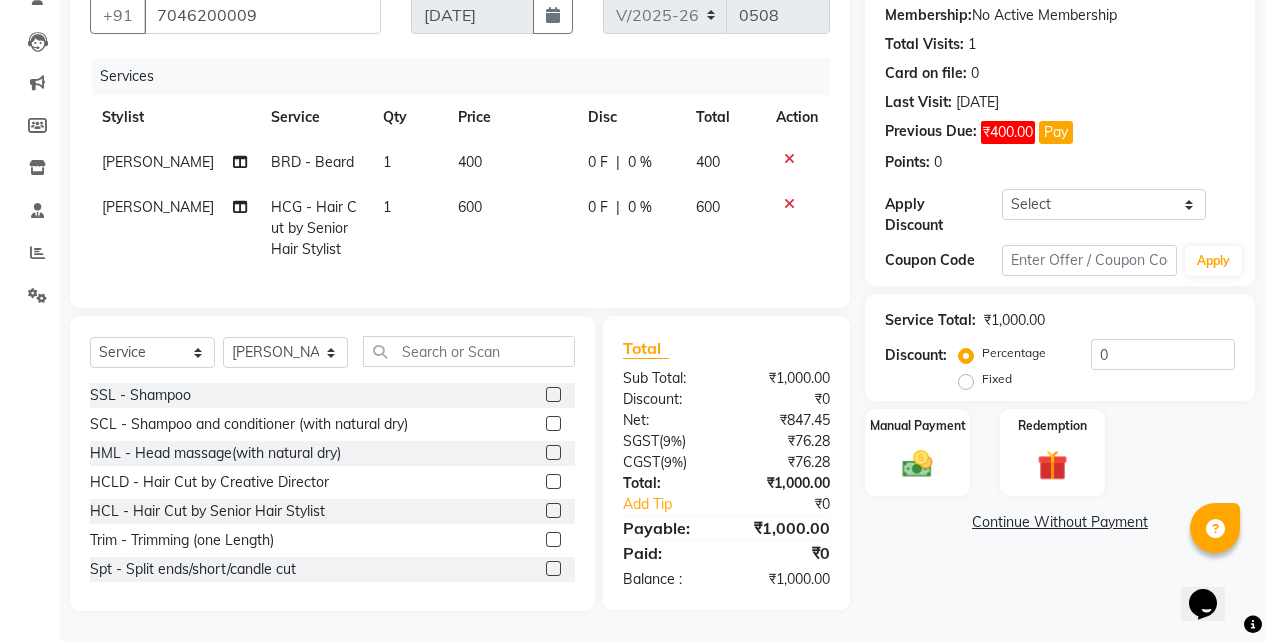 click on "Continue Without Payment" 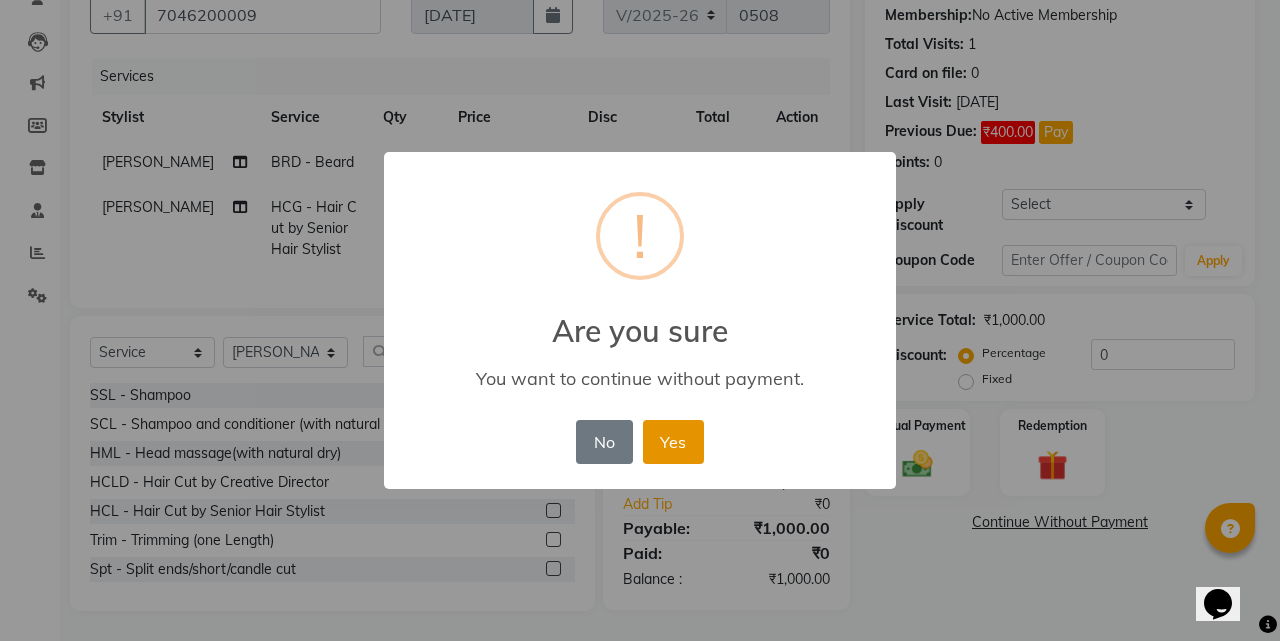 click on "Yes" at bounding box center (673, 442) 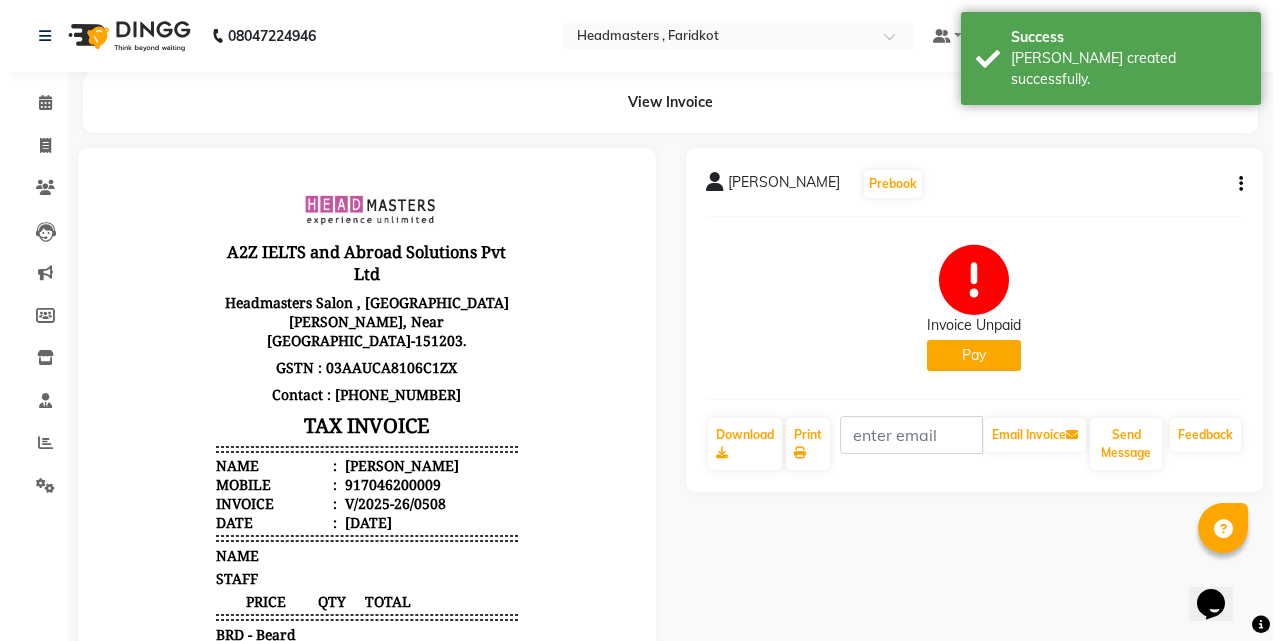 scroll, scrollTop: 0, scrollLeft: 0, axis: both 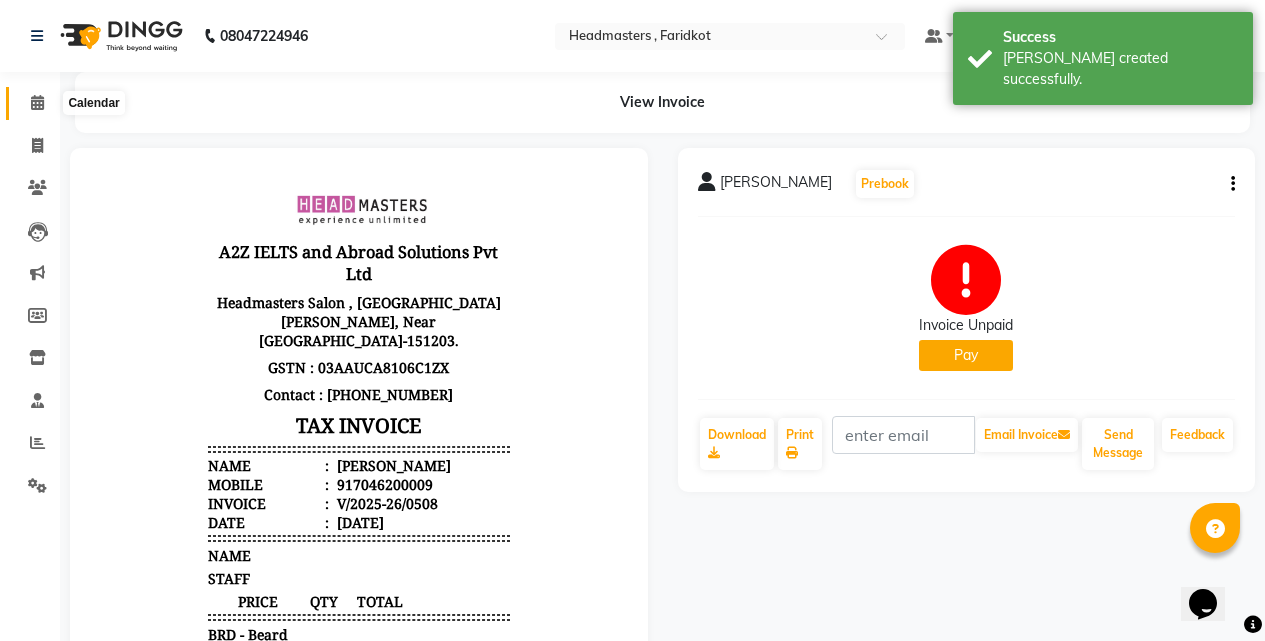 click 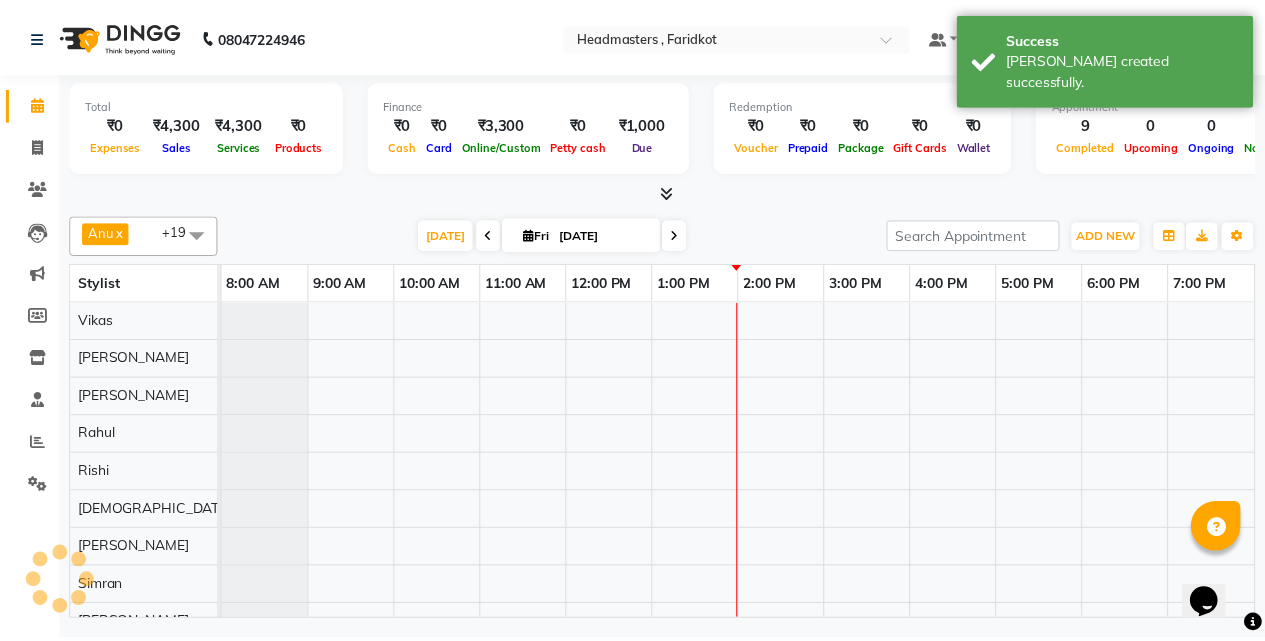 scroll, scrollTop: 0, scrollLeft: 0, axis: both 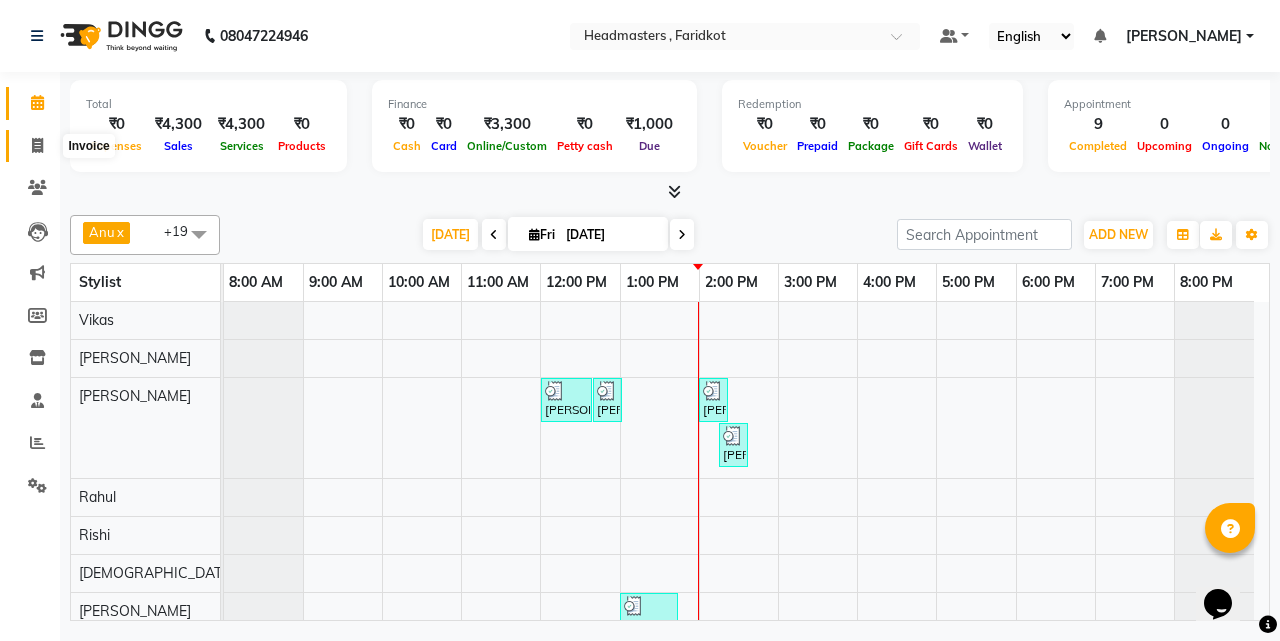 click 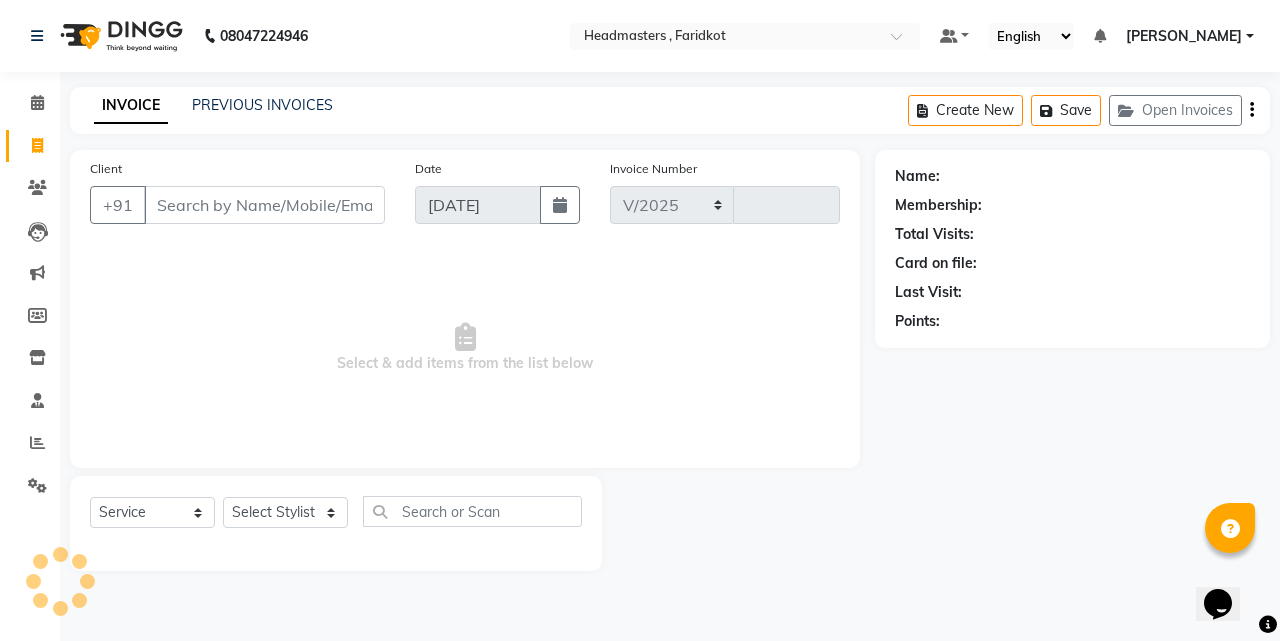 select on "7919" 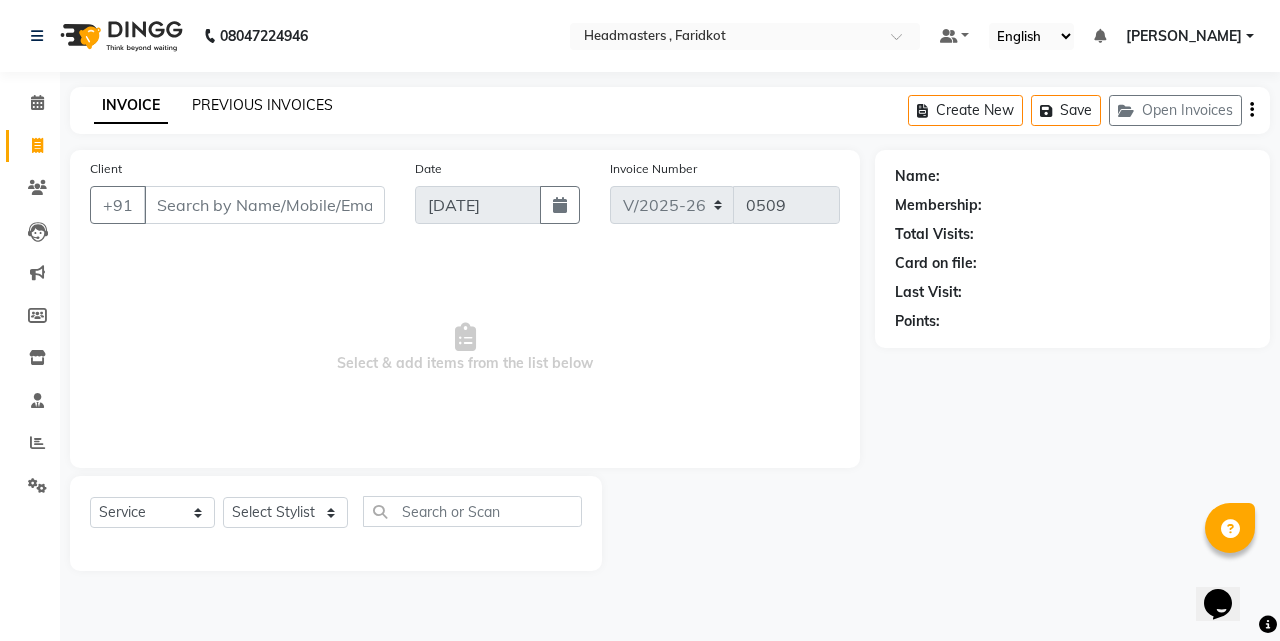 click on "PREVIOUS INVOICES" 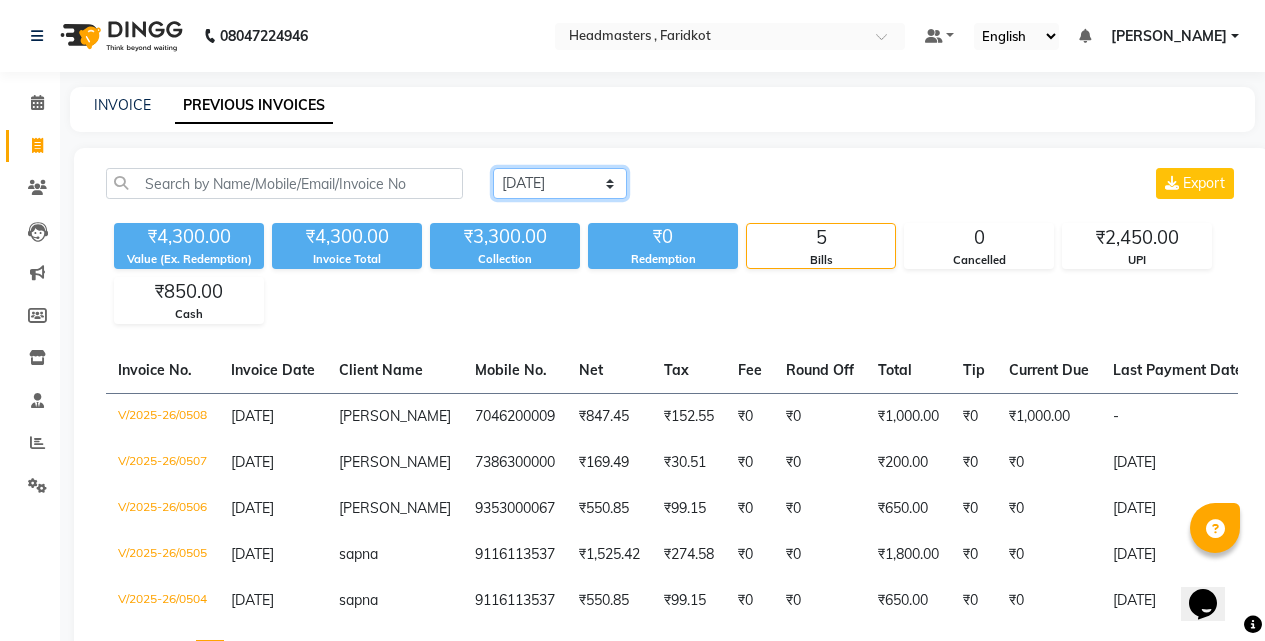 click on "Today Yesterday Custom Range" 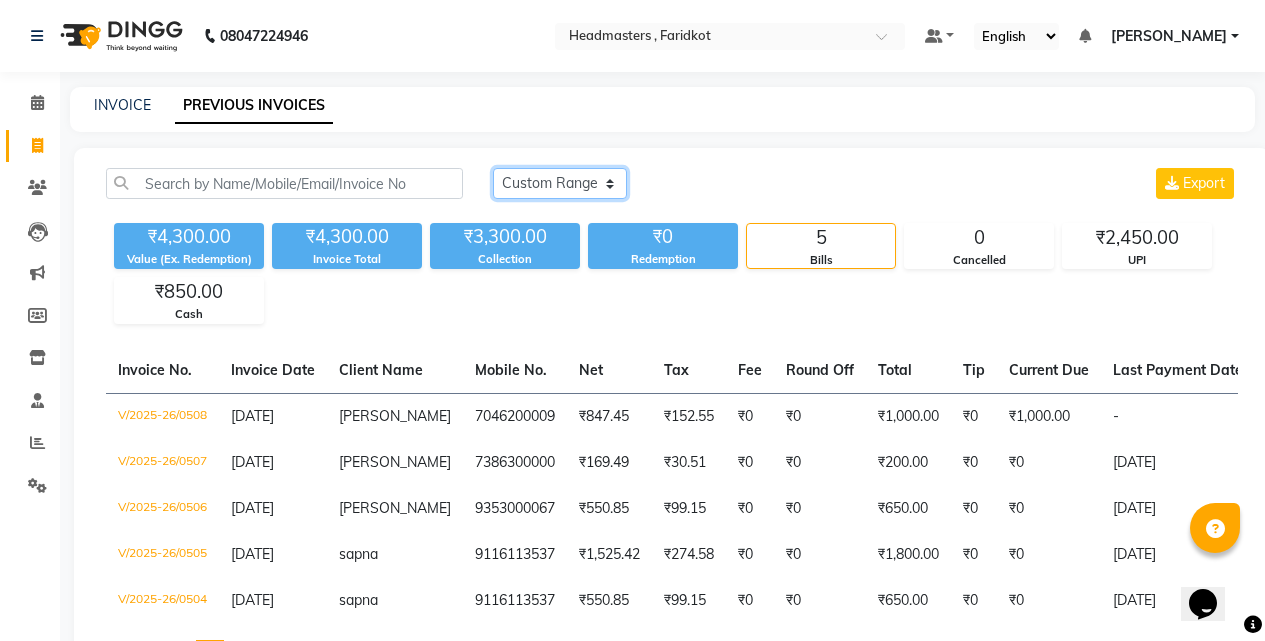 click on "Today Yesterday Custom Range" 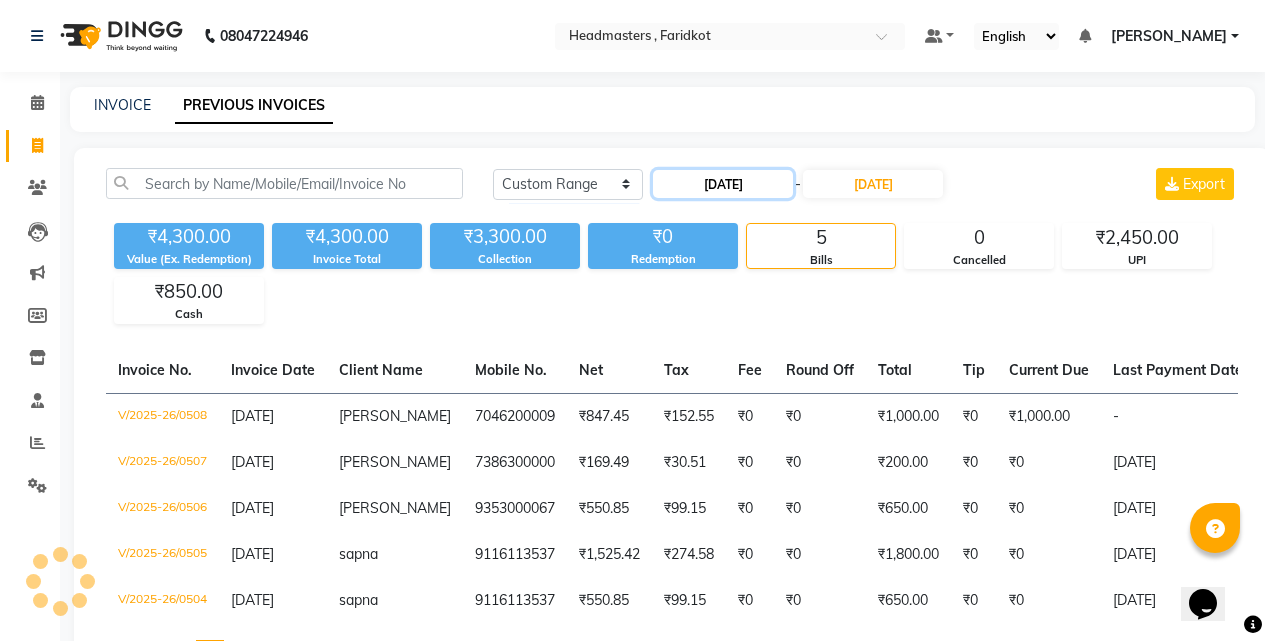 click on "[DATE]" 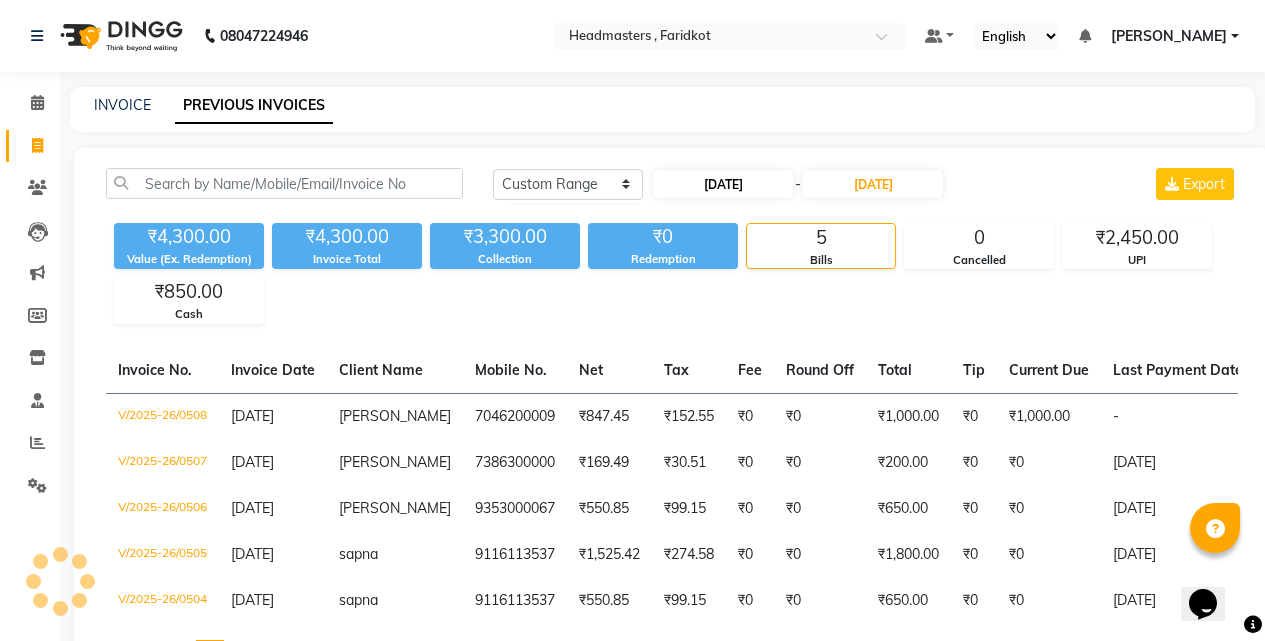select on "7" 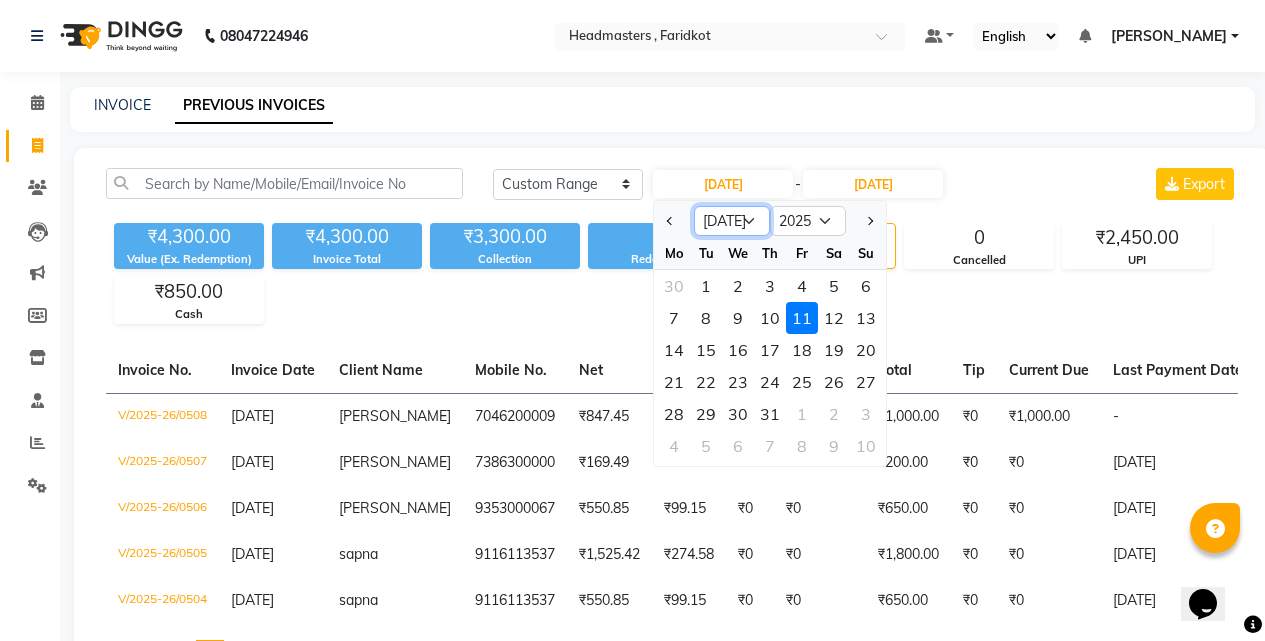 click on "Jan Feb Mar Apr May Jun Jul Aug Sep Oct Nov Dec" 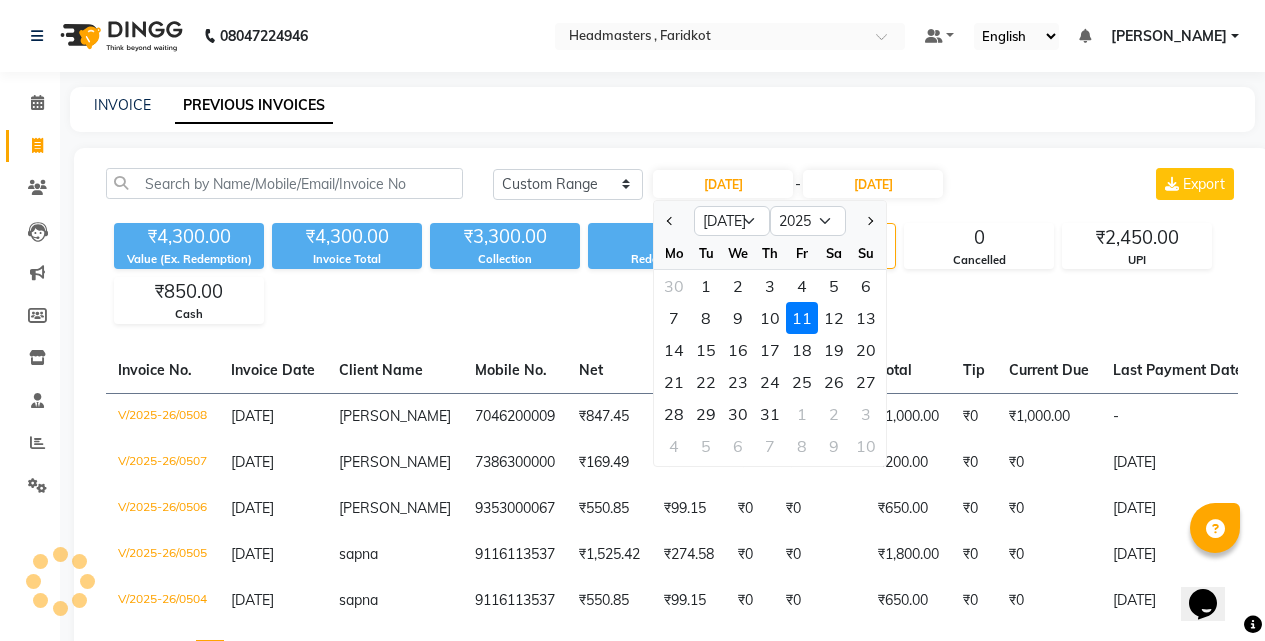 click on "11" 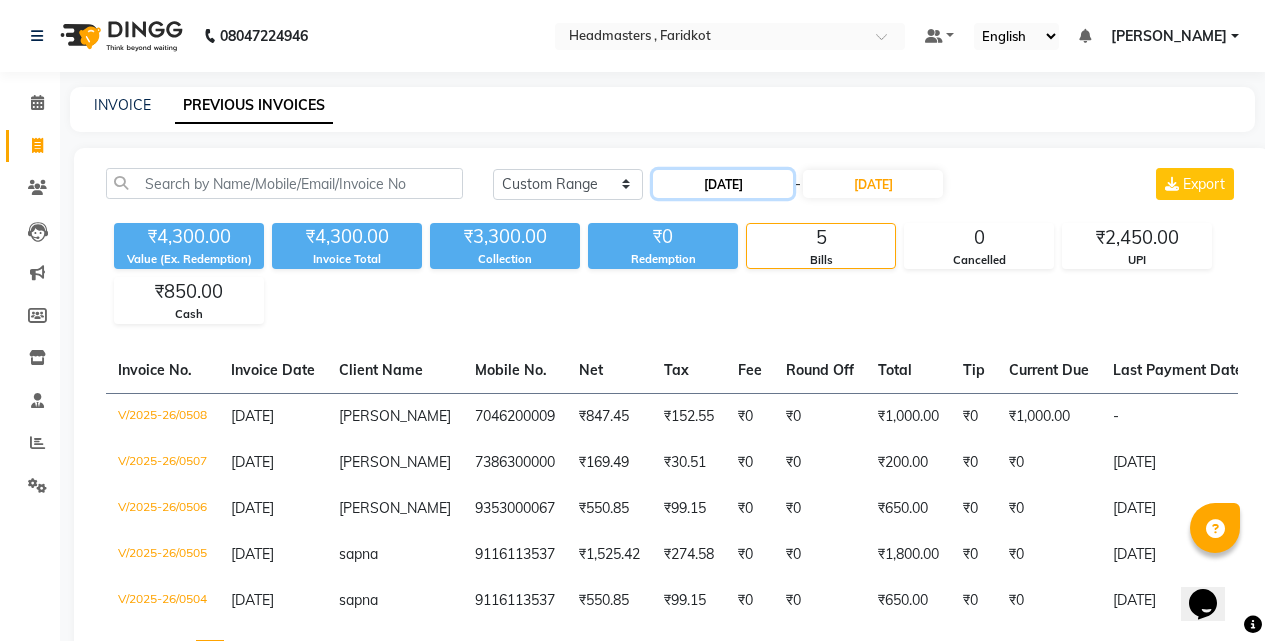 click on "[DATE]" 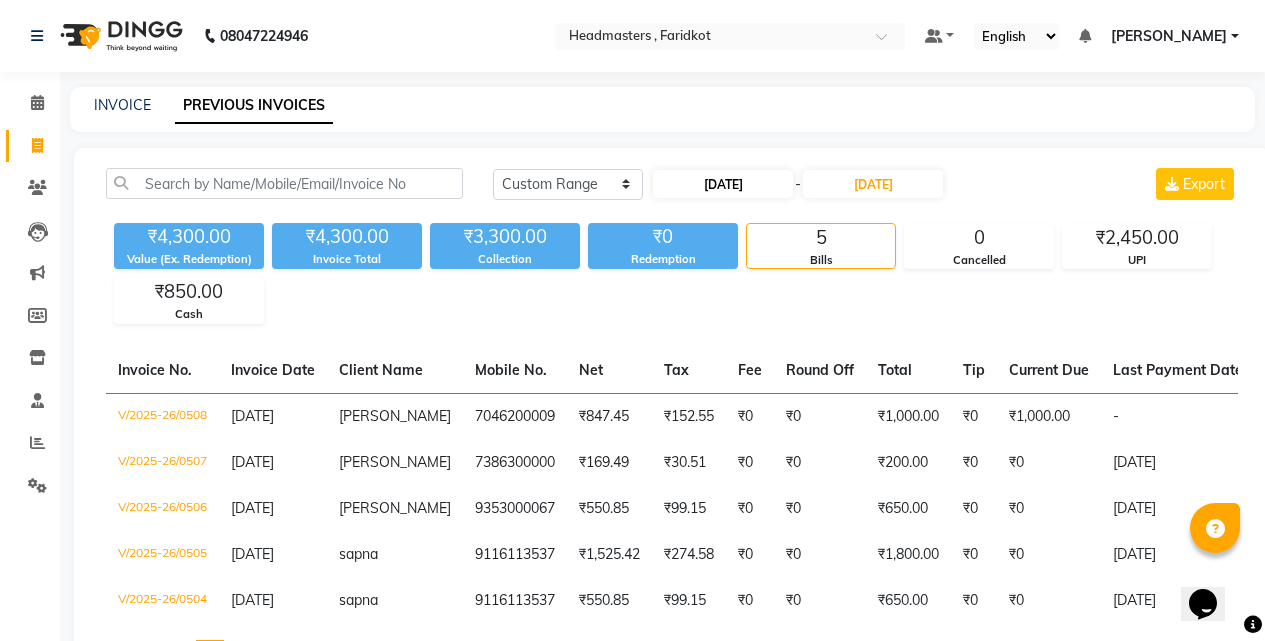 select on "7" 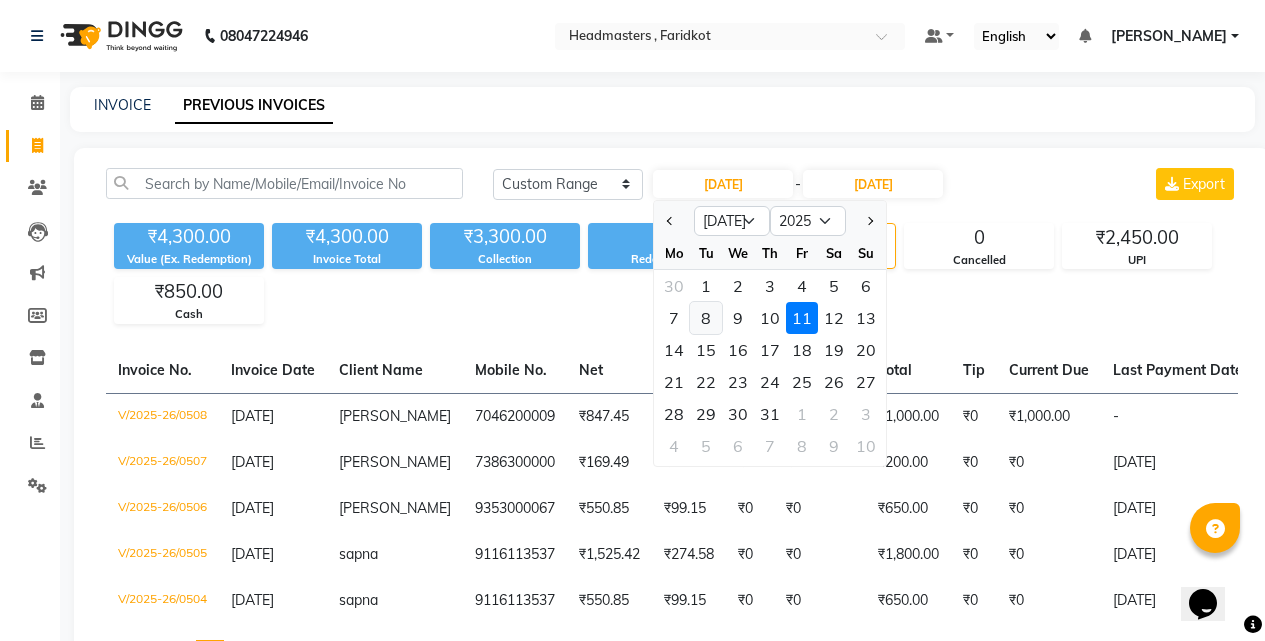 click on "8" 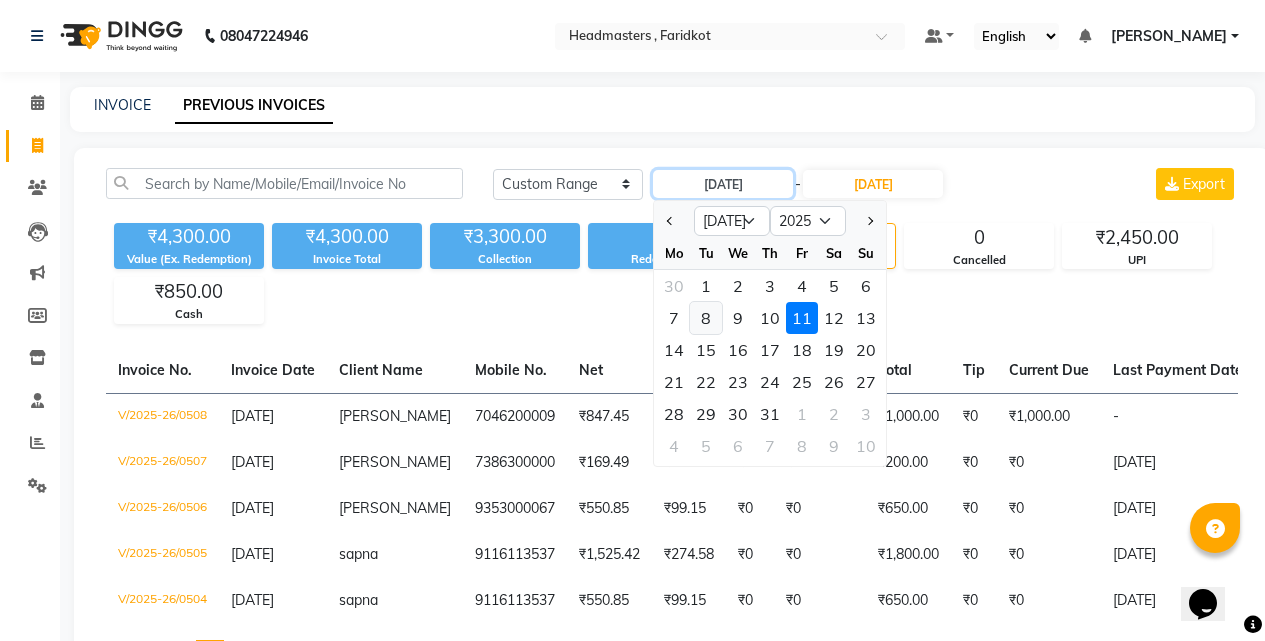 type on "08-07-2025" 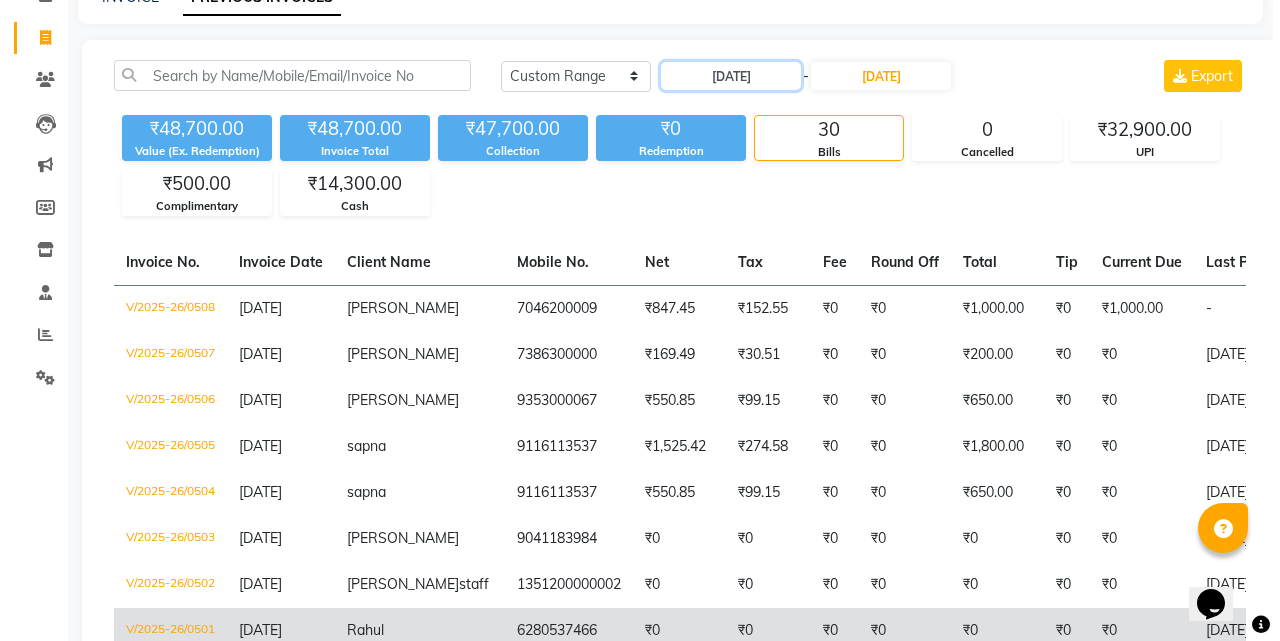 scroll, scrollTop: 0, scrollLeft: 0, axis: both 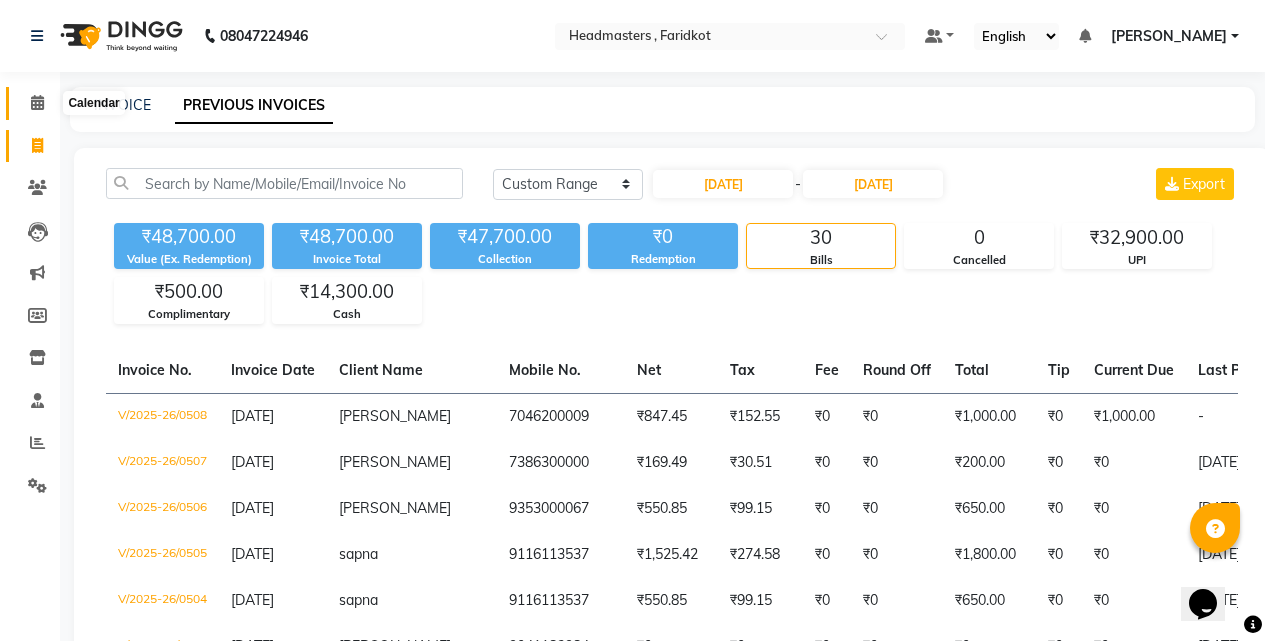 click 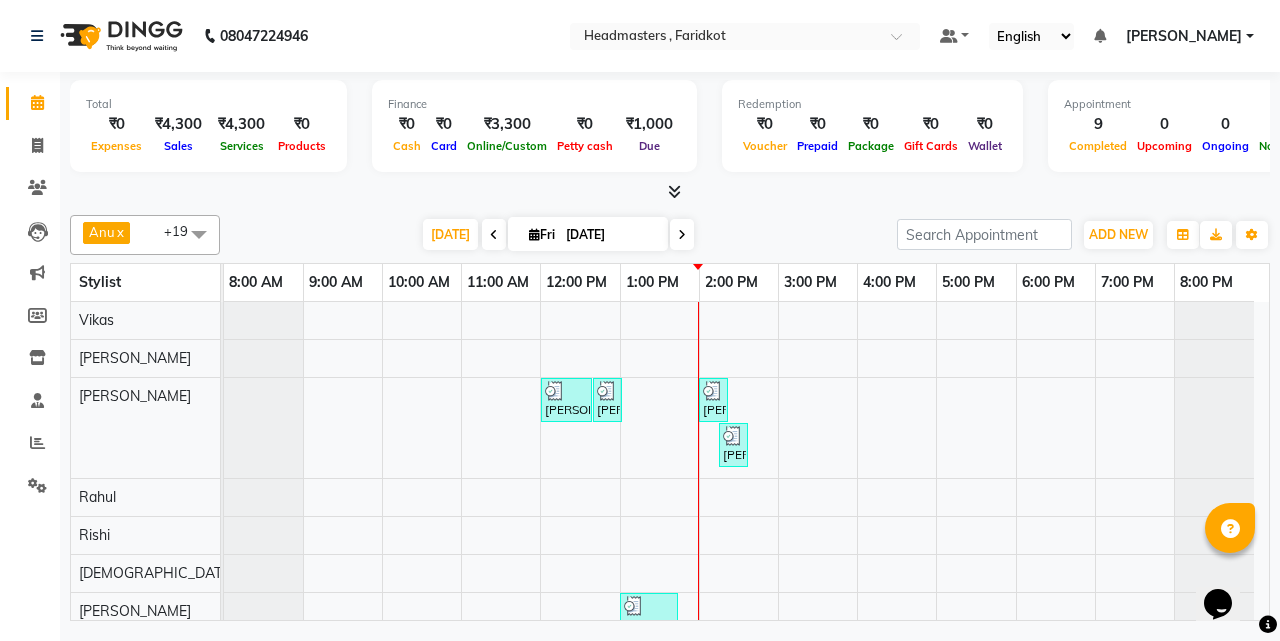 scroll, scrollTop: 300, scrollLeft: 0, axis: vertical 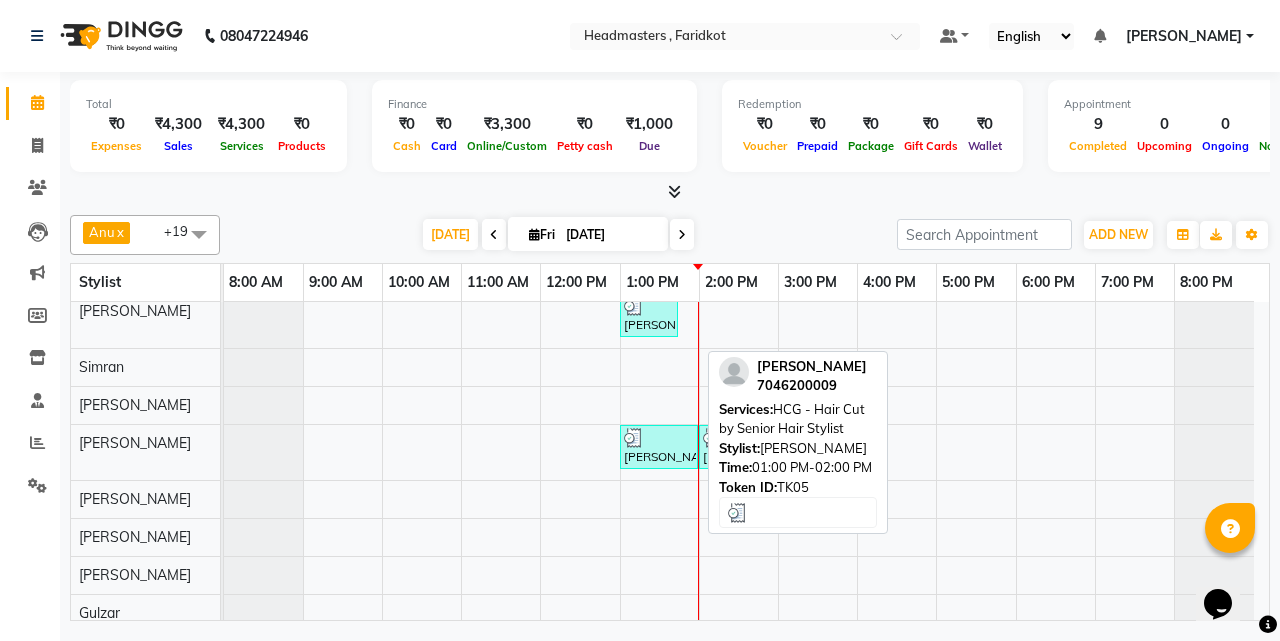 click at bounding box center [659, 438] 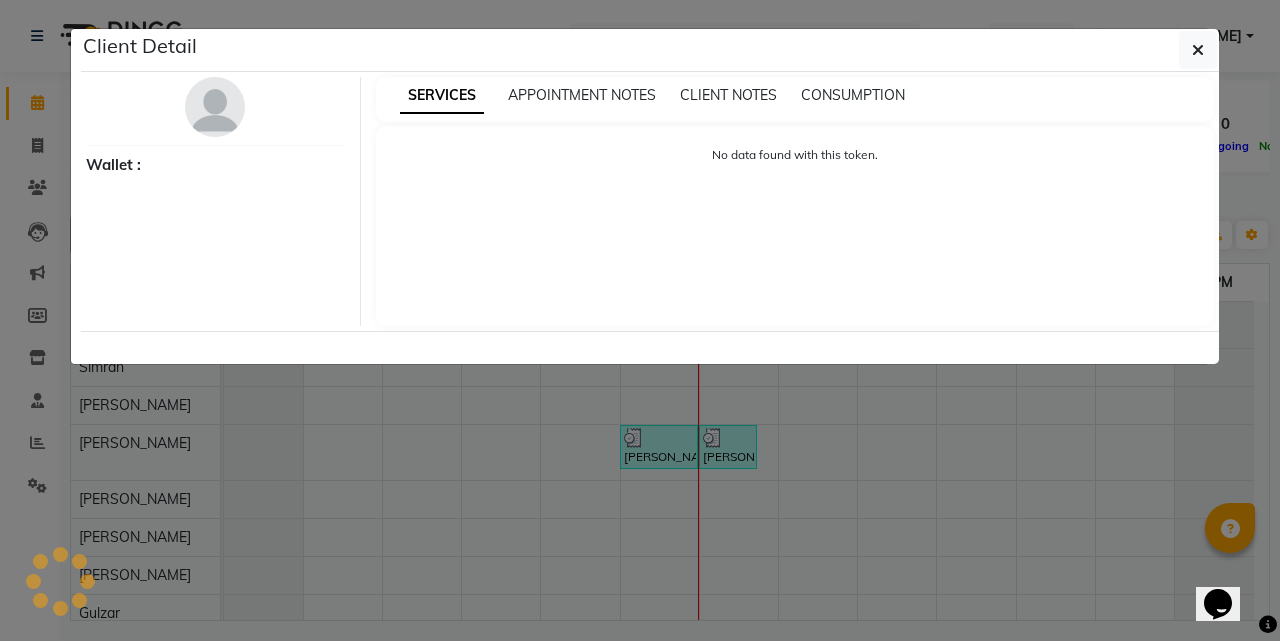 select on "3" 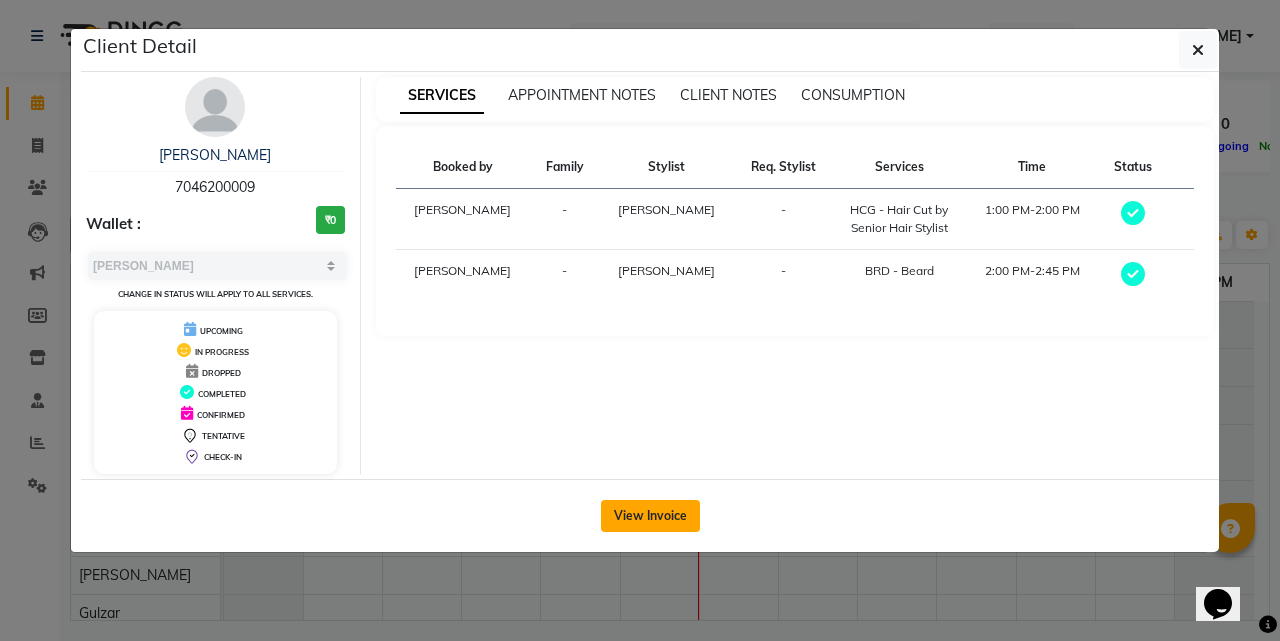 click on "View Invoice" 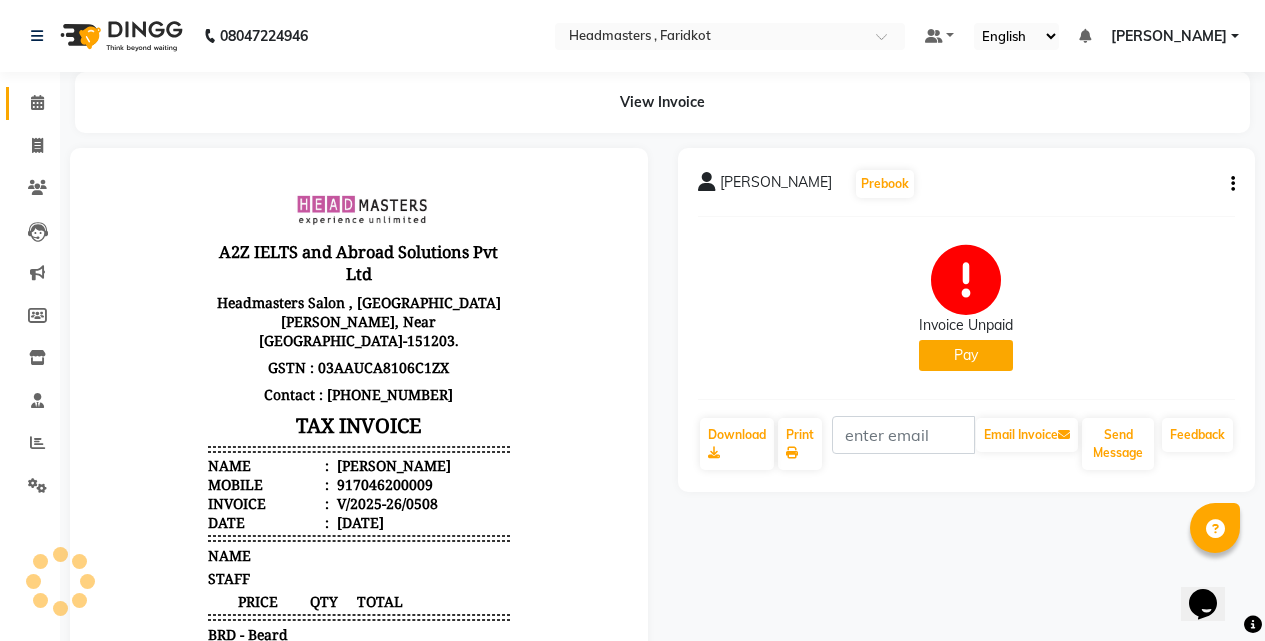 scroll, scrollTop: 0, scrollLeft: 0, axis: both 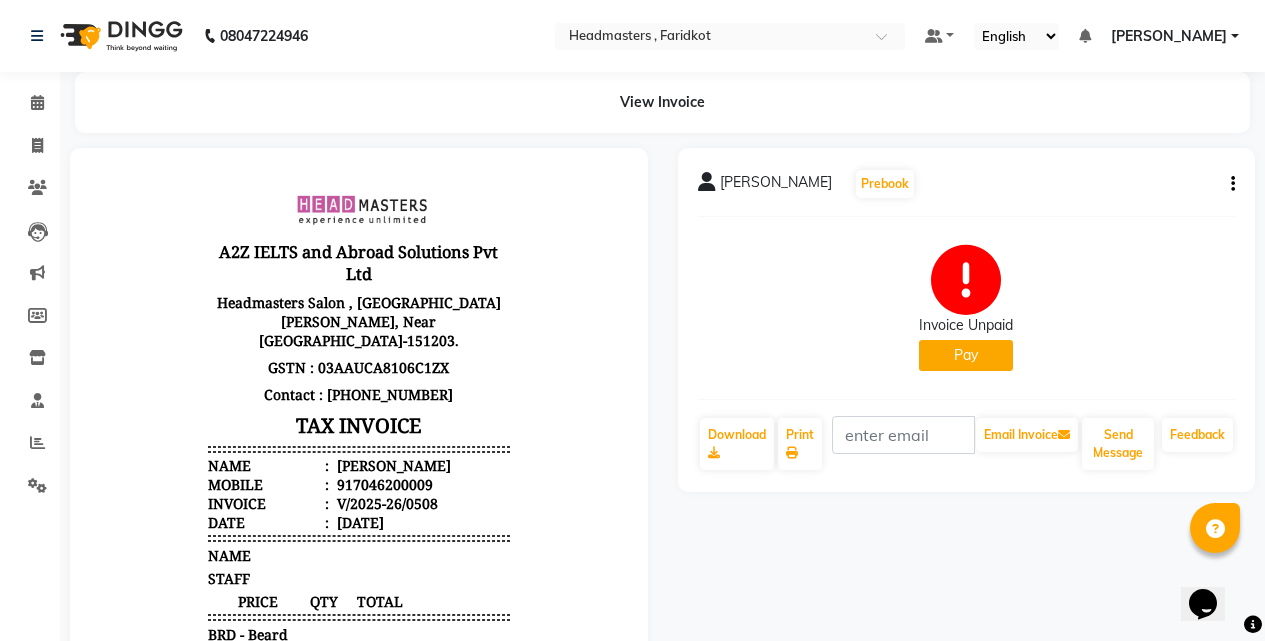 click 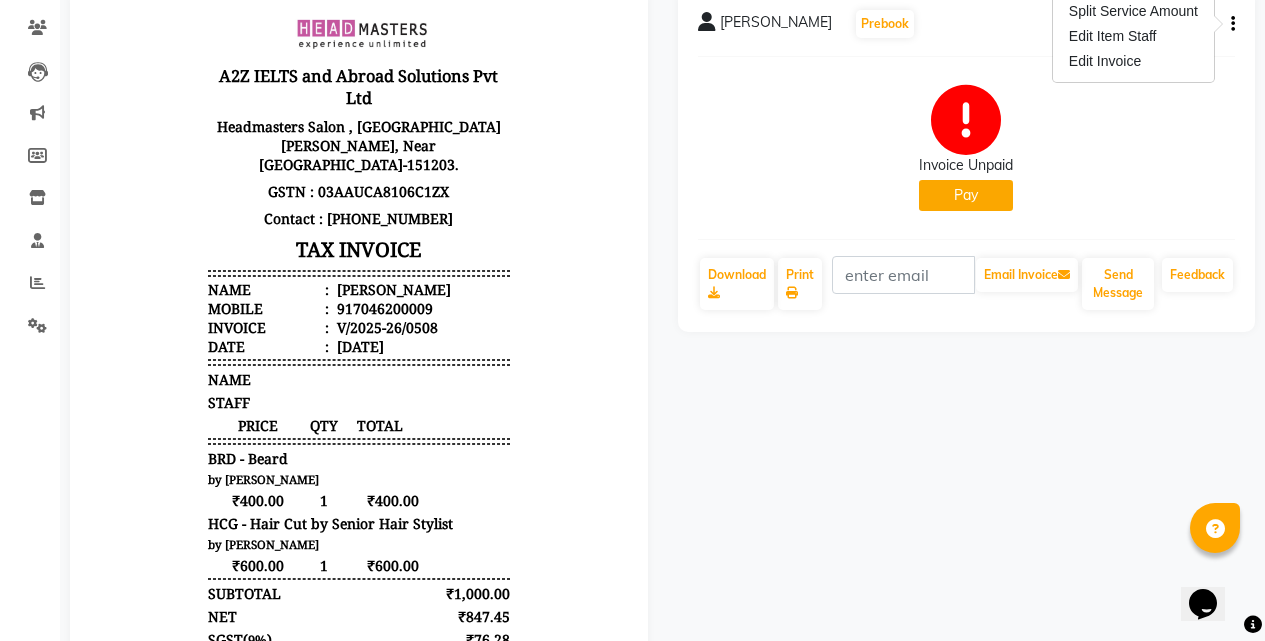 scroll, scrollTop: 0, scrollLeft: 0, axis: both 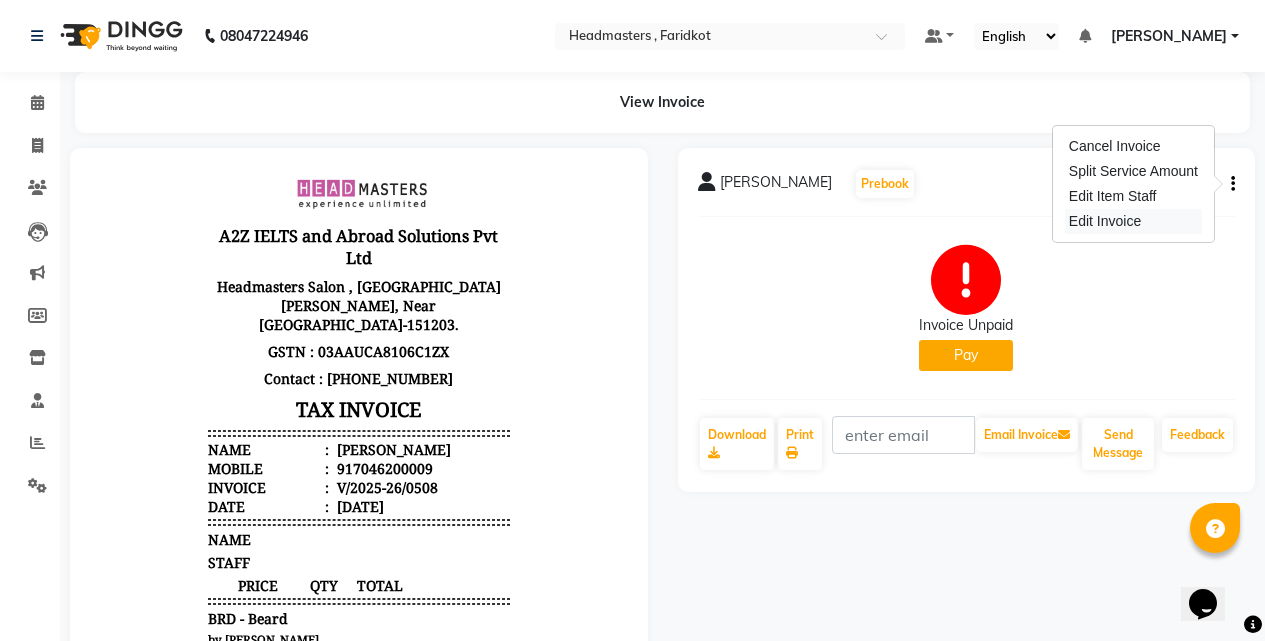 click on "Edit Invoice" at bounding box center (1133, 221) 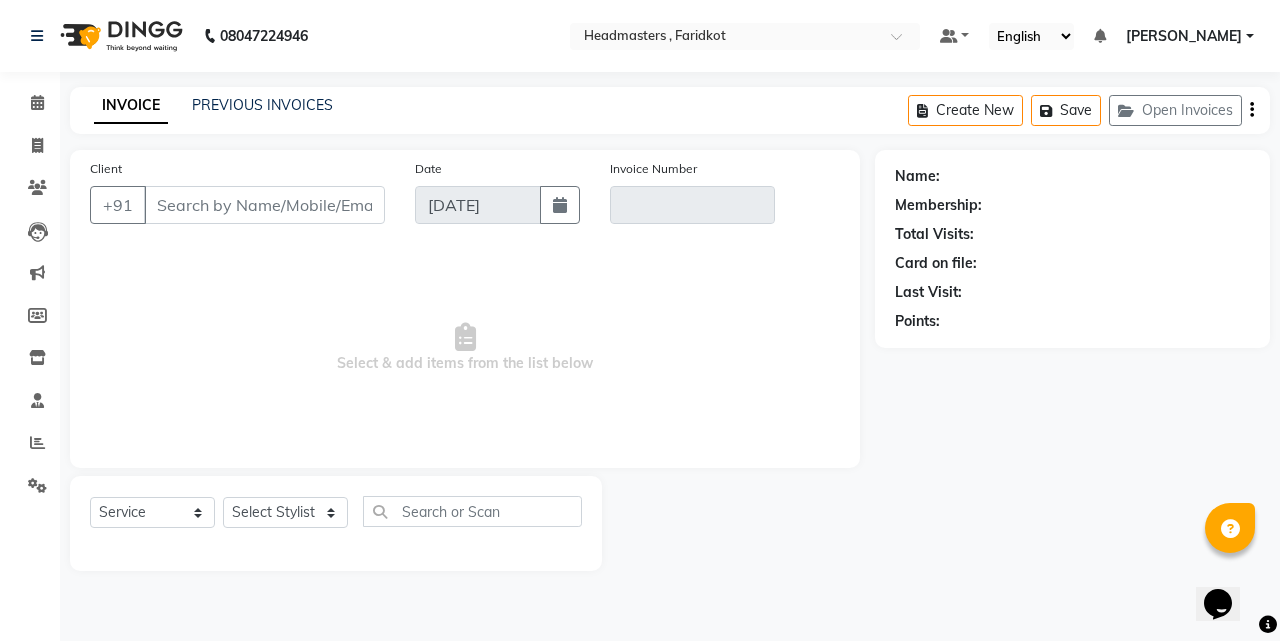 type on "7046200009" 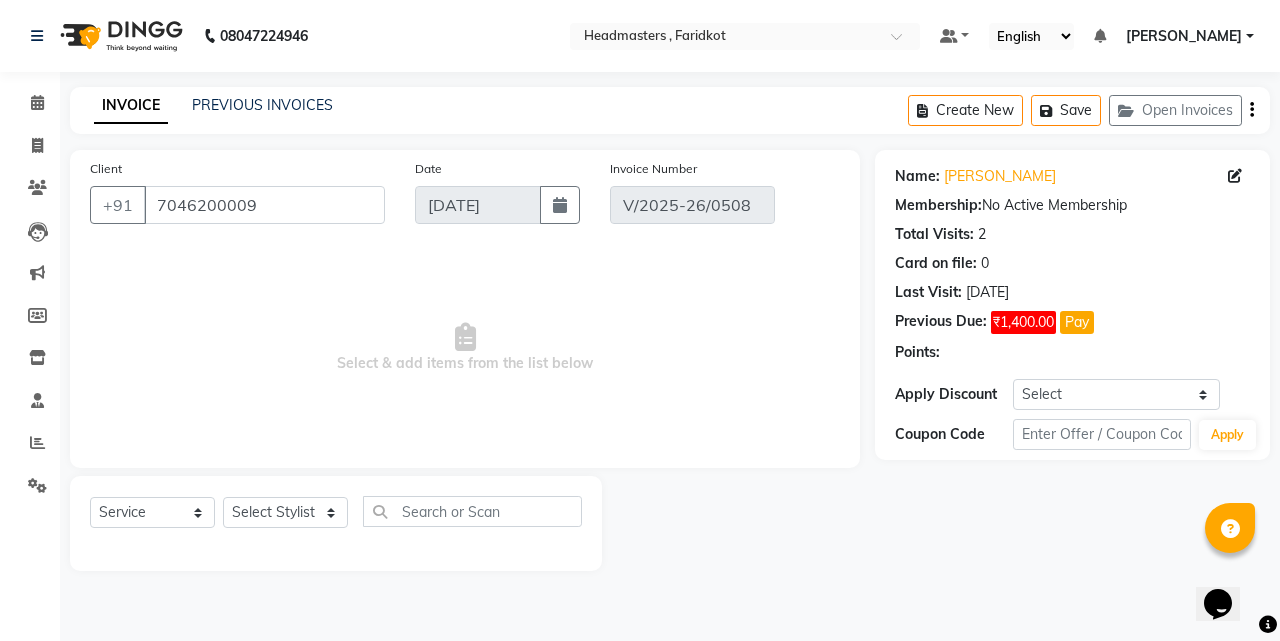 select on "select" 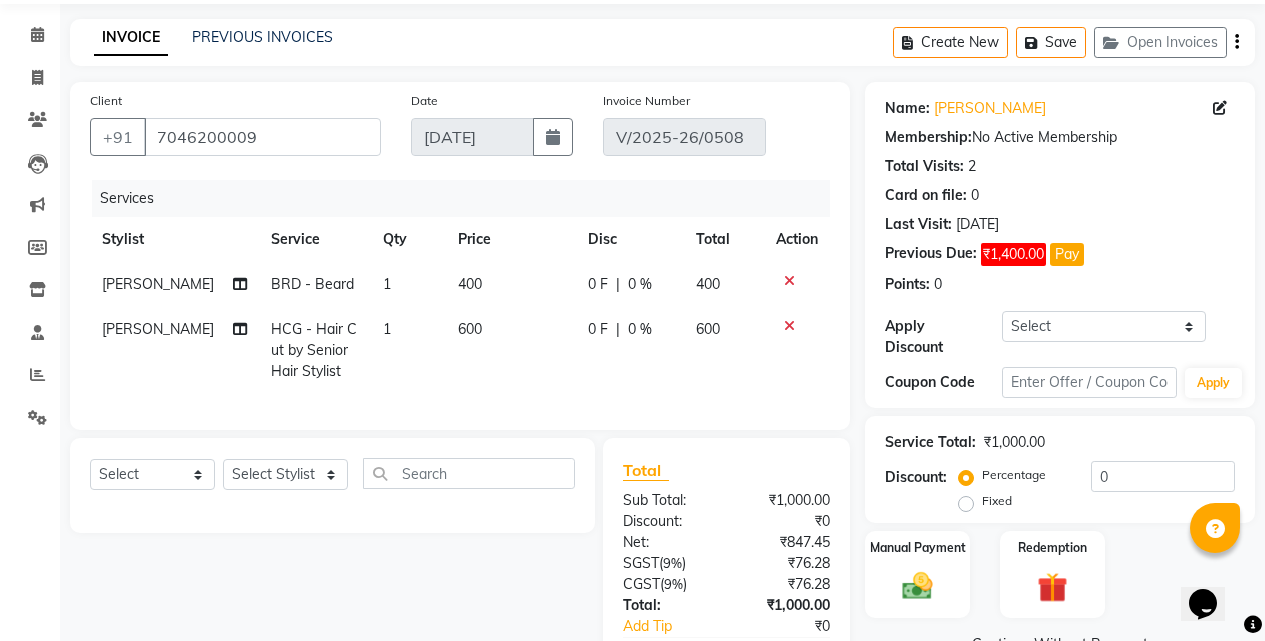 scroll, scrollTop: 200, scrollLeft: 0, axis: vertical 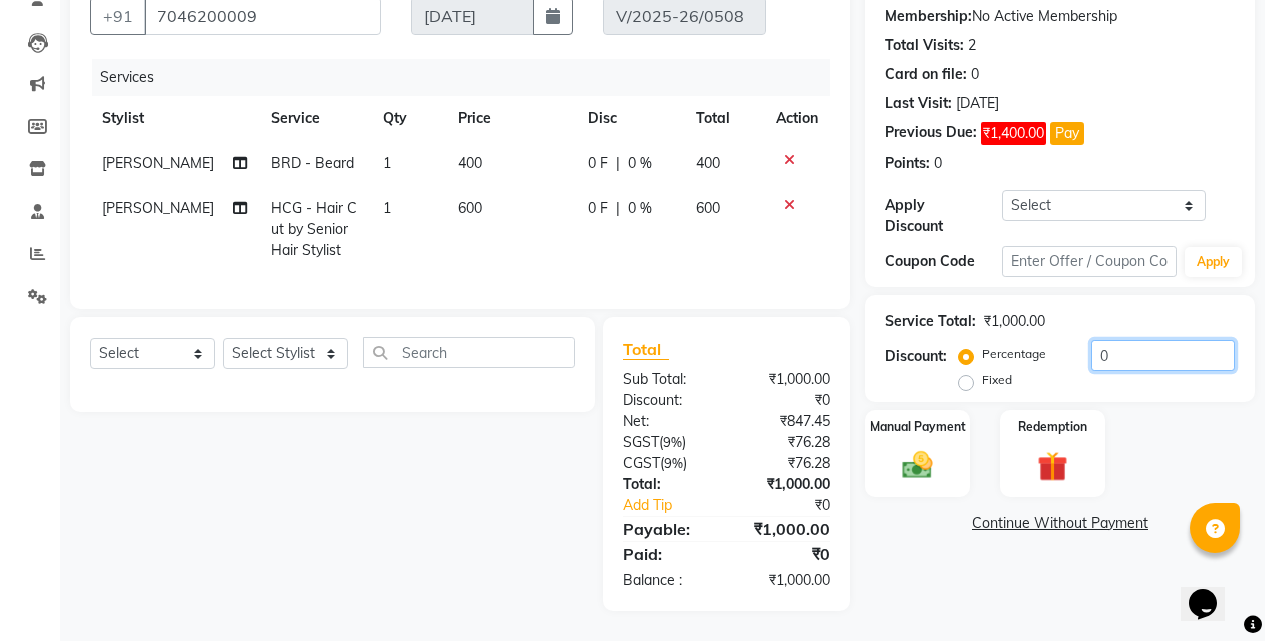click on "0" 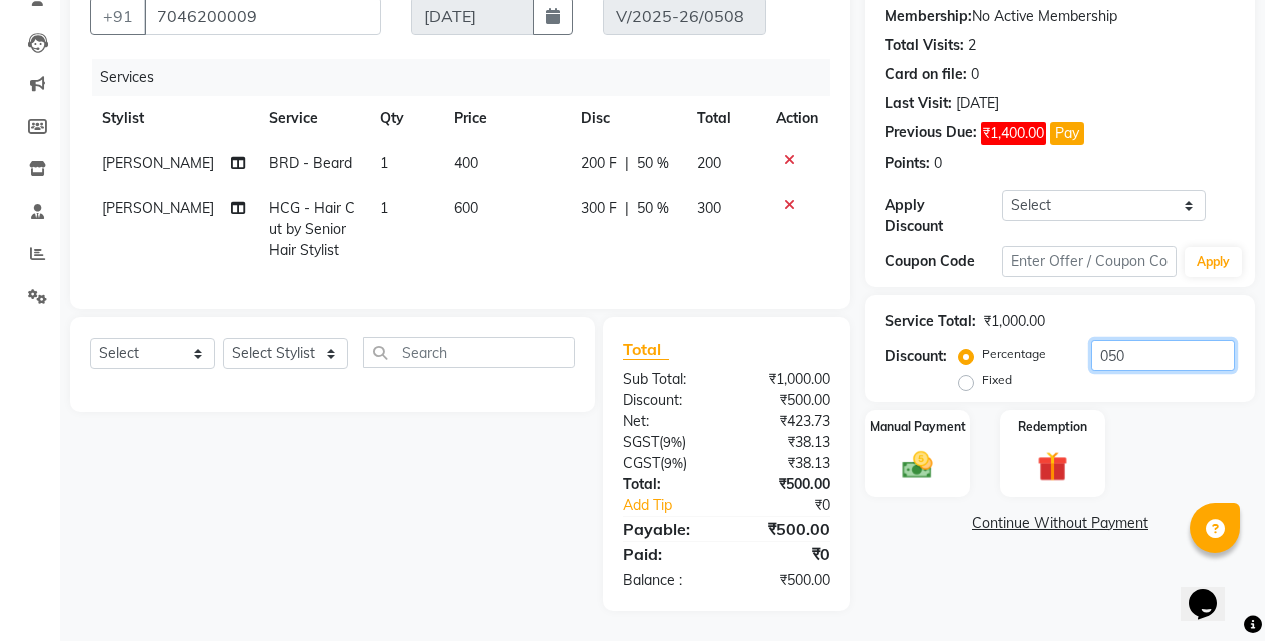type on "050" 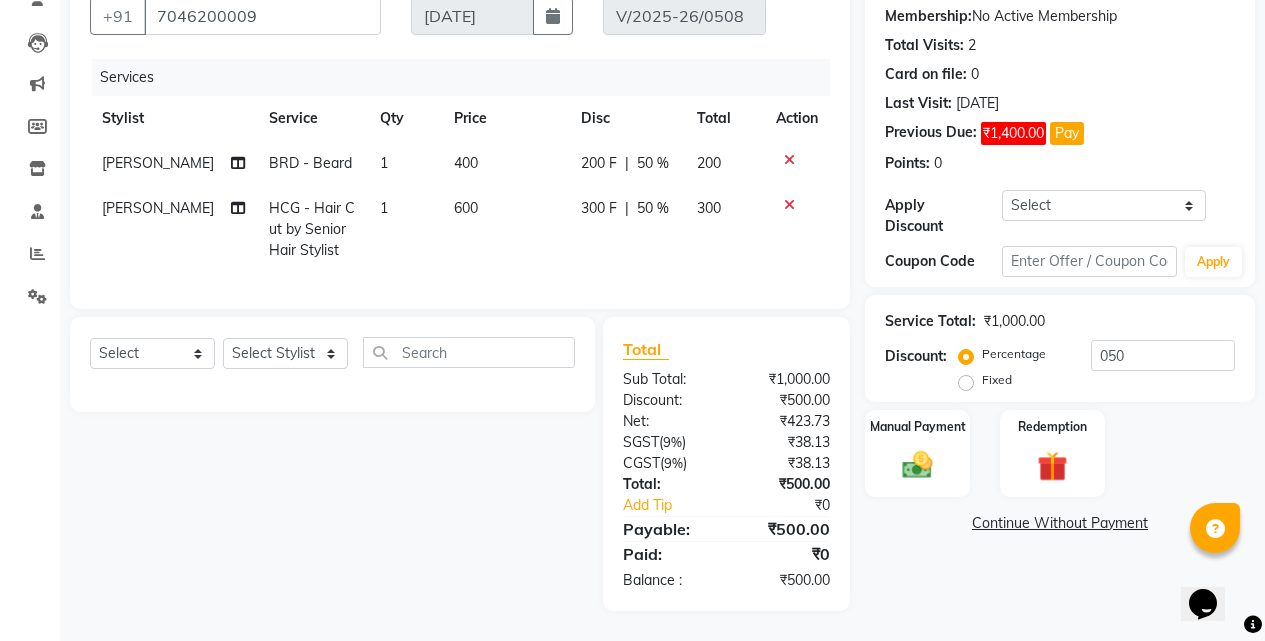 click on "Continue Without Payment" 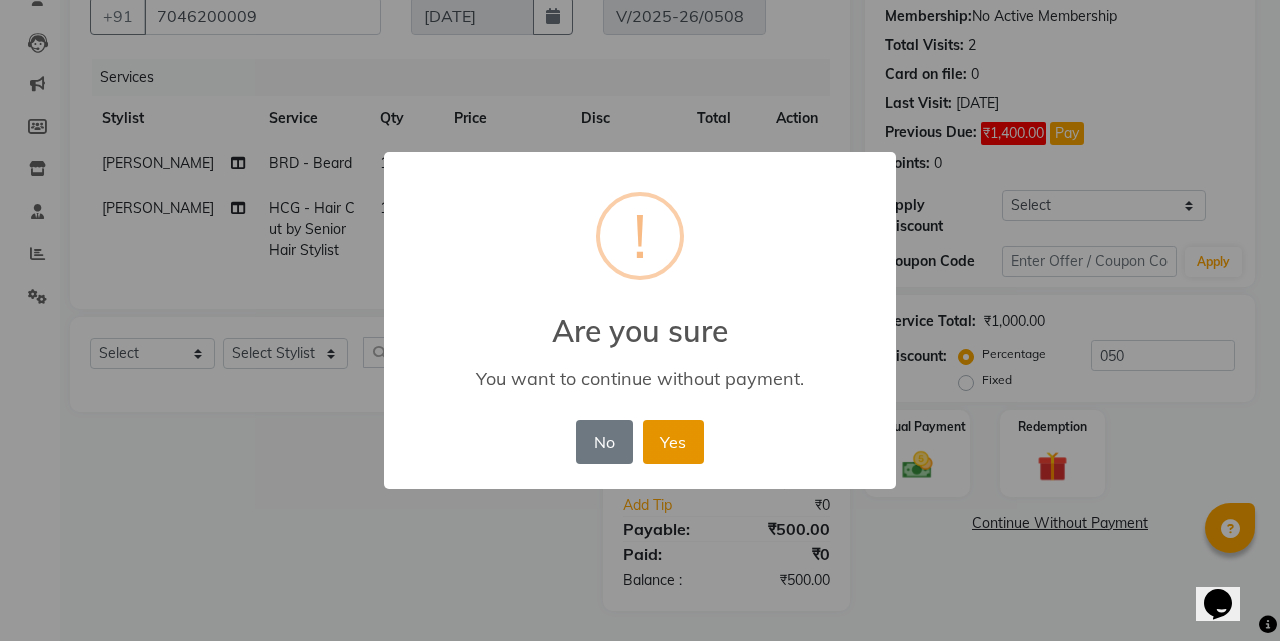 click on "Yes" at bounding box center (673, 442) 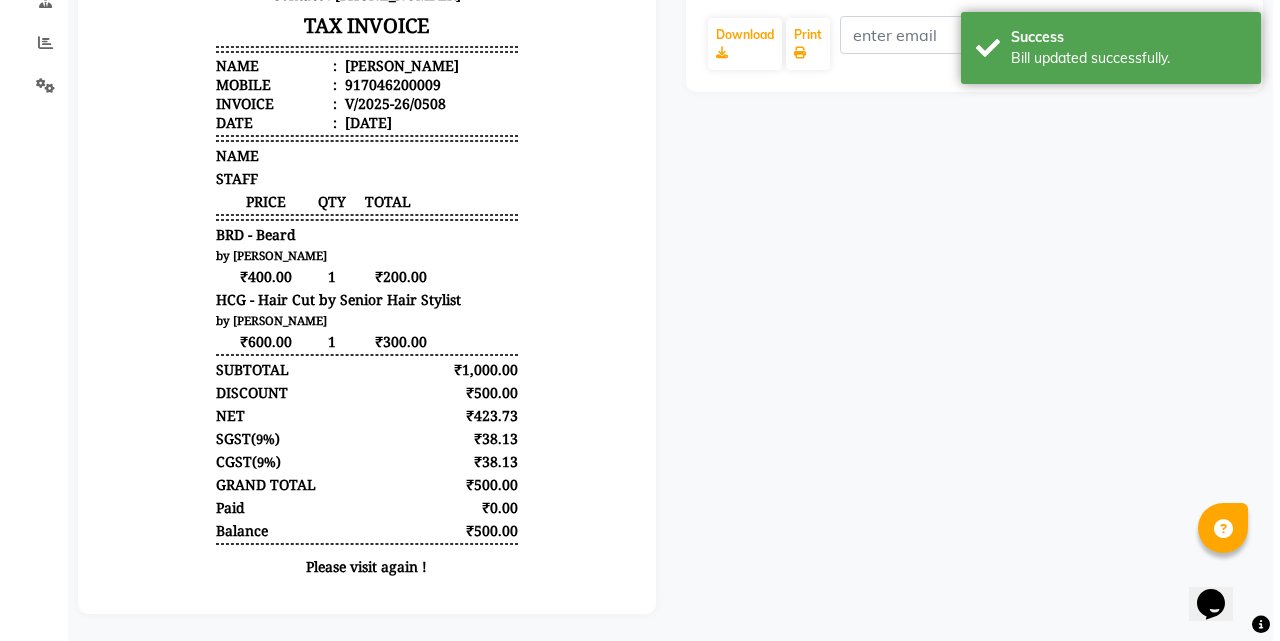 scroll, scrollTop: 0, scrollLeft: 0, axis: both 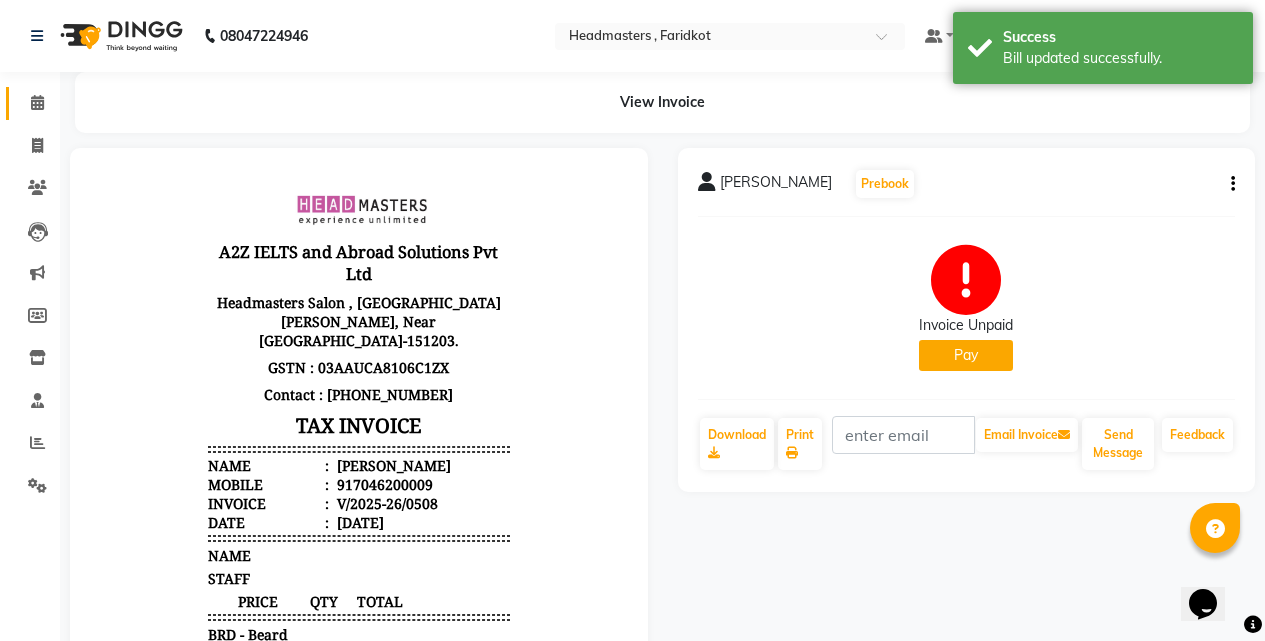 click on "Calendar" 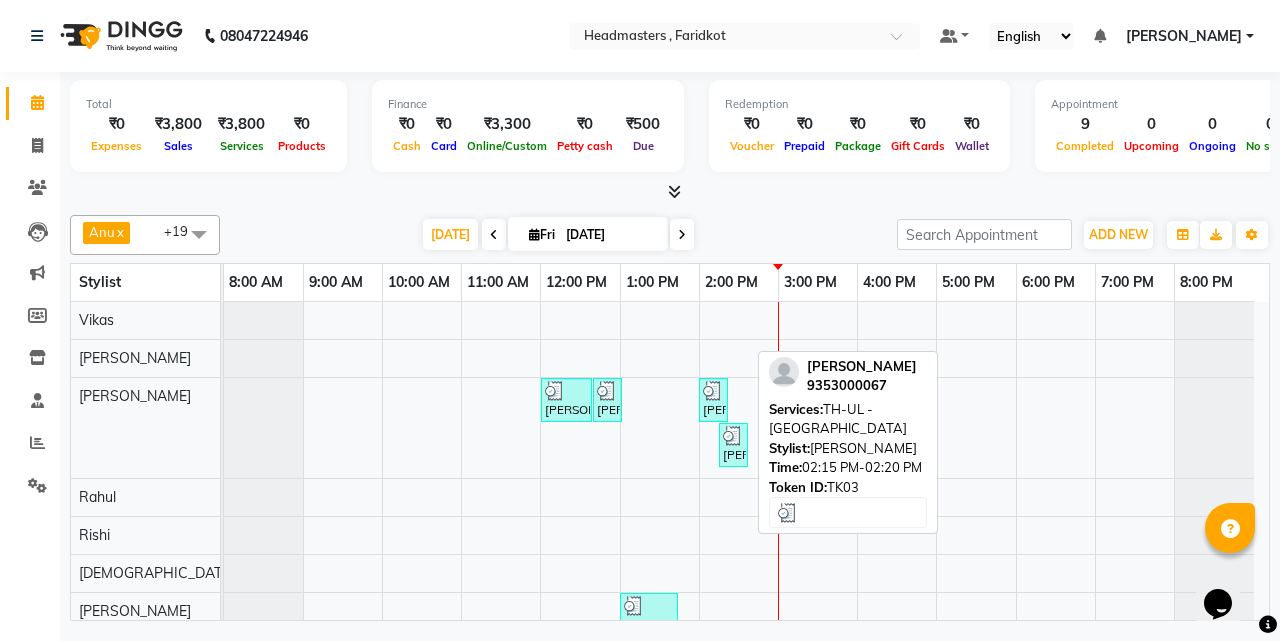 scroll, scrollTop: 81, scrollLeft: 0, axis: vertical 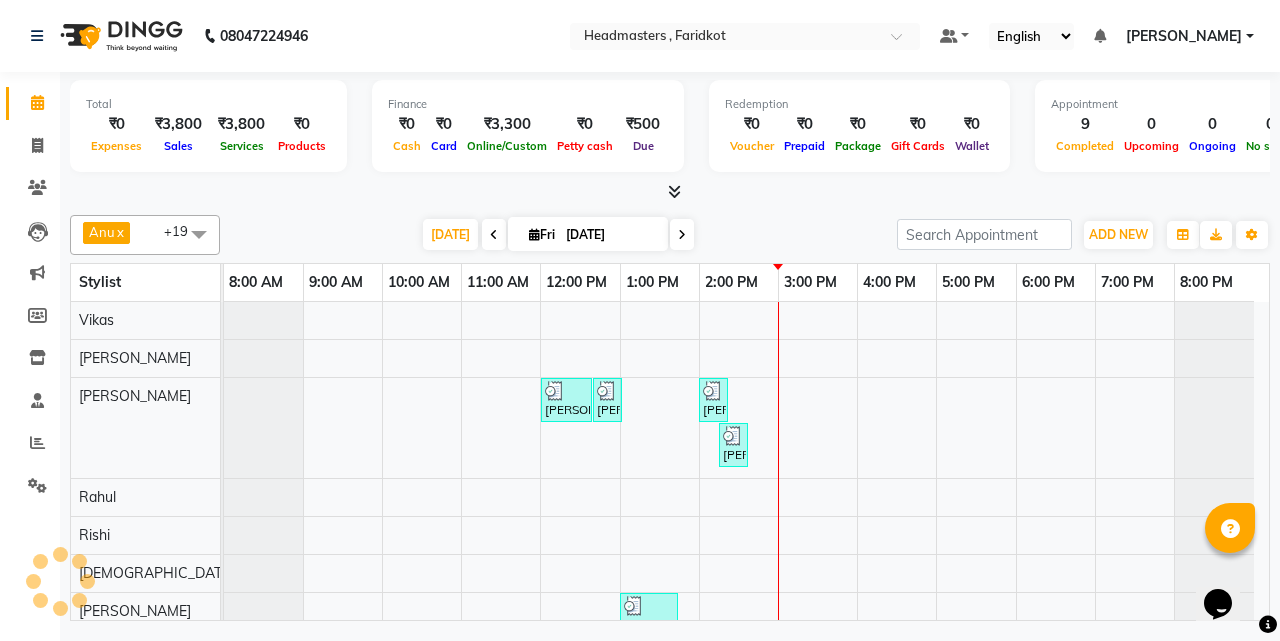 drag, startPoint x: 694, startPoint y: 662, endPoint x: 690, endPoint y: 673, distance: 11.7046995 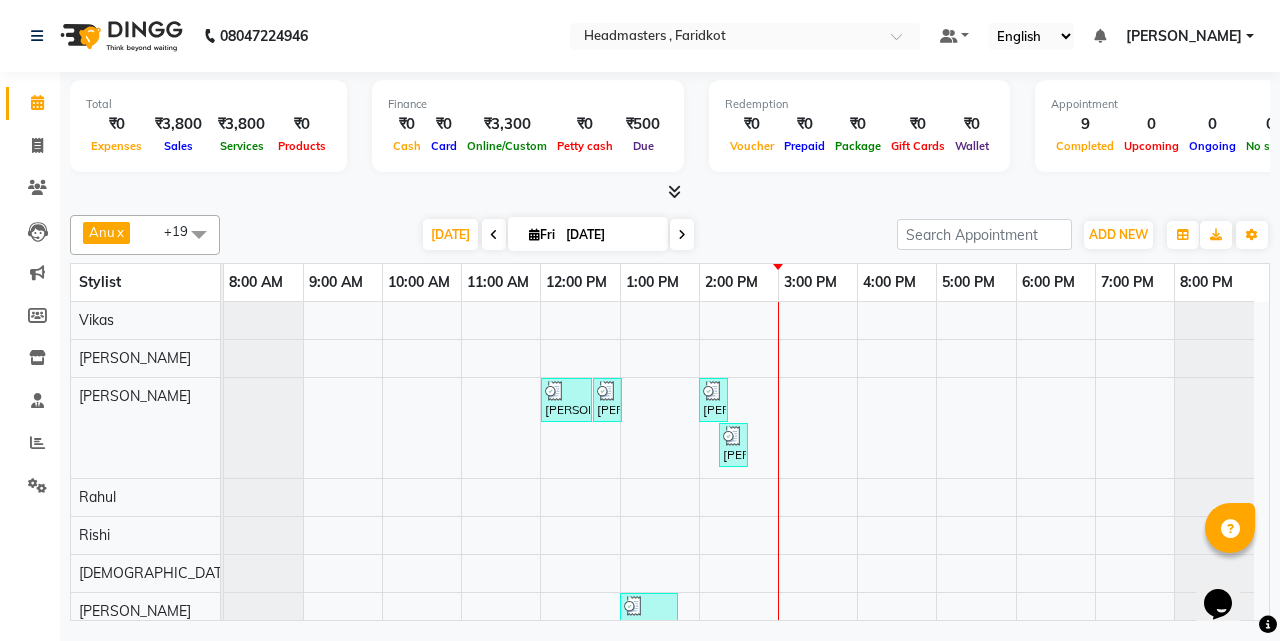 scroll, scrollTop: 65, scrollLeft: 0, axis: vertical 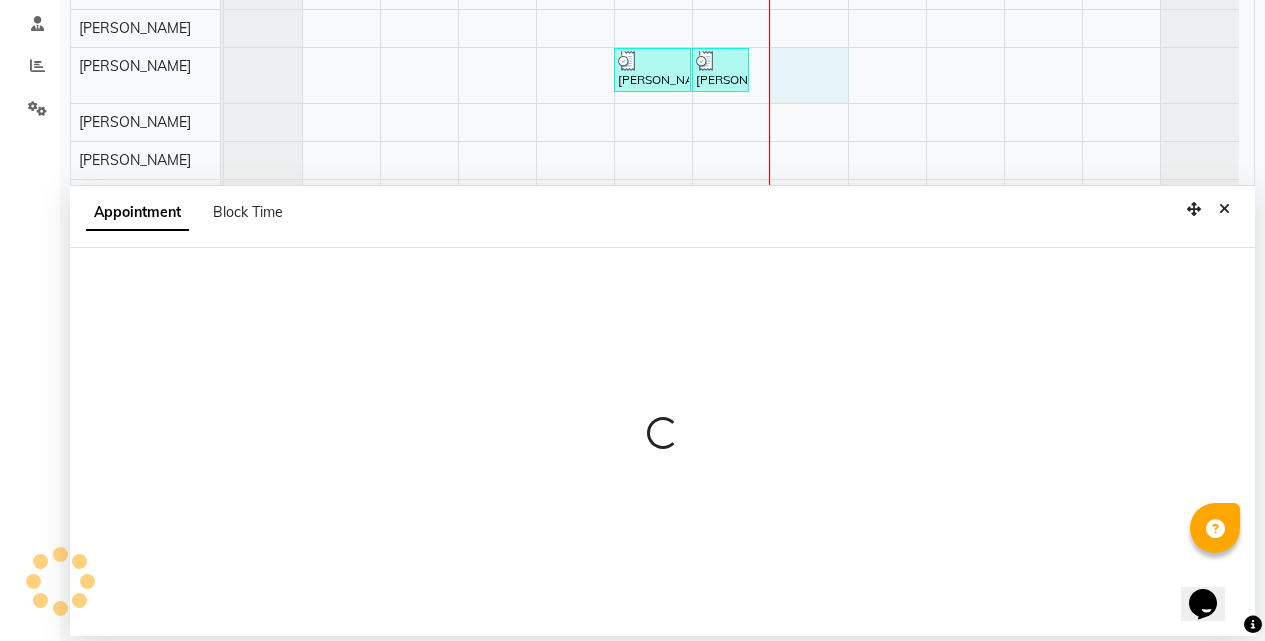 select on "76903" 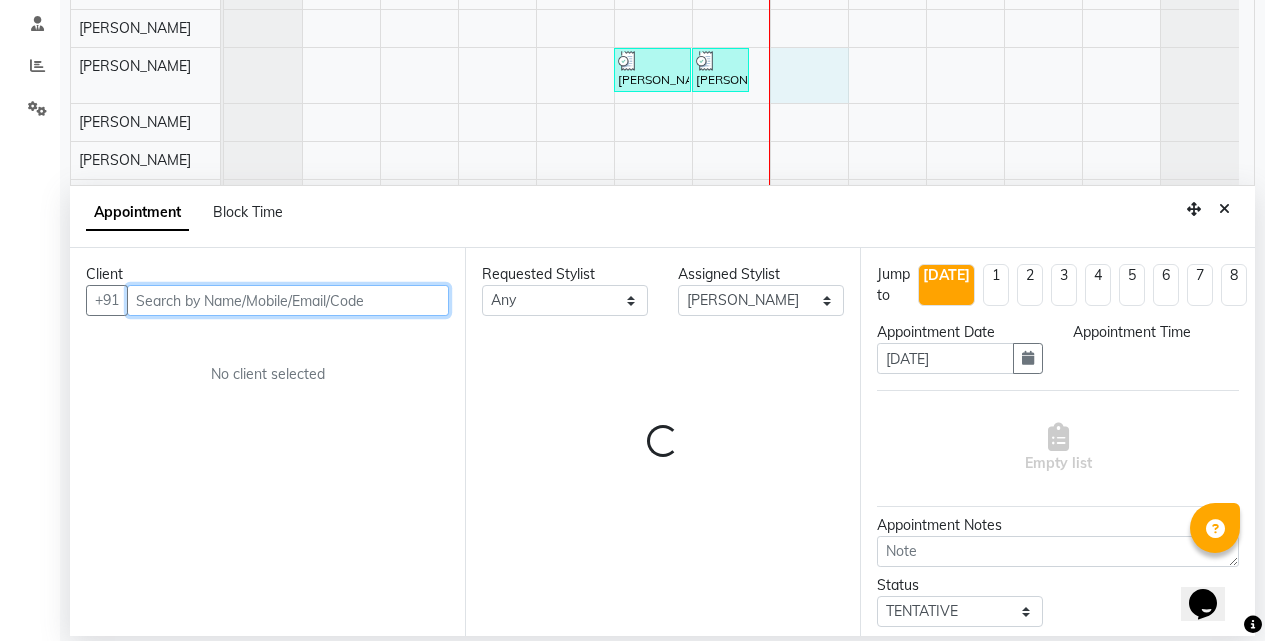select on "900" 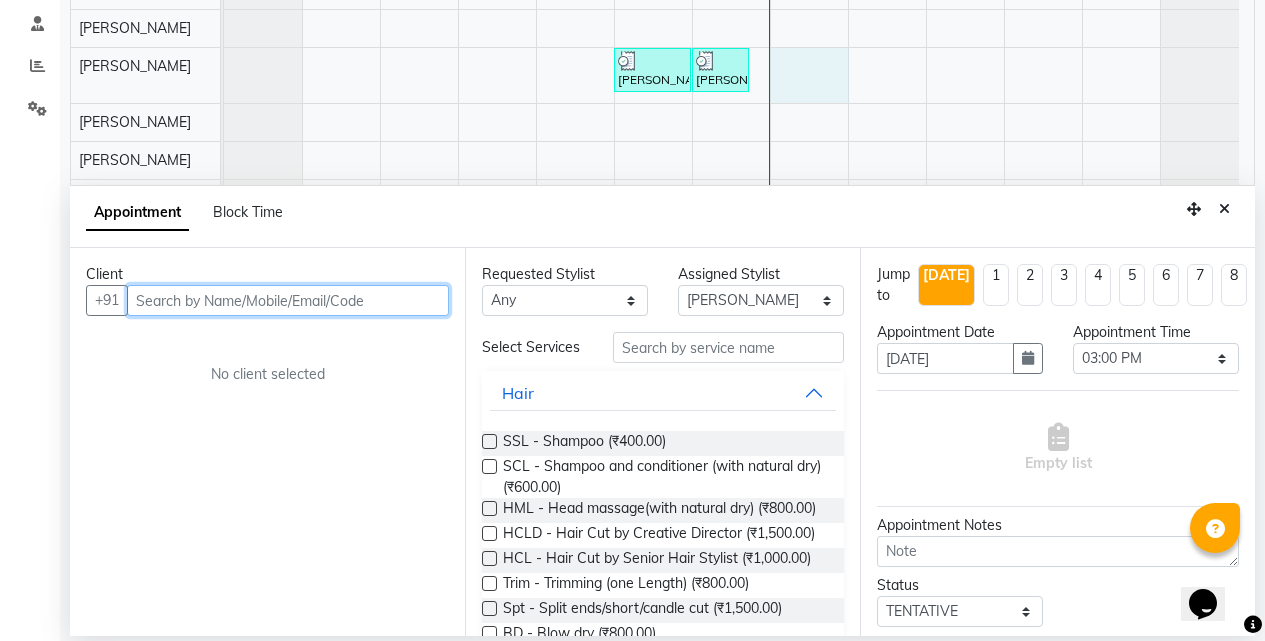 click at bounding box center (288, 300) 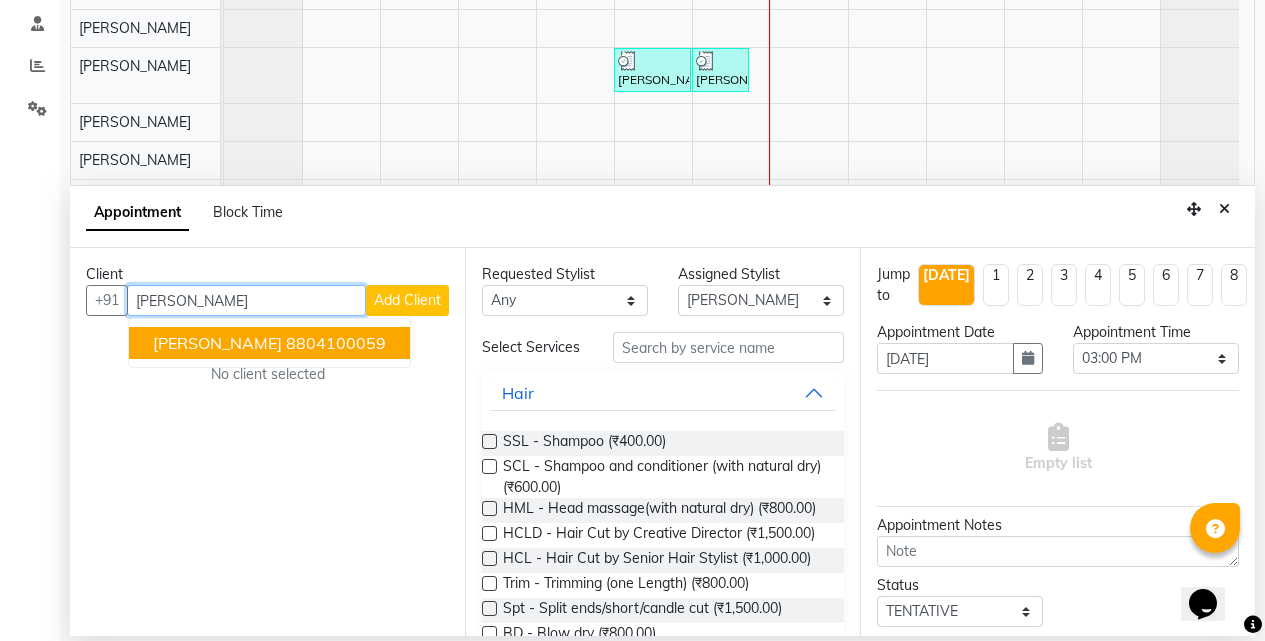 click on "8804100059" at bounding box center (336, 343) 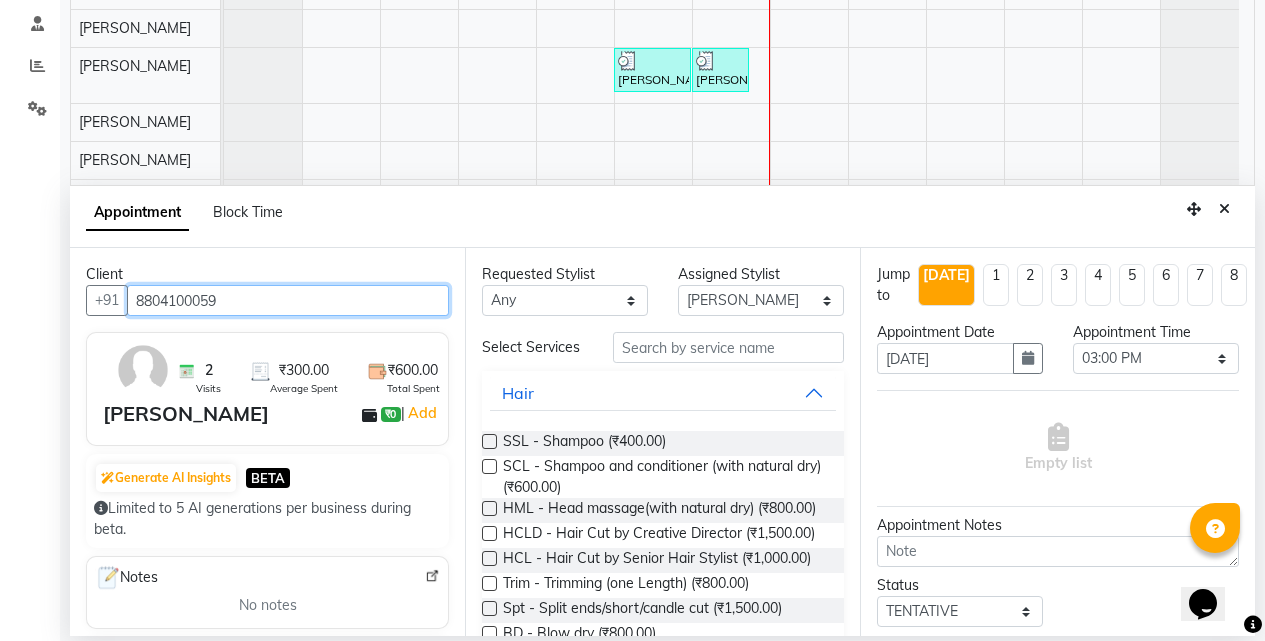 type on "8804100059" 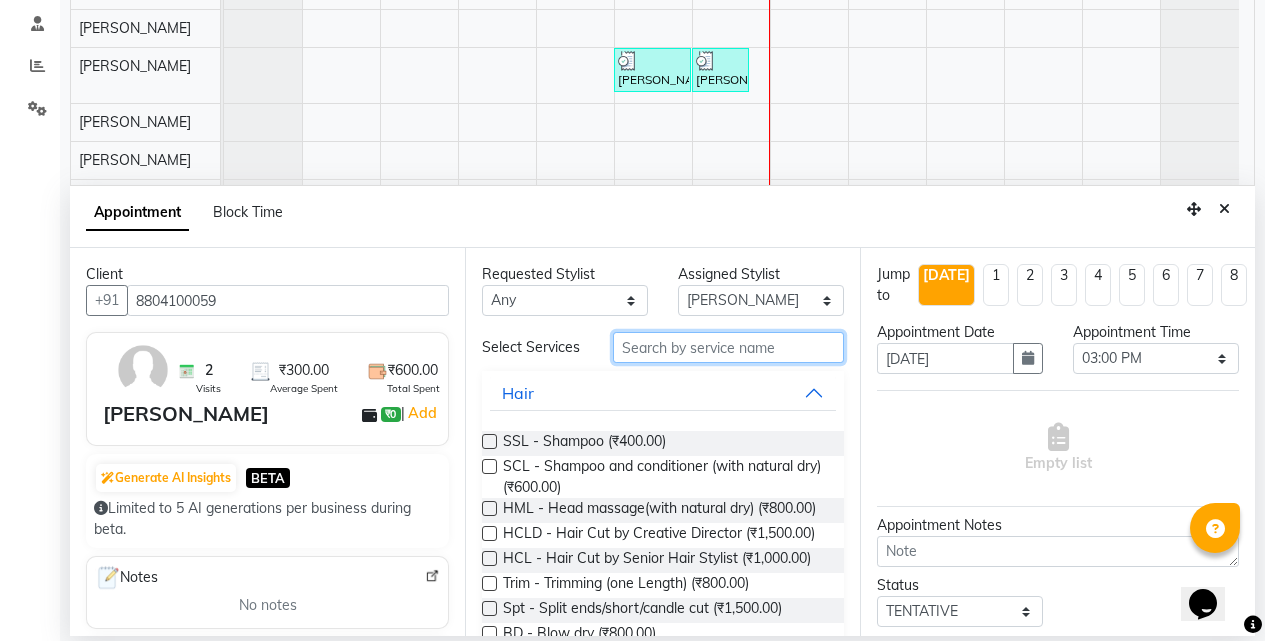 click at bounding box center [728, 347] 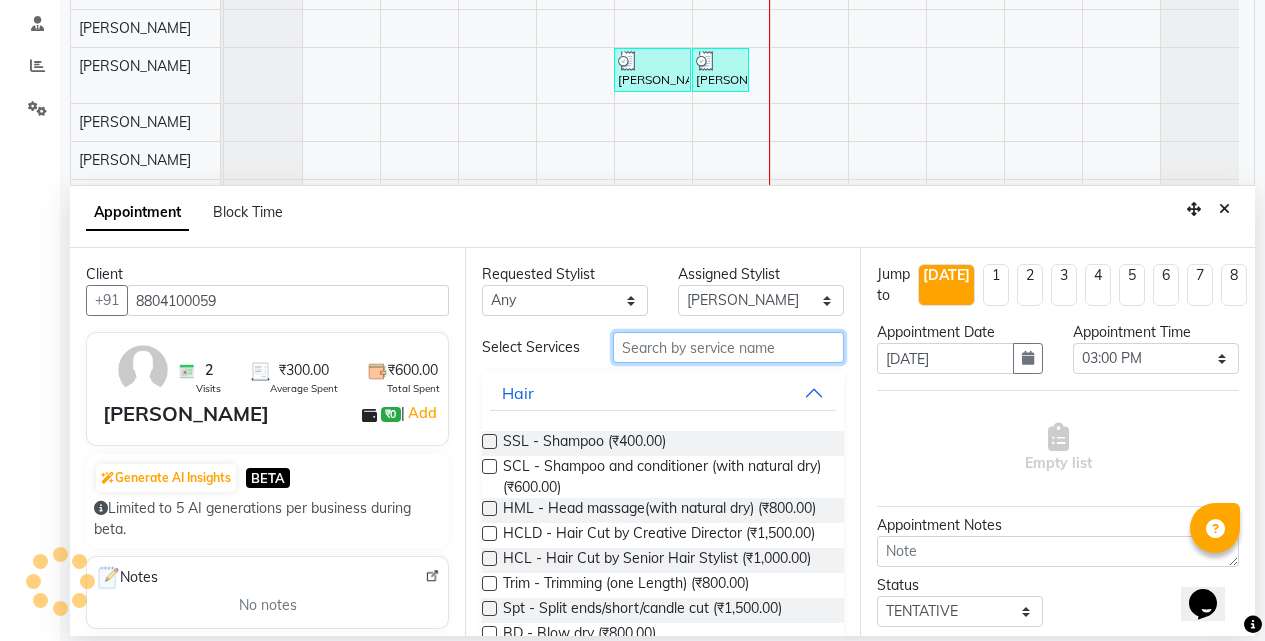 click at bounding box center (728, 347) 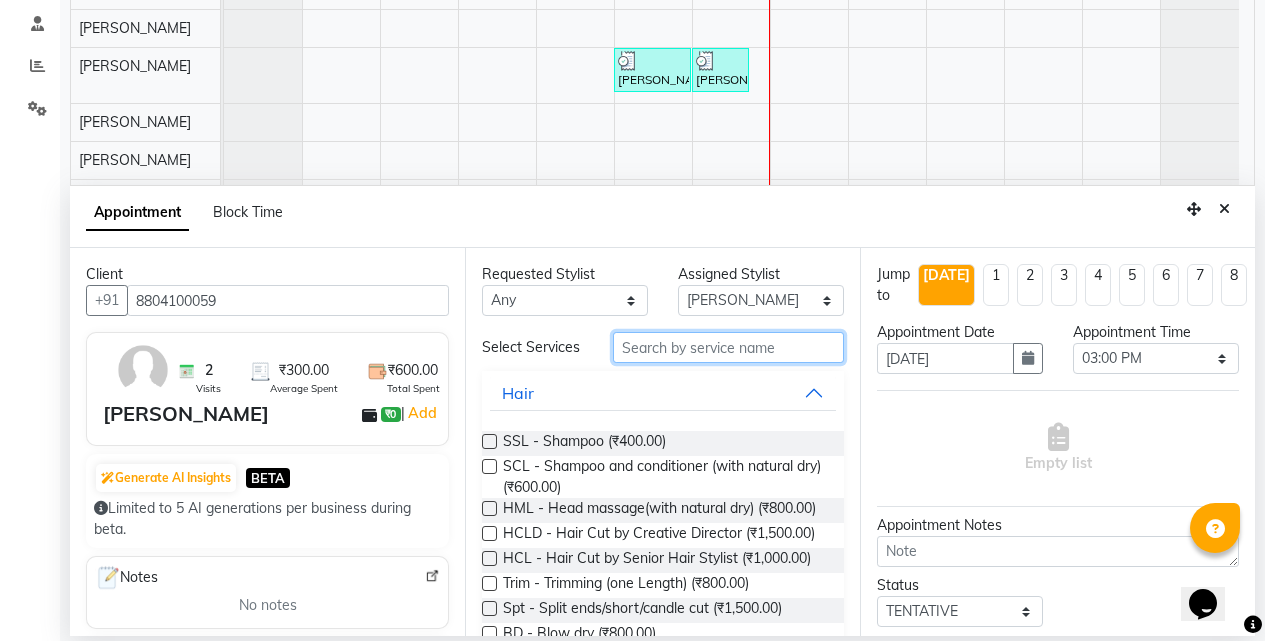 click at bounding box center (728, 347) 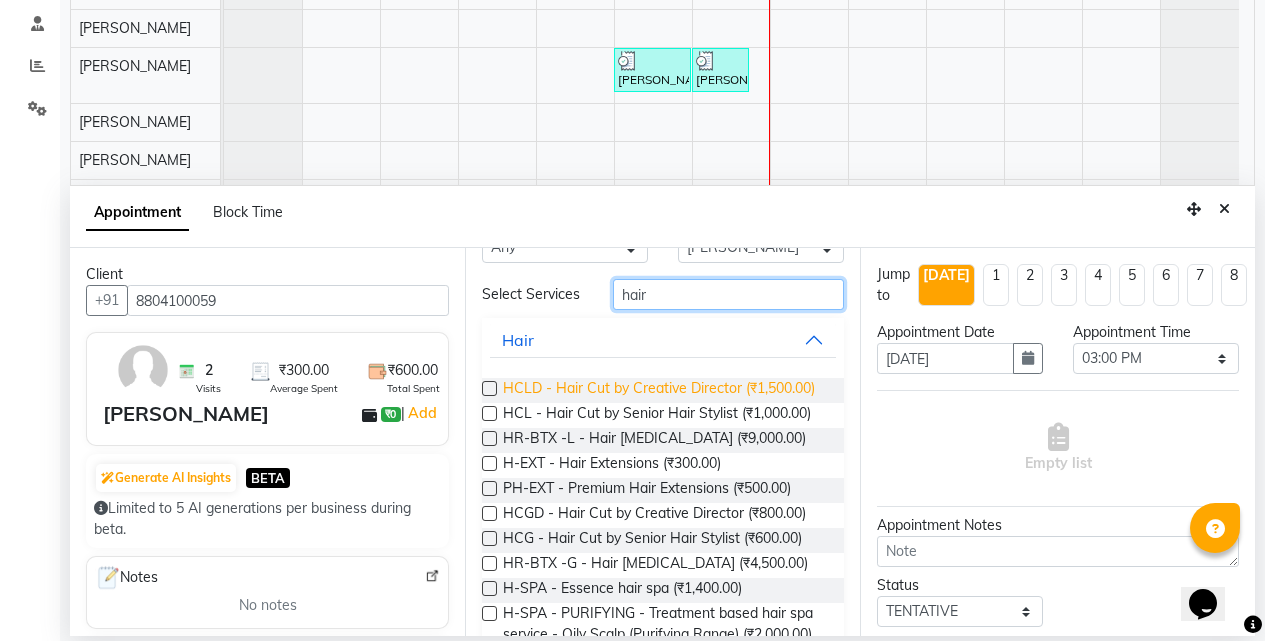 scroll, scrollTop: 100, scrollLeft: 0, axis: vertical 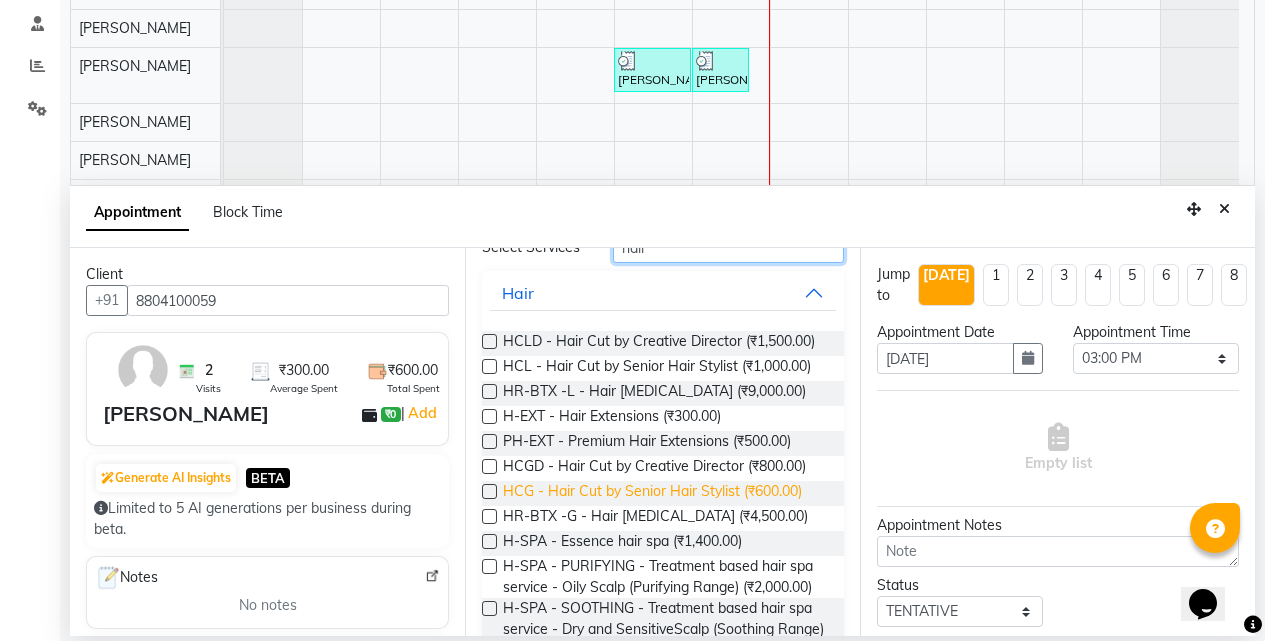 type on "hair" 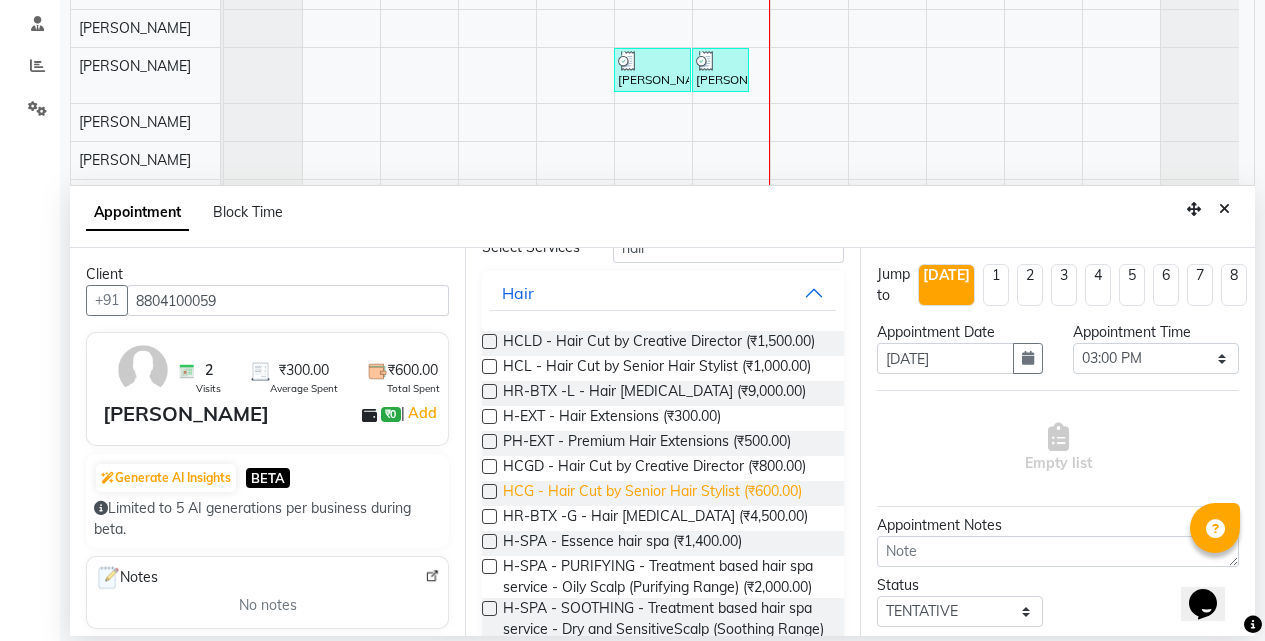 click on "HCG - Hair Cut by Senior Hair Stylist (₹600.00)" at bounding box center [652, 493] 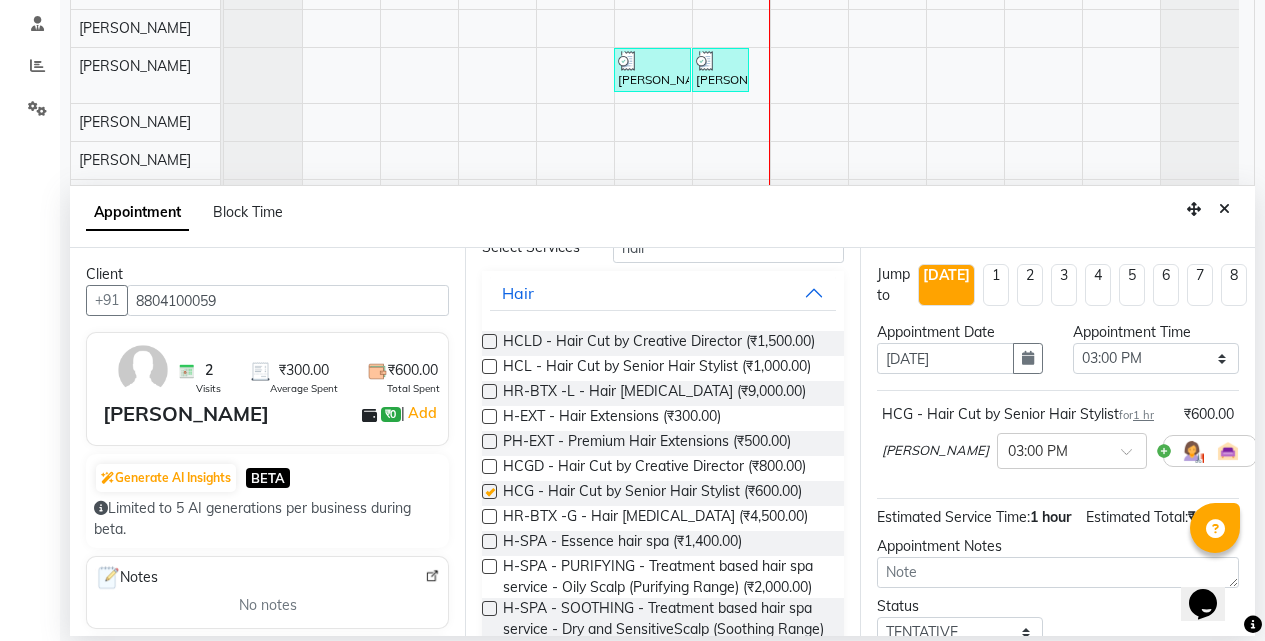 checkbox on "false" 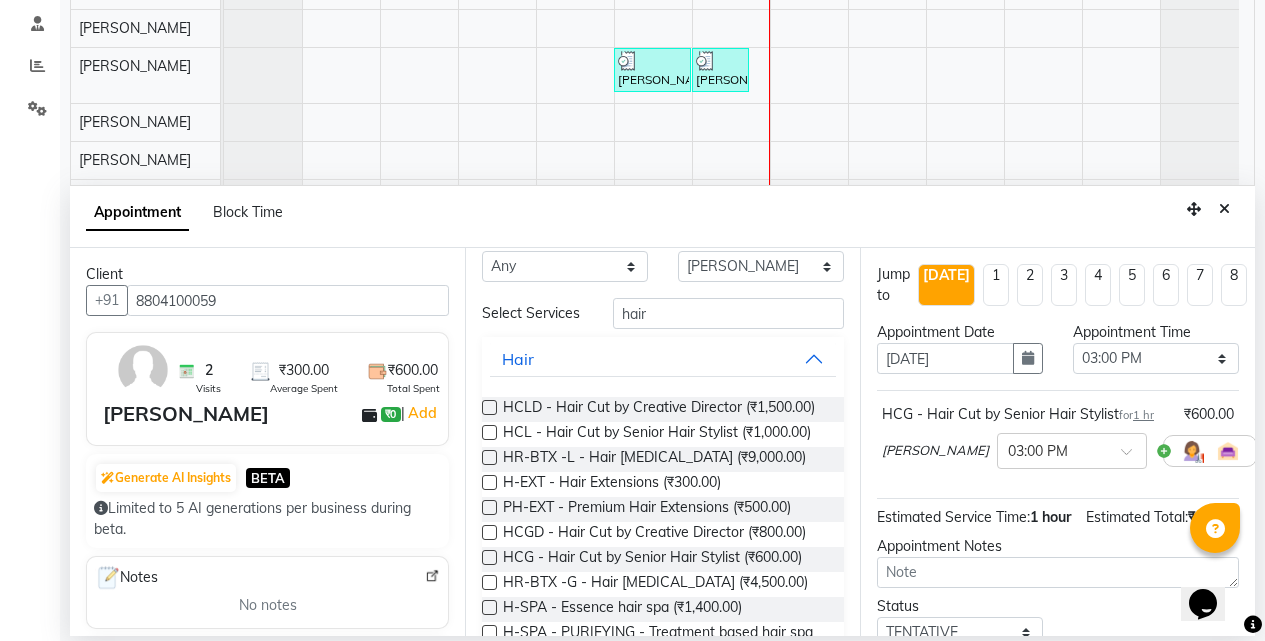 scroll, scrollTop: 0, scrollLeft: 0, axis: both 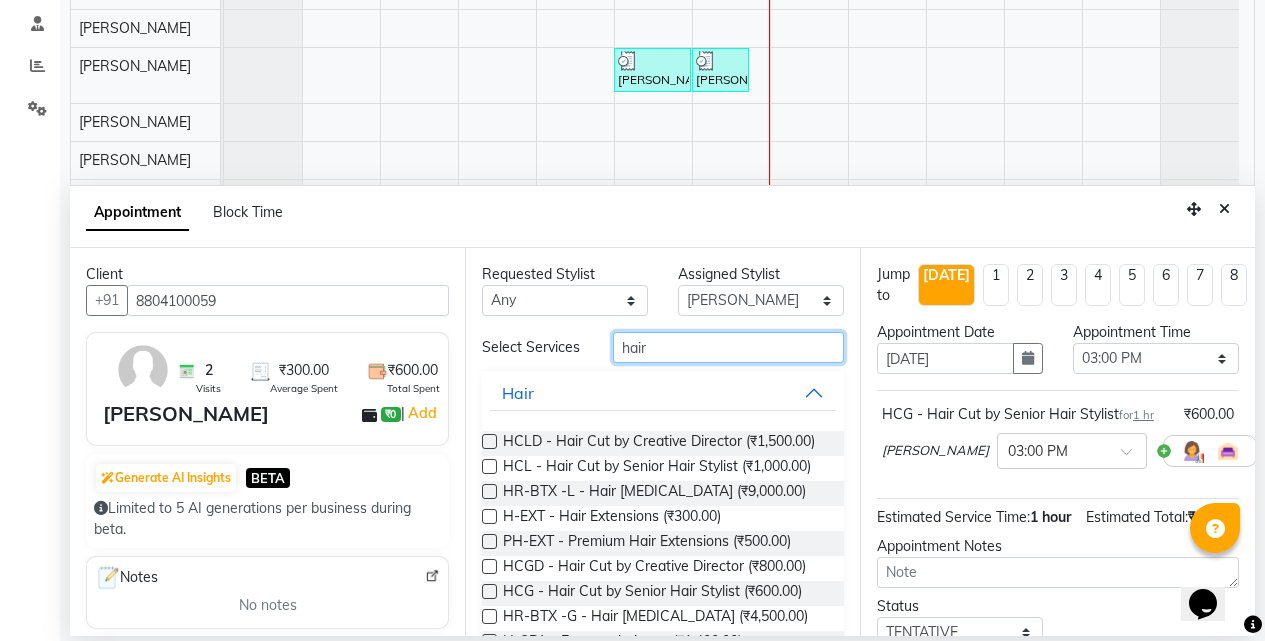 click on "hair" at bounding box center [728, 347] 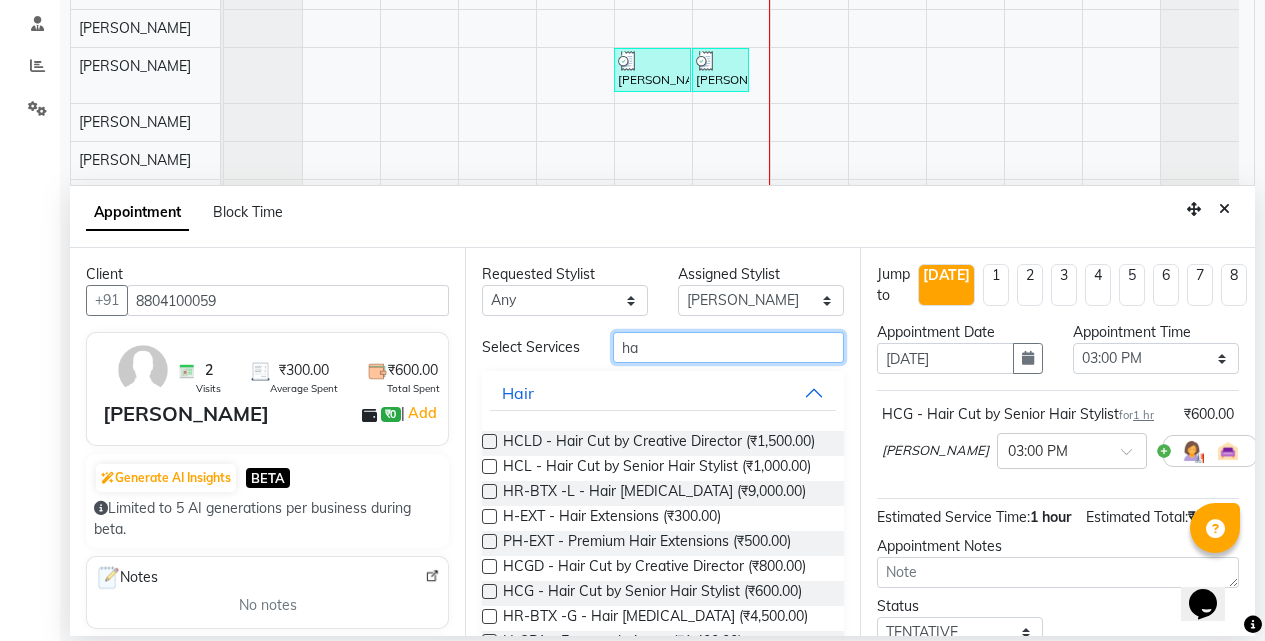 type on "h" 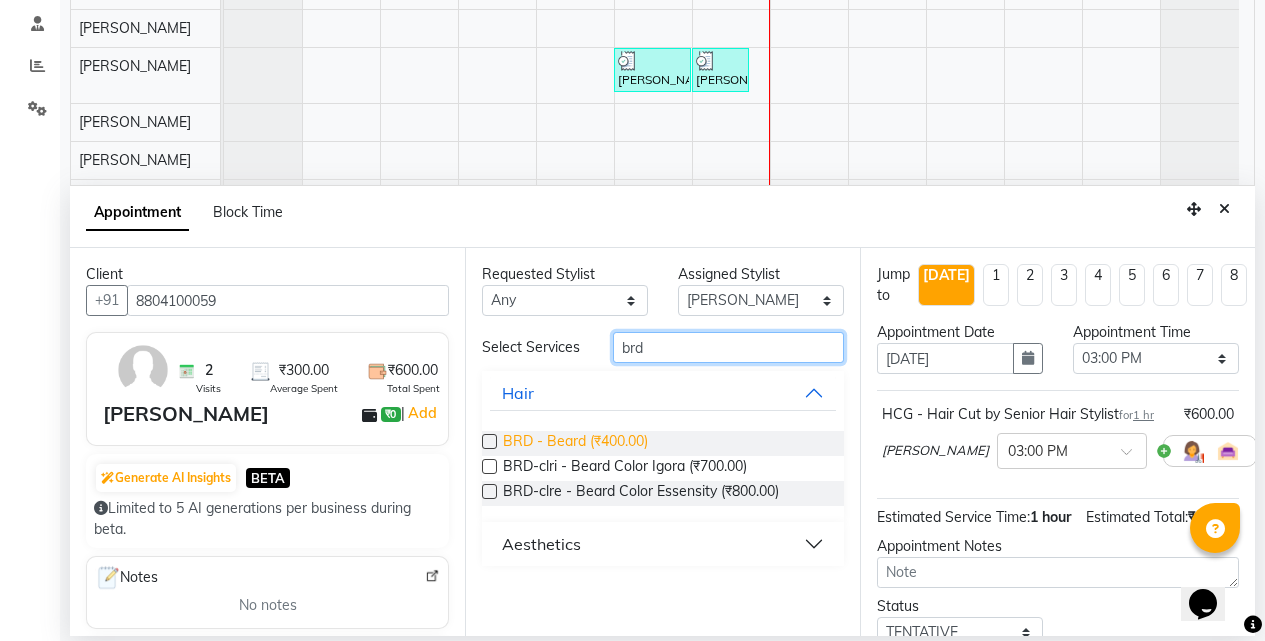 type on "brd" 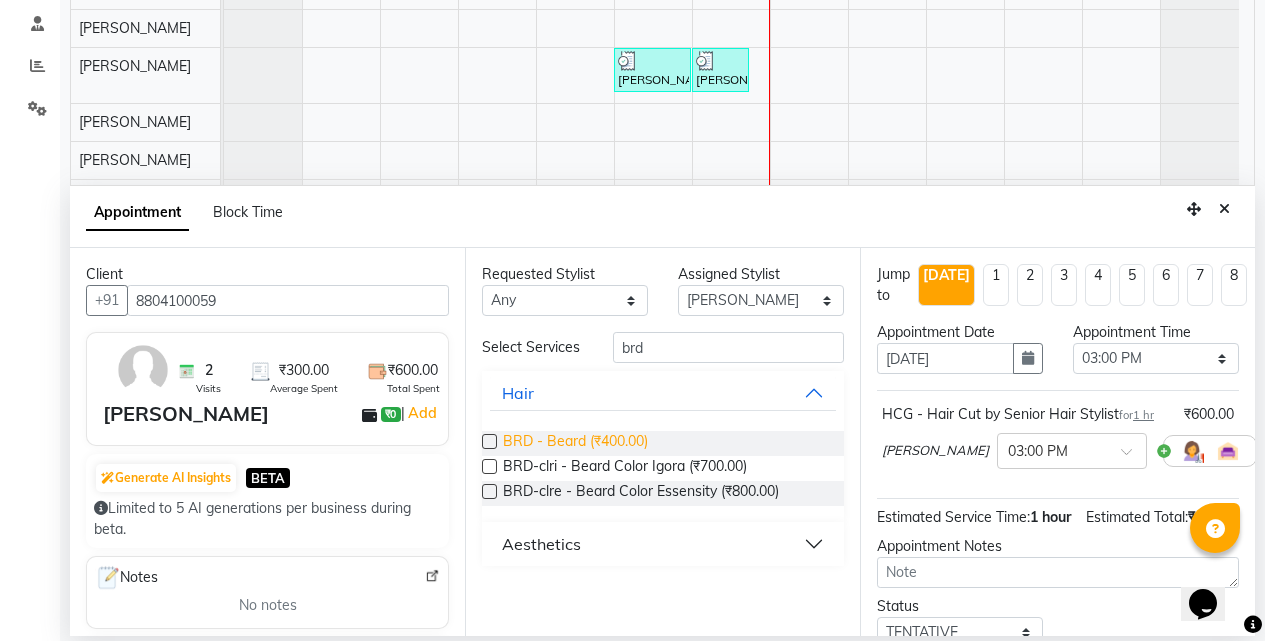 click on "BRD - Beard (₹400.00)" at bounding box center [575, 443] 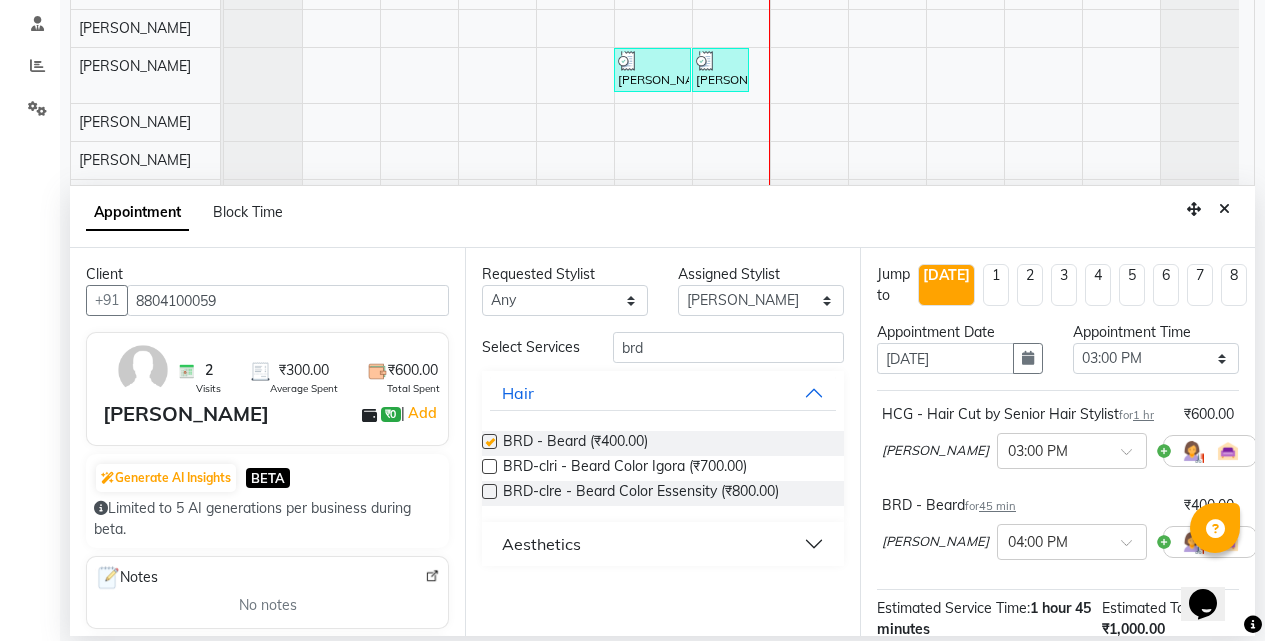 checkbox on "false" 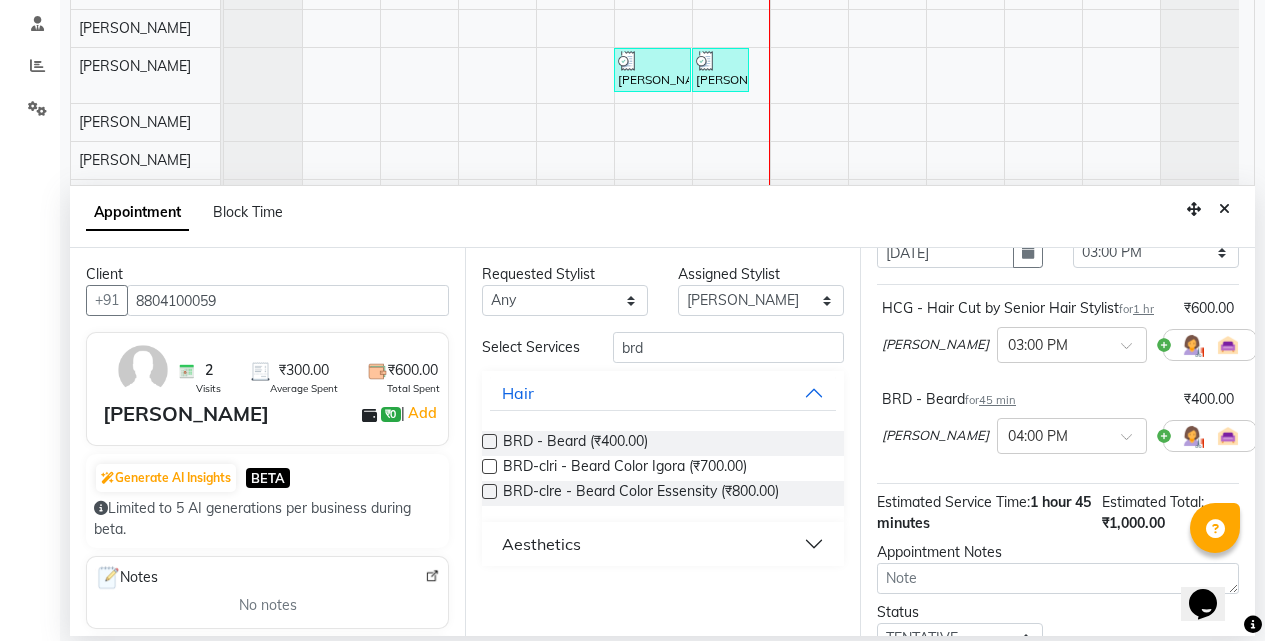 scroll, scrollTop: 253, scrollLeft: 0, axis: vertical 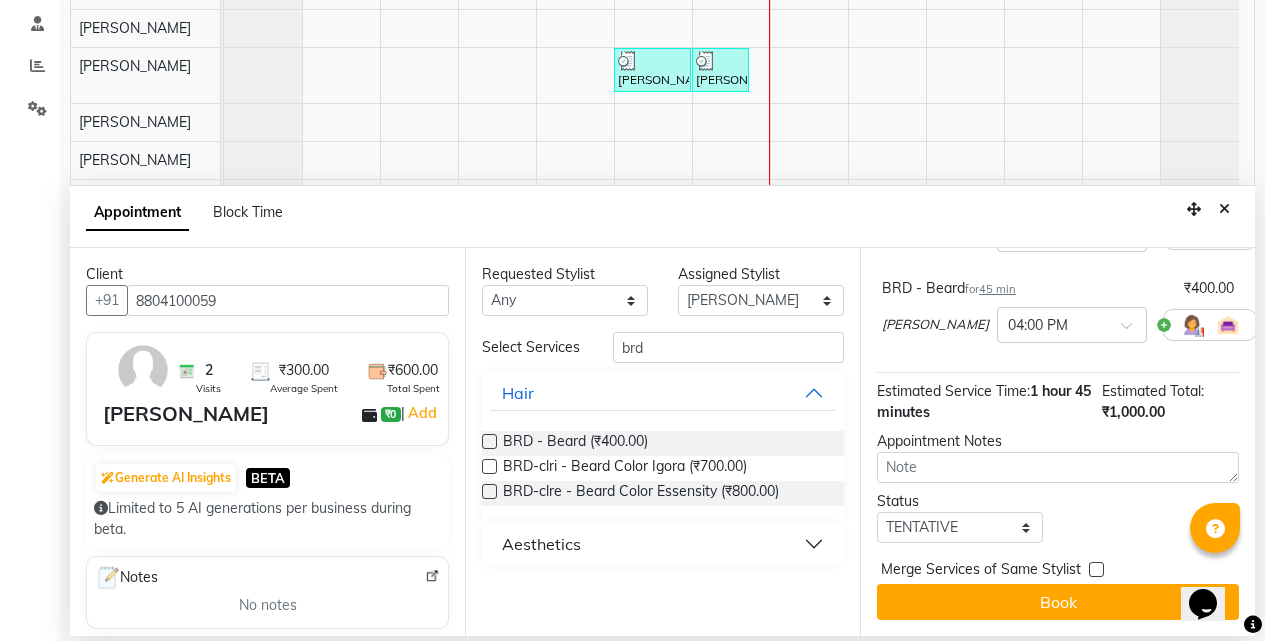 click on "Book" at bounding box center (1058, 602) 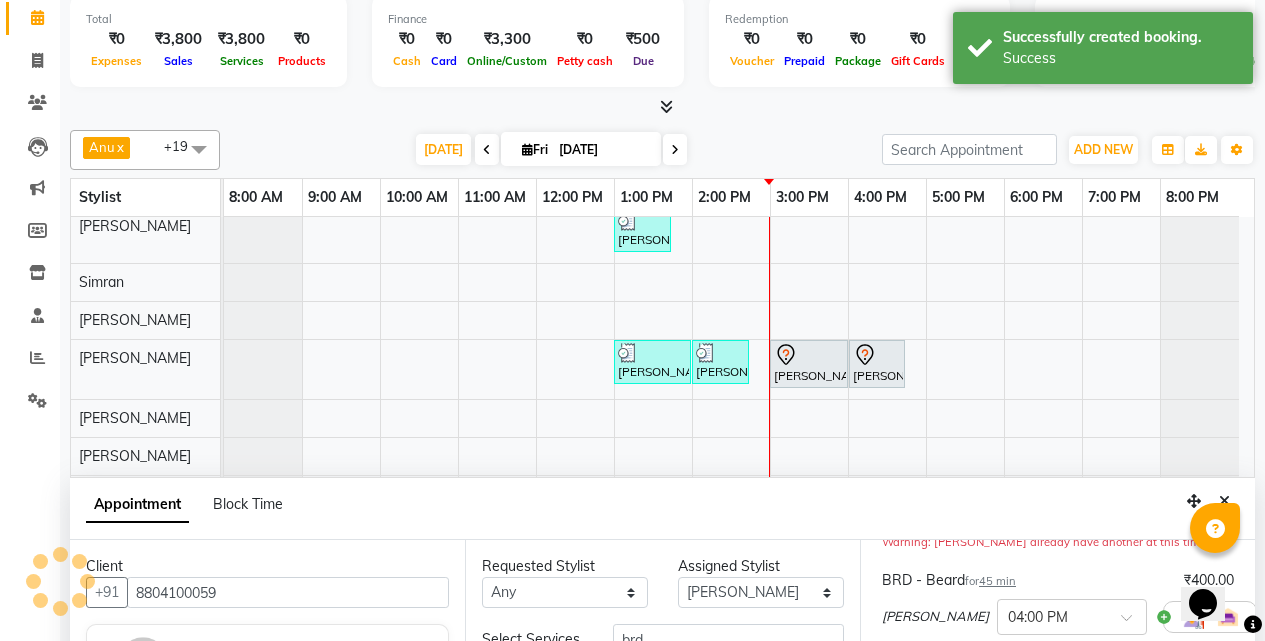 scroll, scrollTop: 0, scrollLeft: 0, axis: both 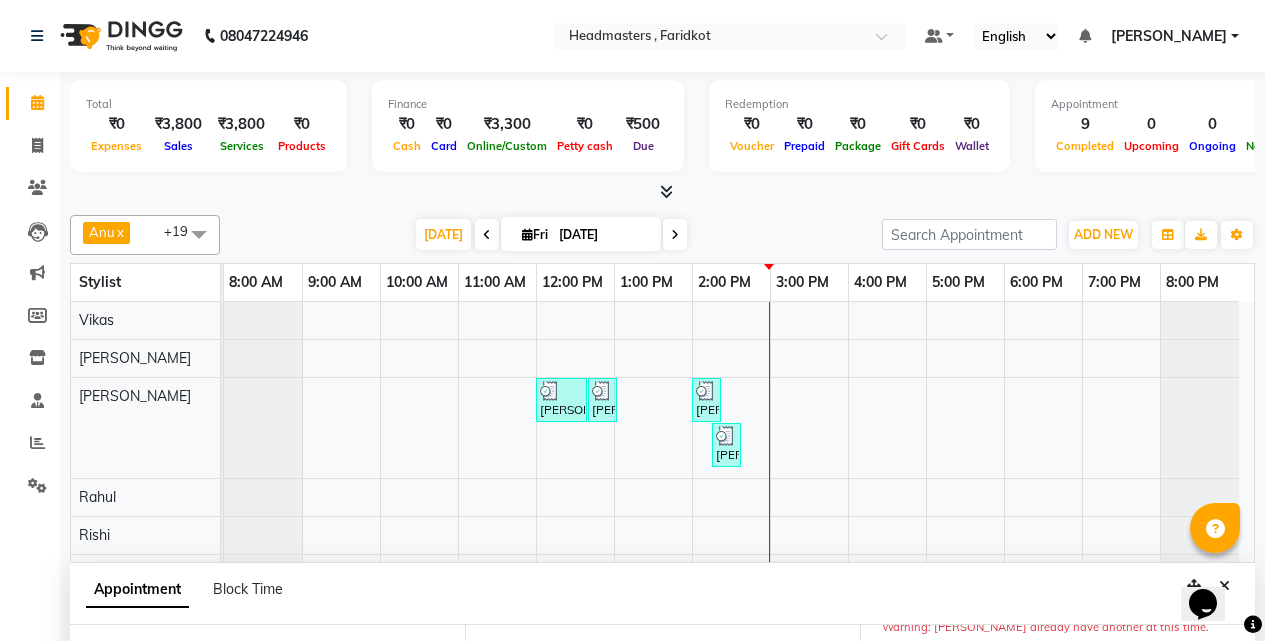 click on "sapna, TK01, 12:00 PM-12:40 PM, WX-FA - Waxing Full Arms - Regular,WX-HL - Waxing Half Legs - Regular,TH-EB - Eyebrows,TH-UL - Upper lips     sapna, TK01, 12:40 PM-01:00 PM, WX-FA - Waxing Full Arms - Regular,WX-HL - Waxing Half Legs - Regular     Harmandeep, TK03, 02:00 PM-02:15 PM, TH-EB - Eyebrows     Harmandeep, TK03, 02:15 PM-02:20 PM, TH-UL - Upper lips     Mani sekhon, TK04, 01:00 PM-01:45 PM, BRD - Beard     Tony, TK05, 01:00 PM-02:00 PM, HCG - Hair Cut by Senior Hair Stylist     Tony, TK05, 02:00 PM-02:45 PM, BRD - Beard             Charanjit, TK06, 03:00 PM-04:00 PM, HCG - Hair Cut by Senior Hair Stylist             Charanjit, TK06, 04:00 PM-04:45 PM, BRD - Beard     Harmandeep, TK03, 01:00 PM-02:00 PM, HCL - Hair Cut by Senior Hair Stylist     sapna, TK01, 12:00 PM-02:00 PM, NL-EXT - Gel/Acrylic Extension     sapna, TK02, 02:00 PM-04:00 PM, NL-EXT - Gel/Acrylic Extension     sapna, TK01, 02:00 PM-02:10 PM, WX-FA - Waxing Full Arms - Regular" at bounding box center [739, 796] 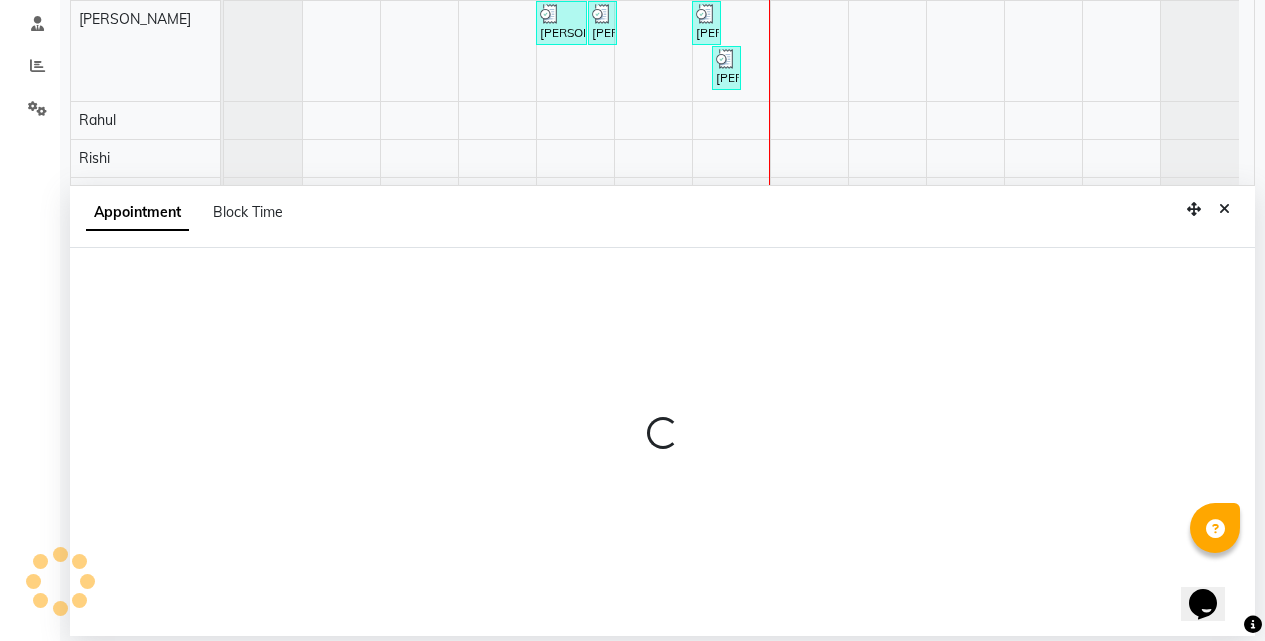 select on "71450" 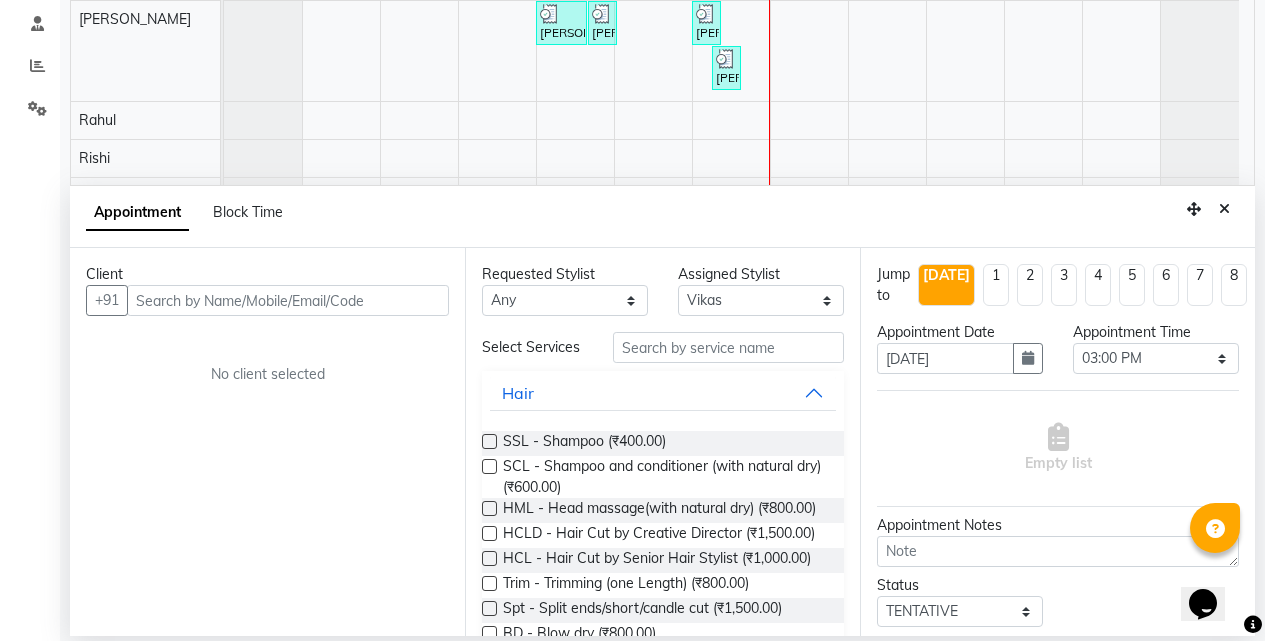 click at bounding box center [288, 300] 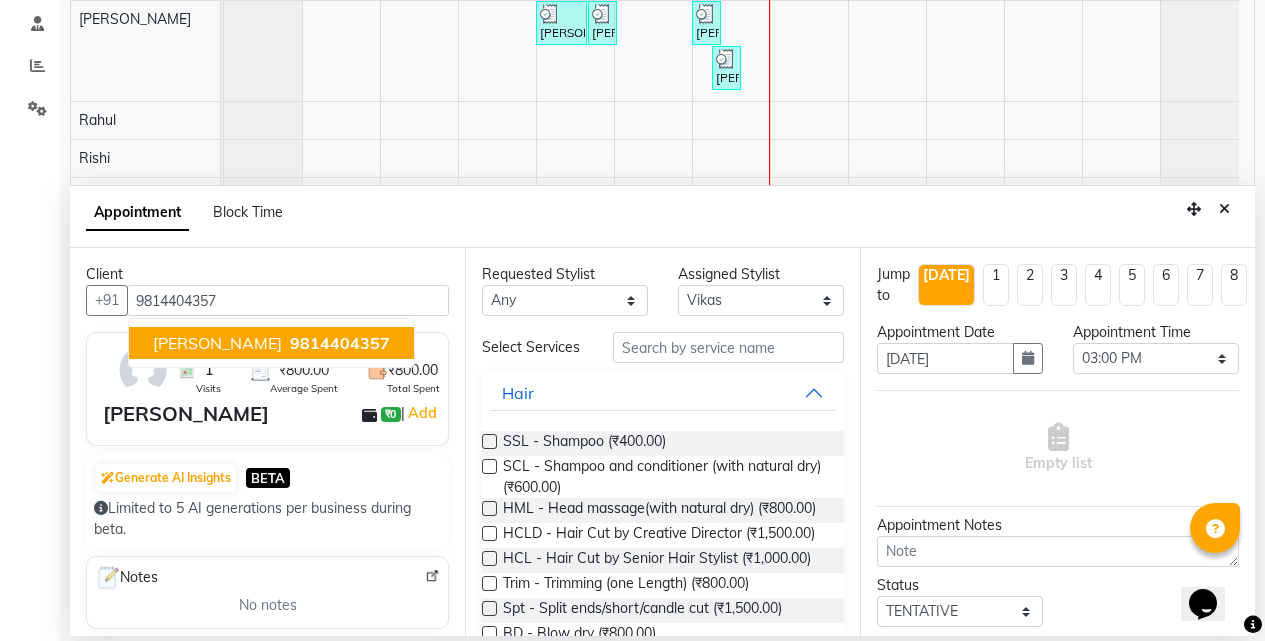 click on "9814404357" at bounding box center (340, 343) 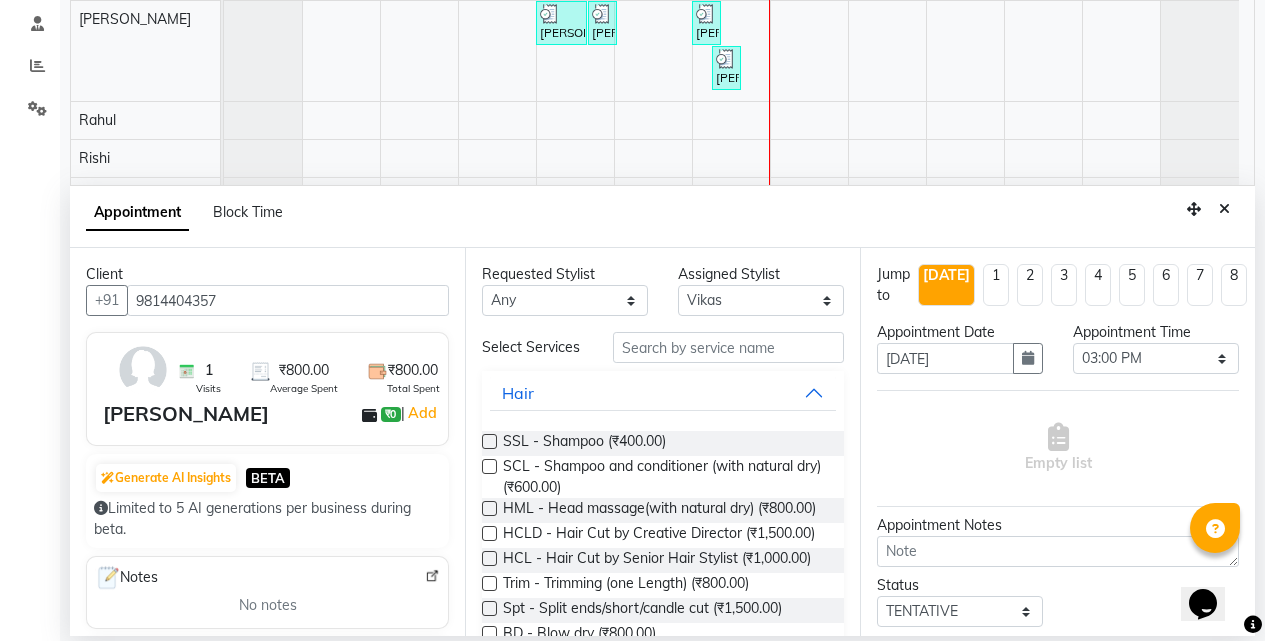type on "9814404357" 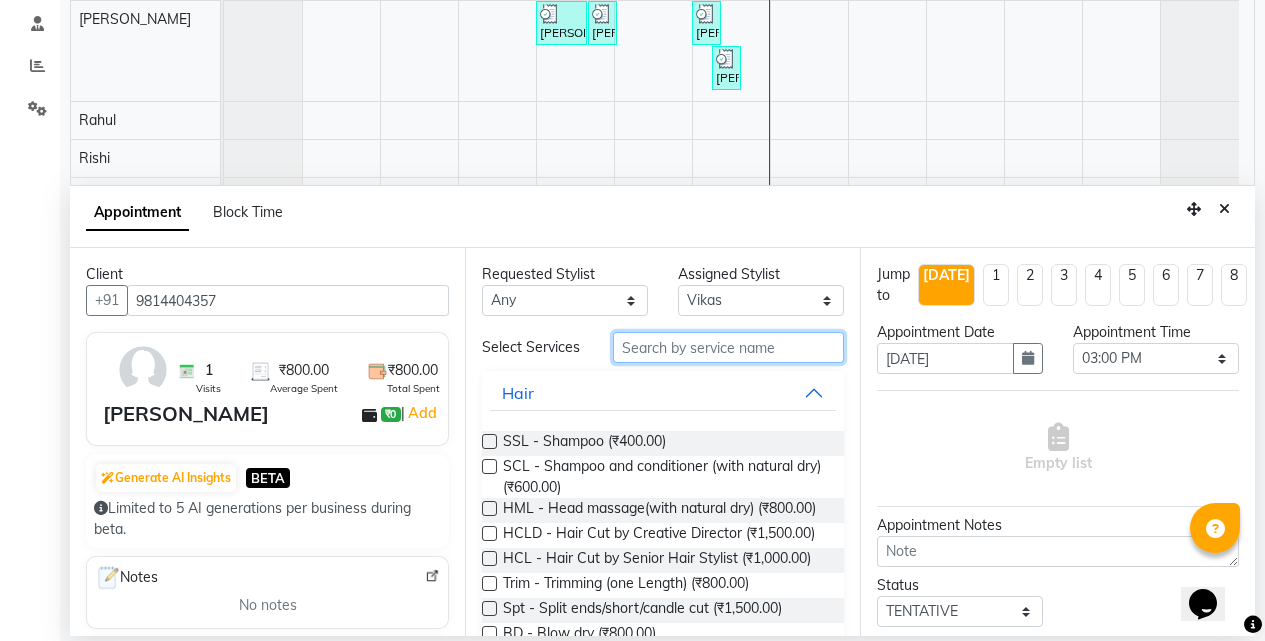 click at bounding box center (728, 347) 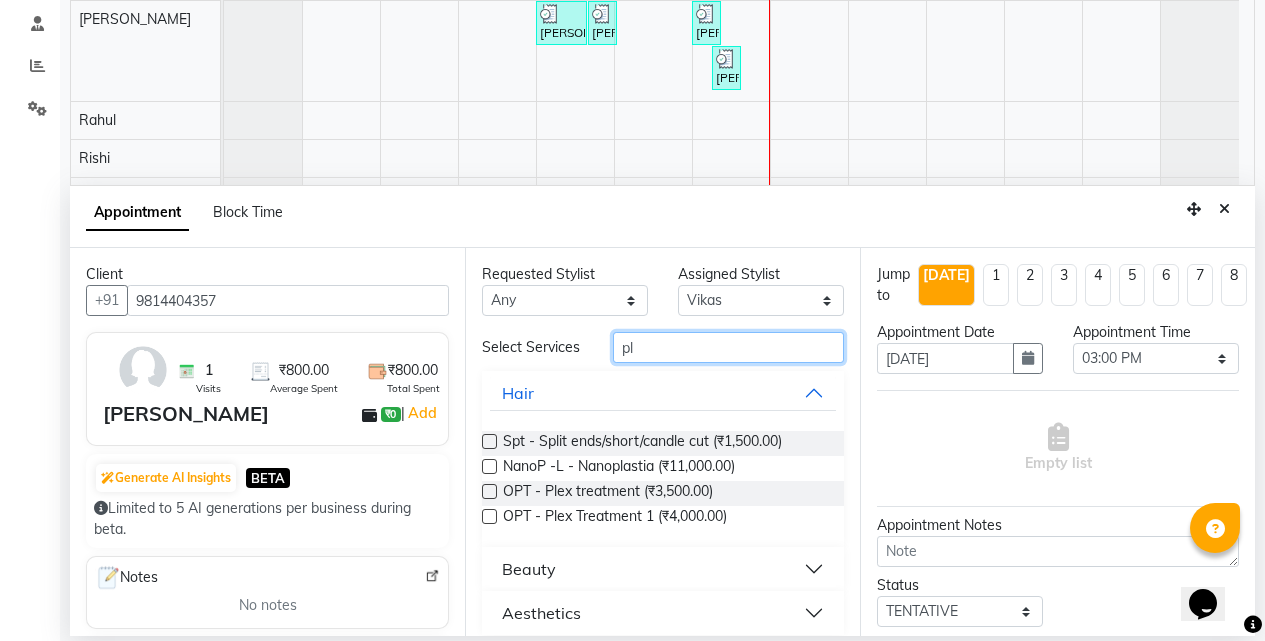 type on "p" 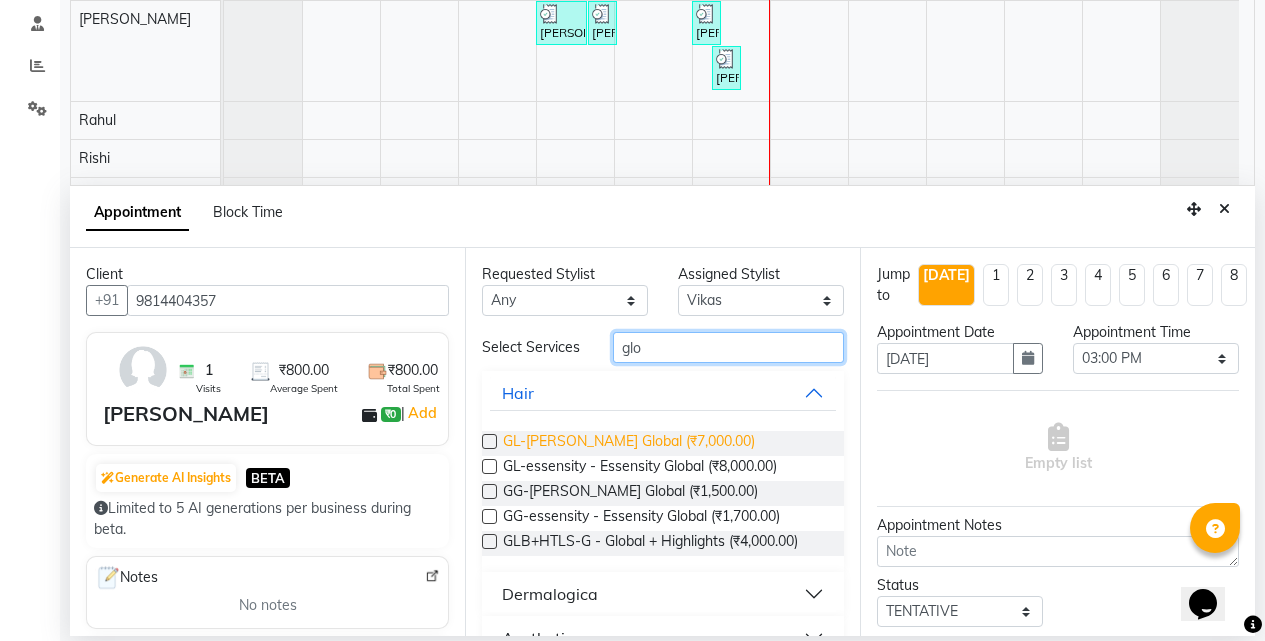type on "glo" 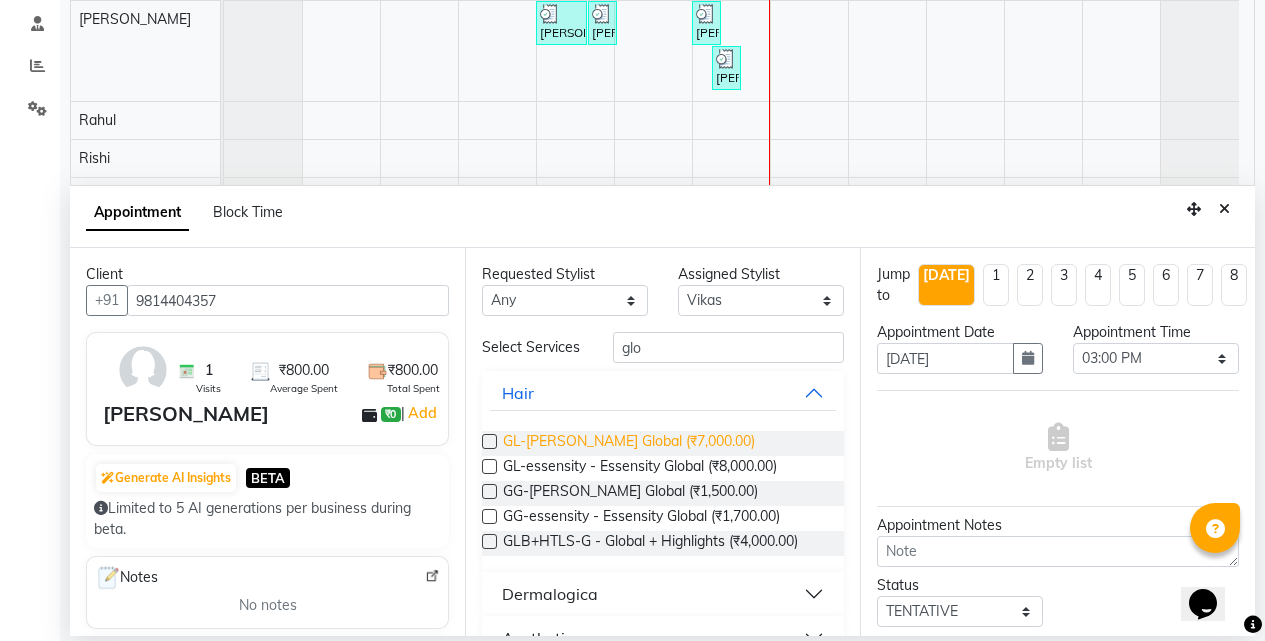 click on "GL-[PERSON_NAME] Global (₹7,000.00)" at bounding box center [629, 443] 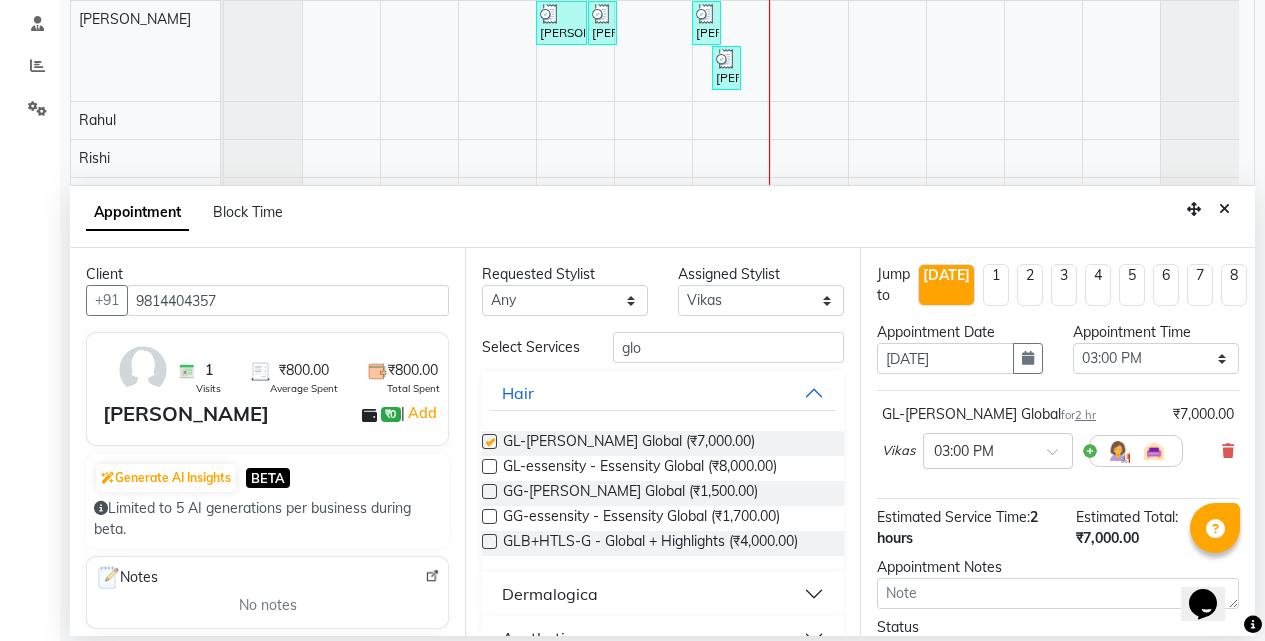 checkbox on "false" 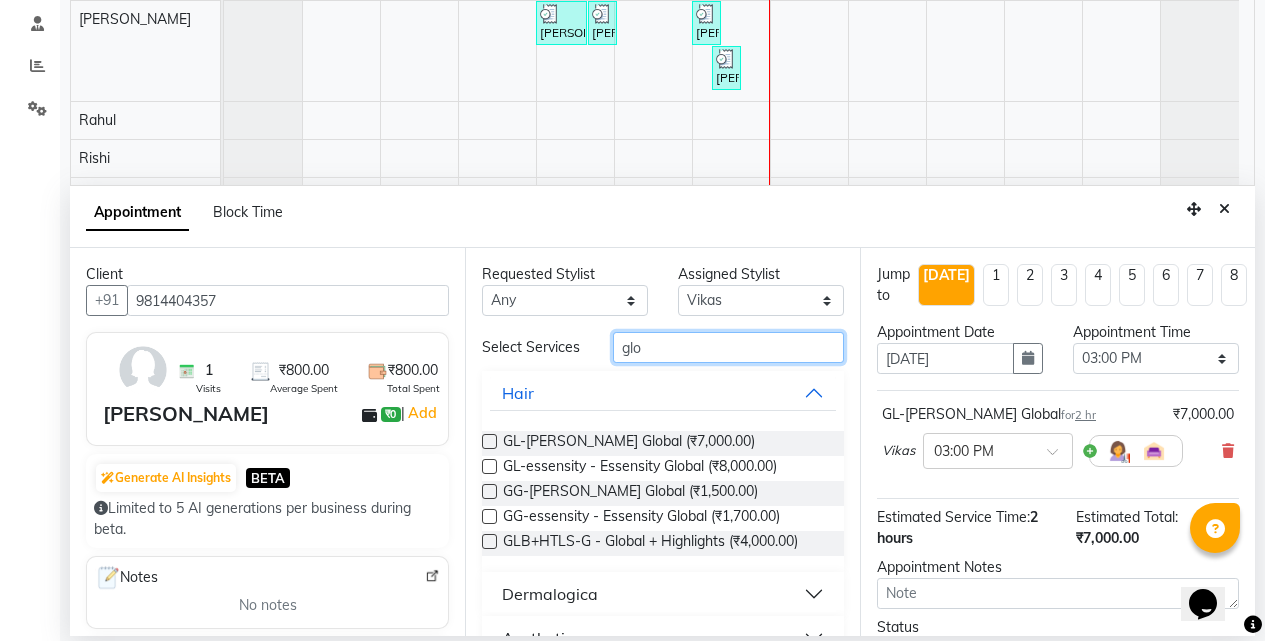 click on "glo" at bounding box center [728, 347] 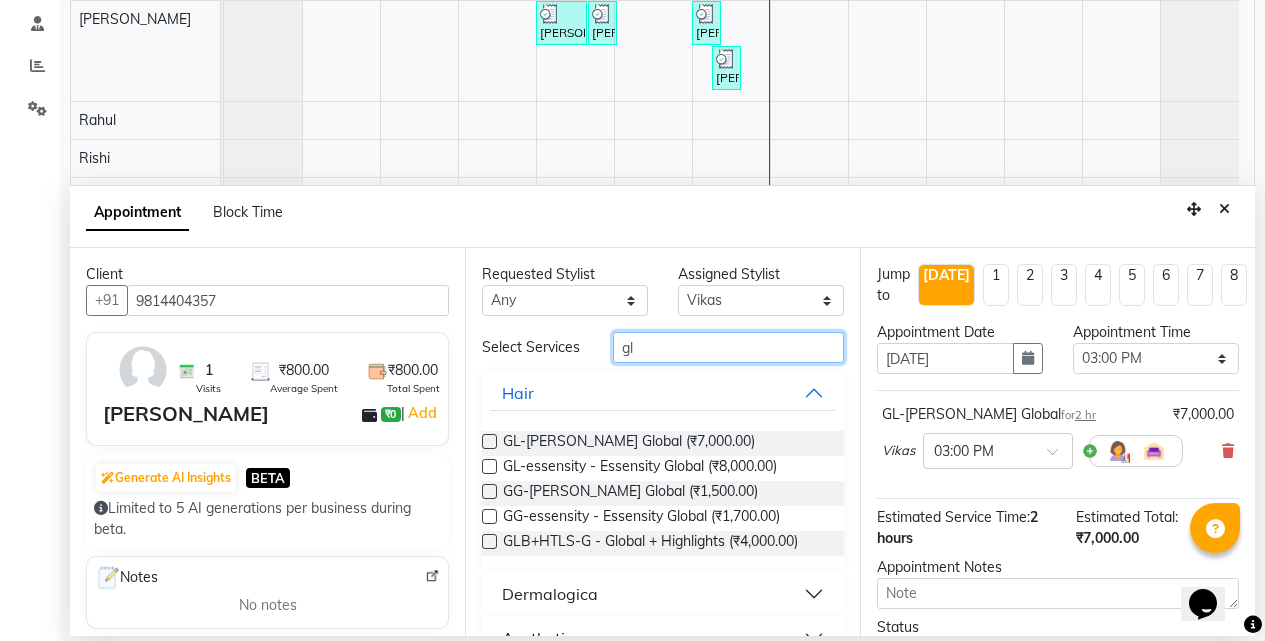 type on "g" 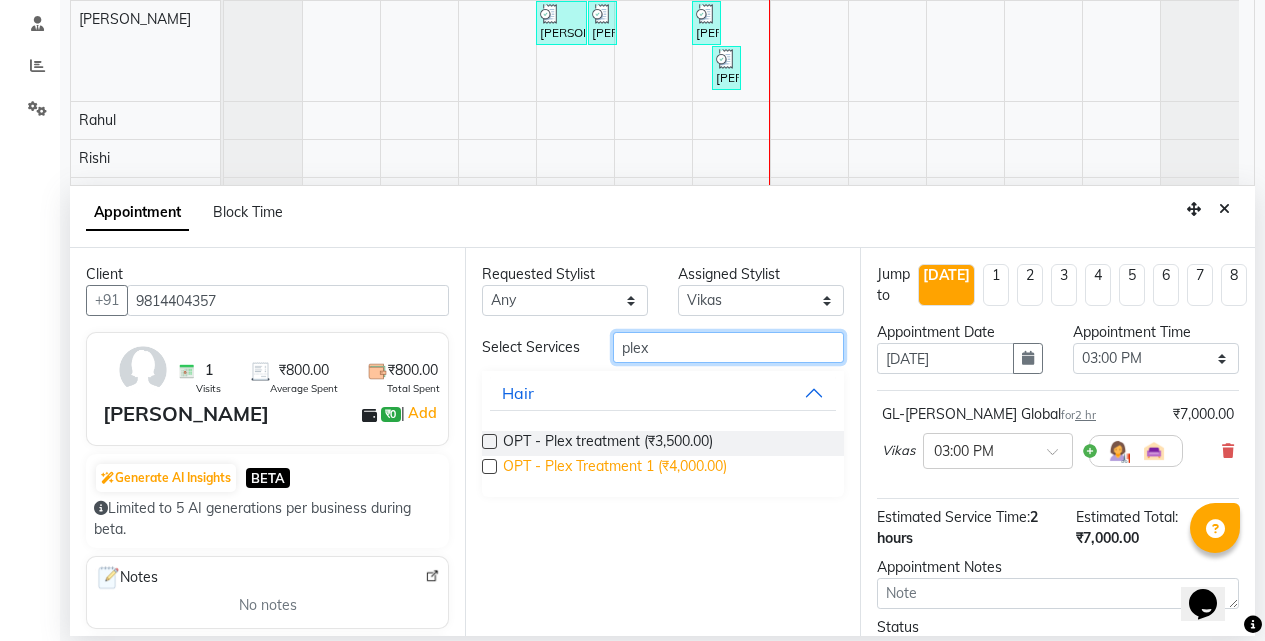 type on "plex" 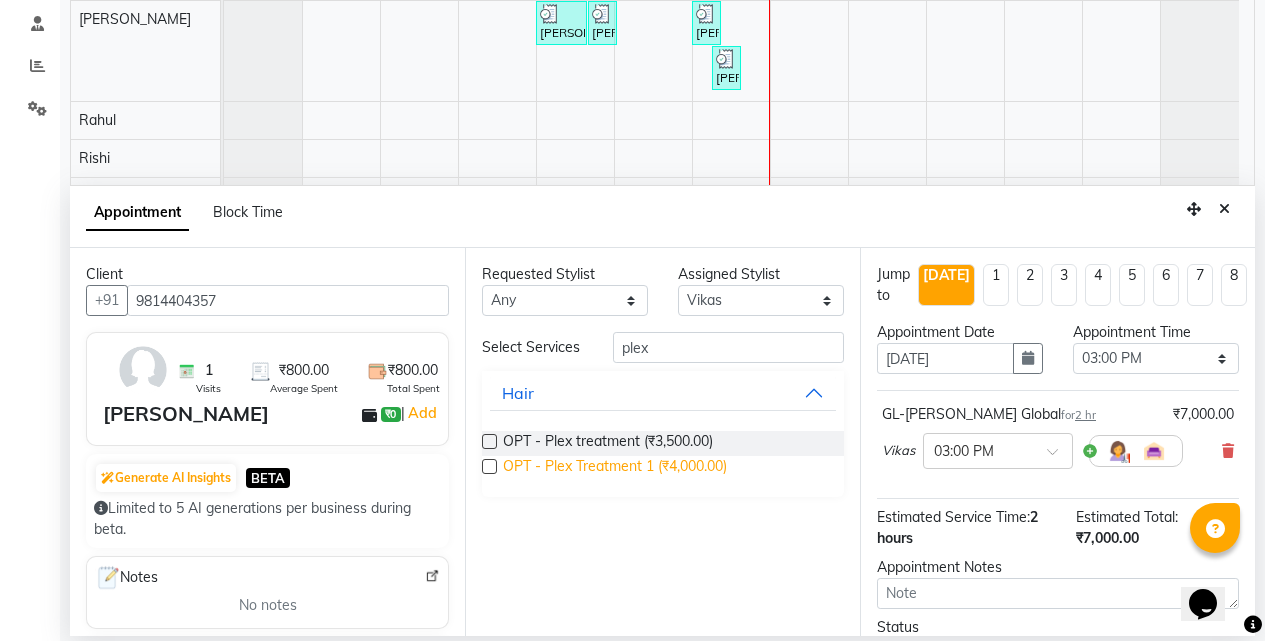 click on "OPT - Plex Treatment 1 (₹4,000.00)" at bounding box center (615, 468) 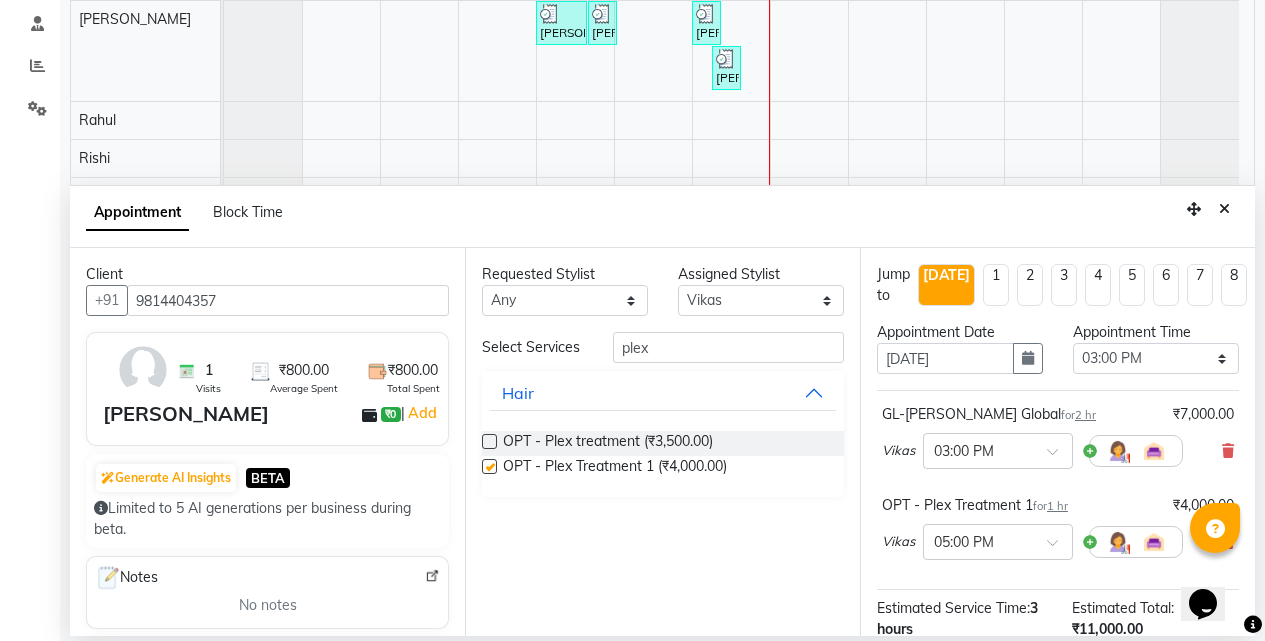checkbox on "false" 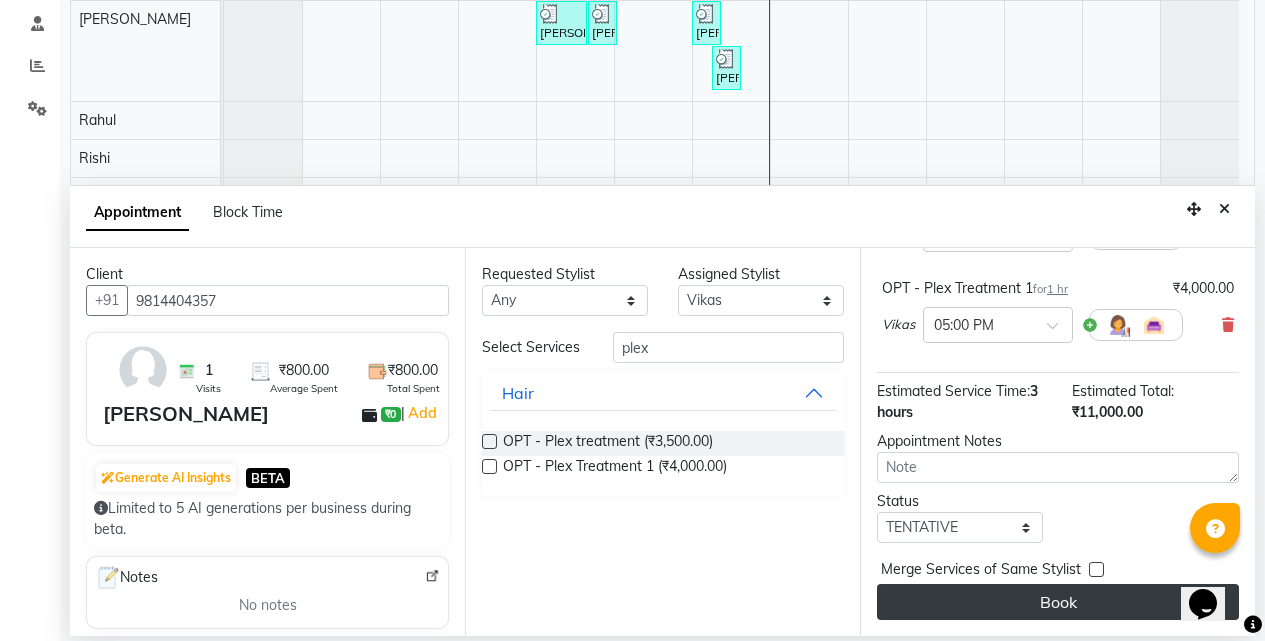 click on "Book" at bounding box center [1058, 602] 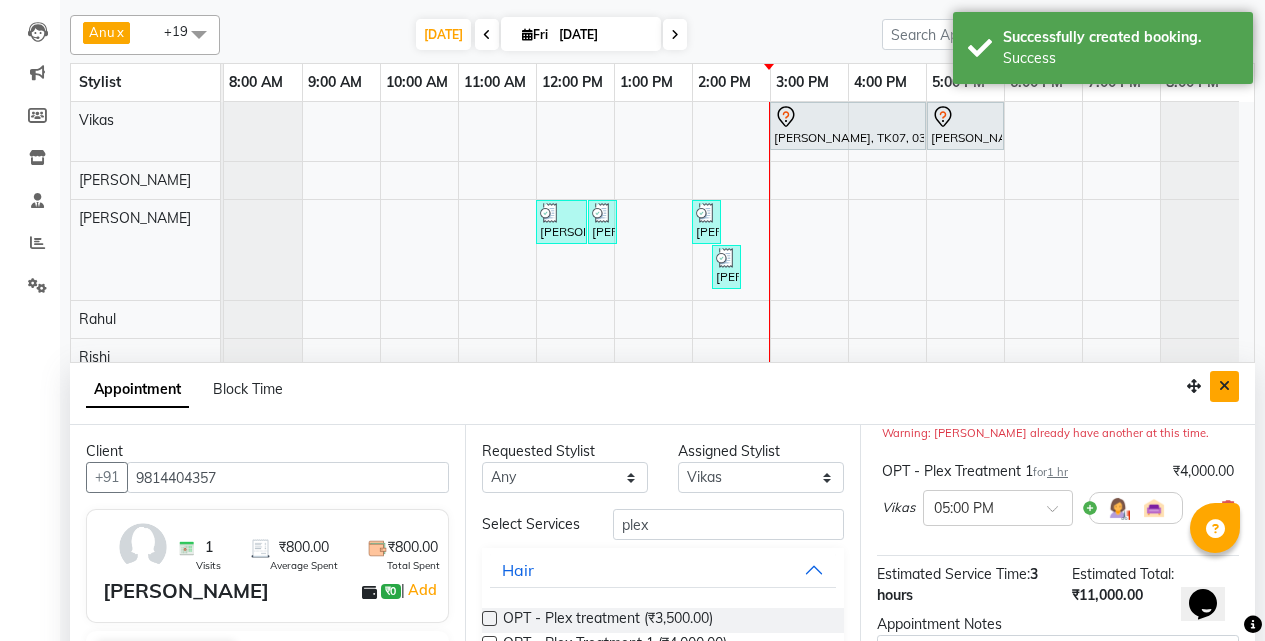 click at bounding box center (1224, 386) 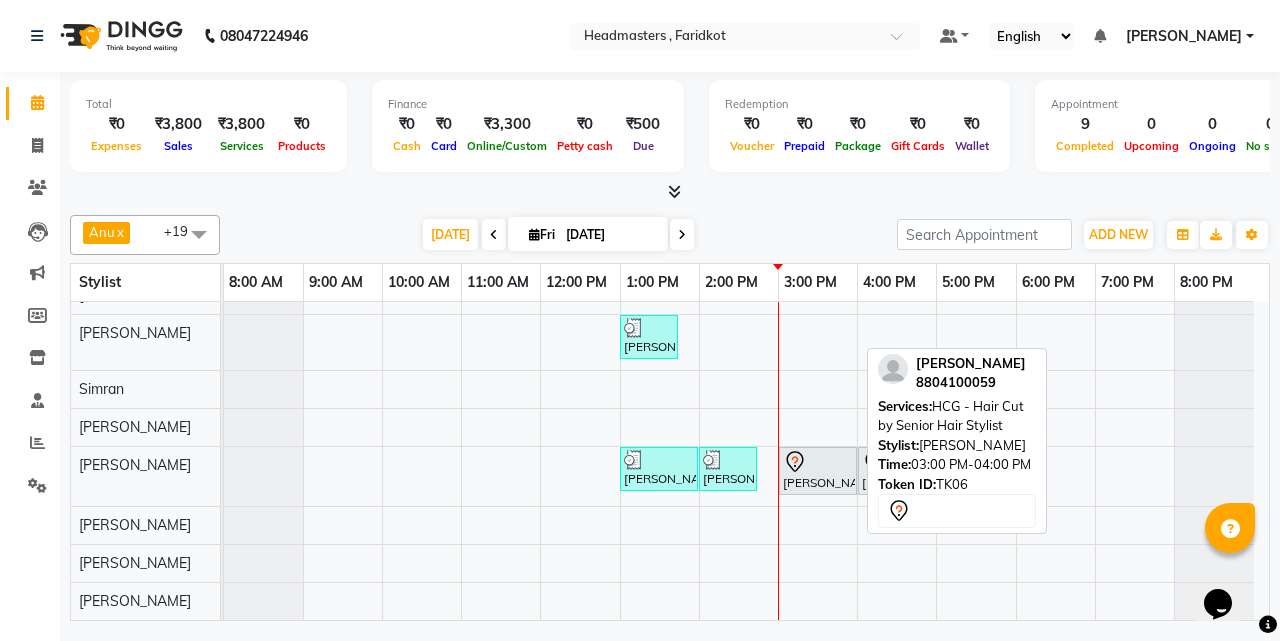 click at bounding box center (818, 462) 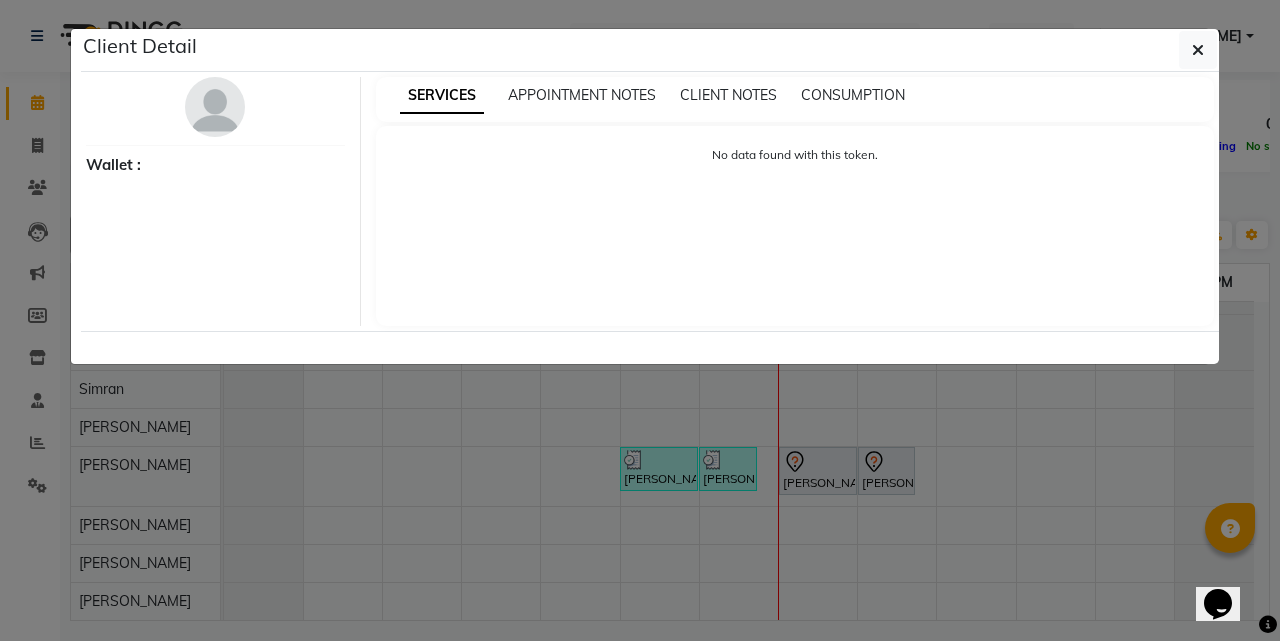 select on "7" 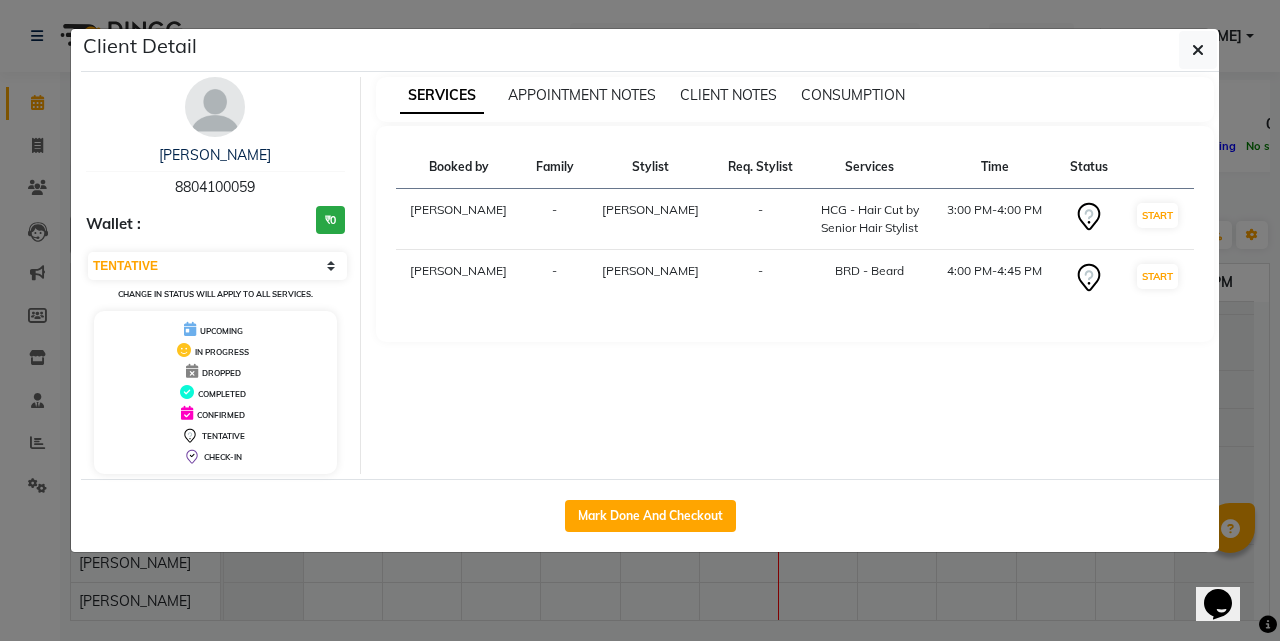 type 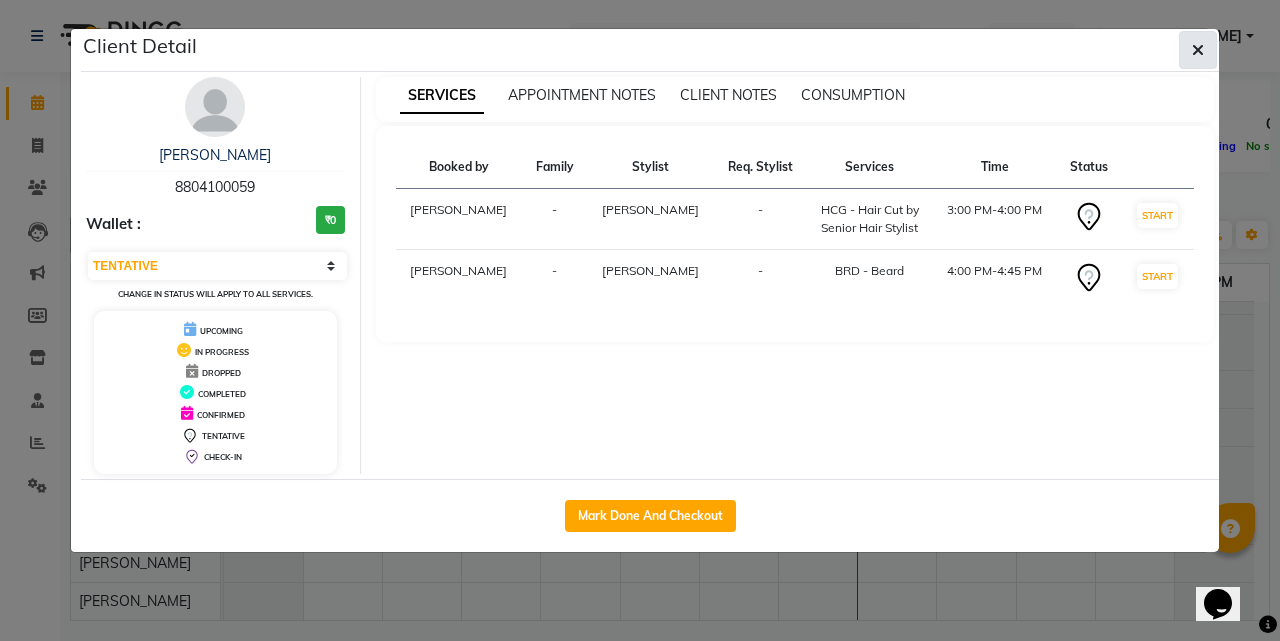 click 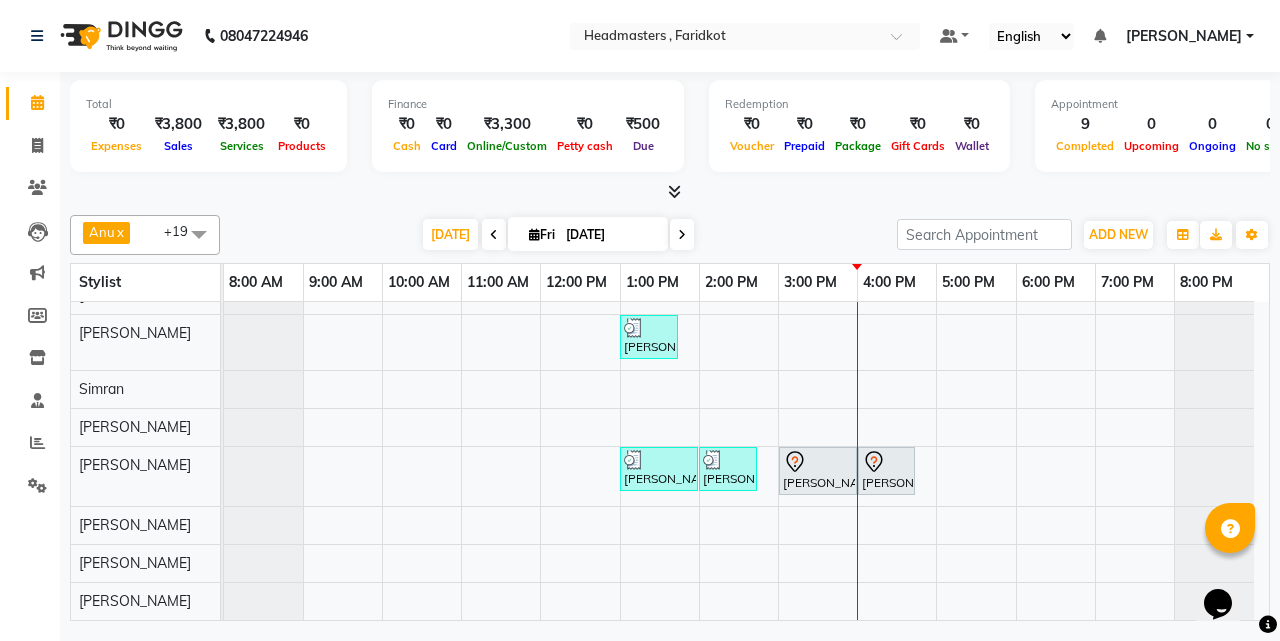 scroll, scrollTop: 448, scrollLeft: 0, axis: vertical 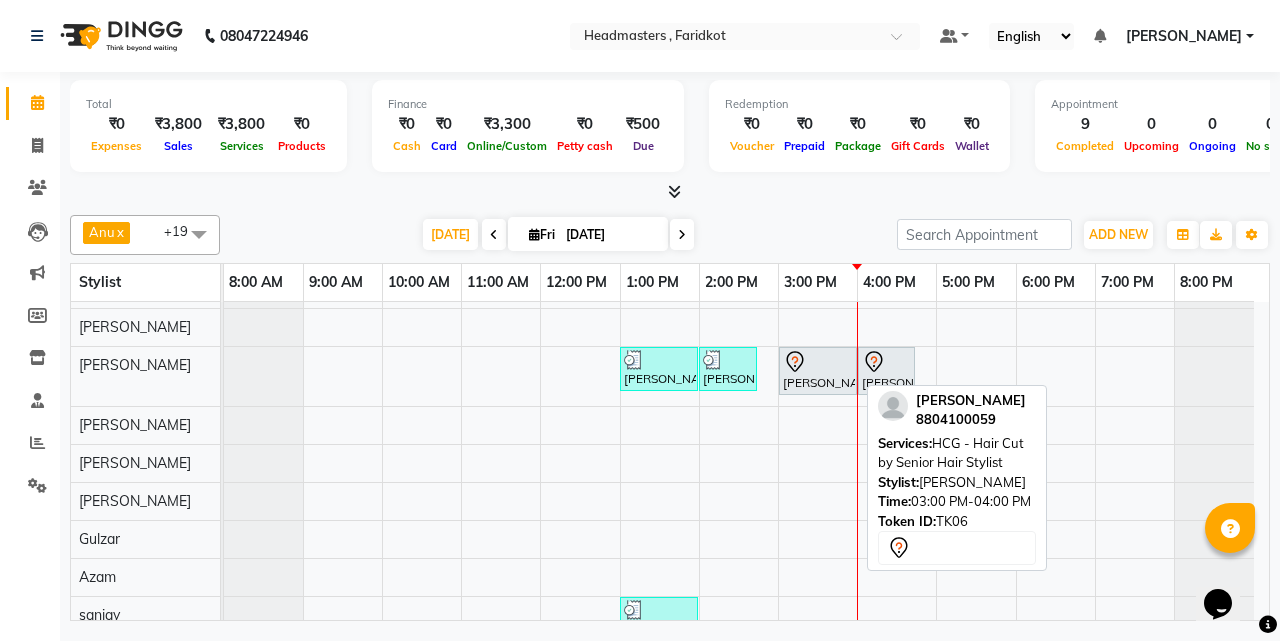 click on "[PERSON_NAME], TK06, 03:00 PM-04:00 PM, HCG - Hair Cut by Senior Hair Stylist" at bounding box center [818, 371] 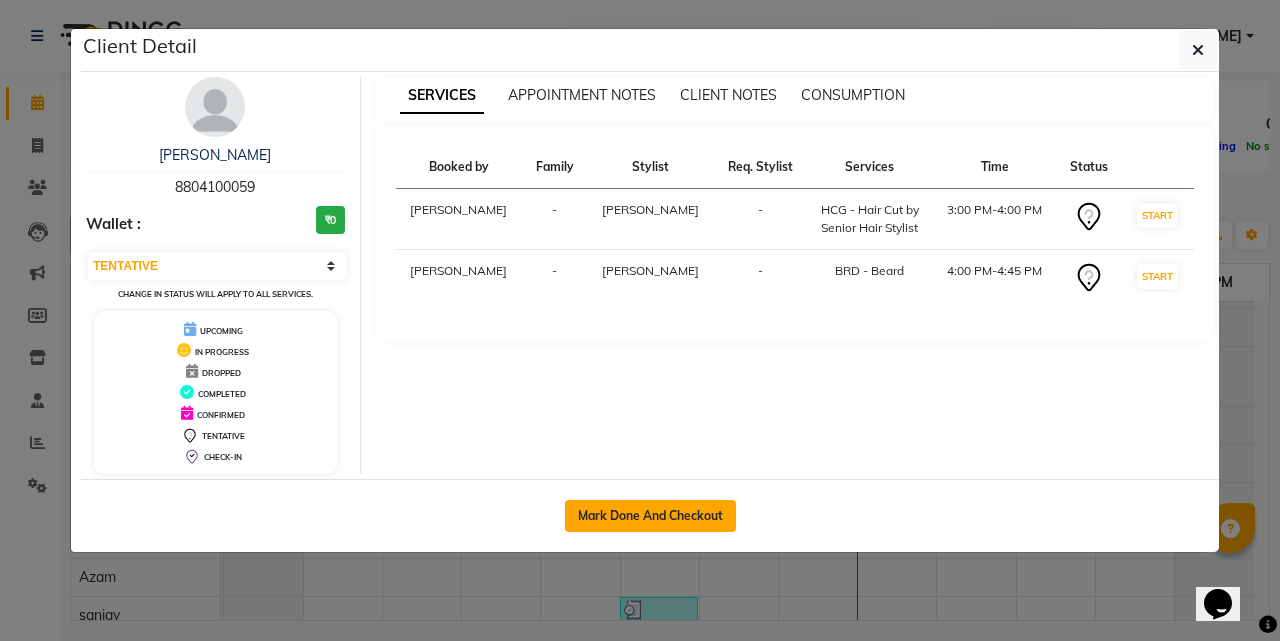 click on "Mark Done And Checkout" 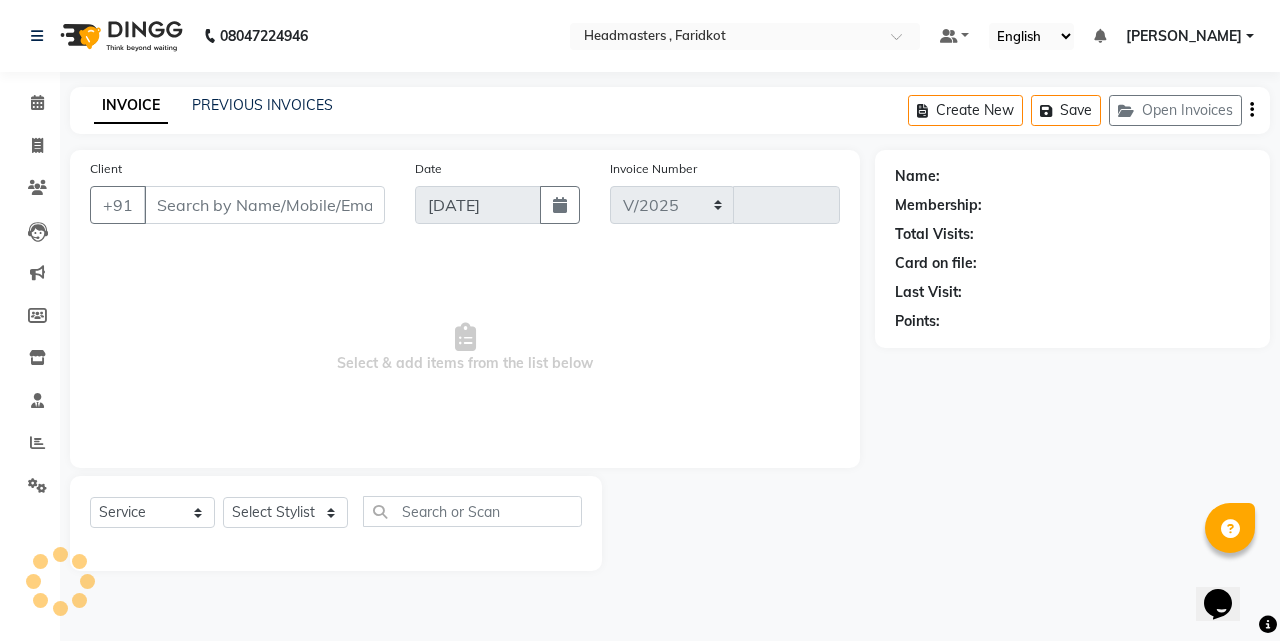 select on "7919" 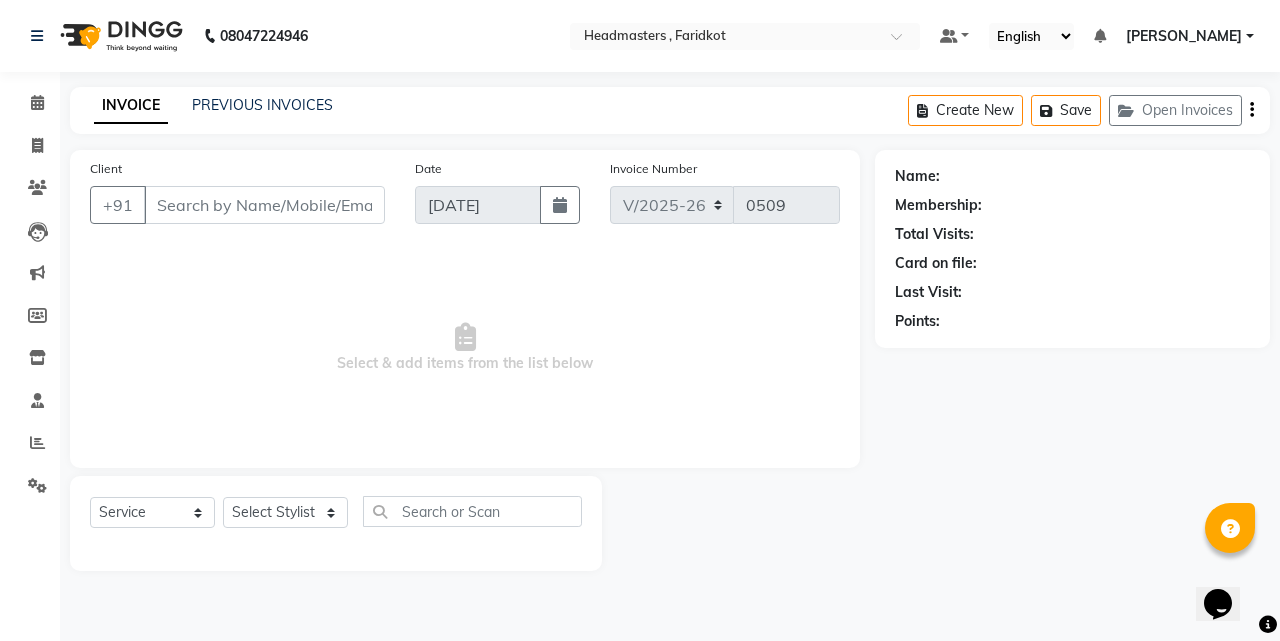 type on "8804100059" 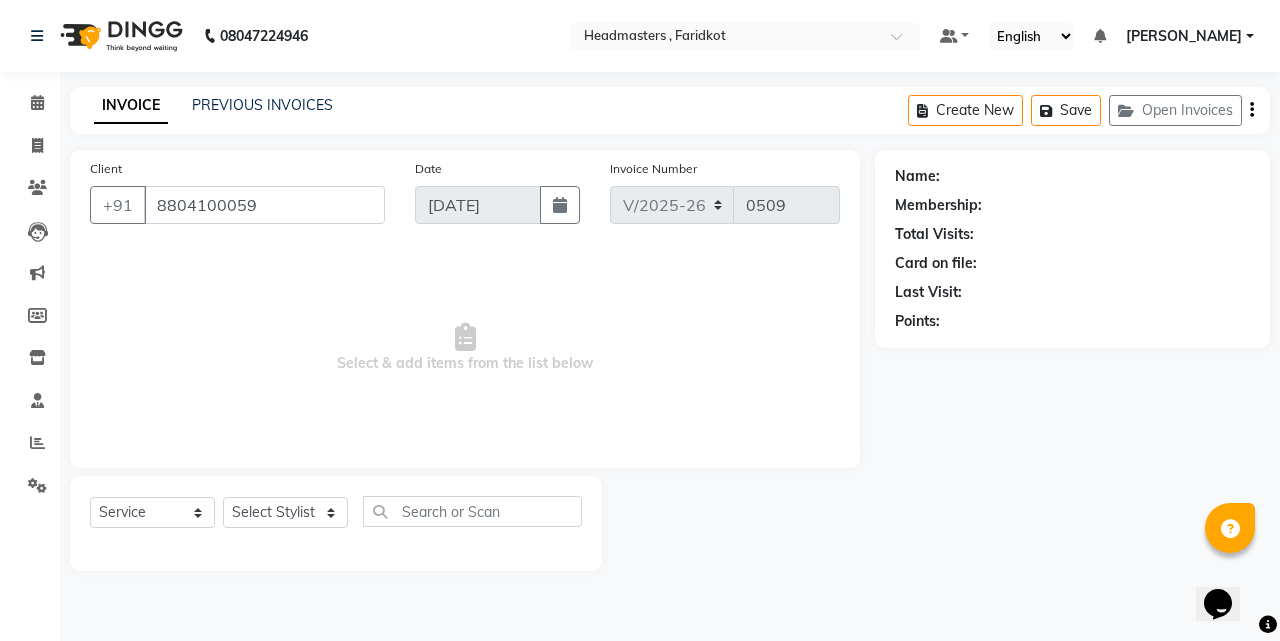 select on "76903" 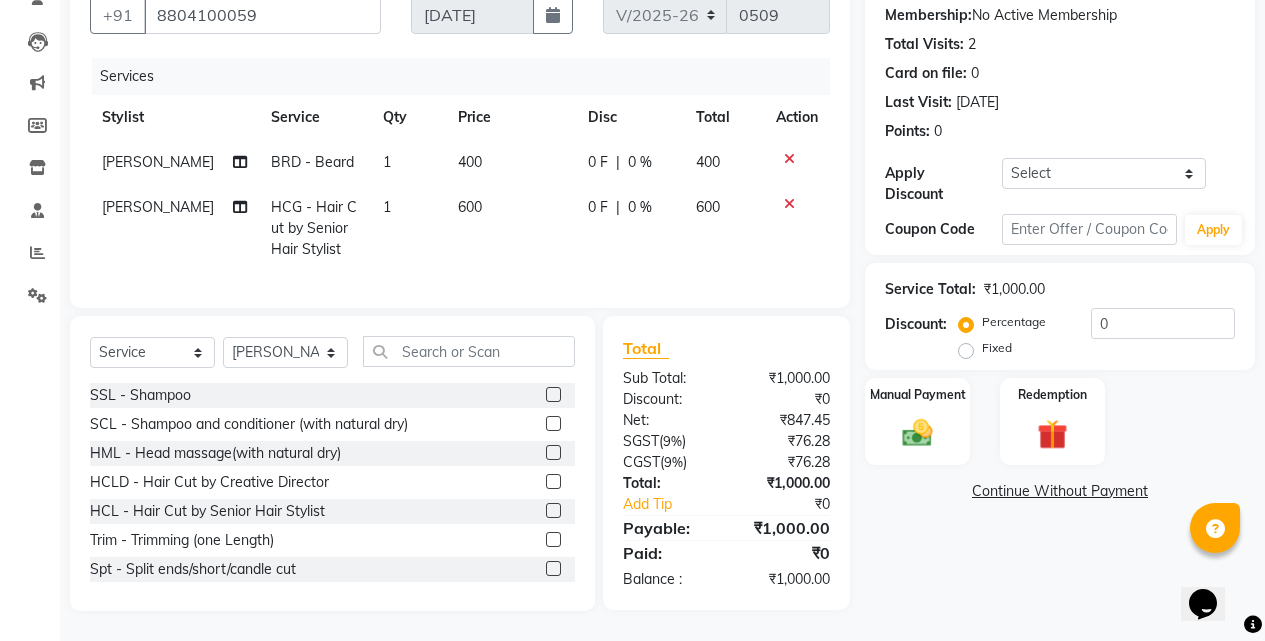 scroll, scrollTop: 205, scrollLeft: 0, axis: vertical 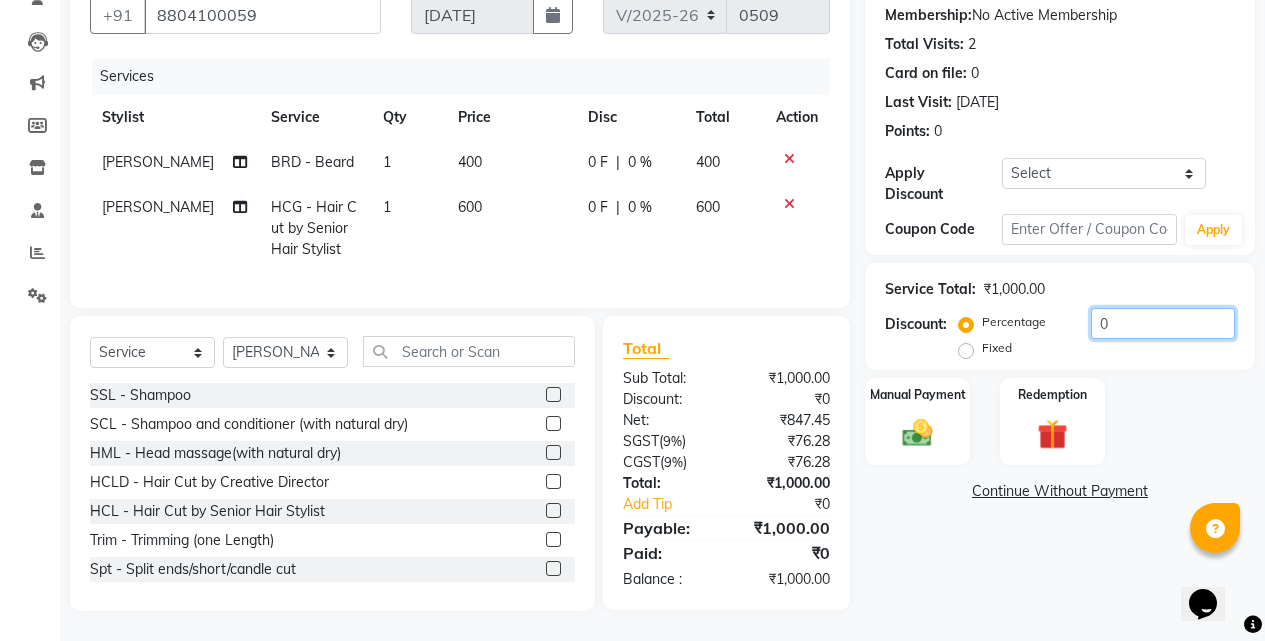 click on "0" 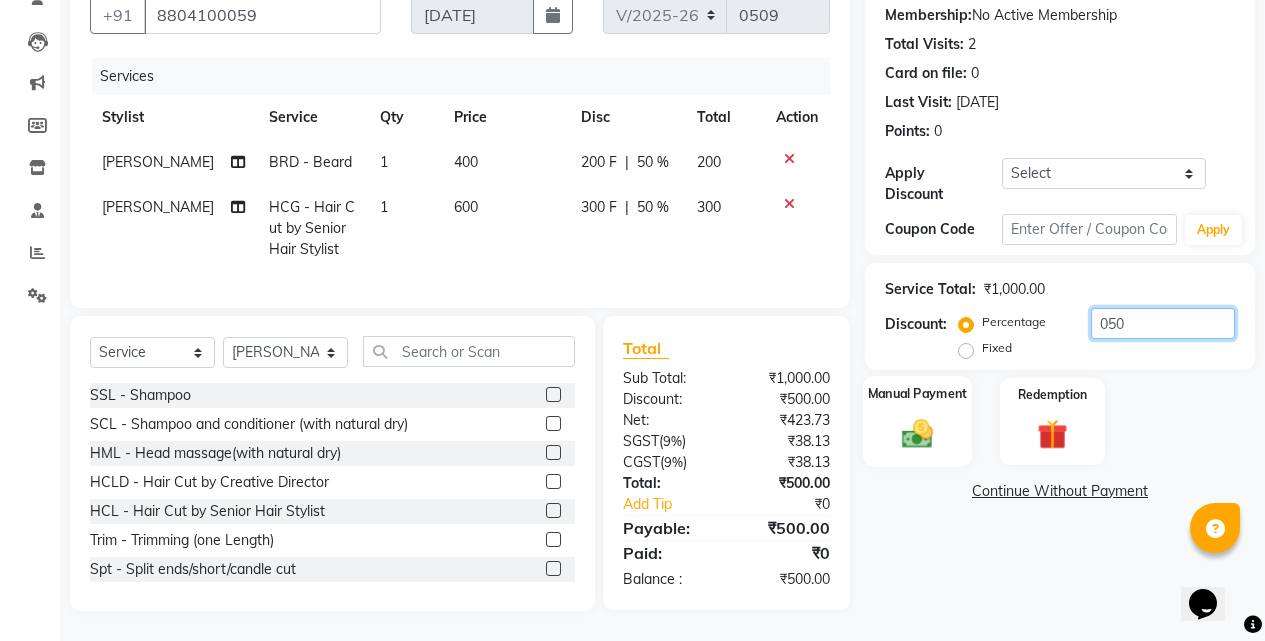 type on "050" 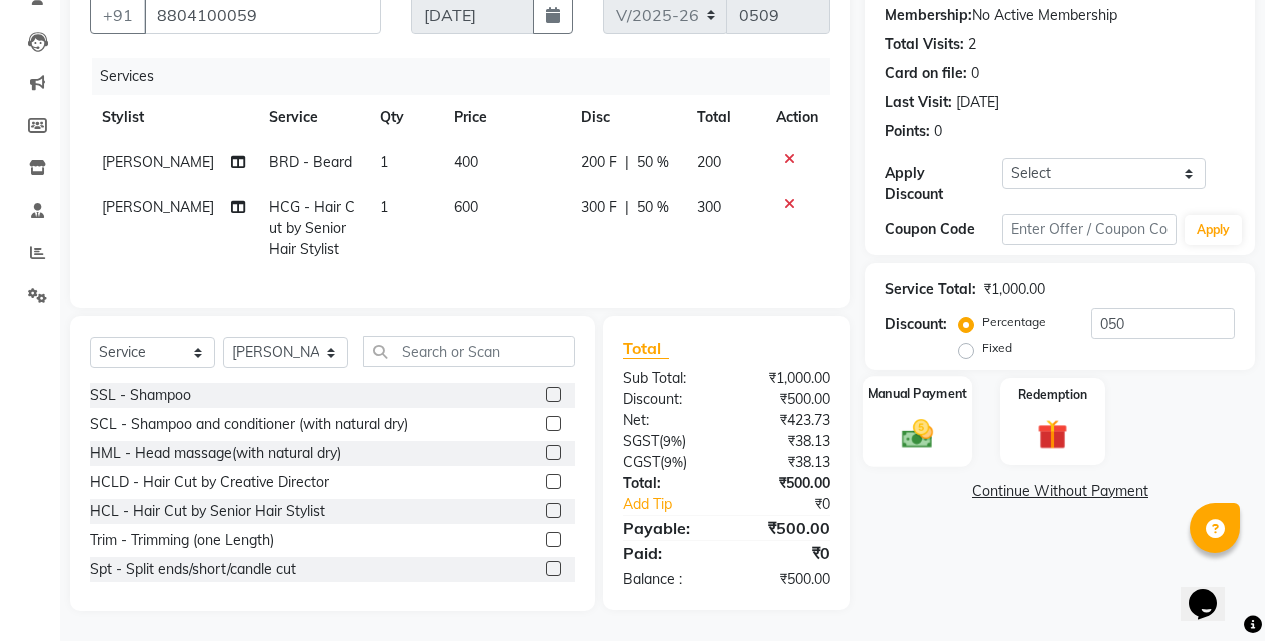 click 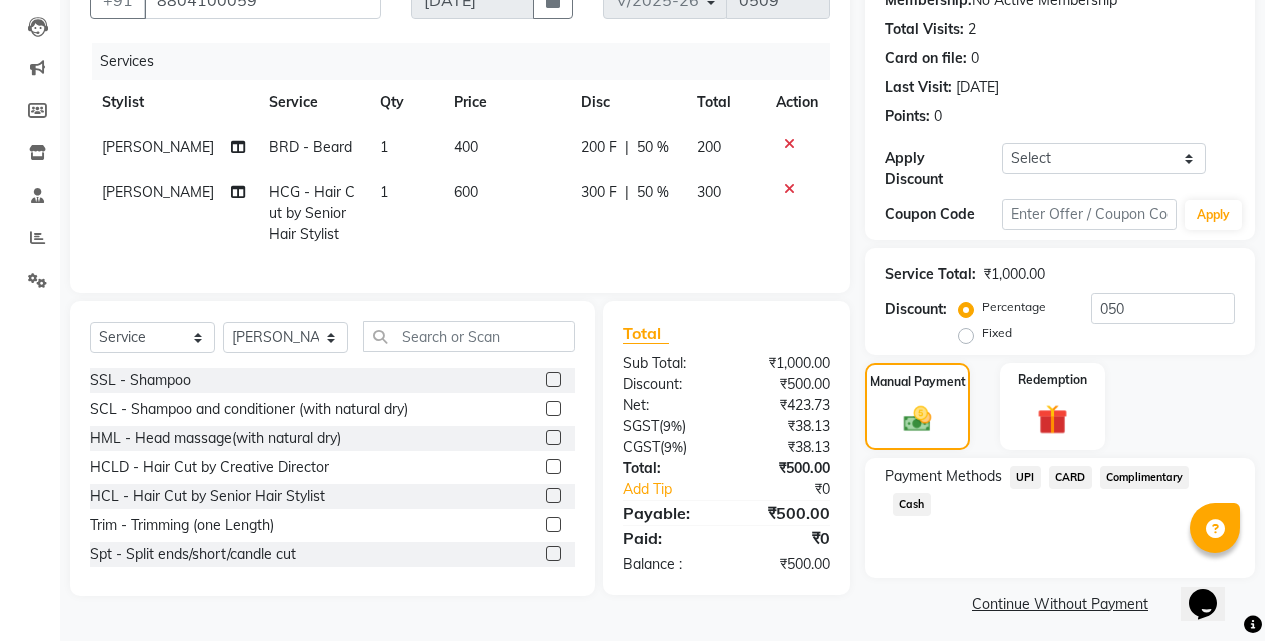 click on "Complimentary" 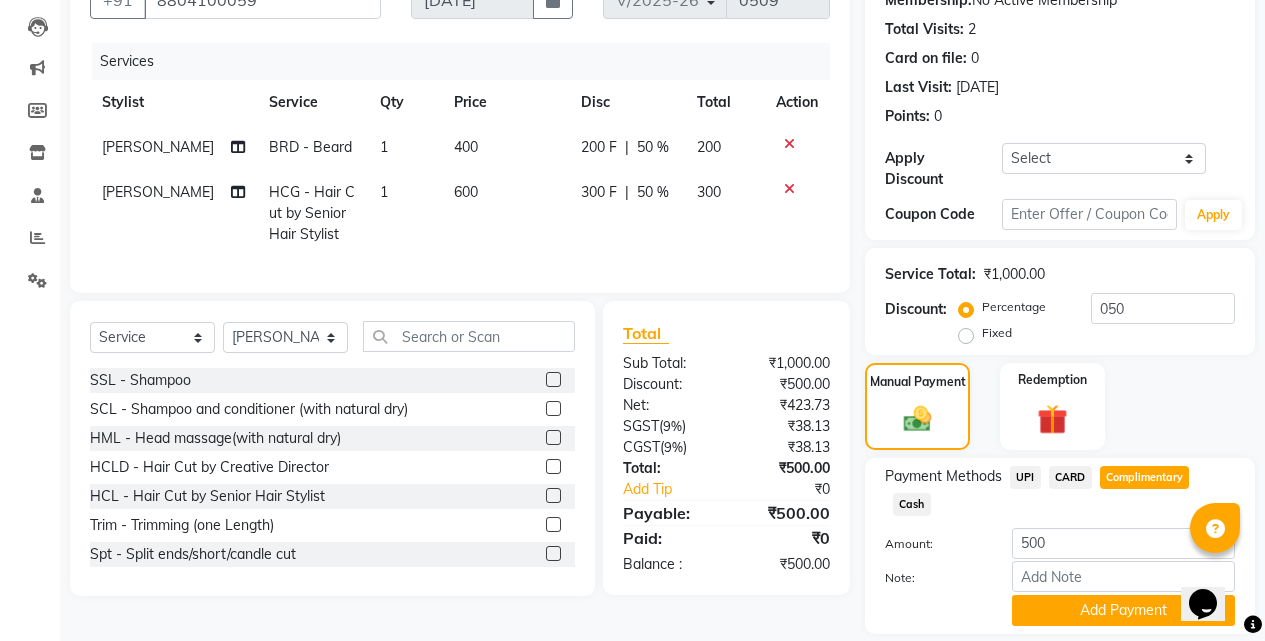 scroll, scrollTop: 253, scrollLeft: 0, axis: vertical 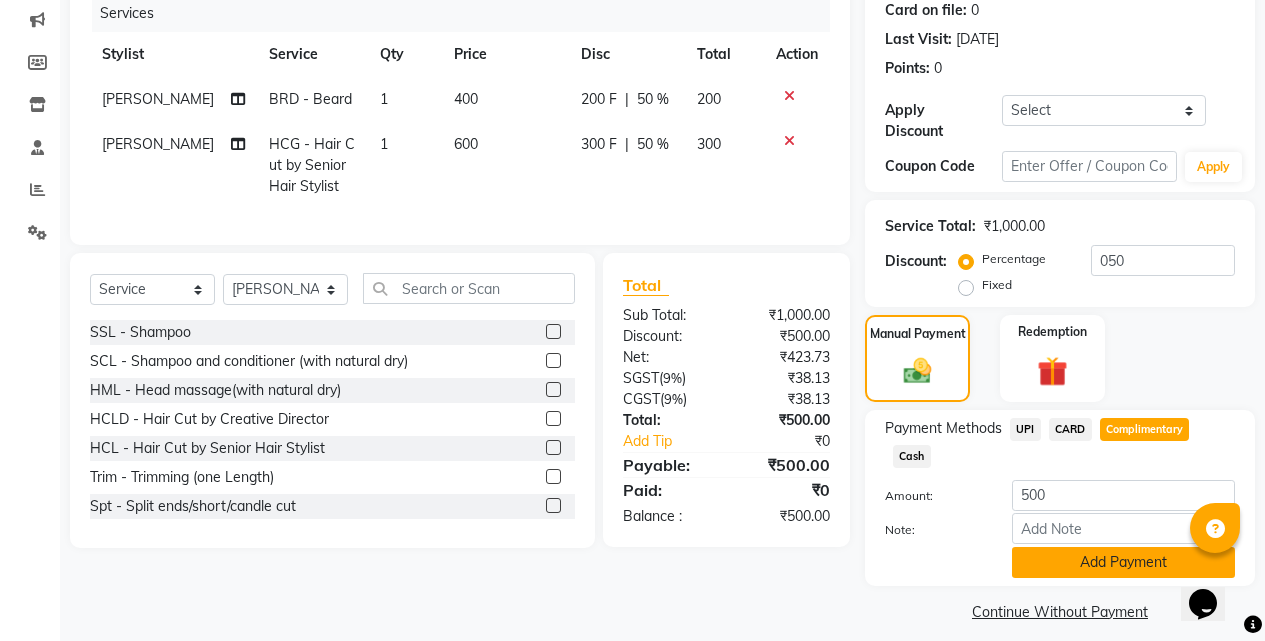 click on "Add Payment" 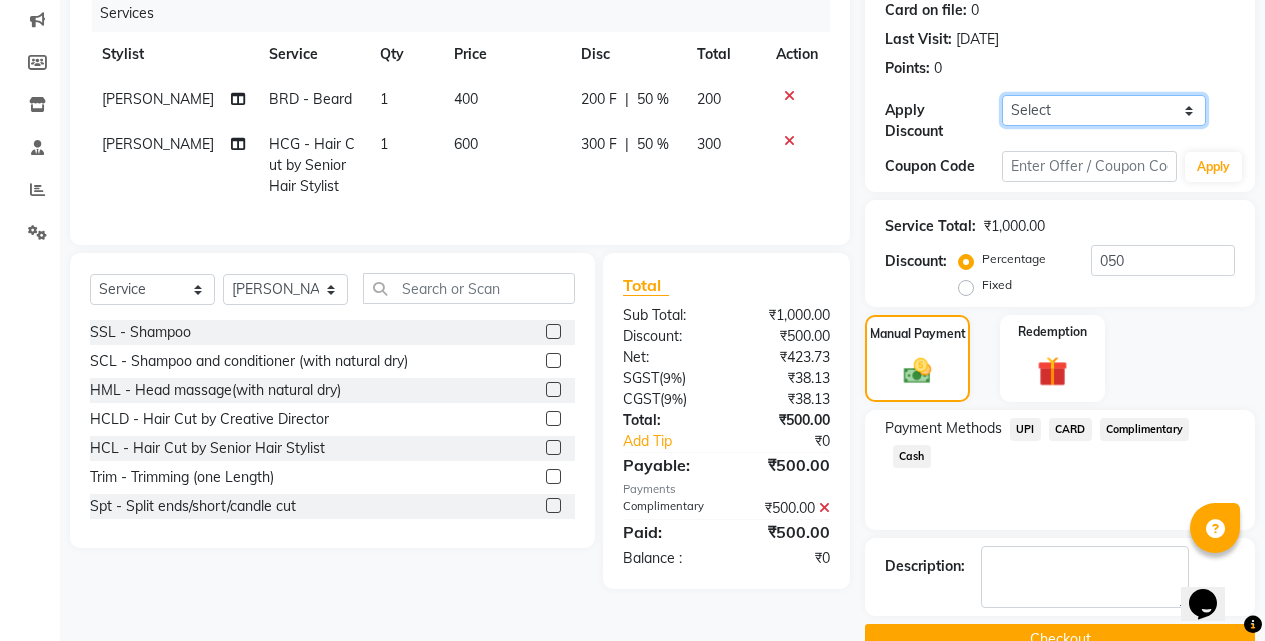 click on "Select Coupon → Wrong Job Card  Coupon → Complimentary Coupon → Correction  Coupon → First Wash  Coupon → Free Of Cost - Foc  Coupon → Staff Service  Coupon → Service Not Done  Coupon → Double Job Card  Coupon → Pending Payment" 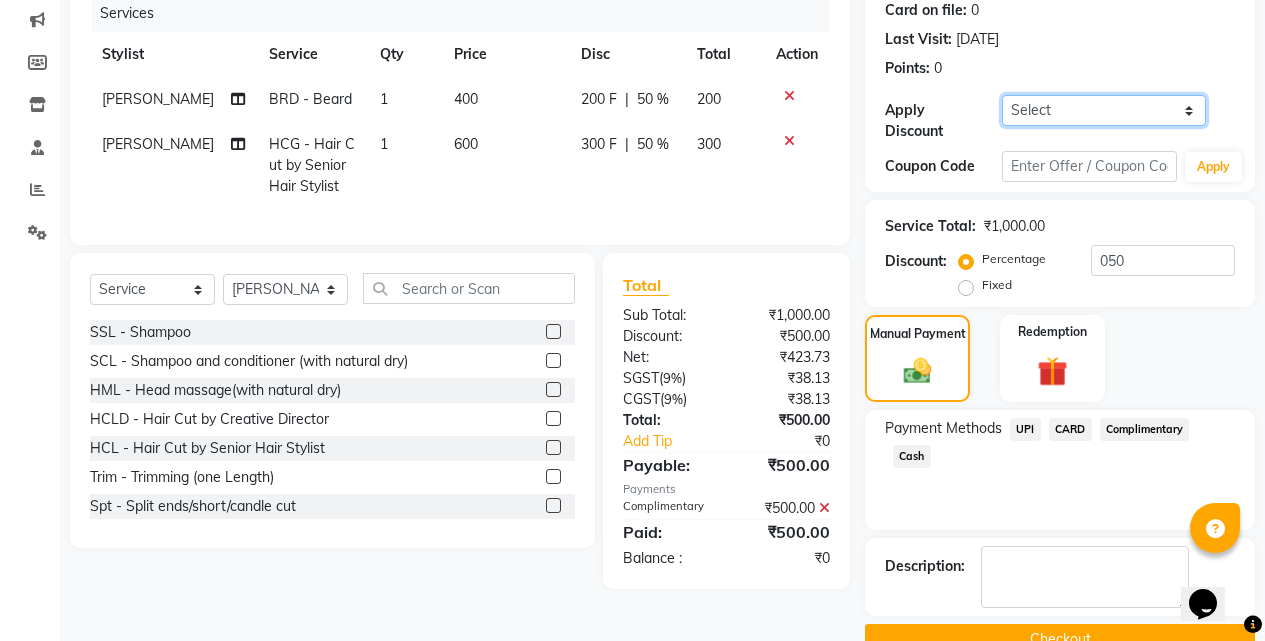 select on "5: Object" 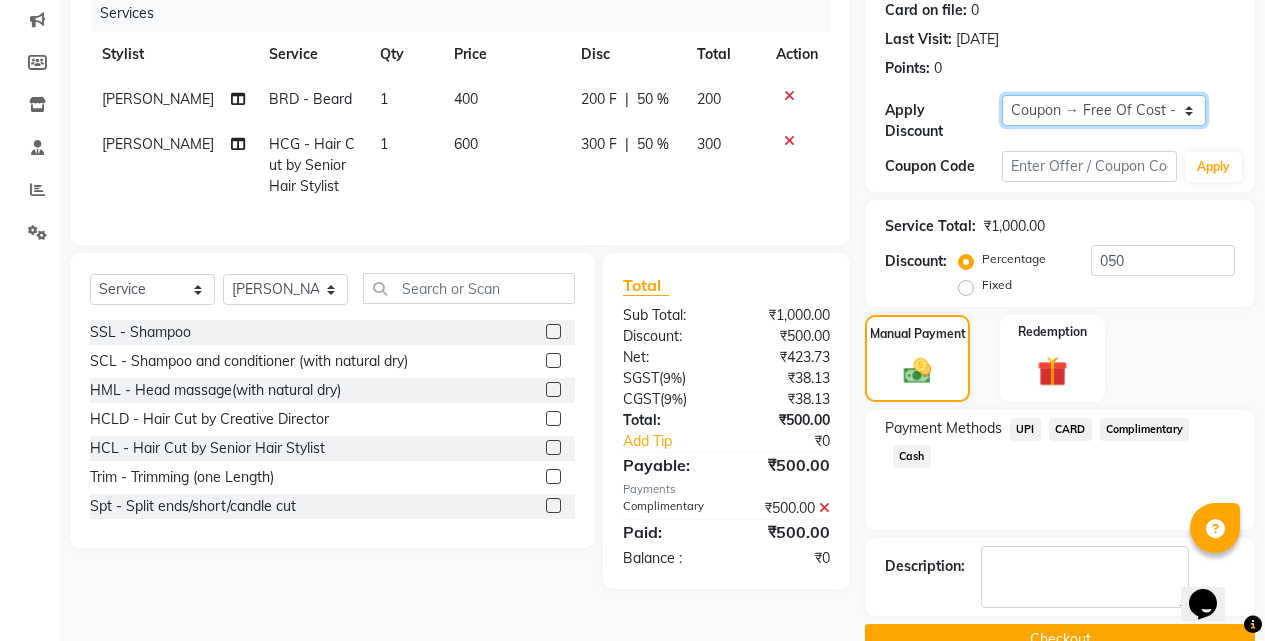 click on "Select Coupon → Wrong Job Card  Coupon → Complimentary Coupon → Correction  Coupon → First Wash  Coupon → Free Of Cost - Foc  Coupon → Staff Service  Coupon → Service Not Done  Coupon → Double Job Card  Coupon → Pending Payment" 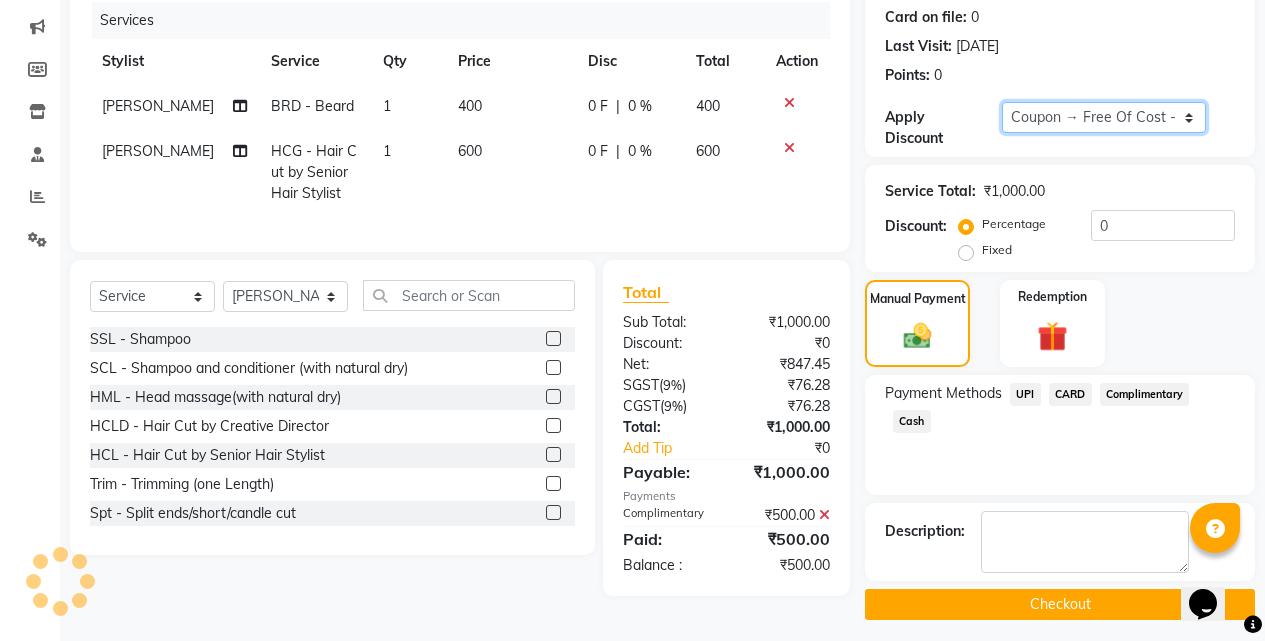 type on "100" 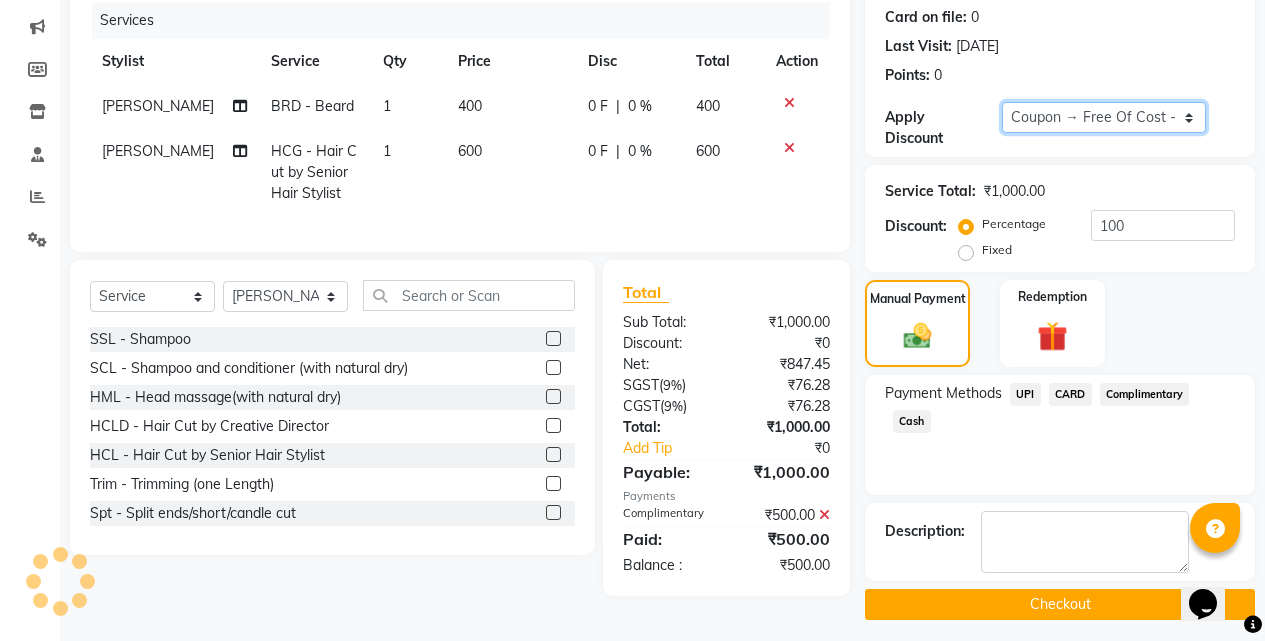 scroll, scrollTop: 253, scrollLeft: 0, axis: vertical 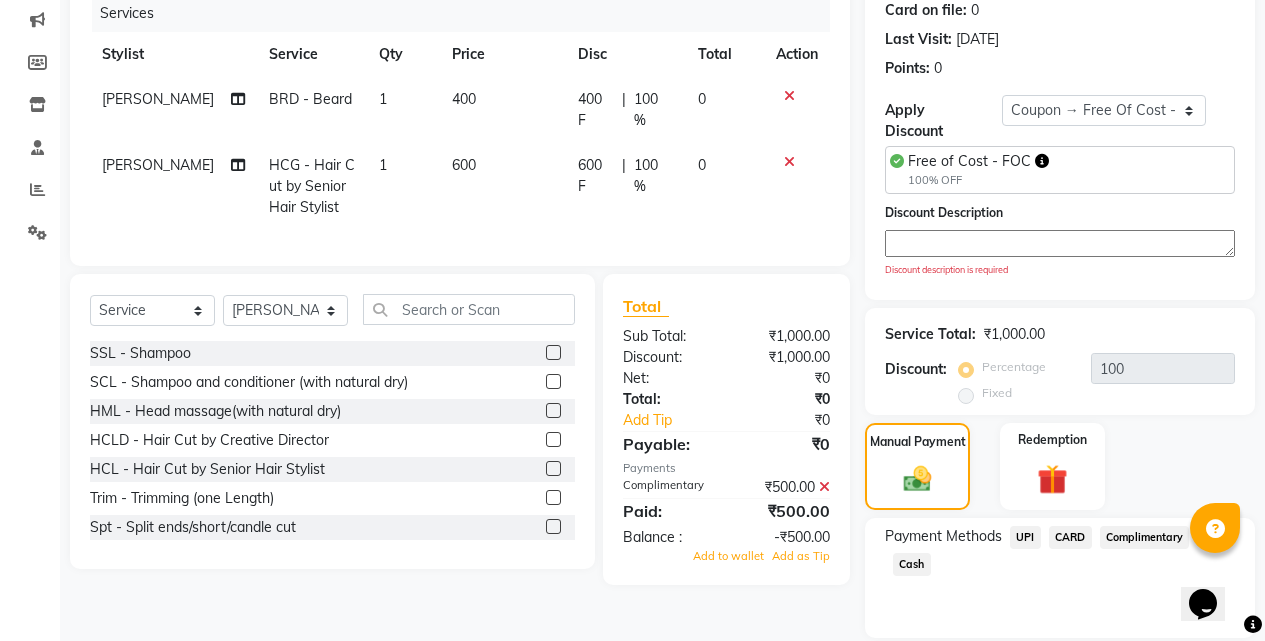 click 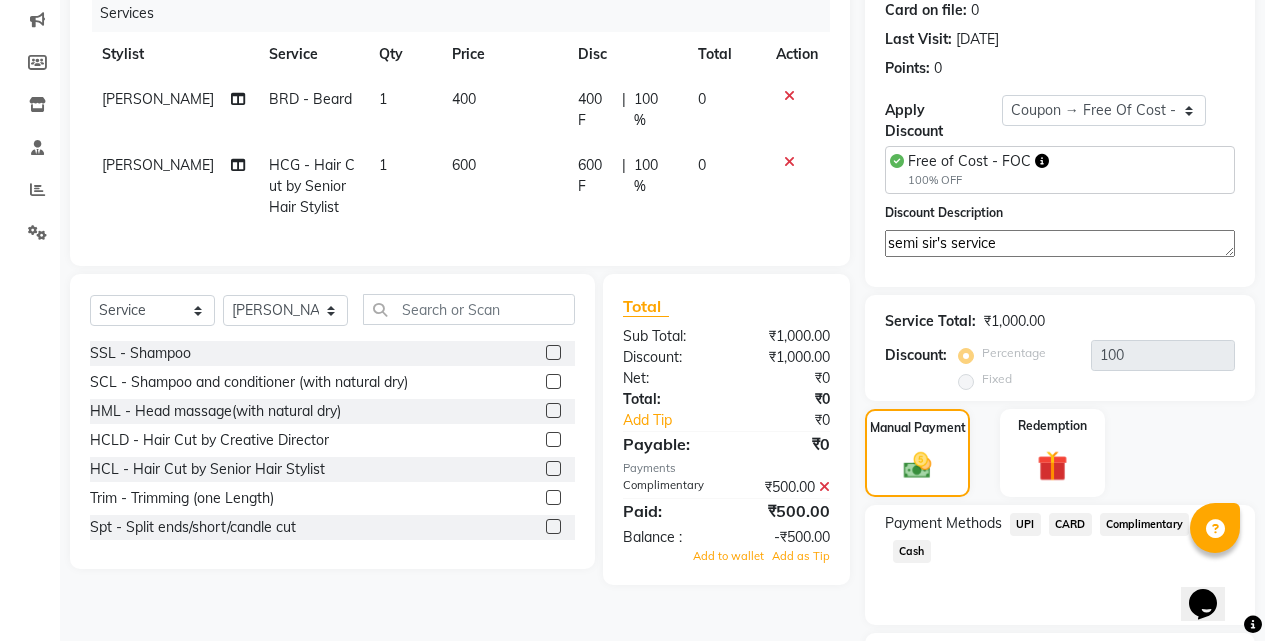 type on "semi sir's service" 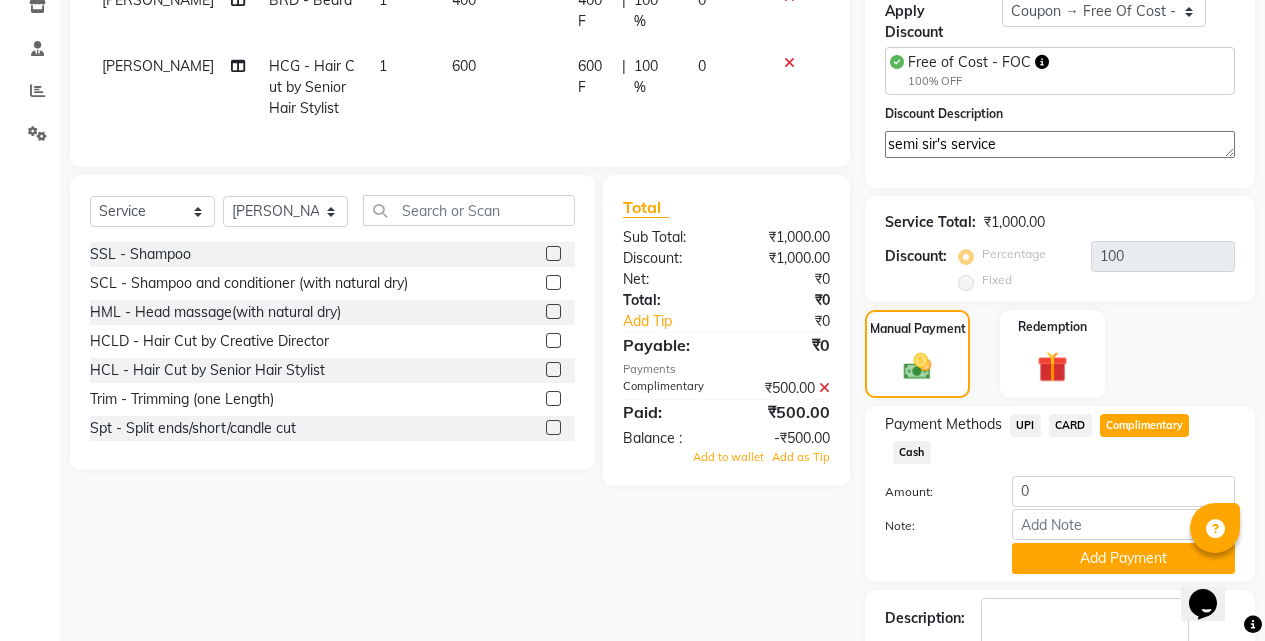 scroll, scrollTop: 432, scrollLeft: 0, axis: vertical 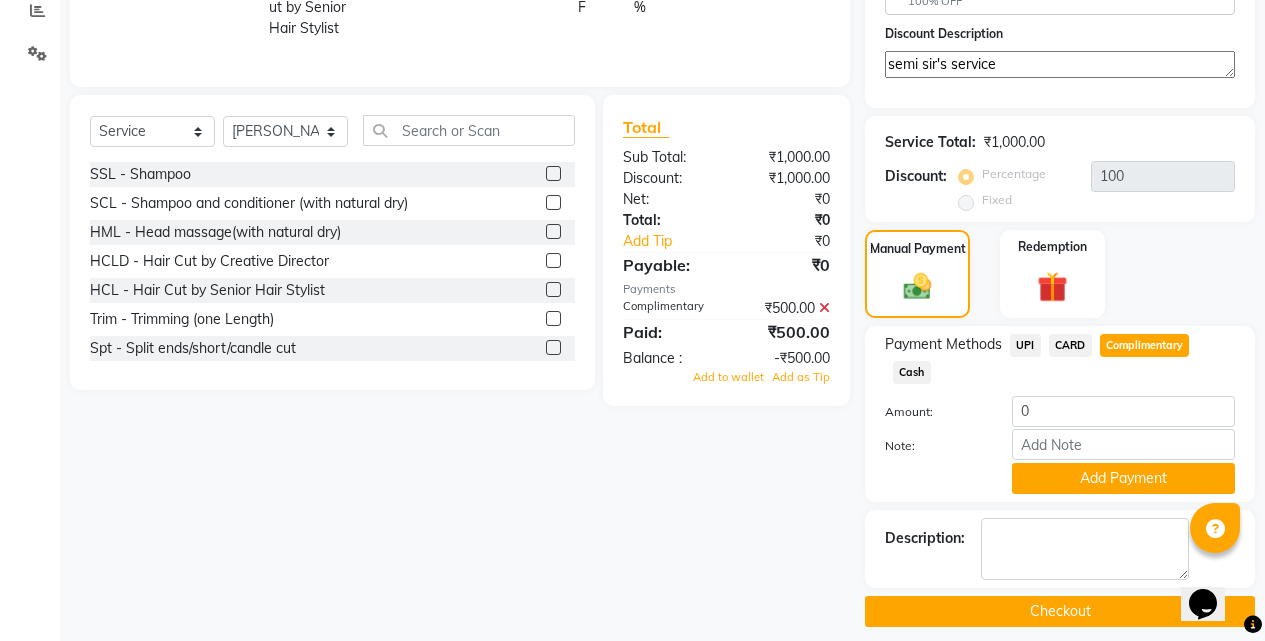 click on "Name: Charanjit  Membership:  No Active Membership  Total Visits:  2 Card on file:  0 Last Visit:   26-06-2025 Points:   0  Apply Discount Select Coupon → Wrong Job Card  Coupon → Complimentary Coupon → Correction  Coupon → First Wash  Coupon → Free Of Cost - Foc  Coupon → Staff Service  Coupon → Service Not Done  Coupon → Double Job Card  Coupon → Pending Payment  Free of Cost - FOC   100% OFF  Discount Description semi sir's service Service Total:  ₹1,000.00  Discount:  Percentage   Fixed  100 Manual Payment Redemption Payment Methods  UPI   CARD   Complimentary   Cash  Amount: 0 Note: Add Payment Description:                   Checkout" 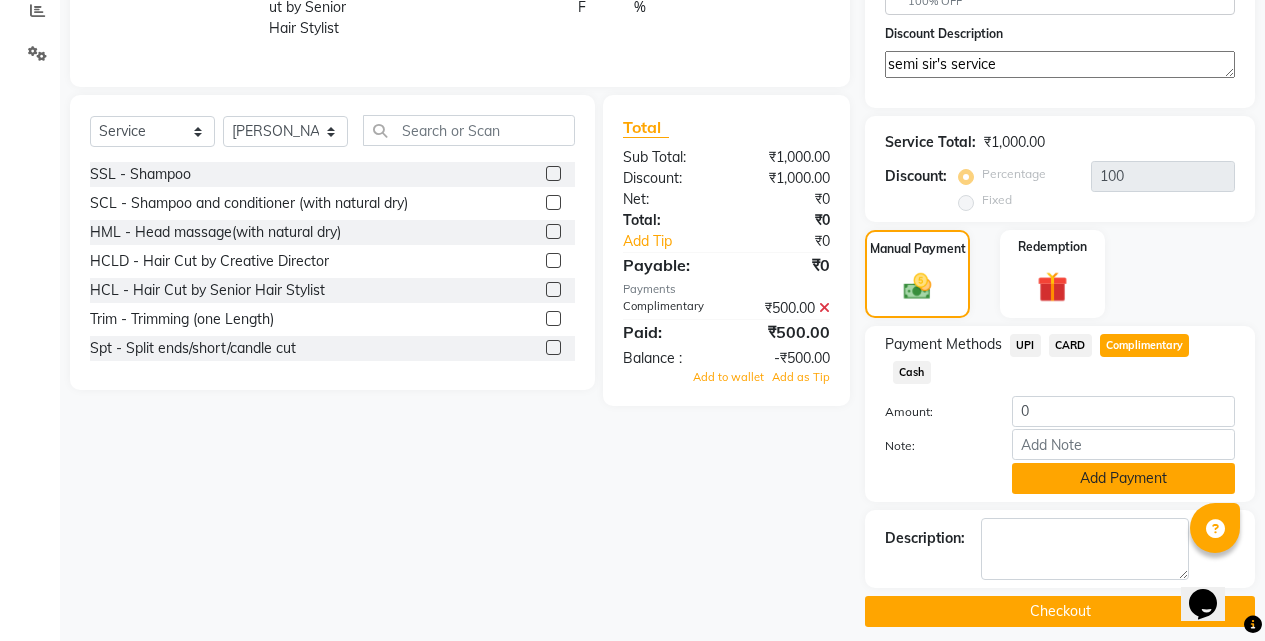 click on "Add Payment" 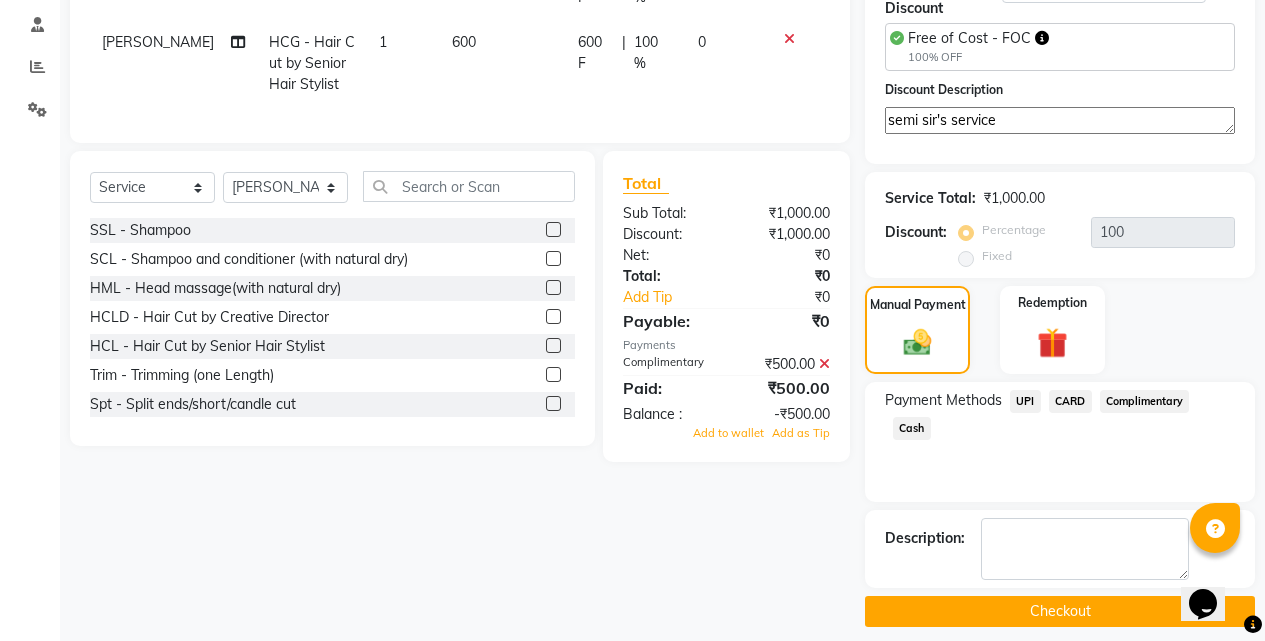 click on "Checkout" 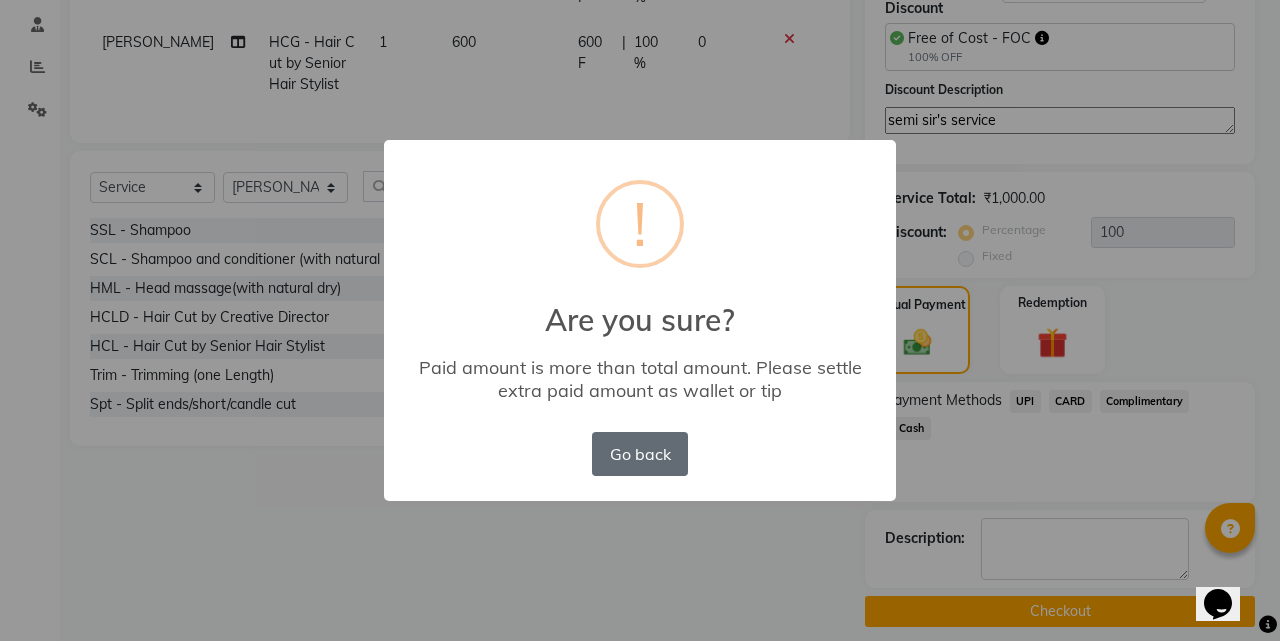 click on "Go back" at bounding box center [640, 454] 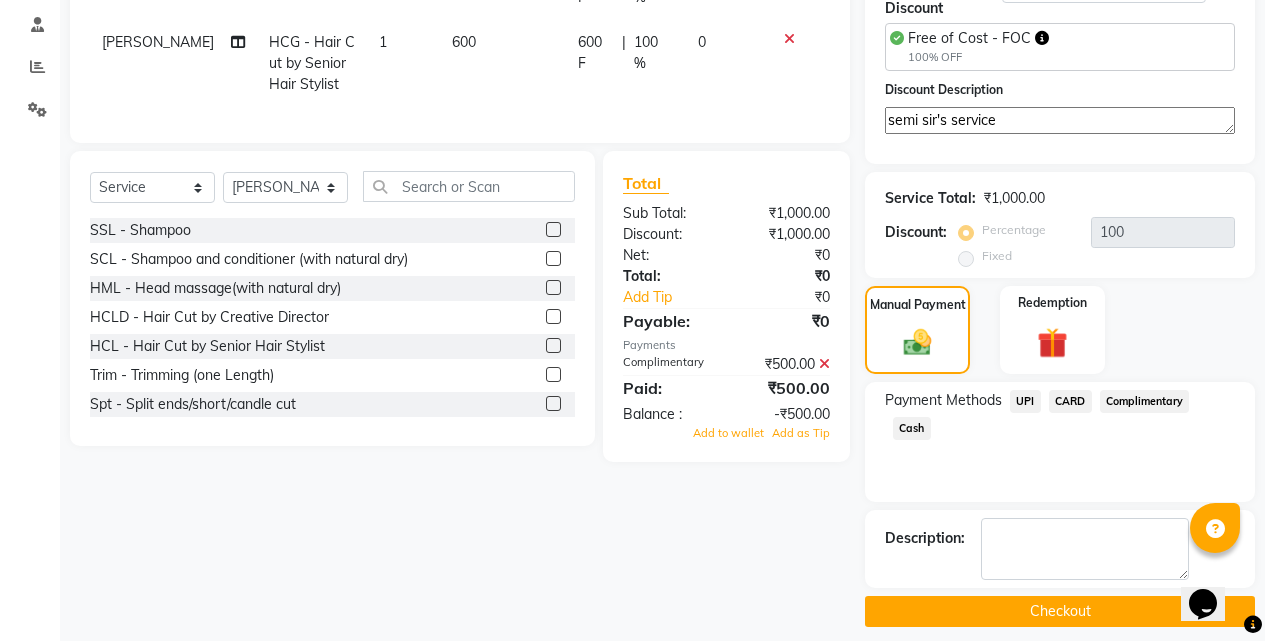 click 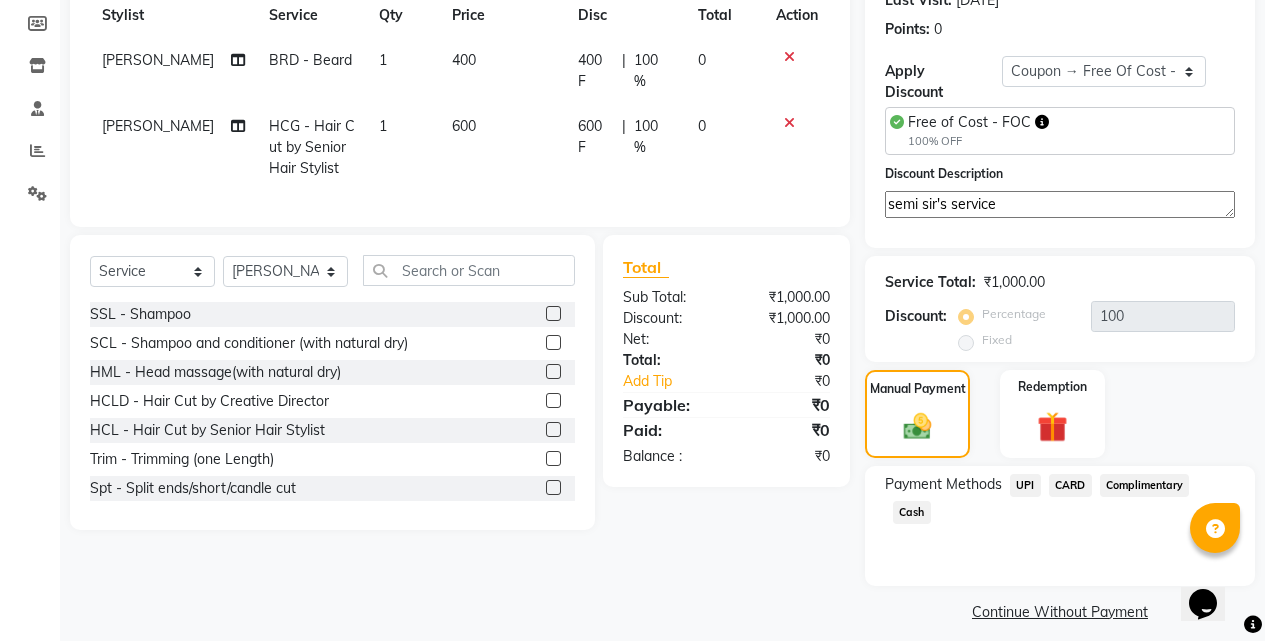click on "Complimentary" 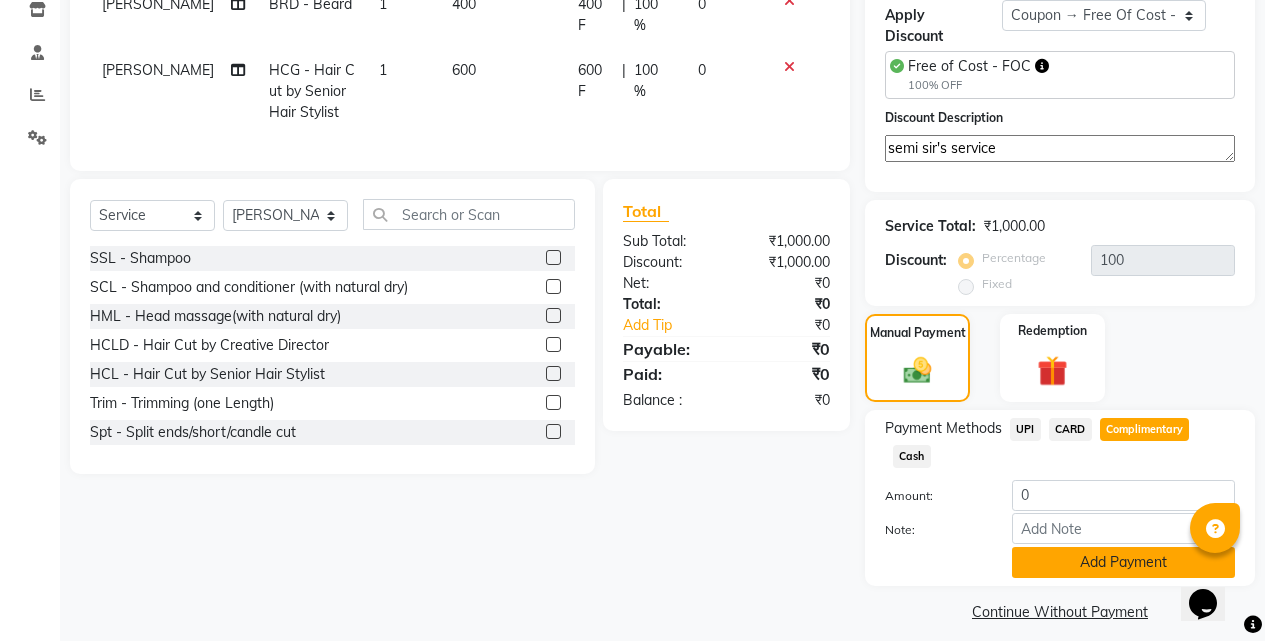 click on "Add Payment" 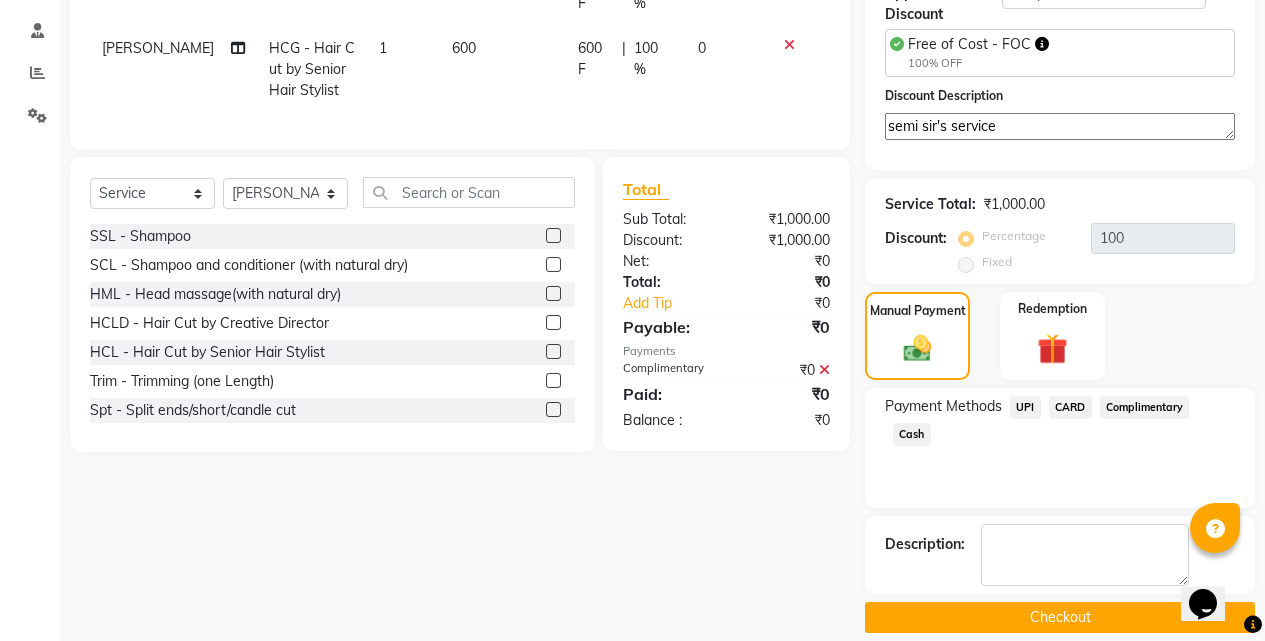 scroll, scrollTop: 376, scrollLeft: 0, axis: vertical 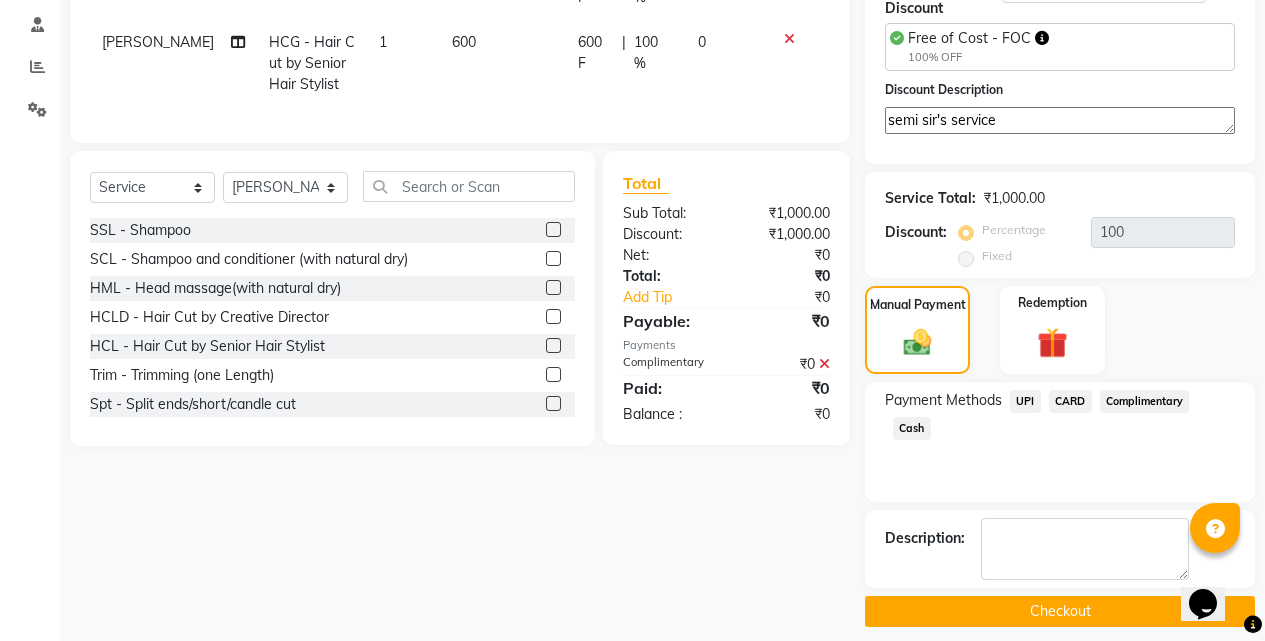 click on "Checkout" 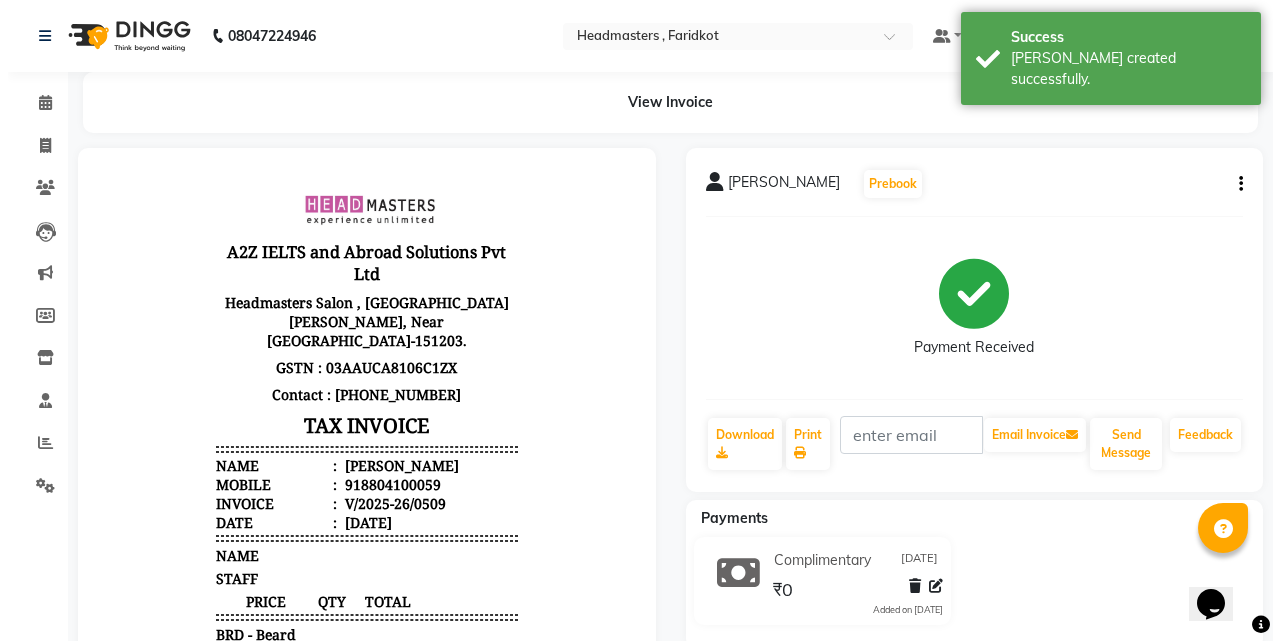 scroll, scrollTop: 0, scrollLeft: 0, axis: both 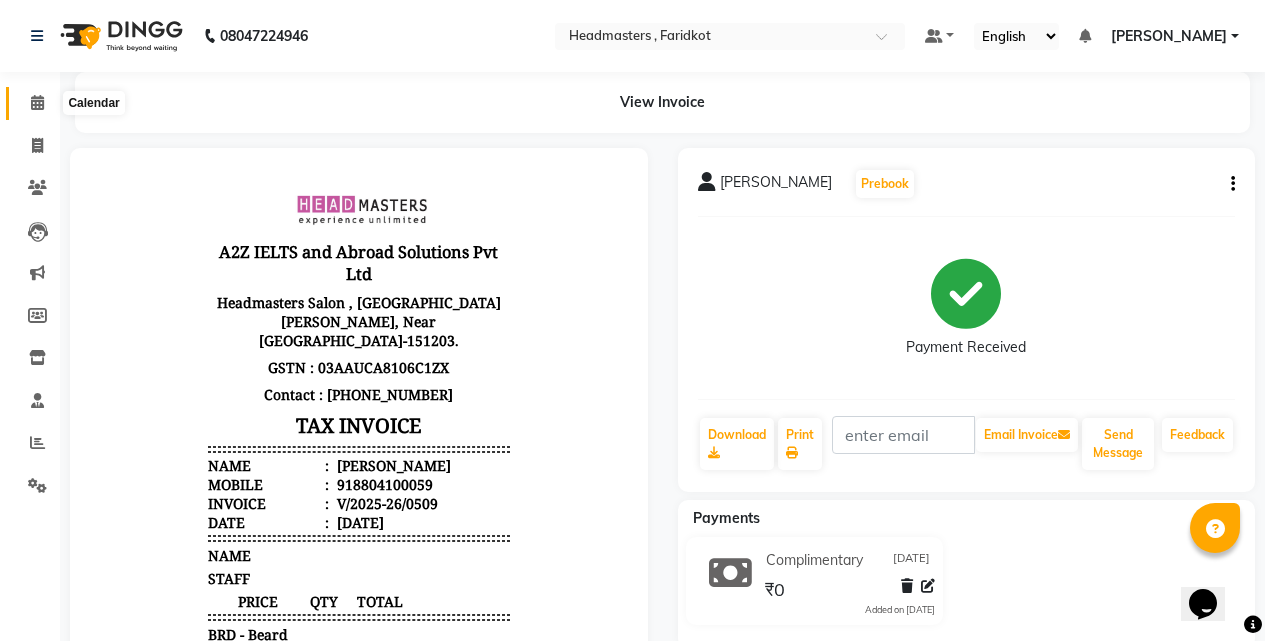 click 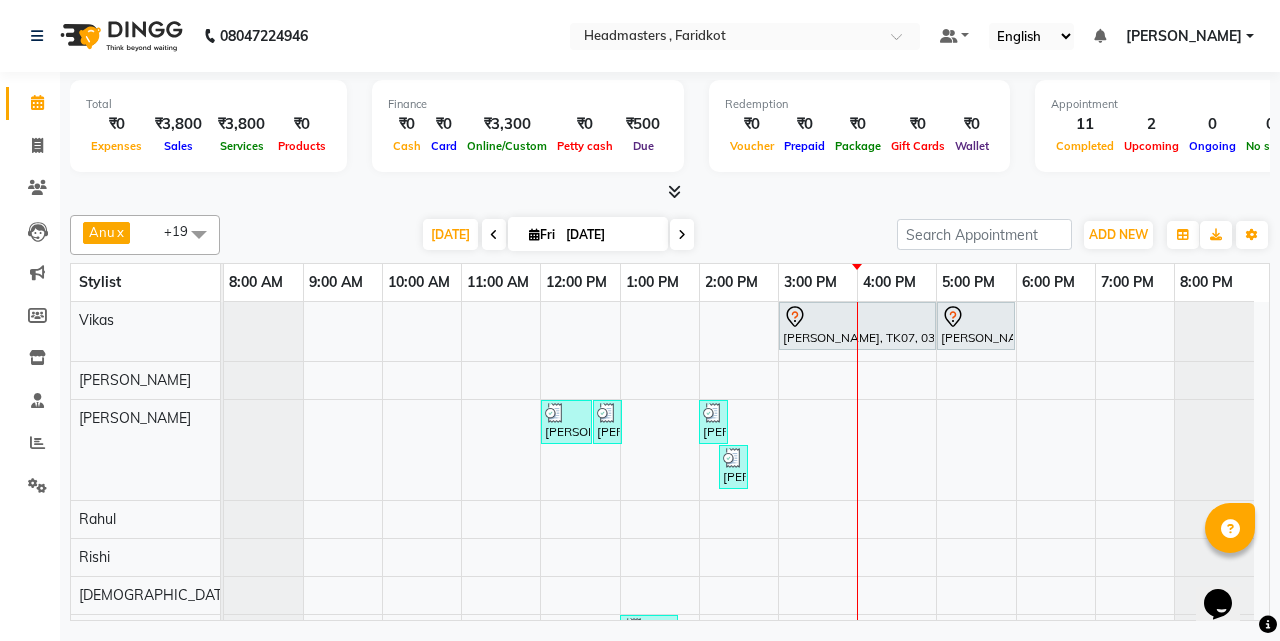 scroll, scrollTop: 79, scrollLeft: 0, axis: vertical 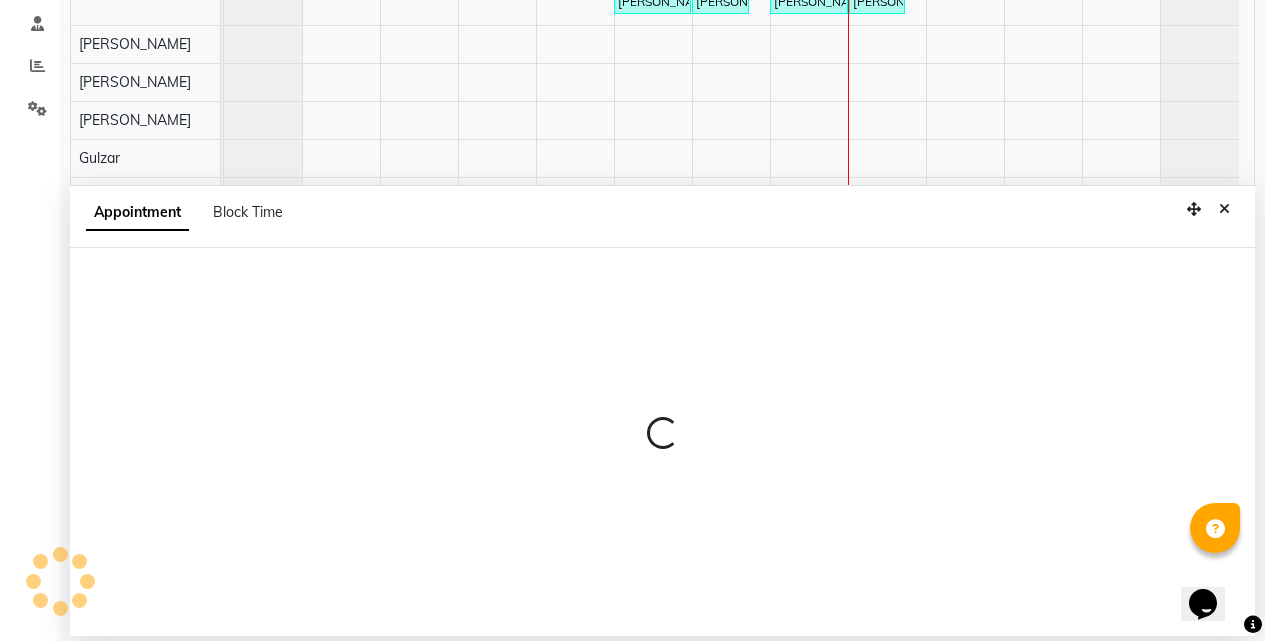 select on "76902" 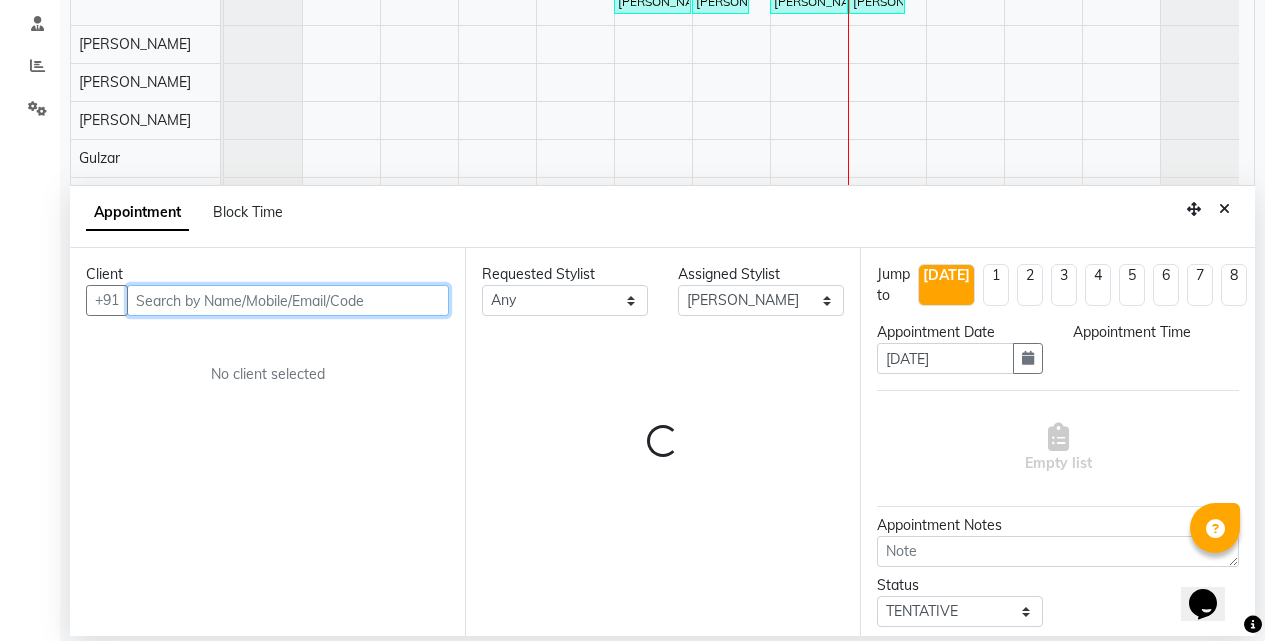 select on "900" 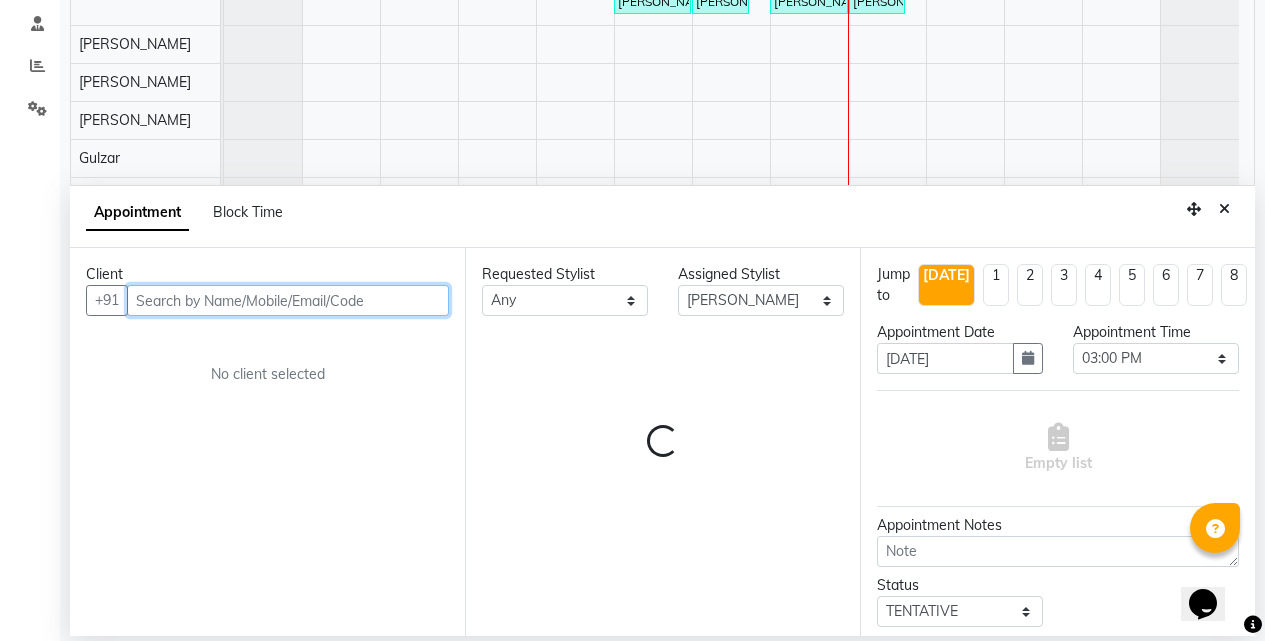 click at bounding box center [288, 300] 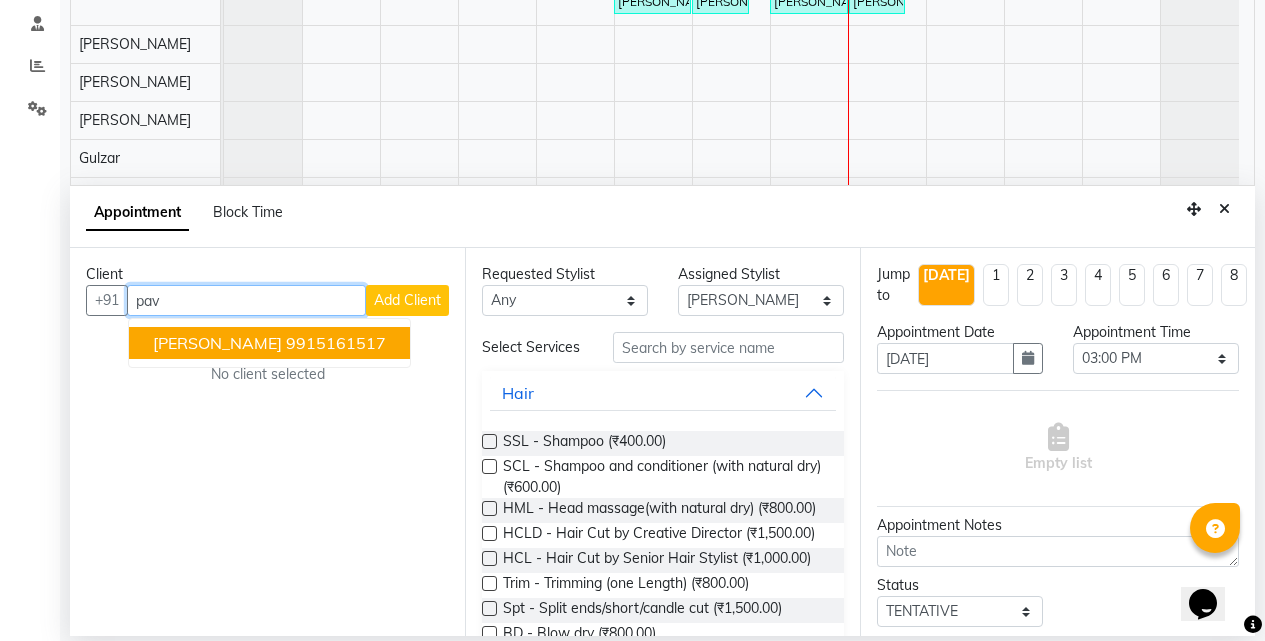 click on "9915161517" at bounding box center [336, 343] 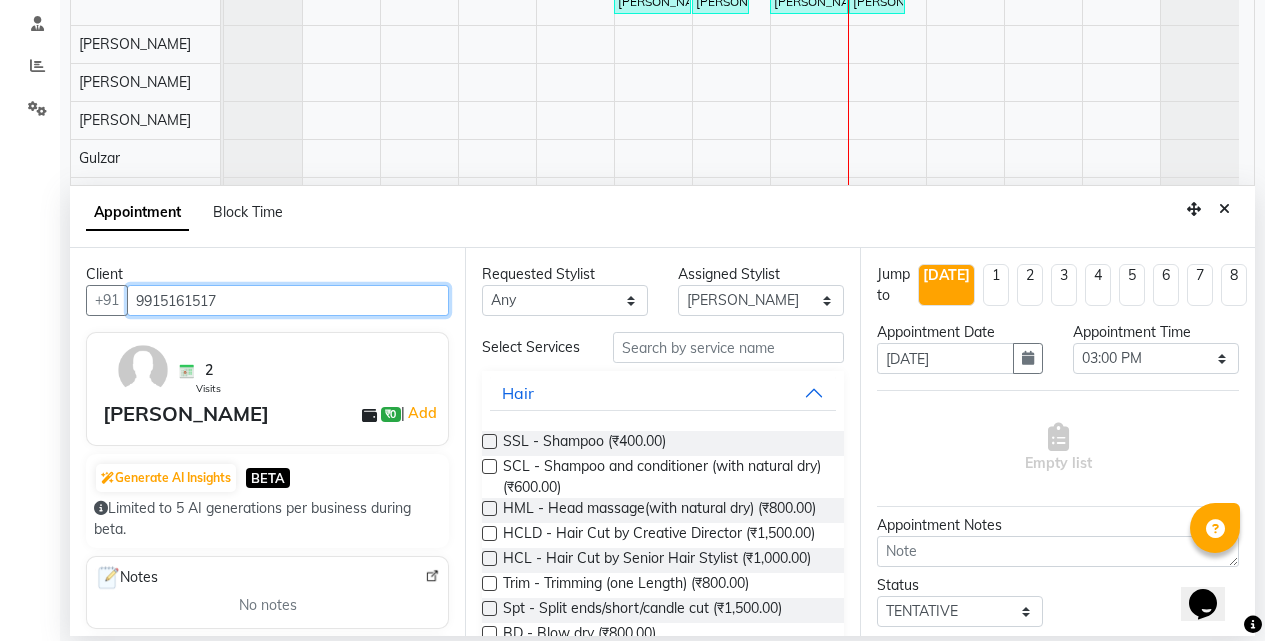 type on "9915161517" 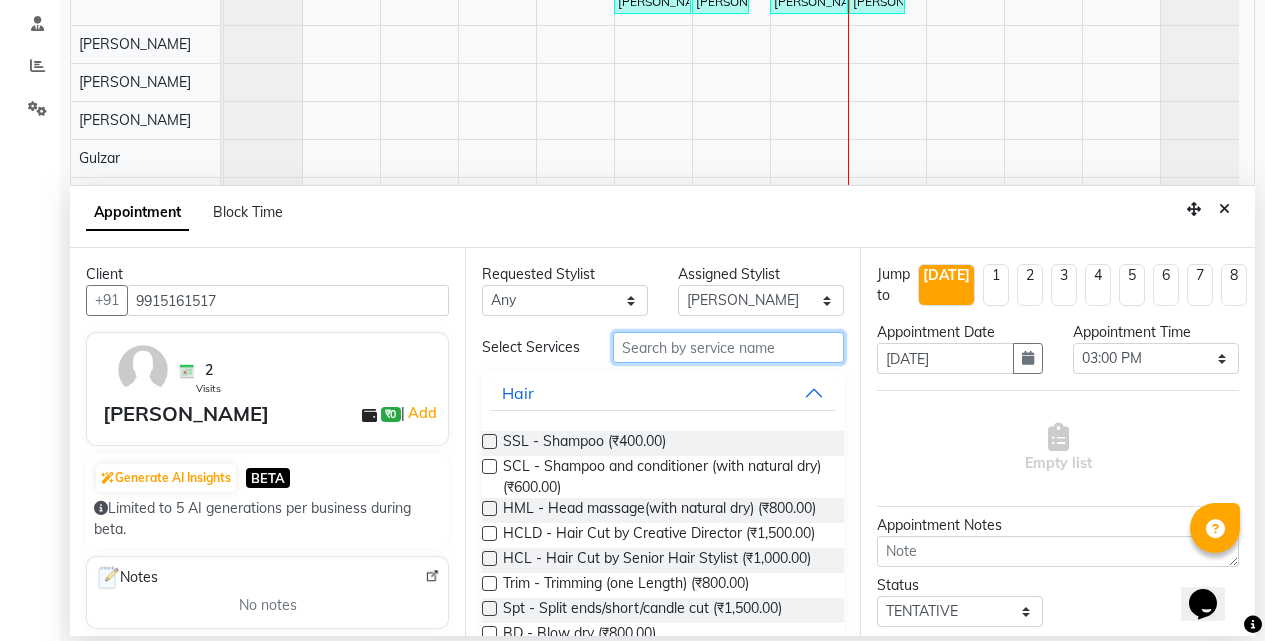 click at bounding box center [728, 347] 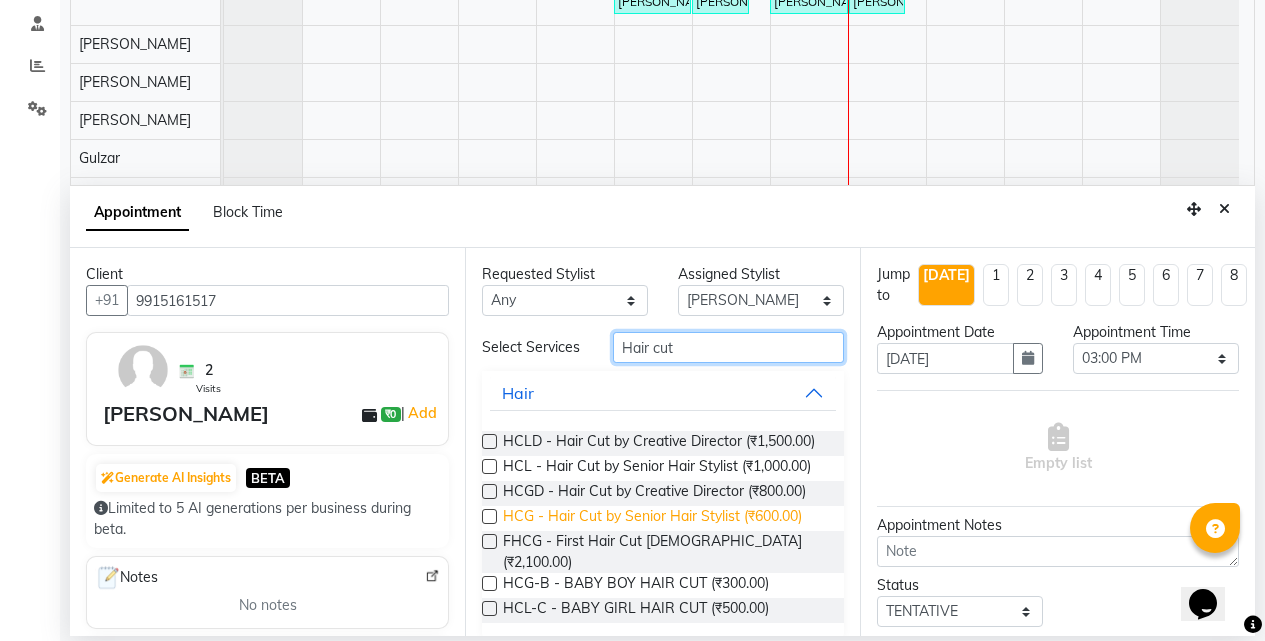 type on "Hair cut" 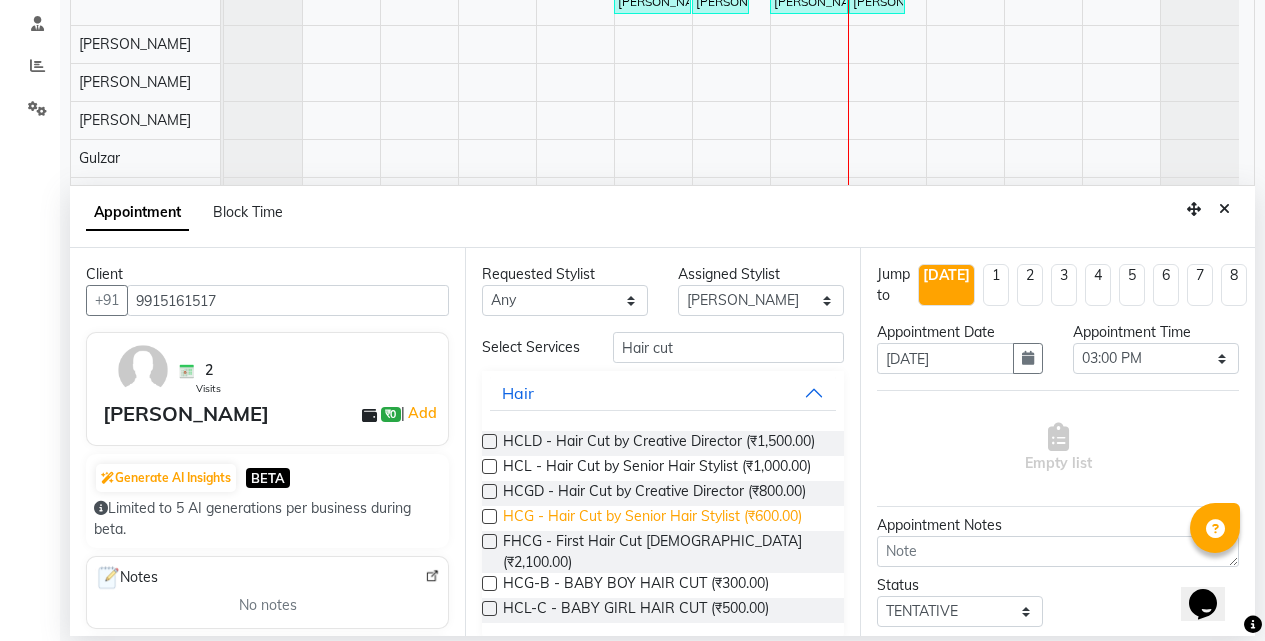 click on "HCG - Hair Cut by Senior Hair Stylist (₹600.00)" at bounding box center (652, 518) 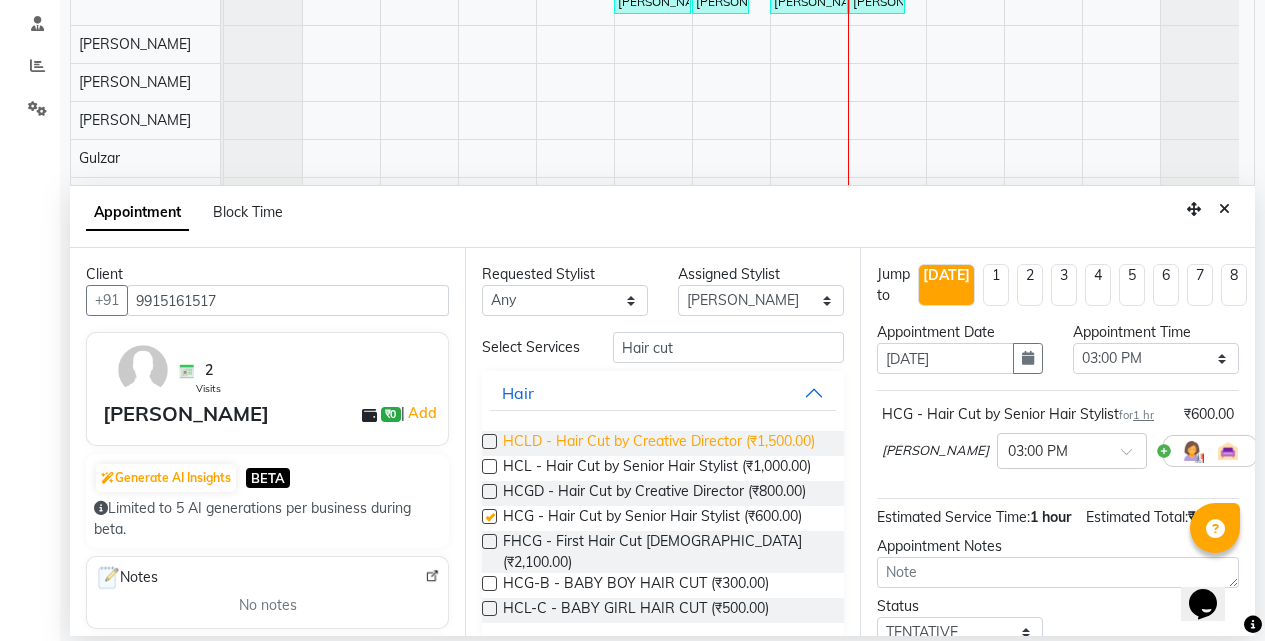 checkbox on "false" 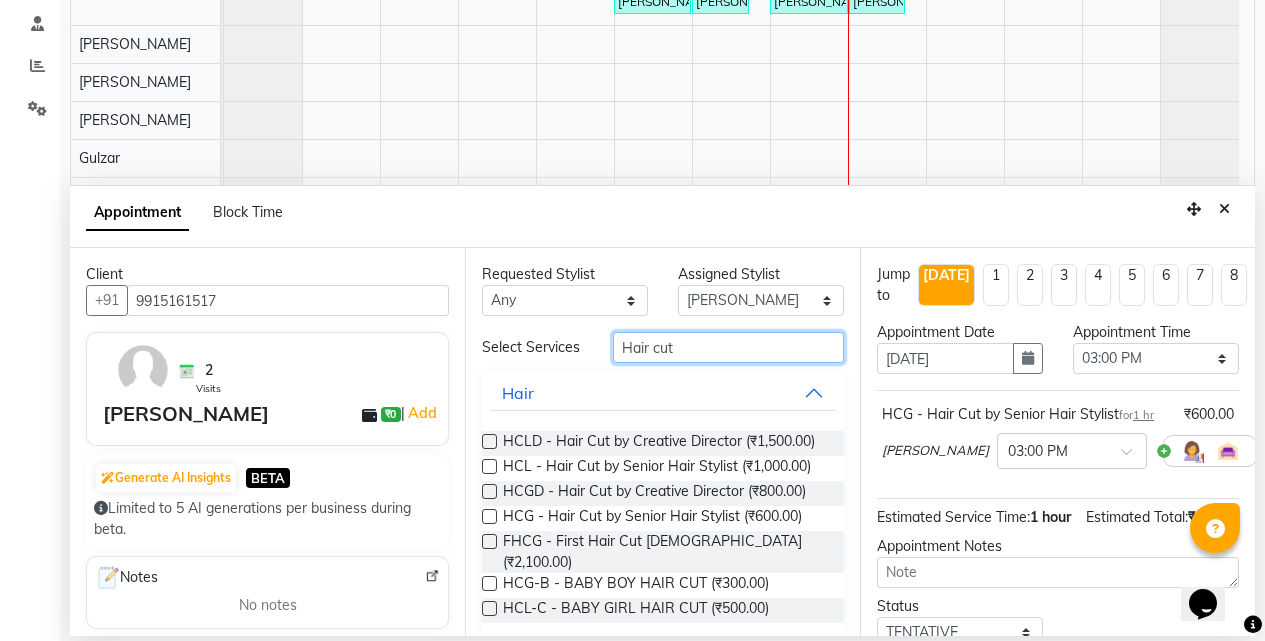 click on "Hair cut" at bounding box center [728, 347] 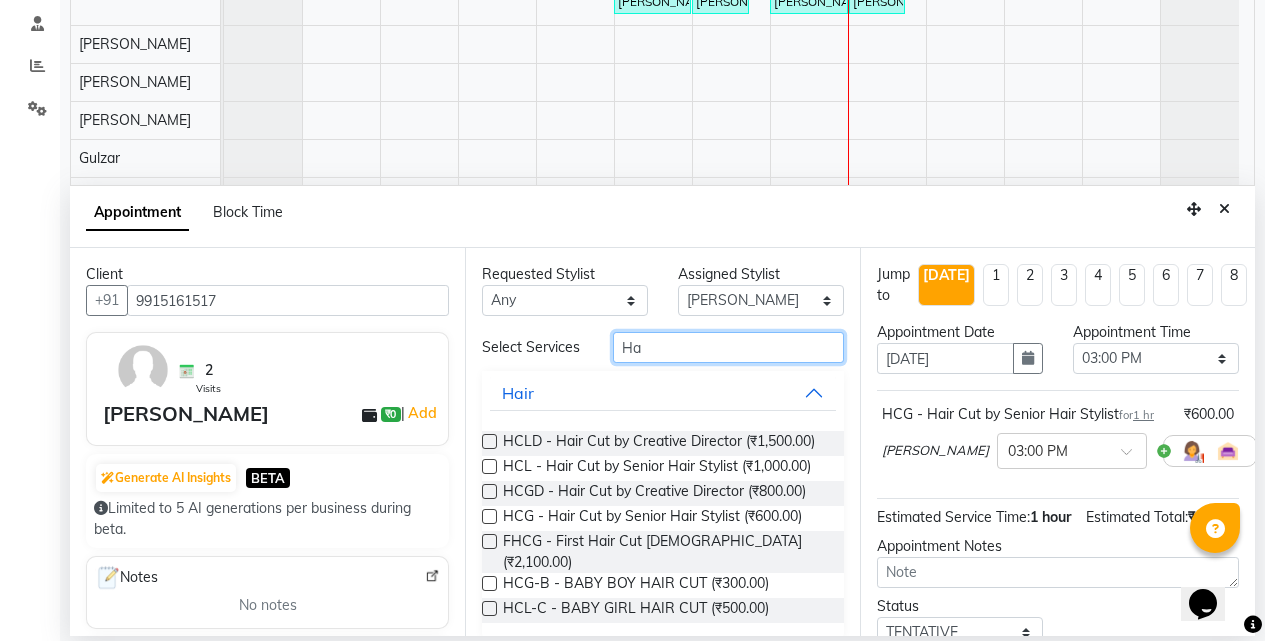 type on "H" 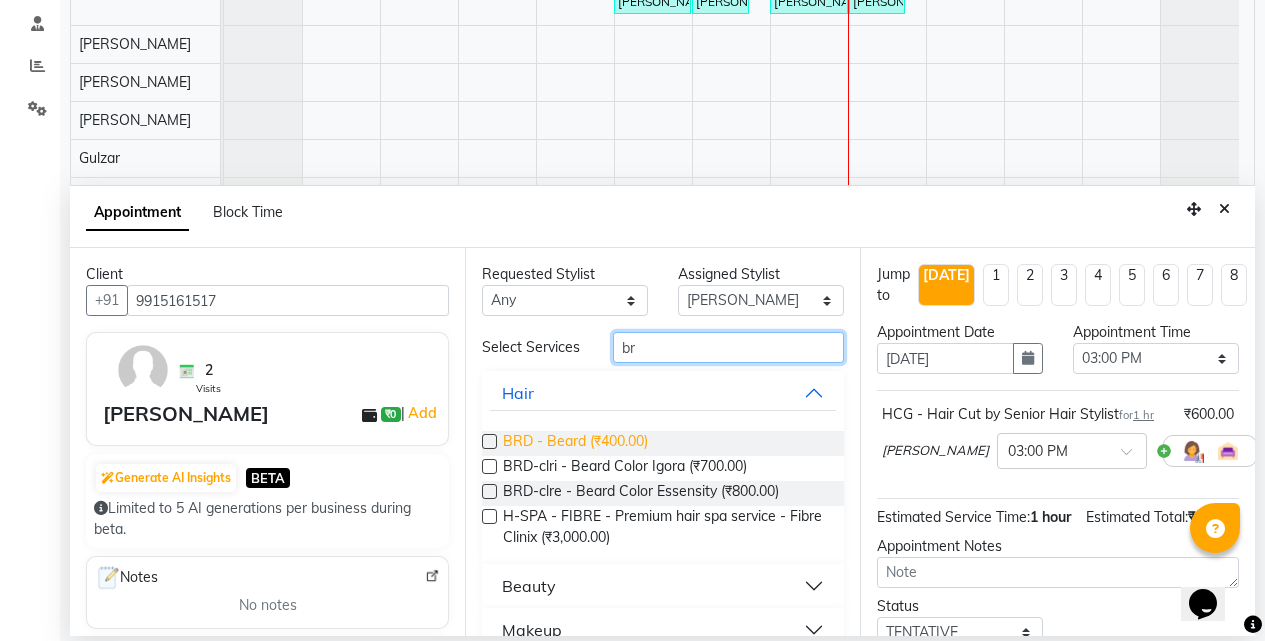 type on "br" 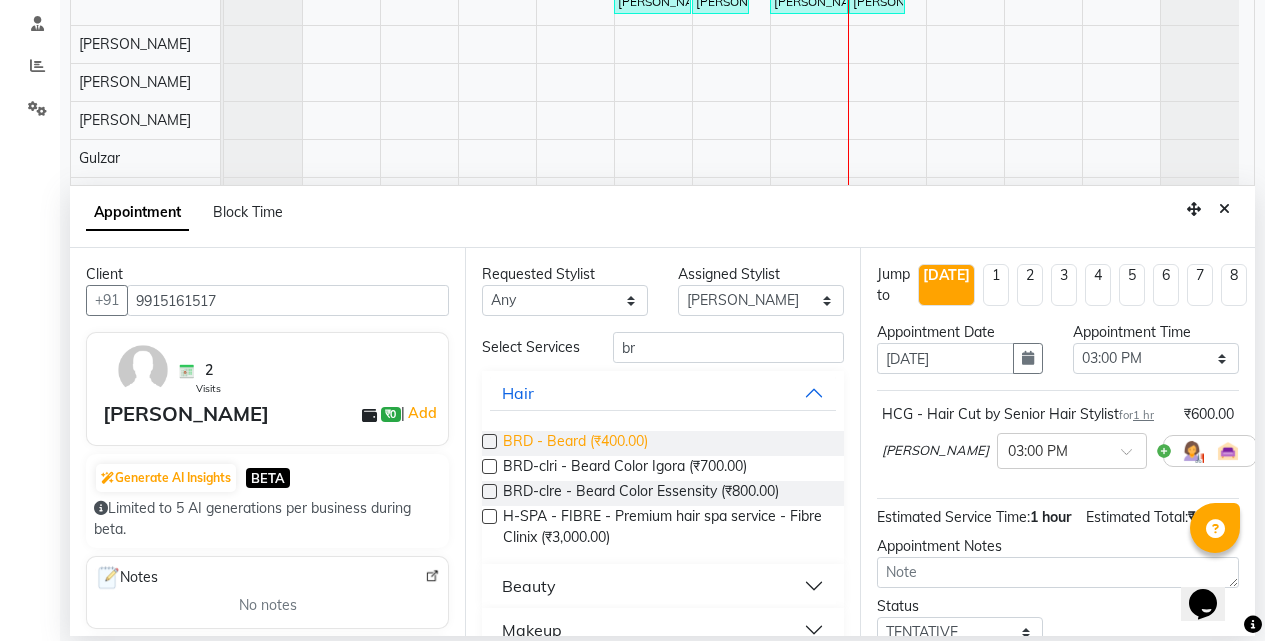 click on "BRD - Beard (₹400.00)" at bounding box center [575, 443] 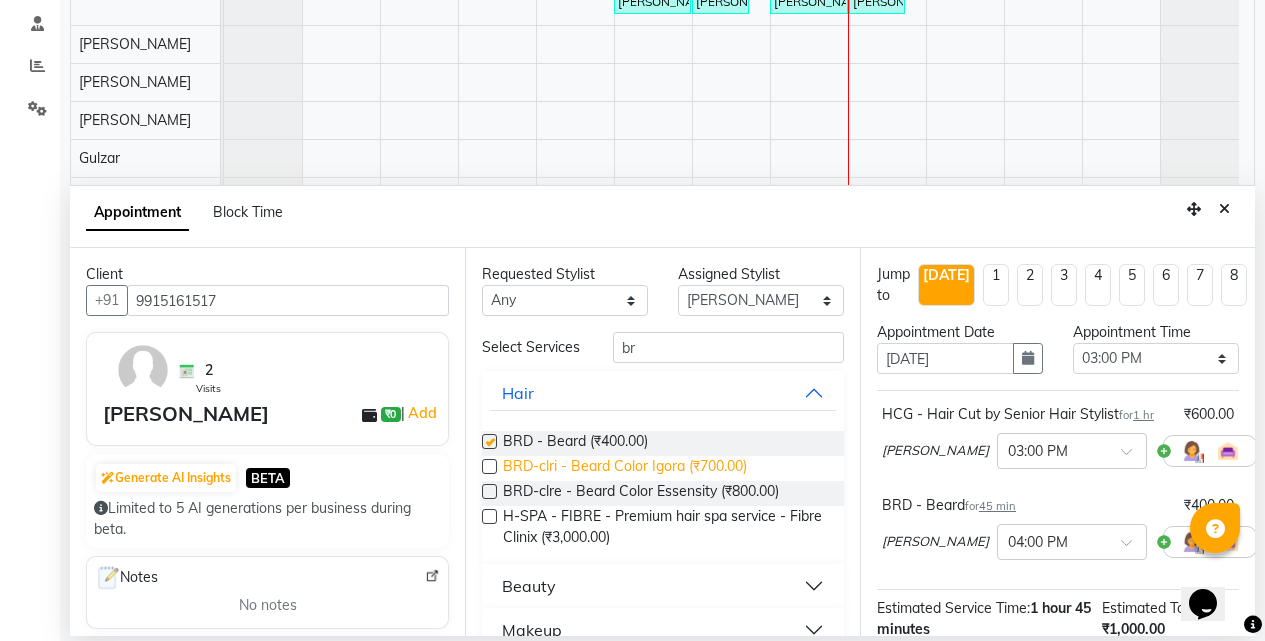 checkbox on "false" 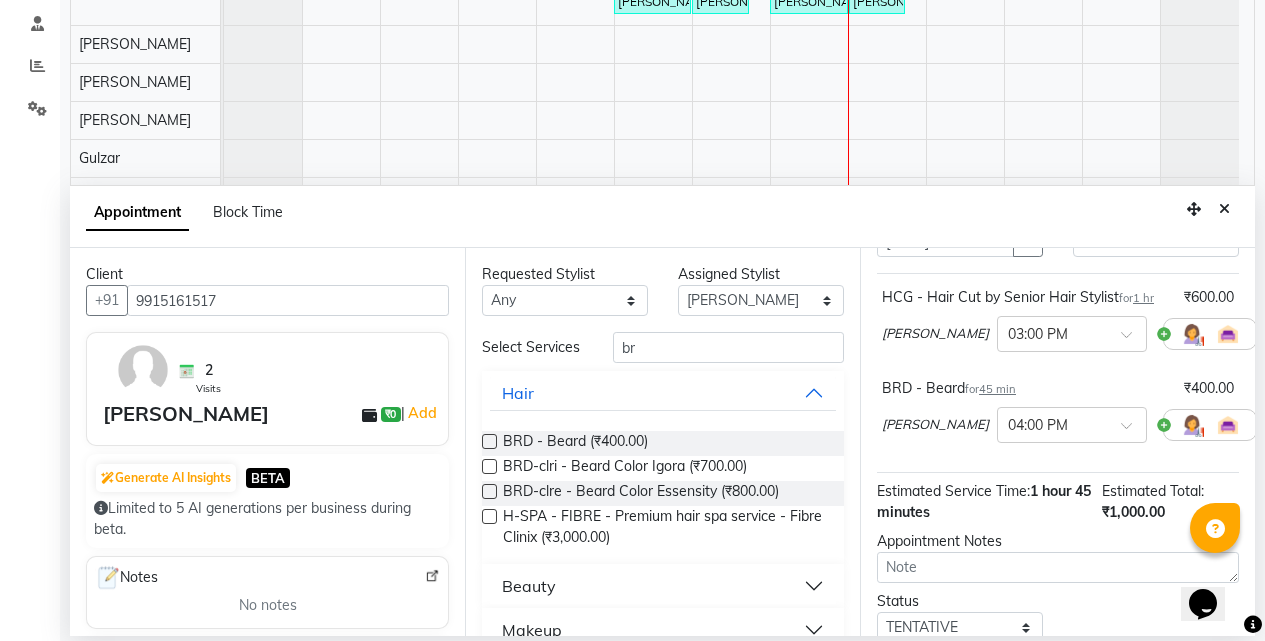scroll, scrollTop: 253, scrollLeft: 0, axis: vertical 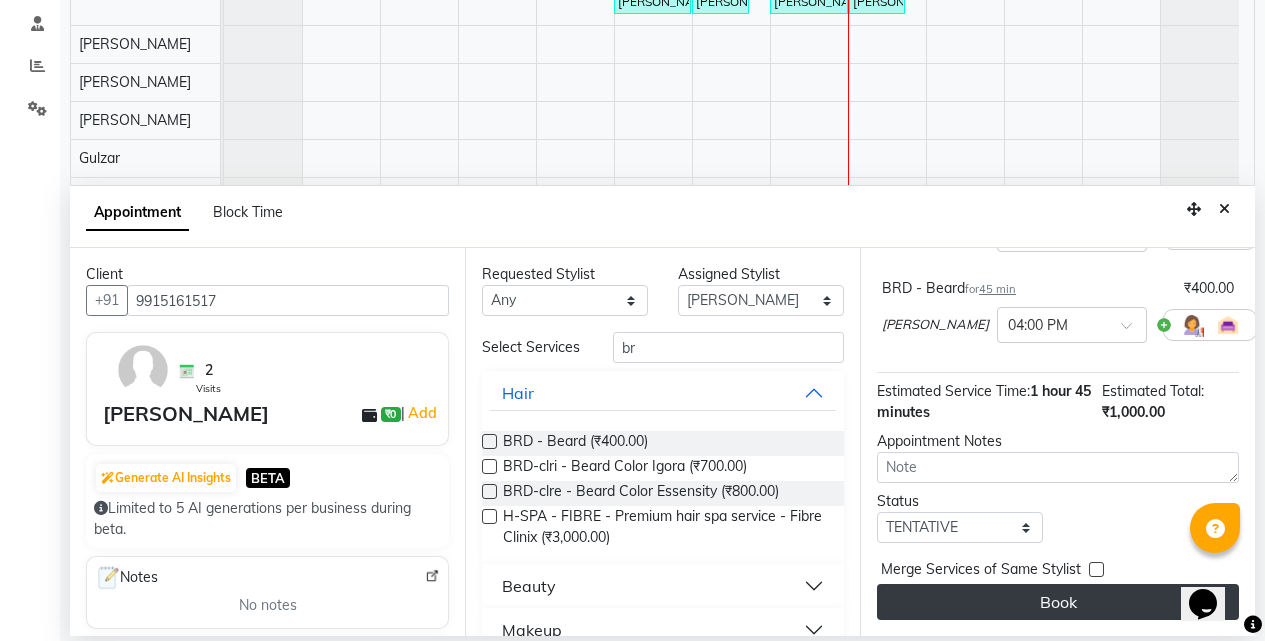click on "Book" at bounding box center [1058, 602] 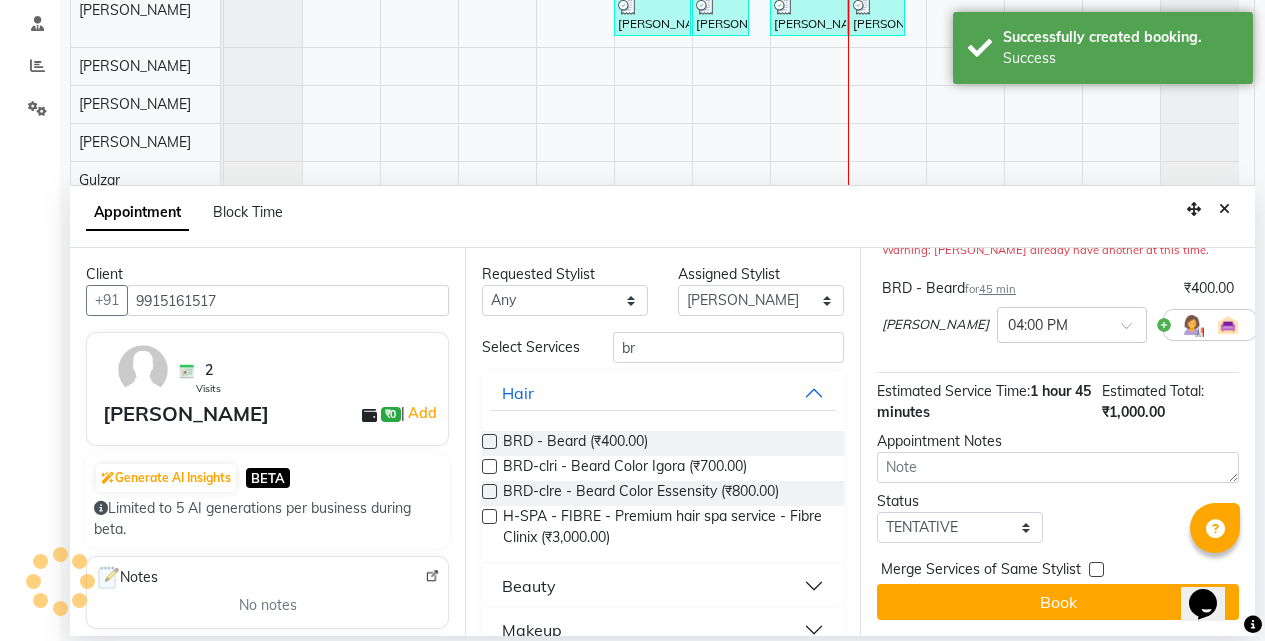 scroll, scrollTop: 0, scrollLeft: 0, axis: both 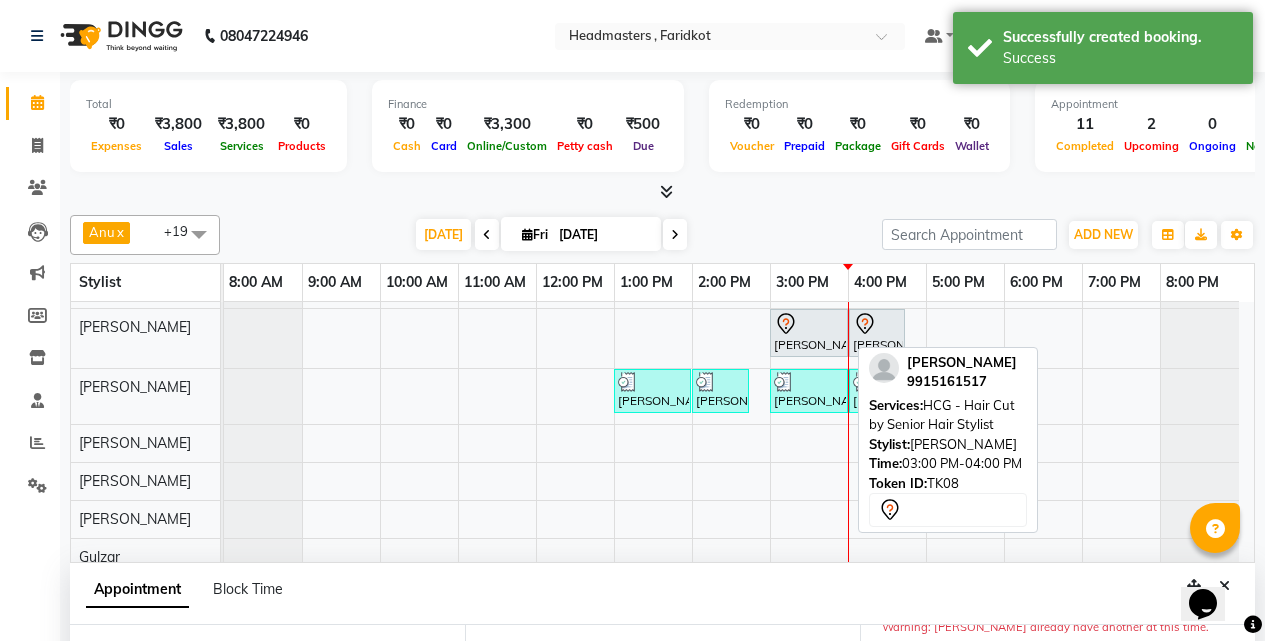 click on "[PERSON_NAME], TK08, 03:00 PM-04:00 PM, HCG - Hair Cut by Senior Hair Stylist" at bounding box center [809, 333] 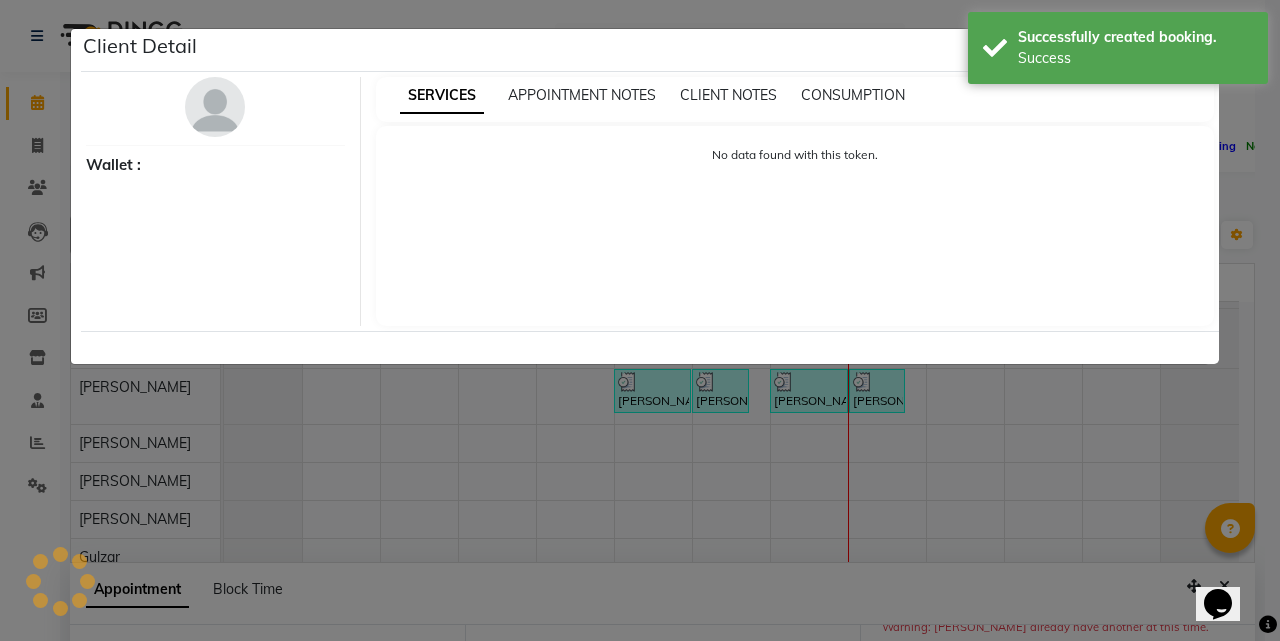 select on "7" 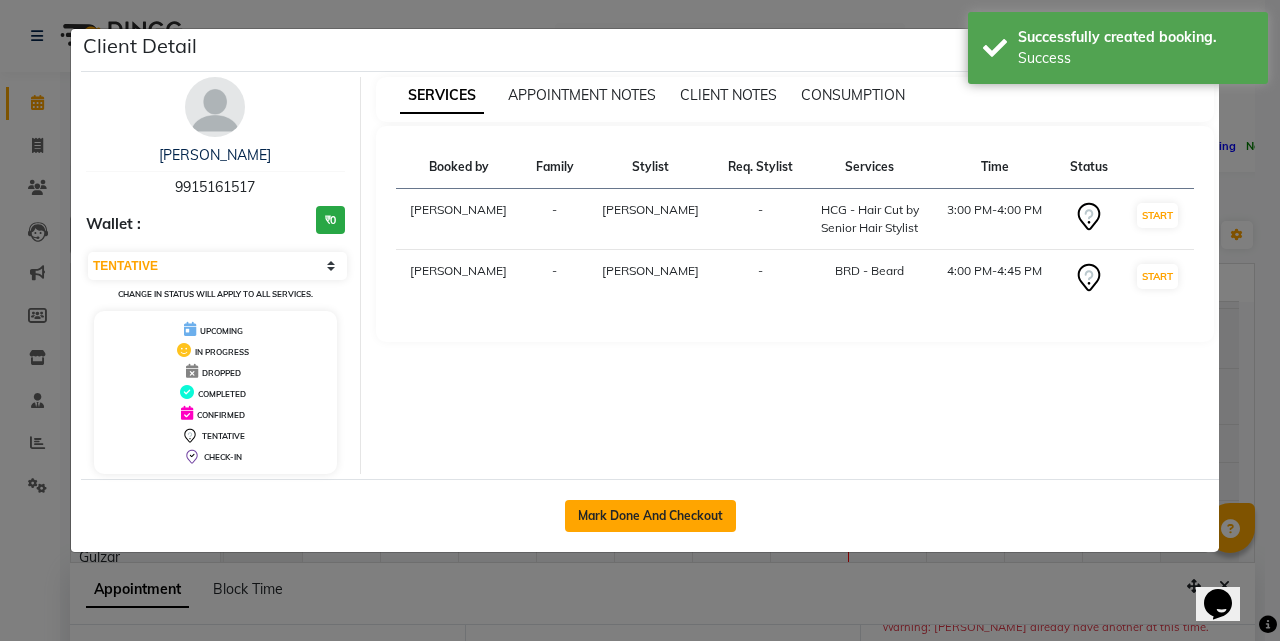click on "Mark Done And Checkout" 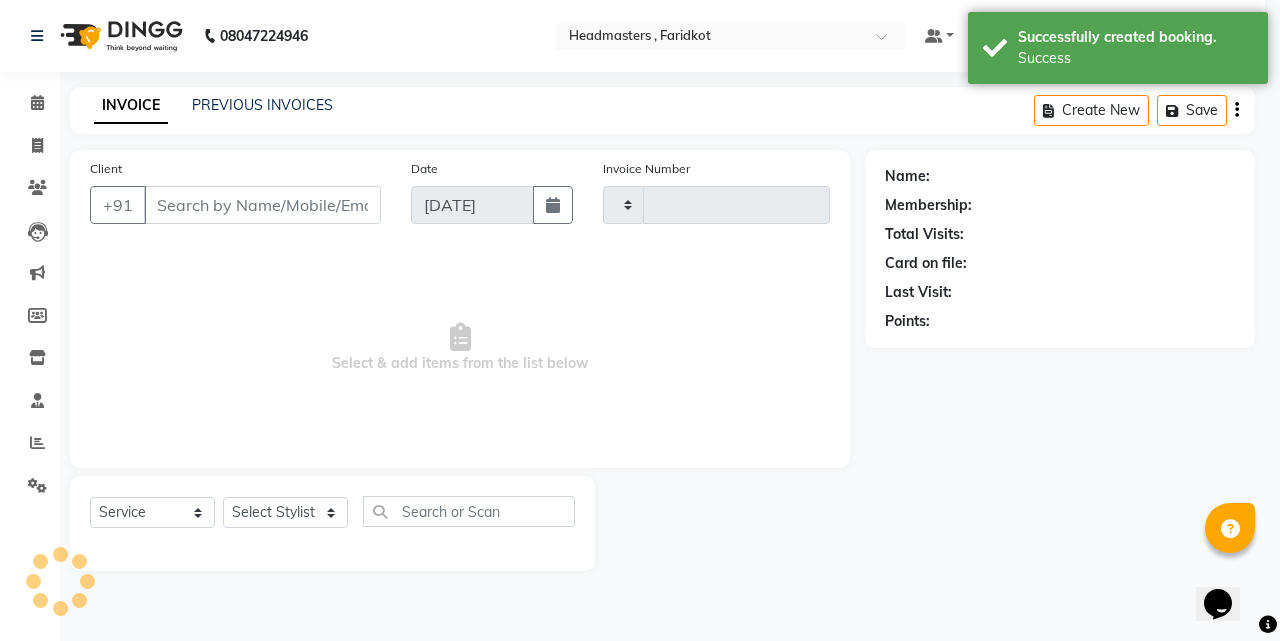 type on "0510" 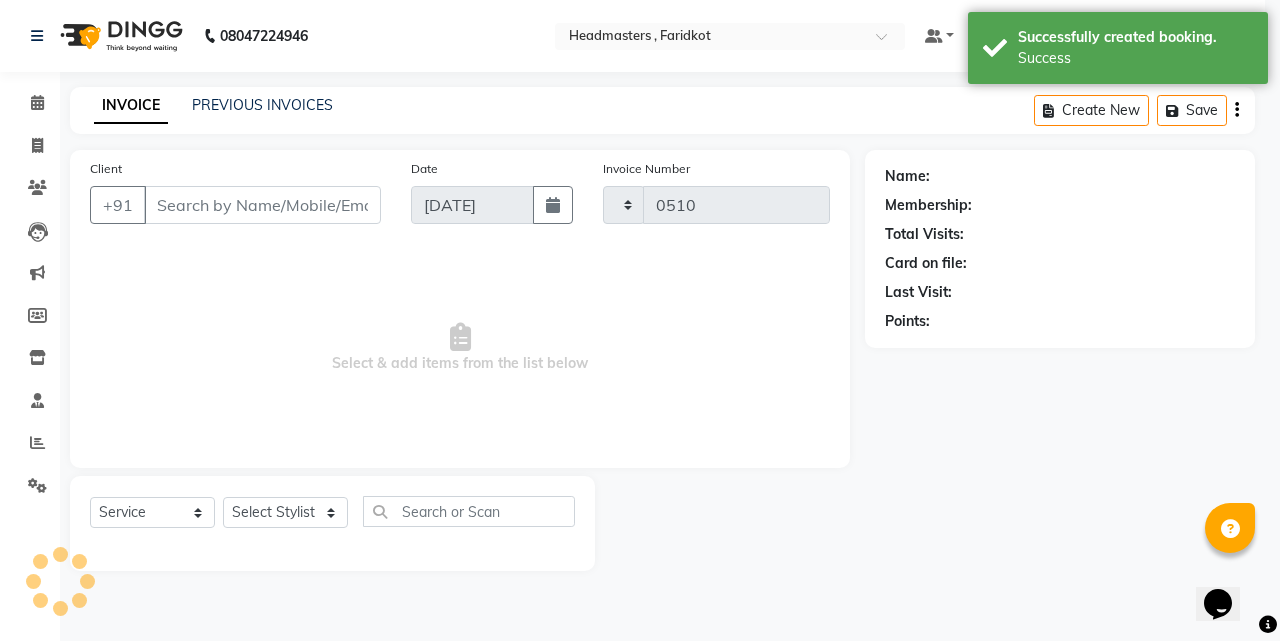 select on "7919" 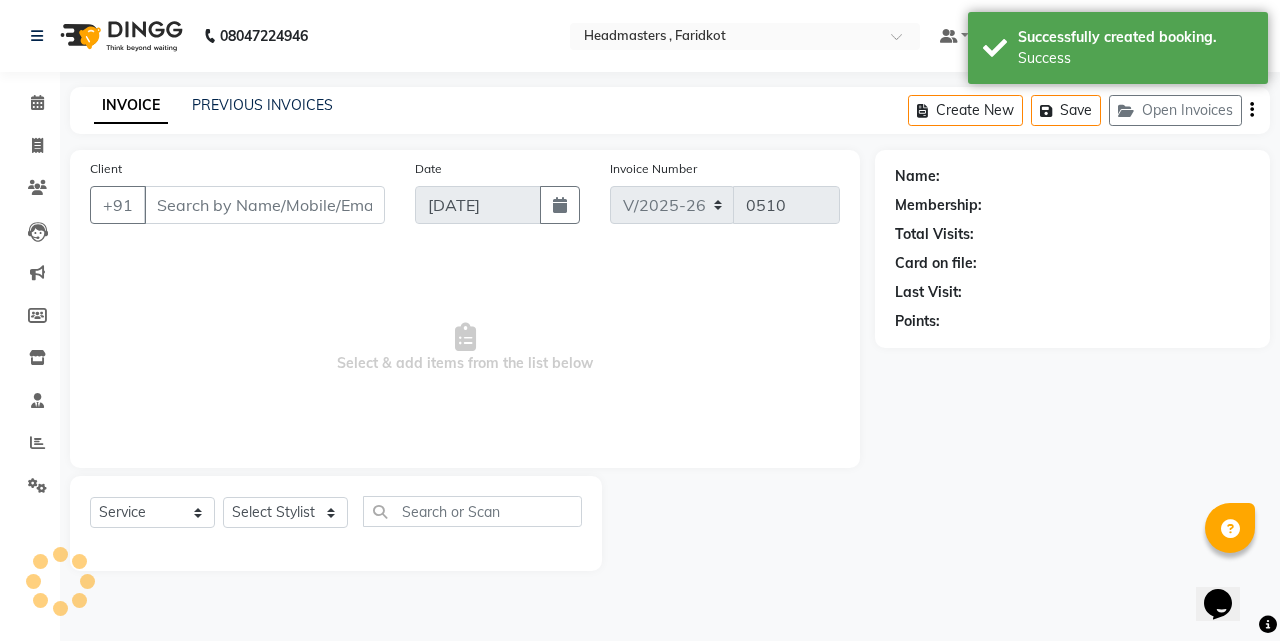 type on "9915161517" 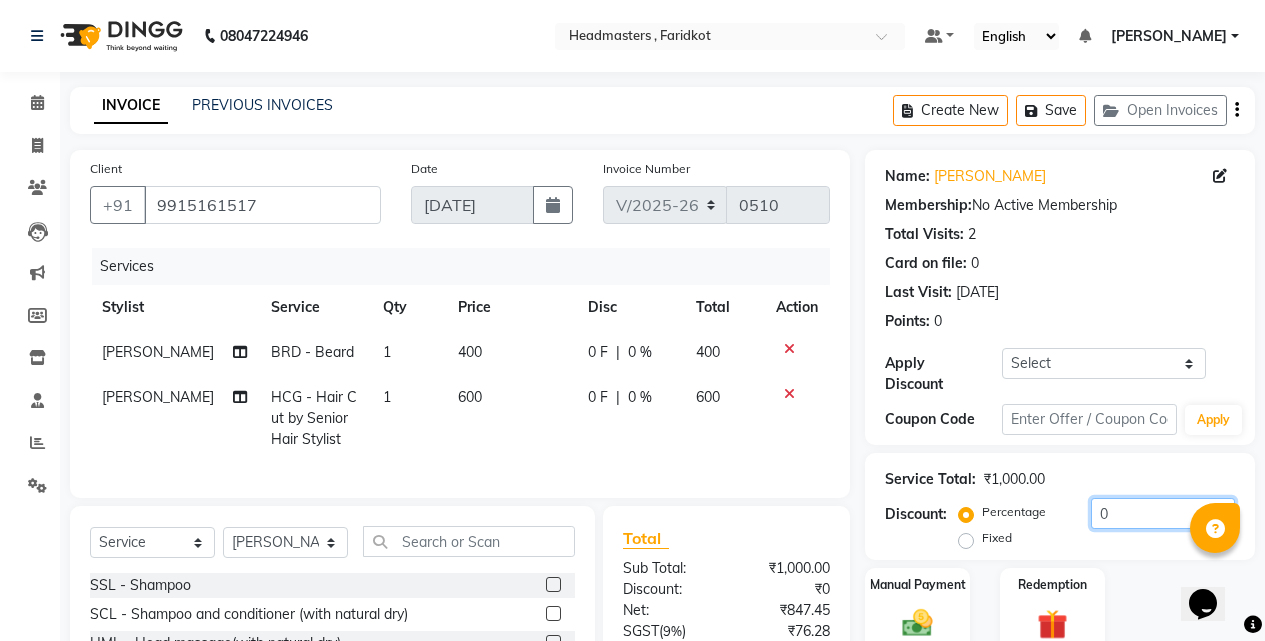 click on "0" 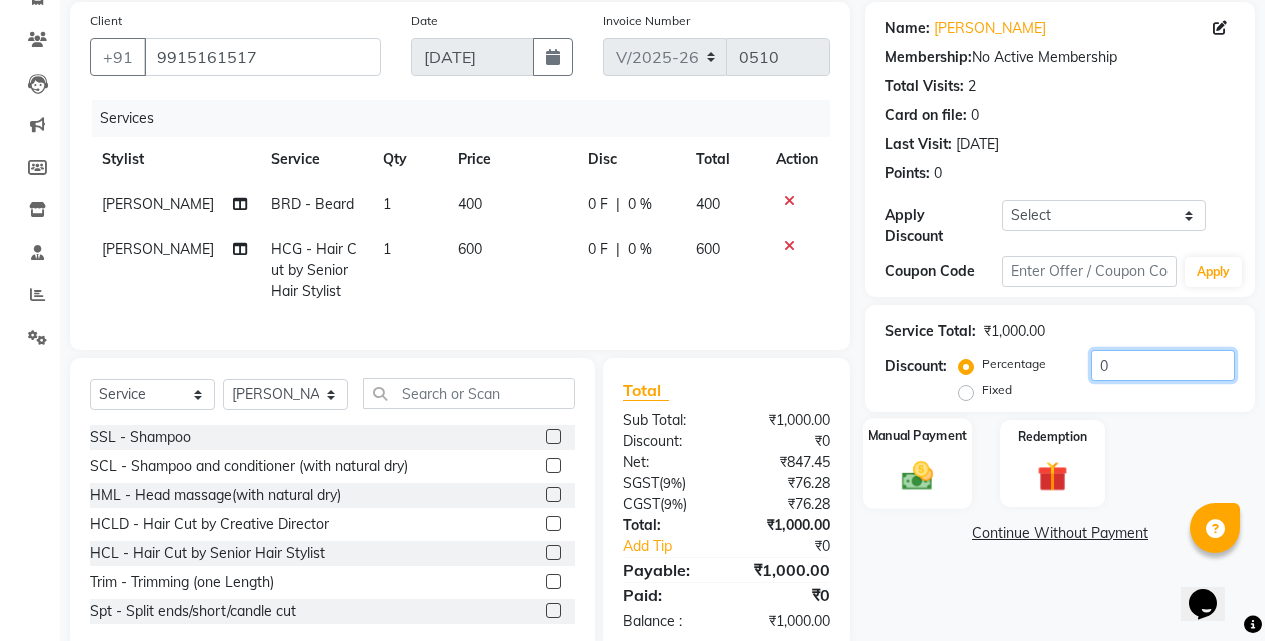 scroll, scrollTop: 200, scrollLeft: 0, axis: vertical 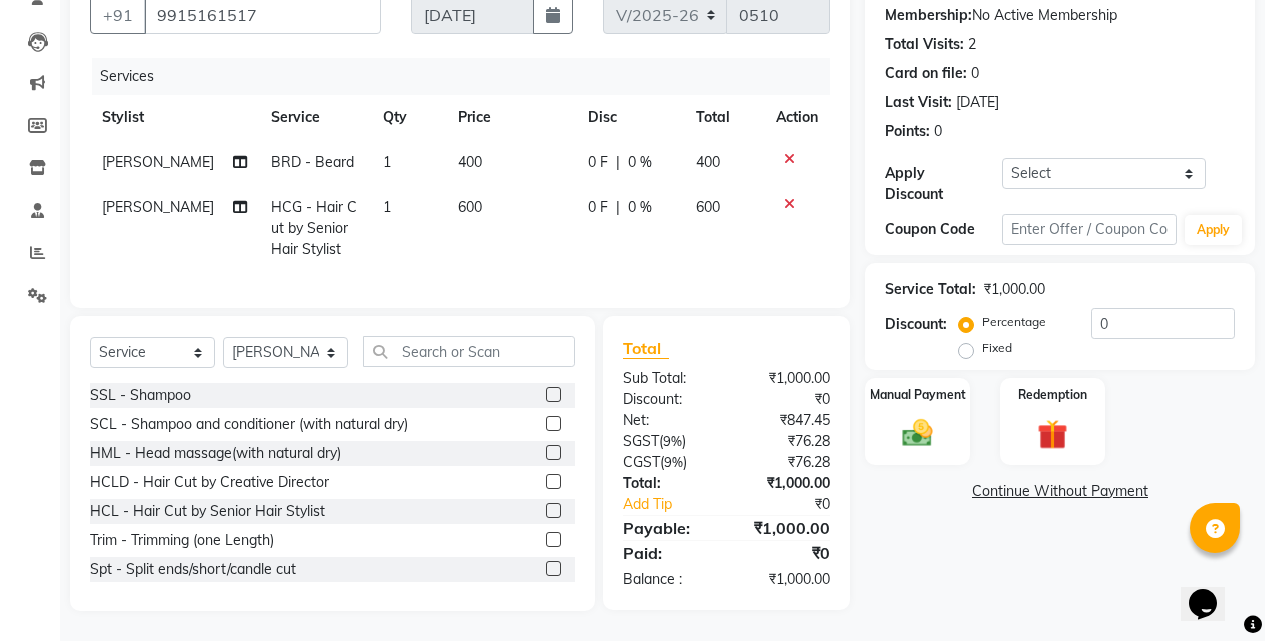click on "Fixed" 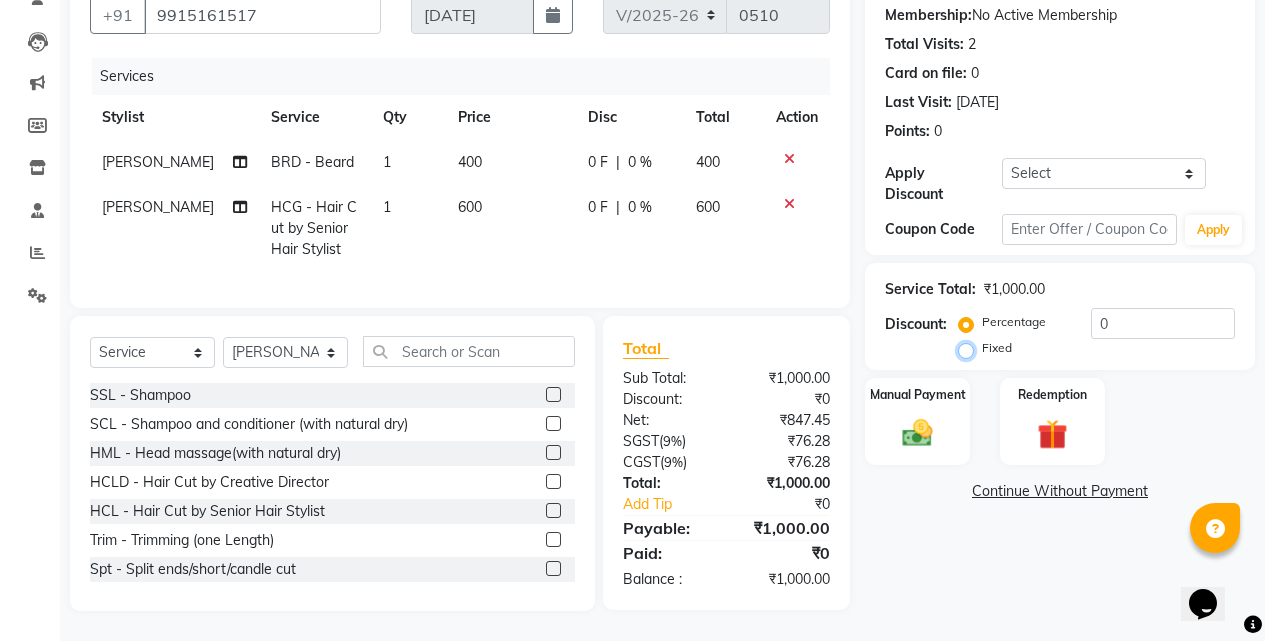 click on "Fixed" at bounding box center [970, 348] 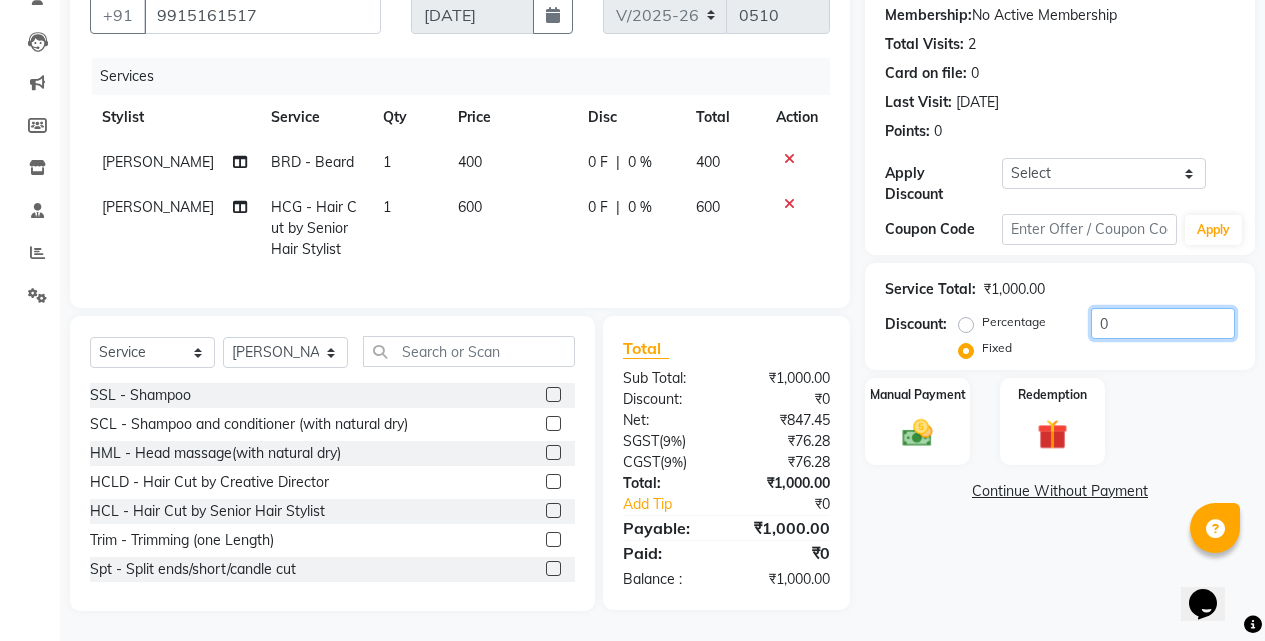 click on "0" 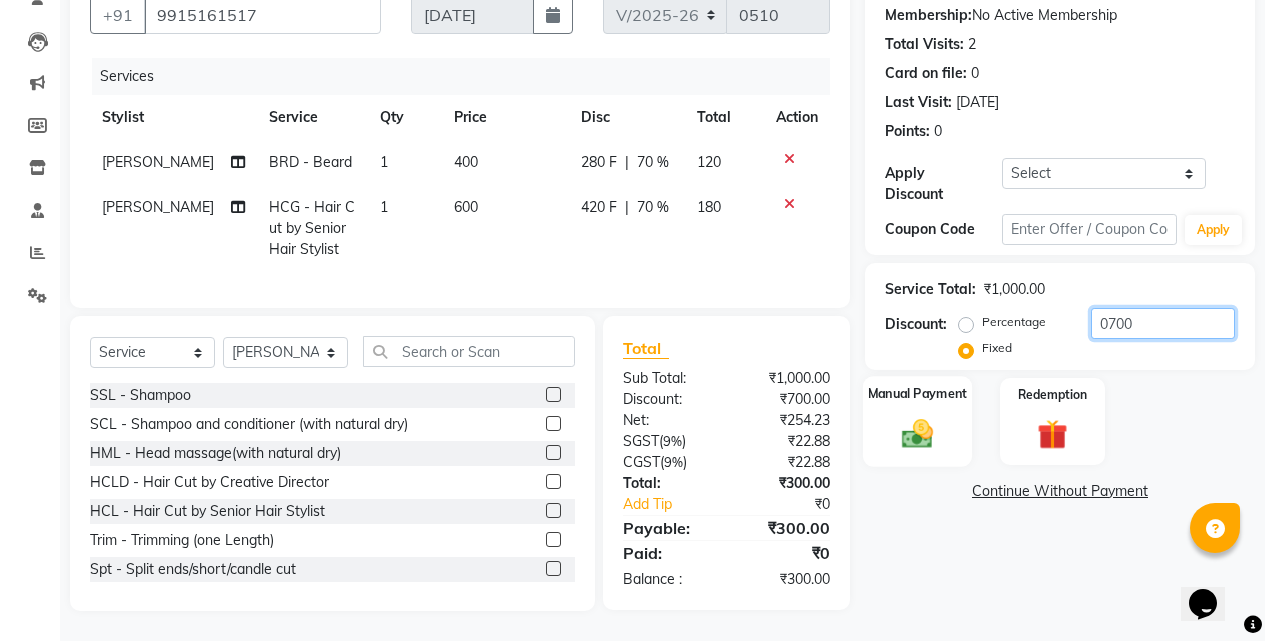 type on "0700" 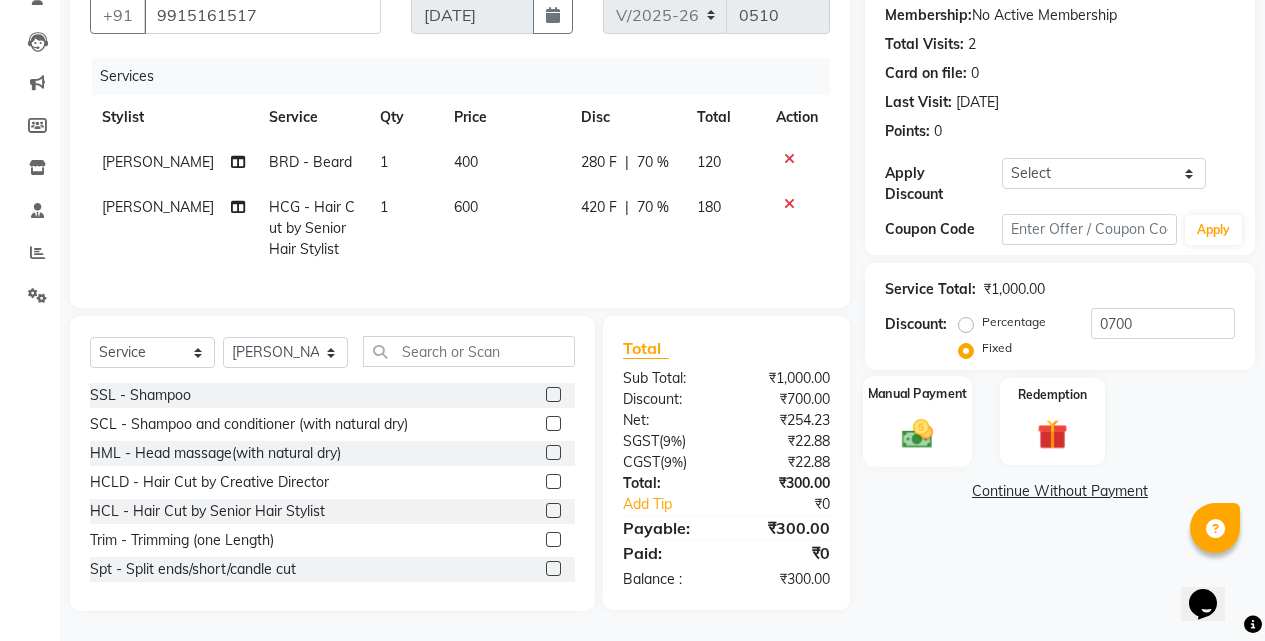 click 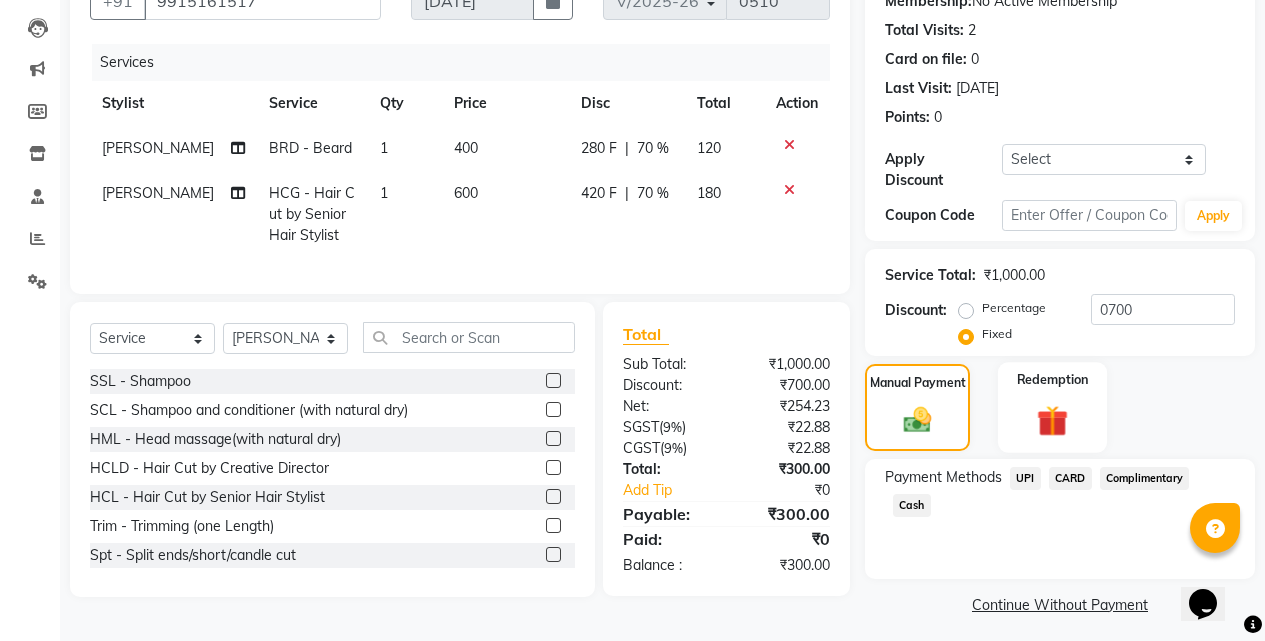 scroll, scrollTop: 205, scrollLeft: 0, axis: vertical 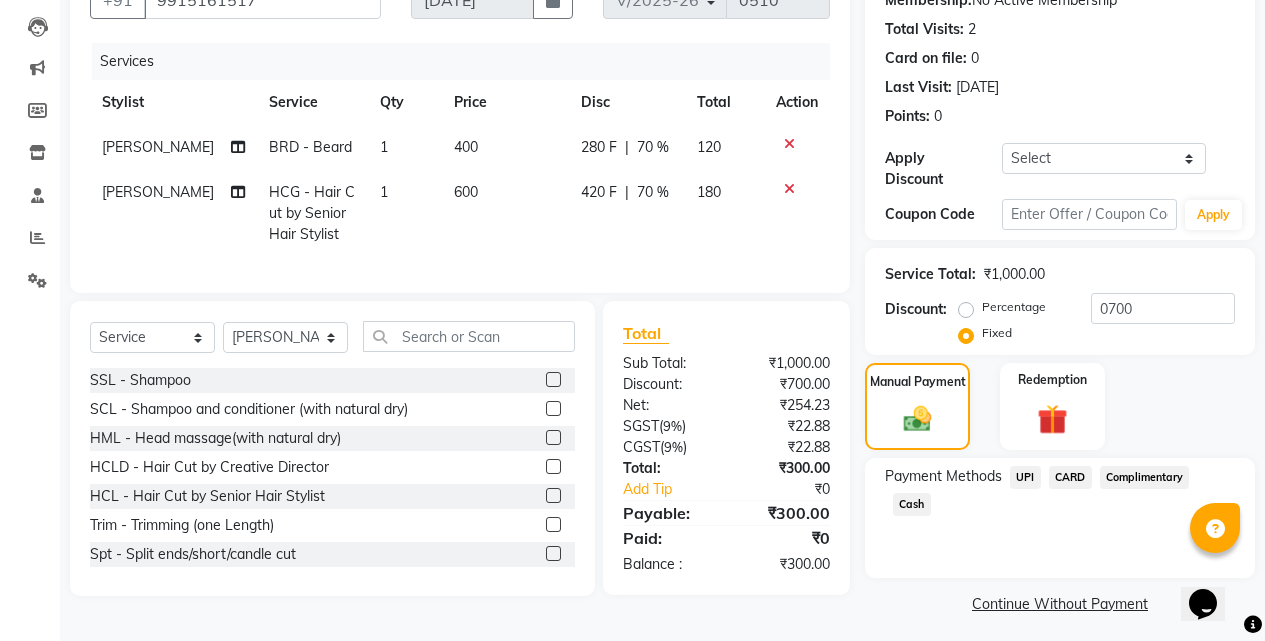 click on "UPI" 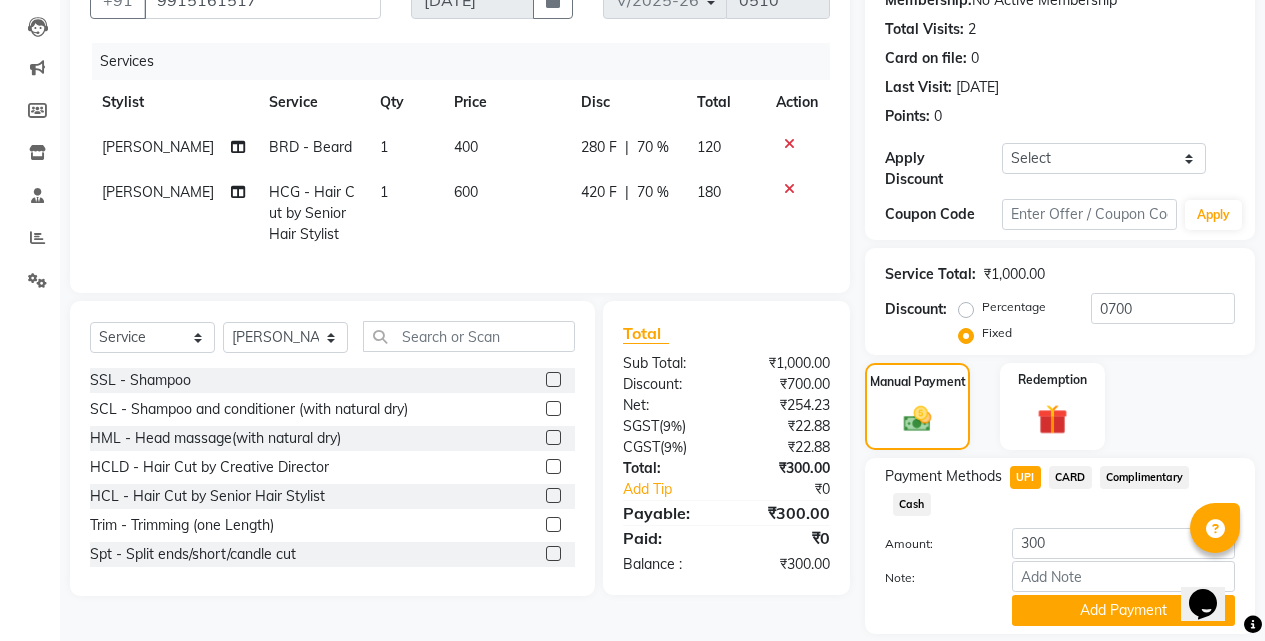 scroll, scrollTop: 253, scrollLeft: 0, axis: vertical 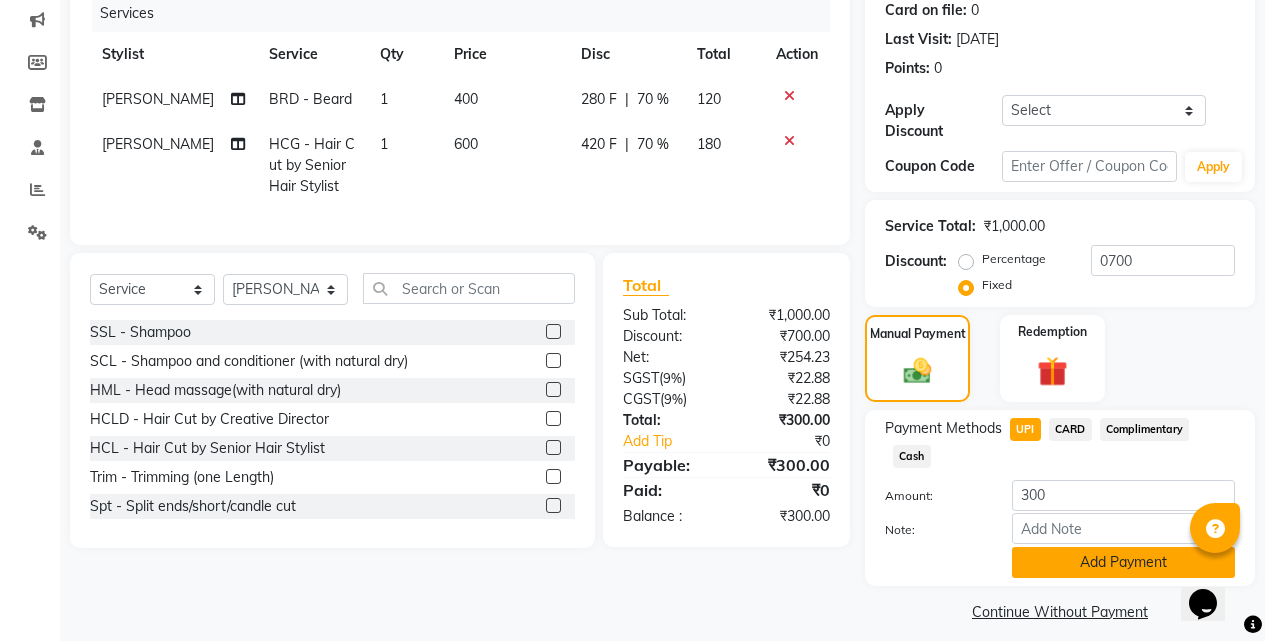 click on "Add Payment" 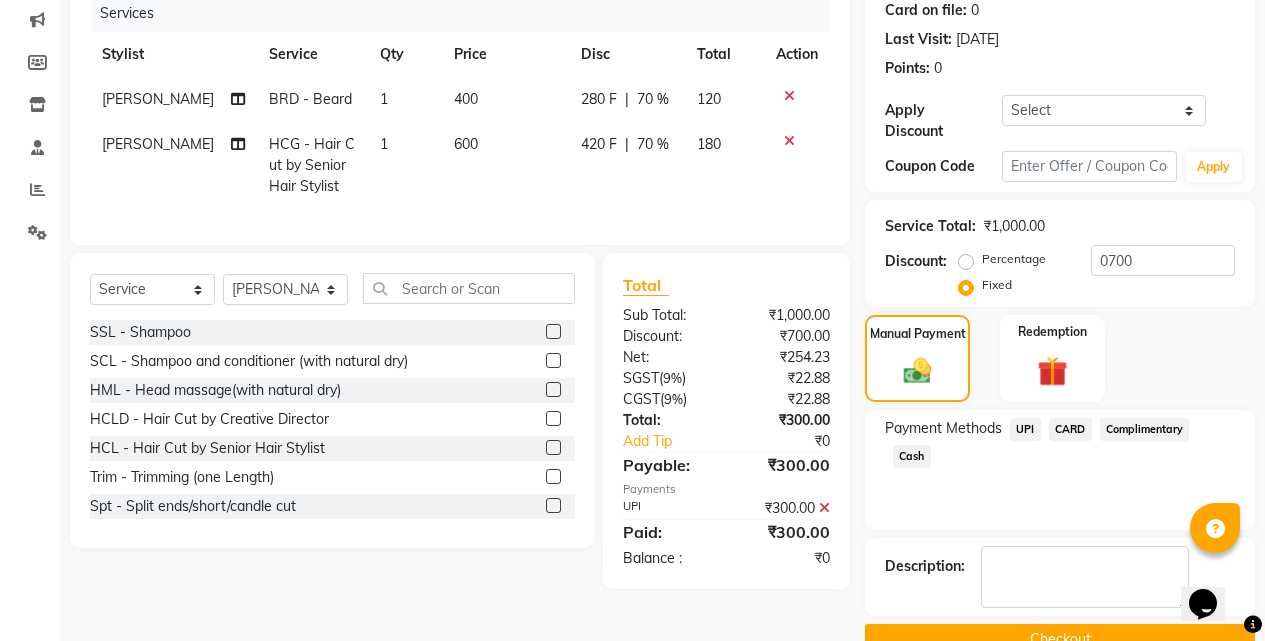click on "Checkout" 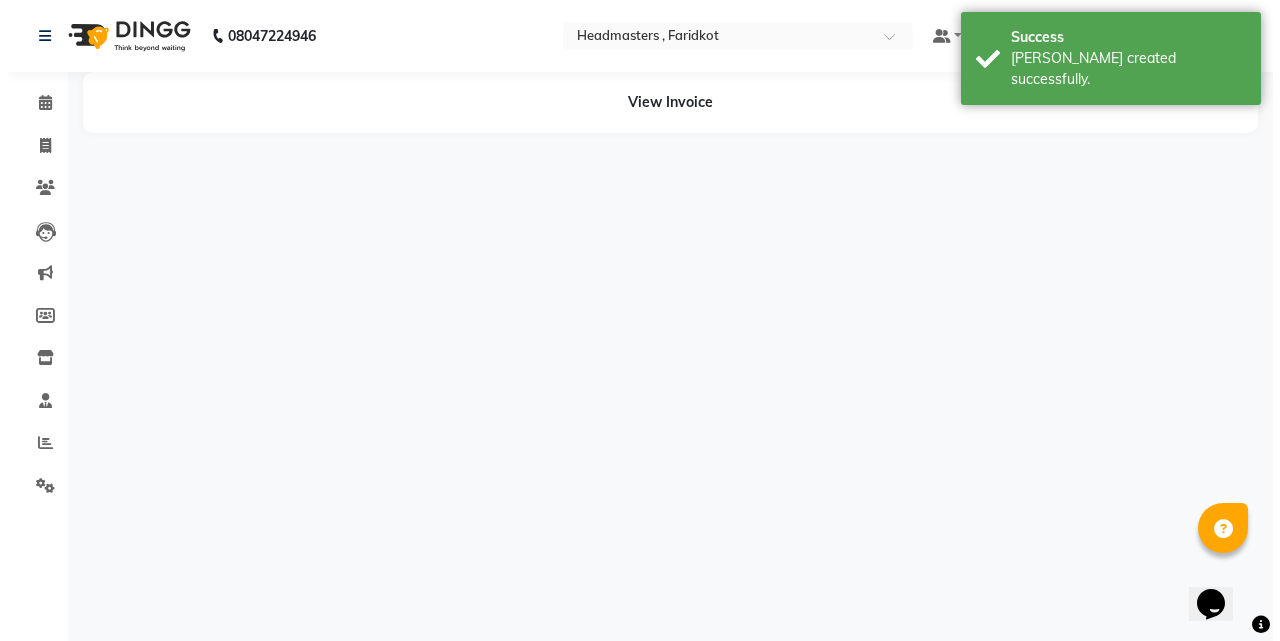 scroll, scrollTop: 0, scrollLeft: 0, axis: both 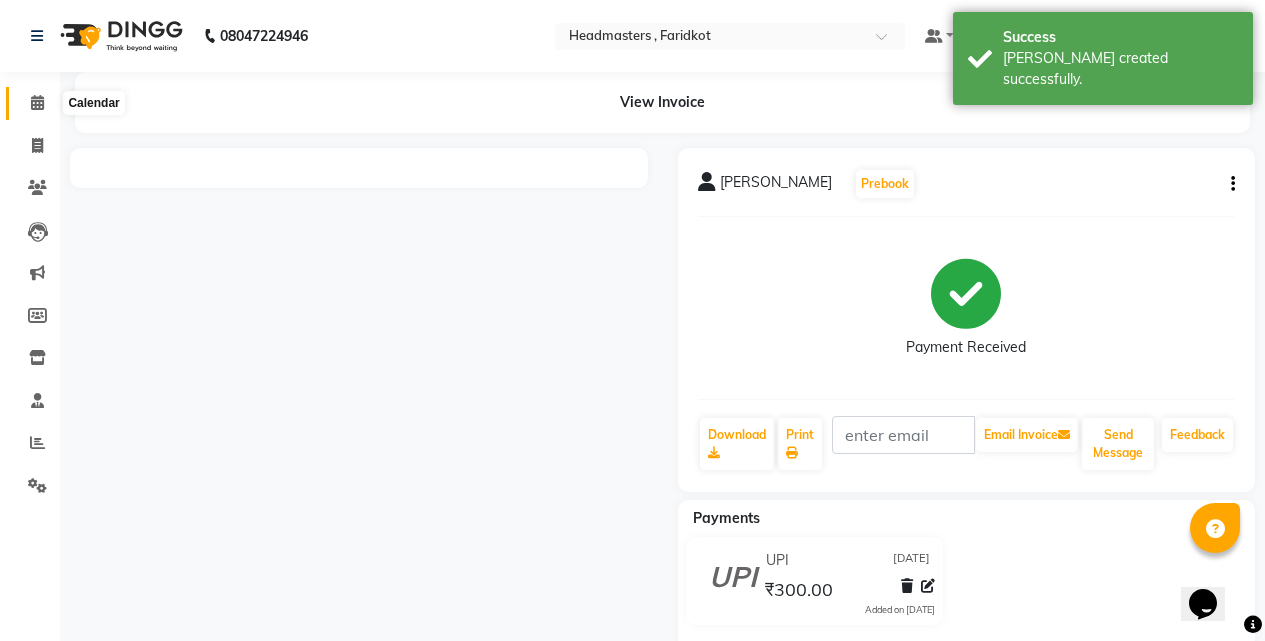 click 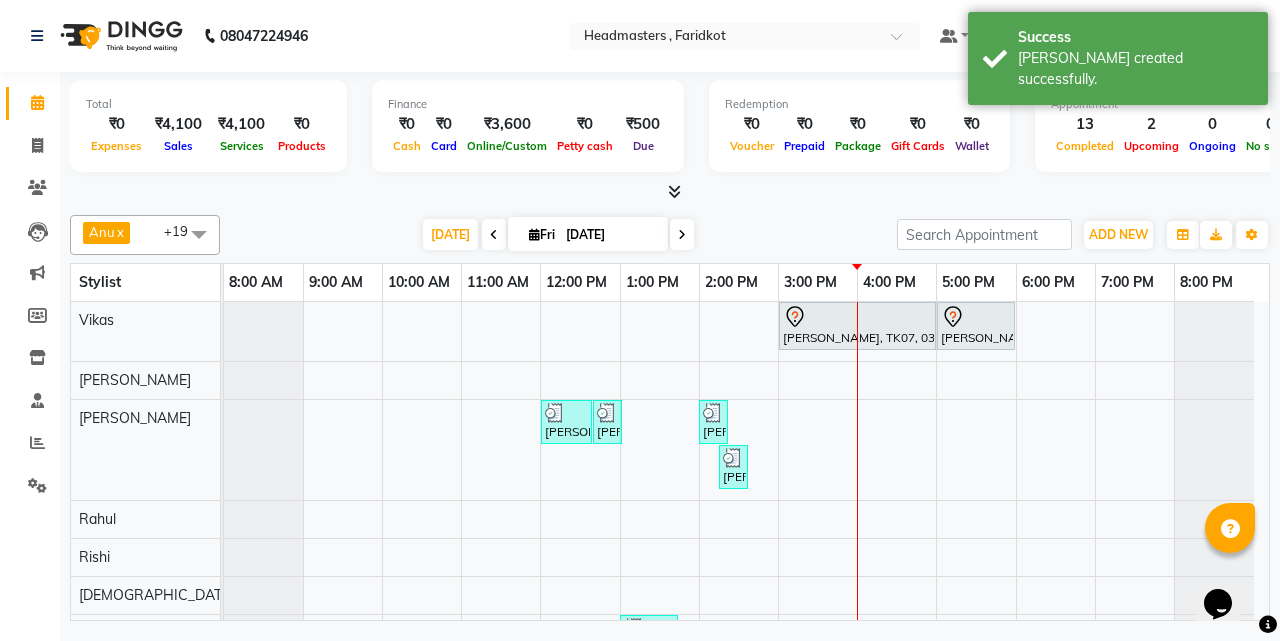 scroll, scrollTop: 200, scrollLeft: 0, axis: vertical 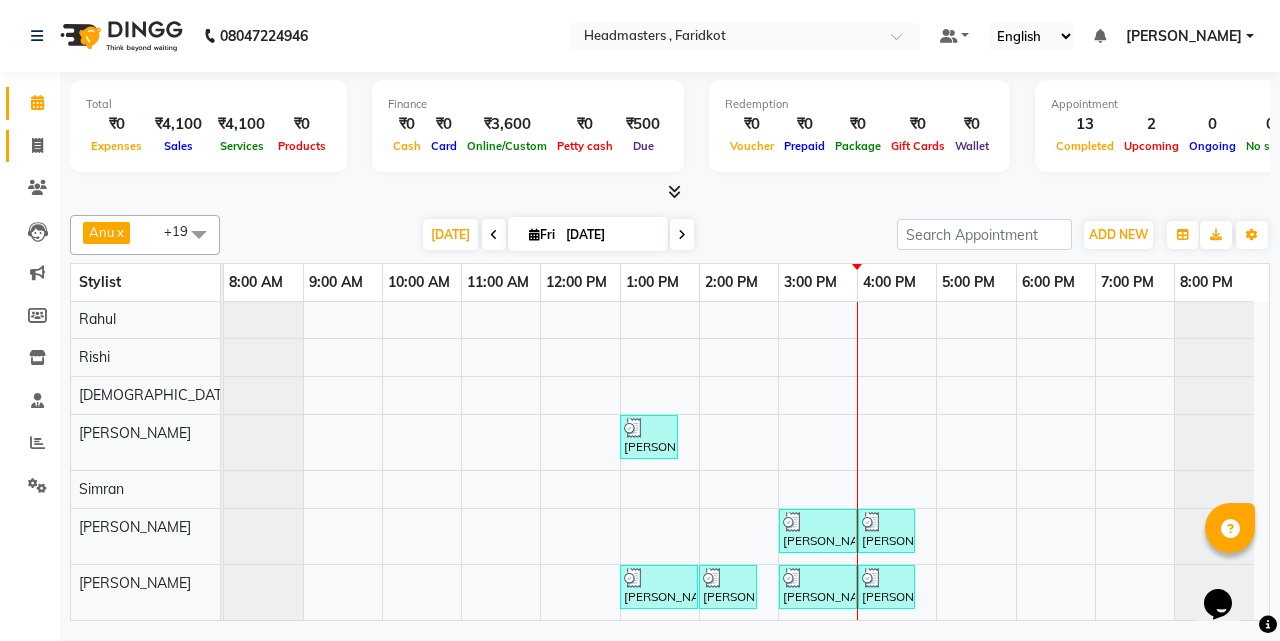 click on "Invoice" 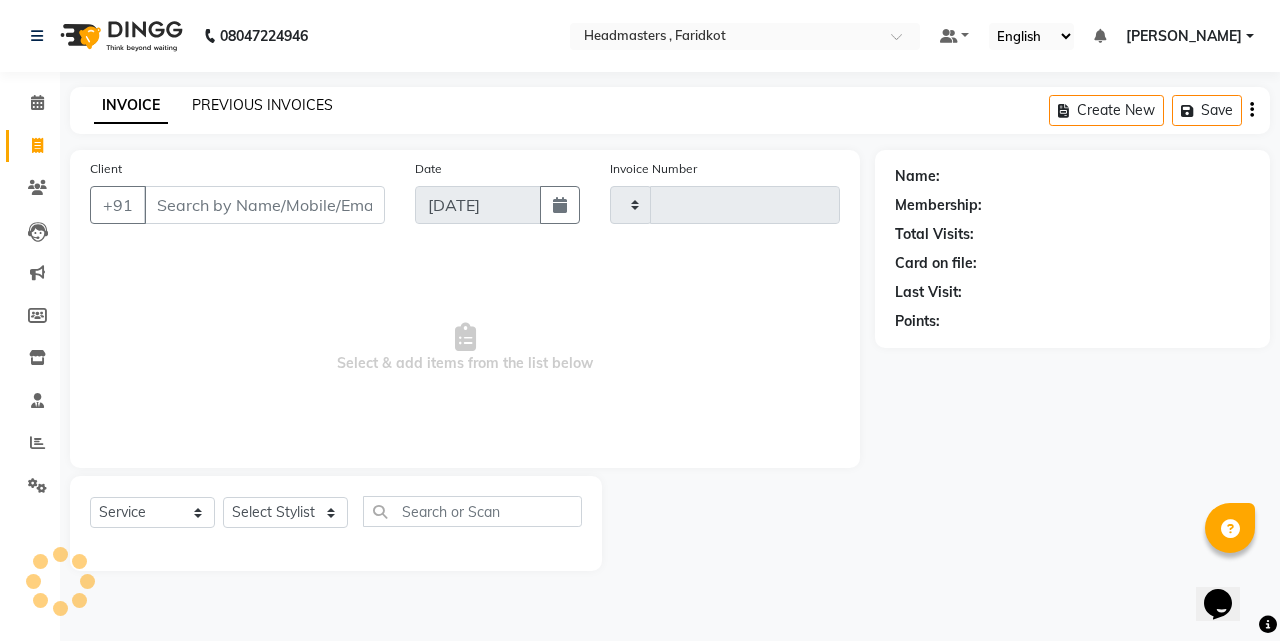 click on "PREVIOUS INVOICES" 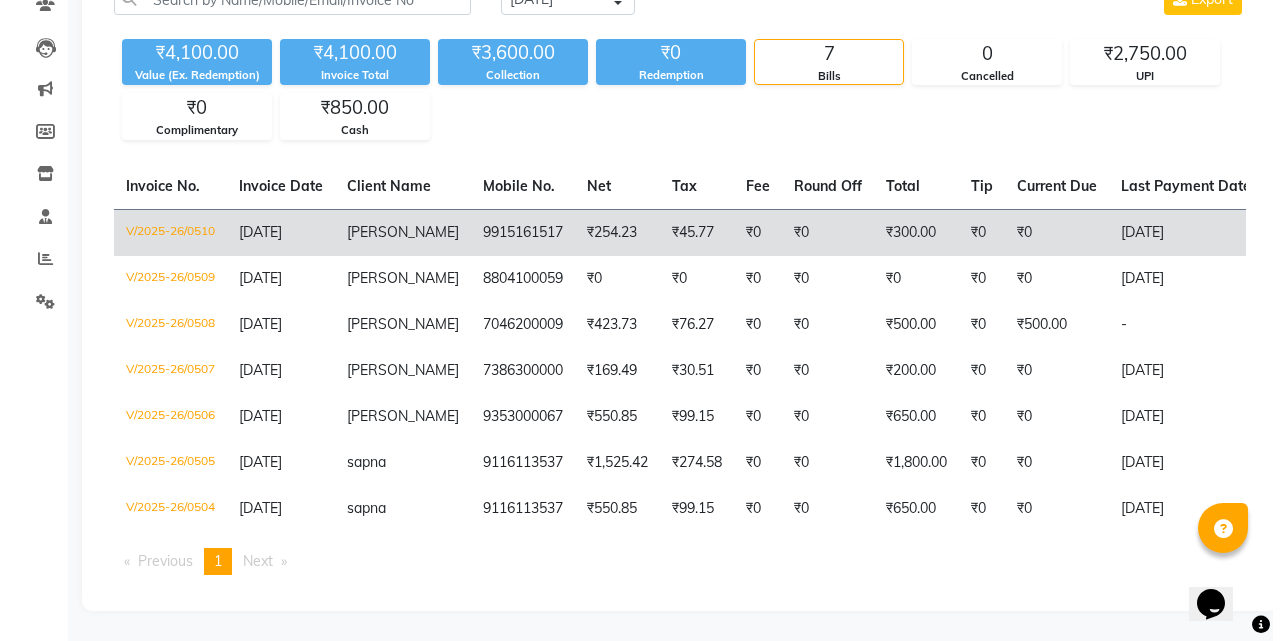scroll, scrollTop: 0, scrollLeft: 0, axis: both 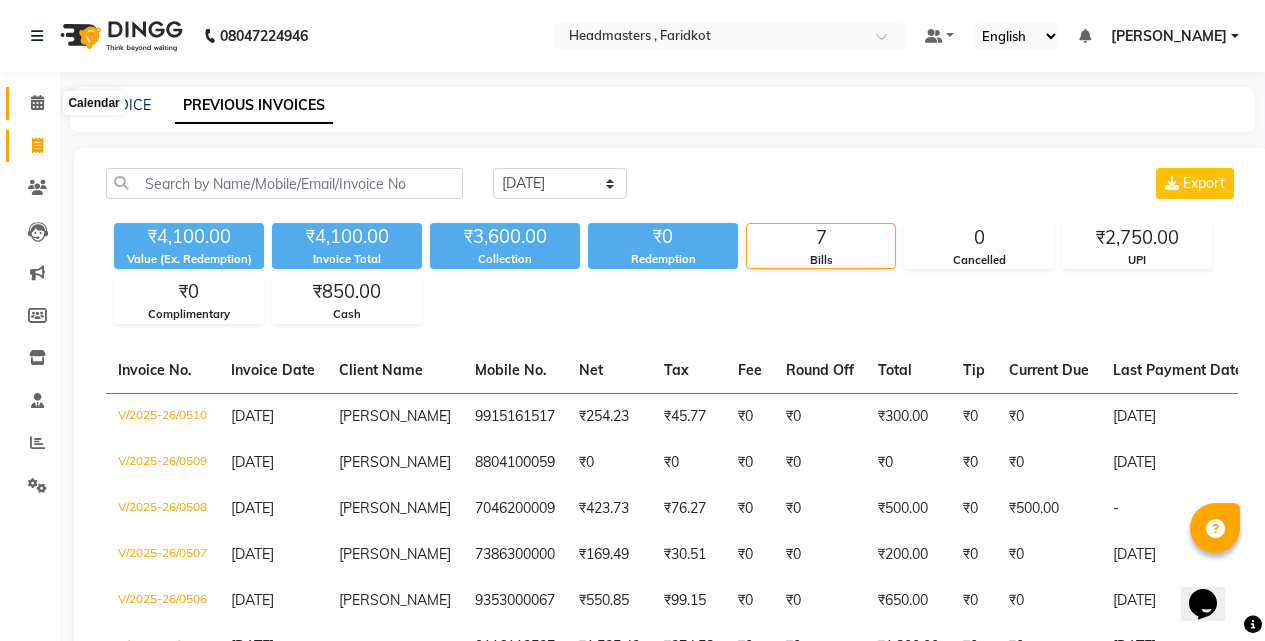 click 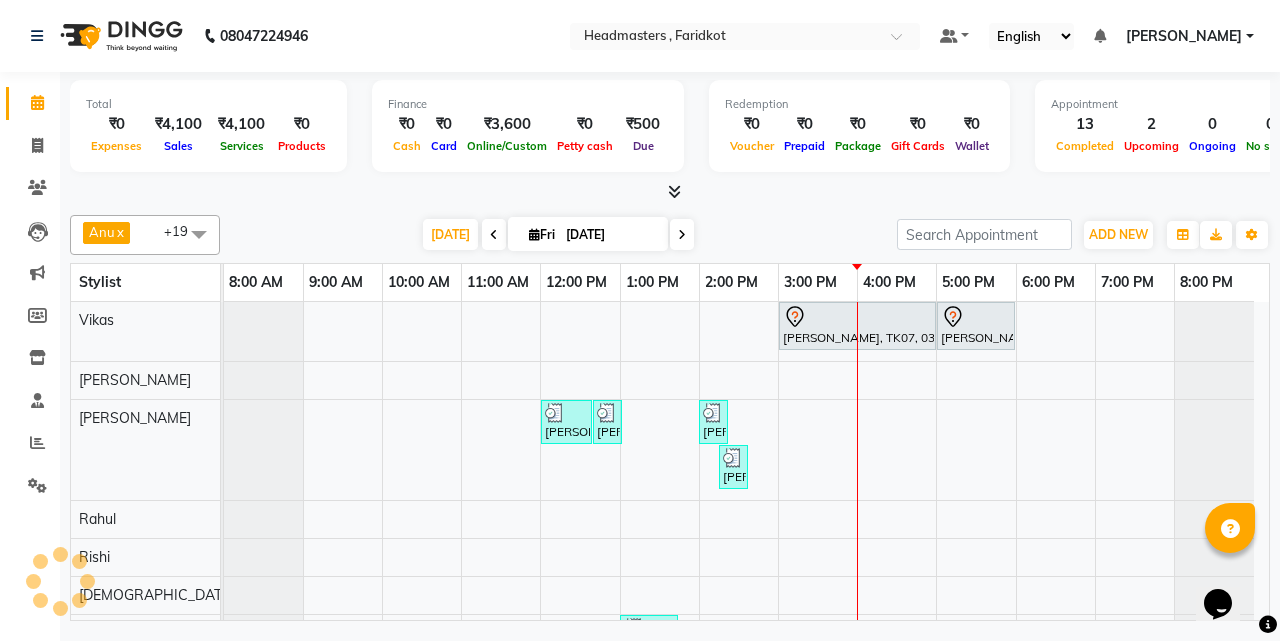 scroll, scrollTop: 0, scrollLeft: 0, axis: both 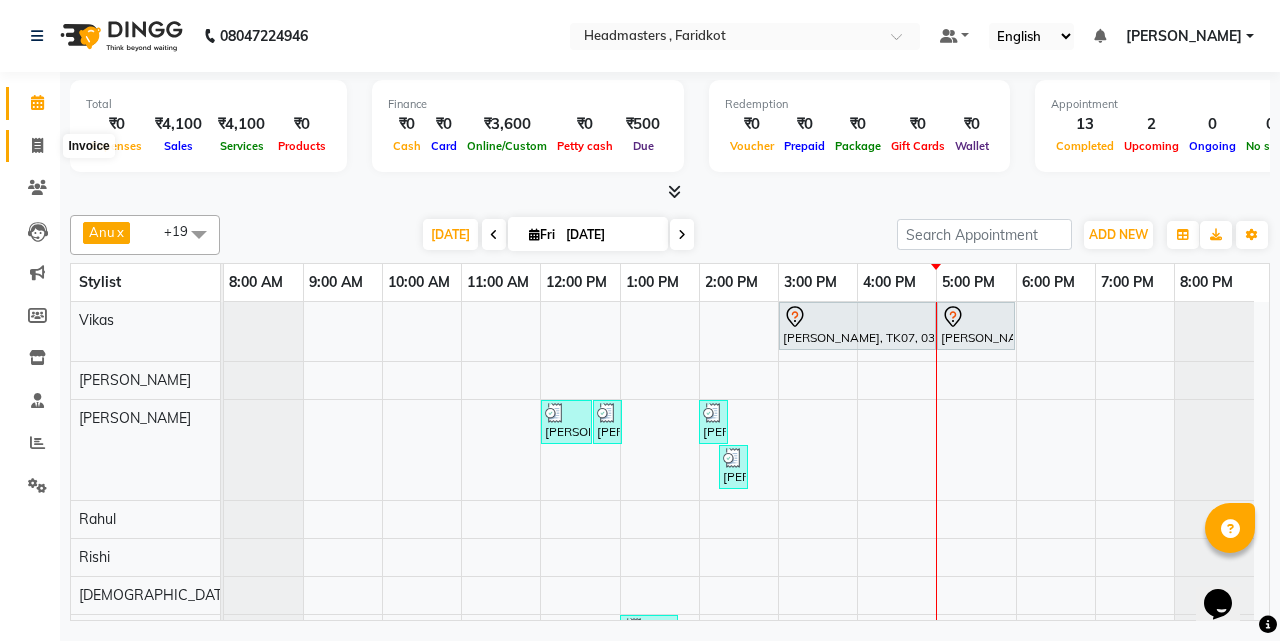 click 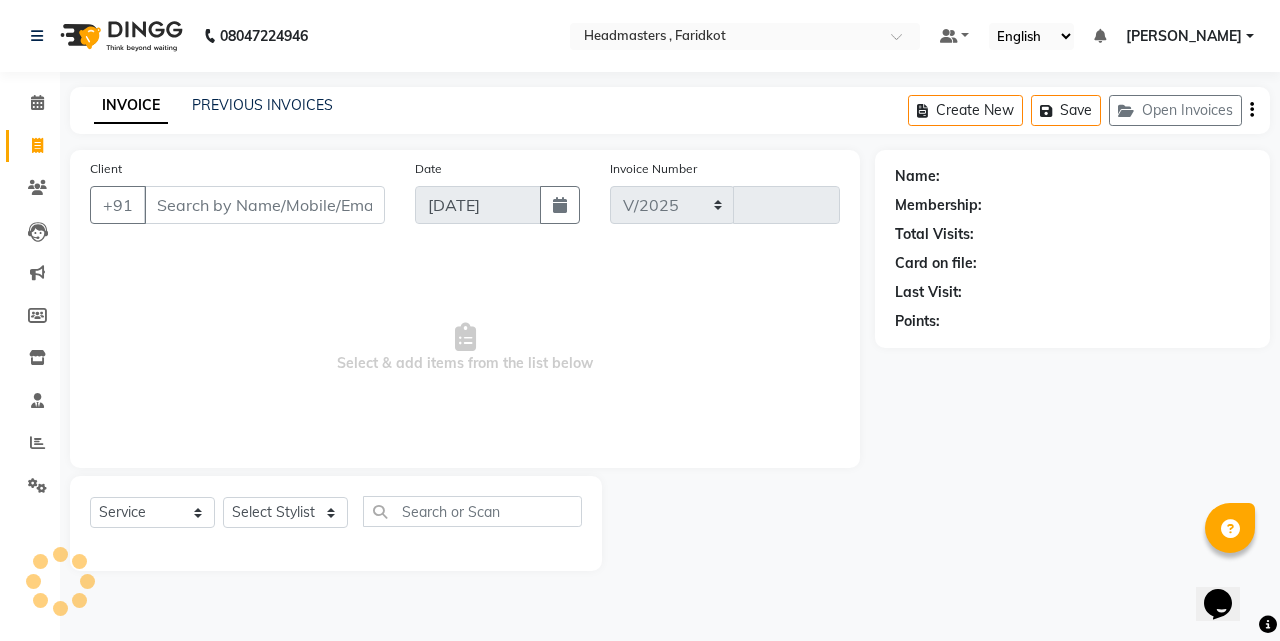 select on "7919" 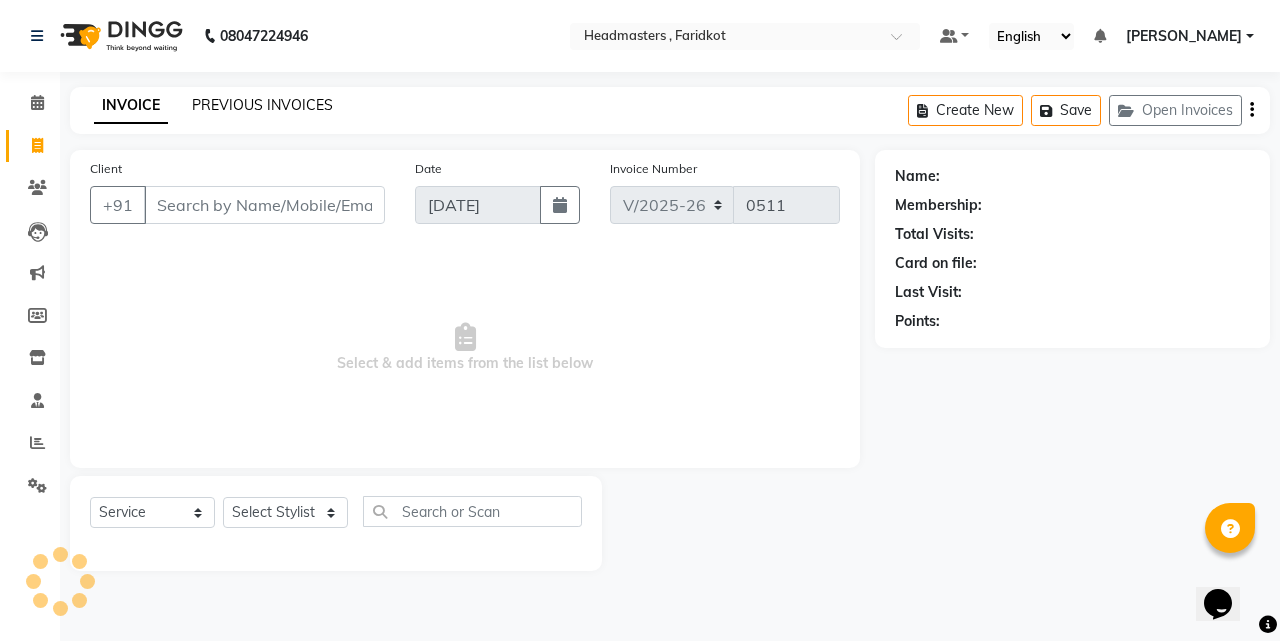 click on "PREVIOUS INVOICES" 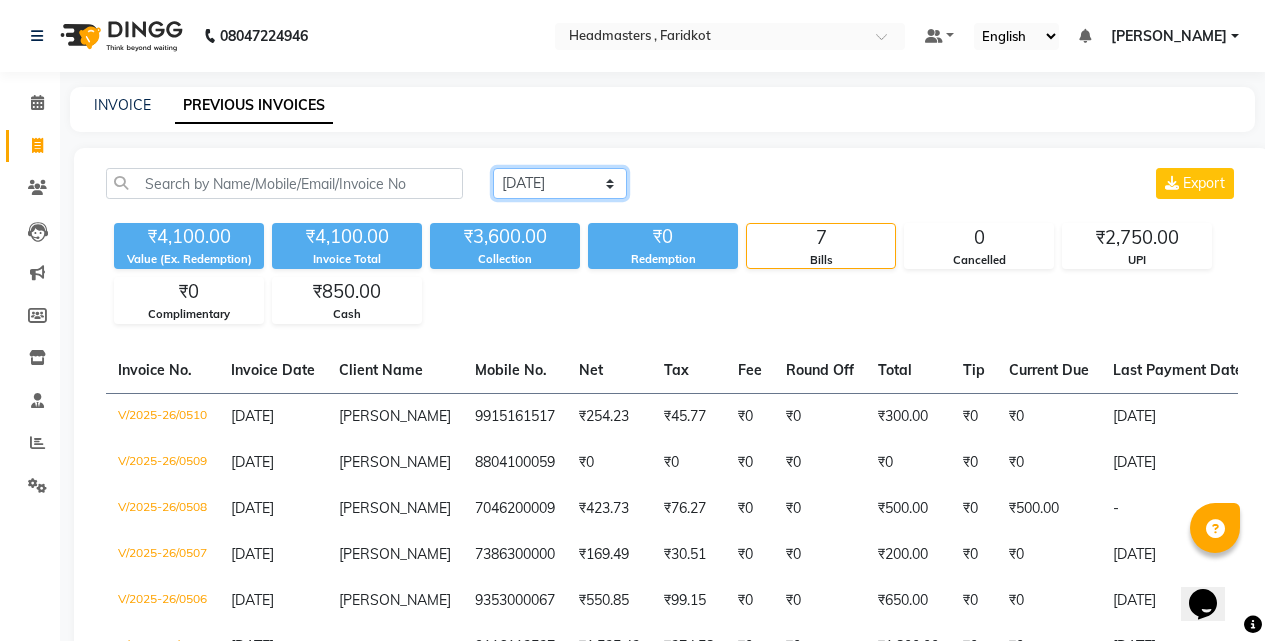 click on "Today Yesterday Custom Range" 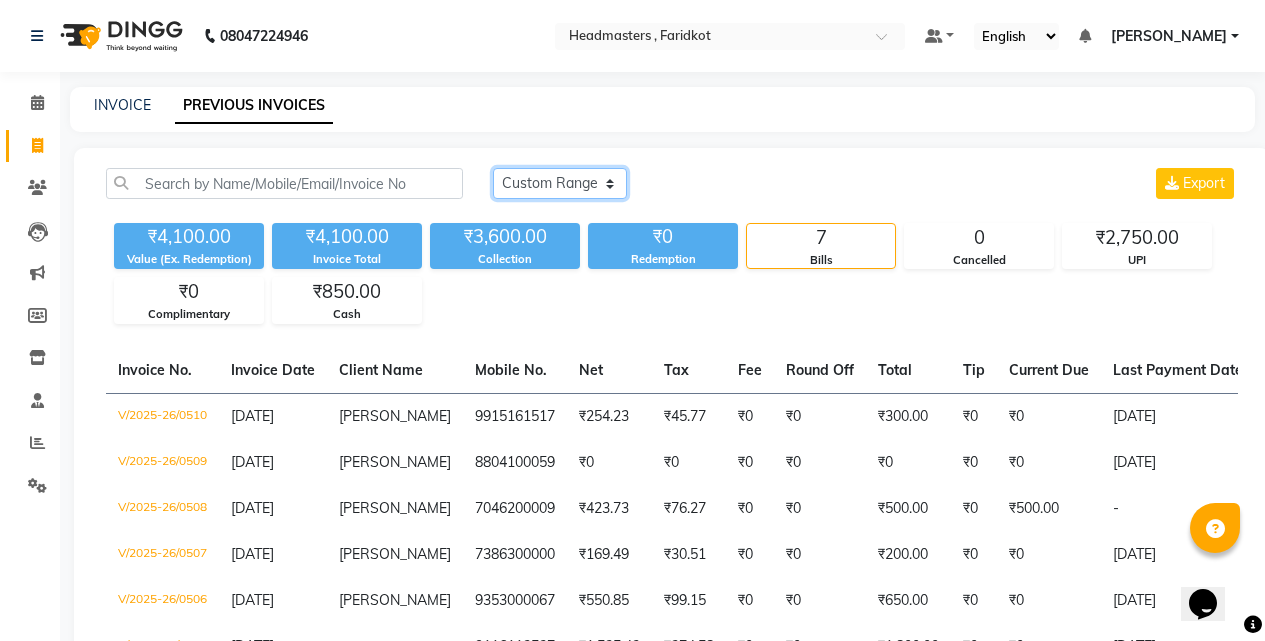 click on "Today Yesterday Custom Range" 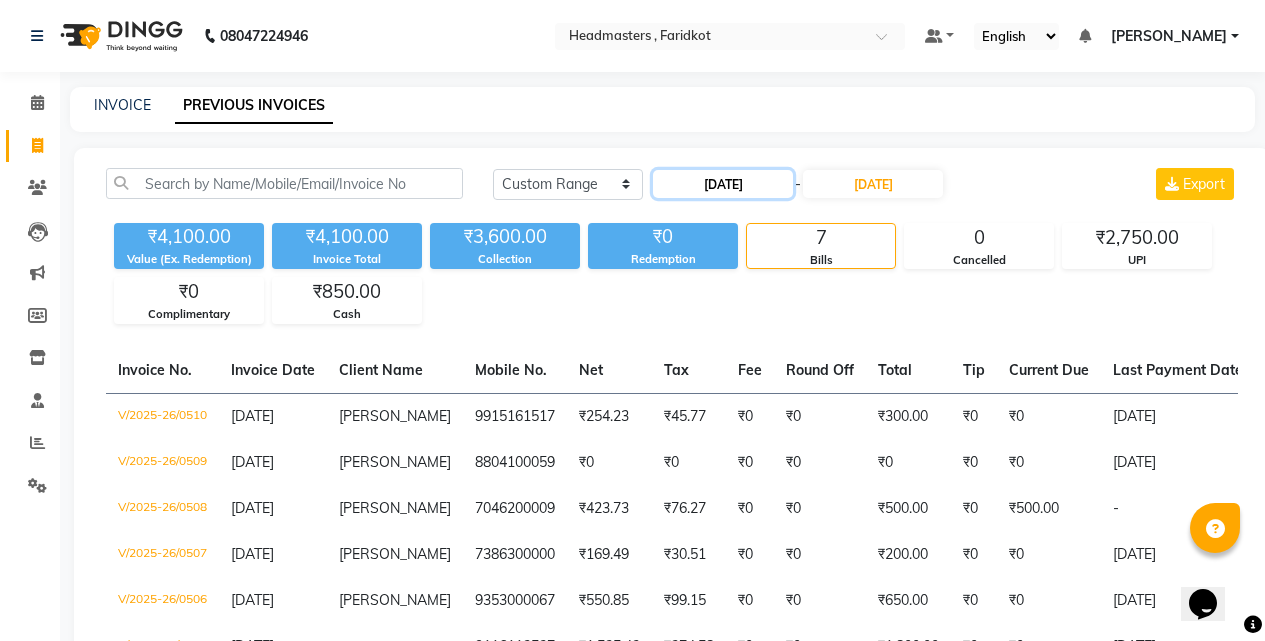 click on "[DATE]" 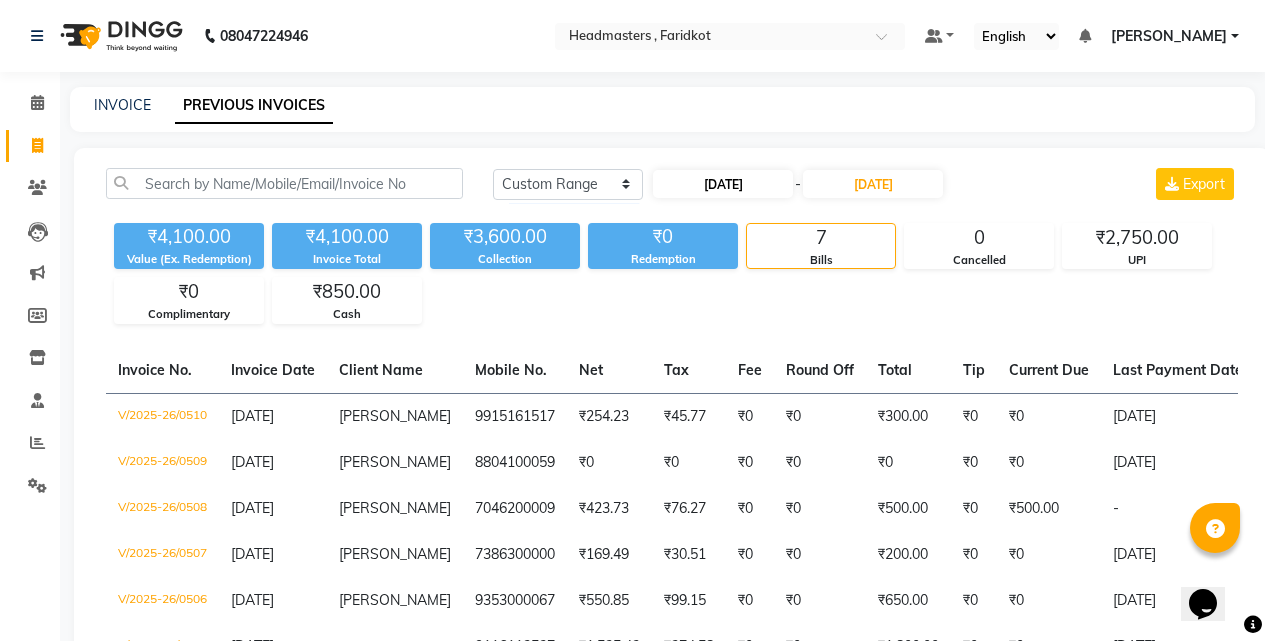 select on "7" 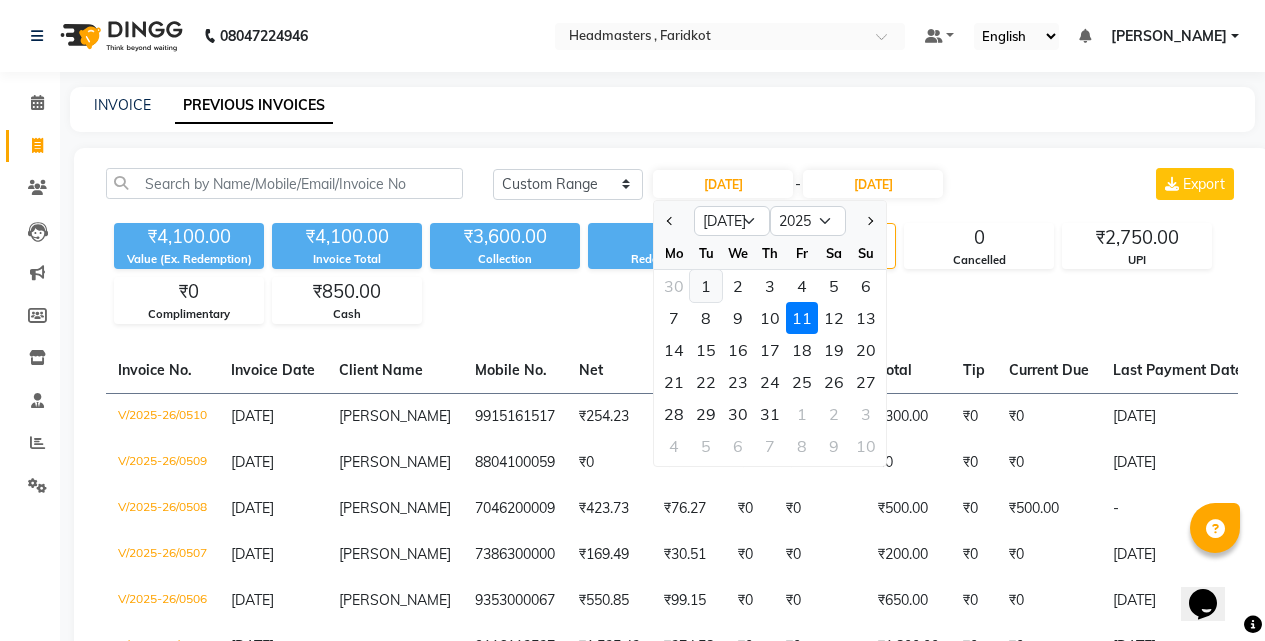 click on "1" 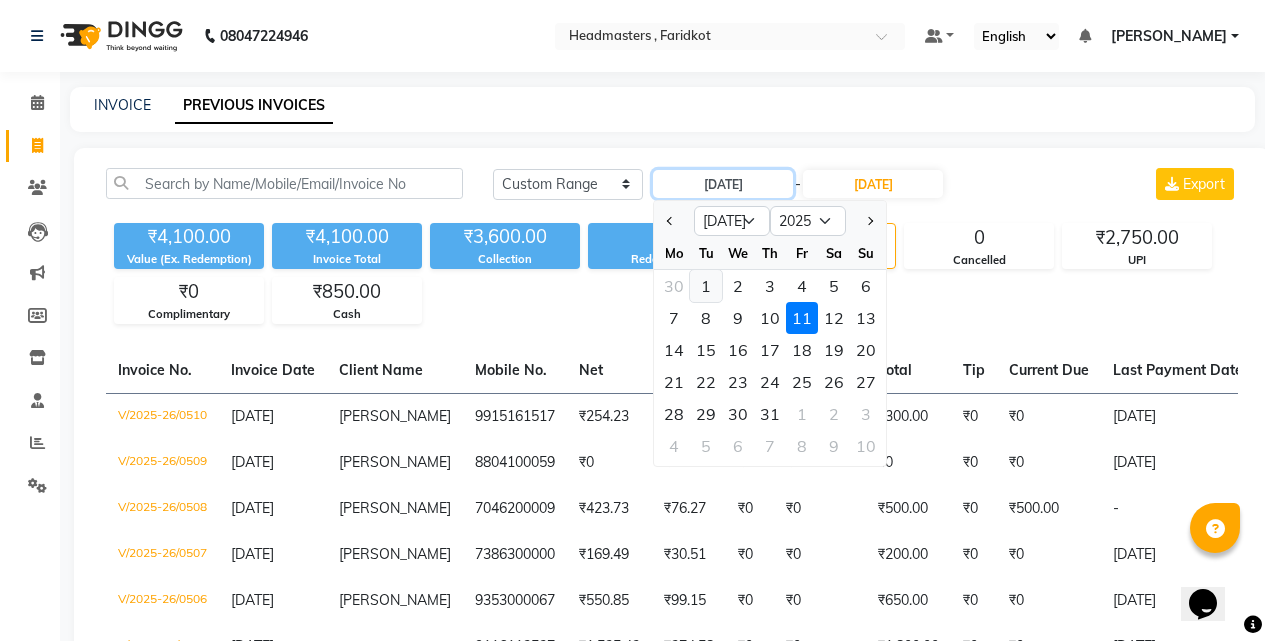 type on "01-07-2025" 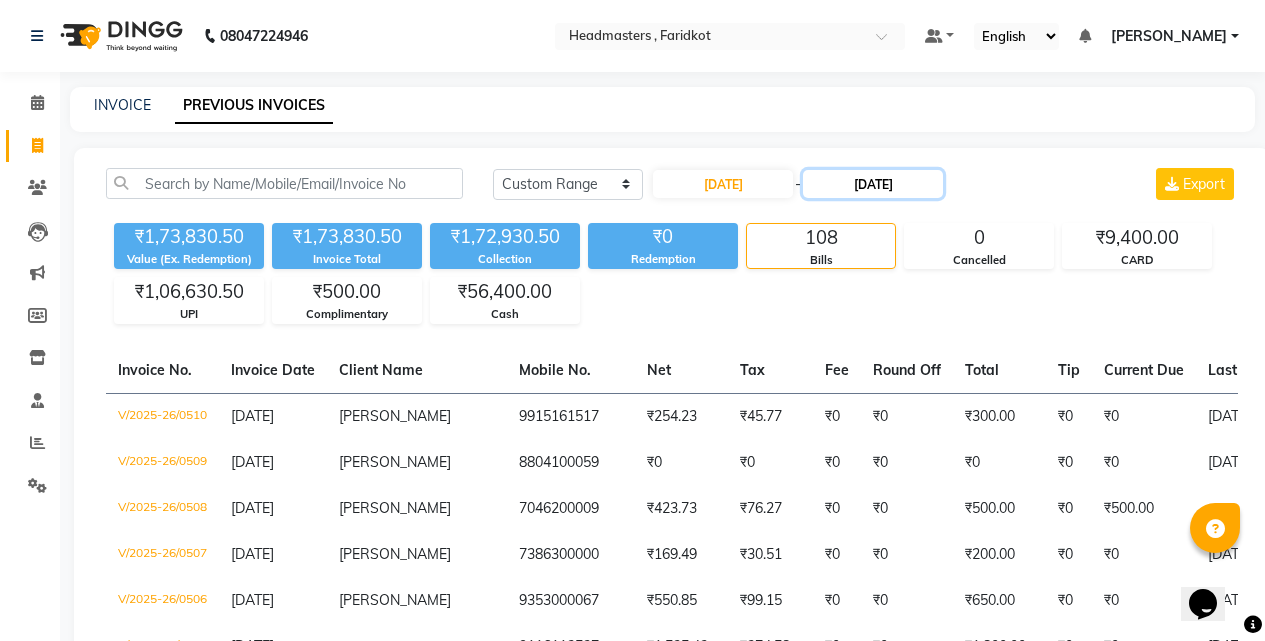 click on "[DATE]" 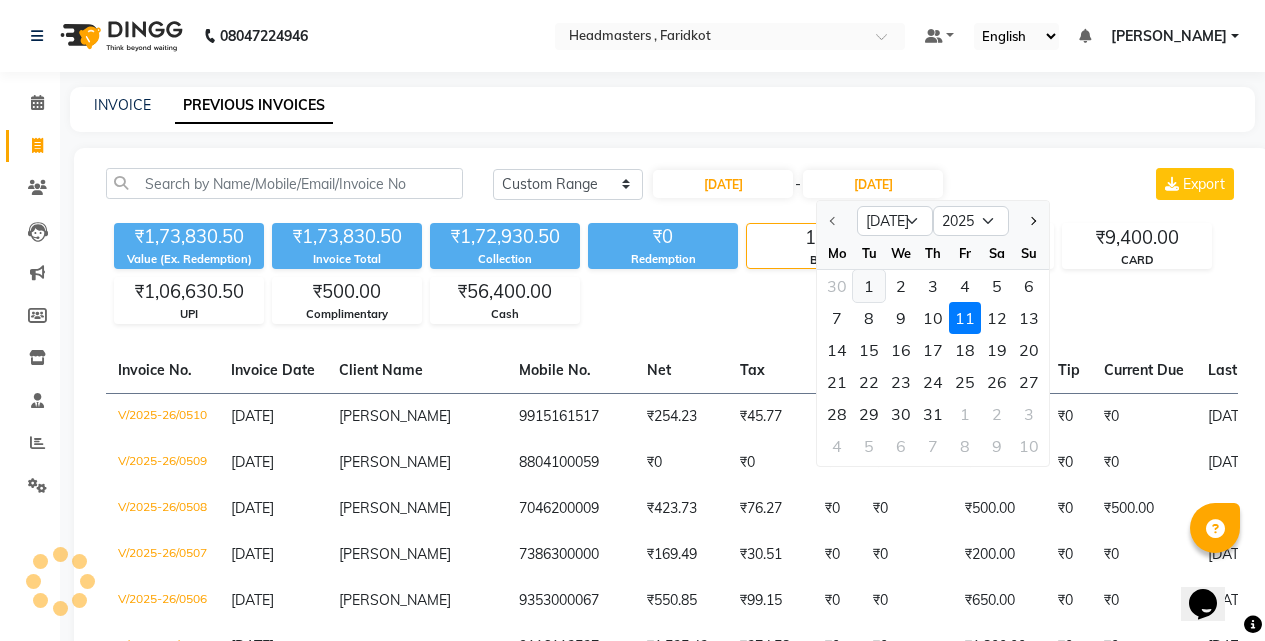 click on "1" 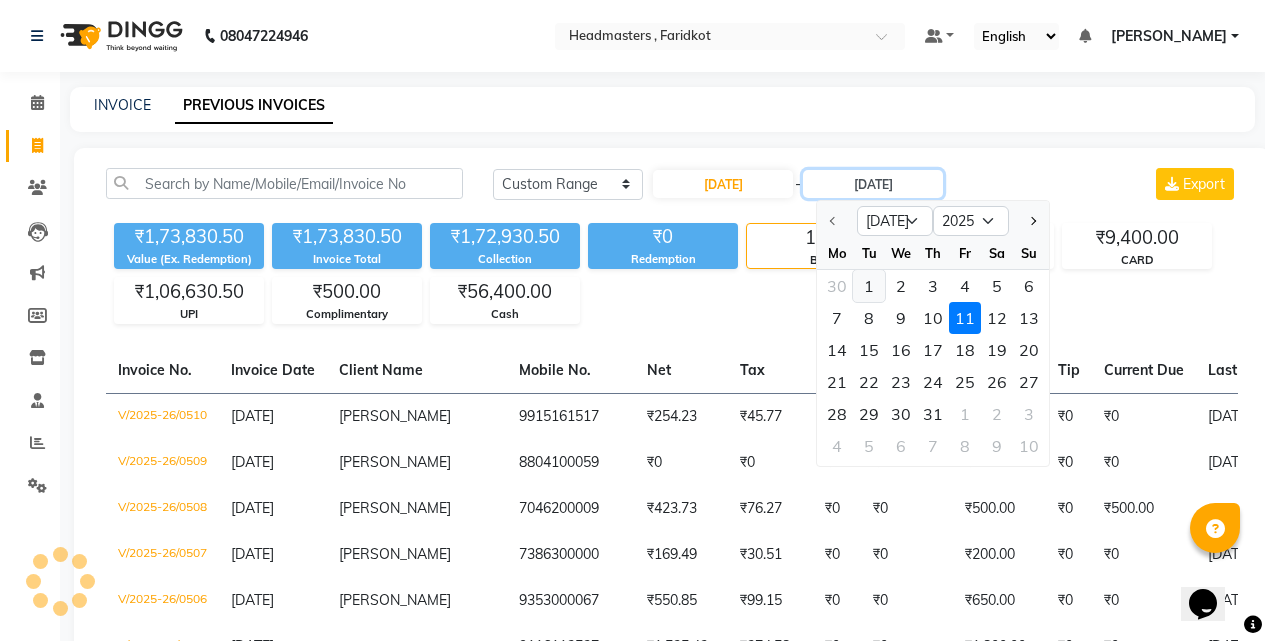 type on "01-07-2025" 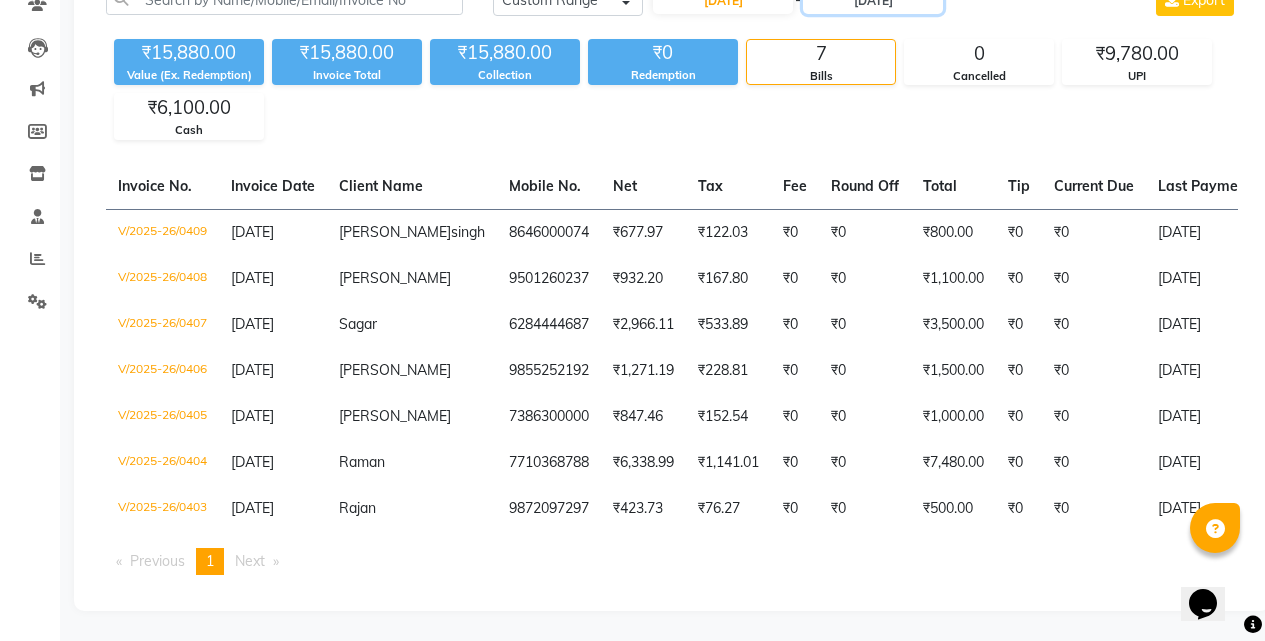 scroll, scrollTop: 239, scrollLeft: 0, axis: vertical 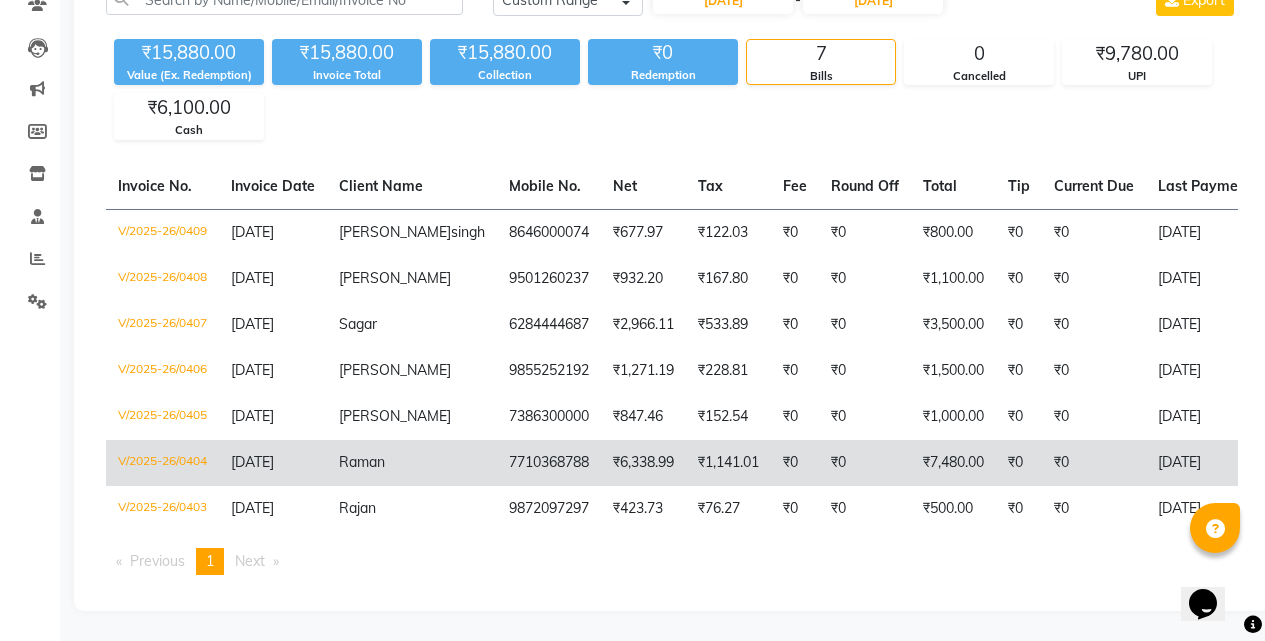 click on "₹6,338.99" 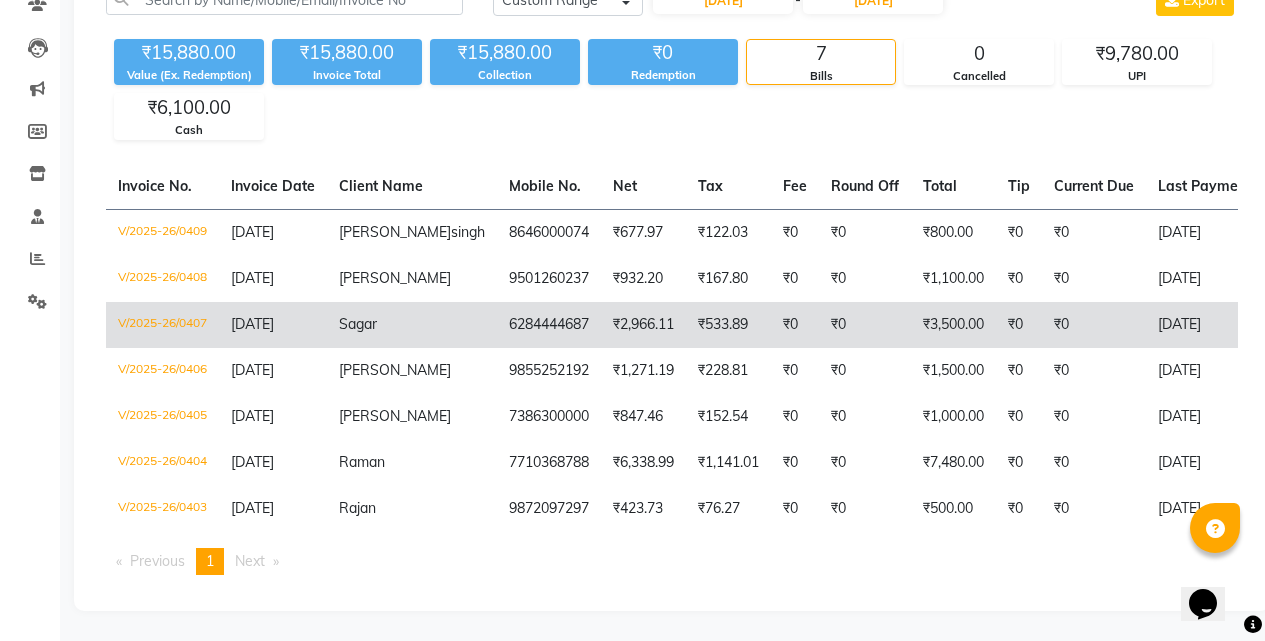 click on "6284444687" 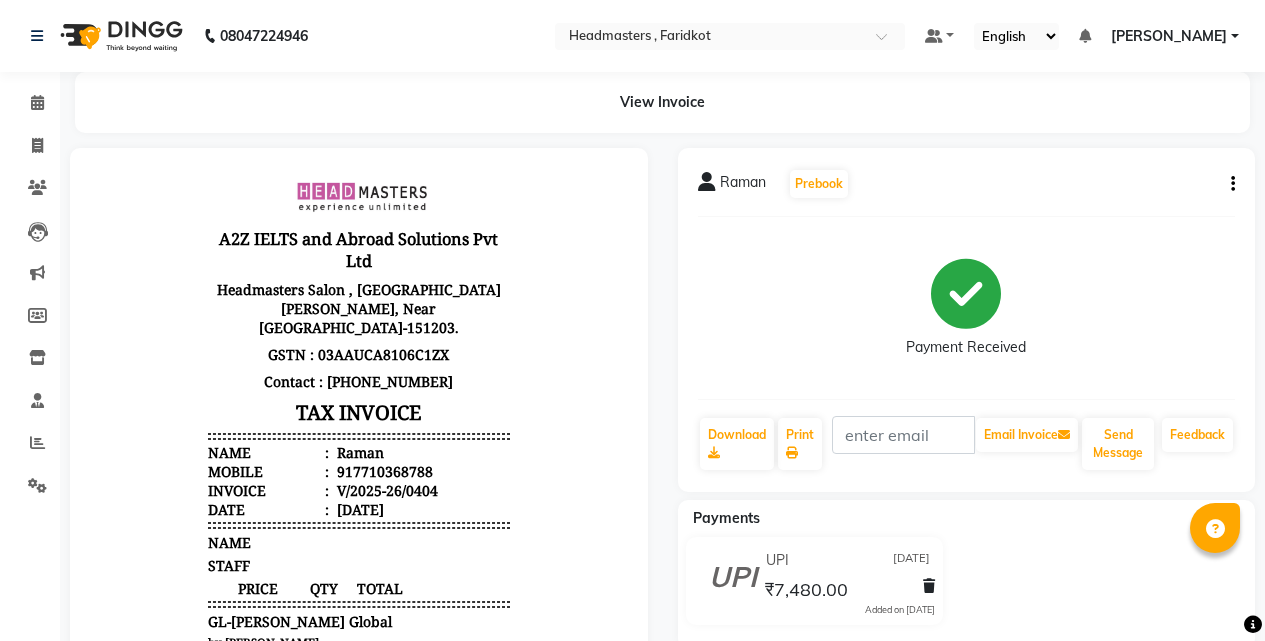 scroll, scrollTop: 16, scrollLeft: 0, axis: vertical 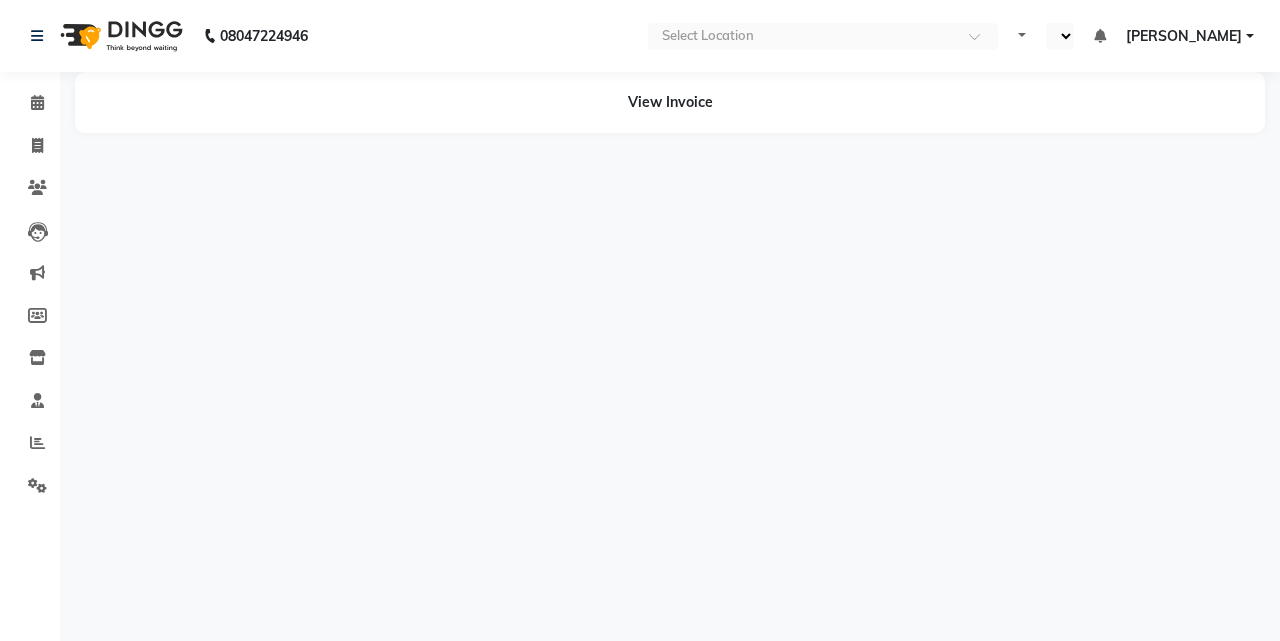 select on "en" 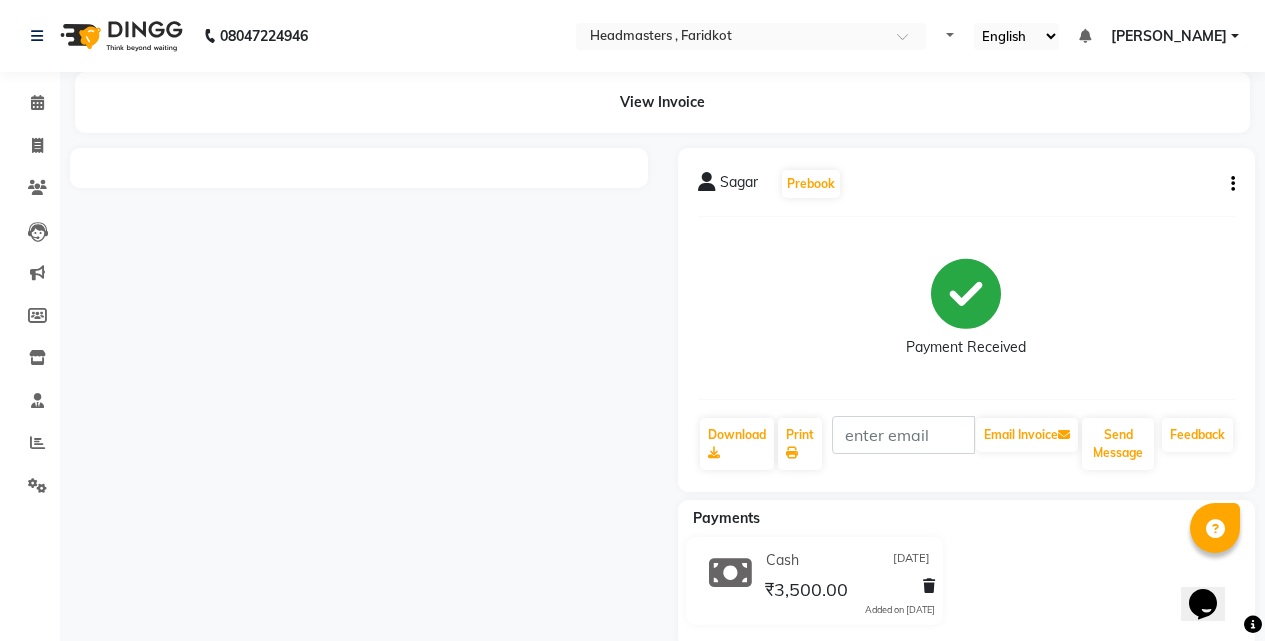 scroll, scrollTop: 0, scrollLeft: 0, axis: both 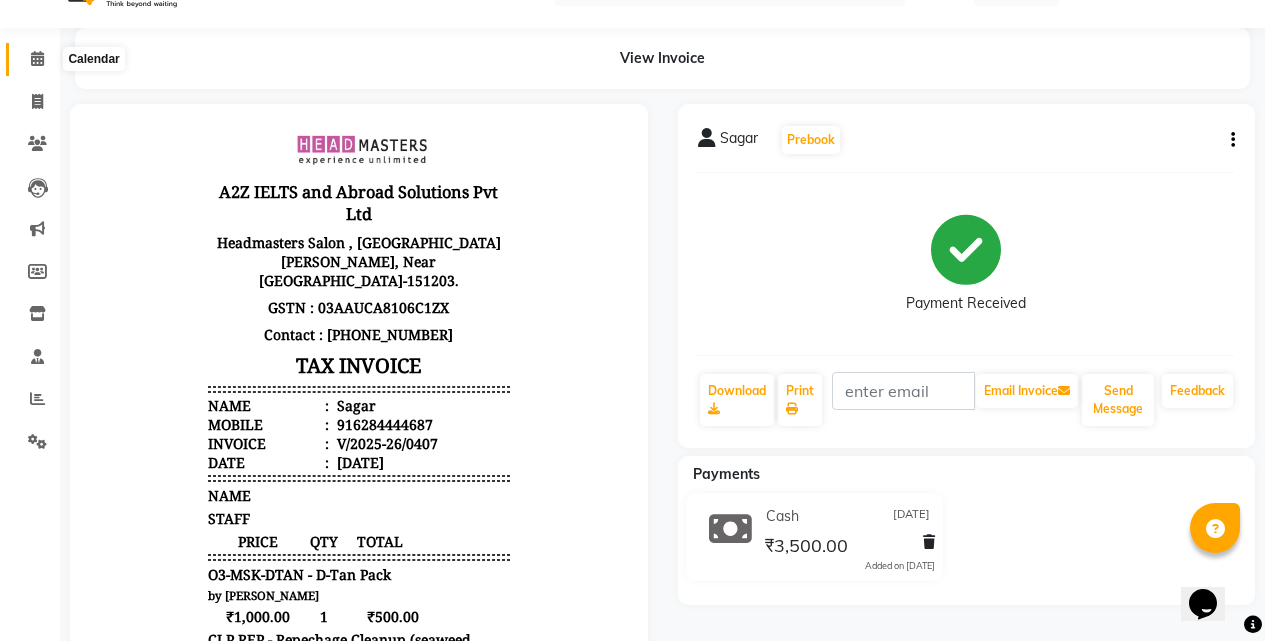 click 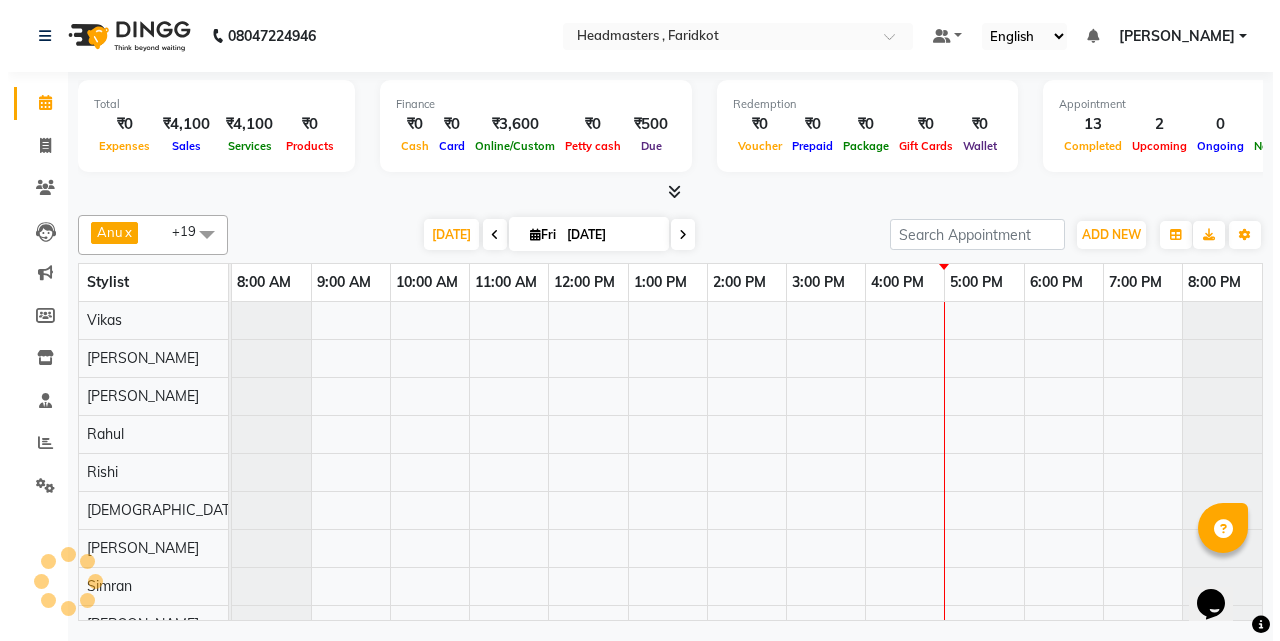scroll, scrollTop: 0, scrollLeft: 0, axis: both 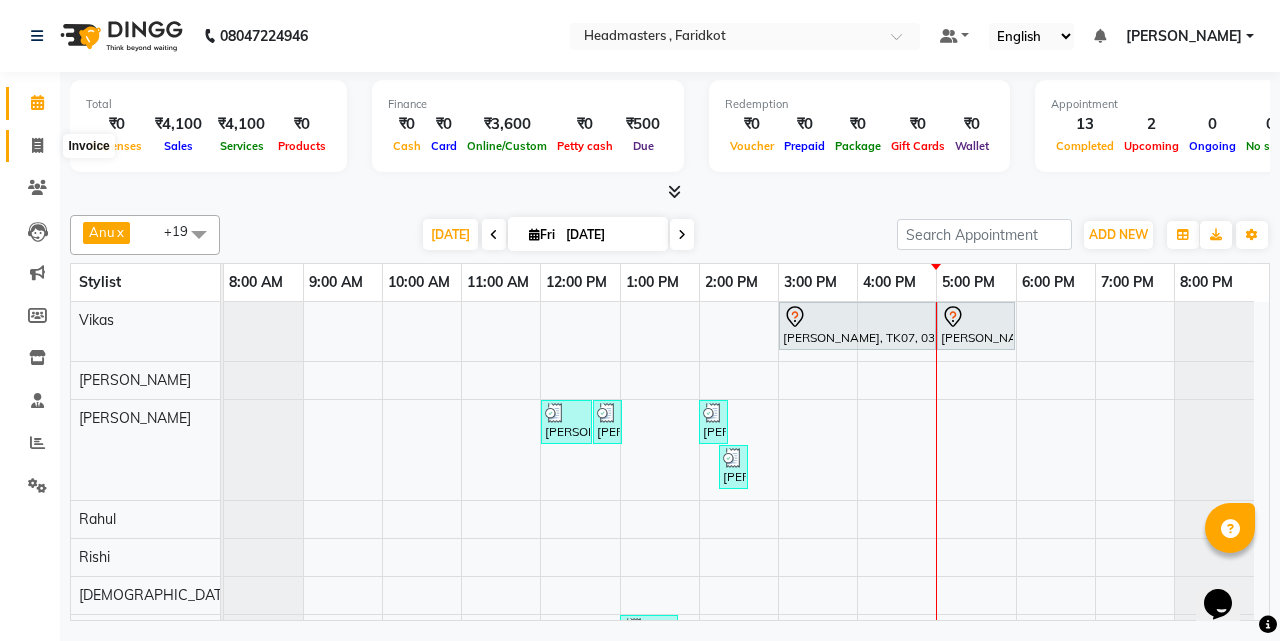 click 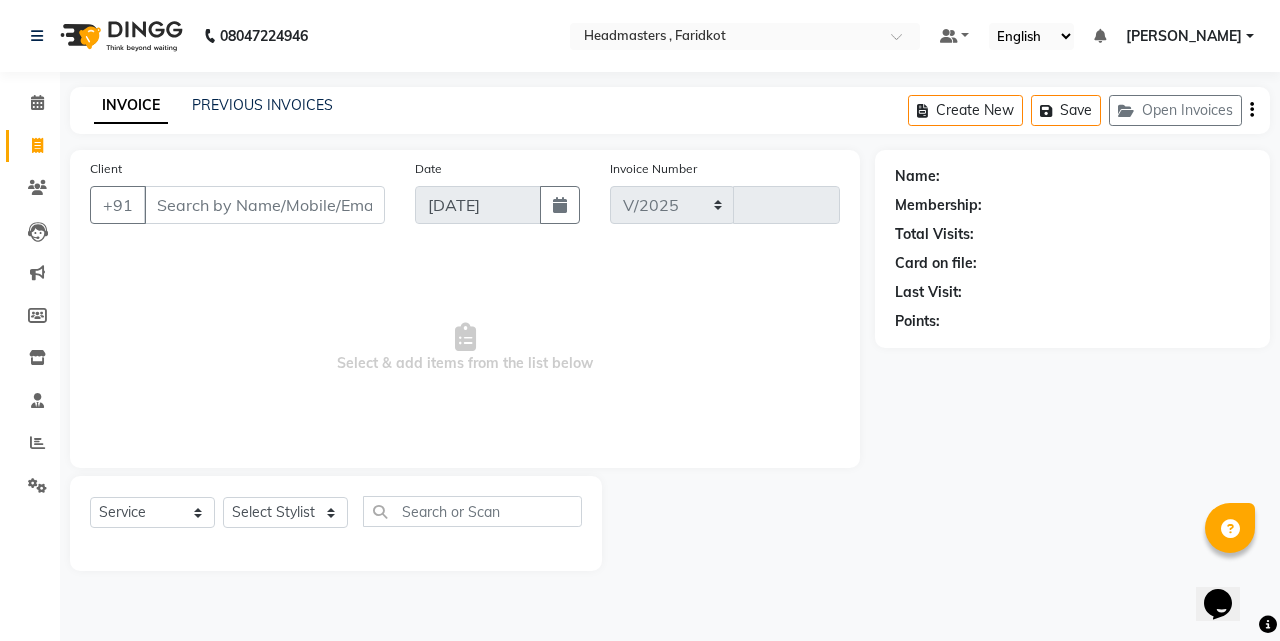select on "7919" 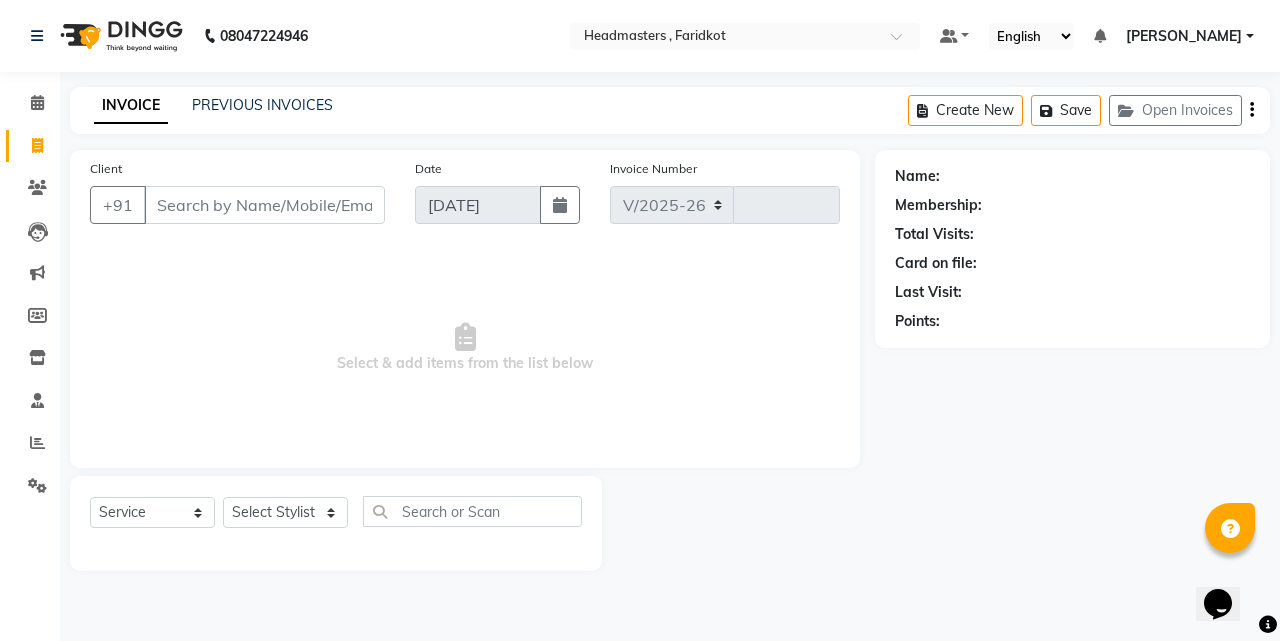 type on "0511" 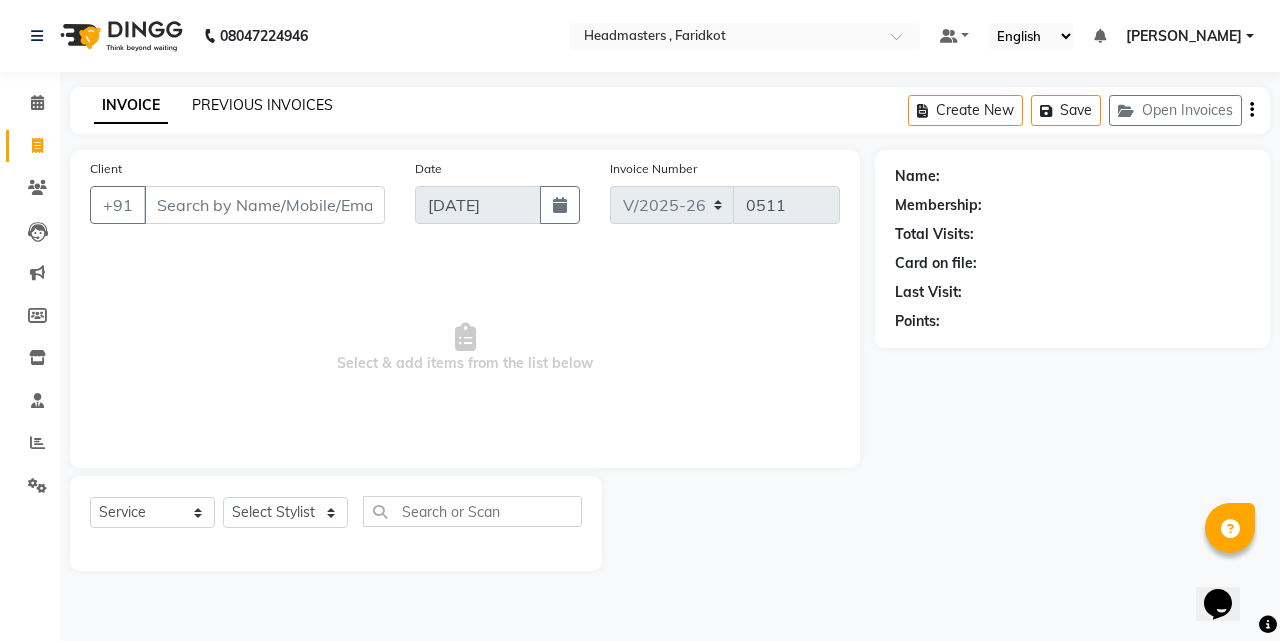click on "PREVIOUS INVOICES" 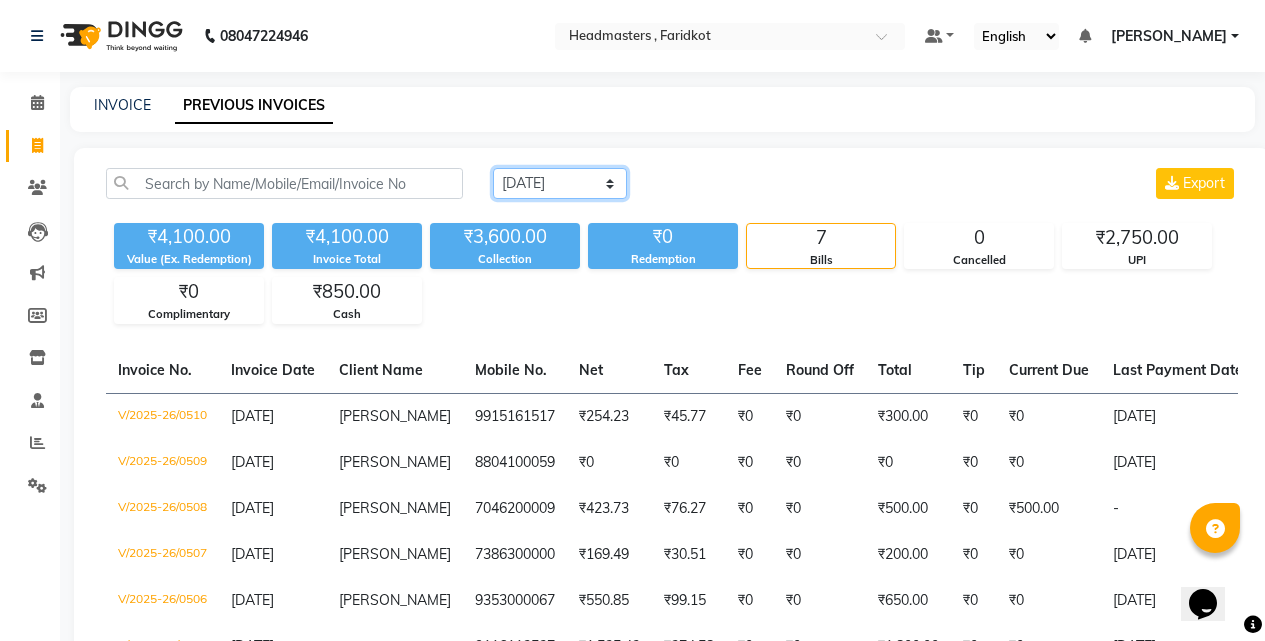 drag, startPoint x: 565, startPoint y: 175, endPoint x: 565, endPoint y: 190, distance: 15 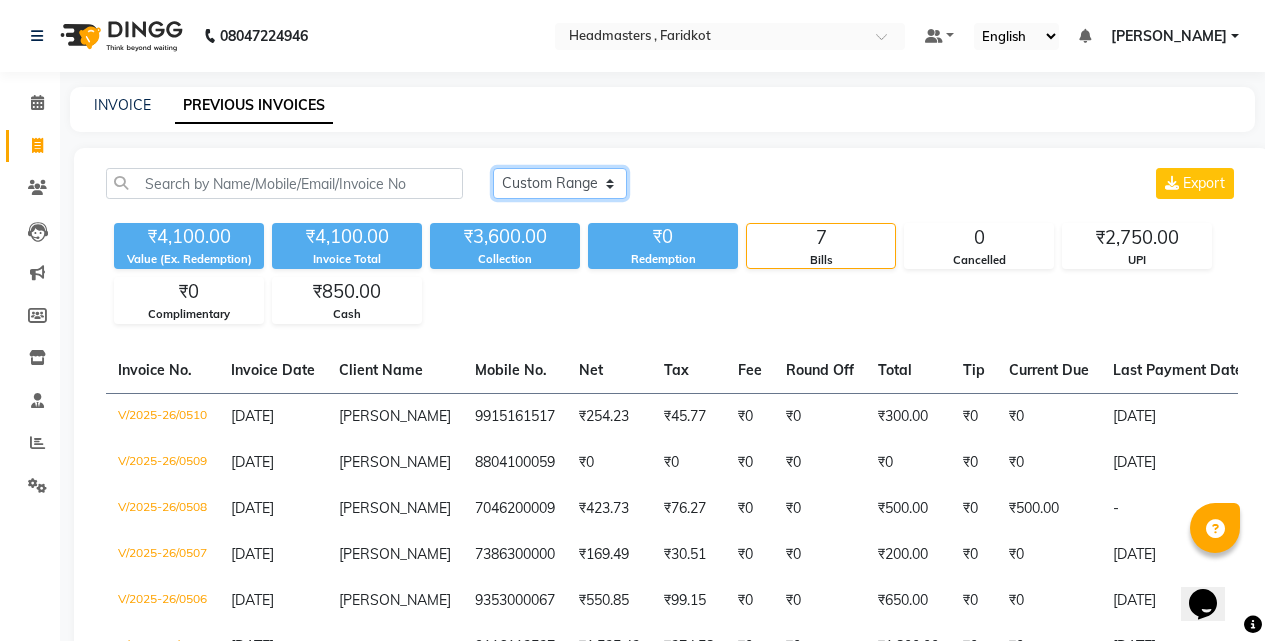 click on "Today Yesterday Custom Range" 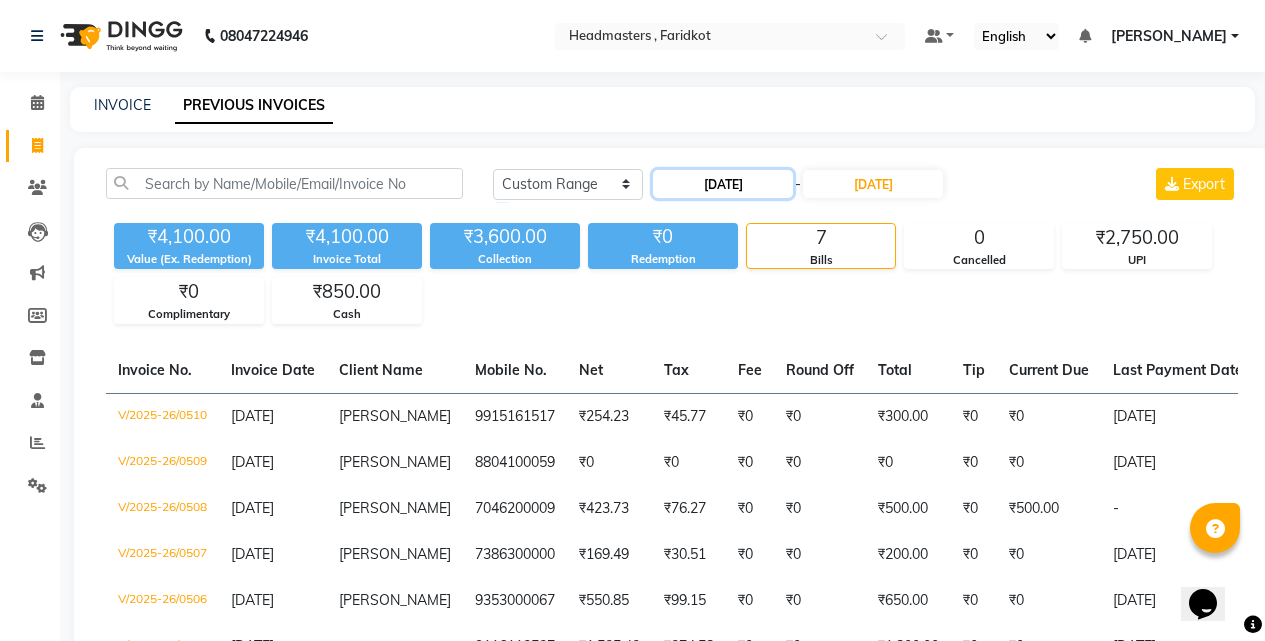 click on "11-07-2025" 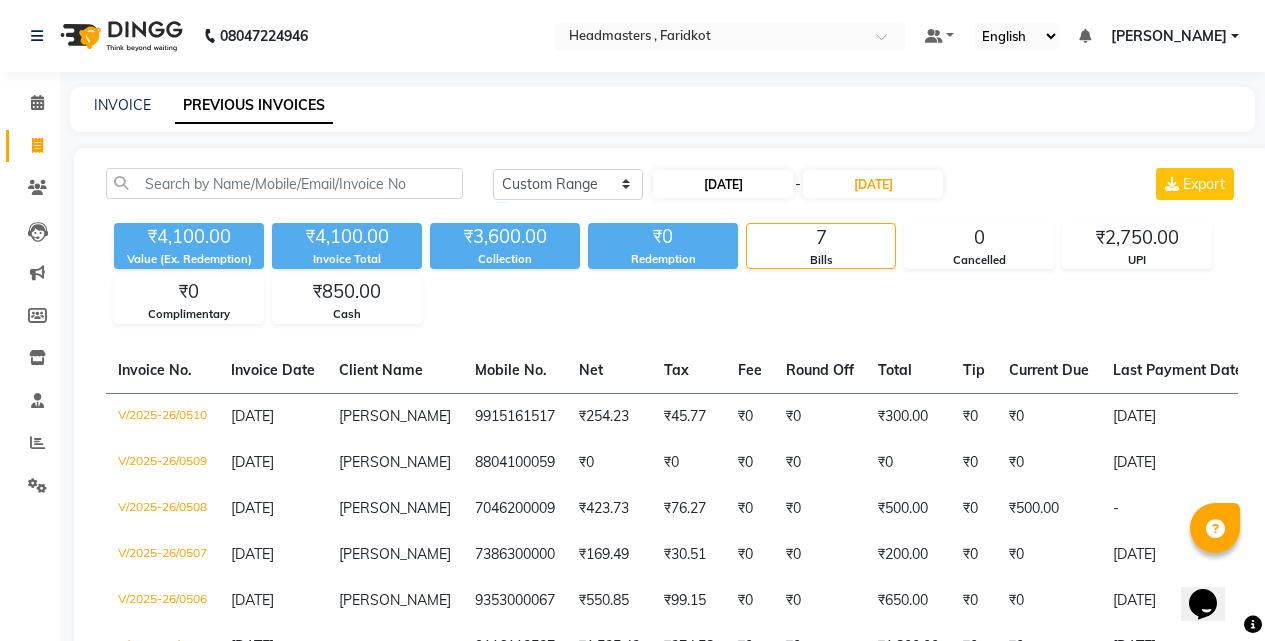 select on "7" 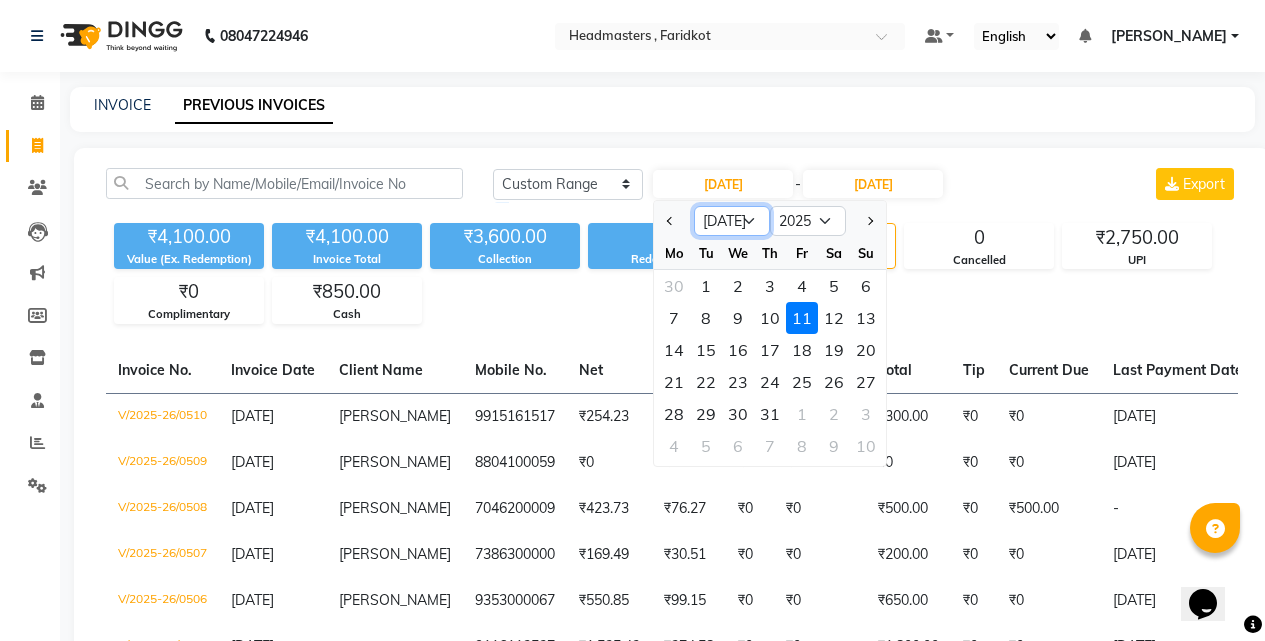 drag, startPoint x: 731, startPoint y: 218, endPoint x: 717, endPoint y: 225, distance: 15.652476 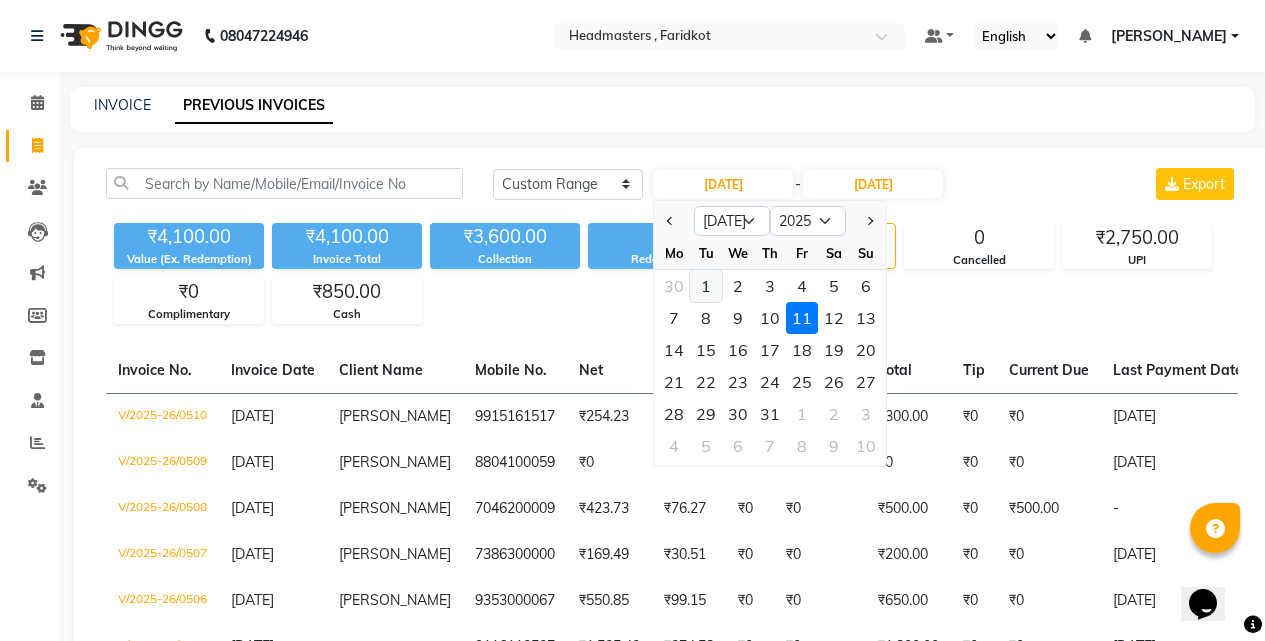 click on "1" 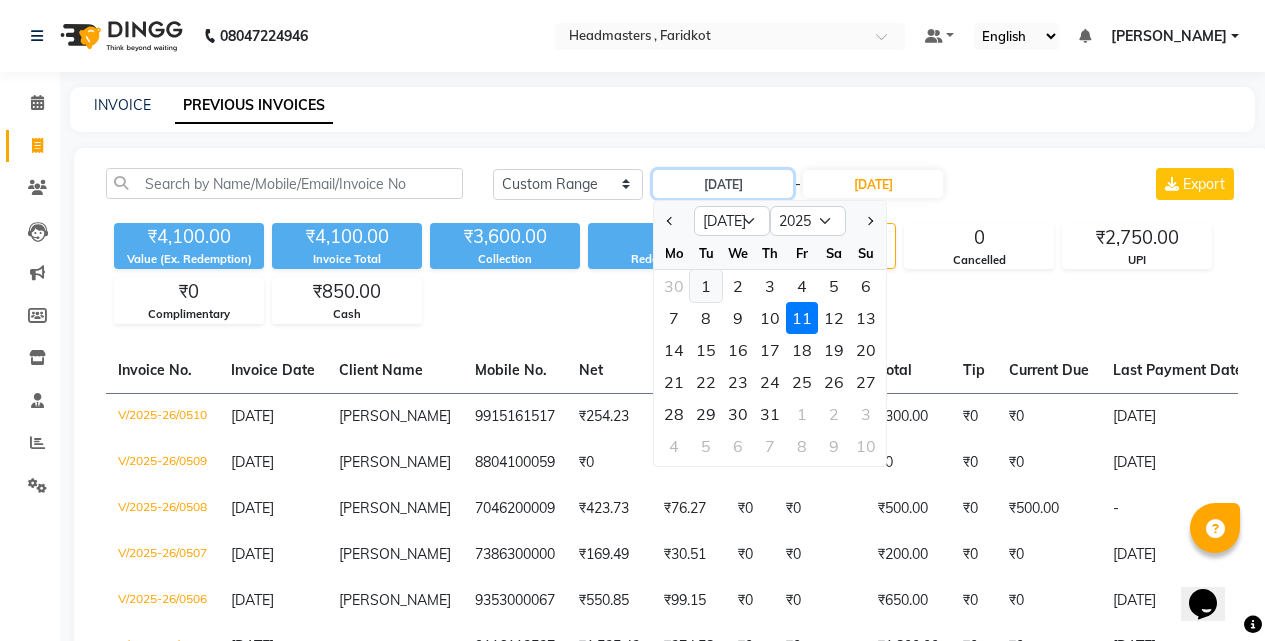 type on "01-07-2025" 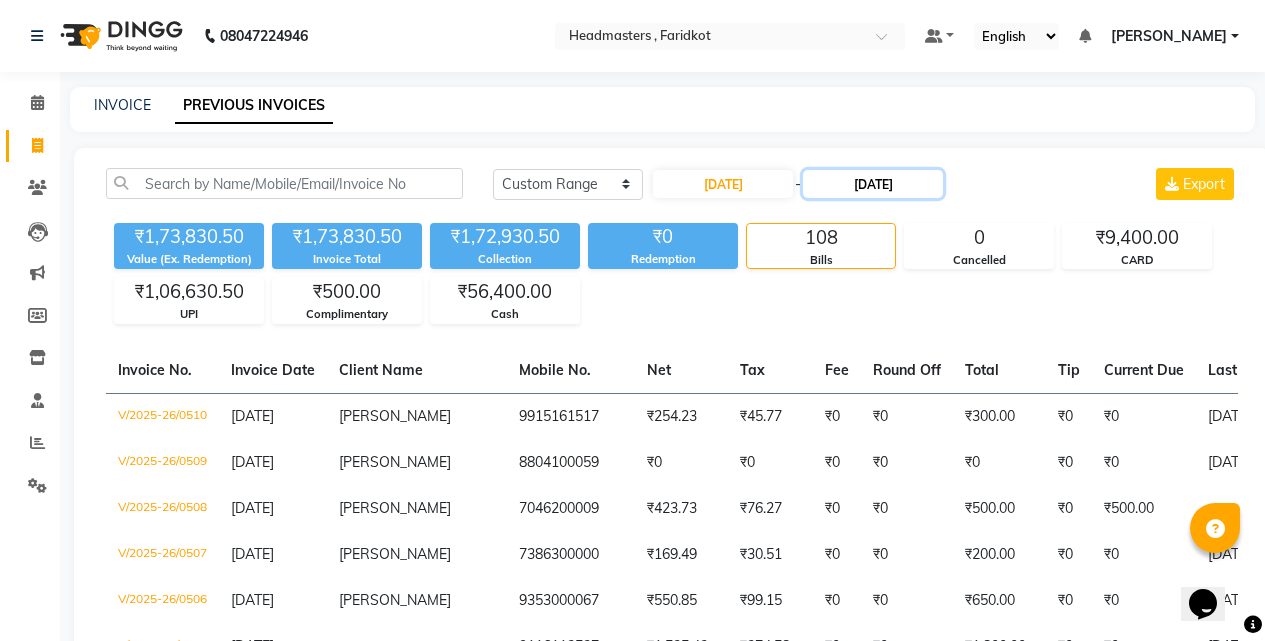 click on "11-07-2025" 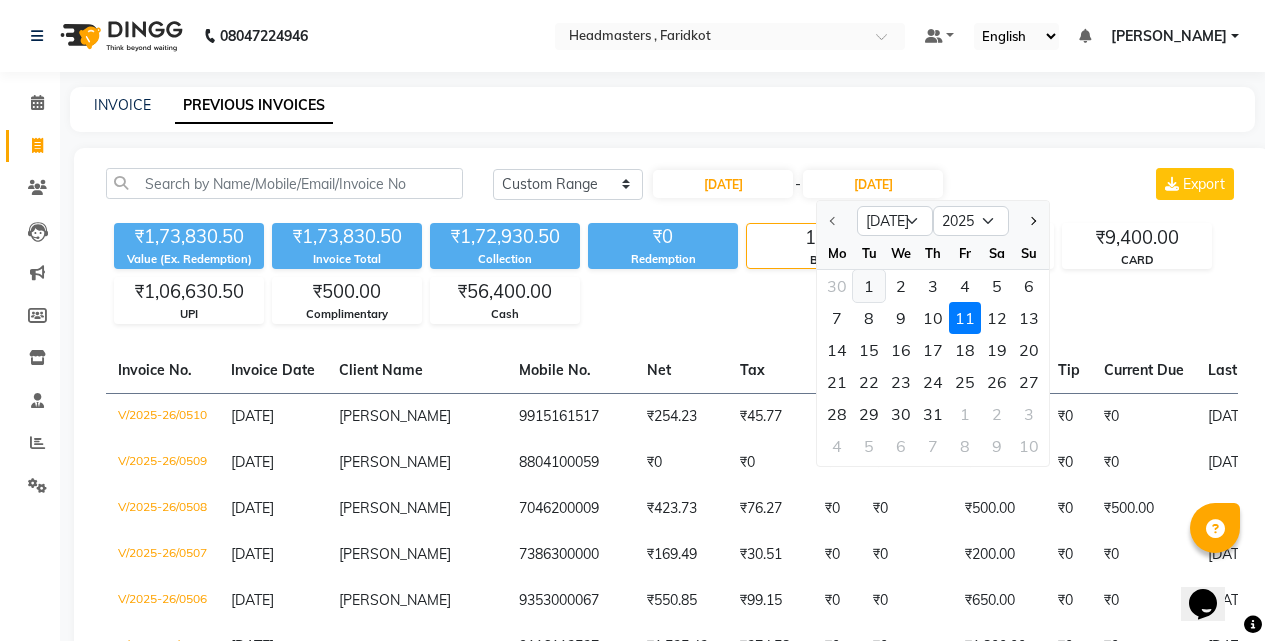 click on "1" 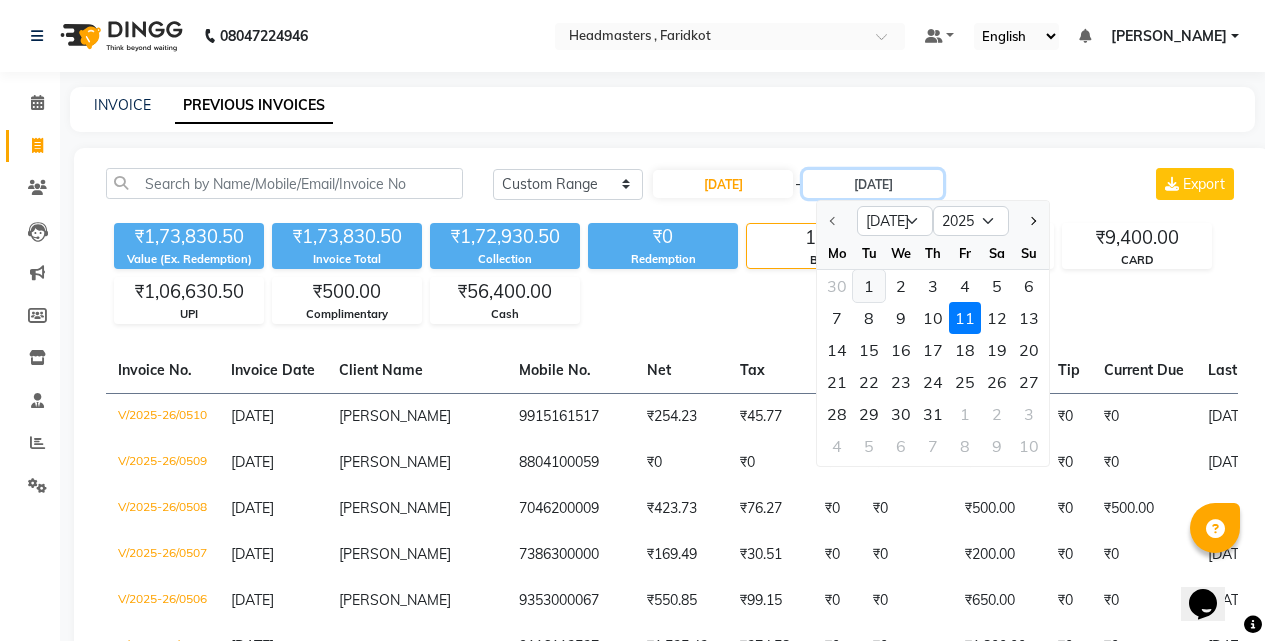 type on "01-07-2025" 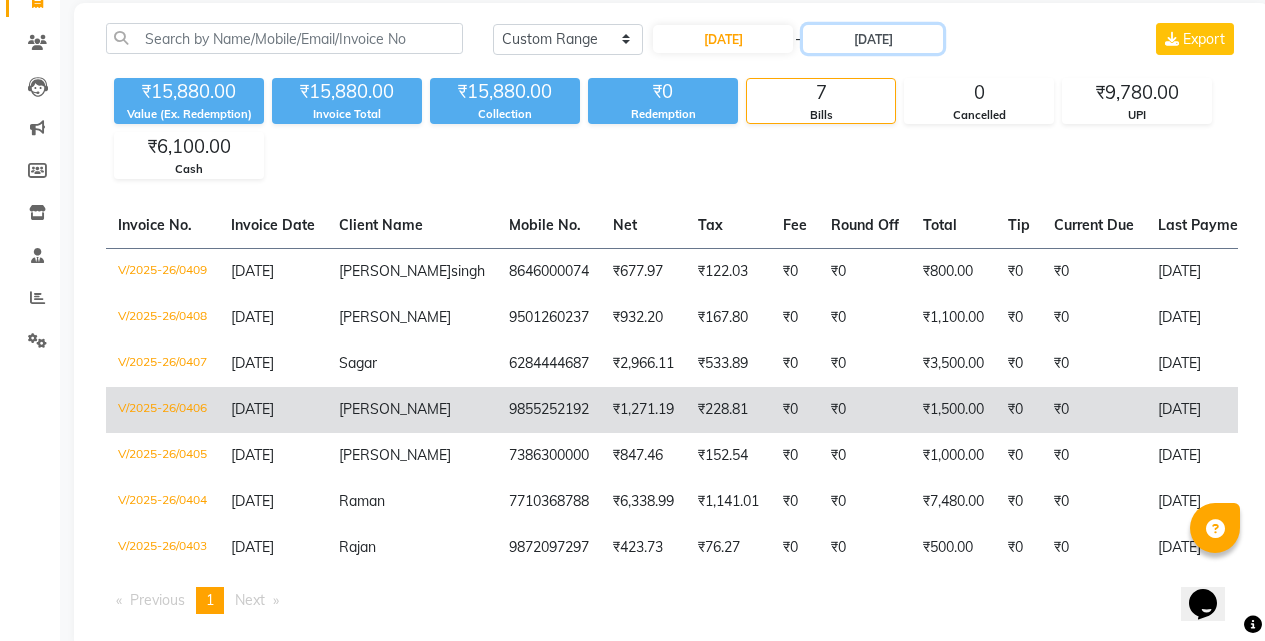 scroll, scrollTop: 239, scrollLeft: 0, axis: vertical 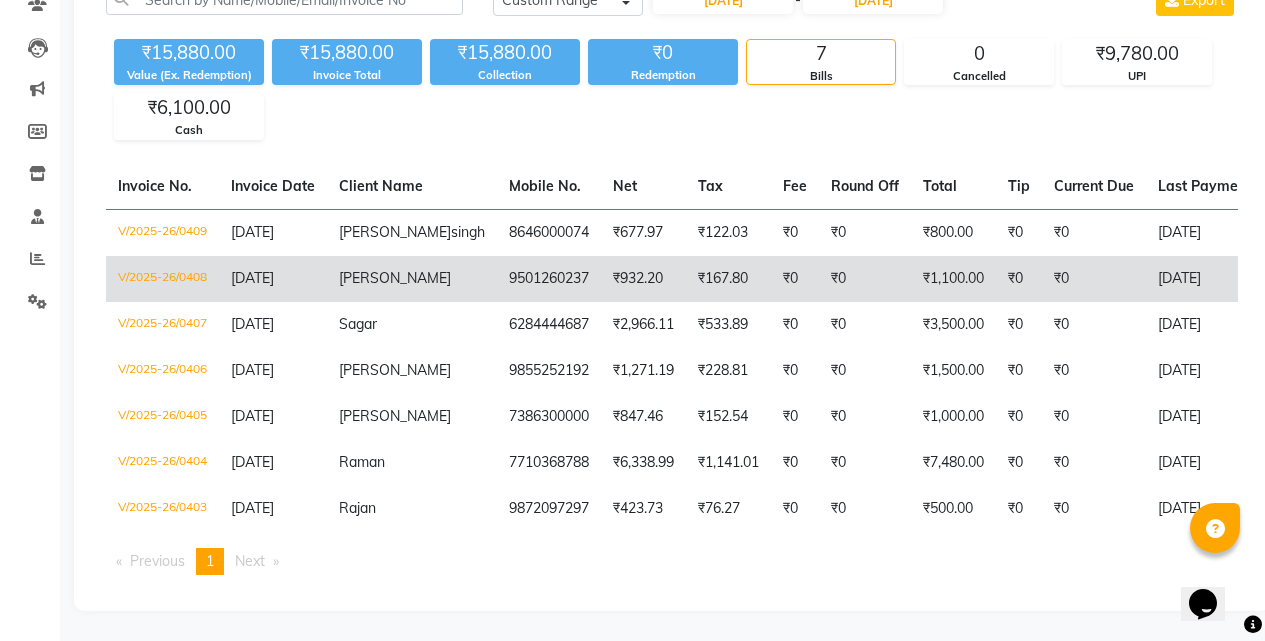 click on "9501260237" 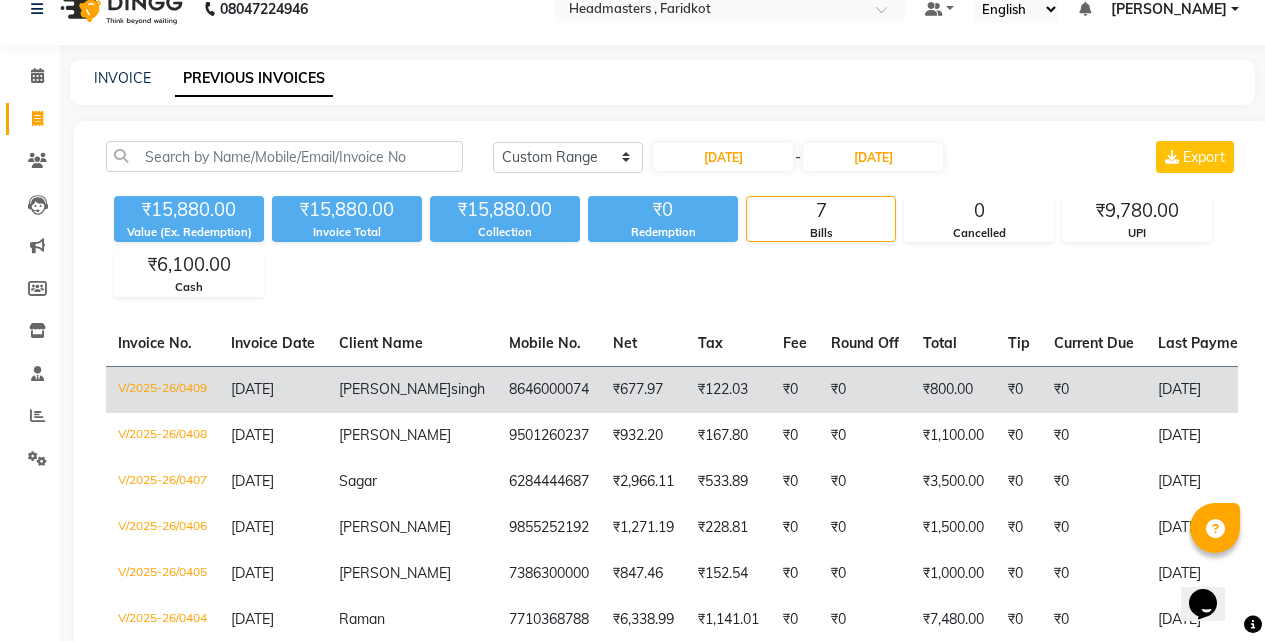 scroll, scrollTop: 0, scrollLeft: 0, axis: both 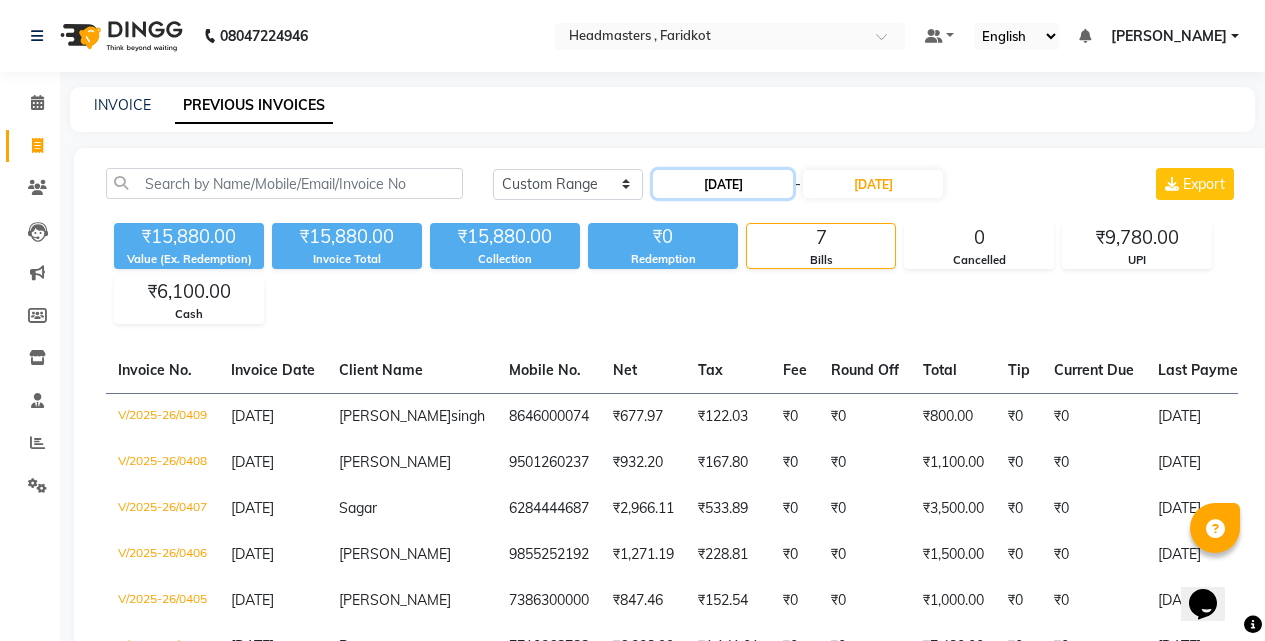 click on "01-07-2025" 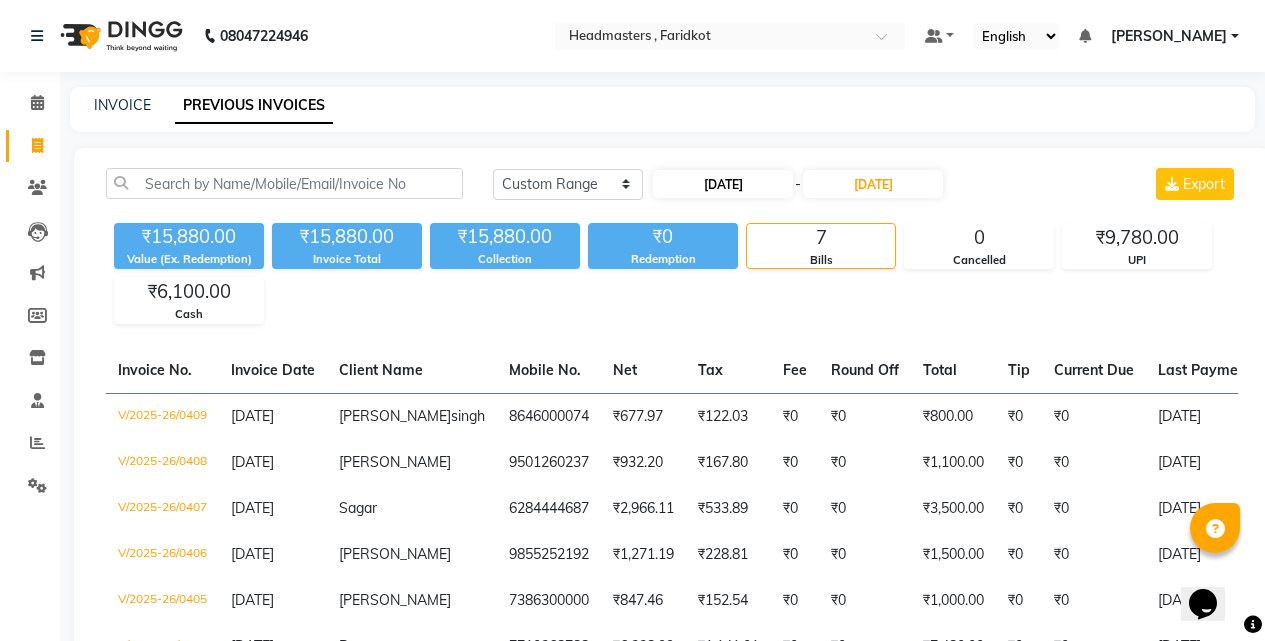 select on "7" 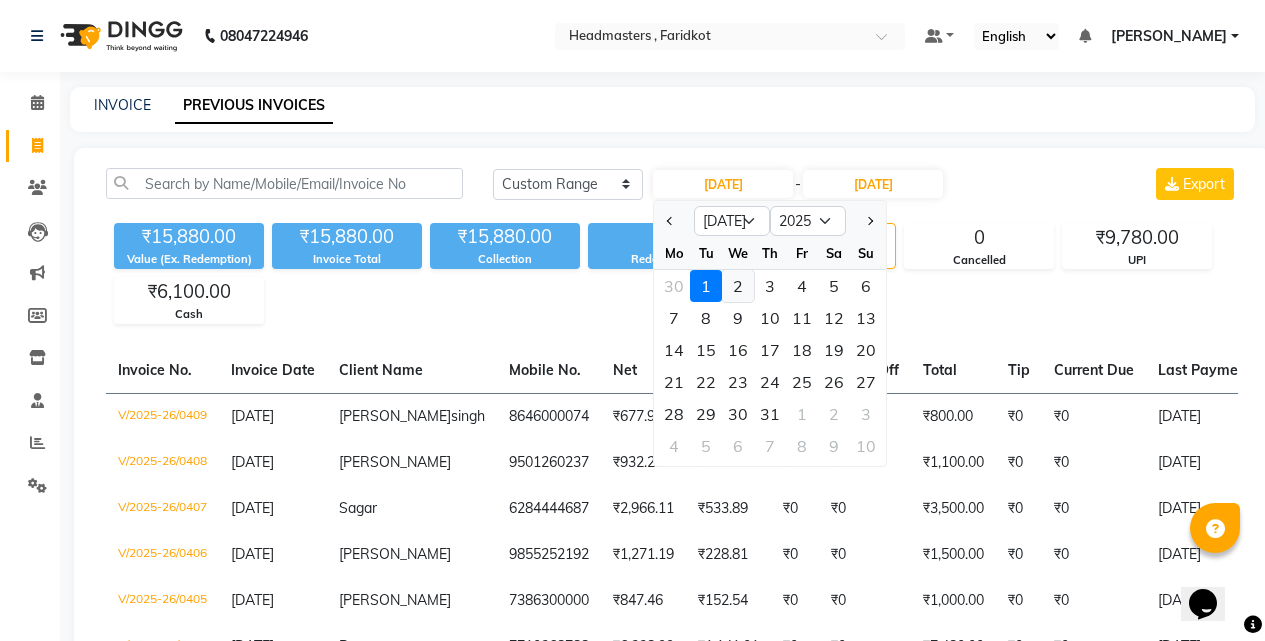 click on "2" 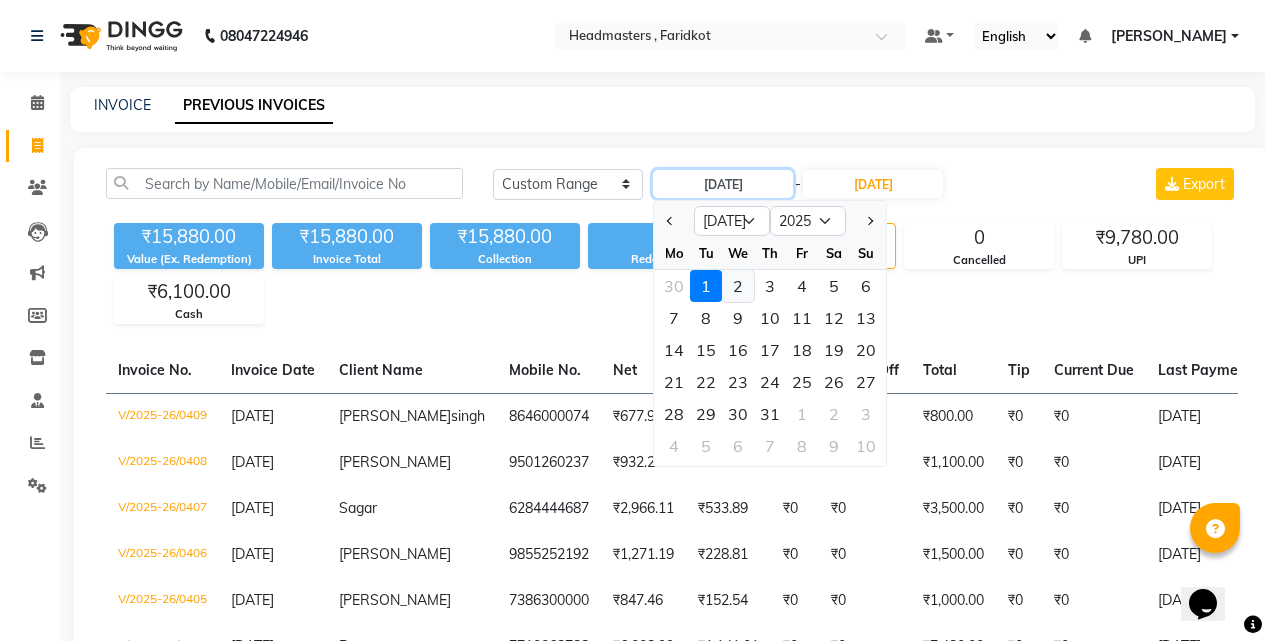 type on "02-07-2025" 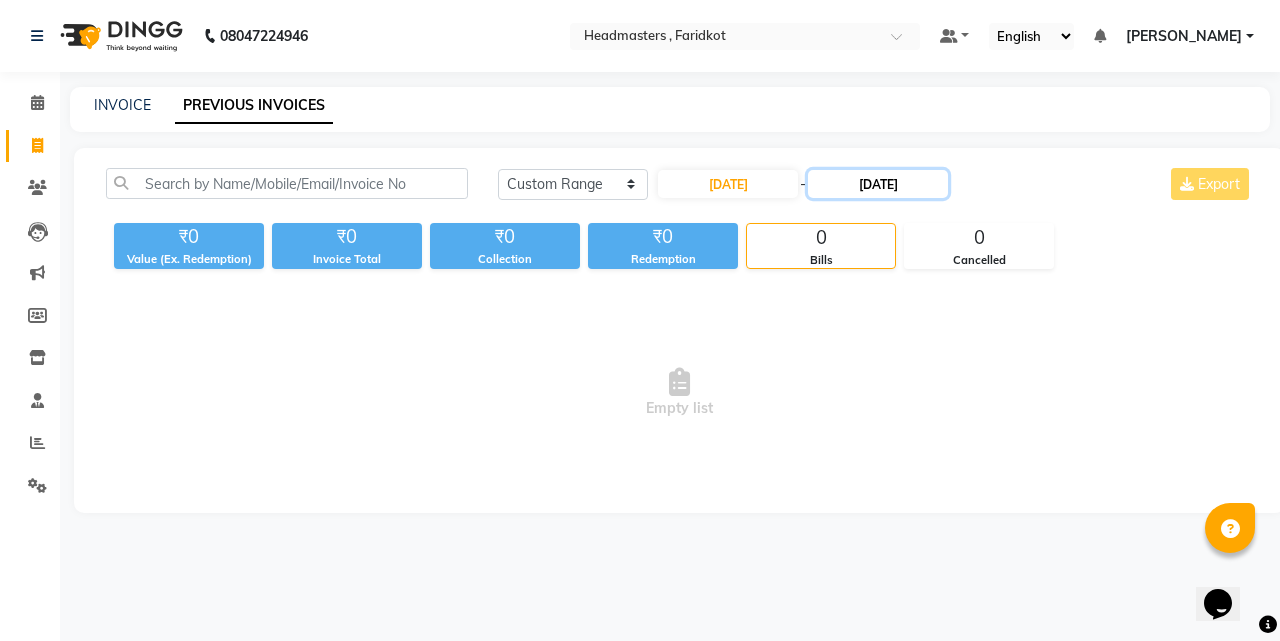 click on "01-07-2025" 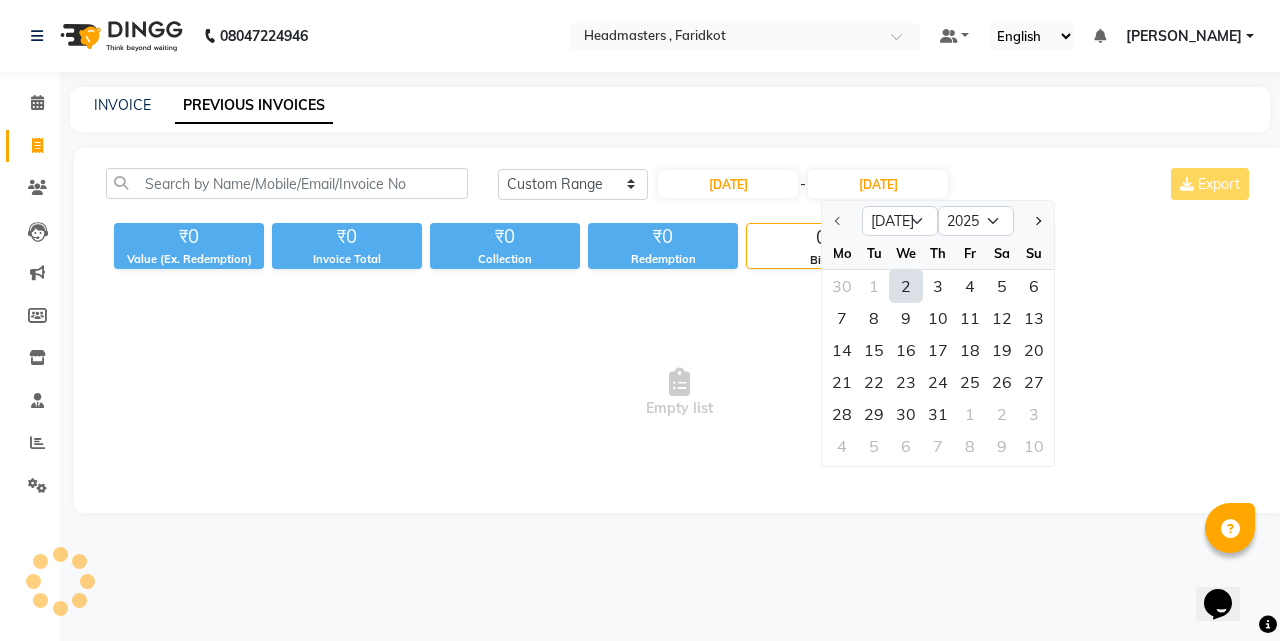 click on "2" 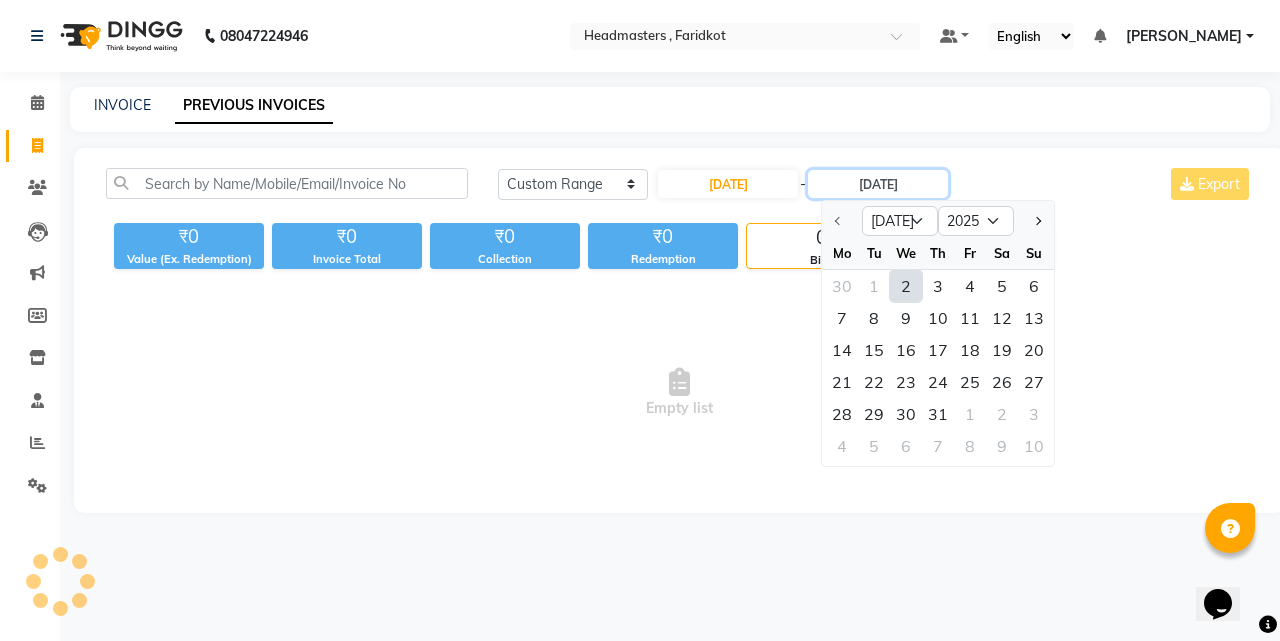type on "02-07-2025" 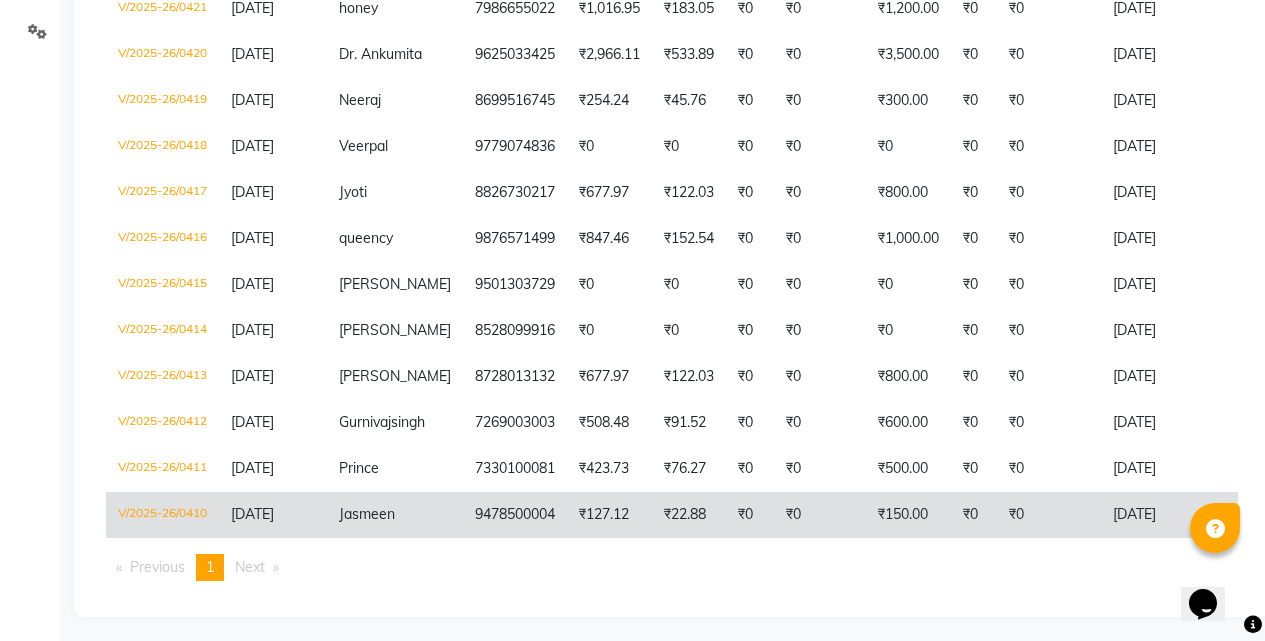 scroll, scrollTop: 455, scrollLeft: 0, axis: vertical 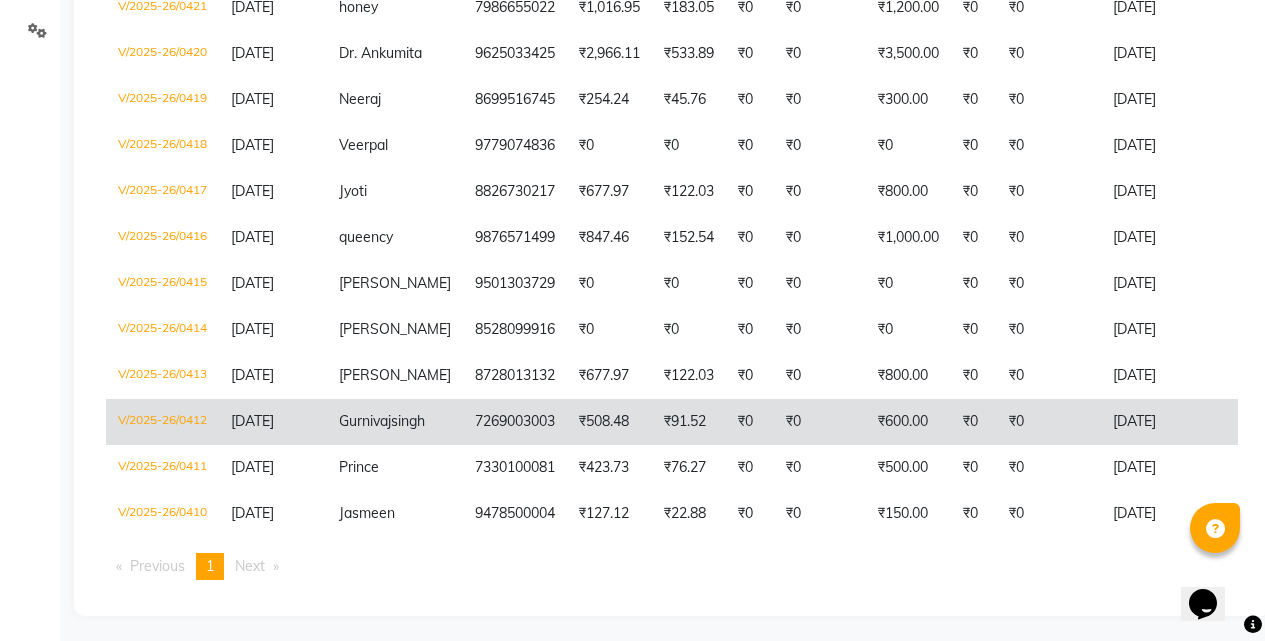 click on "Gurnivaj  singh" 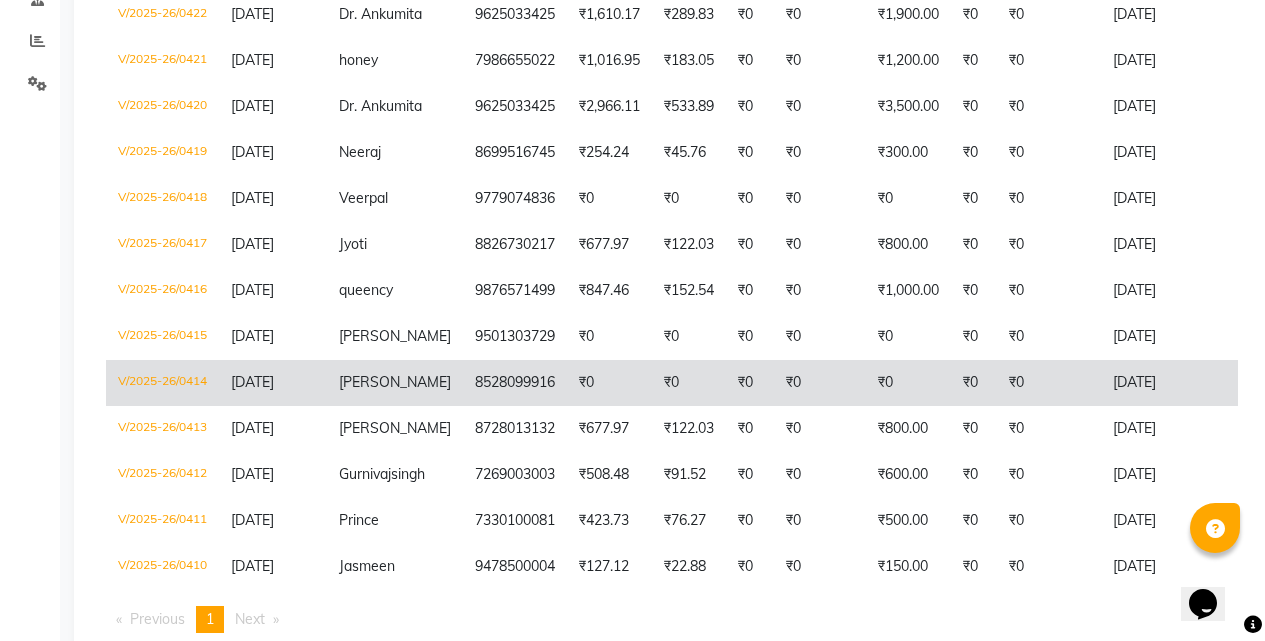scroll, scrollTop: 355, scrollLeft: 0, axis: vertical 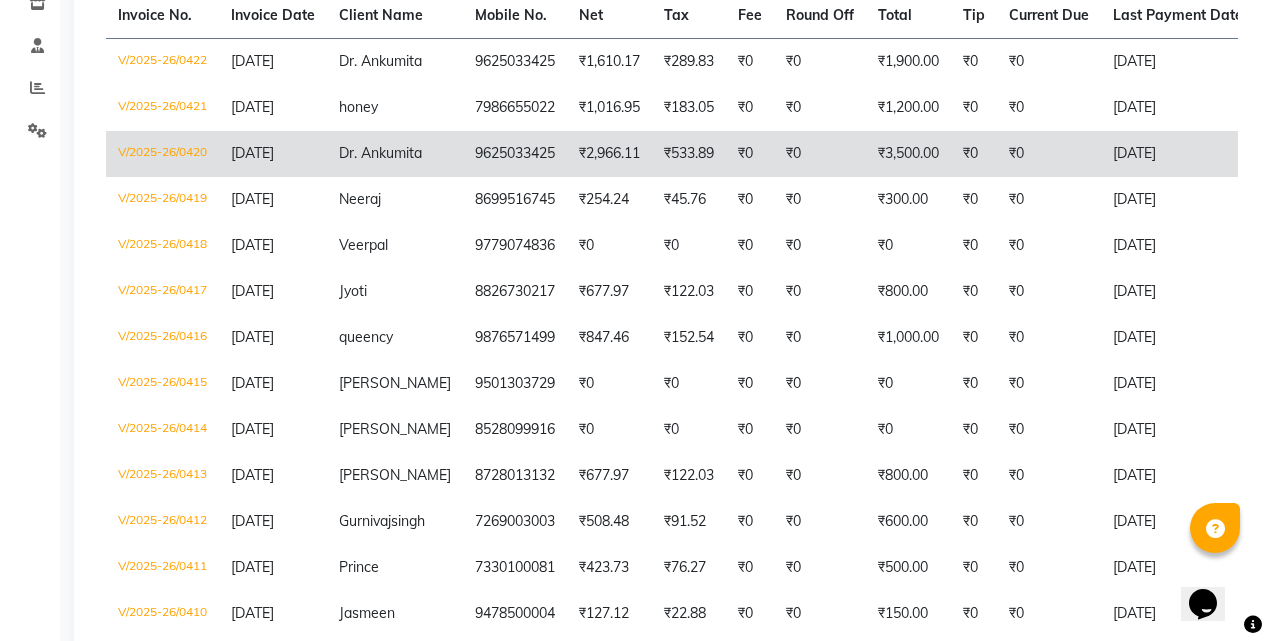 click on "9625033425" 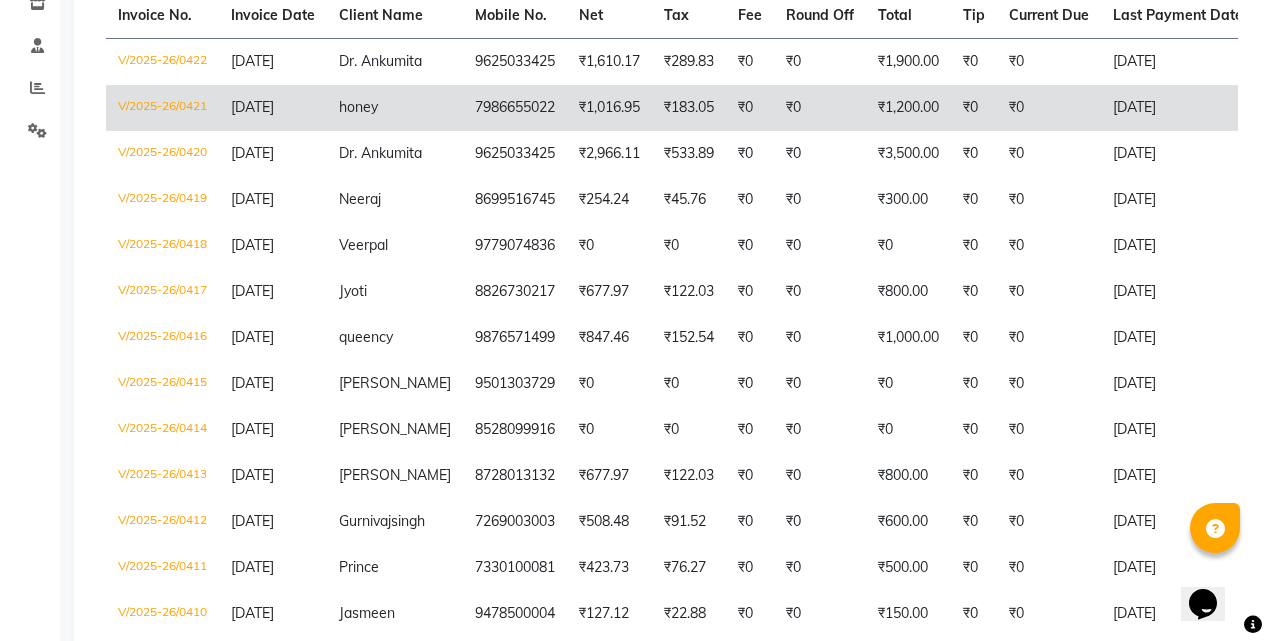 click on "7986655022" 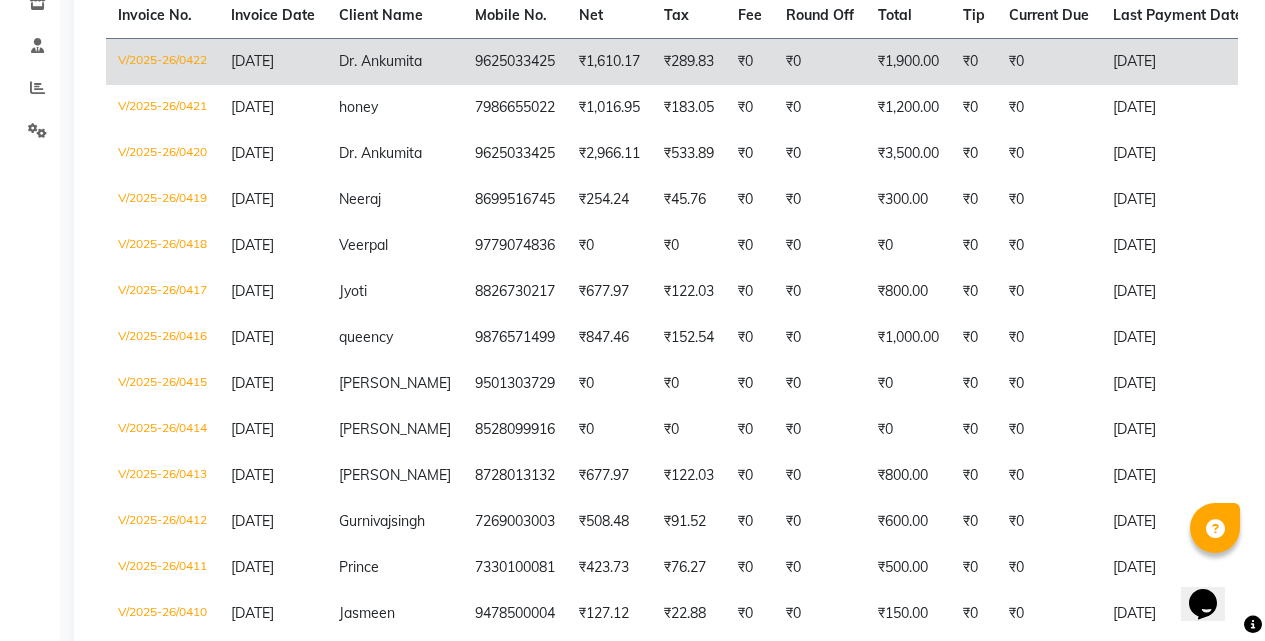 click on "9625033425" 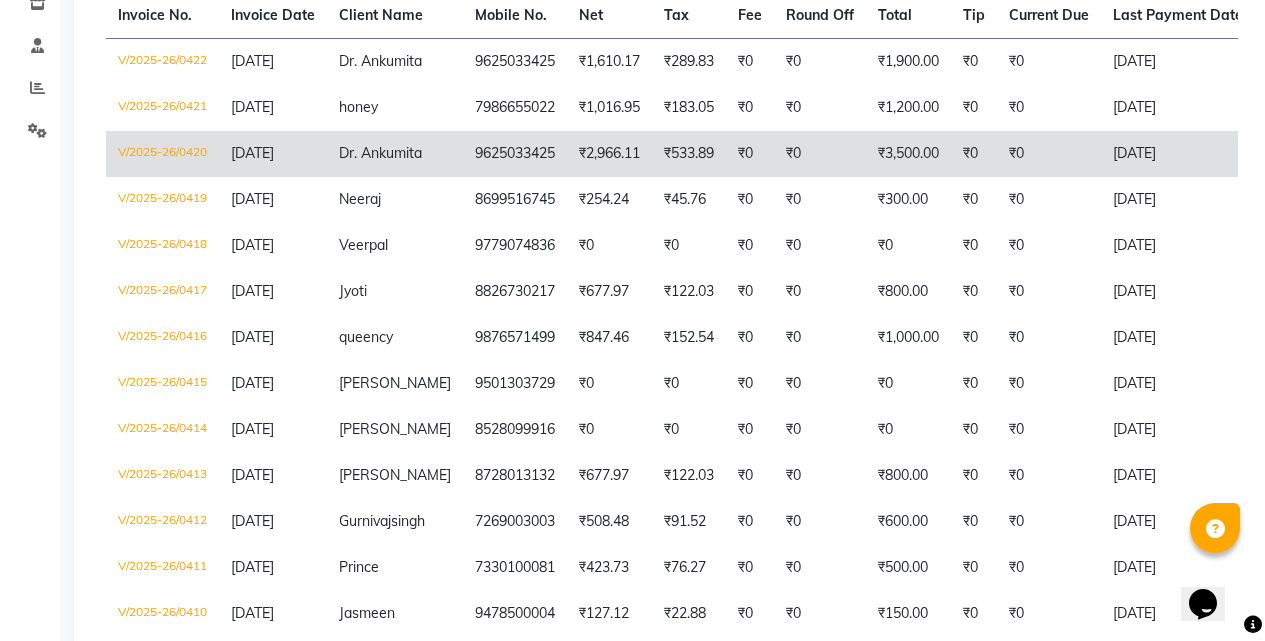 scroll, scrollTop: 0, scrollLeft: 0, axis: both 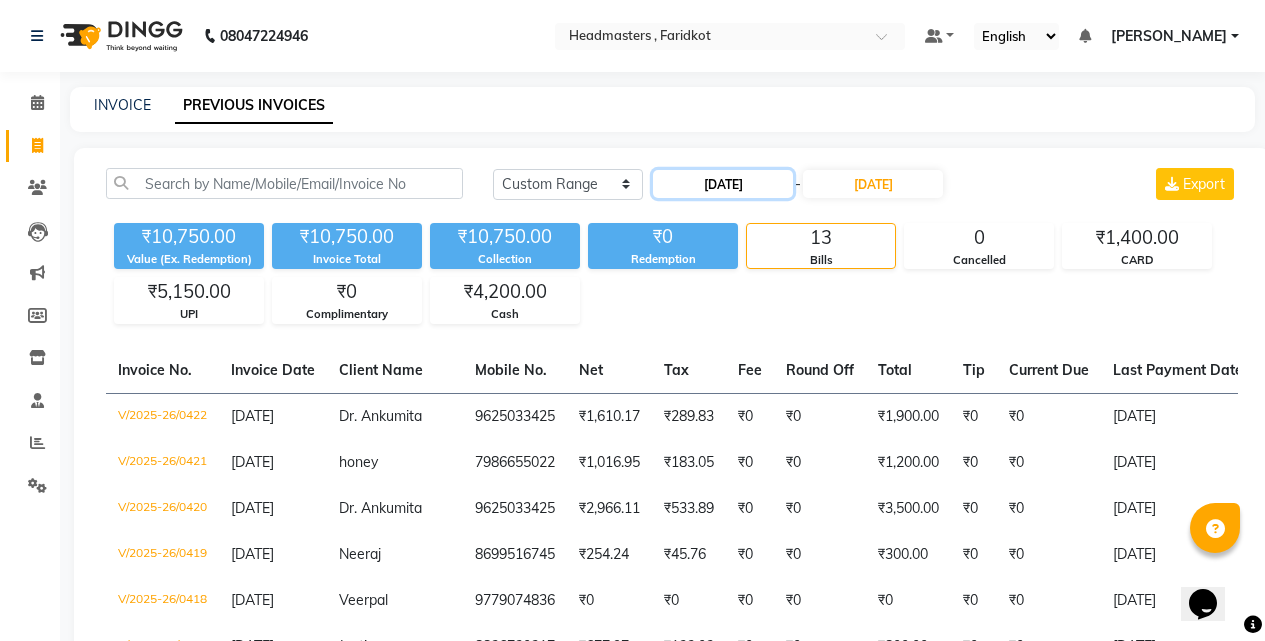 click on "02-07-2025" 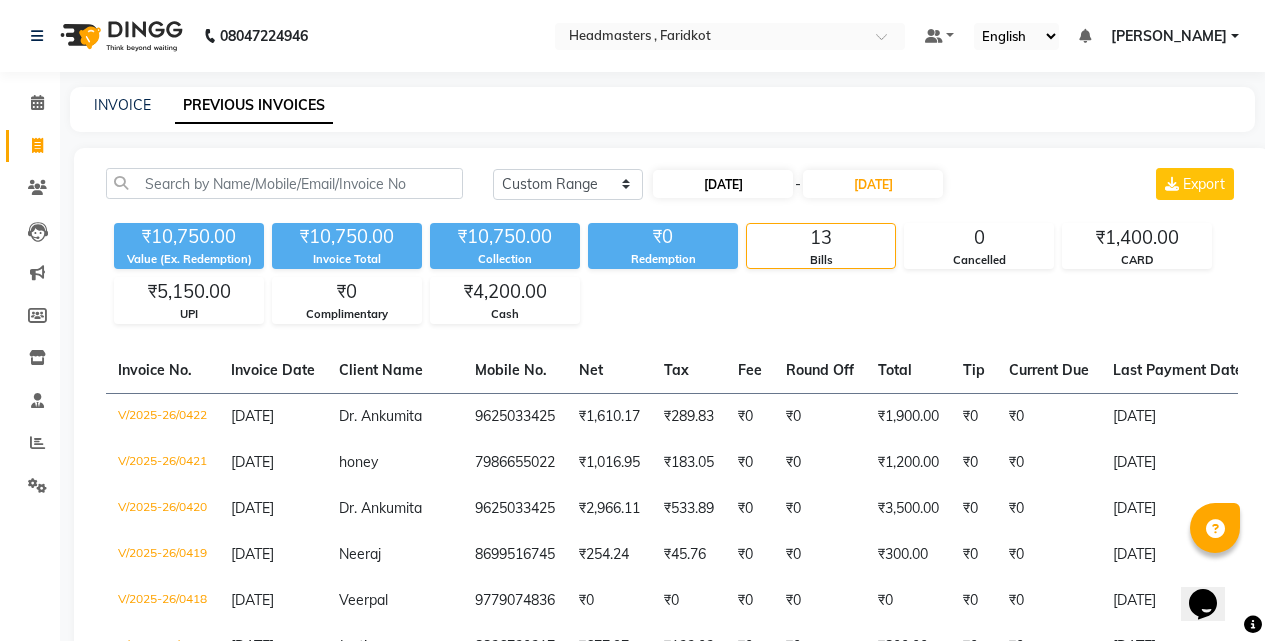 select on "7" 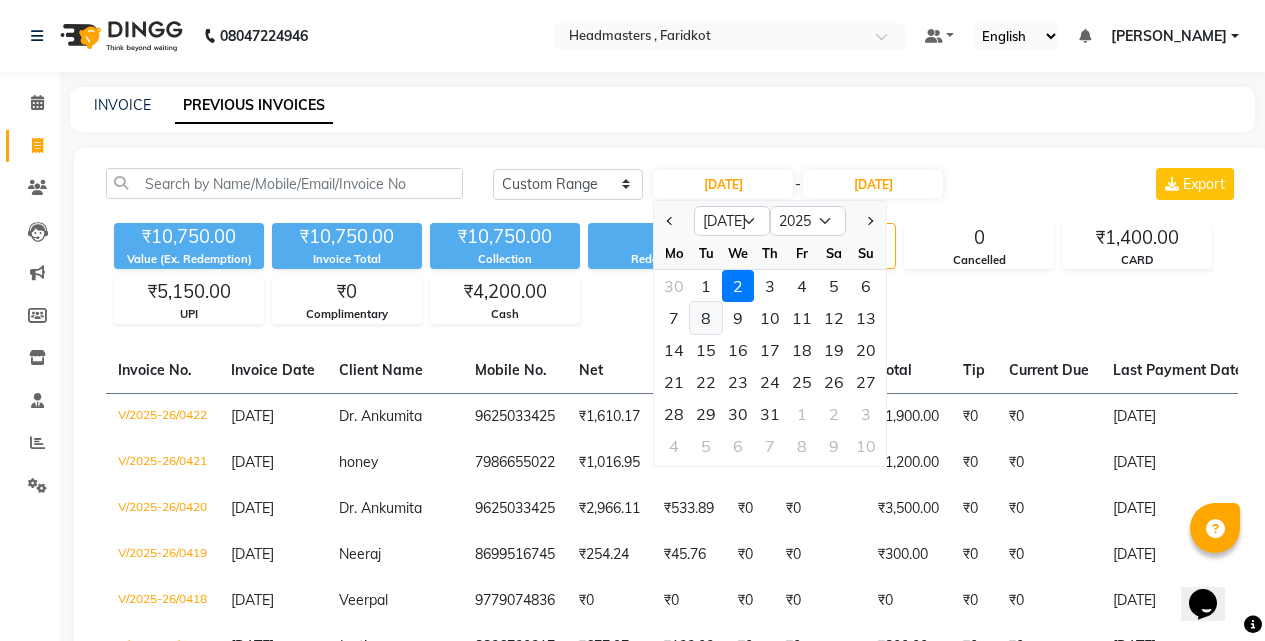 click on "8" 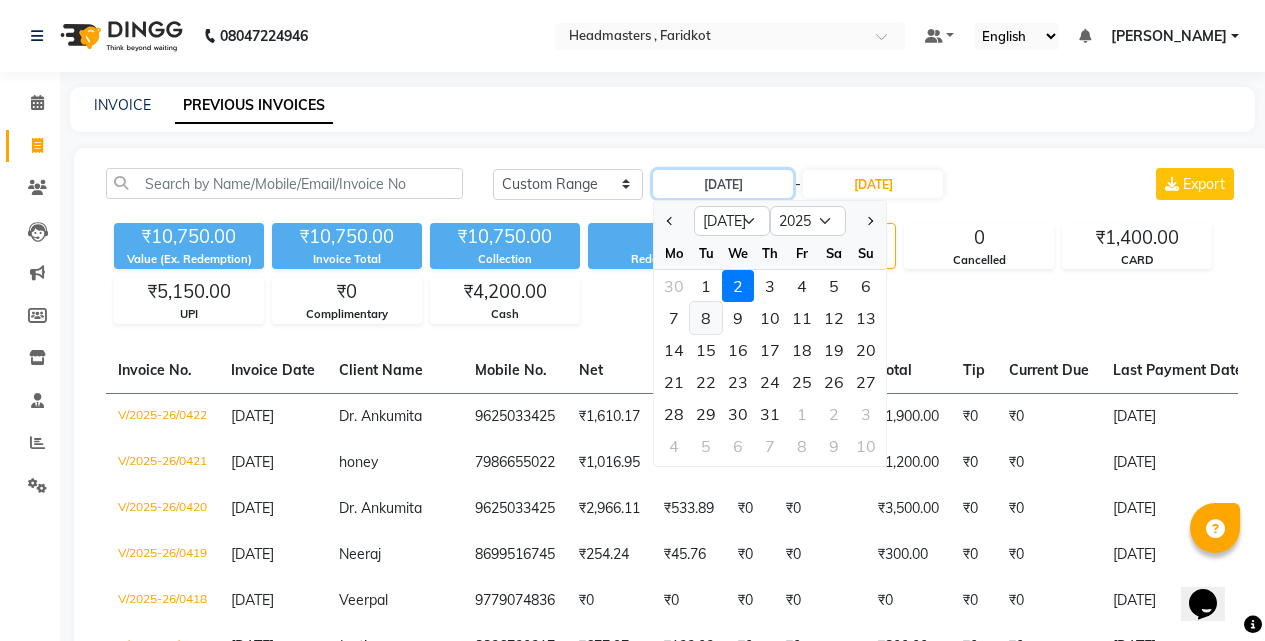 type on "08-07-2025" 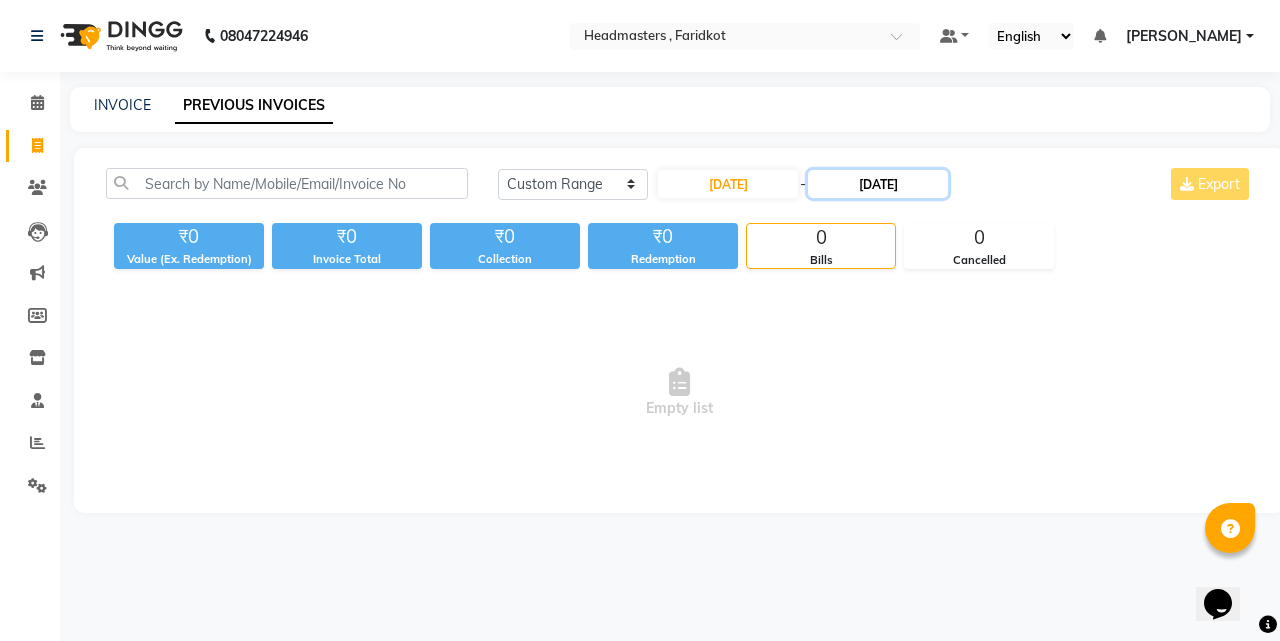 click on "02-07-2025" 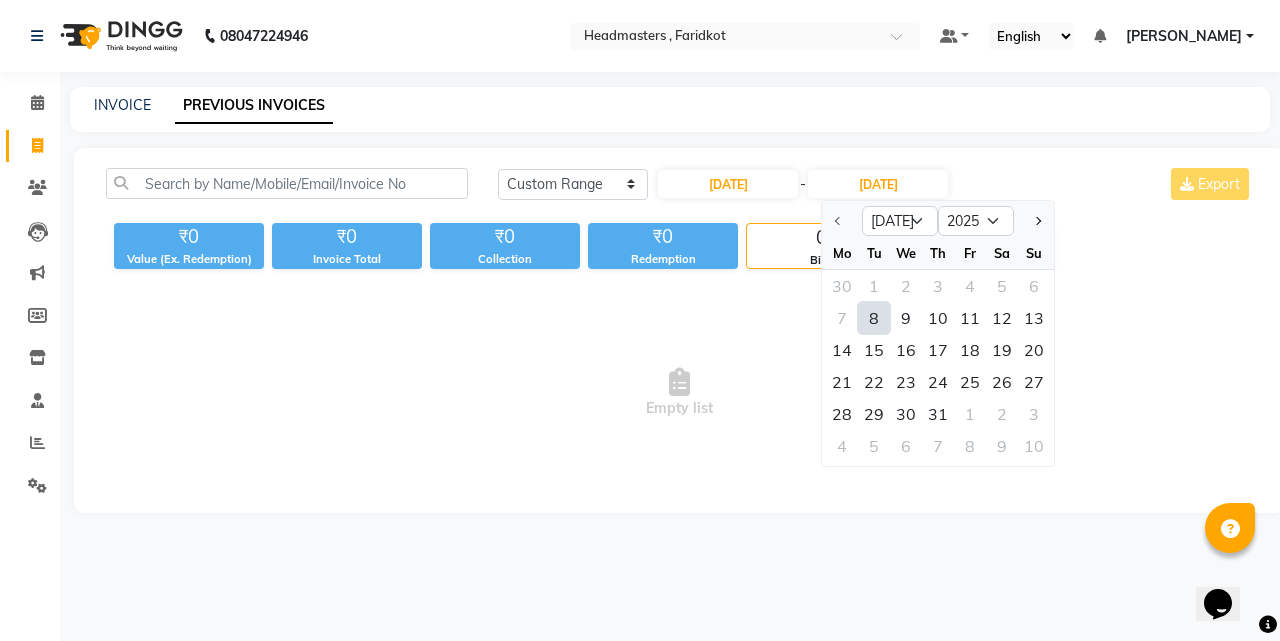 click on "8" 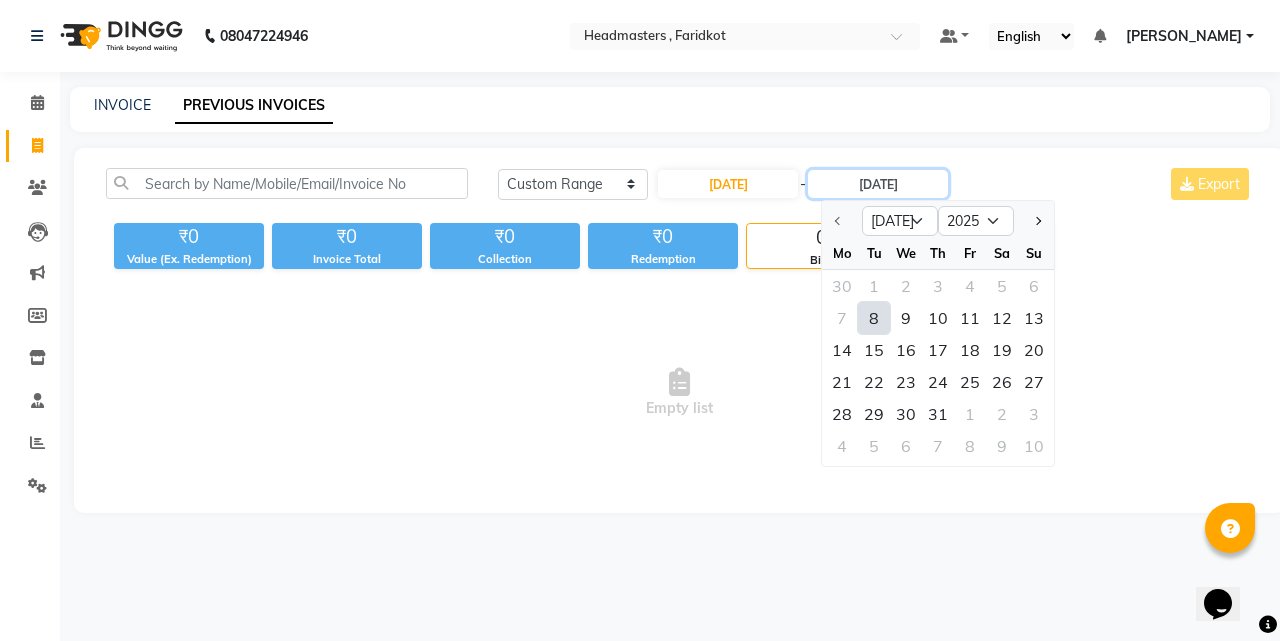 type on "08-07-2025" 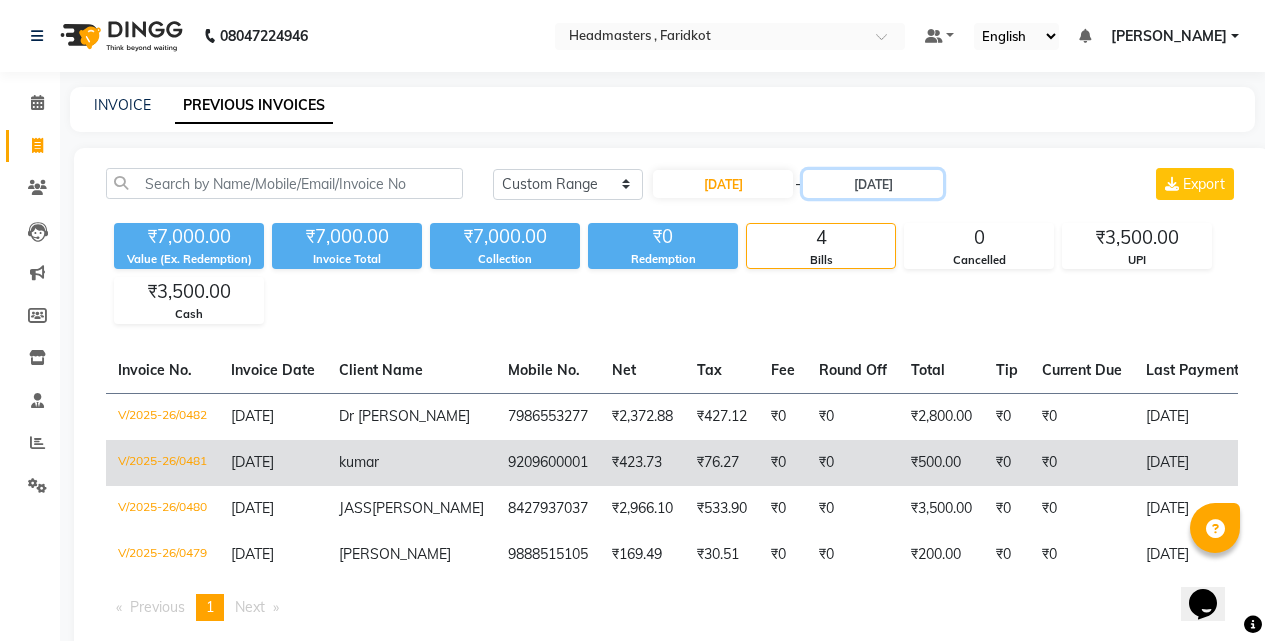scroll, scrollTop: 61, scrollLeft: 0, axis: vertical 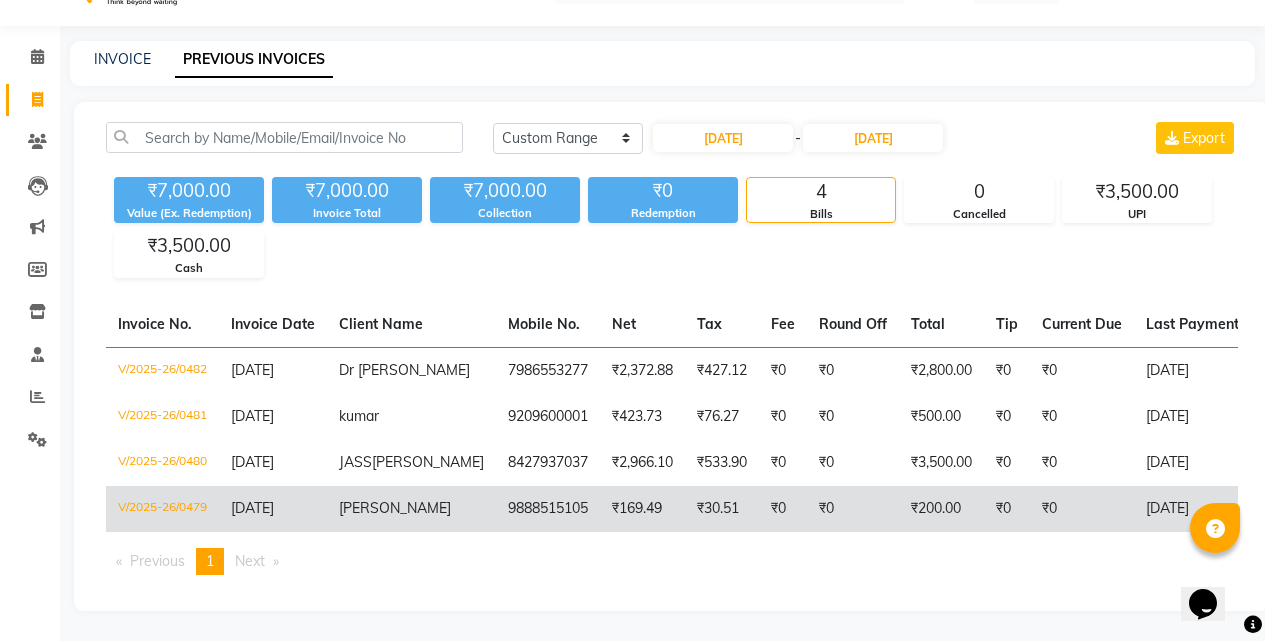 click on "₹169.49" 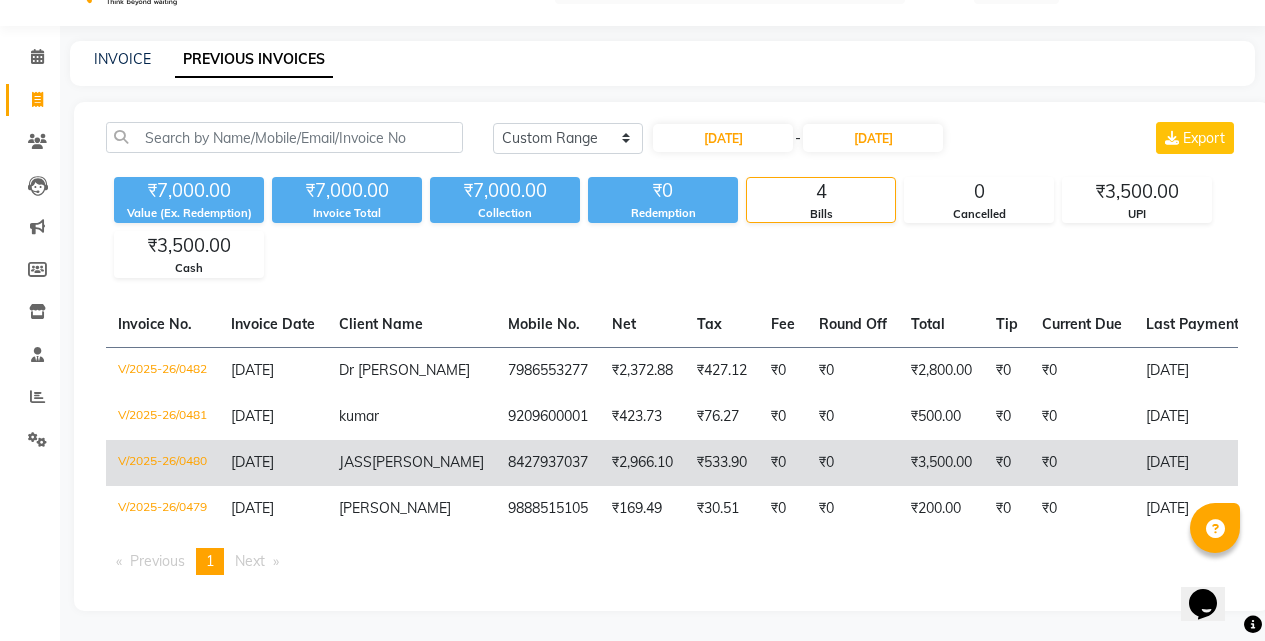 click on "₹2,966.10" 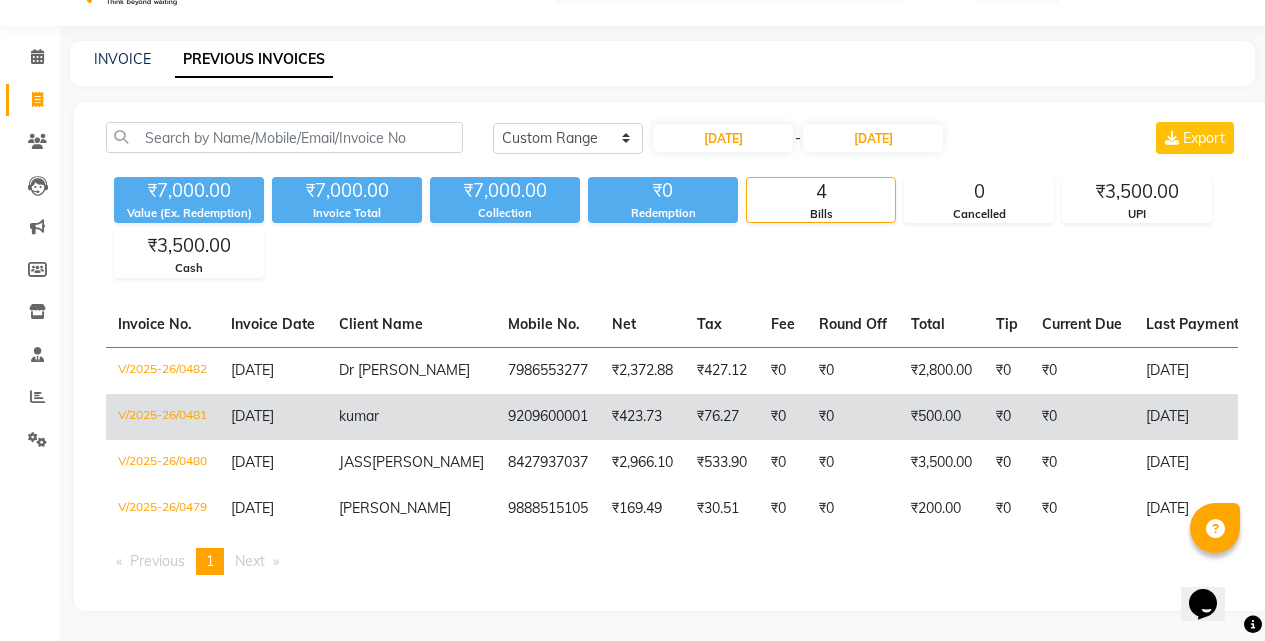 click on "₹423.73" 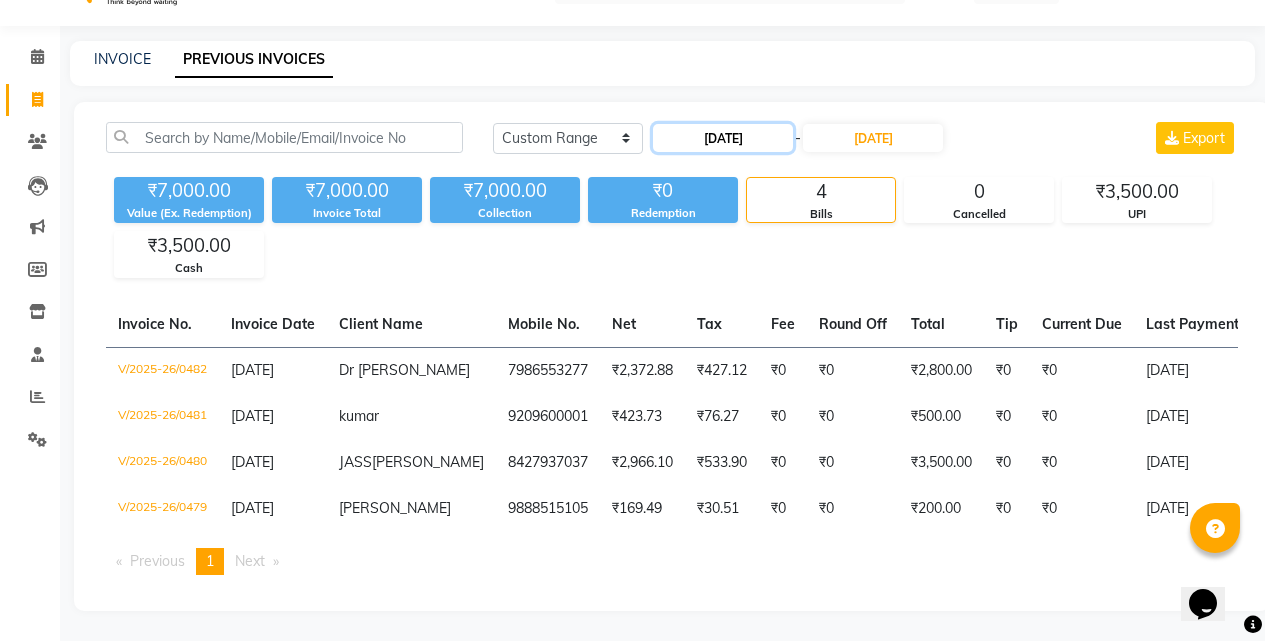 click on "08-07-2025" 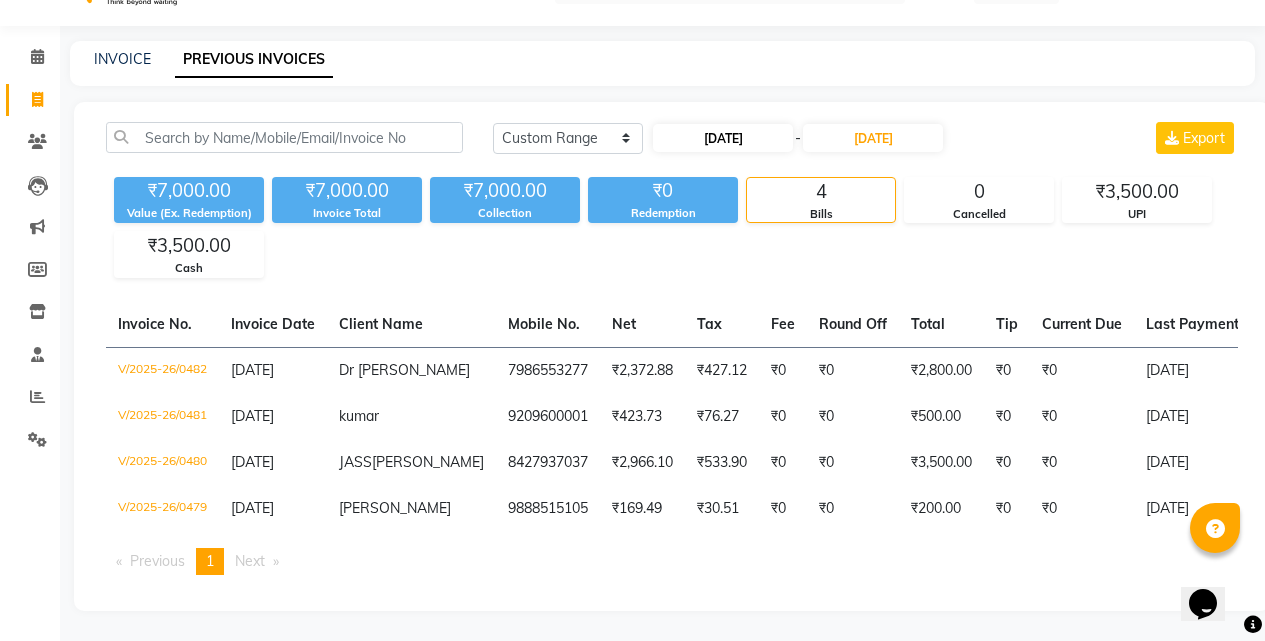 select on "7" 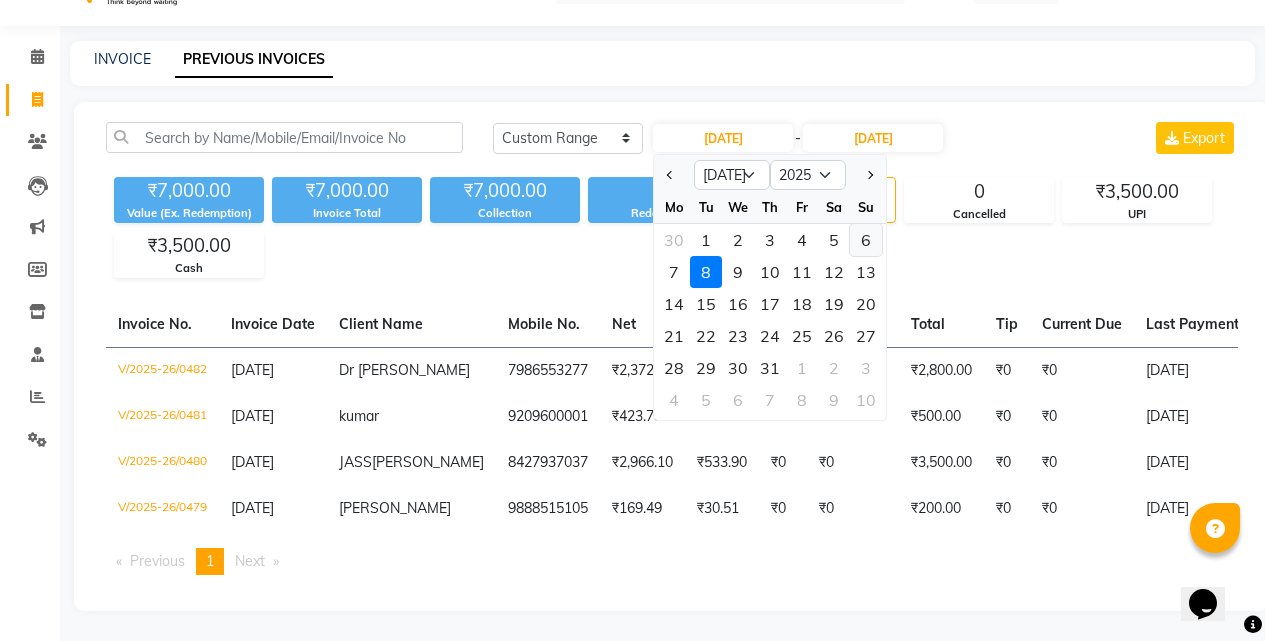 click on "6" 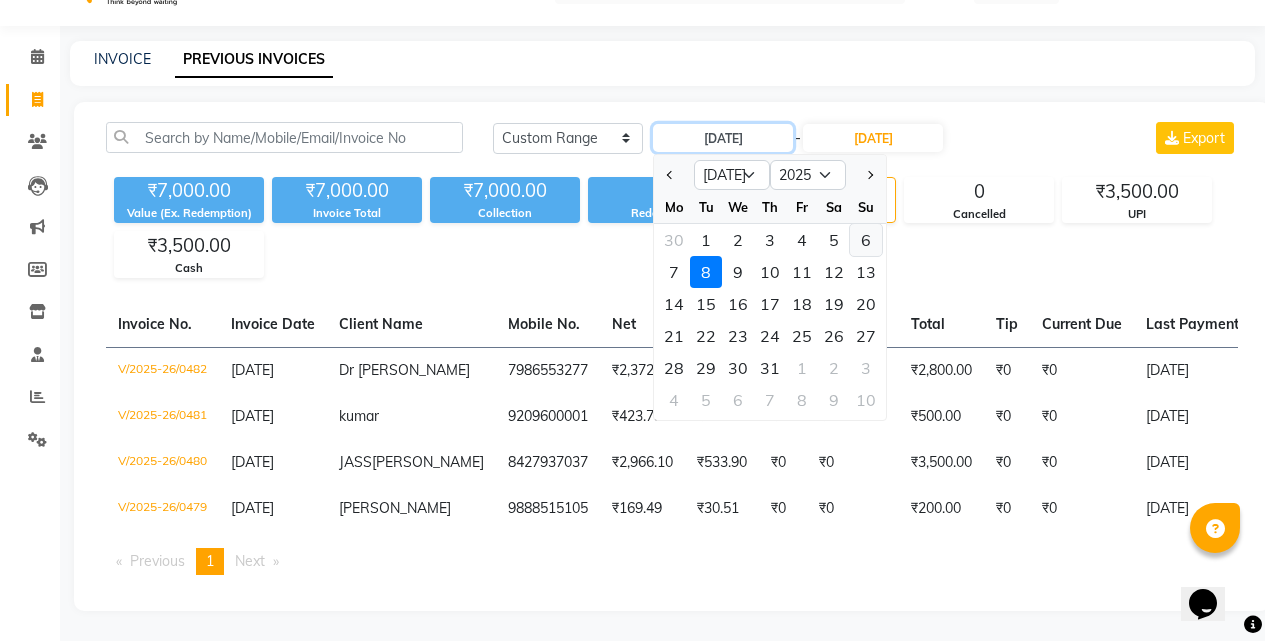 type on "06-07-2025" 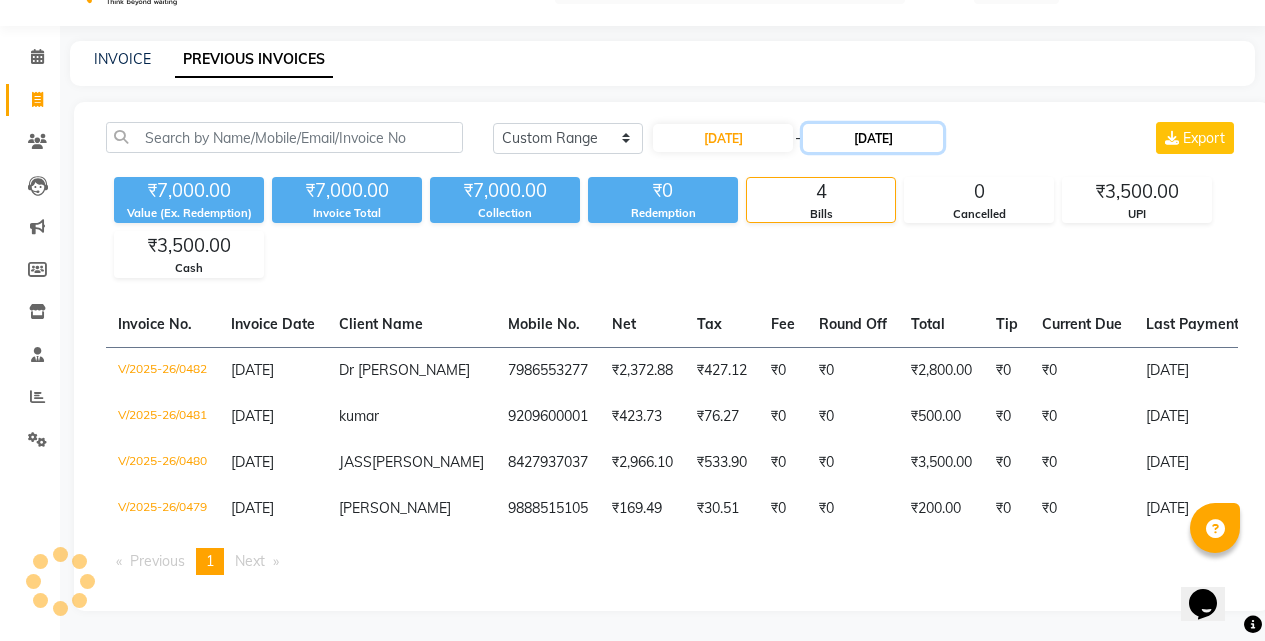 click on "08-07-2025" 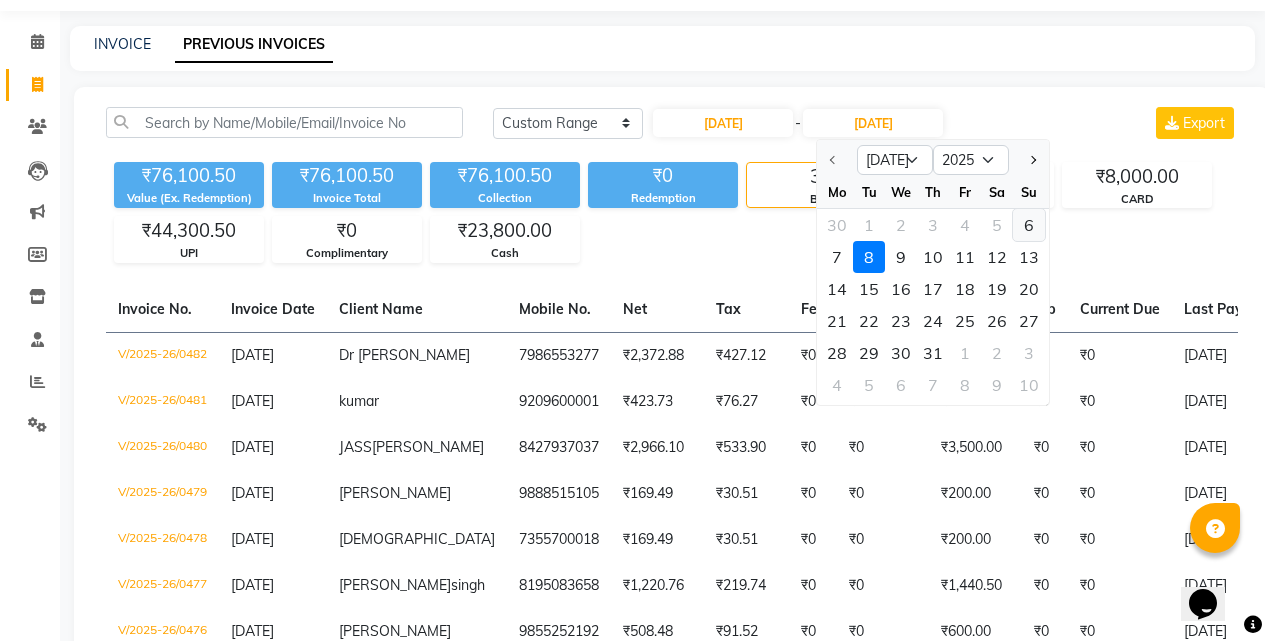 click on "6" 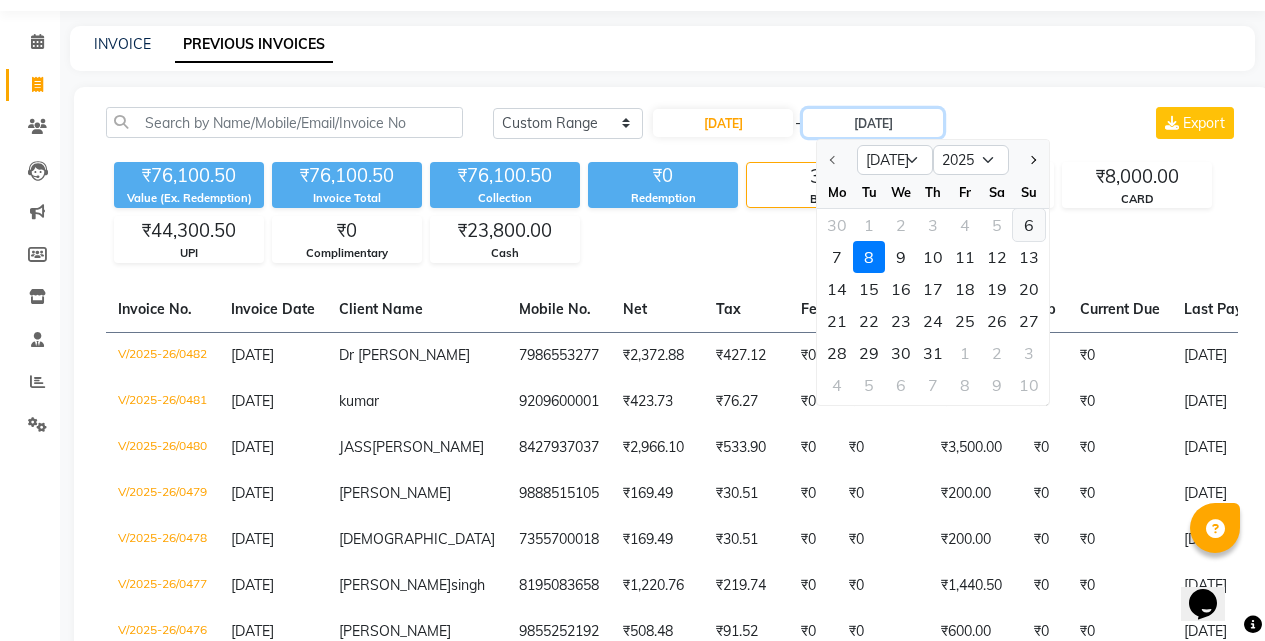 type on "06-07-2025" 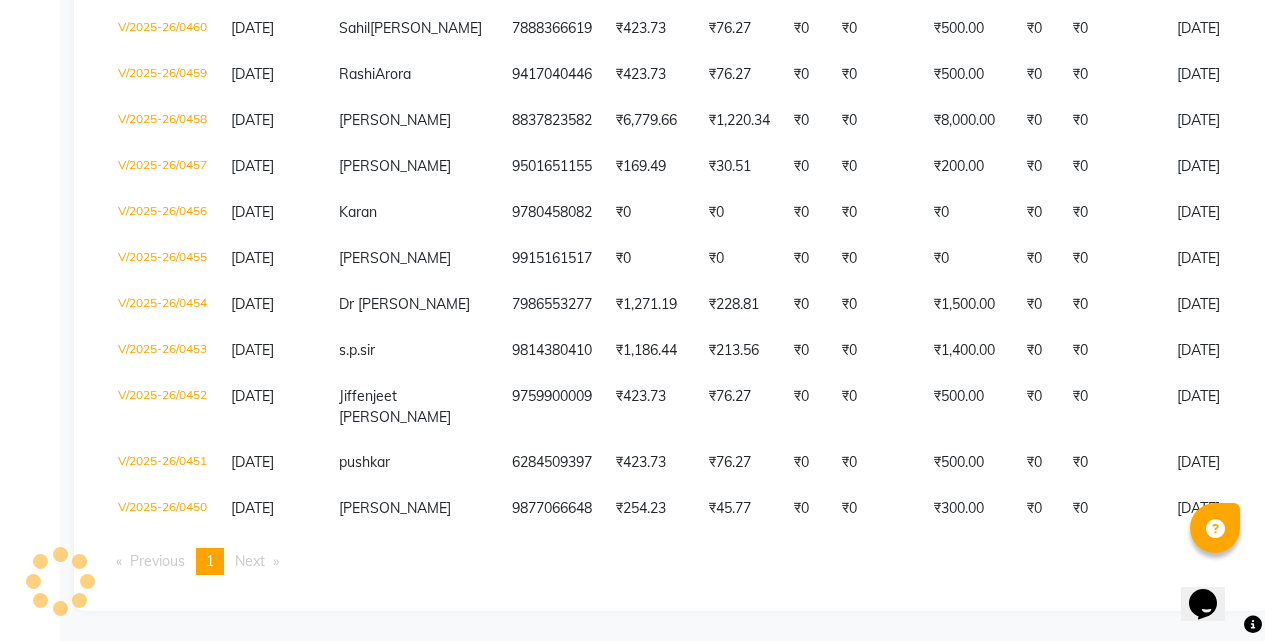 scroll, scrollTop: 739, scrollLeft: 0, axis: vertical 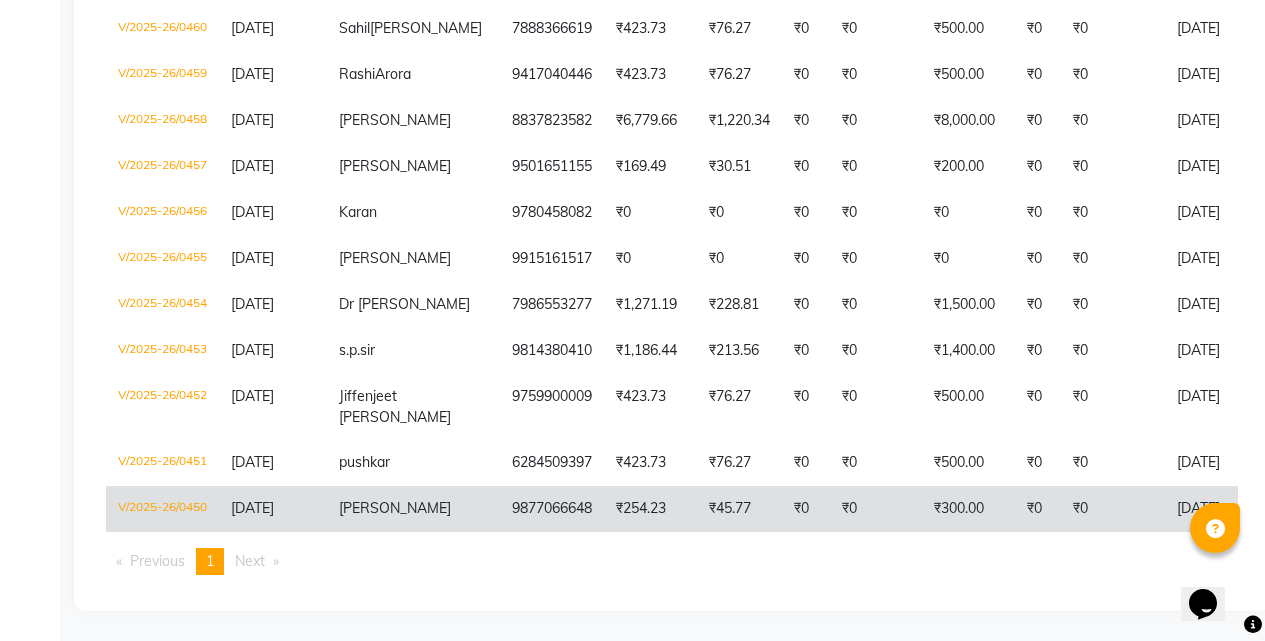 click on "₹45.77" 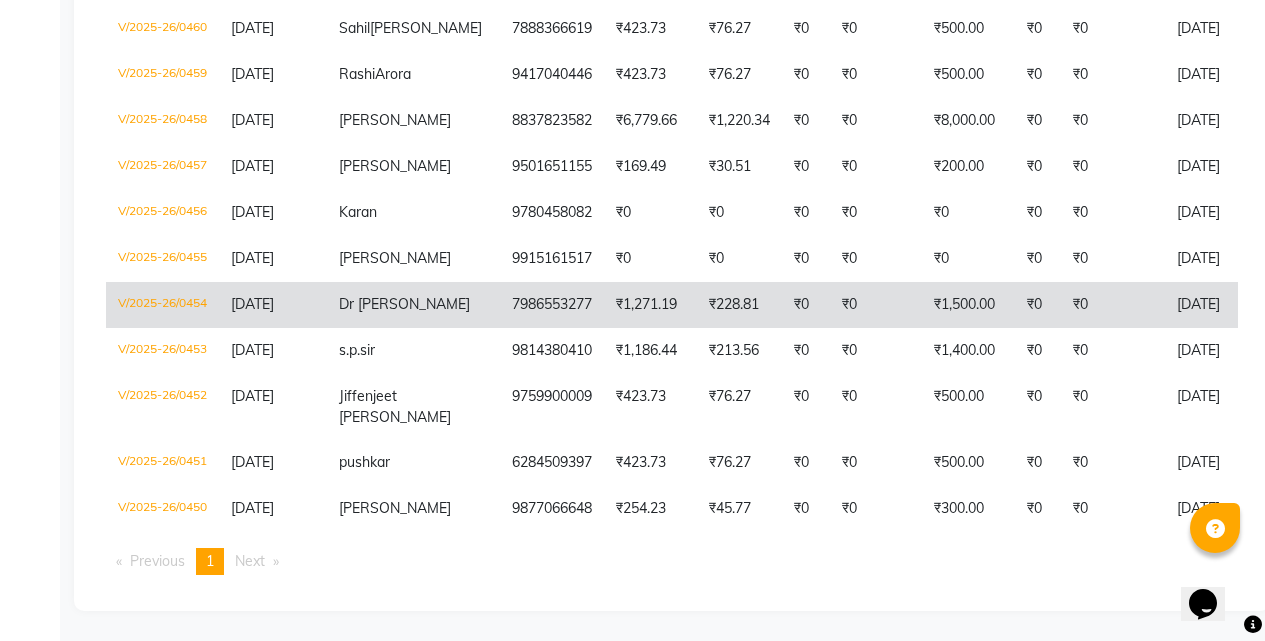 scroll, scrollTop: 639, scrollLeft: 0, axis: vertical 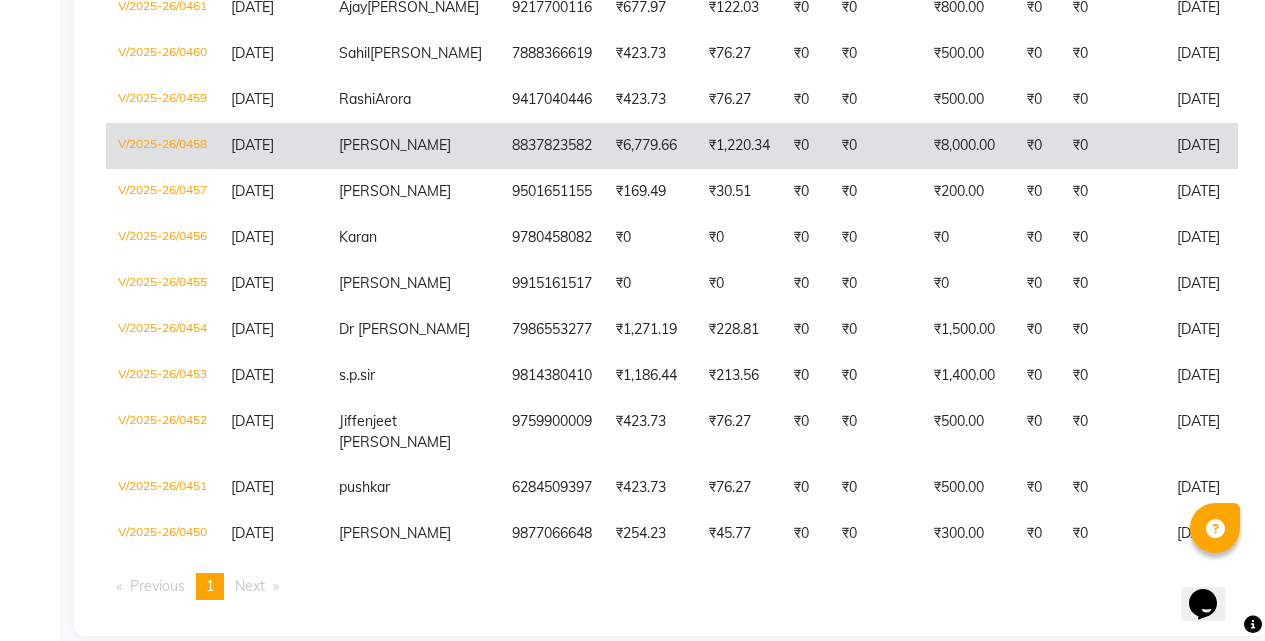 click on "8837823582" 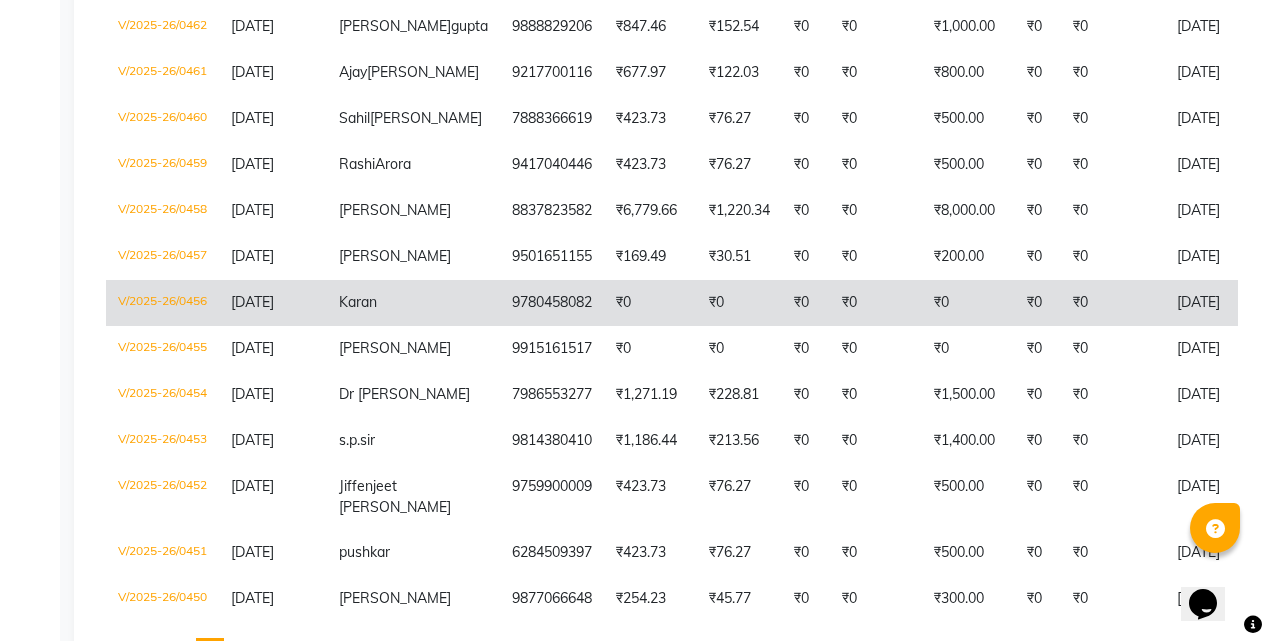 scroll, scrollTop: 539, scrollLeft: 0, axis: vertical 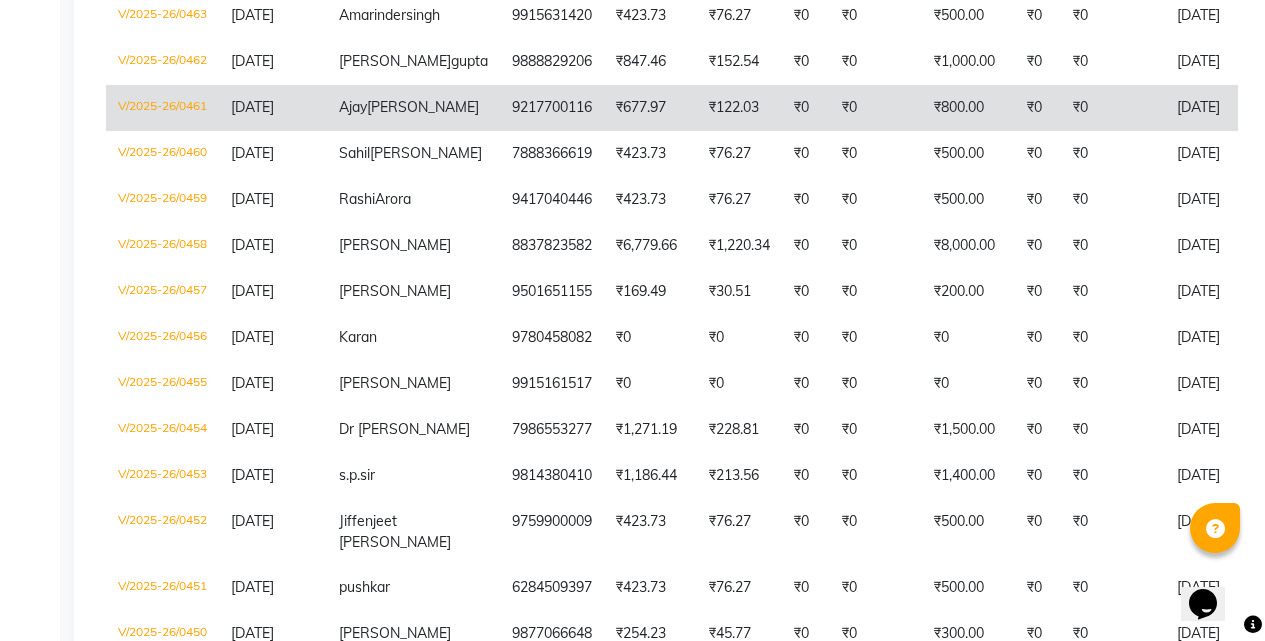 click on "9217700116" 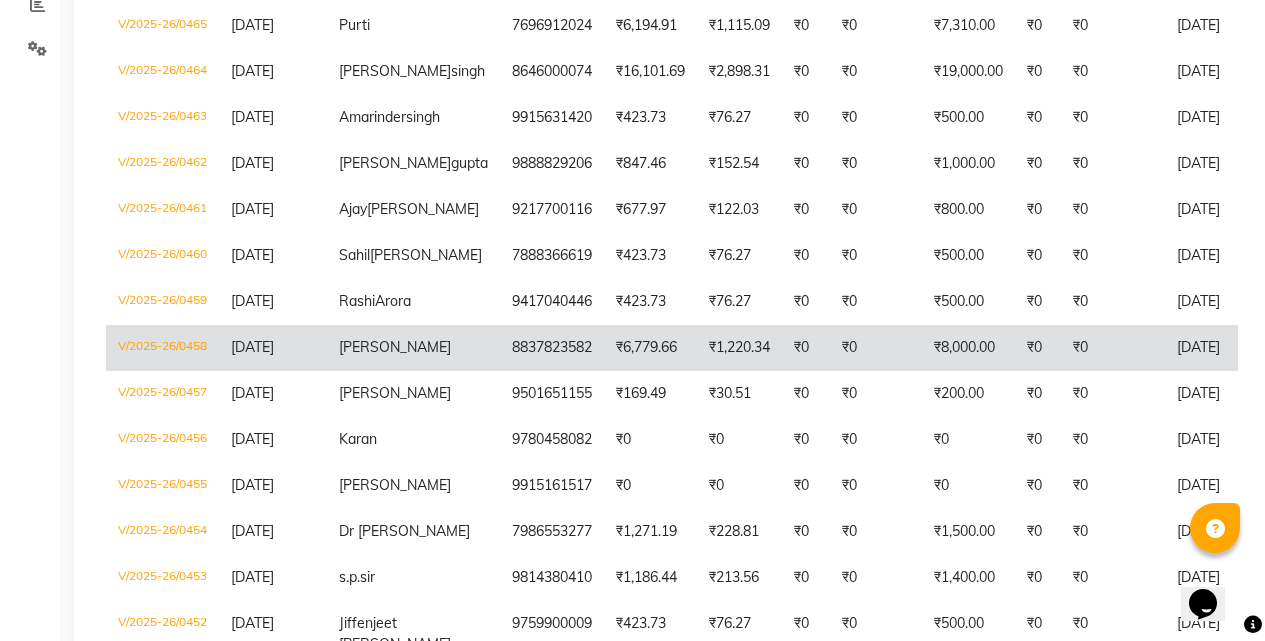 scroll, scrollTop: 439, scrollLeft: 0, axis: vertical 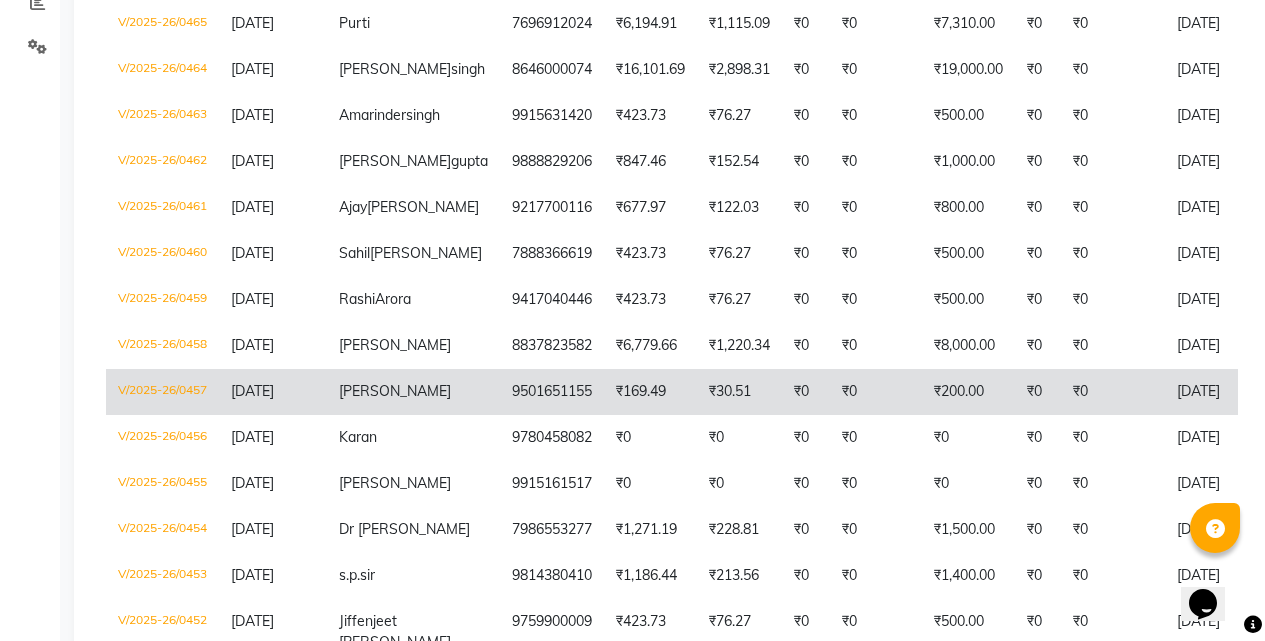 click on "sohail" 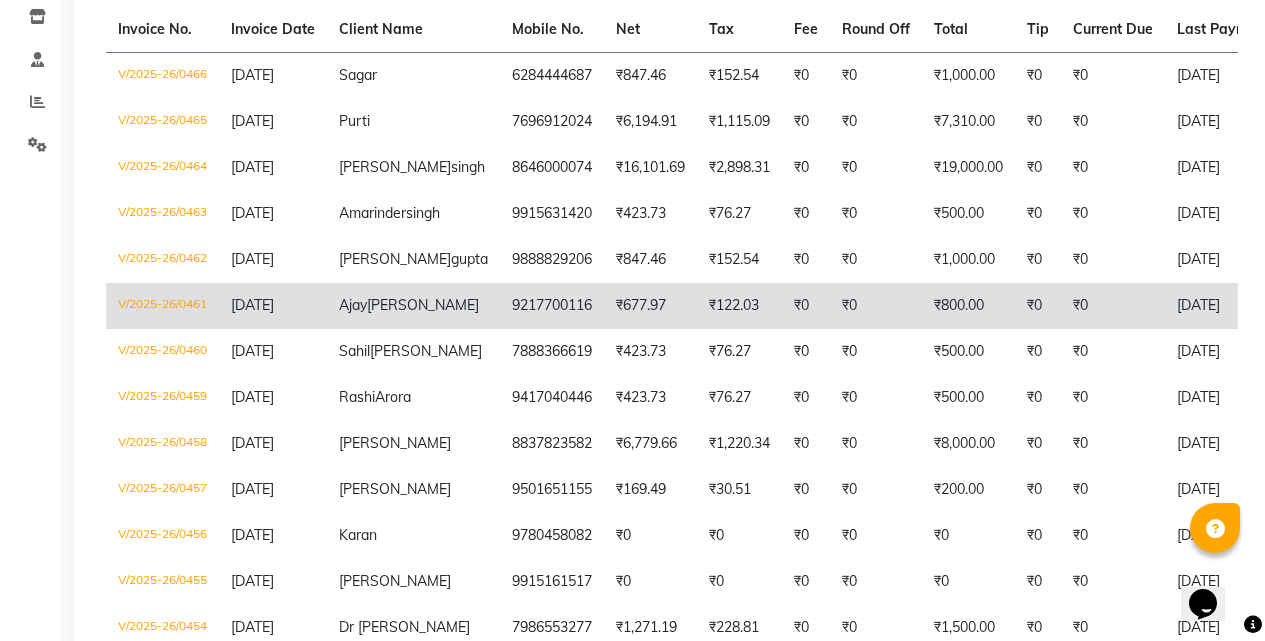 scroll, scrollTop: 339, scrollLeft: 0, axis: vertical 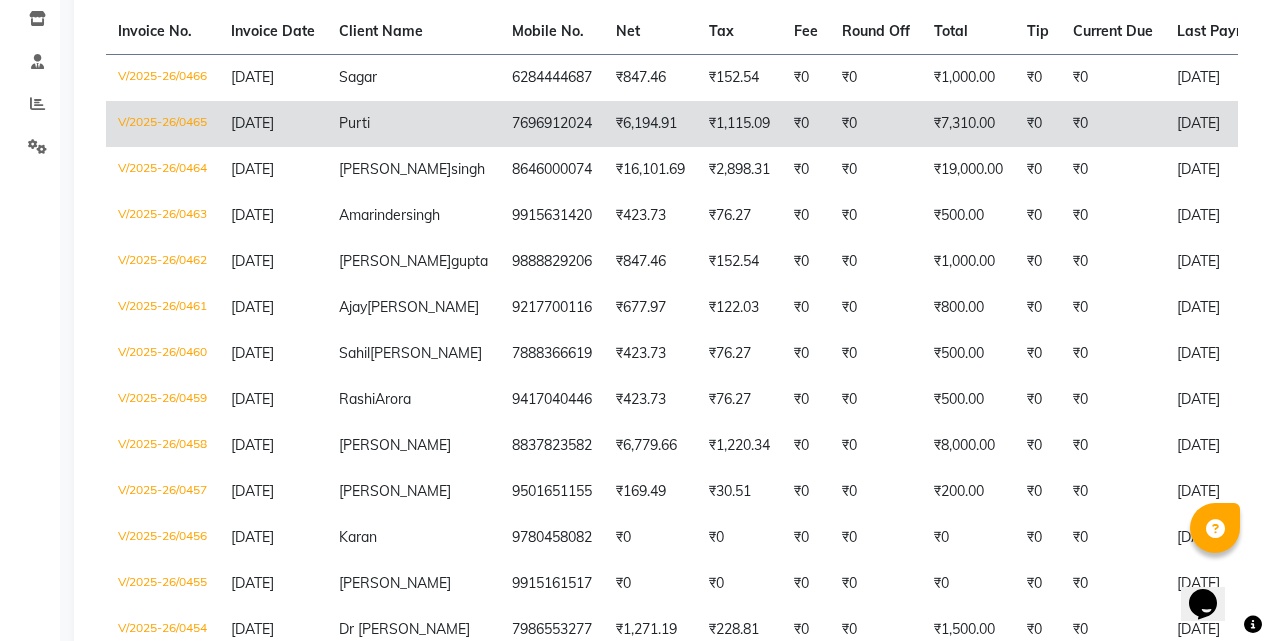 click on "7696912024" 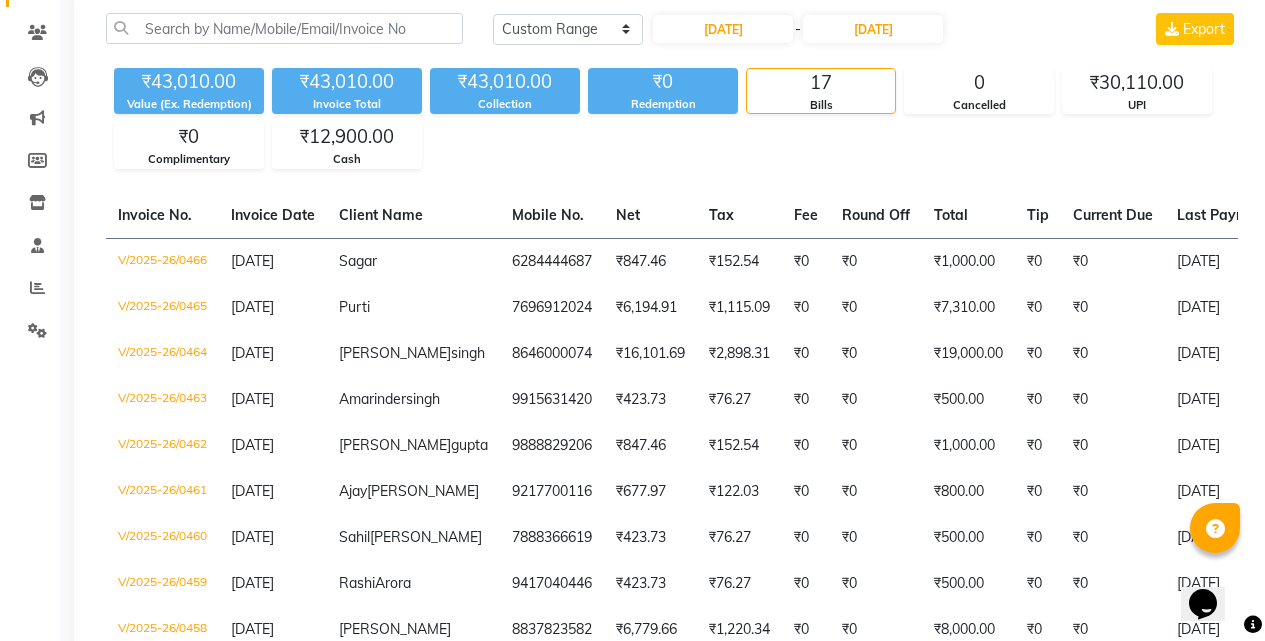 scroll, scrollTop: 0, scrollLeft: 0, axis: both 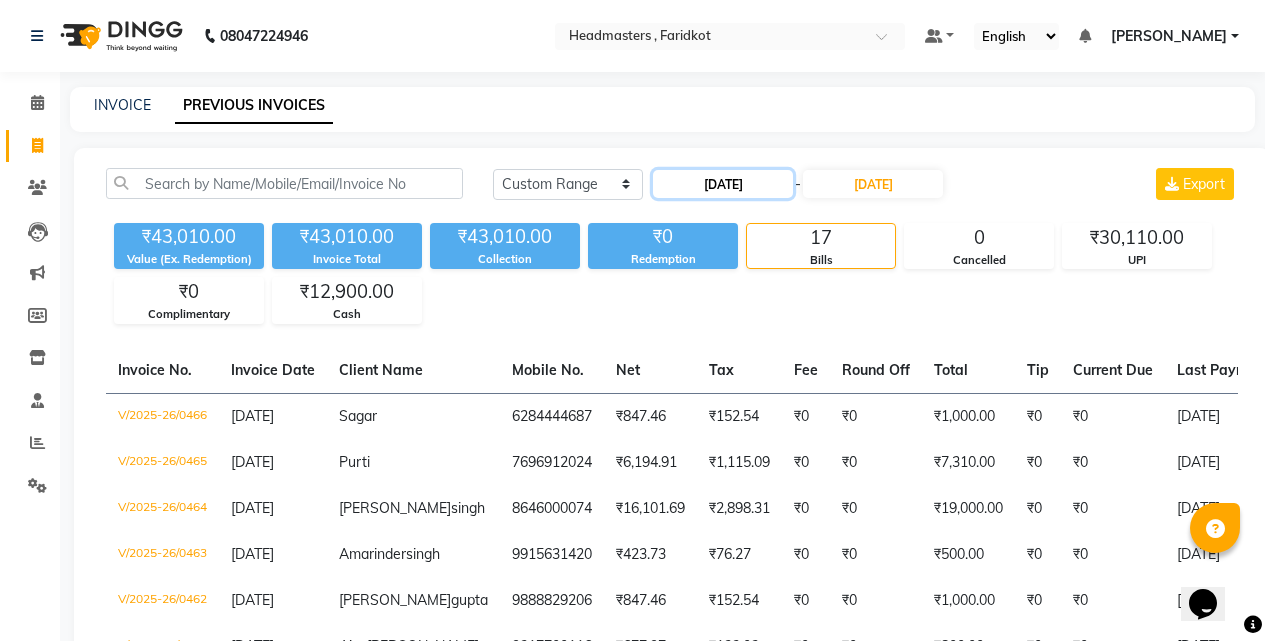 click on "06-07-2025" 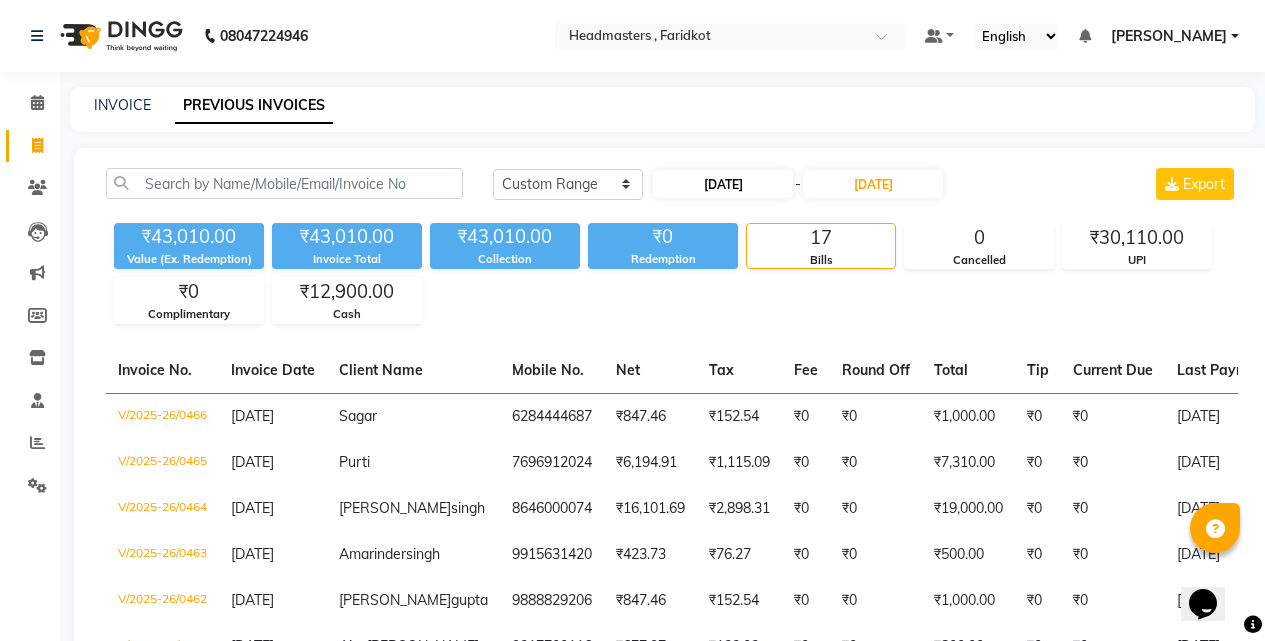 select on "7" 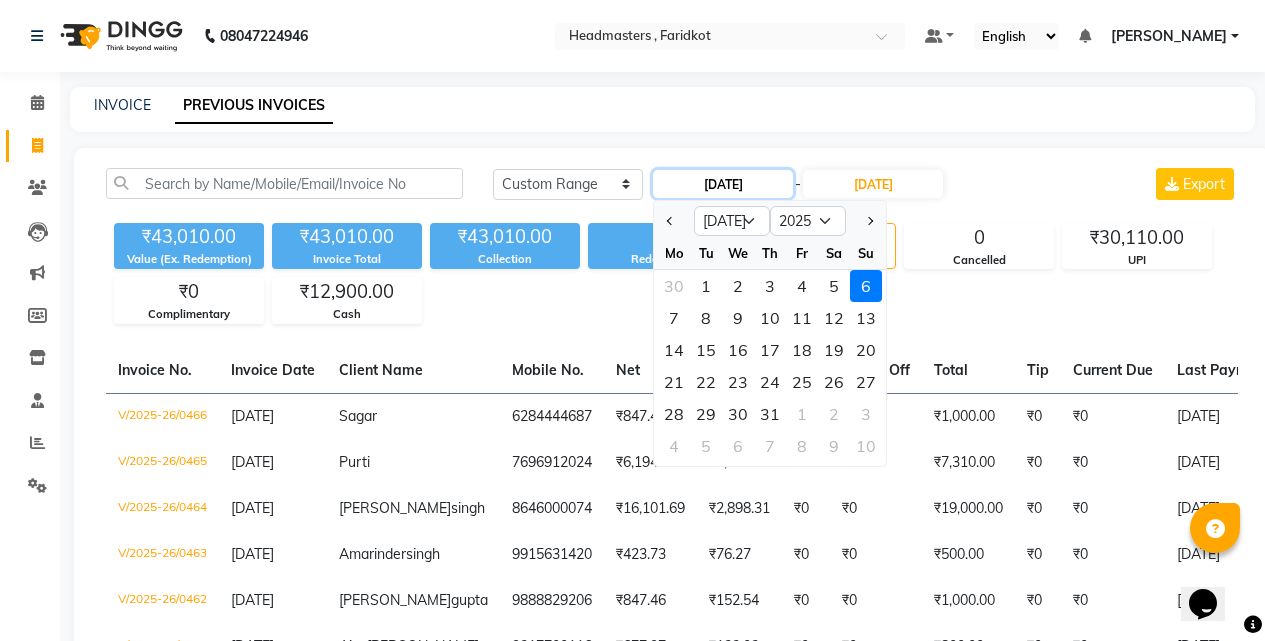click on "06-07-2025" 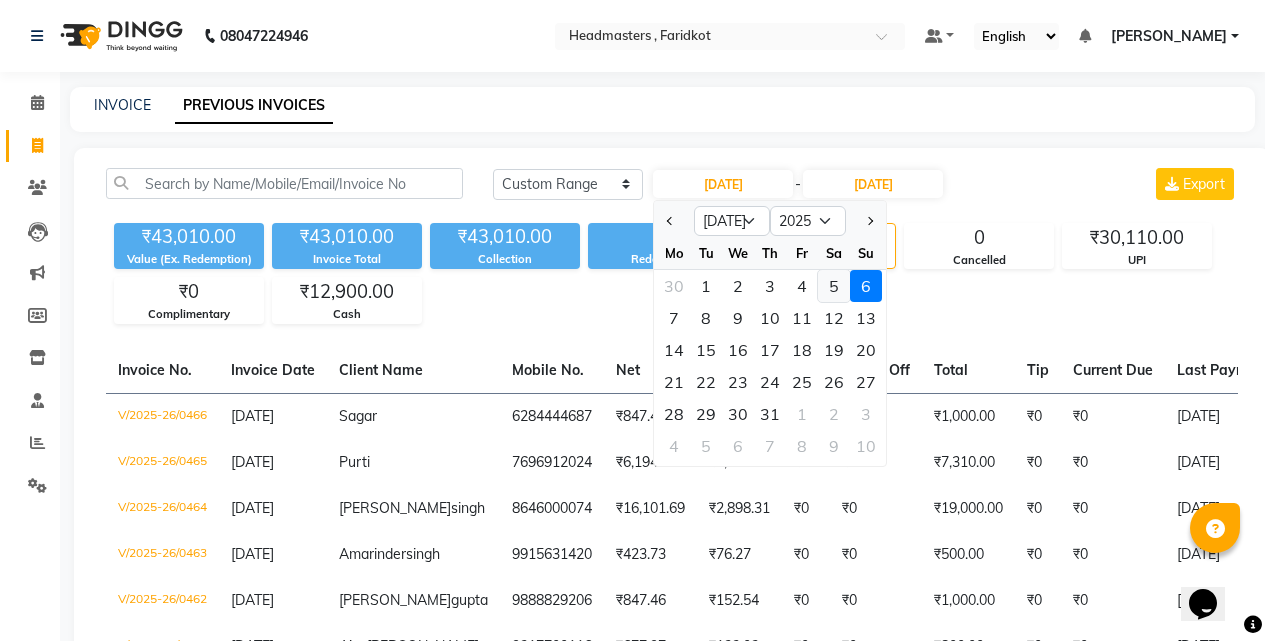 click on "5" 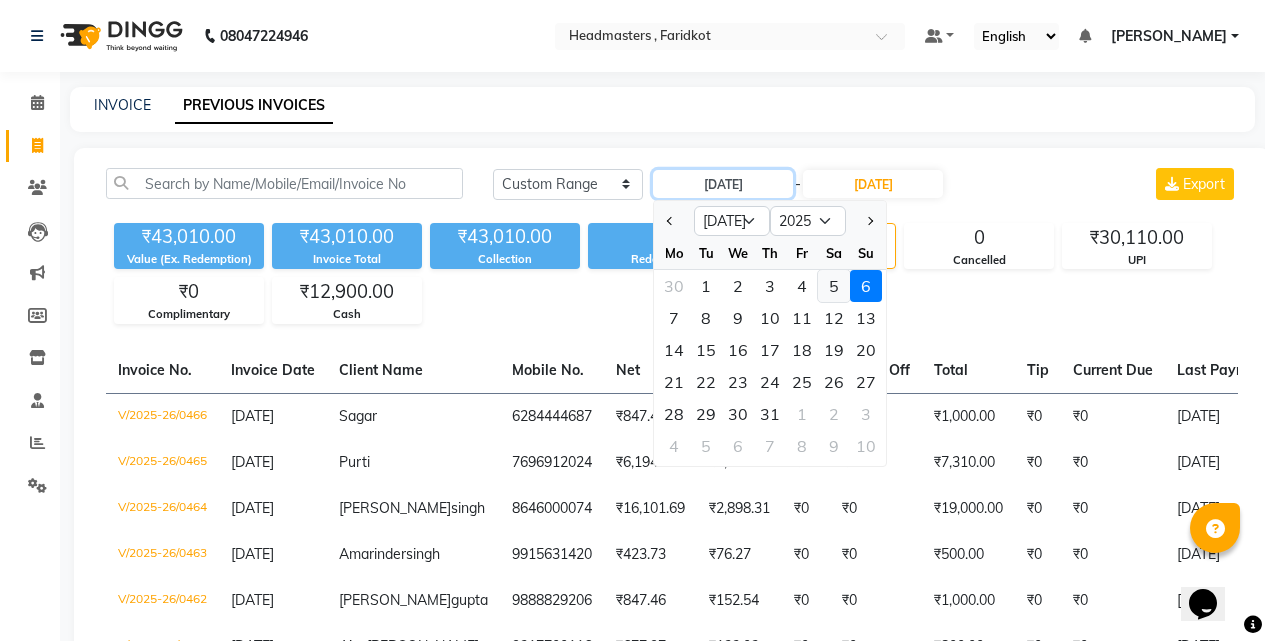 type on "05-07-2025" 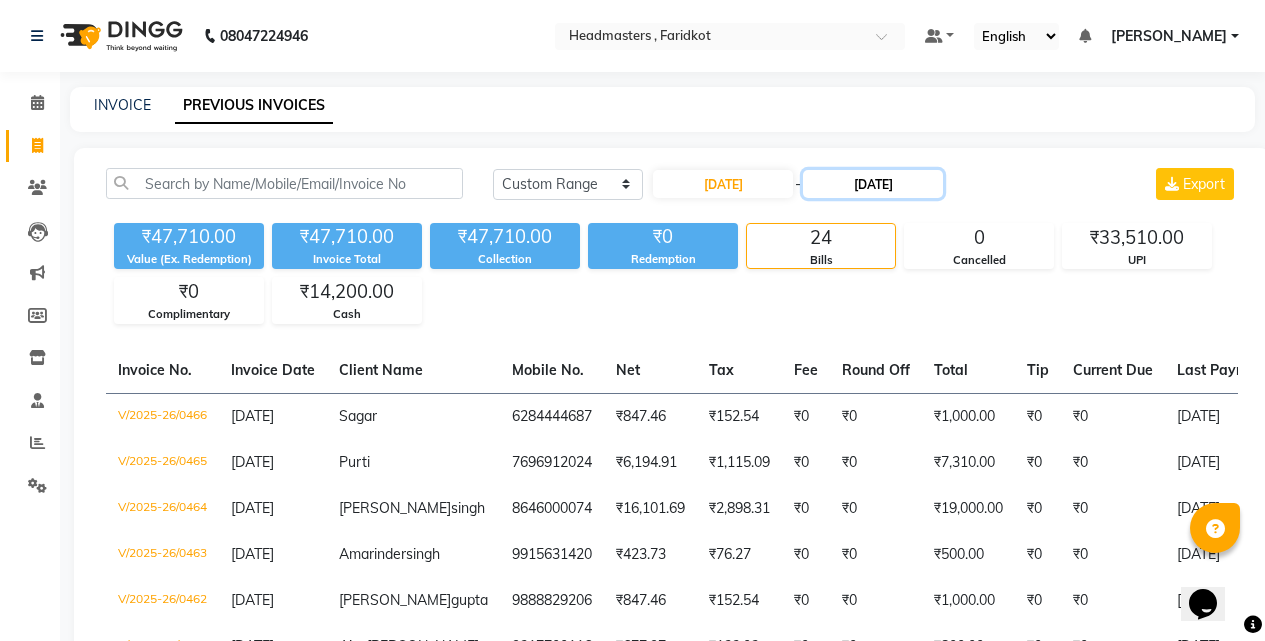 click on "06-07-2025" 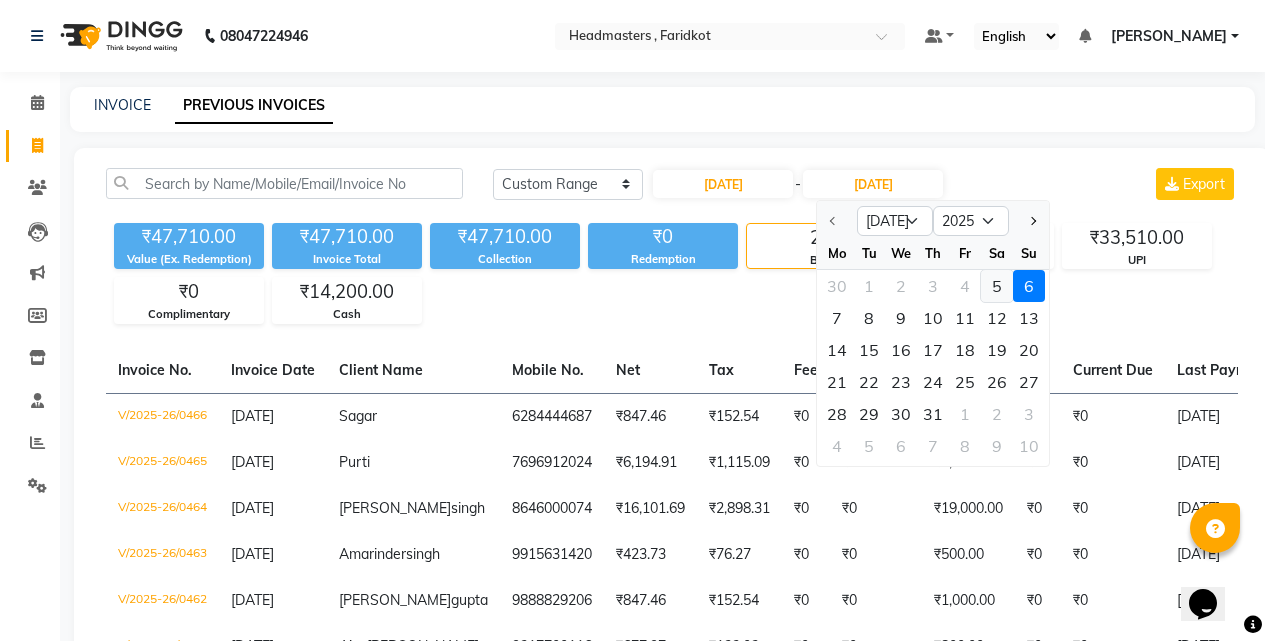 click on "5" 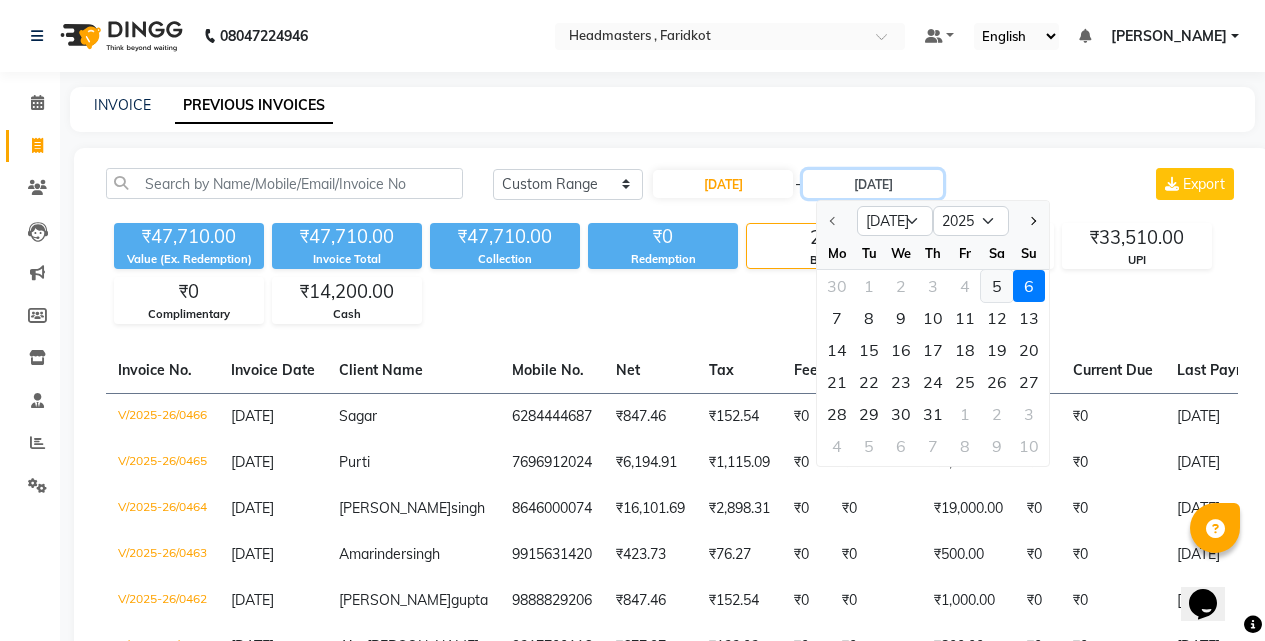 type on "05-07-2025" 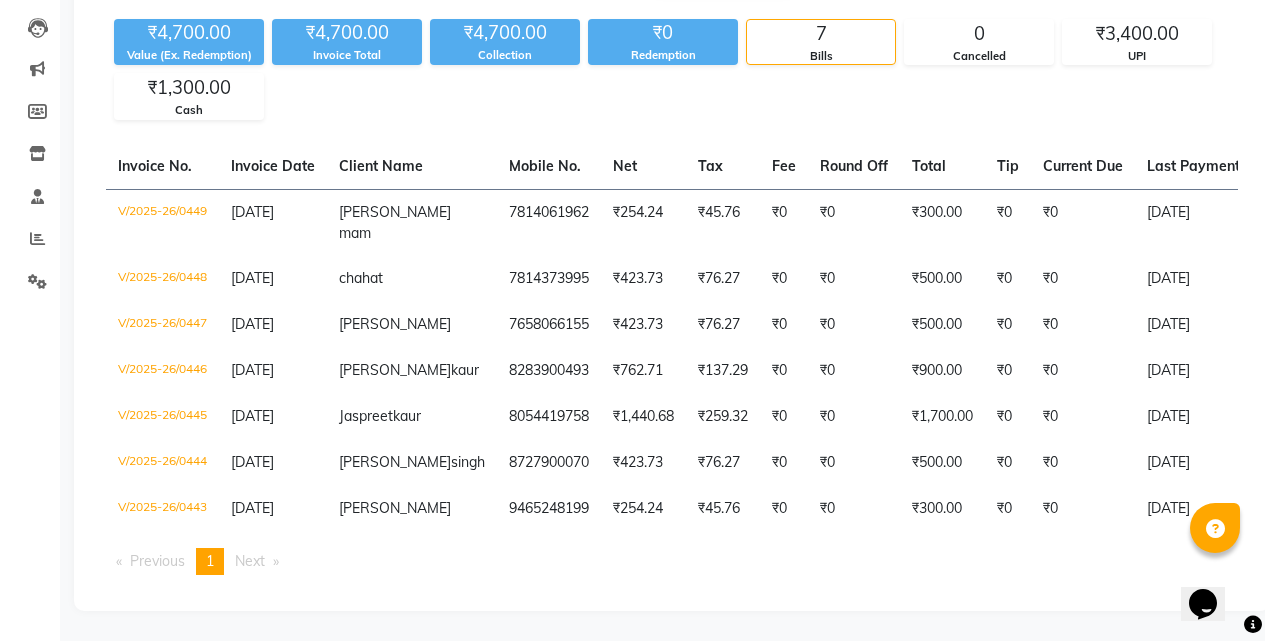 scroll, scrollTop: 259, scrollLeft: 0, axis: vertical 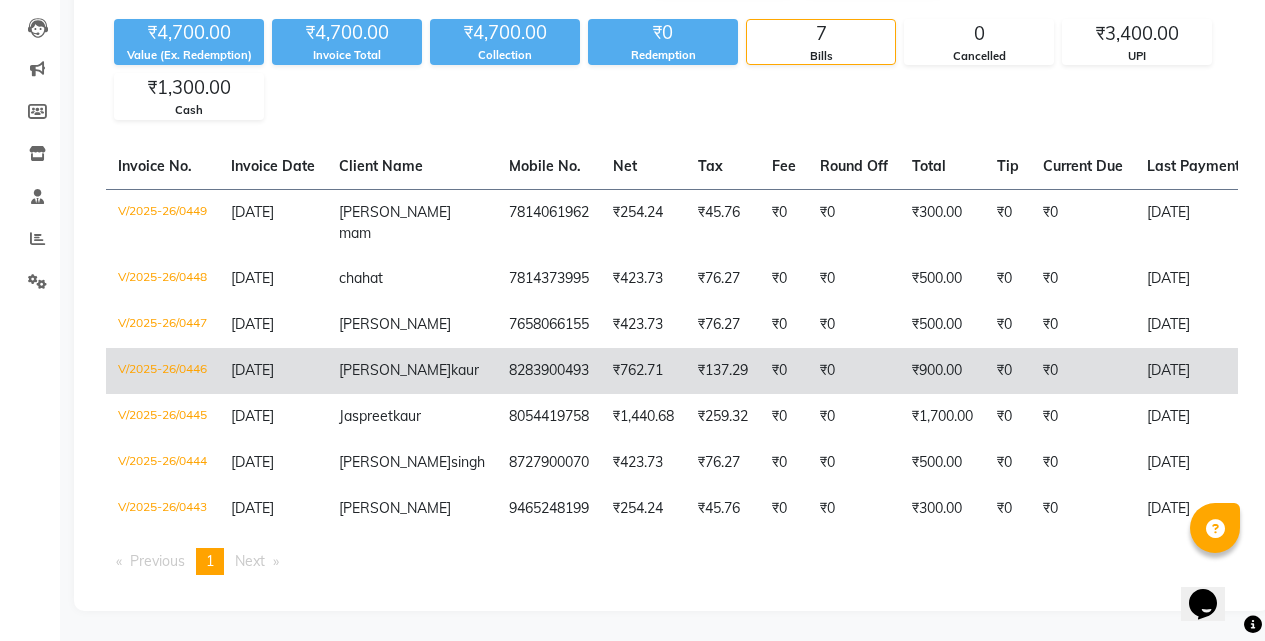click on "8283900493" 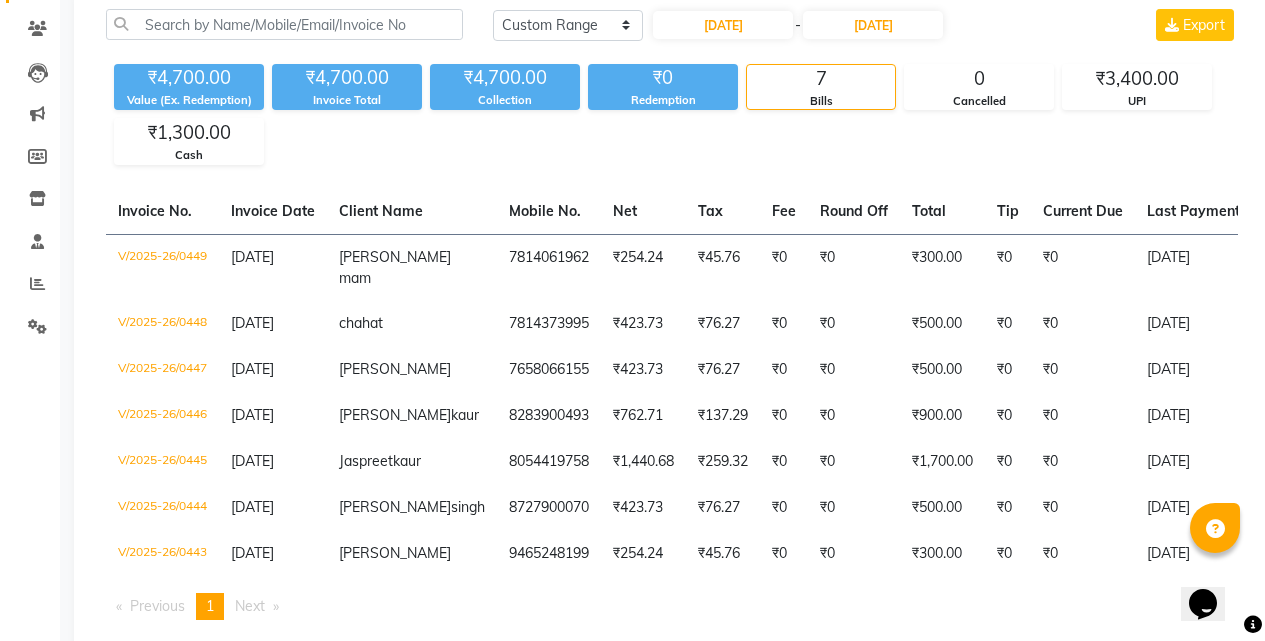 scroll, scrollTop: 0, scrollLeft: 0, axis: both 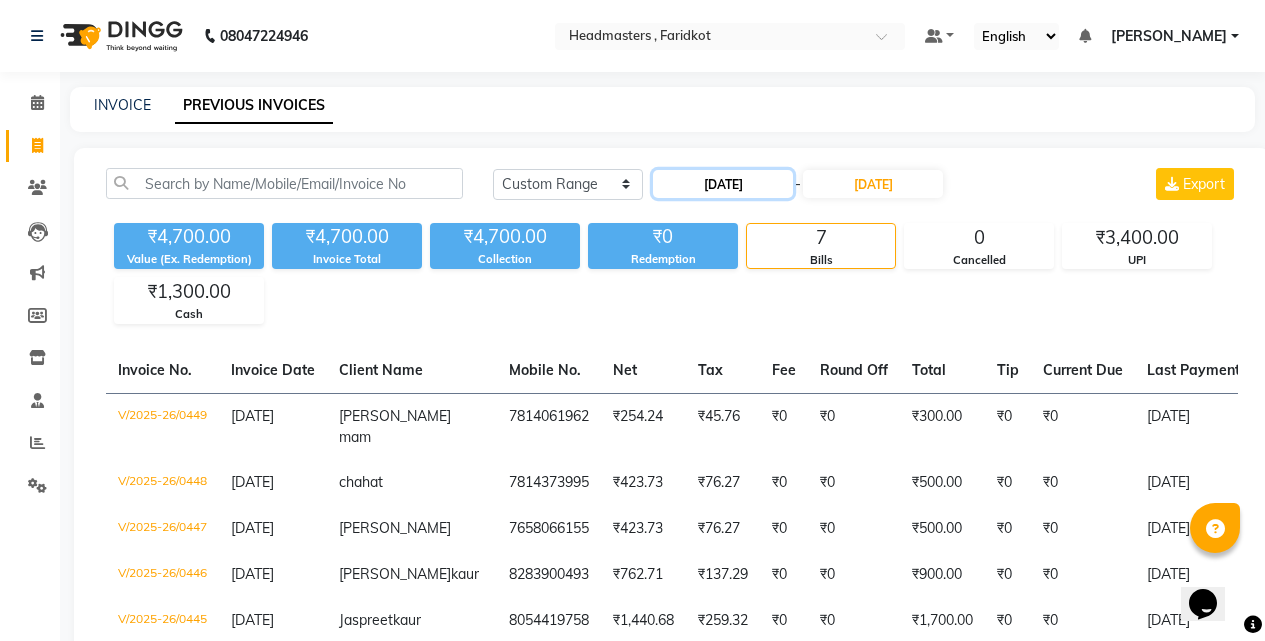 click on "05-07-2025" 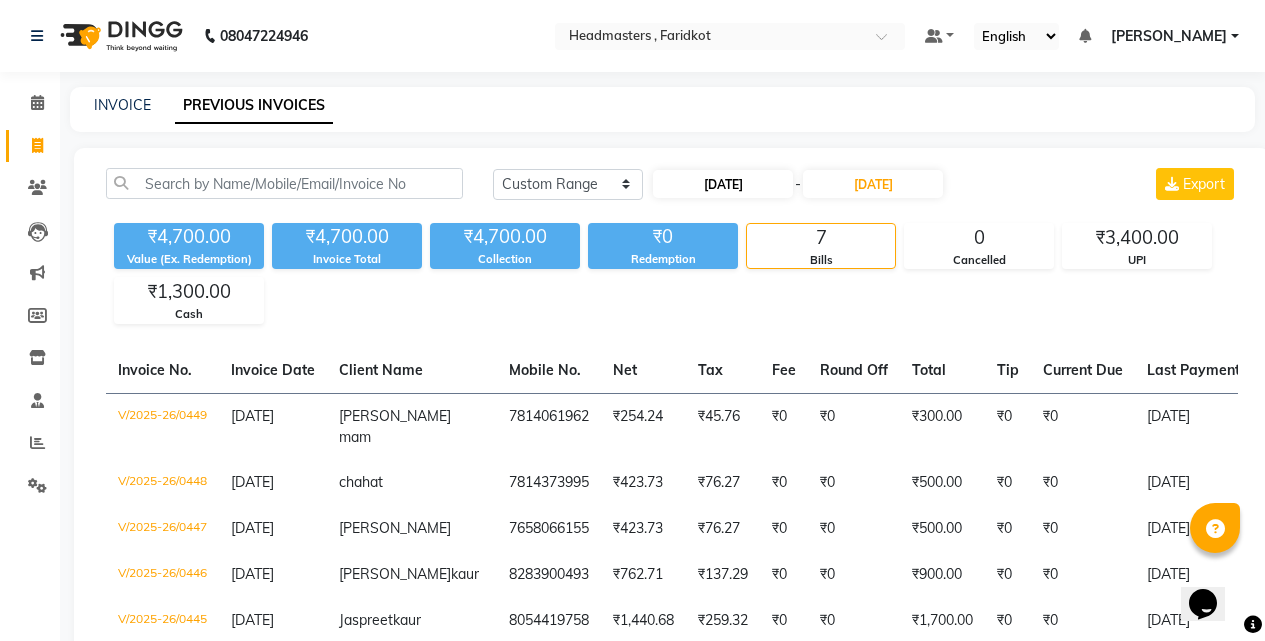 select on "7" 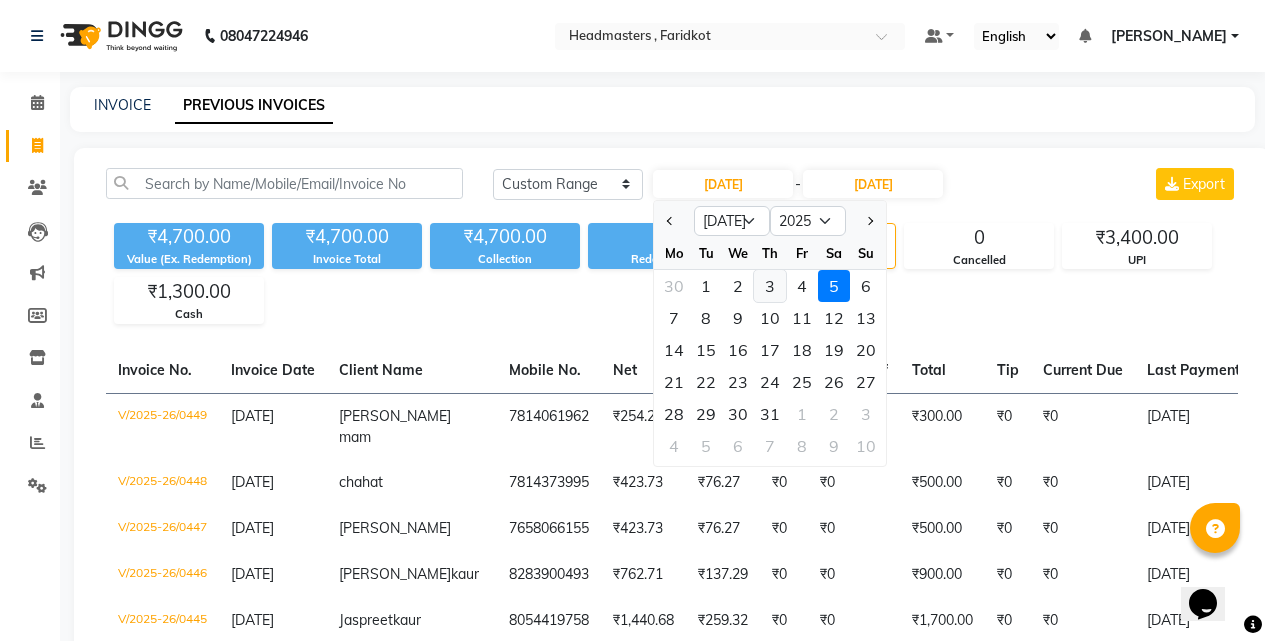 click on "3" 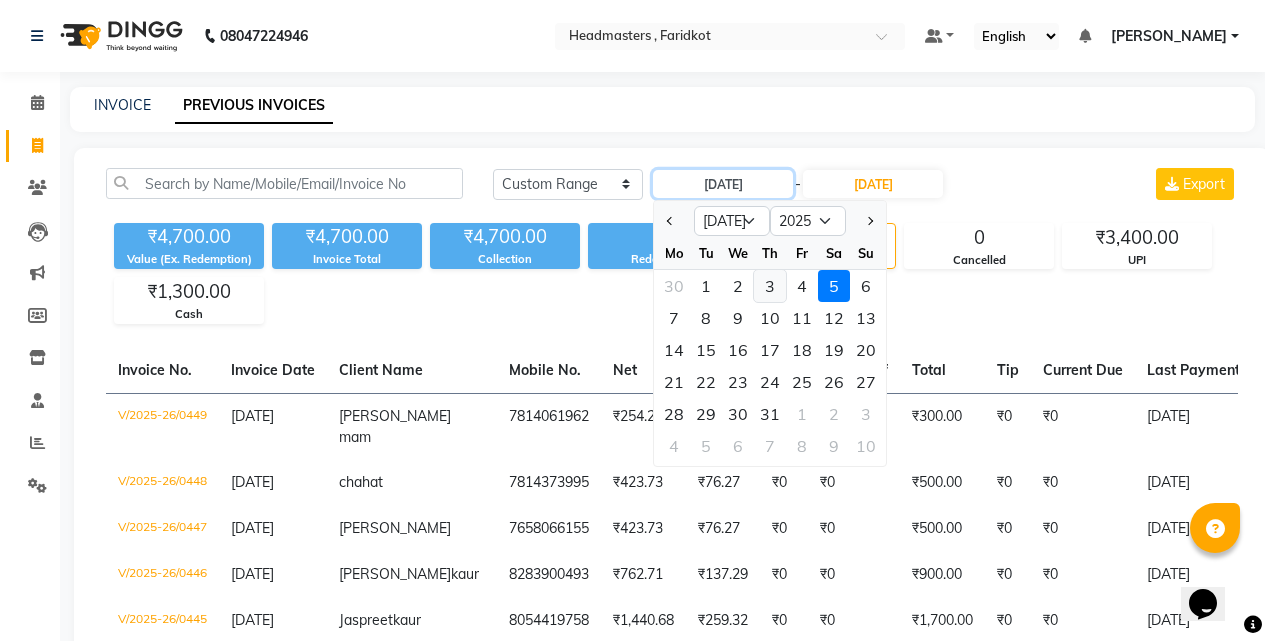type on "03-07-2025" 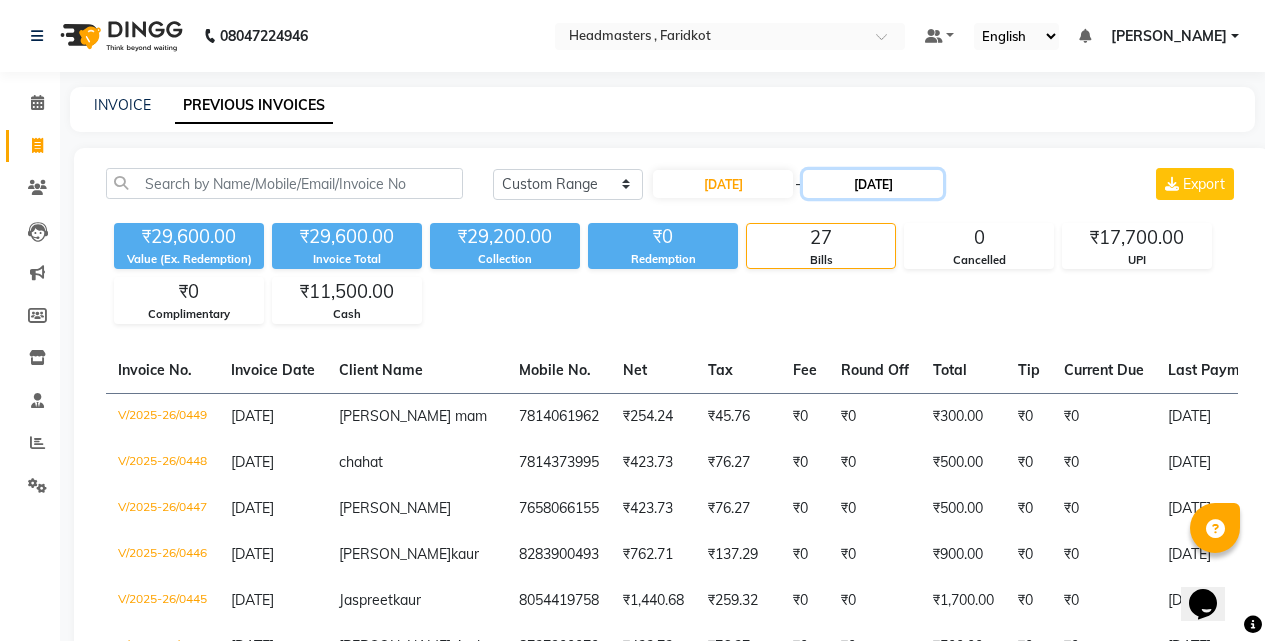 click on "05-07-2025" 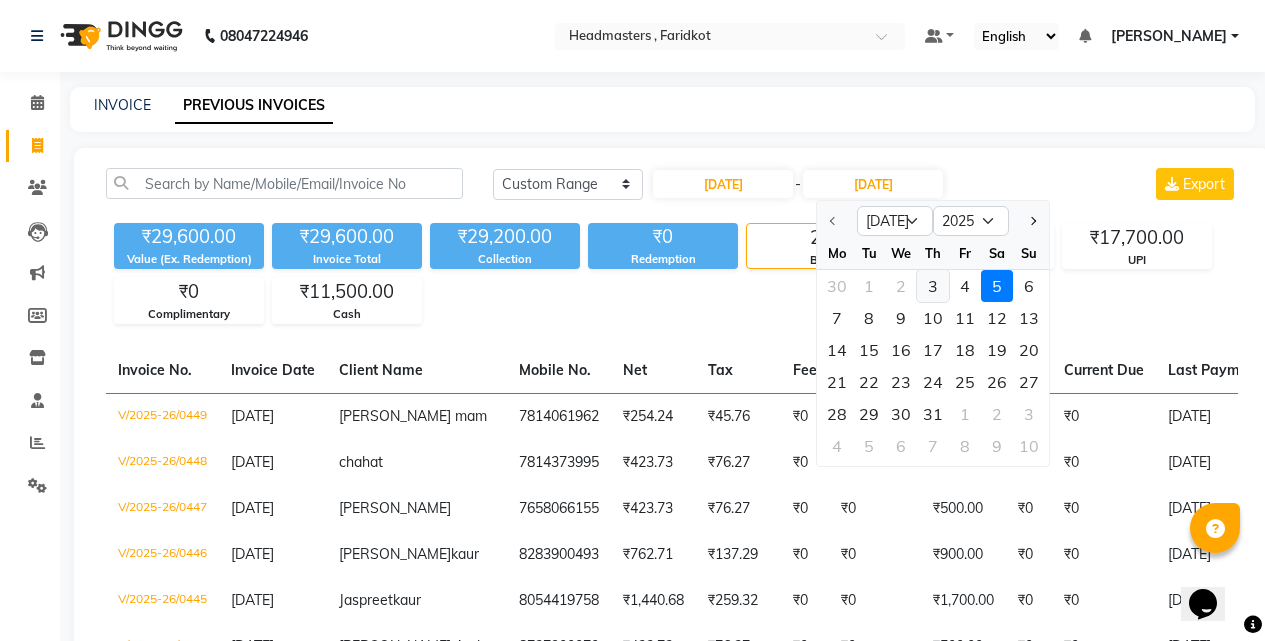 click on "3" 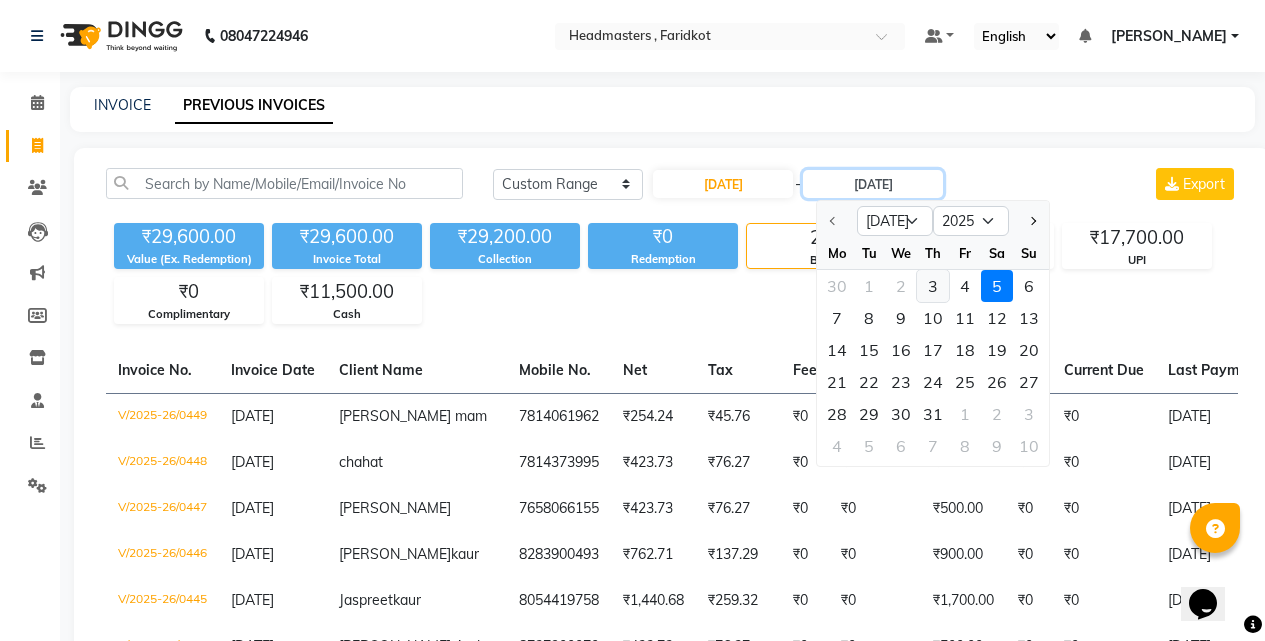 type on "03-07-2025" 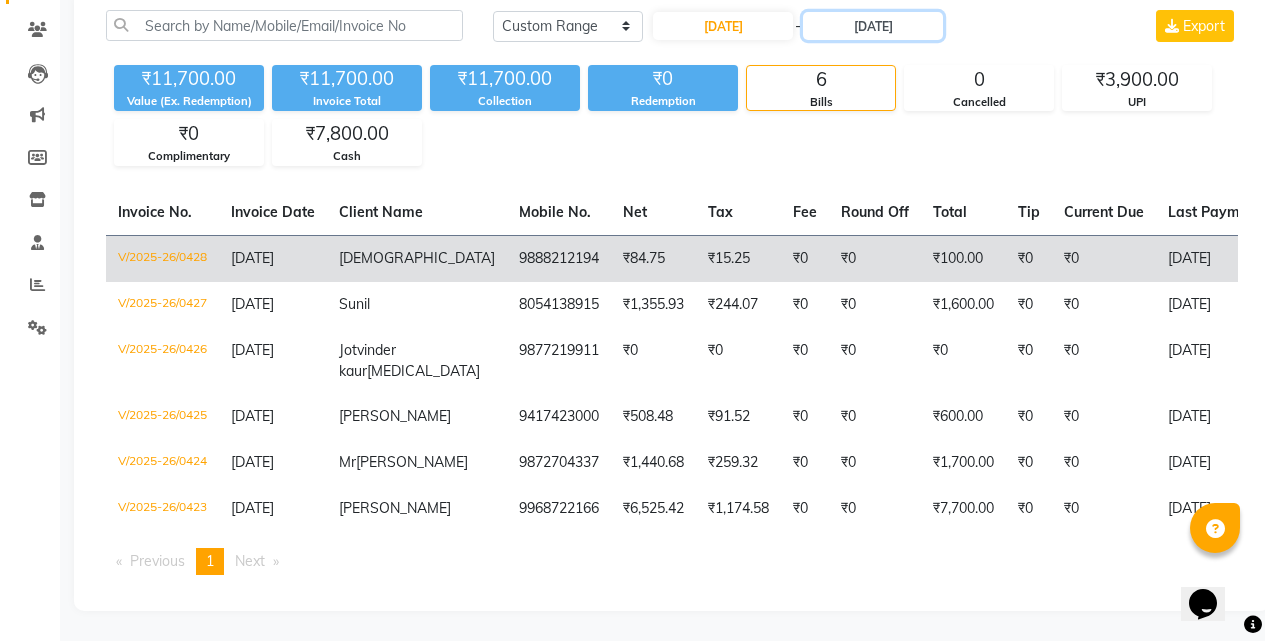 scroll, scrollTop: 193, scrollLeft: 0, axis: vertical 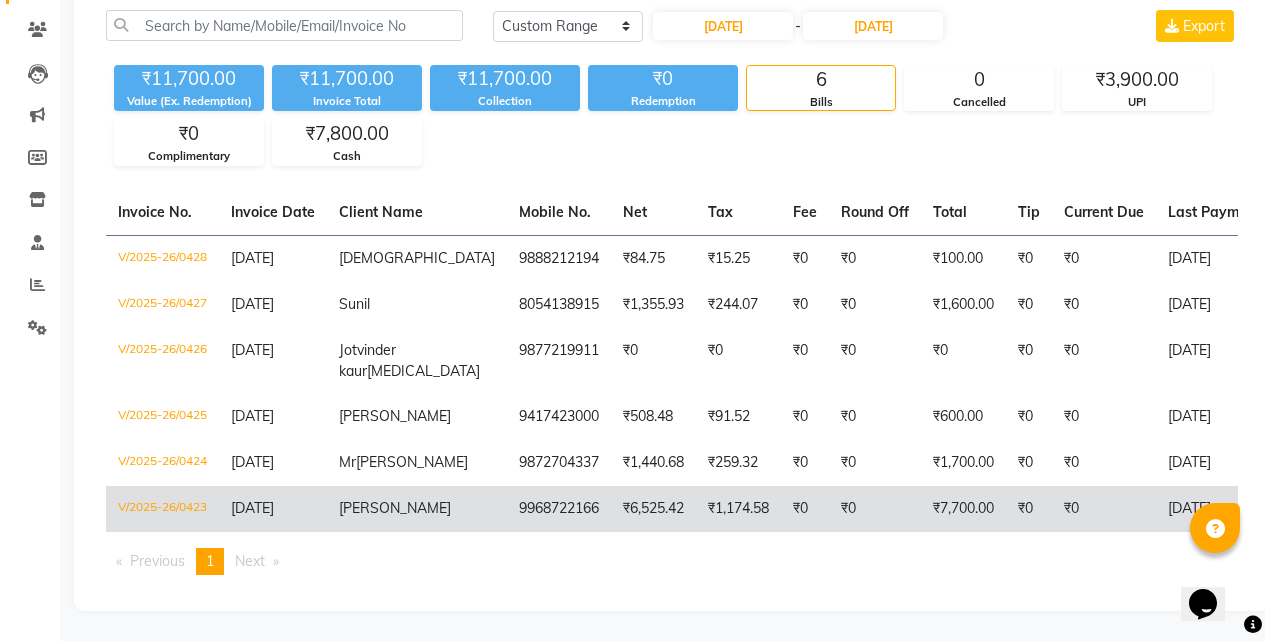 click on "9968722166" 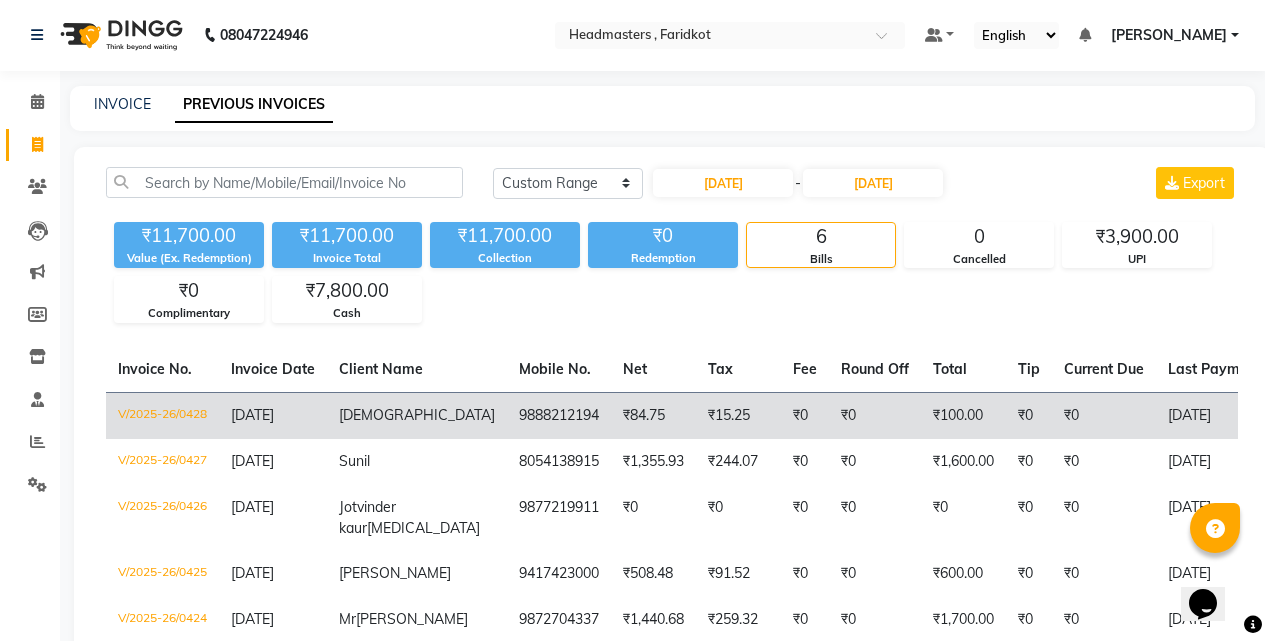 scroll, scrollTop: 0, scrollLeft: 0, axis: both 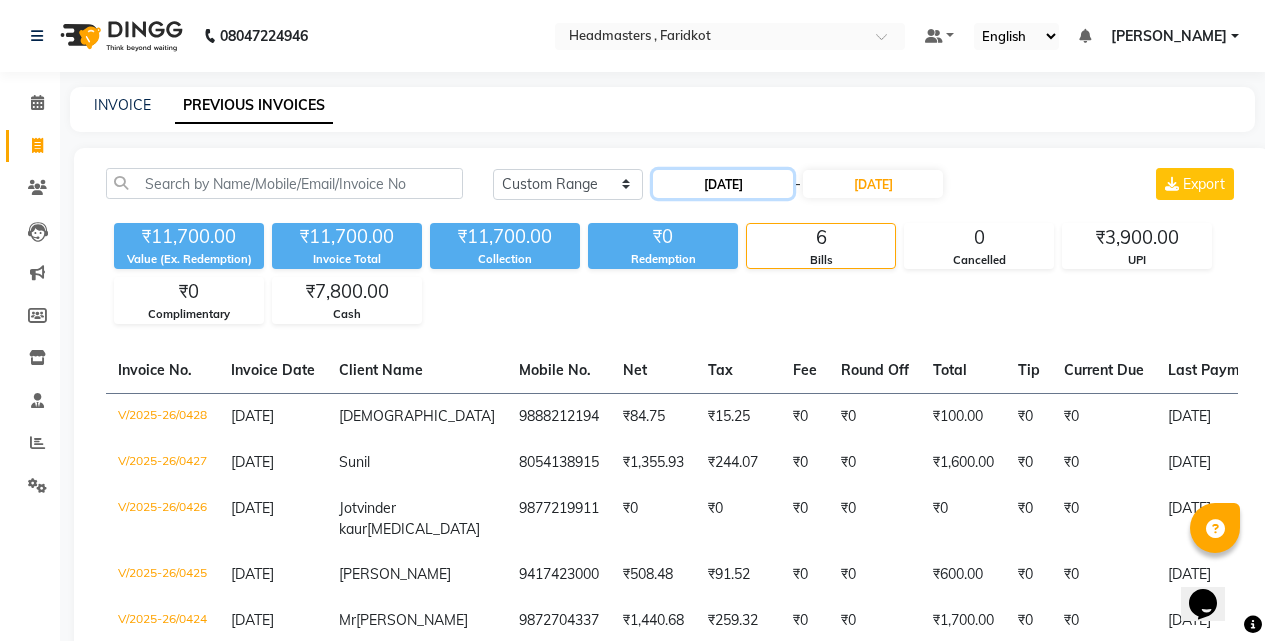 click on "03-07-2025" 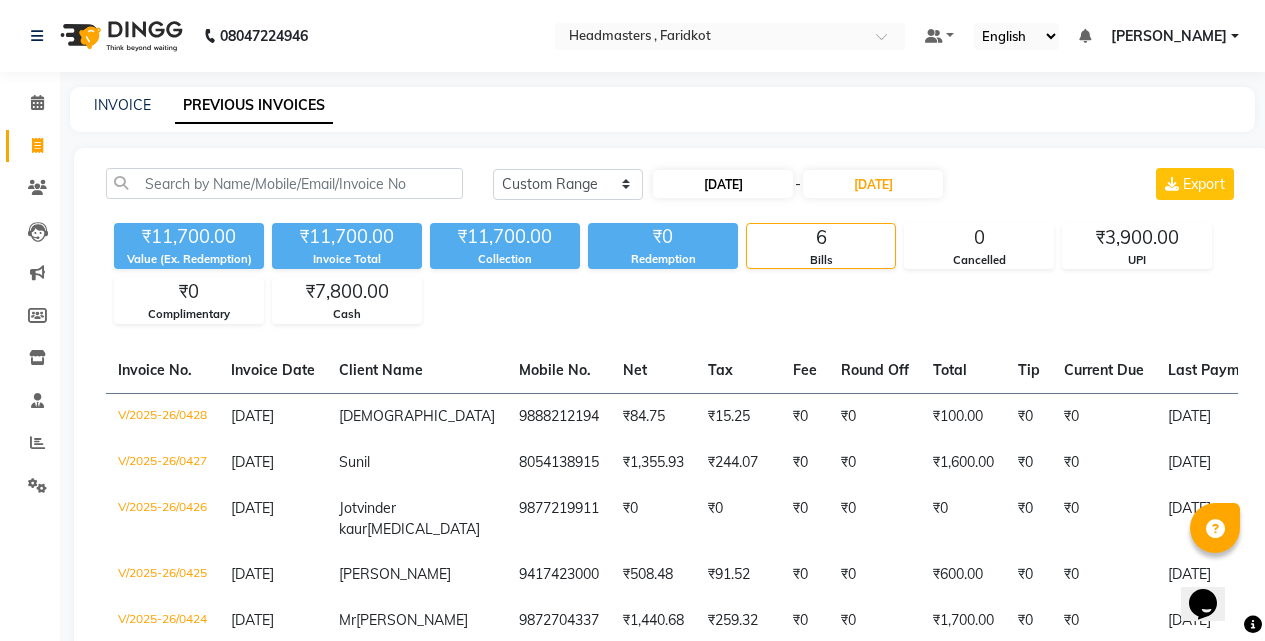select on "7" 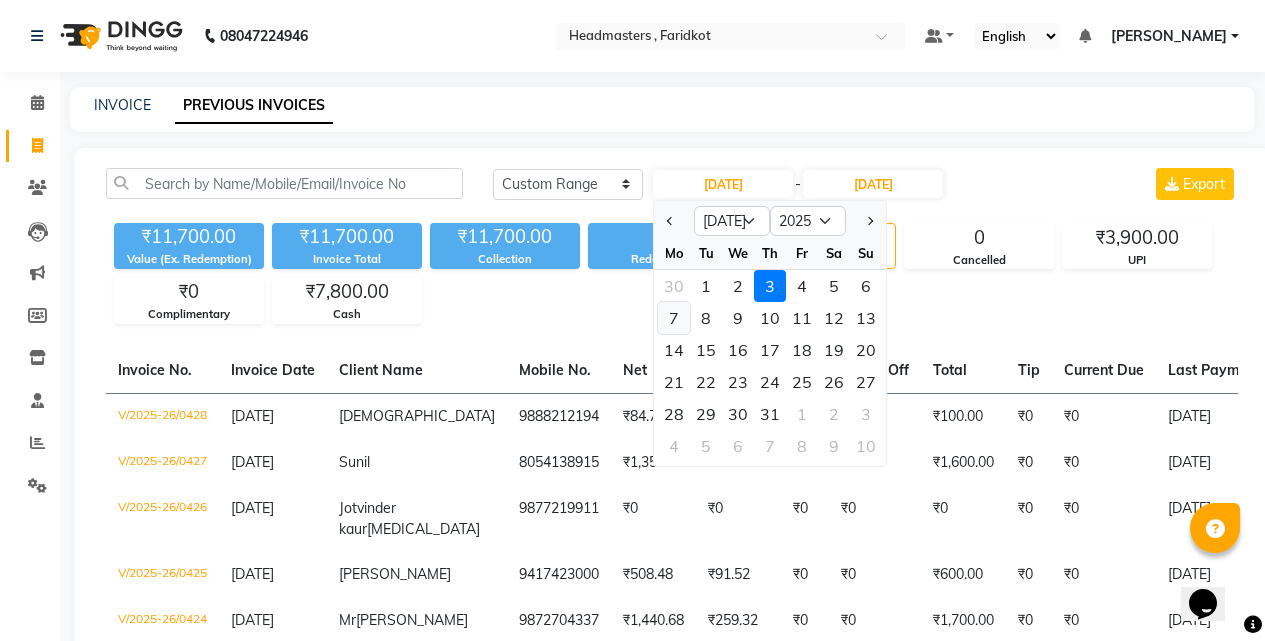 click on "7" 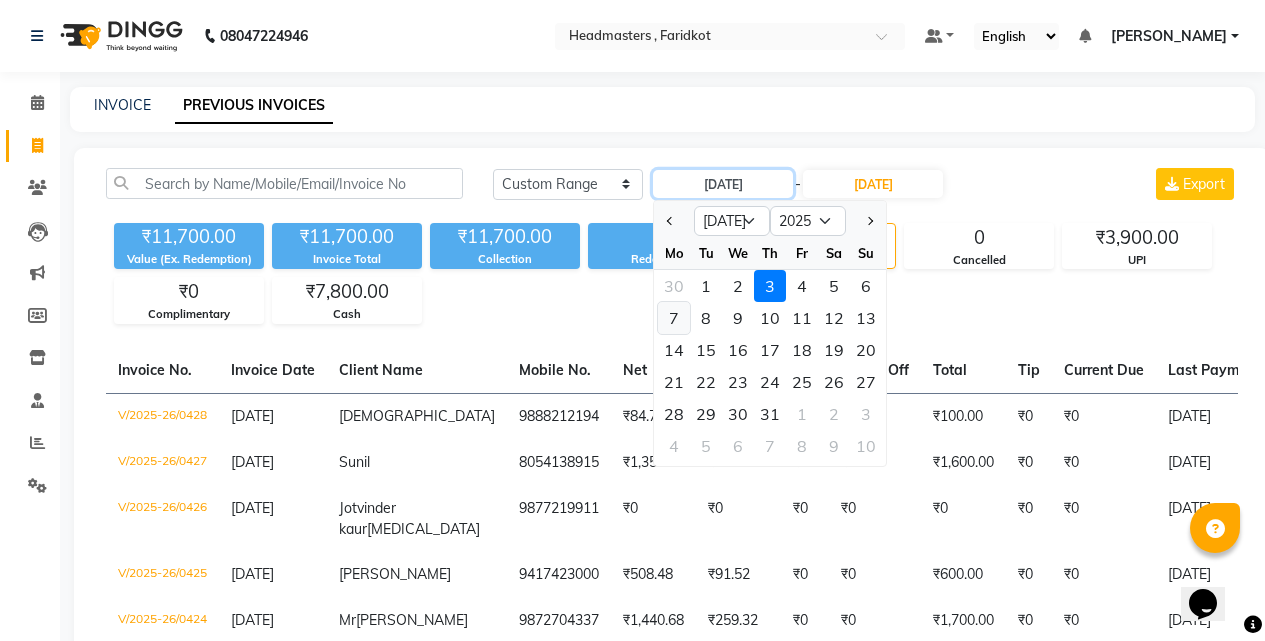 type on "07-07-2025" 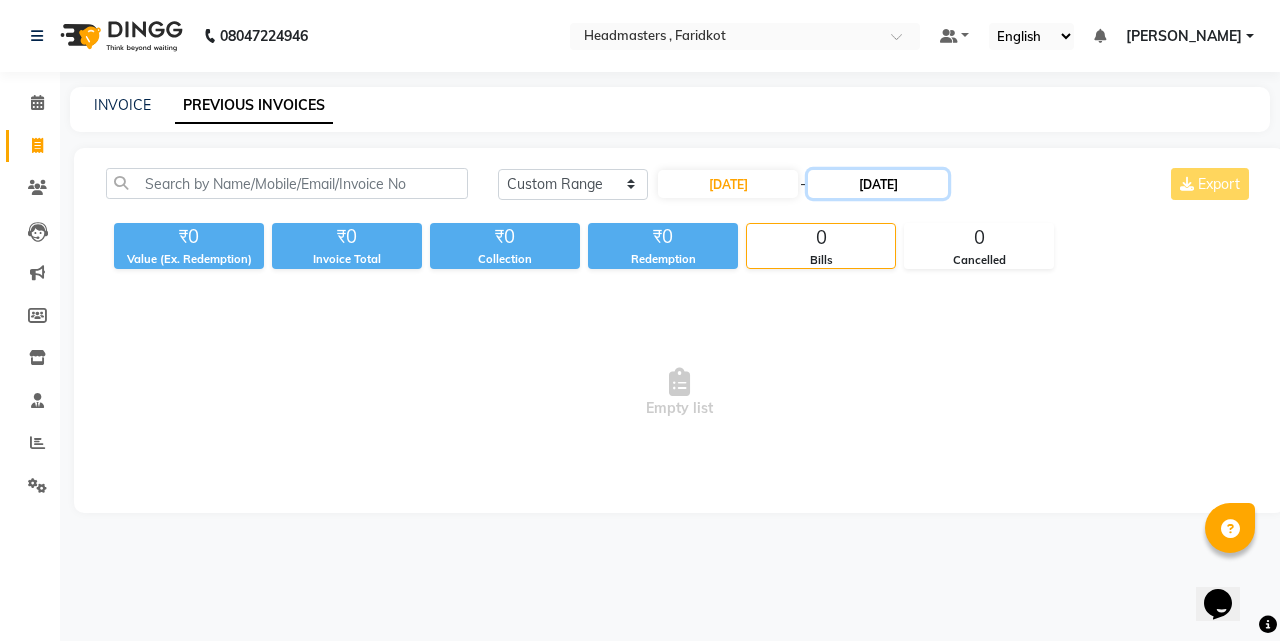 click on "03-07-2025" 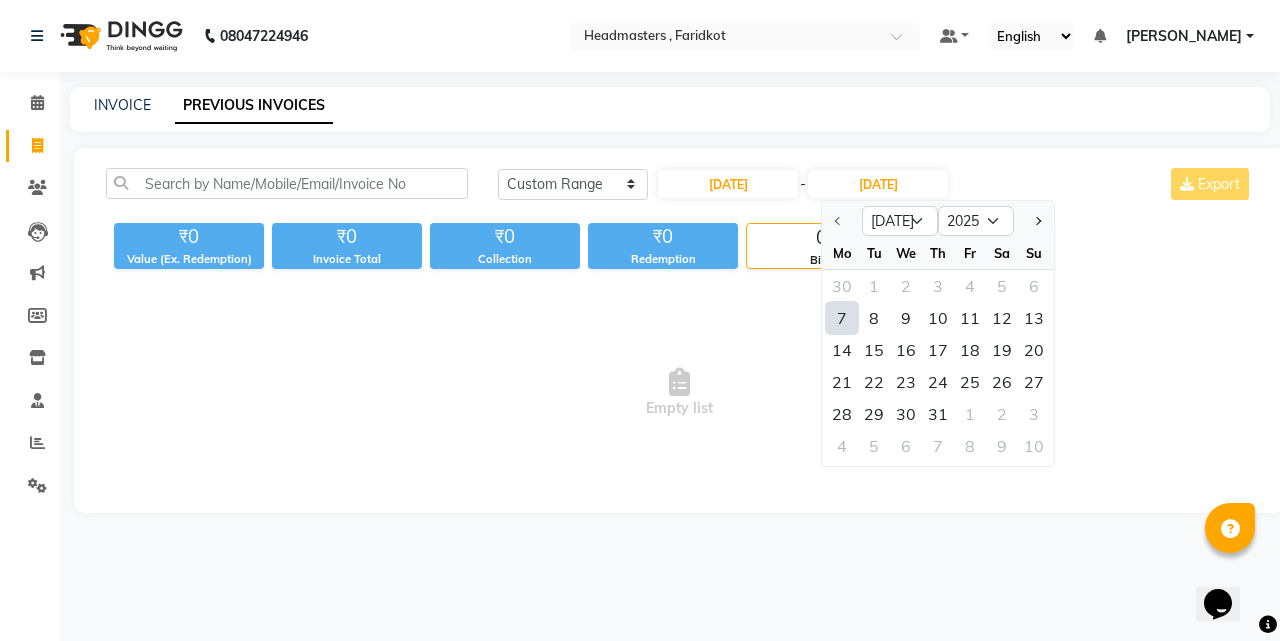 click on "7" 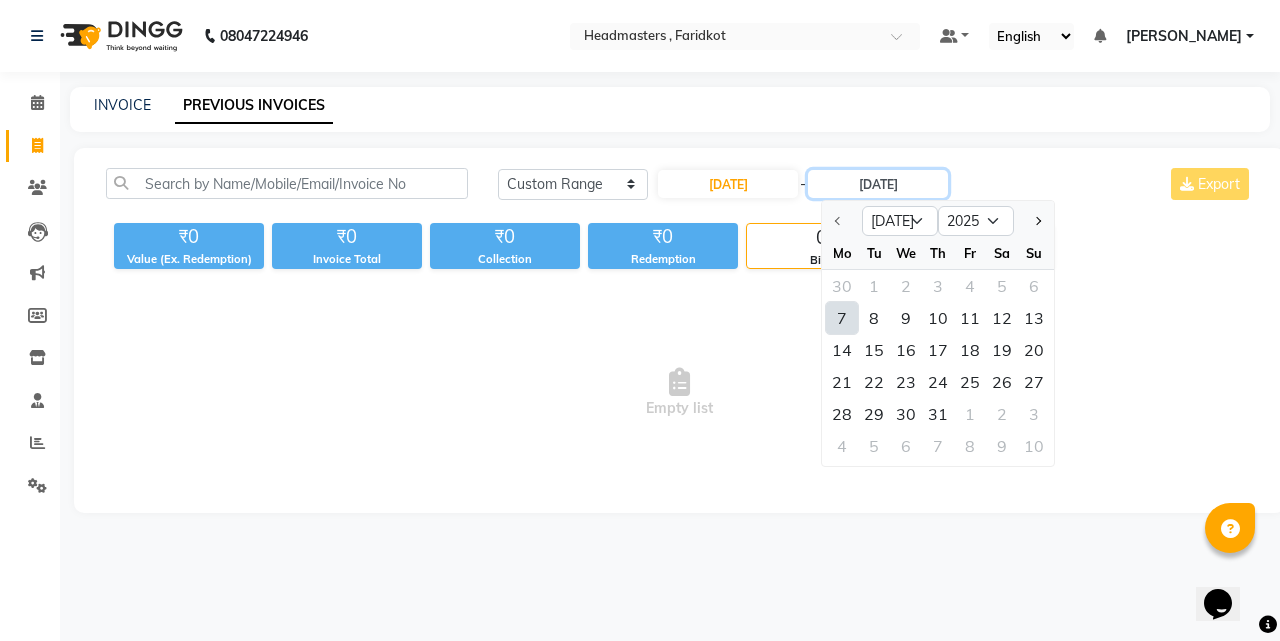 type on "07-07-2025" 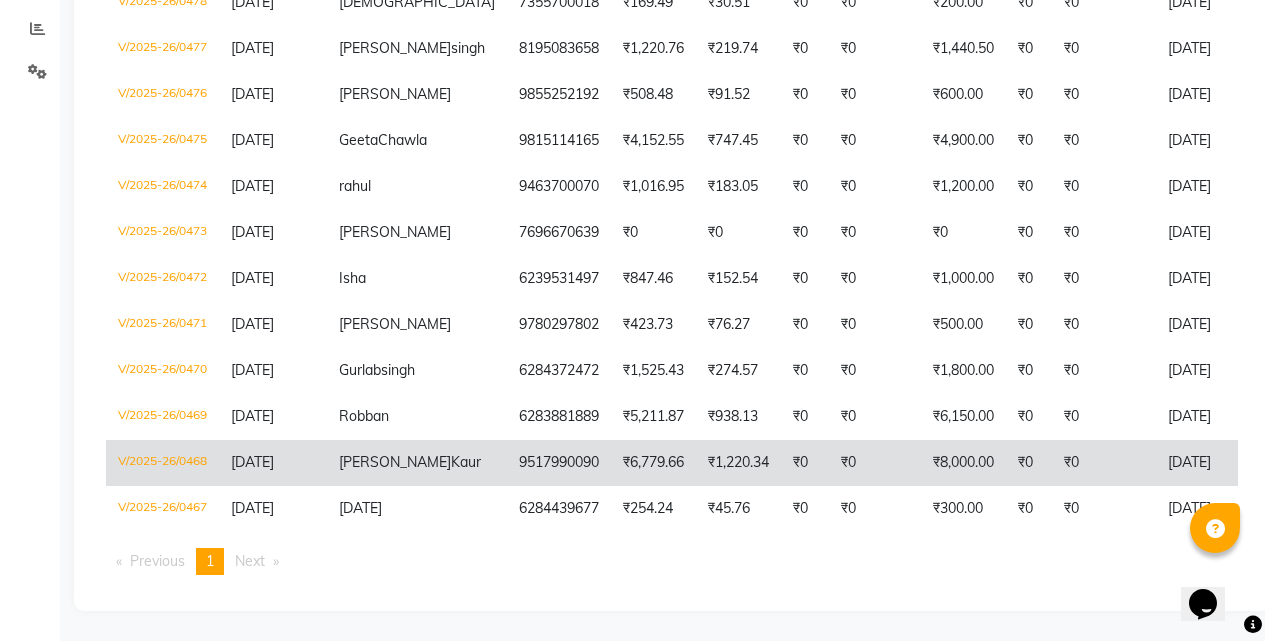 scroll, scrollTop: 509, scrollLeft: 0, axis: vertical 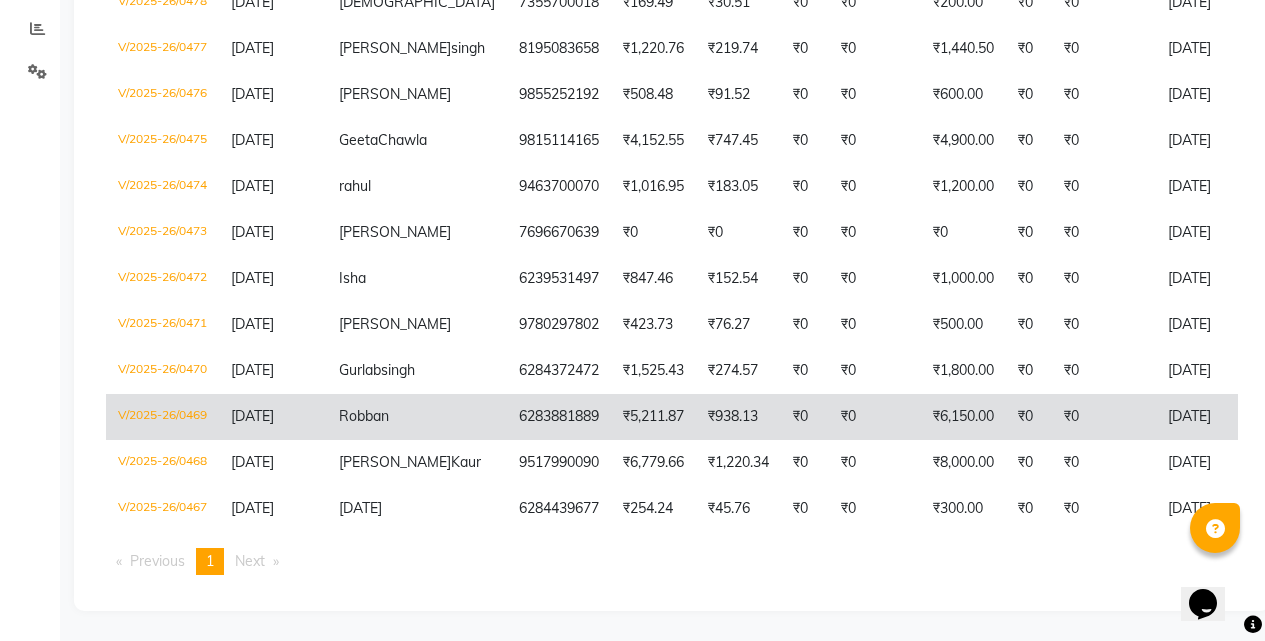 click on "6283881889" 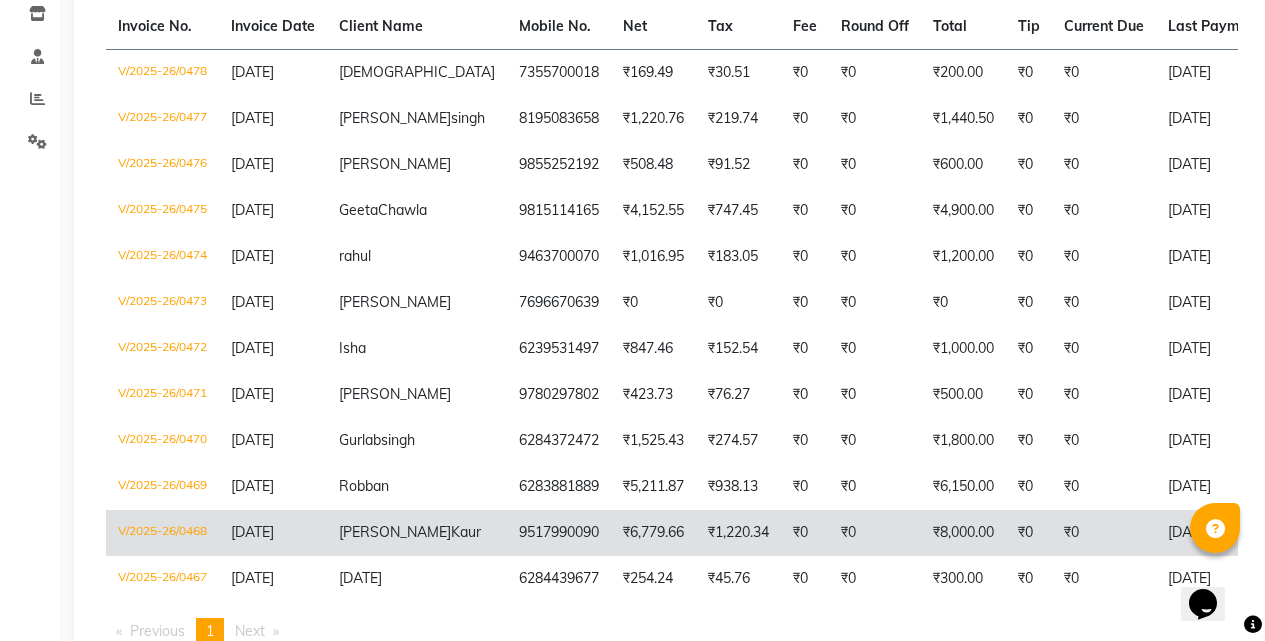 scroll, scrollTop: 309, scrollLeft: 0, axis: vertical 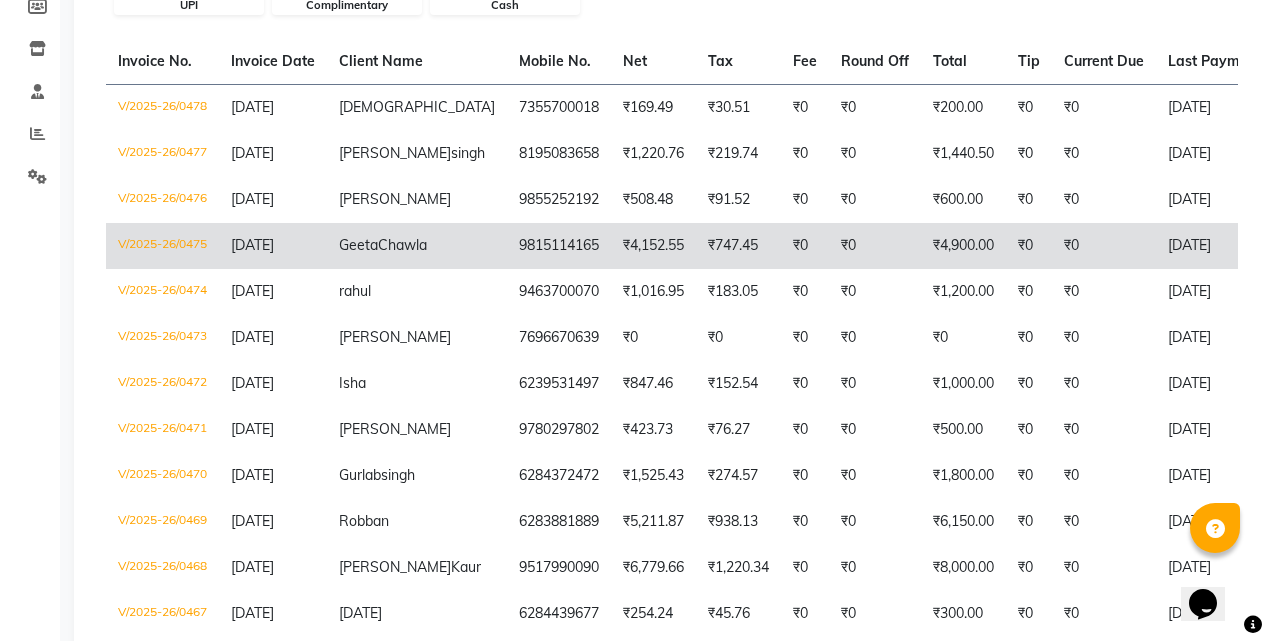 click on "₹4,152.55" 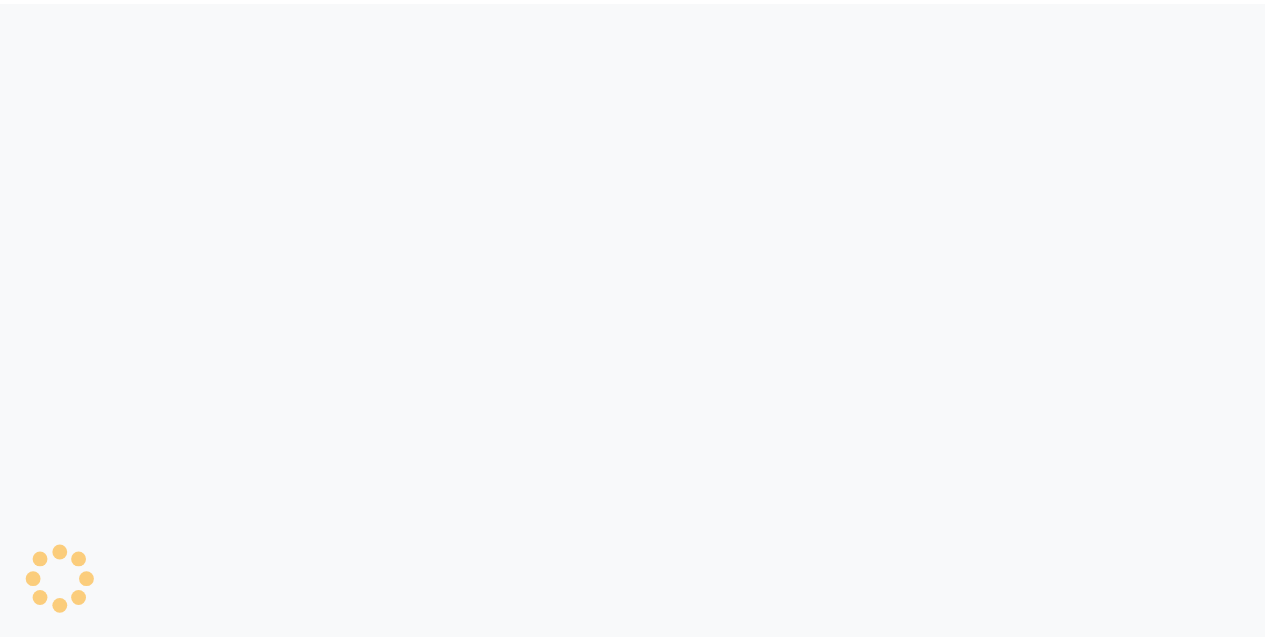 scroll, scrollTop: 0, scrollLeft: 0, axis: both 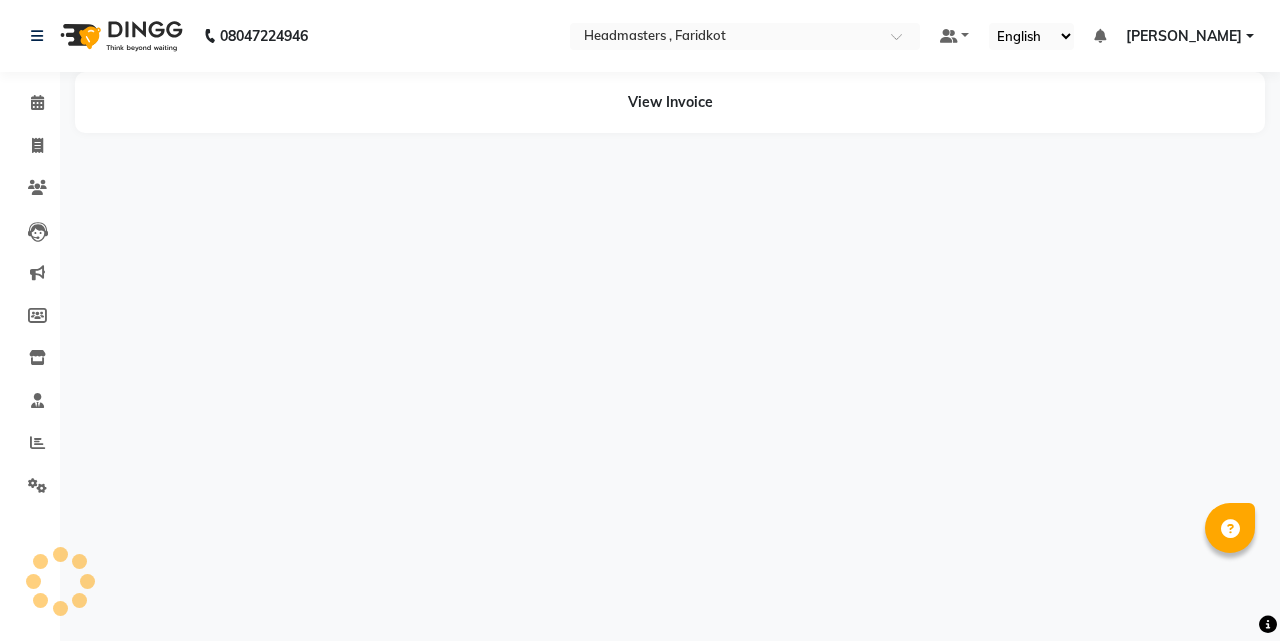 select on "en" 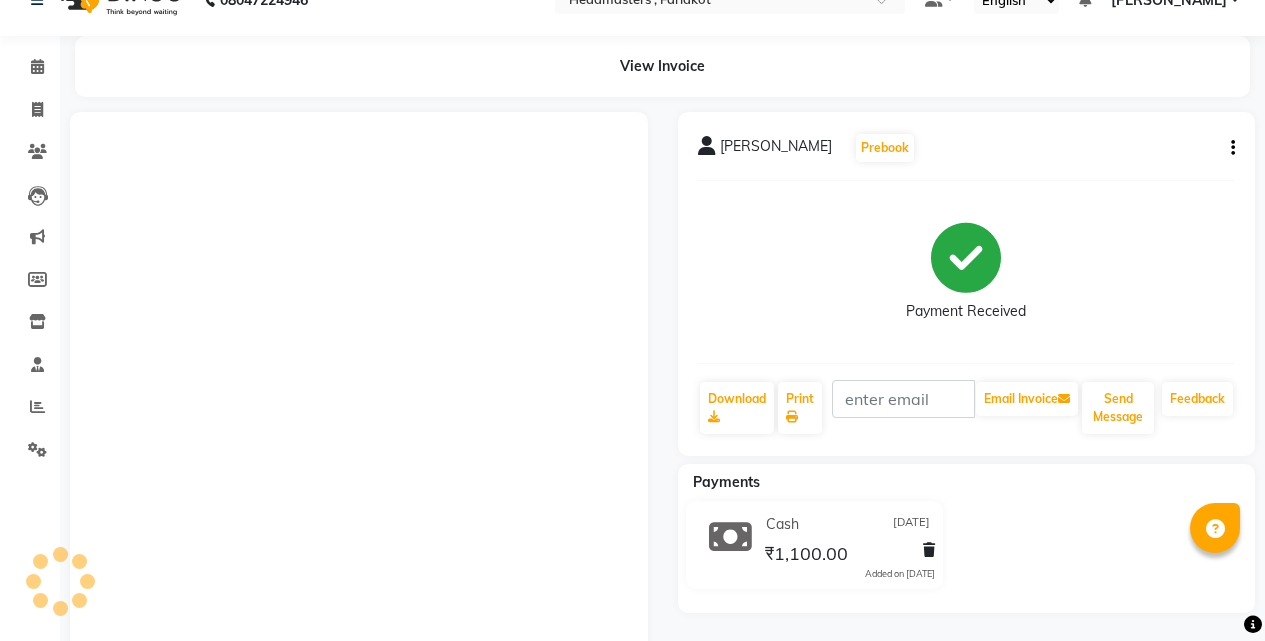 scroll, scrollTop: 38, scrollLeft: 0, axis: vertical 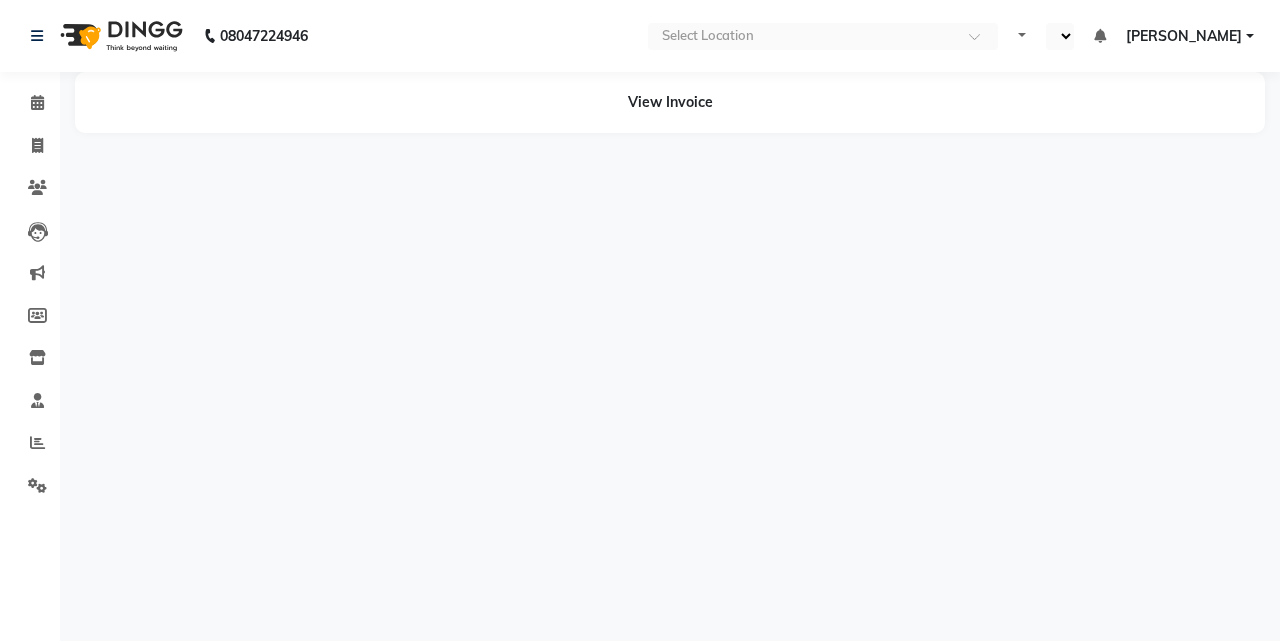 select on "en" 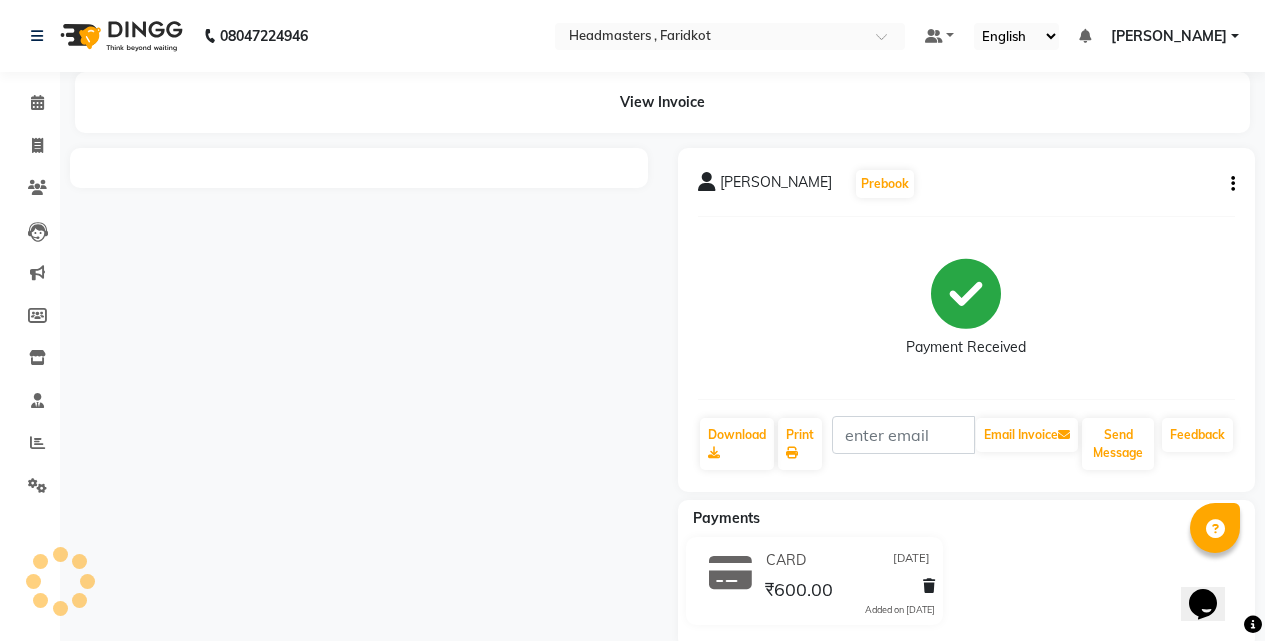 scroll, scrollTop: 0, scrollLeft: 0, axis: both 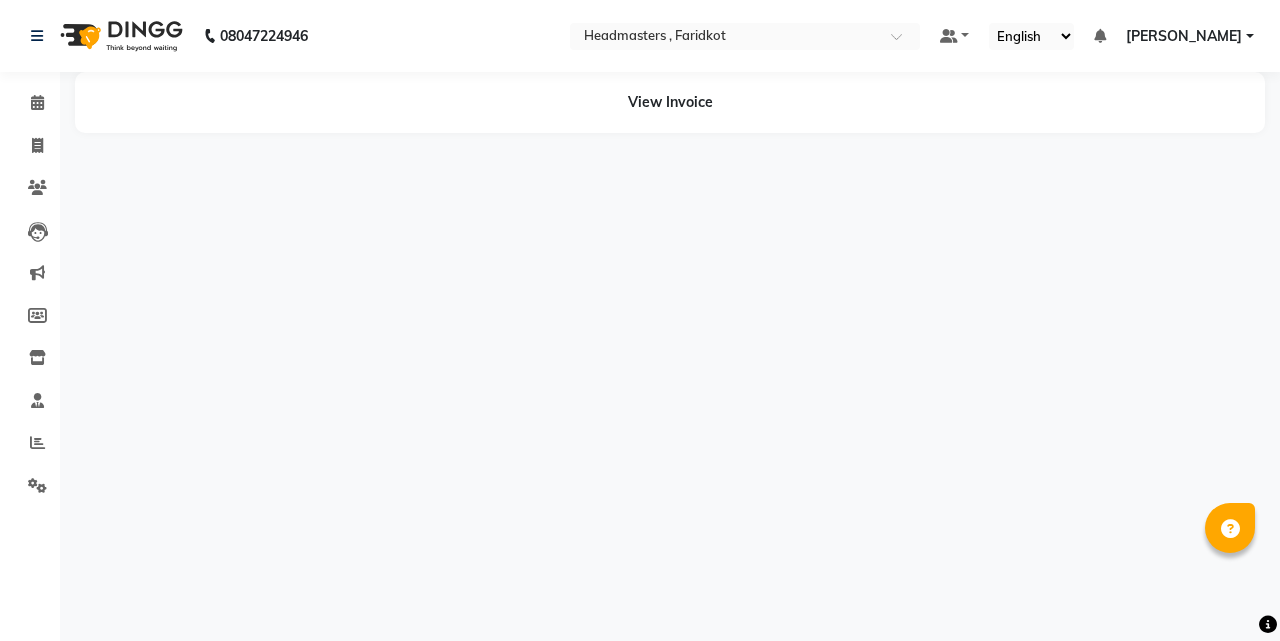 select on "en" 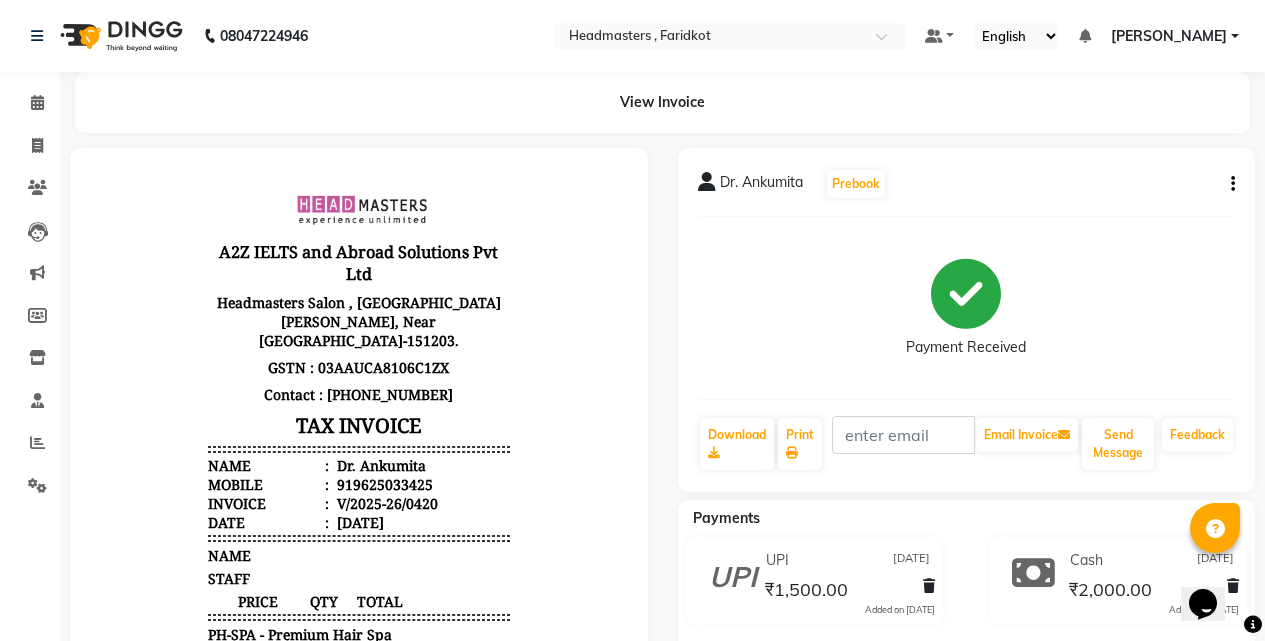 scroll, scrollTop: 0, scrollLeft: 0, axis: both 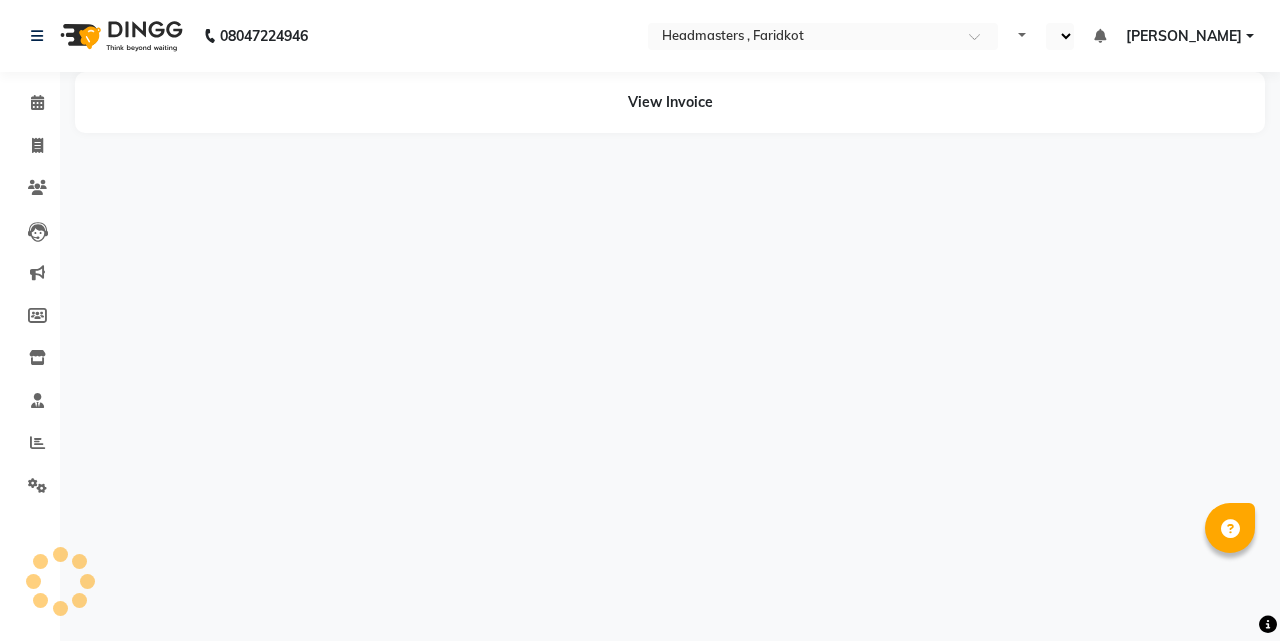 select on "en" 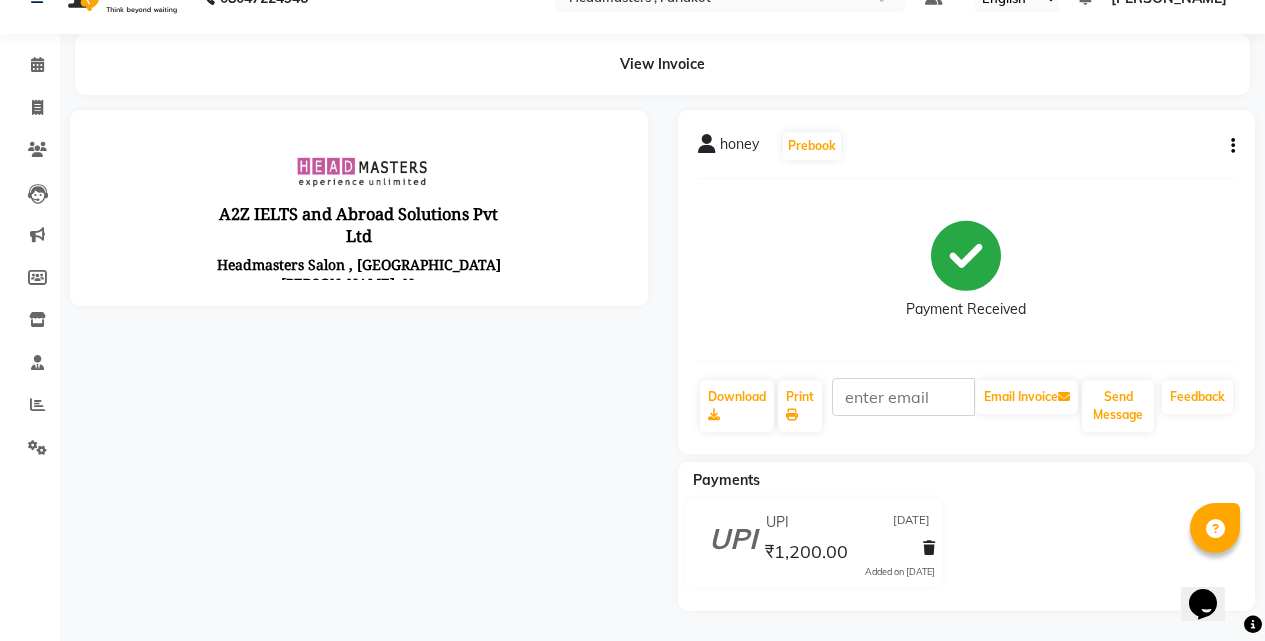 scroll, scrollTop: 0, scrollLeft: 0, axis: both 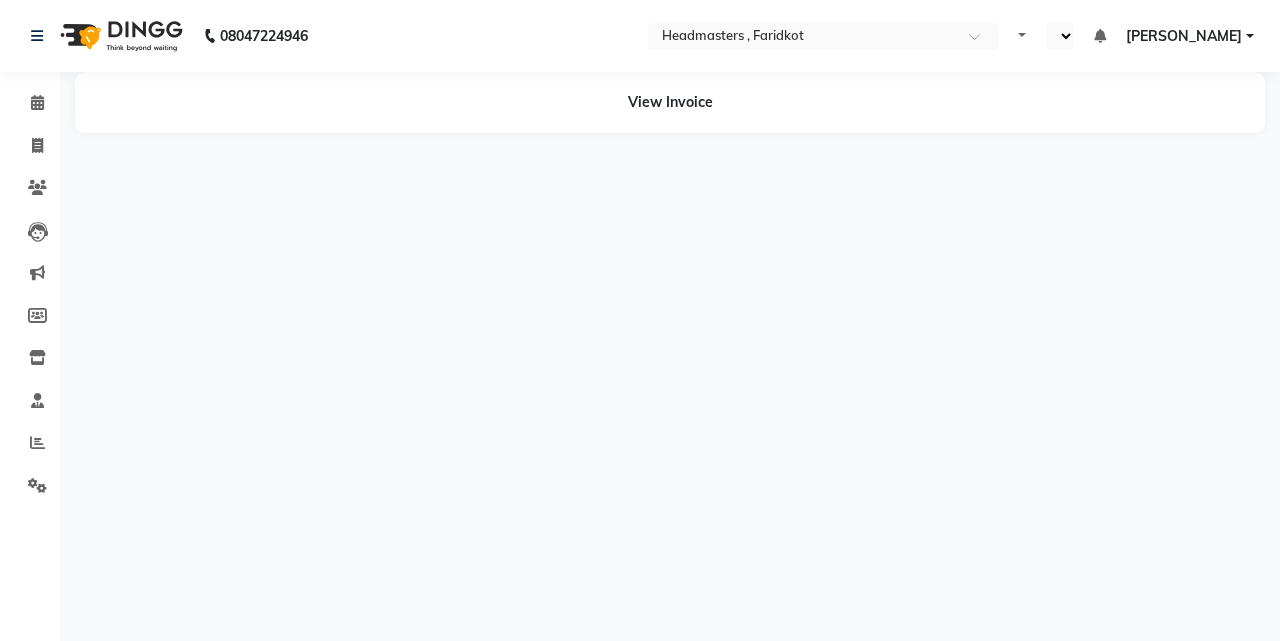 select on "en" 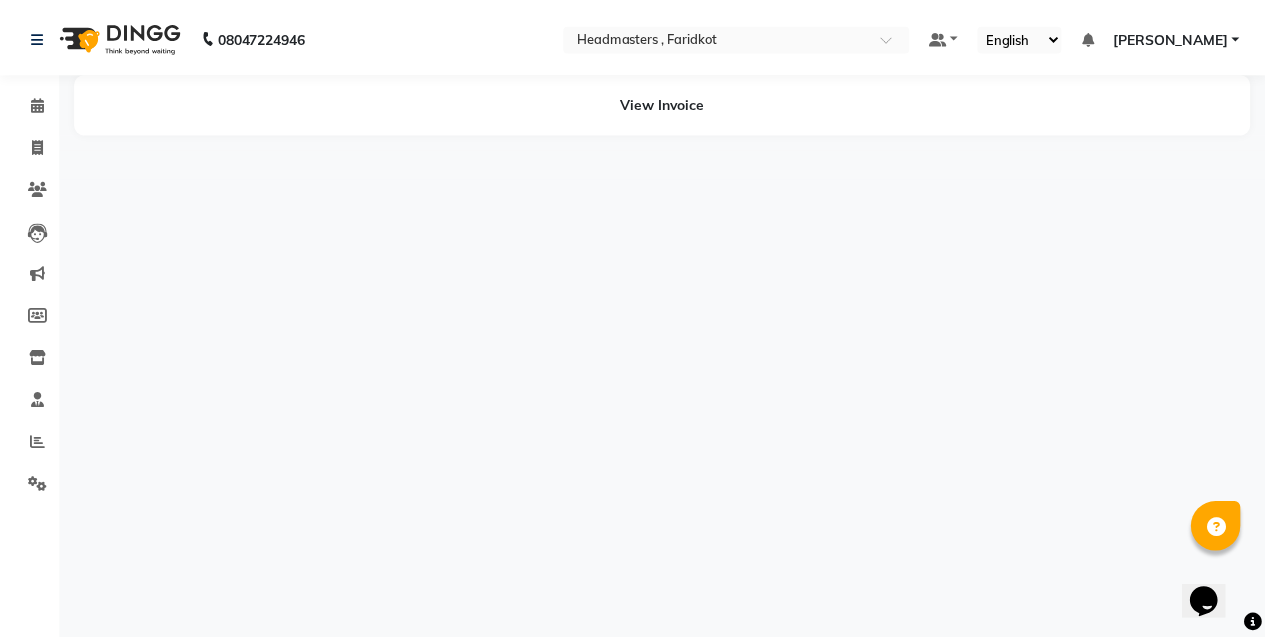 scroll, scrollTop: 0, scrollLeft: 0, axis: both 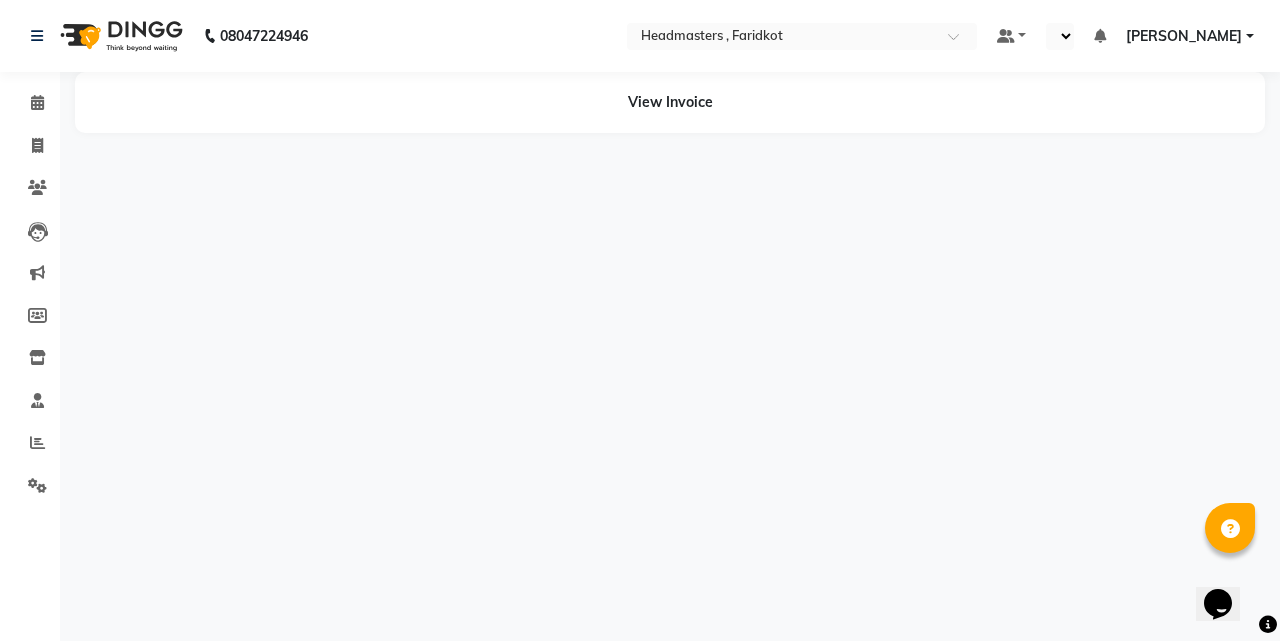 select on "en" 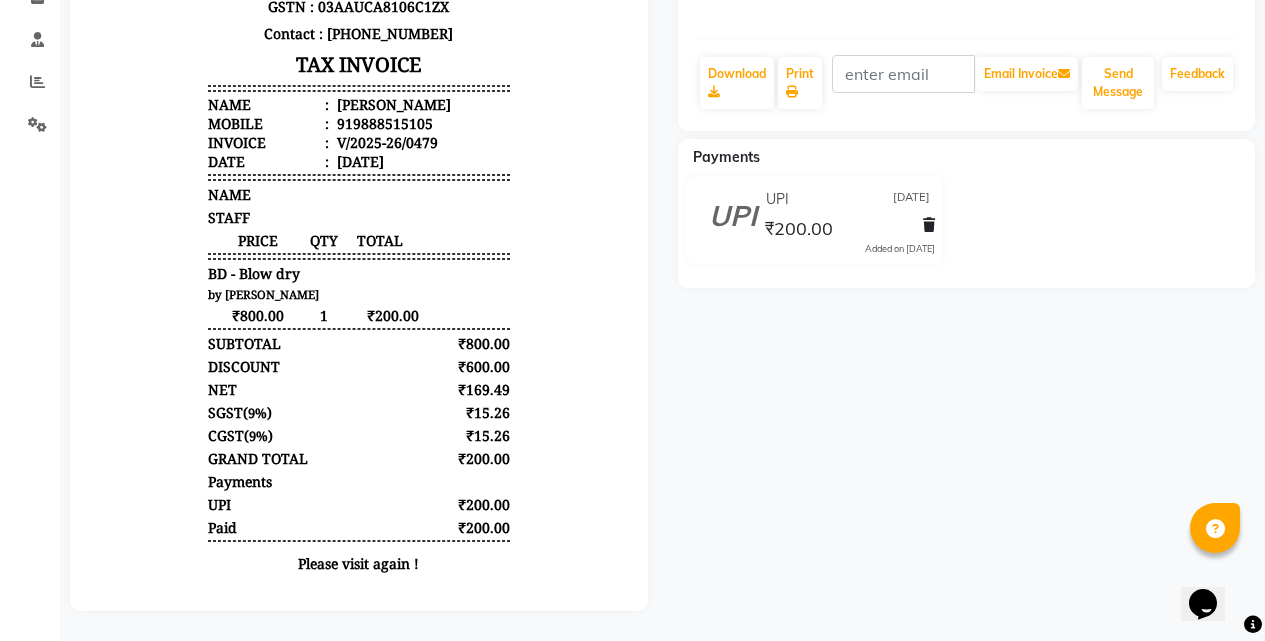 scroll, scrollTop: 0, scrollLeft: 0, axis: both 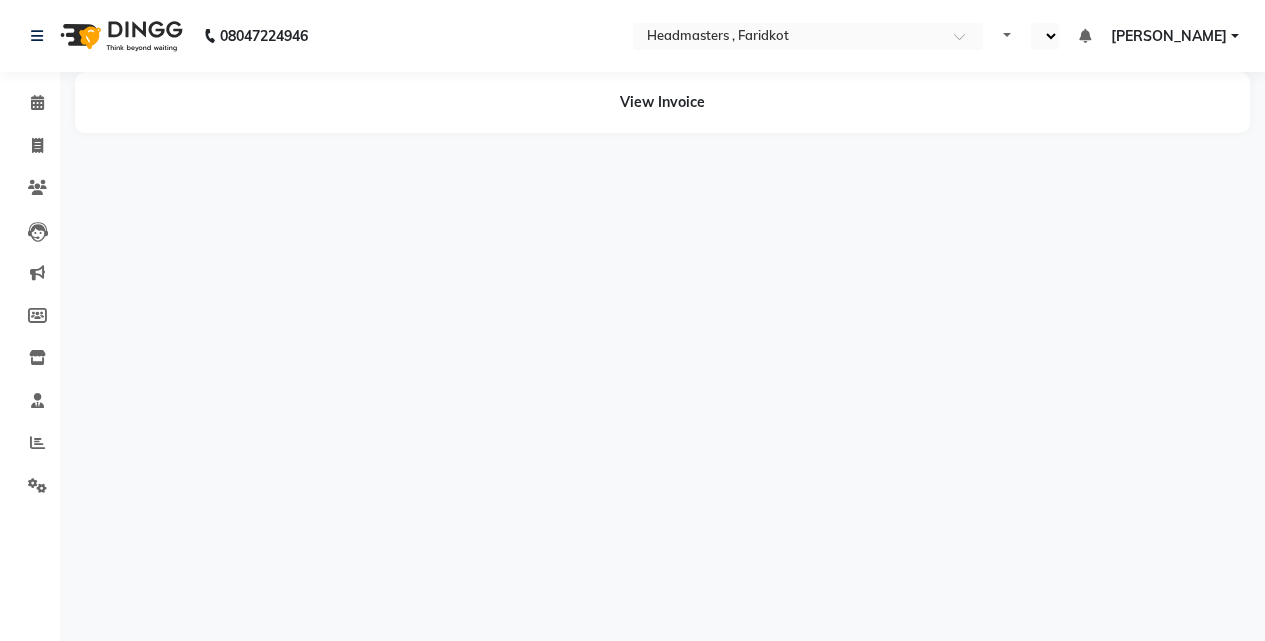 select on "en" 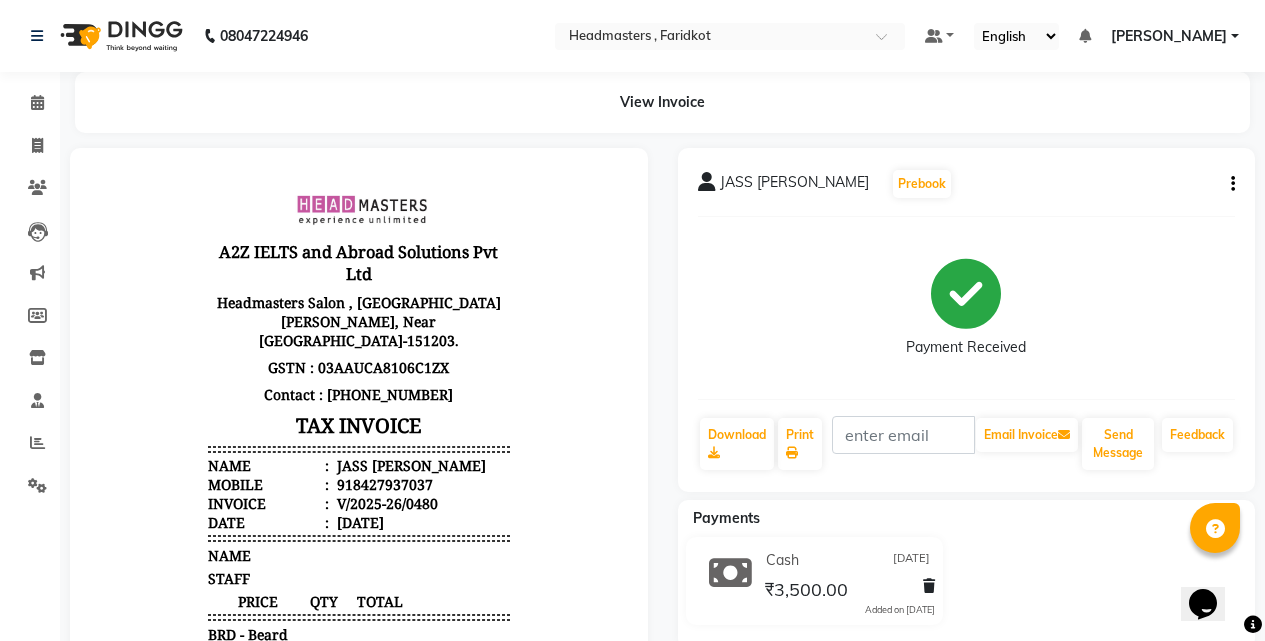 scroll, scrollTop: 0, scrollLeft: 0, axis: both 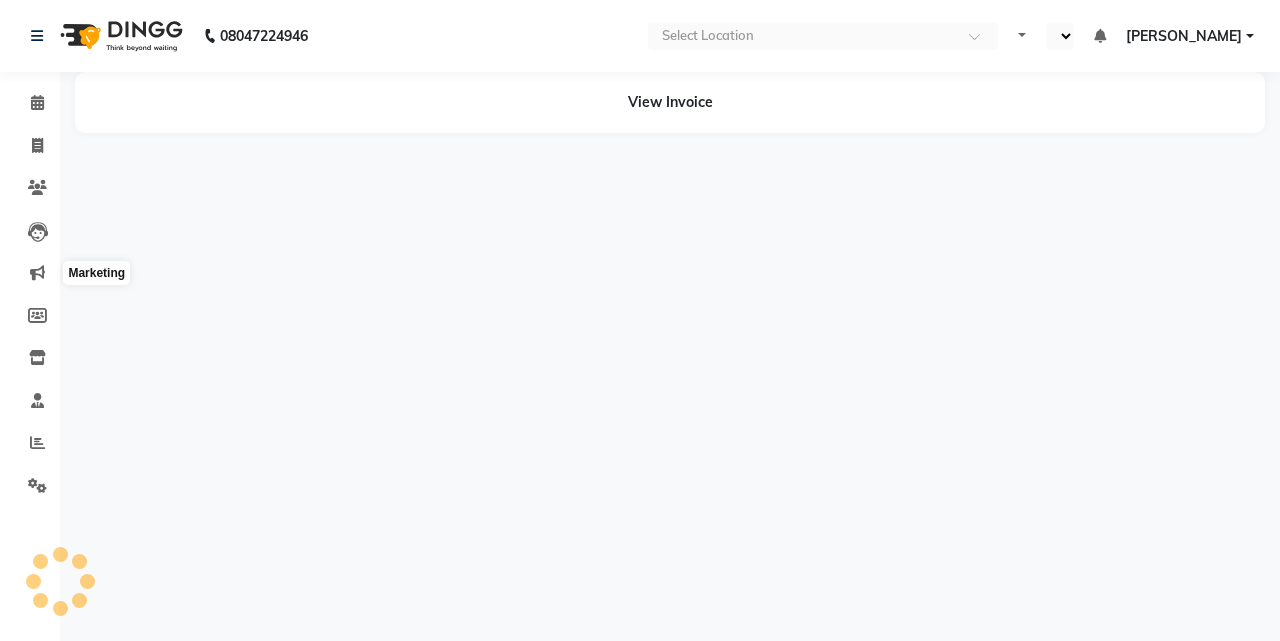 select on "en" 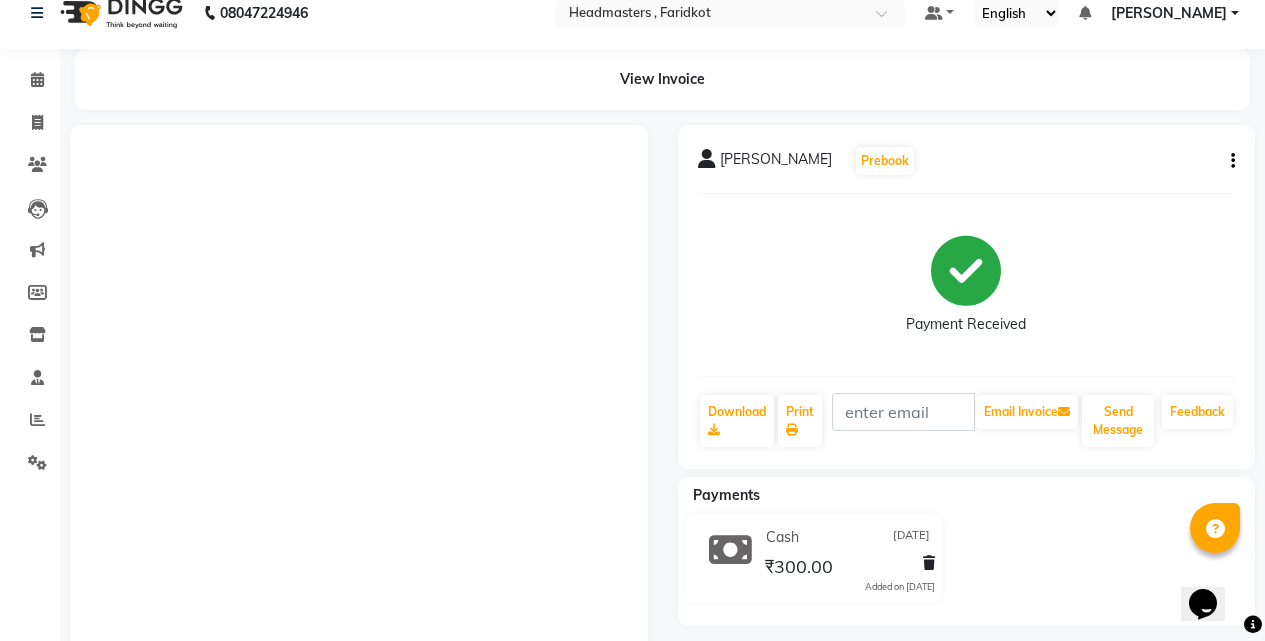 scroll, scrollTop: 0, scrollLeft: 0, axis: both 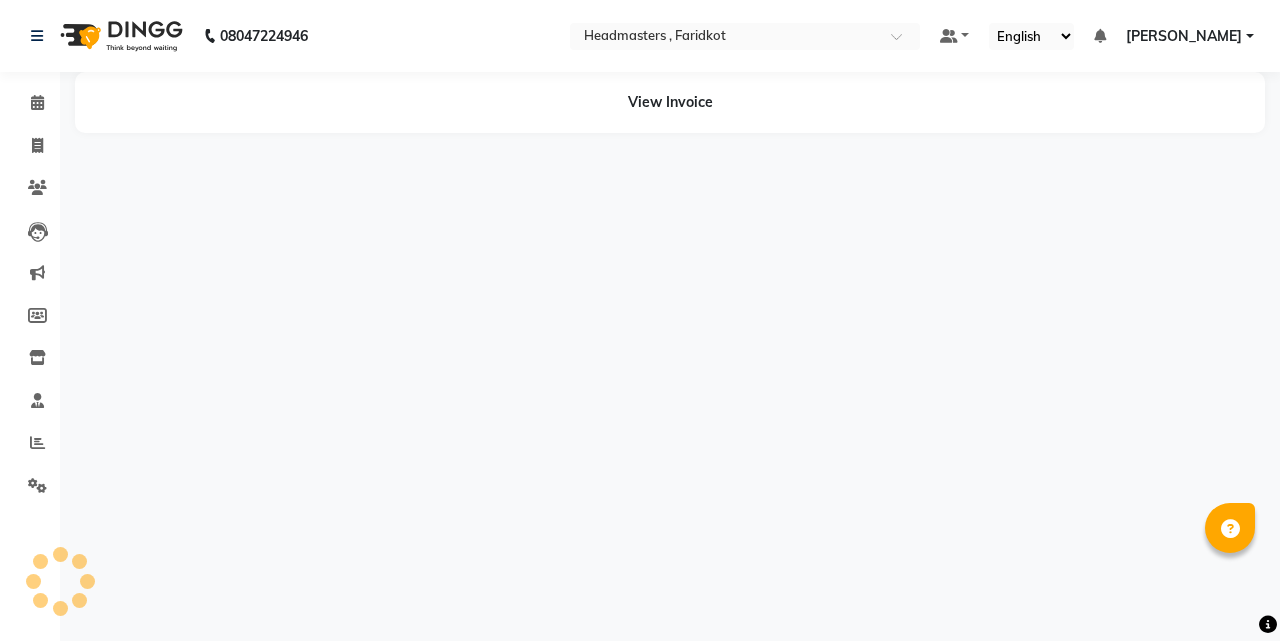 select on "en" 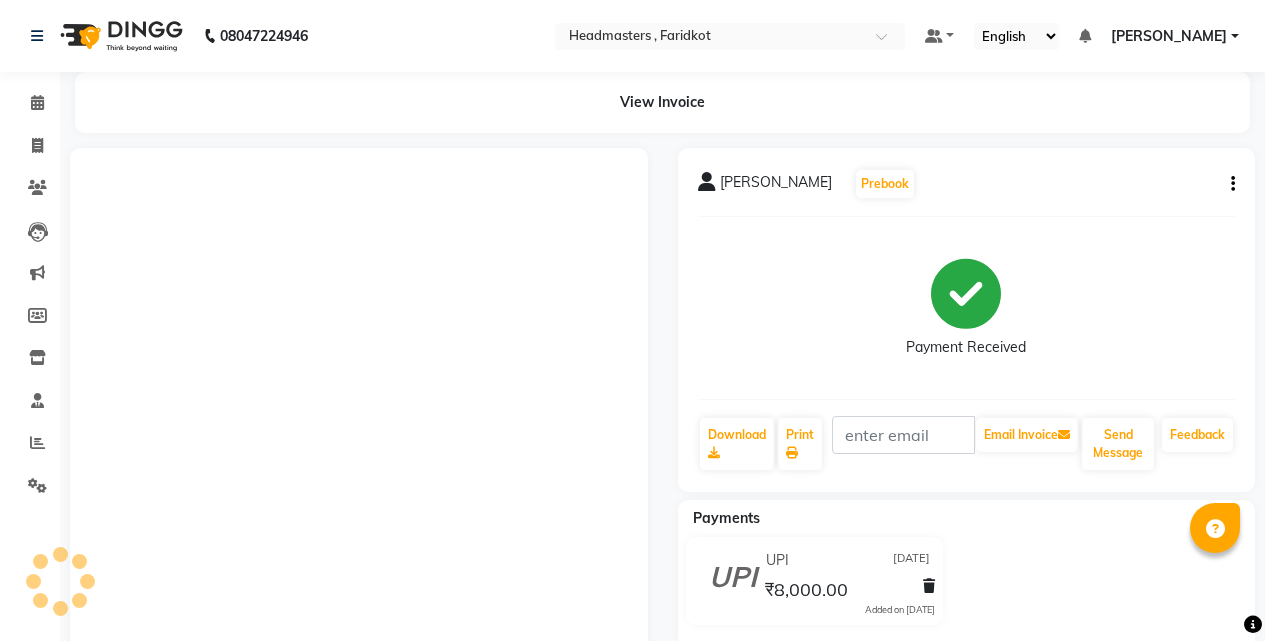 scroll, scrollTop: 38, scrollLeft: 0, axis: vertical 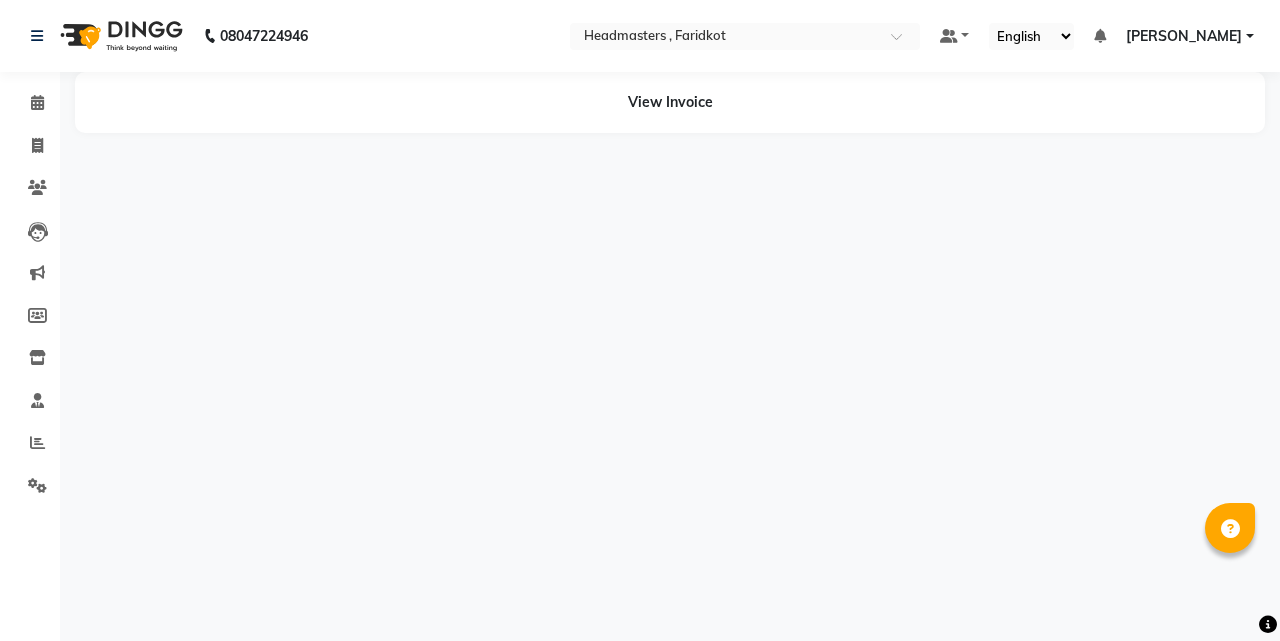 select on "en" 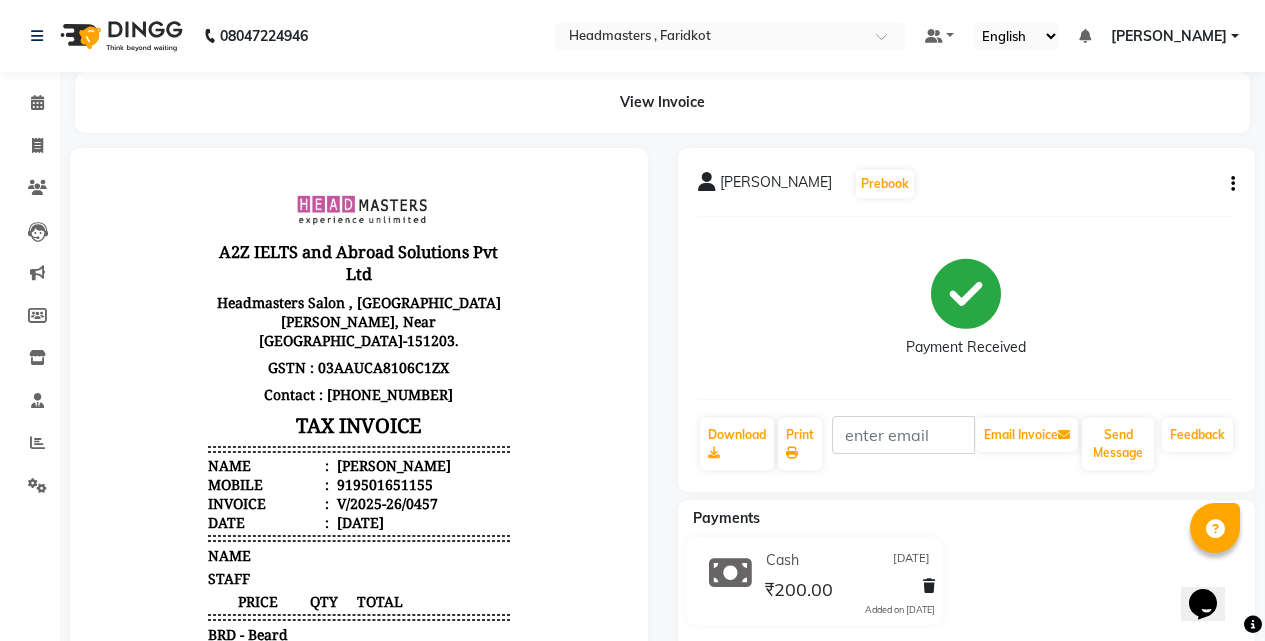 scroll, scrollTop: 0, scrollLeft: 0, axis: both 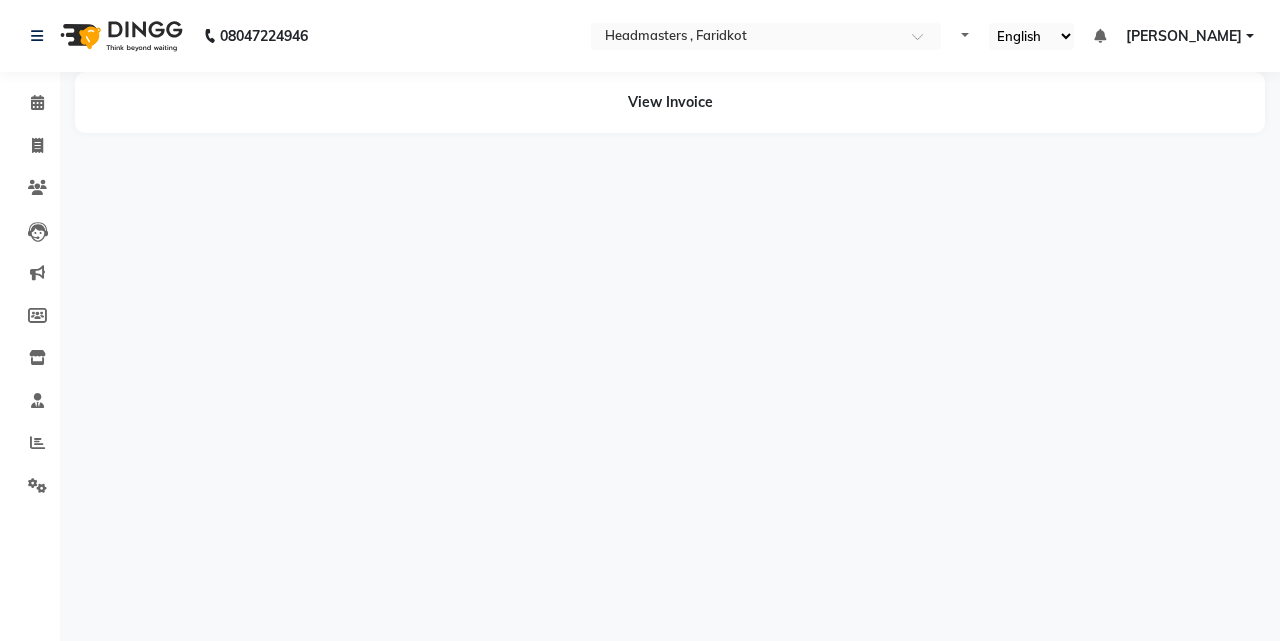 select on "en" 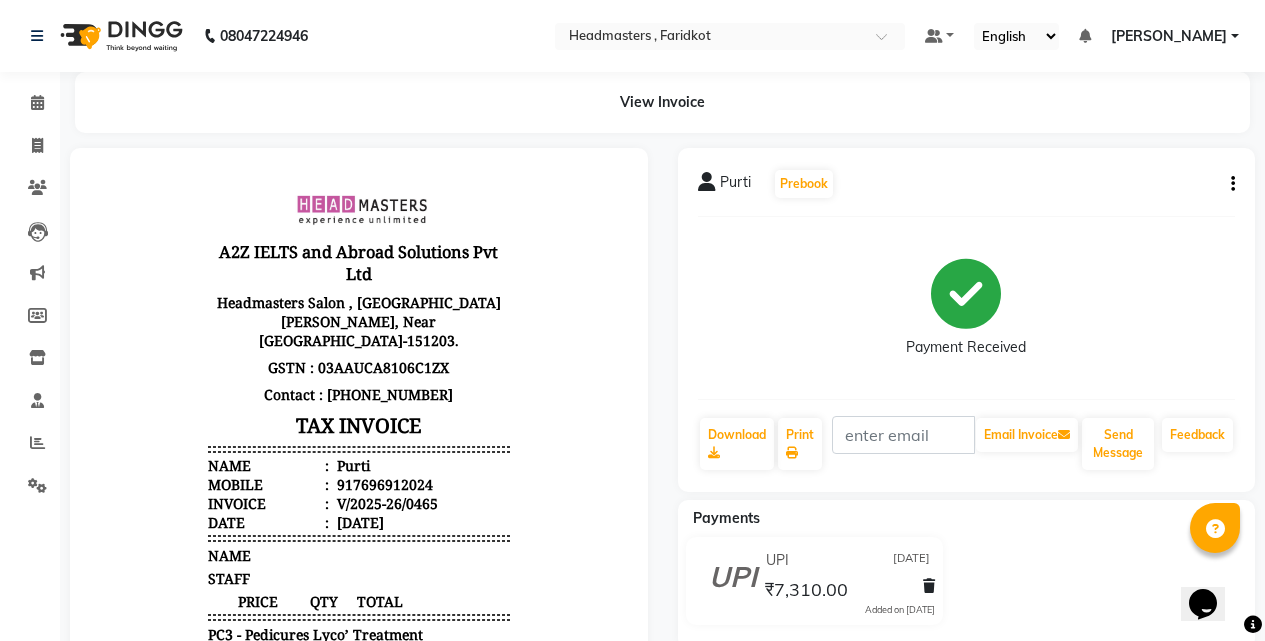 scroll, scrollTop: 0, scrollLeft: 0, axis: both 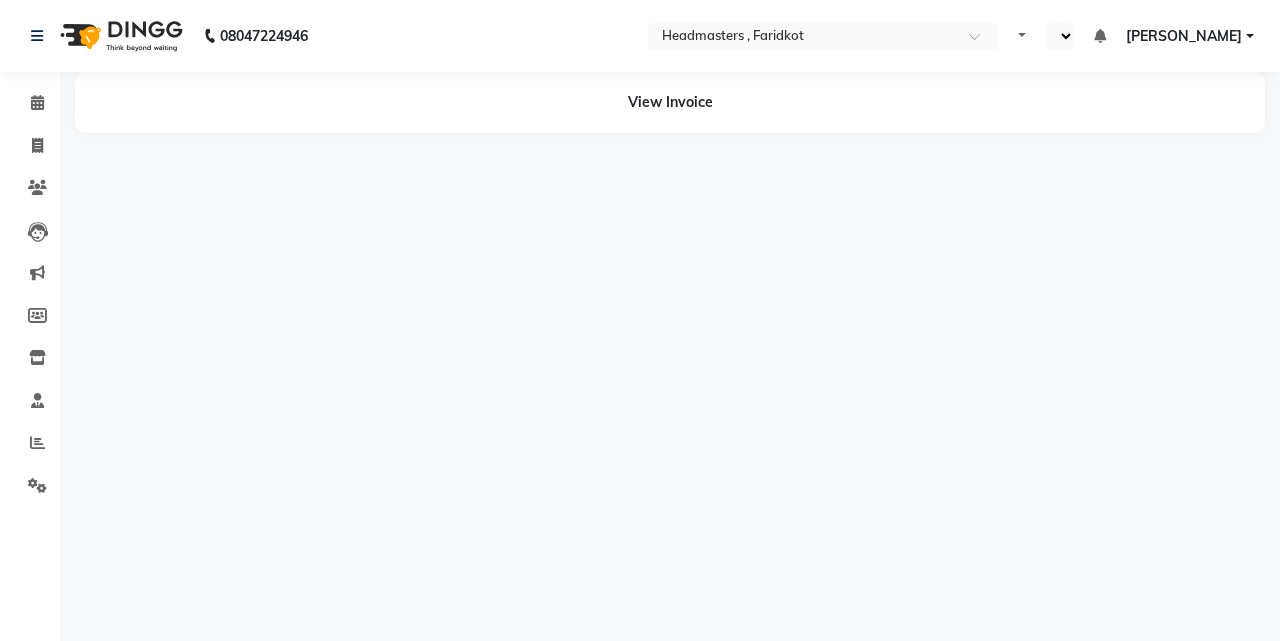 select on "en" 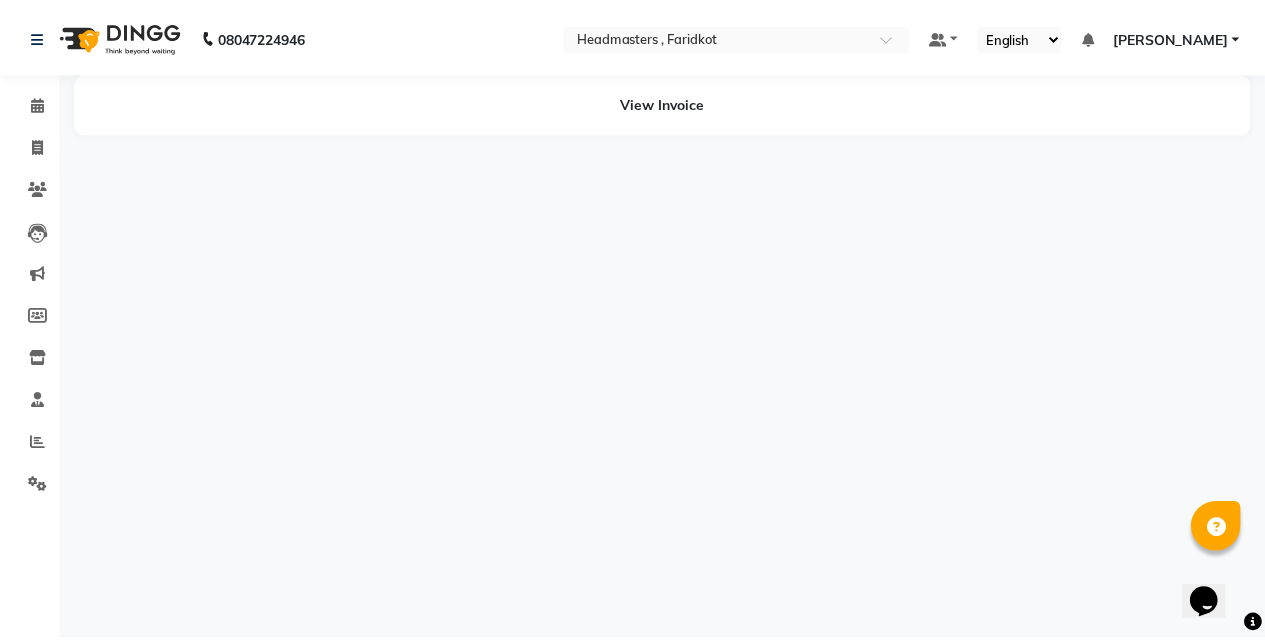 scroll, scrollTop: 0, scrollLeft: 0, axis: both 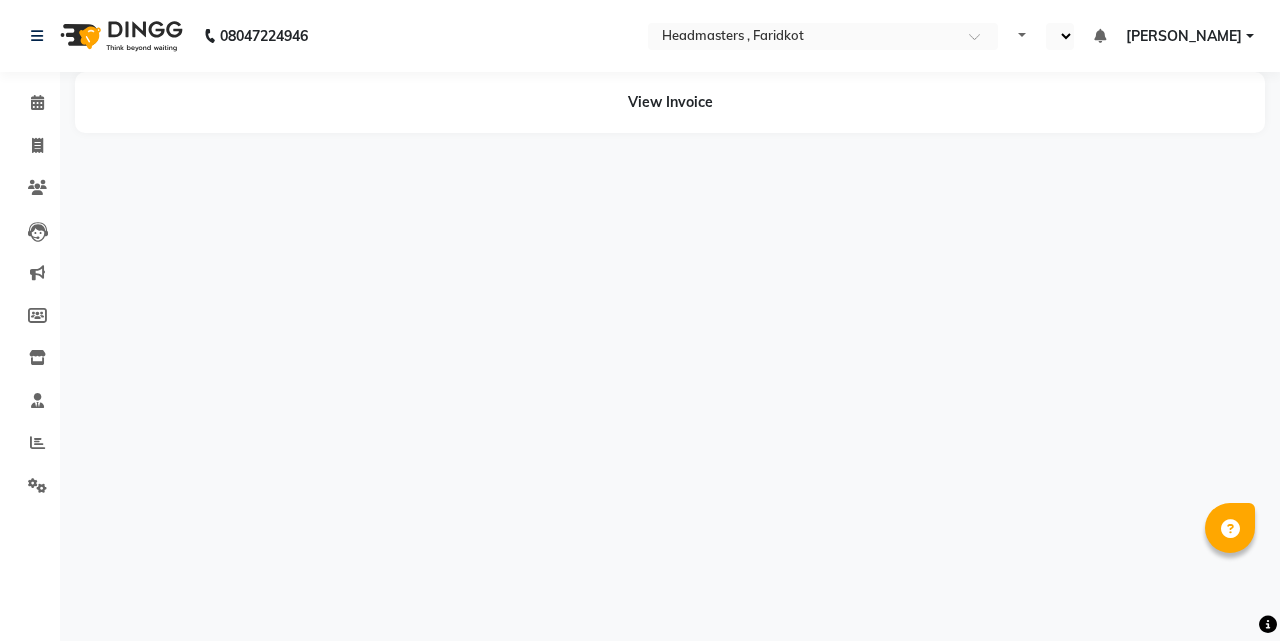 select on "en" 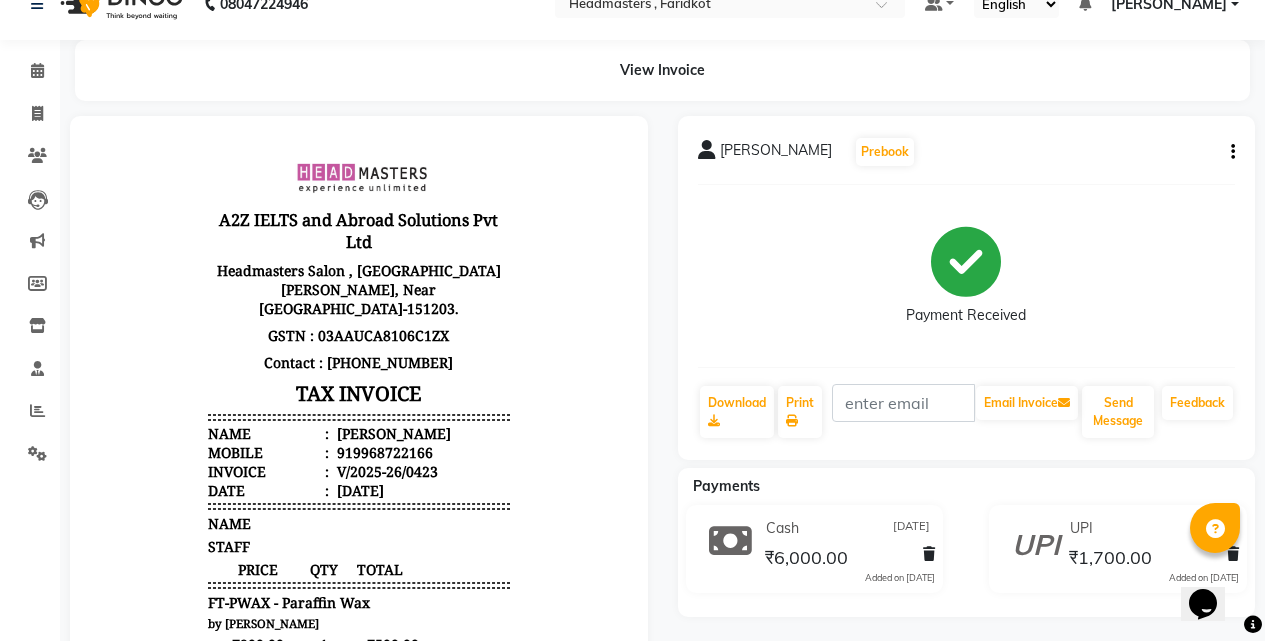 scroll, scrollTop: 338, scrollLeft: 0, axis: vertical 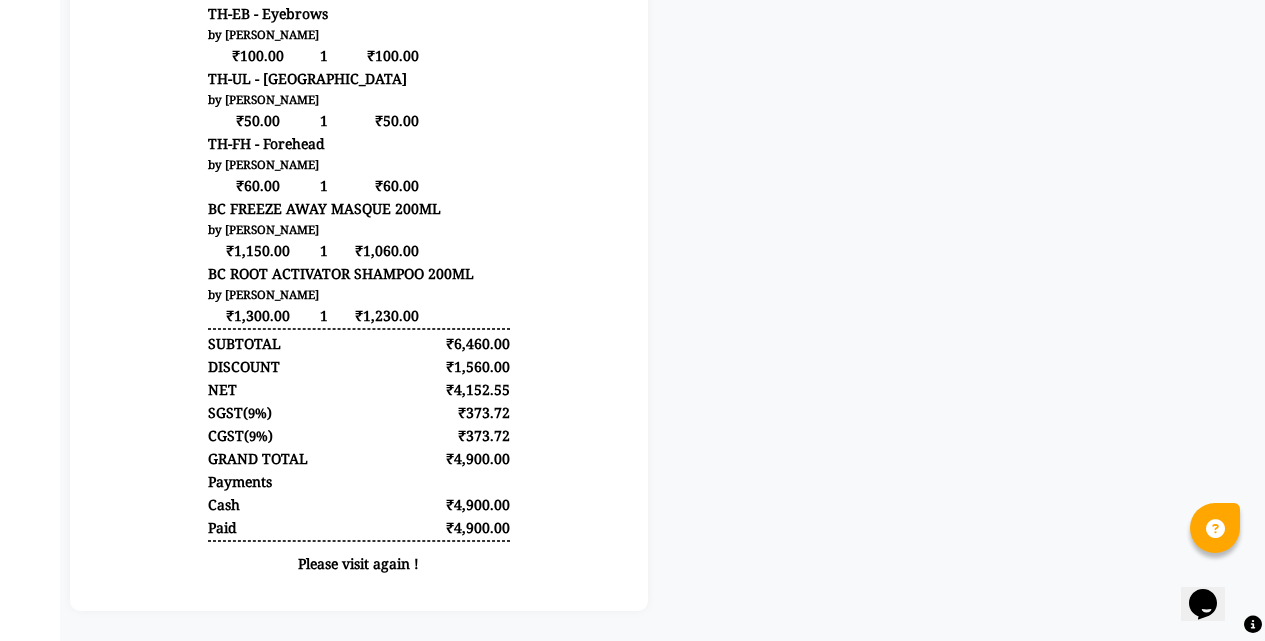 click at bounding box center [359, 4] 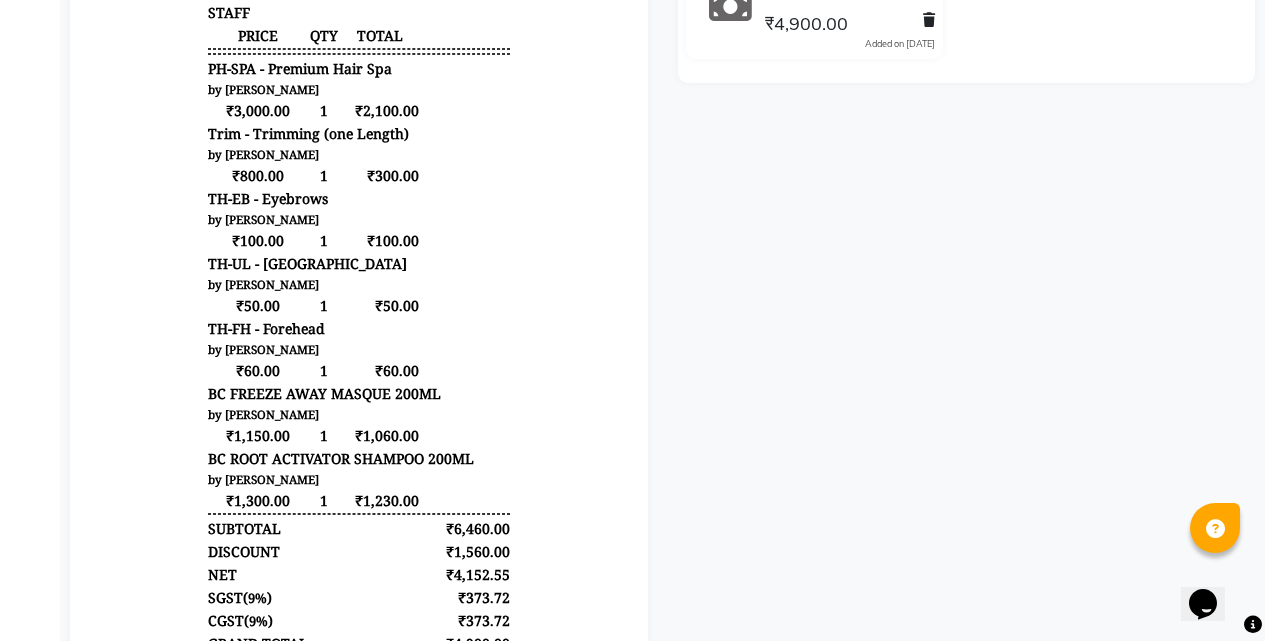 scroll, scrollTop: 16, scrollLeft: 0, axis: vertical 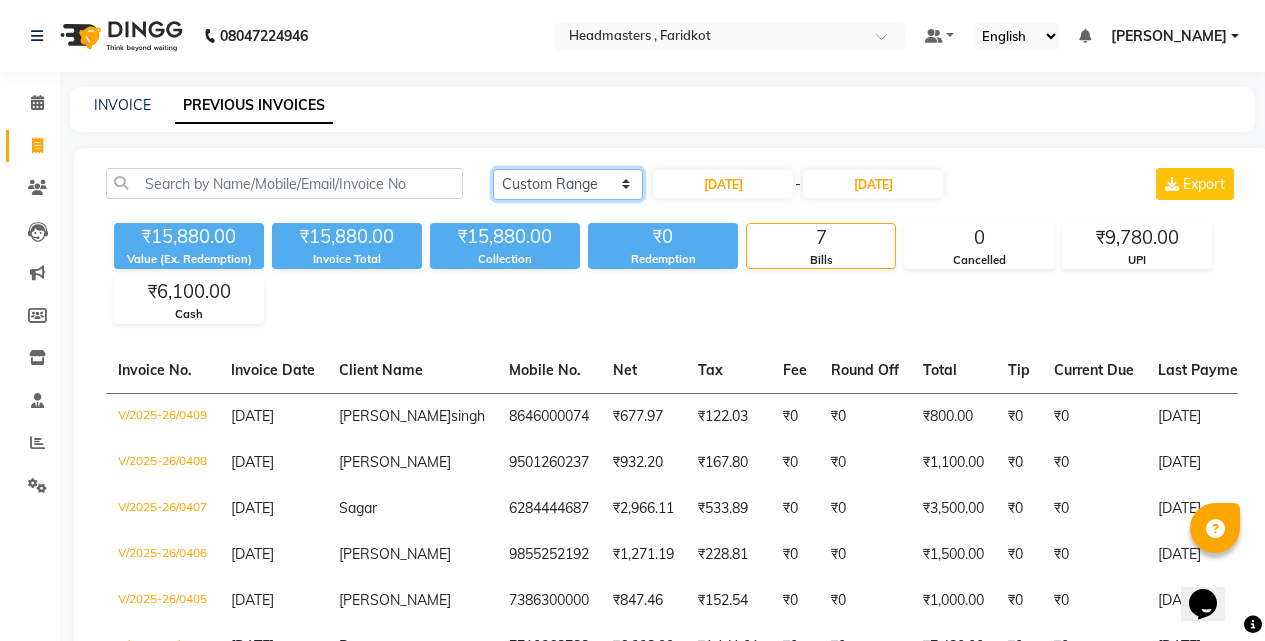 drag, startPoint x: 623, startPoint y: 173, endPoint x: 594, endPoint y: 199, distance: 38.948685 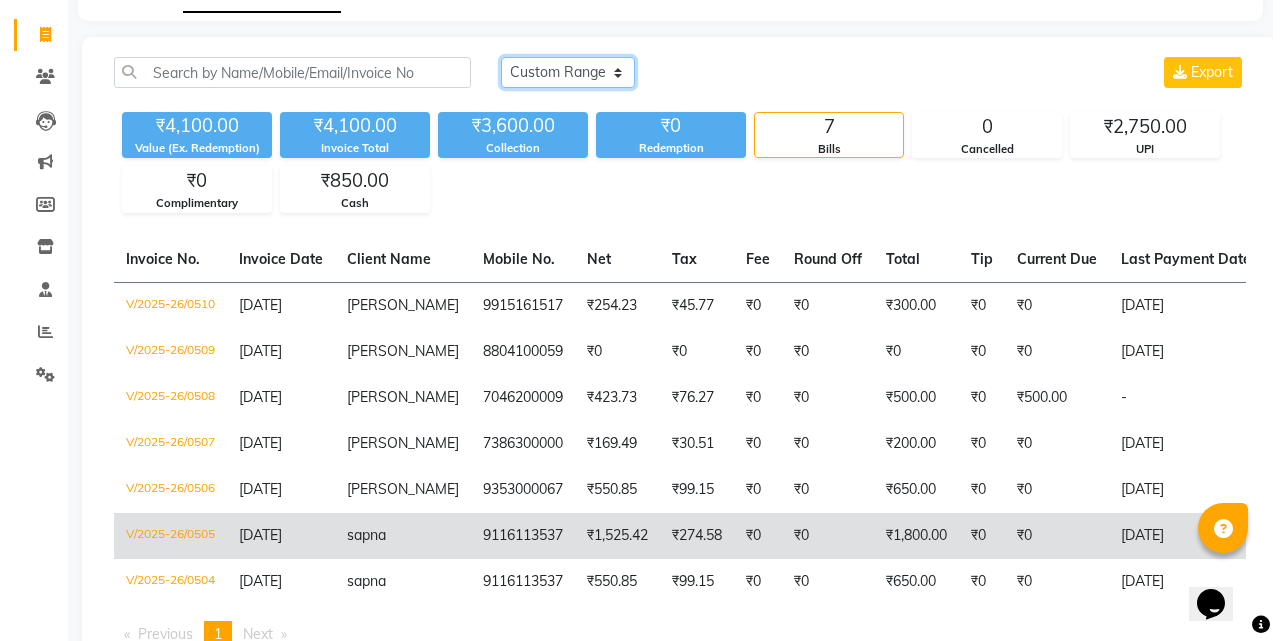 scroll, scrollTop: 0, scrollLeft: 0, axis: both 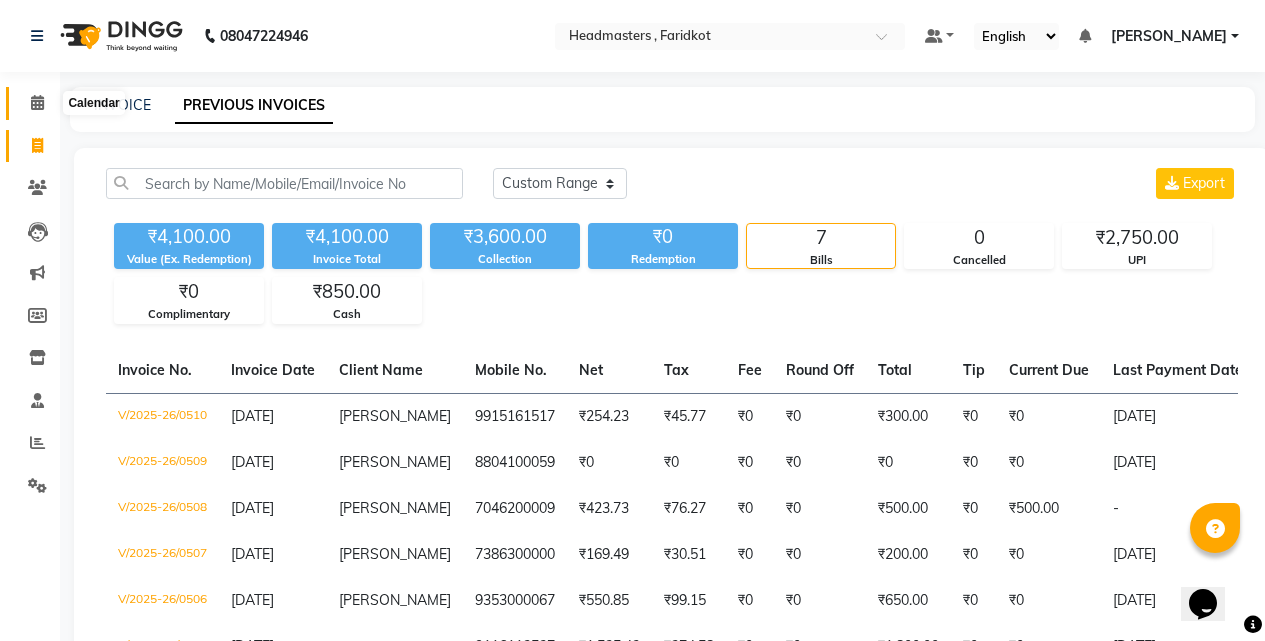 click 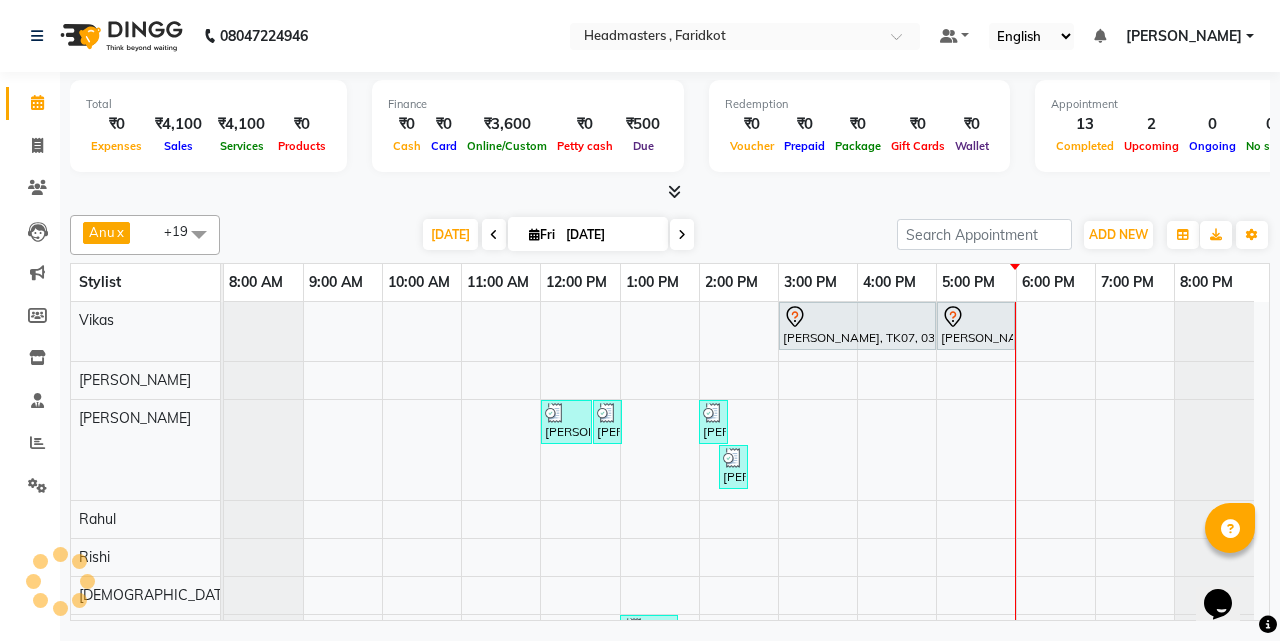 scroll, scrollTop: 77, scrollLeft: 0, axis: vertical 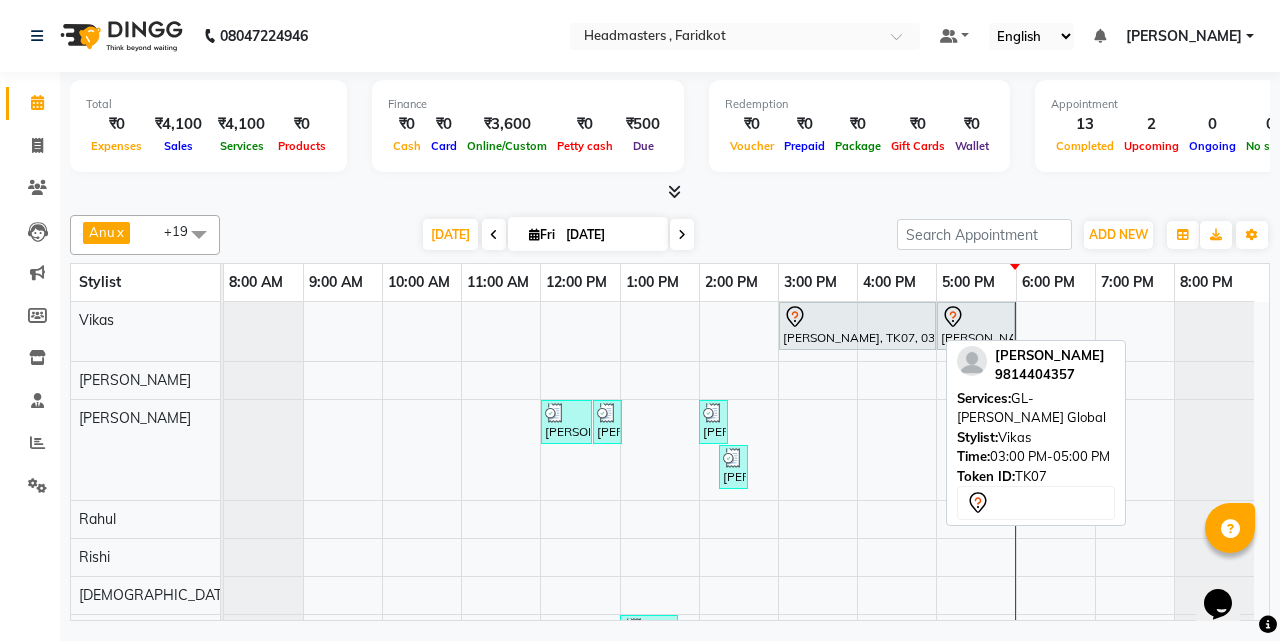 click on "jaspreet, TK07, 03:00 PM-05:00 PM, GL-igora - Igora Global" at bounding box center [857, 326] 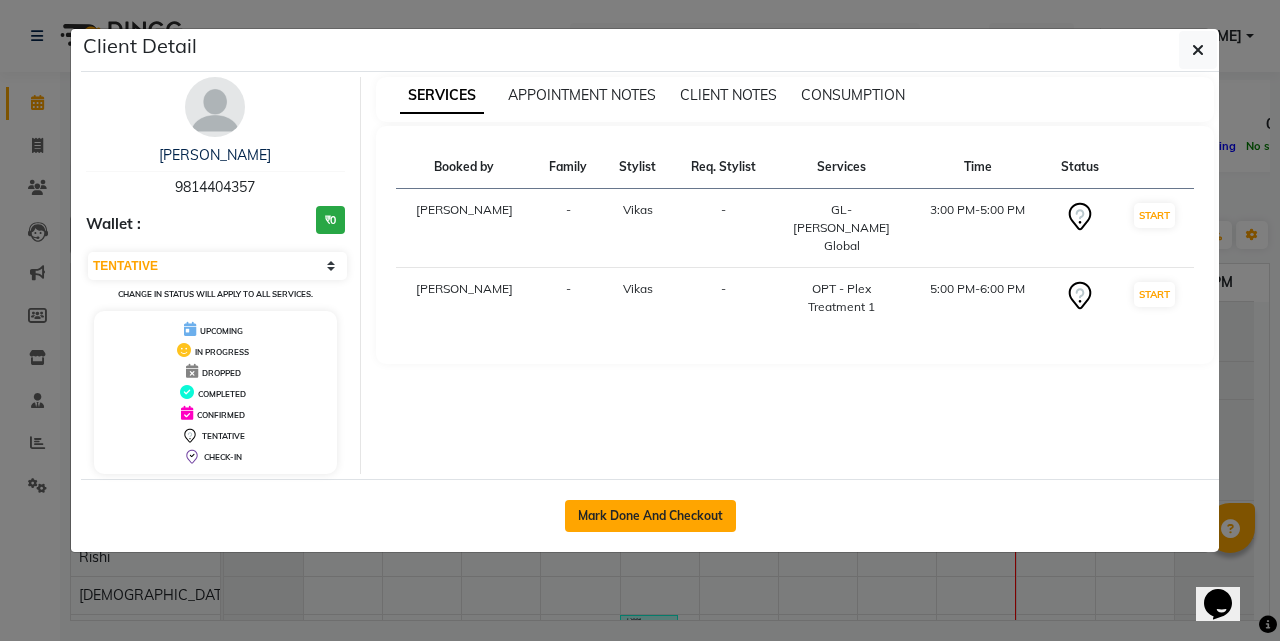click on "Mark Done And Checkout" 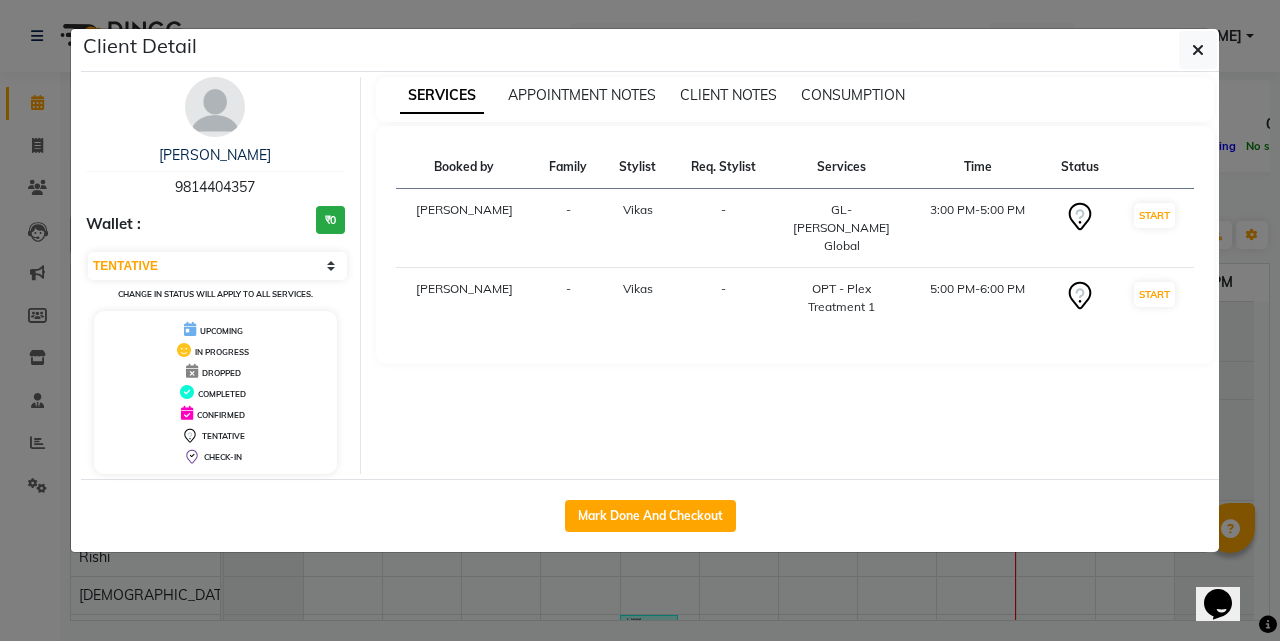 select on "service" 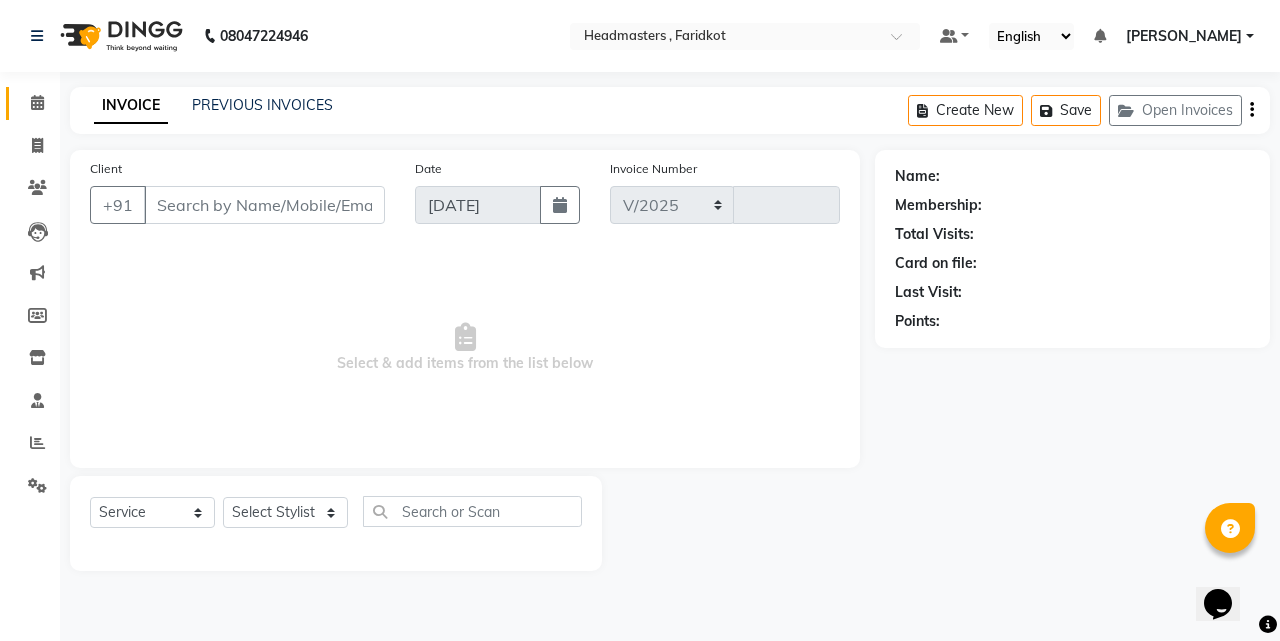 select on "7919" 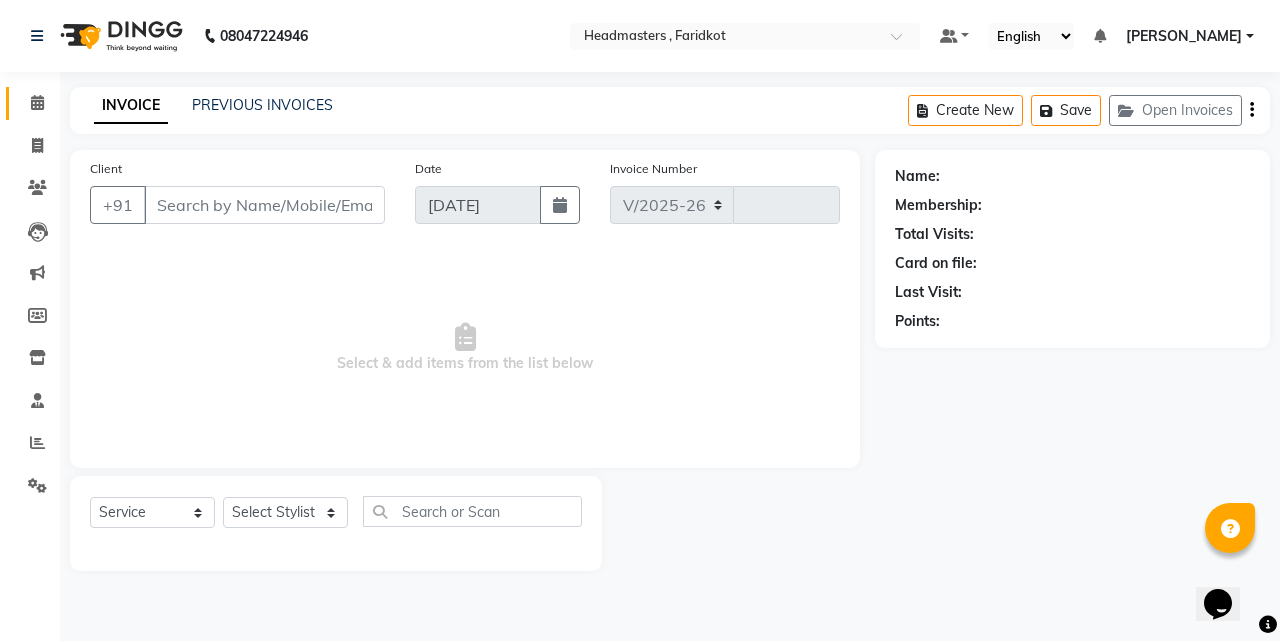 type on "0511" 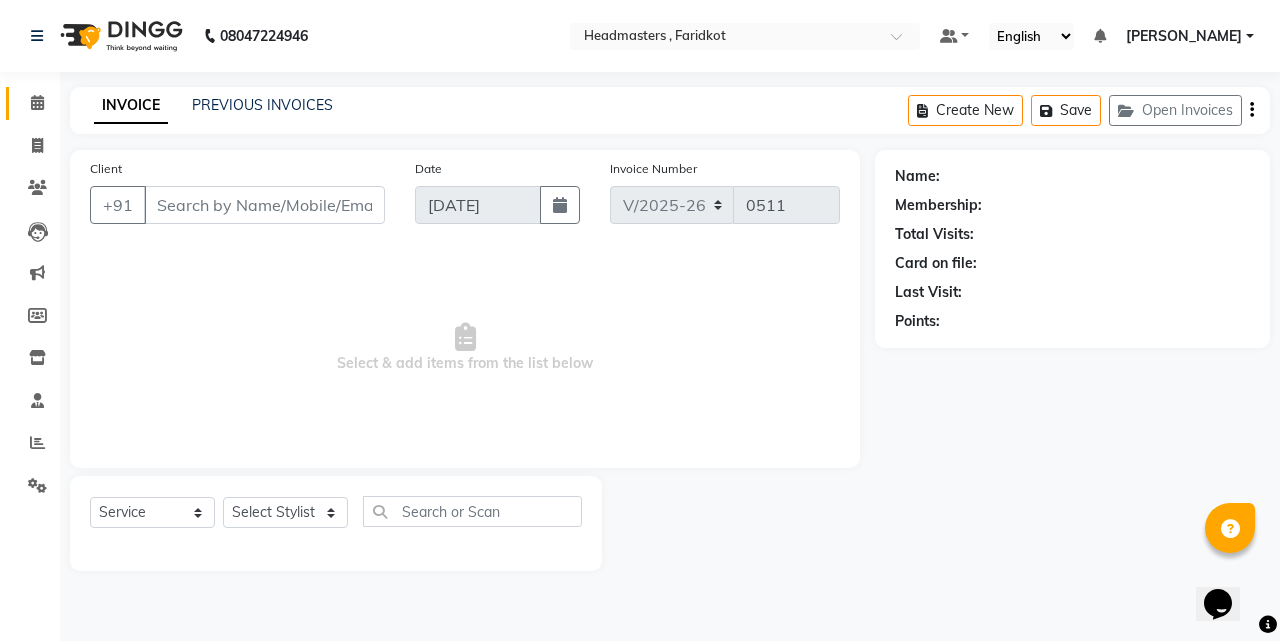 type on "9814404357" 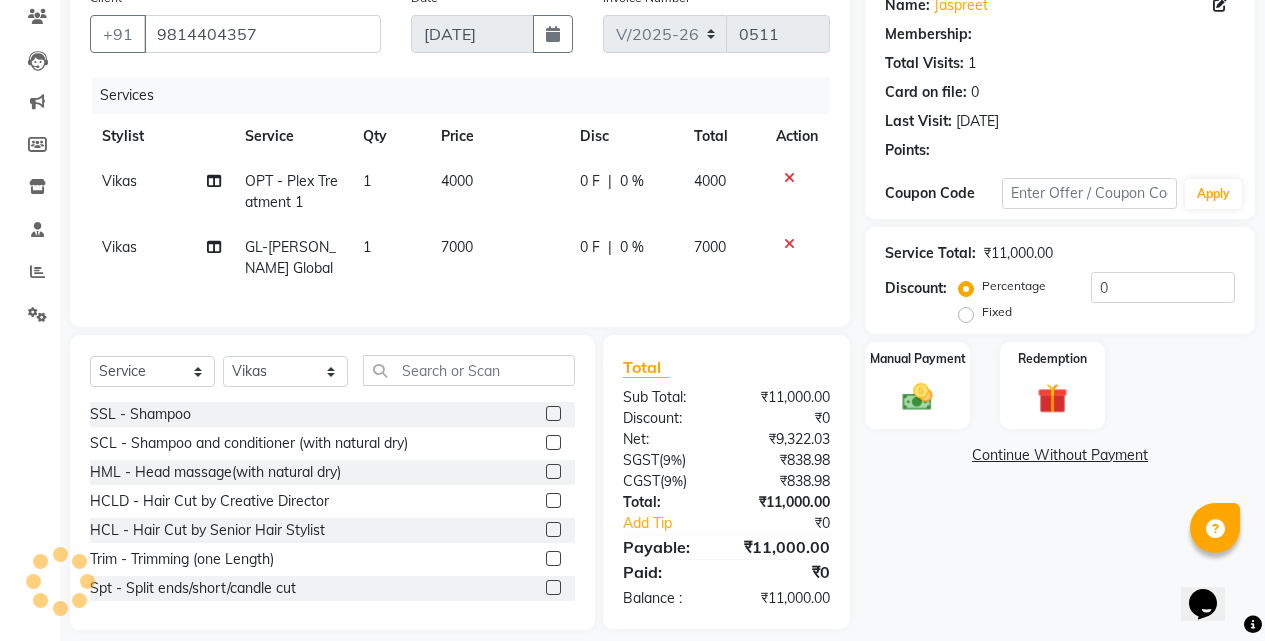 scroll, scrollTop: 205, scrollLeft: 0, axis: vertical 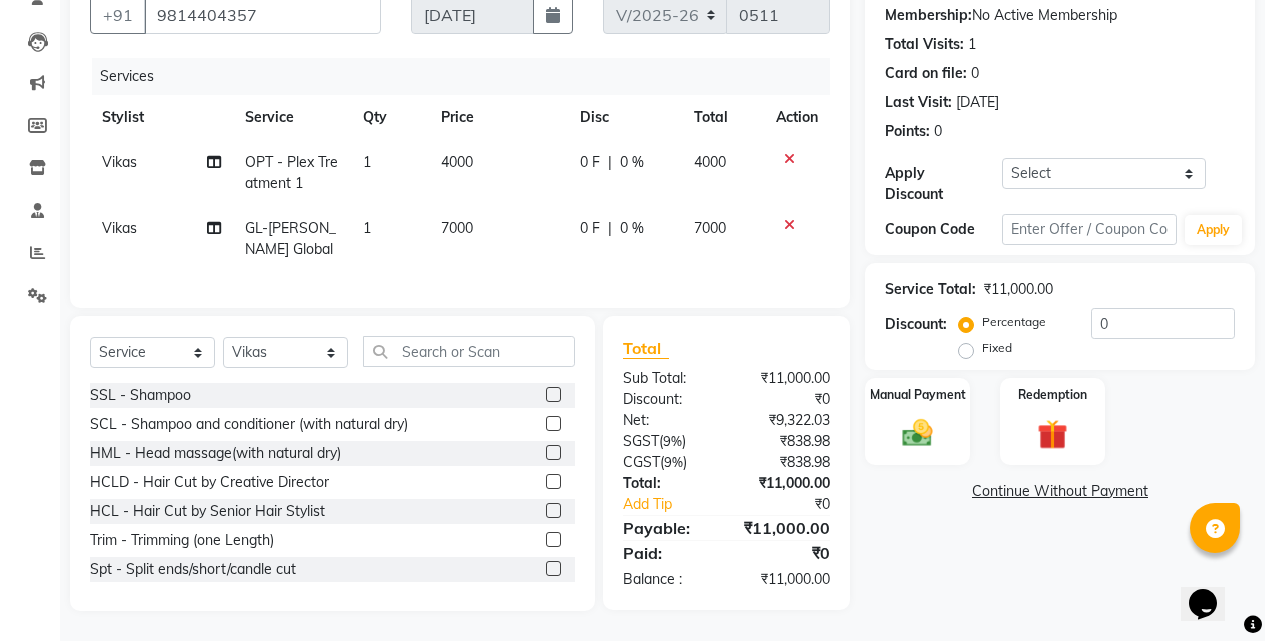 click on "OPT - Plex Treatment 1" 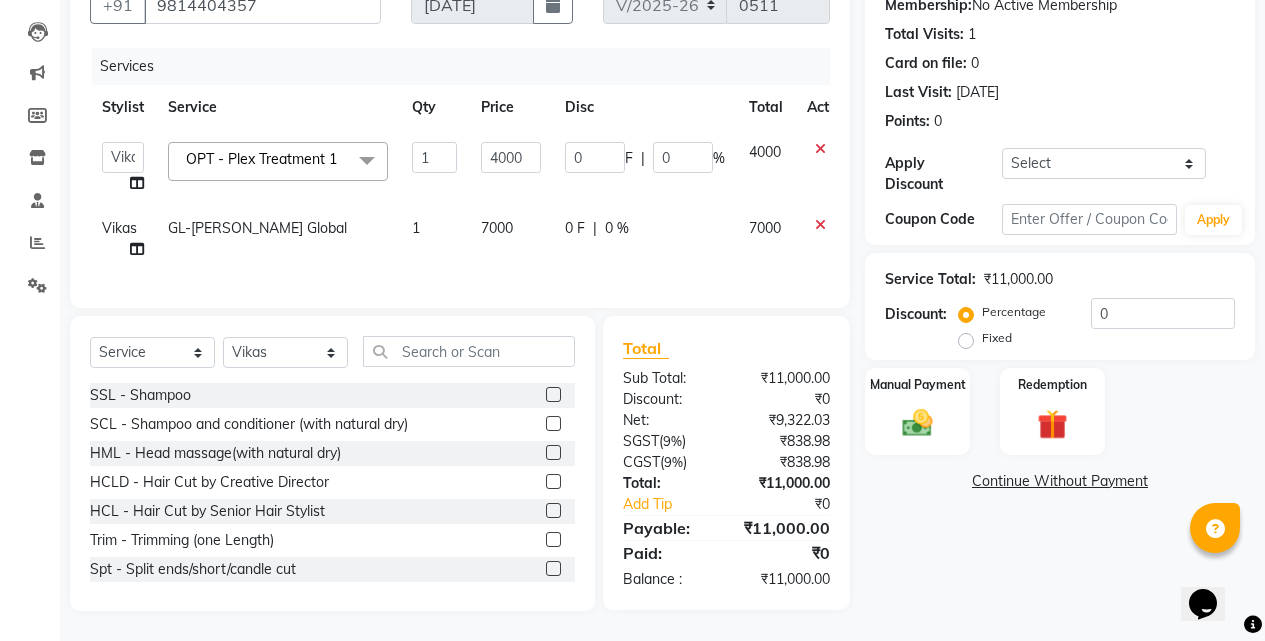 click 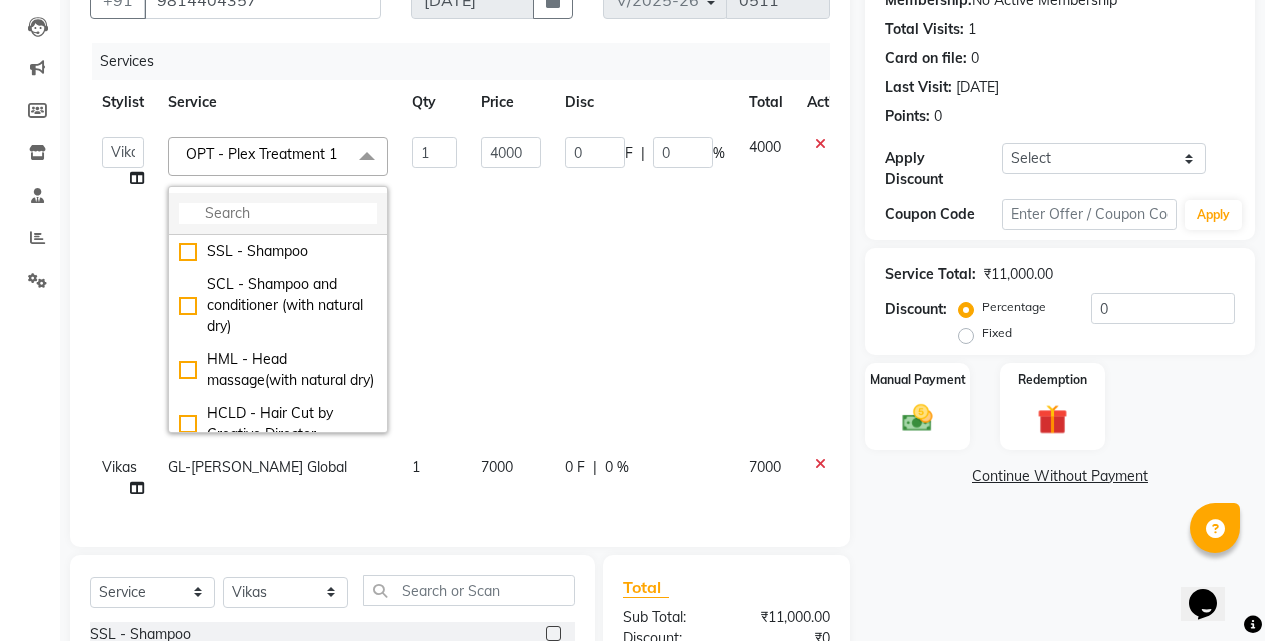 click 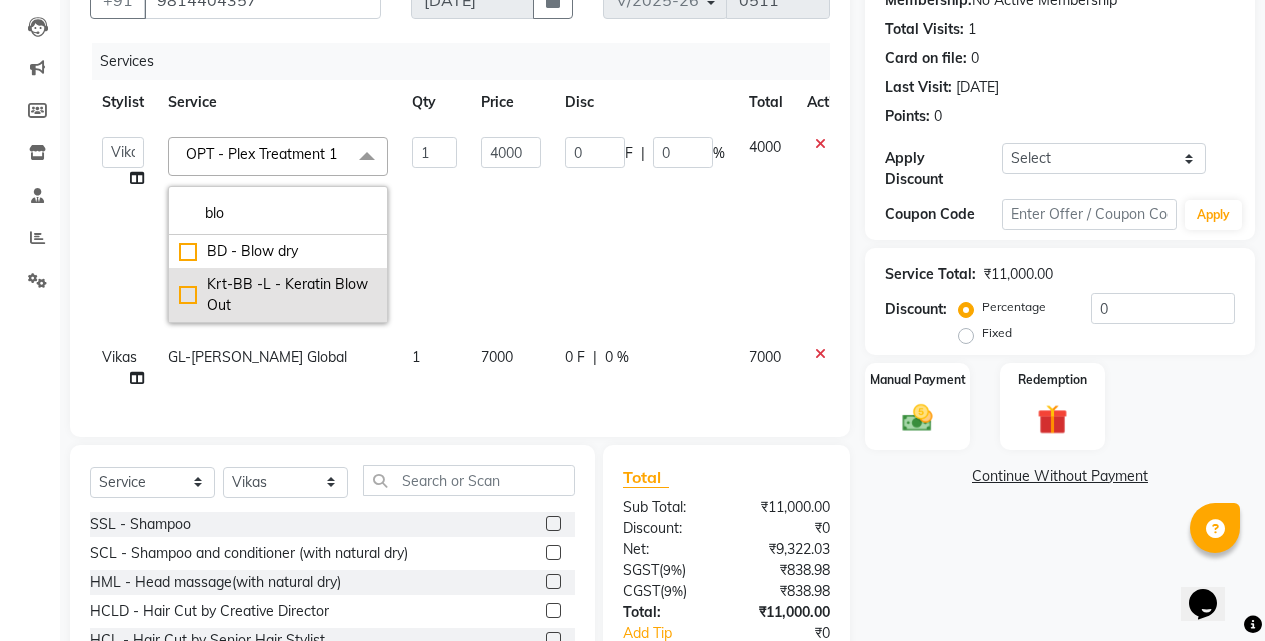 type on "blo" 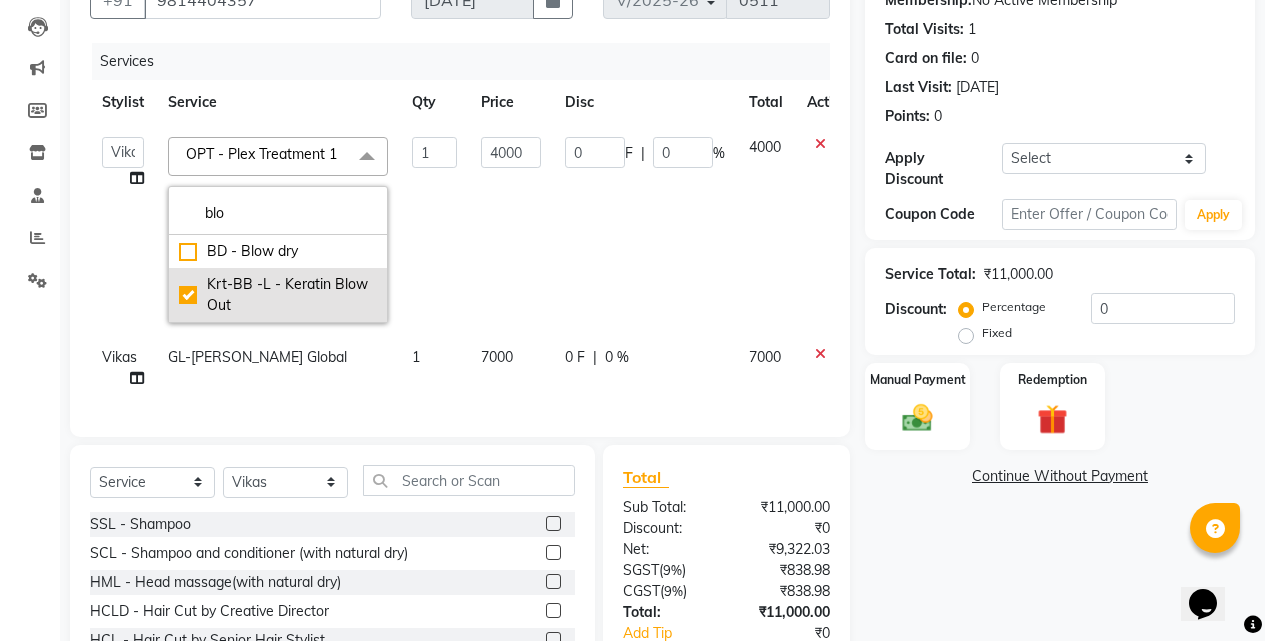 checkbox on "true" 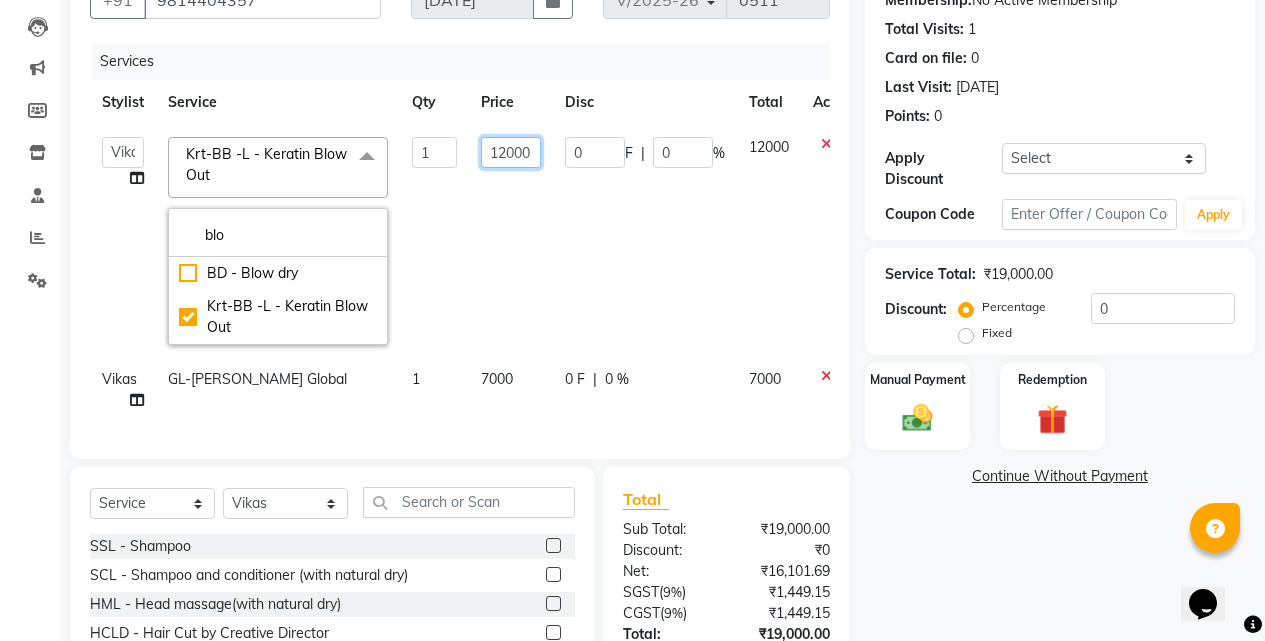 click on "12000" 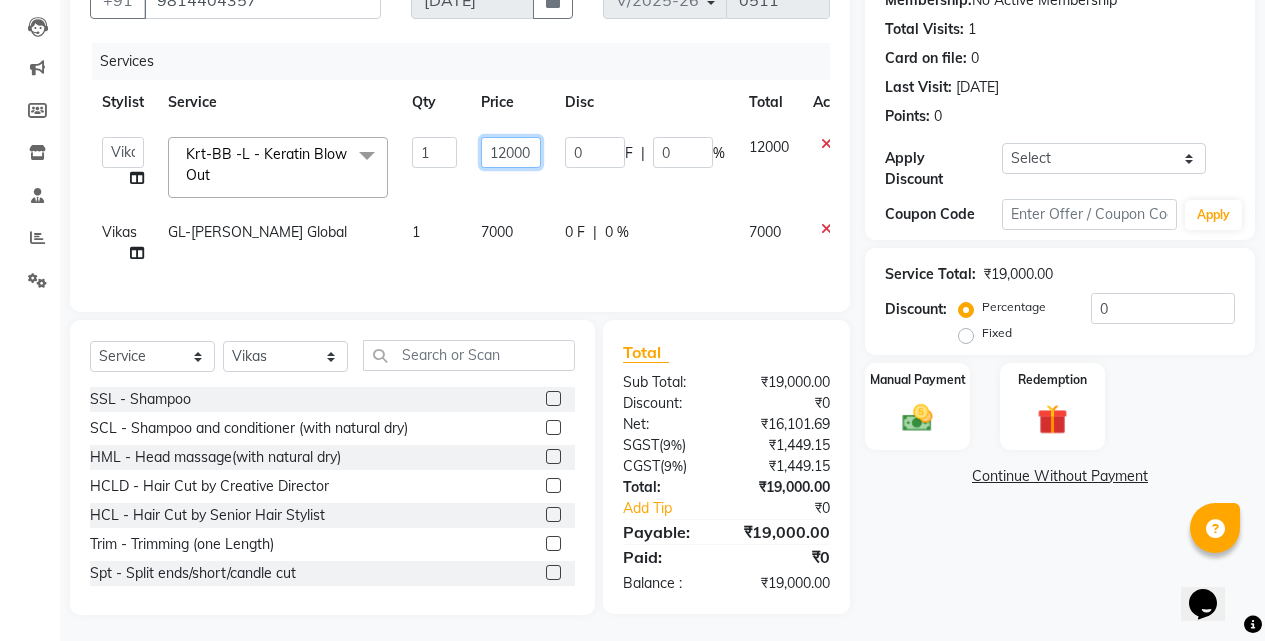 click on "12000" 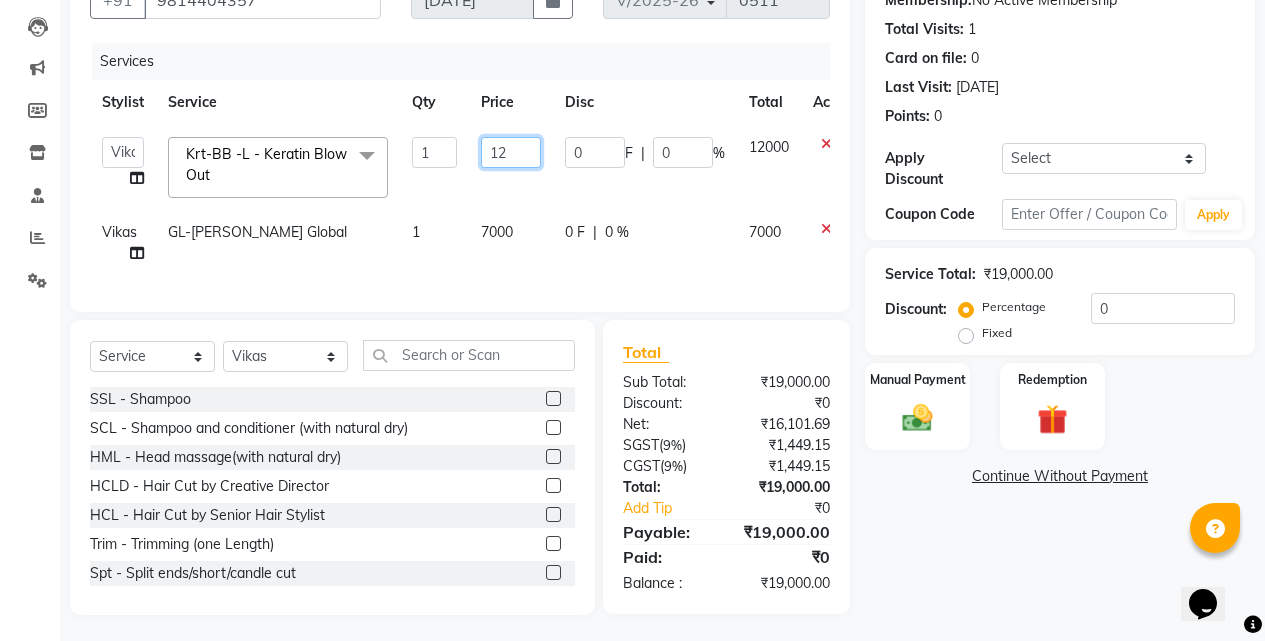 type on "1" 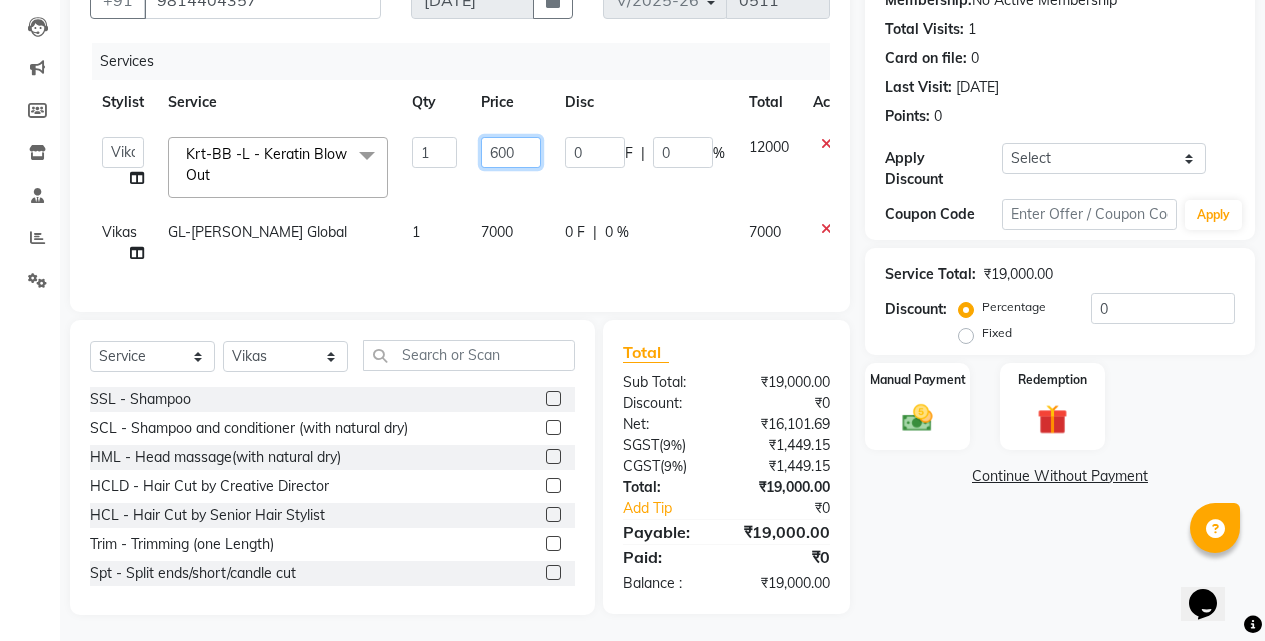 type on "6000" 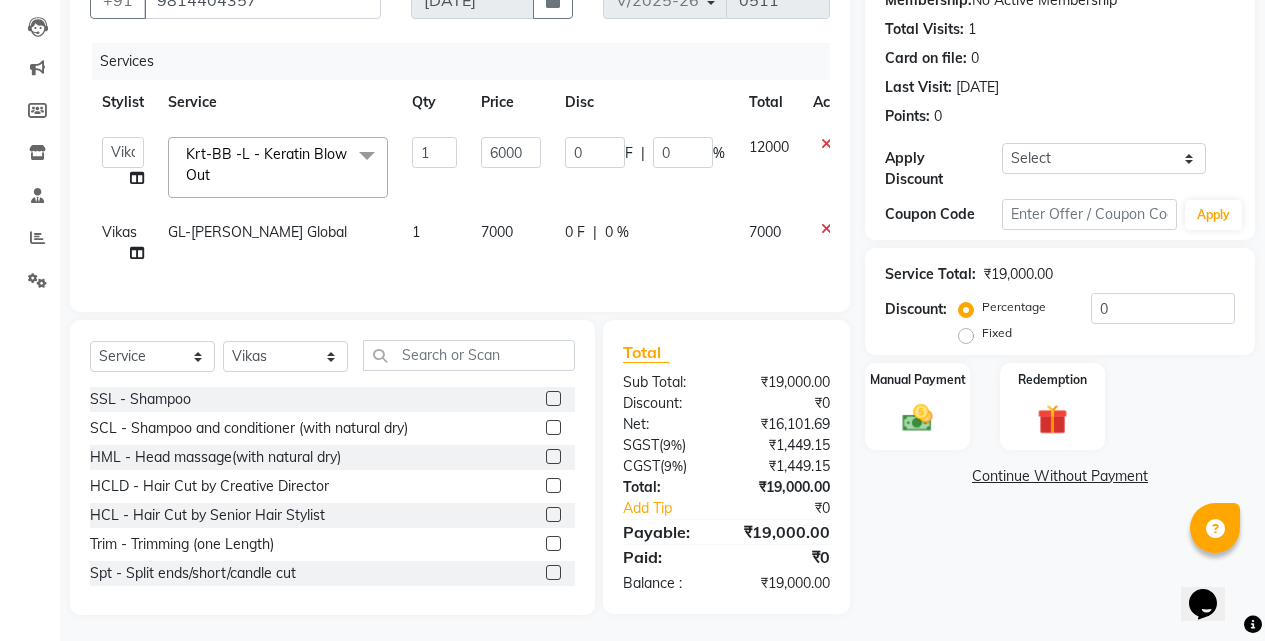 click on "Name: Jaspreet  Membership:  No Active Membership  Total Visits:  1 Card on file:  0 Last Visit:   02-05-2025 Points:   0  Apply Discount Select Coupon → Wrong Job Card  Coupon → Complimentary Coupon → Correction  Coupon → First Wash  Coupon → Free Of Cost - Foc  Coupon → Staff Service  Coupon → Service Not Done  Coupon → Double Job Card  Coupon → Pending Payment  Coupon Code Apply Service Total:  ₹19,000.00  Discount:  Percentage   Fixed  0 Manual Payment Redemption  Continue Without Payment" 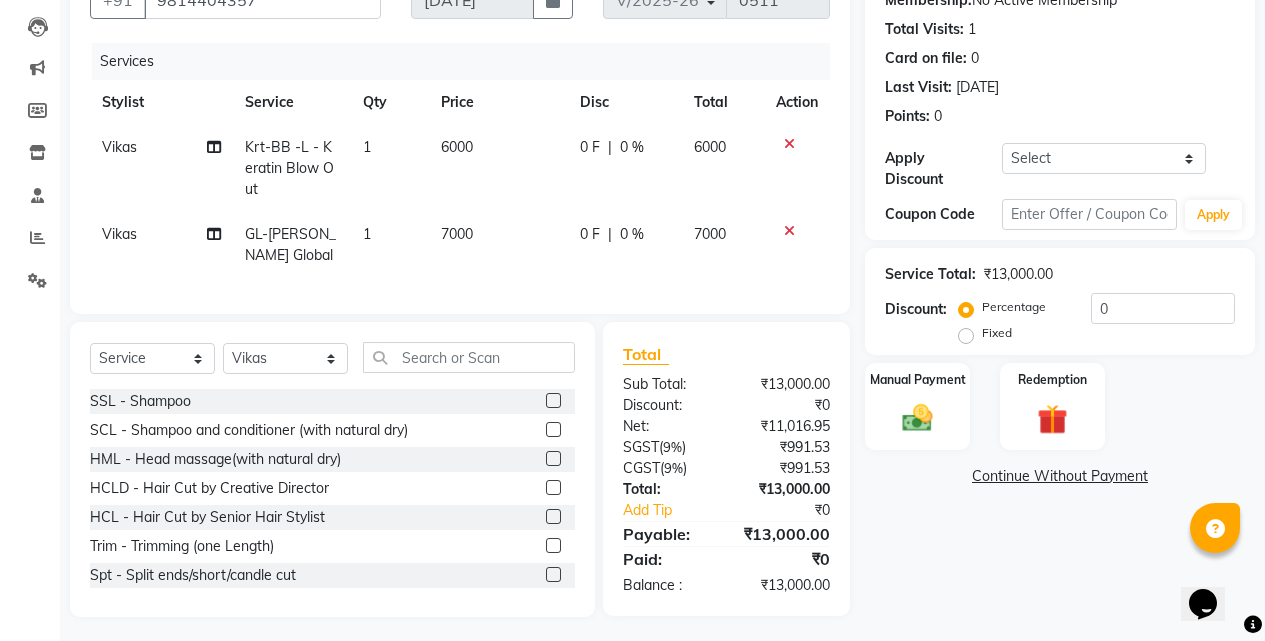 click on "0 F" 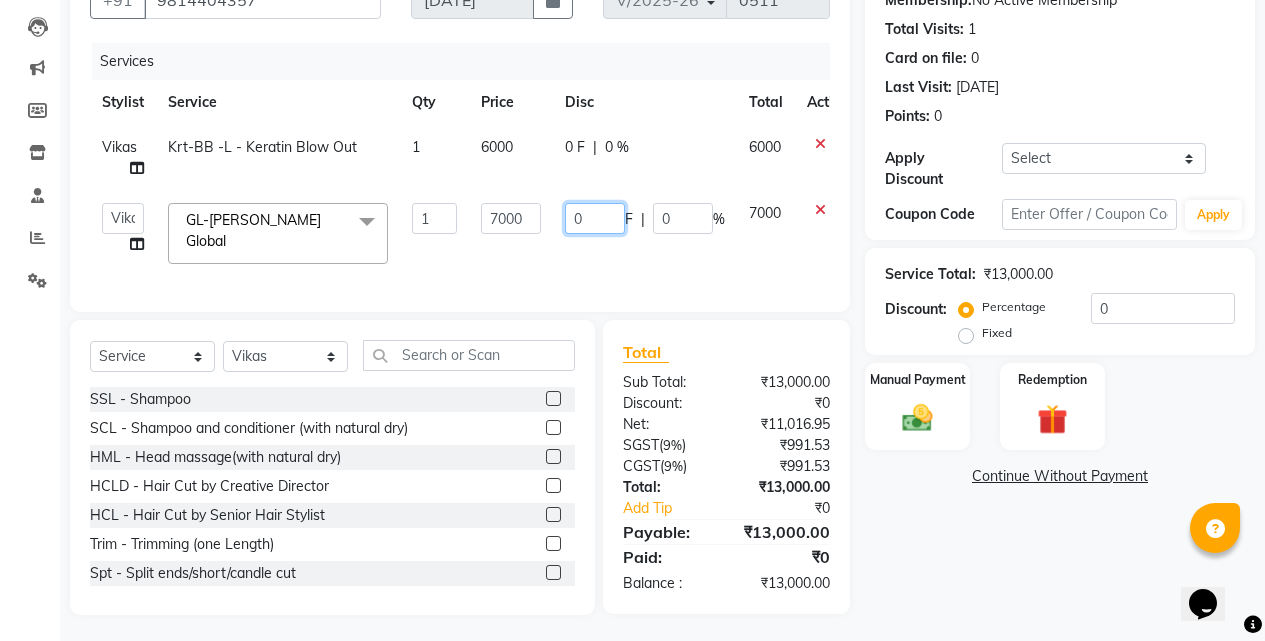 click on "0" 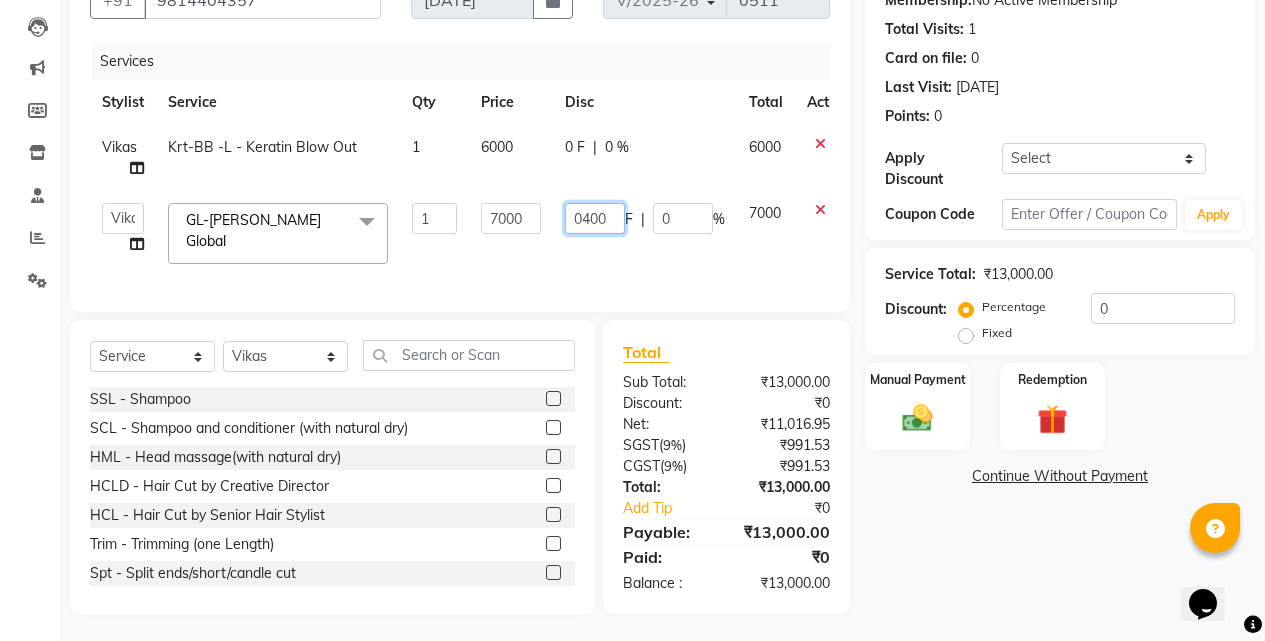 type on "04000" 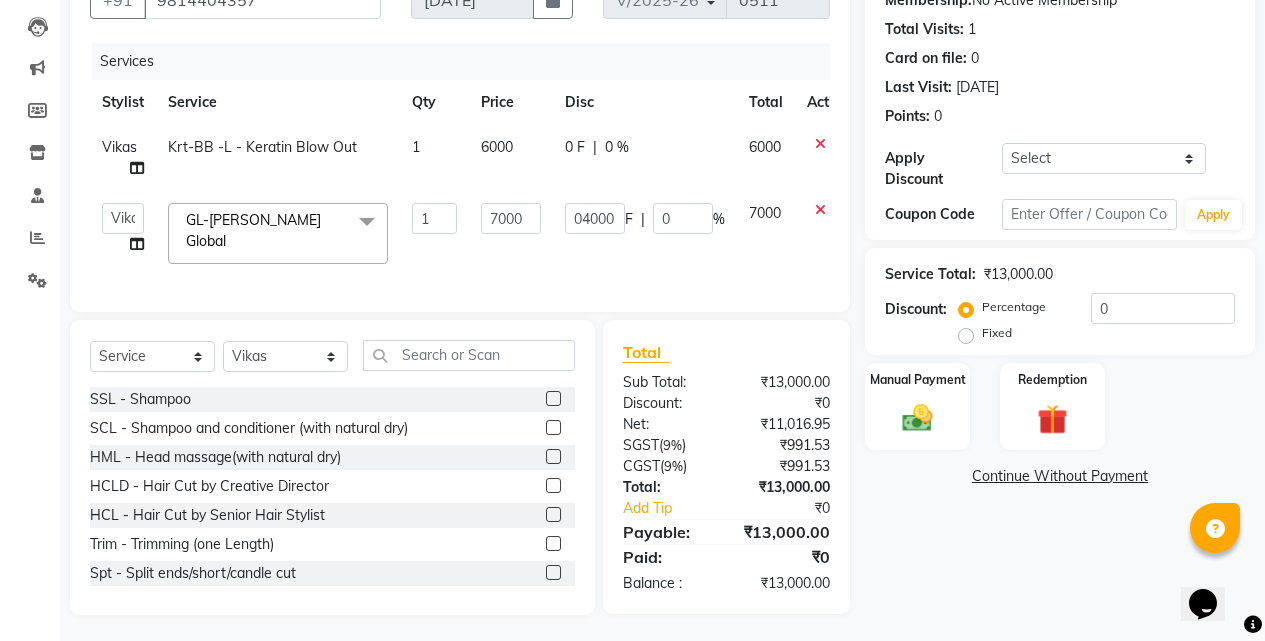 click on "Name: Jaspreet  Membership:  No Active Membership  Total Visits:  1 Card on file:  0 Last Visit:   02-05-2025 Points:   0  Apply Discount Select Coupon → Wrong Job Card  Coupon → Complimentary Coupon → Correction  Coupon → First Wash  Coupon → Free Of Cost - Foc  Coupon → Staff Service  Coupon → Service Not Done  Coupon → Double Job Card  Coupon → Pending Payment  Coupon Code Apply Service Total:  ₹13,000.00  Discount:  Percentage   Fixed  0 Manual Payment Redemption  Continue Without Payment" 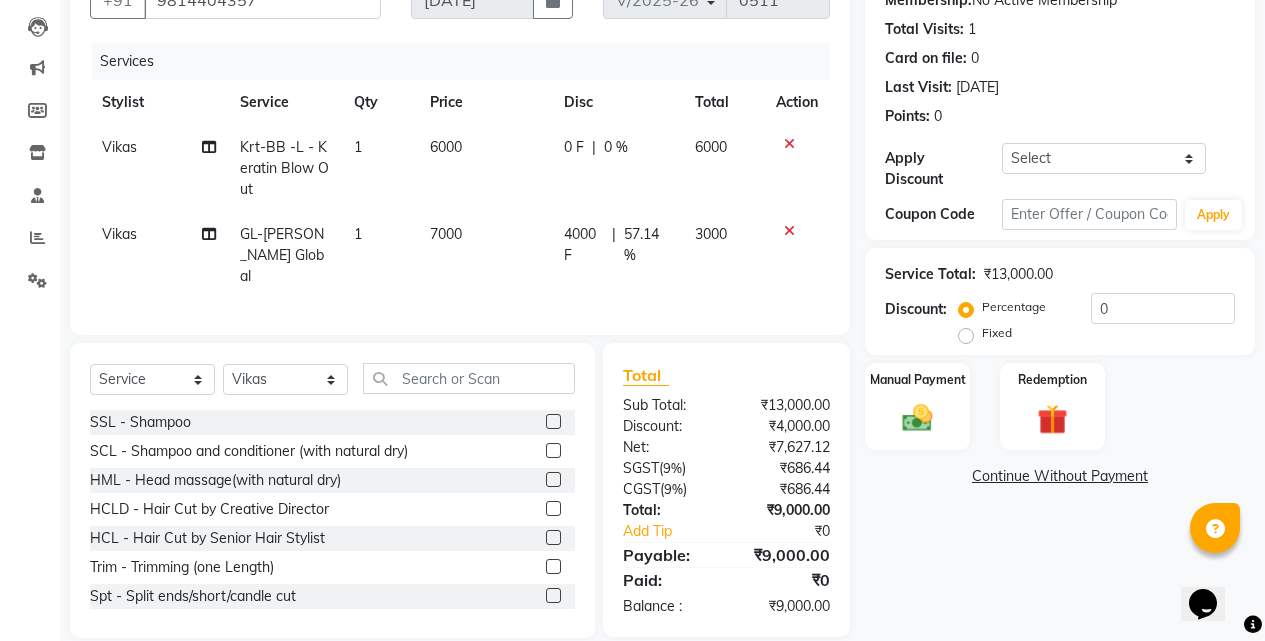 click on "0 F" 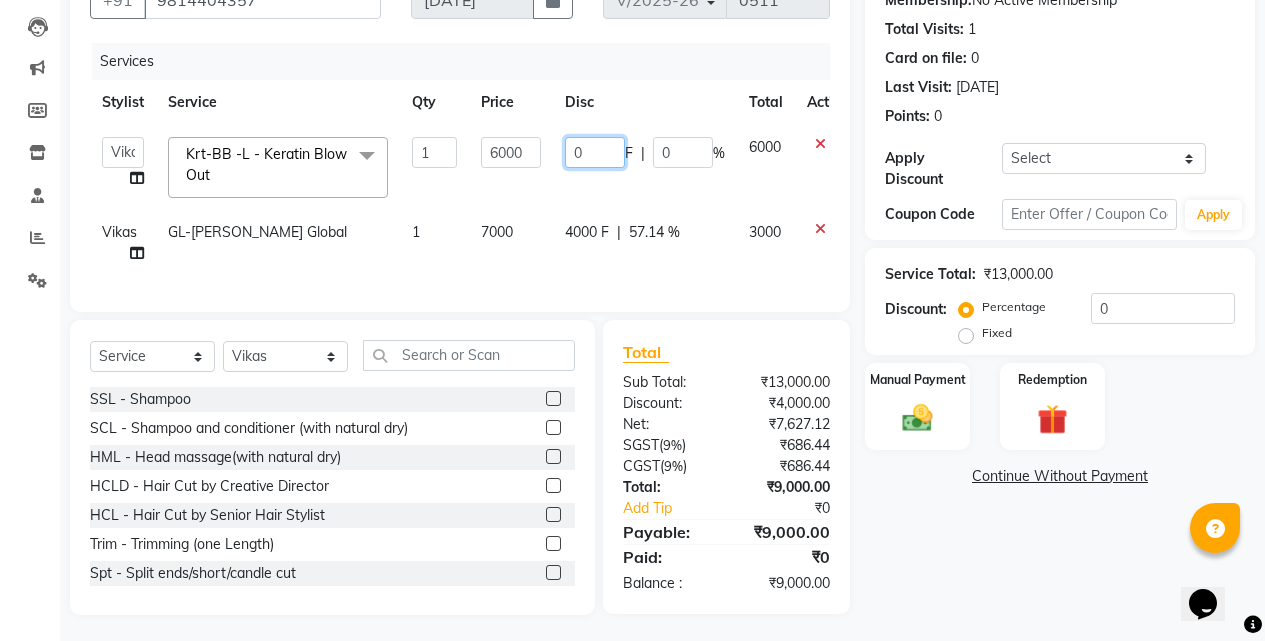 click on "0" 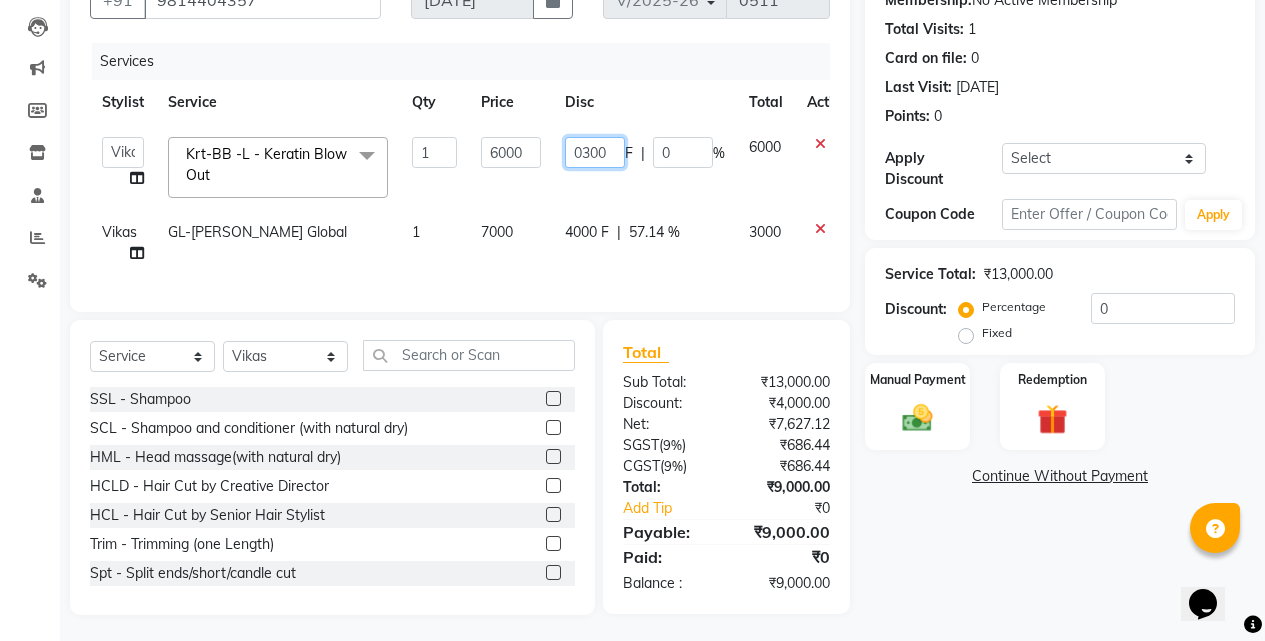 type on "03000" 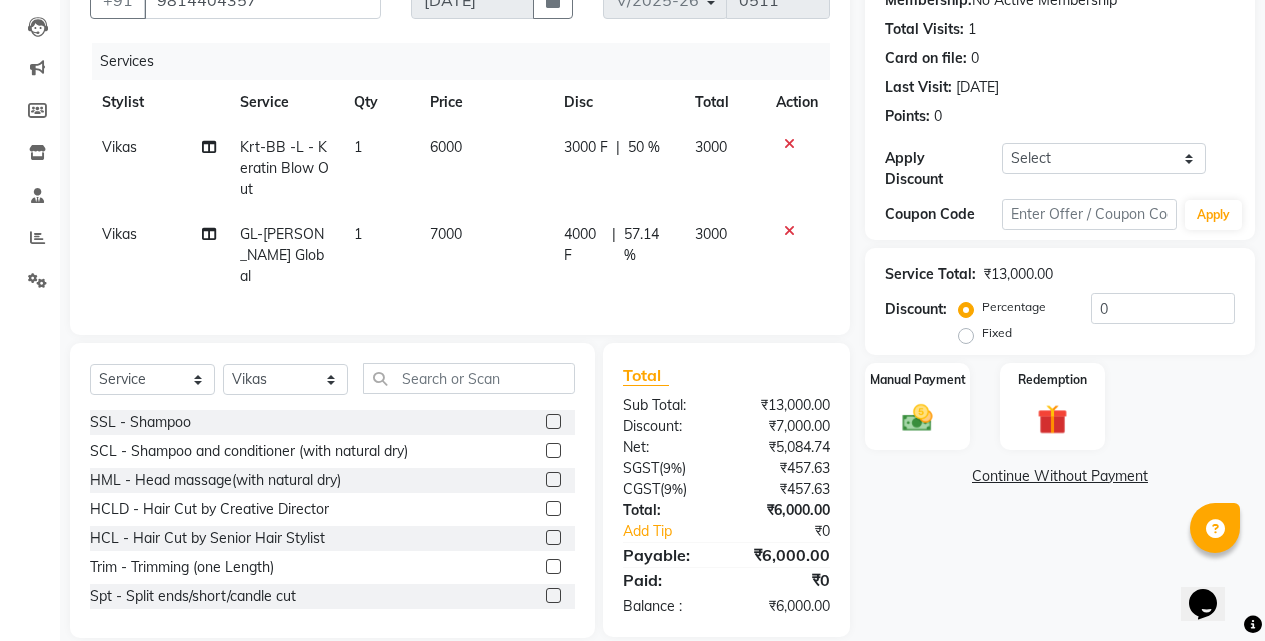 click on "Name: Jaspreet  Membership:  No Active Membership  Total Visits:  1 Card on file:  0 Last Visit:   02-05-2025 Points:   0  Apply Discount Select Coupon → Wrong Job Card  Coupon → Complimentary Coupon → Correction  Coupon → First Wash  Coupon → Free Of Cost - Foc  Coupon → Staff Service  Coupon → Service Not Done  Coupon → Double Job Card  Coupon → Pending Payment  Coupon Code Apply Service Total:  ₹13,000.00  Discount:  Percentage   Fixed  0 Manual Payment Redemption  Continue Without Payment" 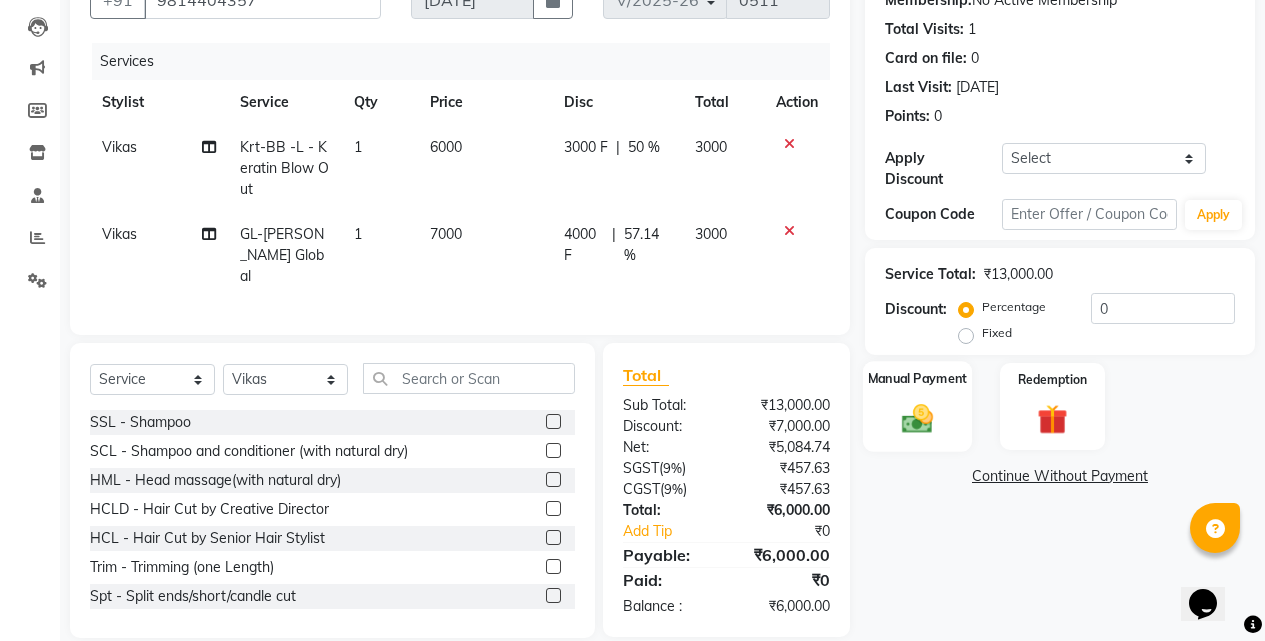 click 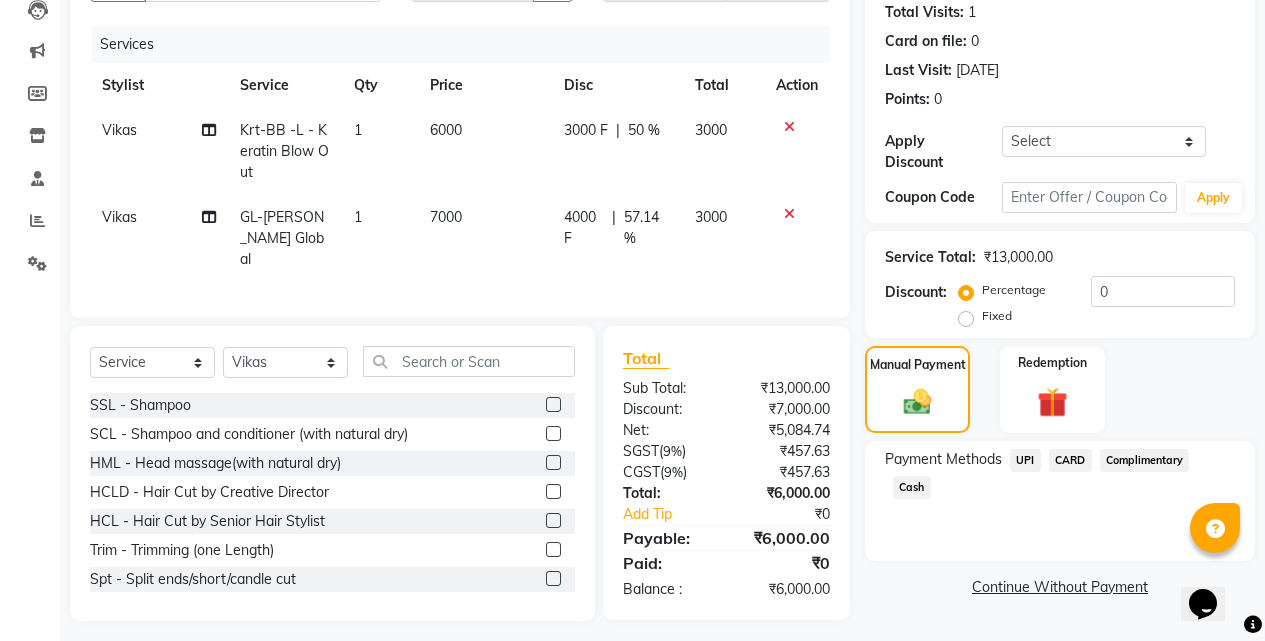 scroll, scrollTop: 226, scrollLeft: 0, axis: vertical 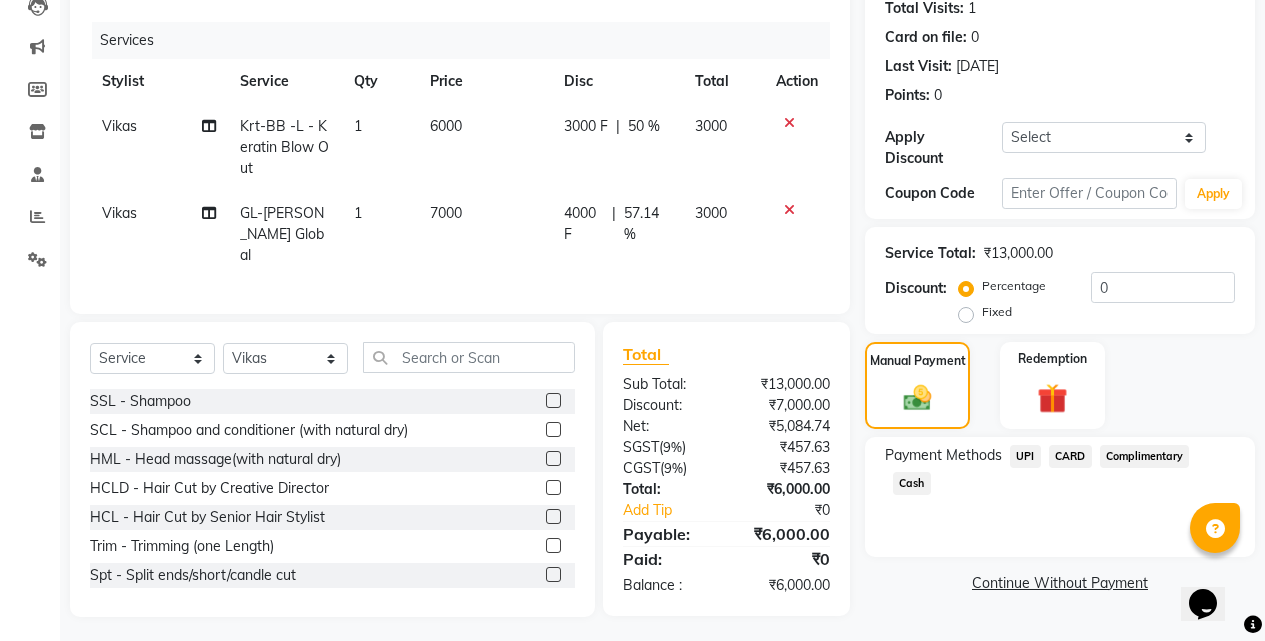 click on "UPI" 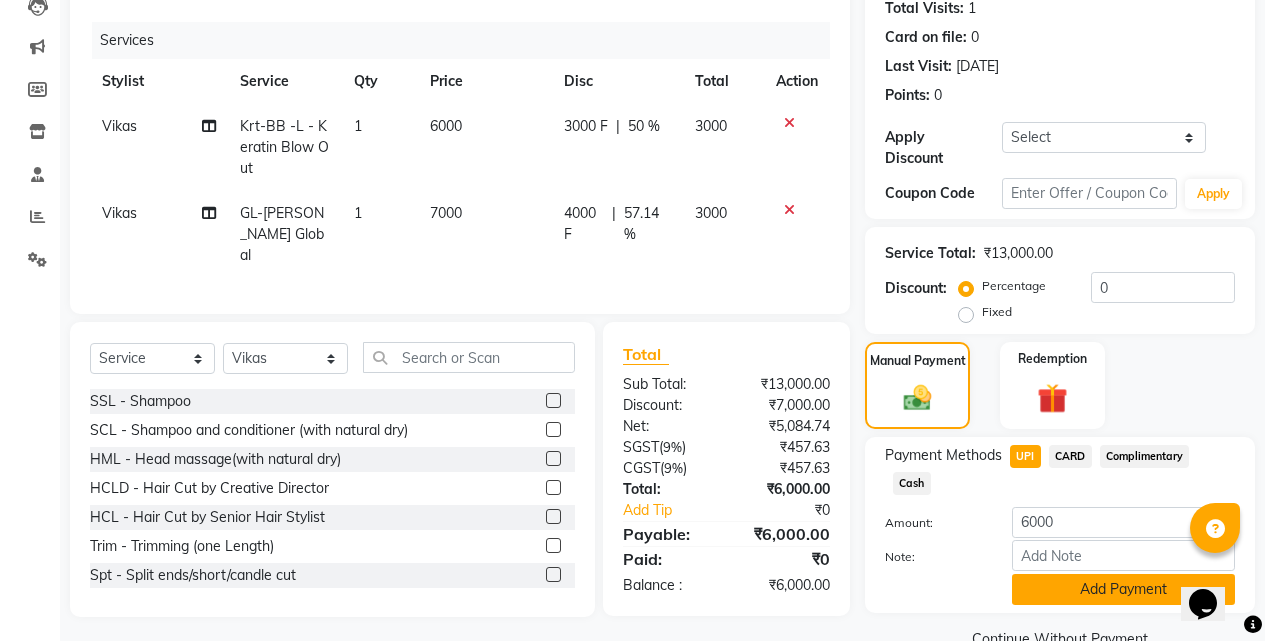 click on "Add Payment" 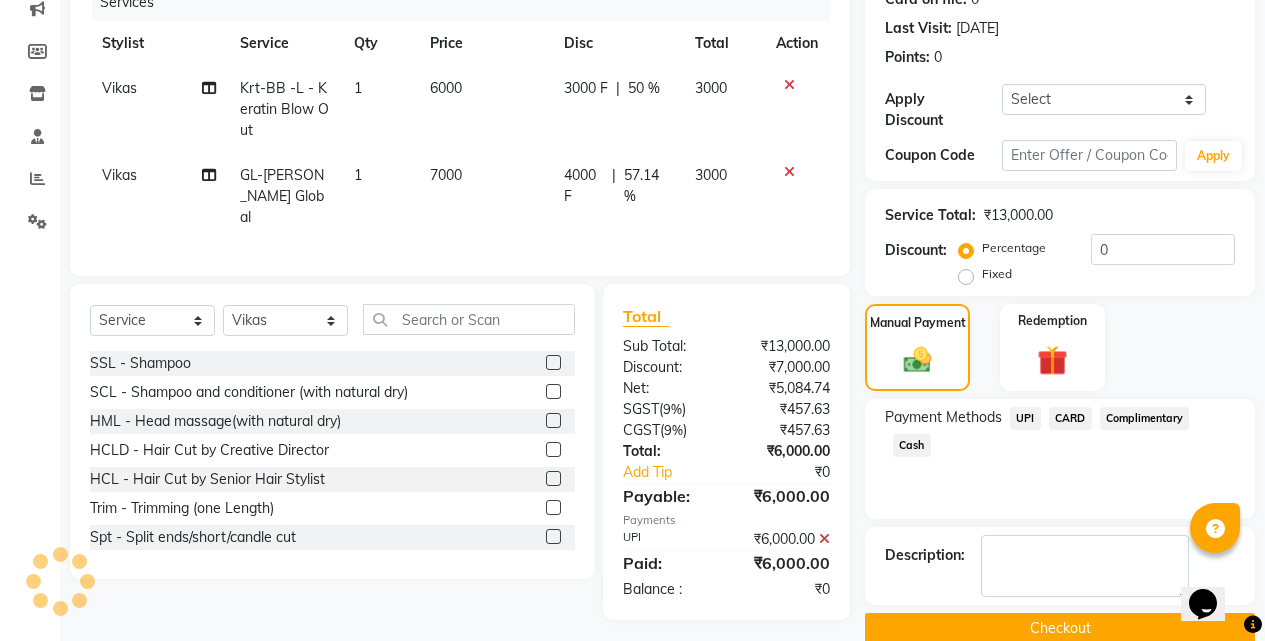 scroll, scrollTop: 281, scrollLeft: 0, axis: vertical 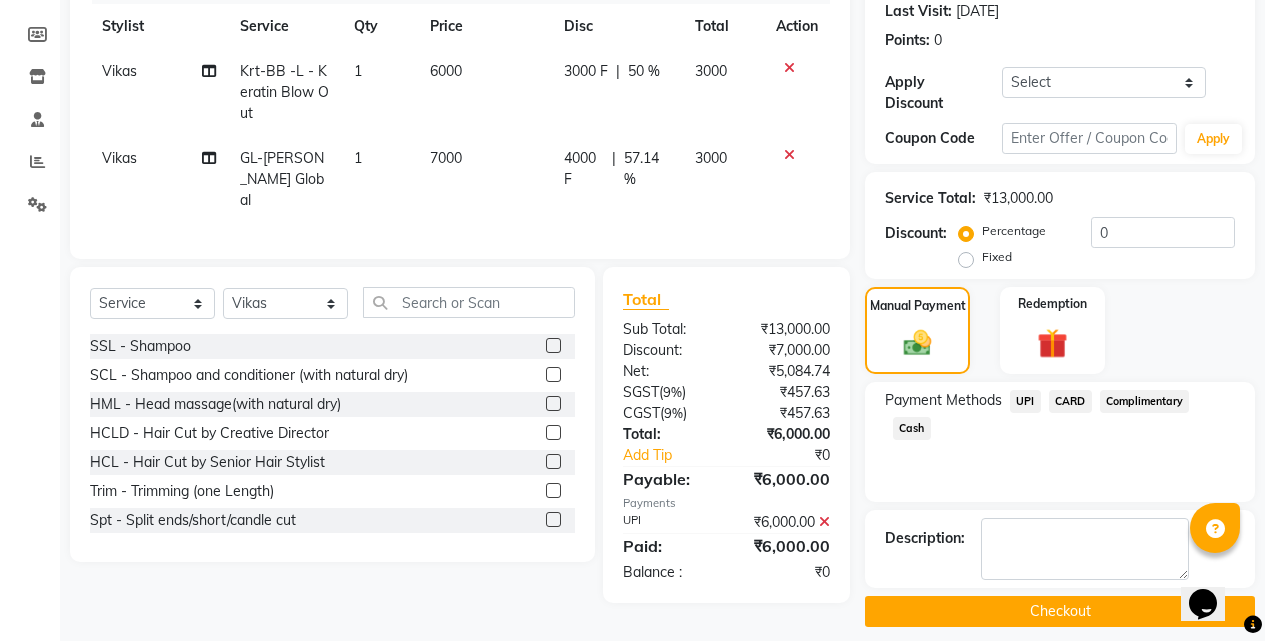 click on "Checkout" 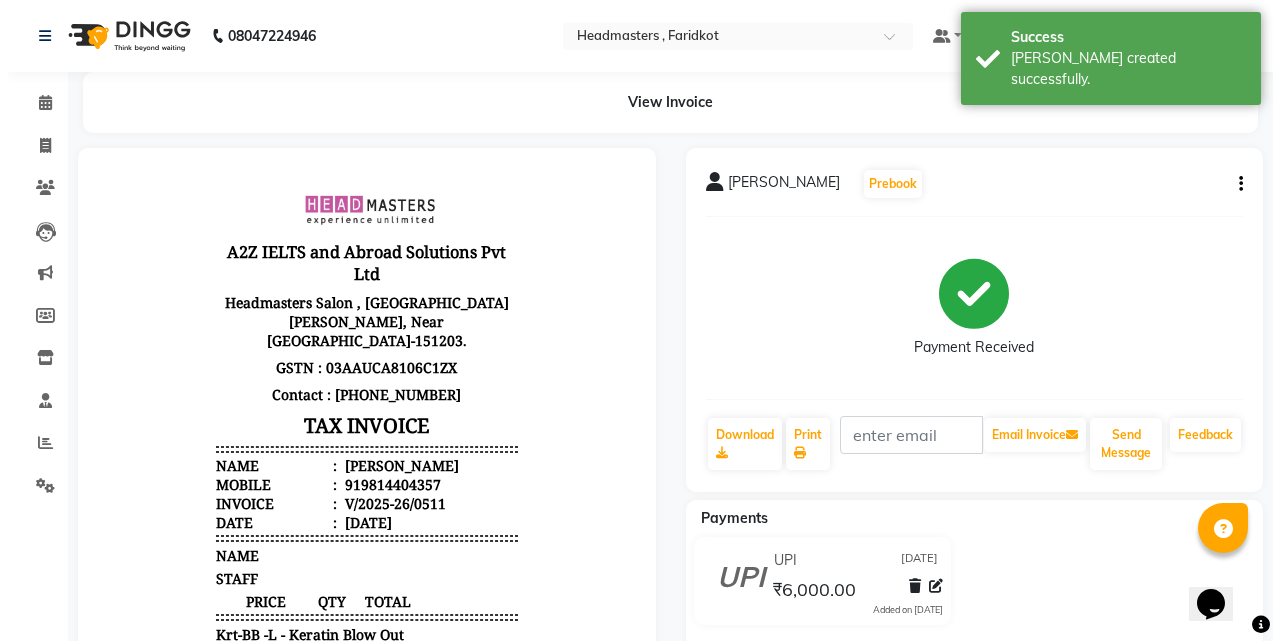 scroll, scrollTop: 0, scrollLeft: 0, axis: both 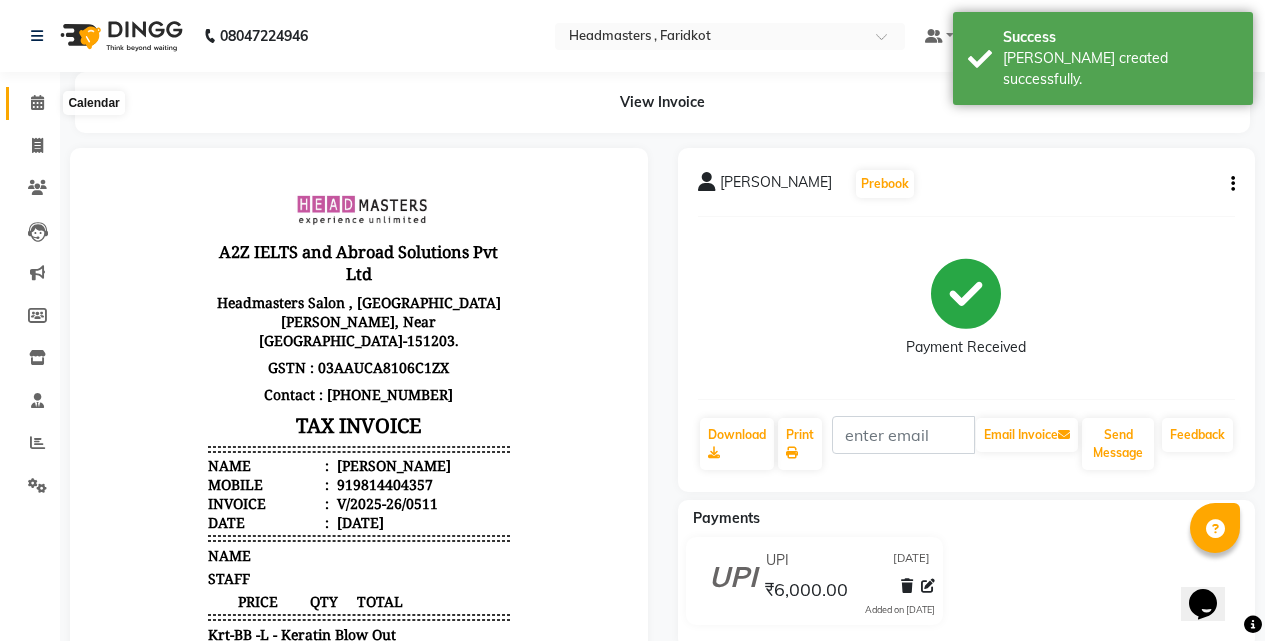 click 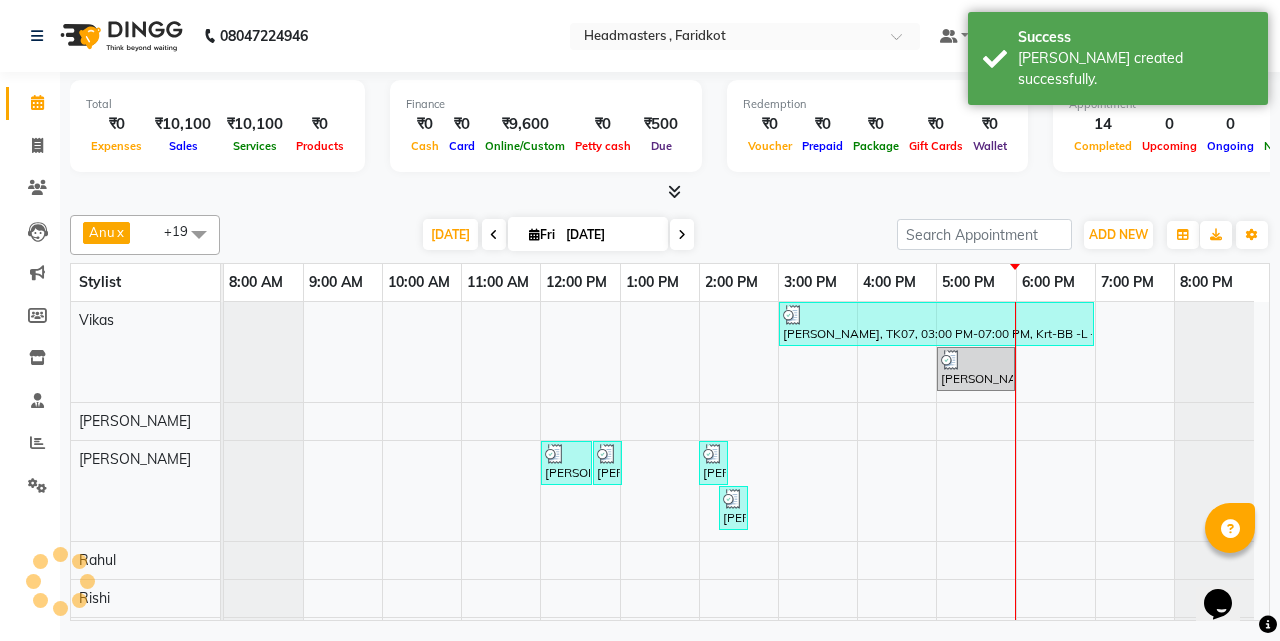 scroll, scrollTop: 180, scrollLeft: 0, axis: vertical 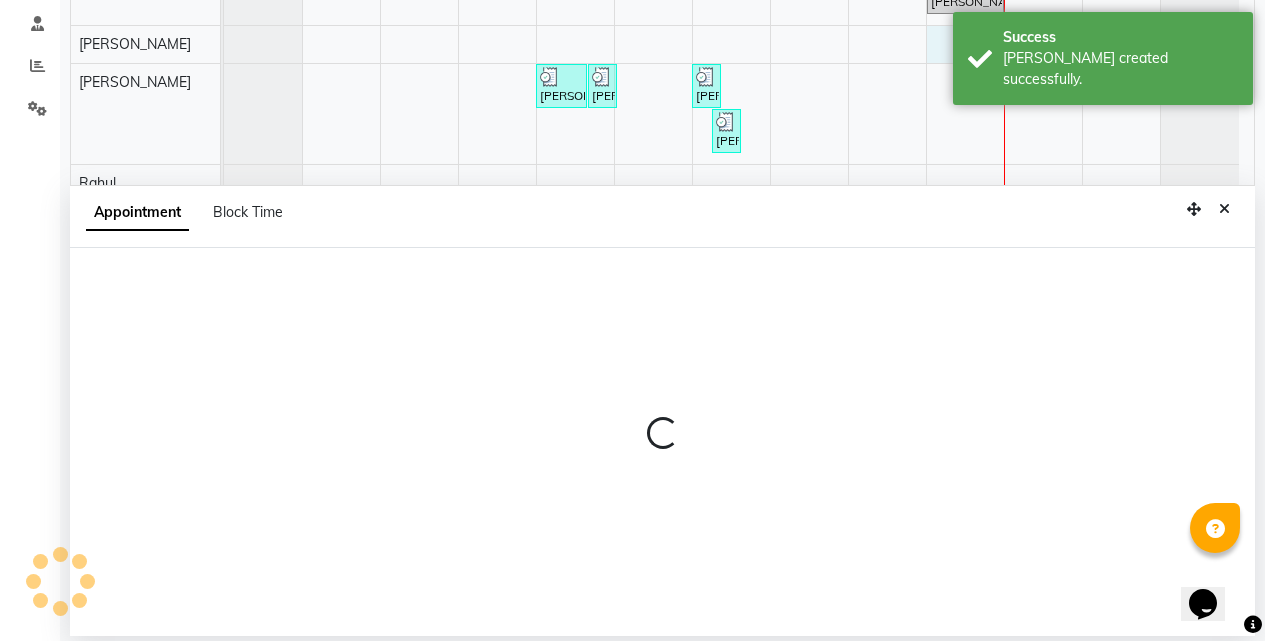 select on "71451" 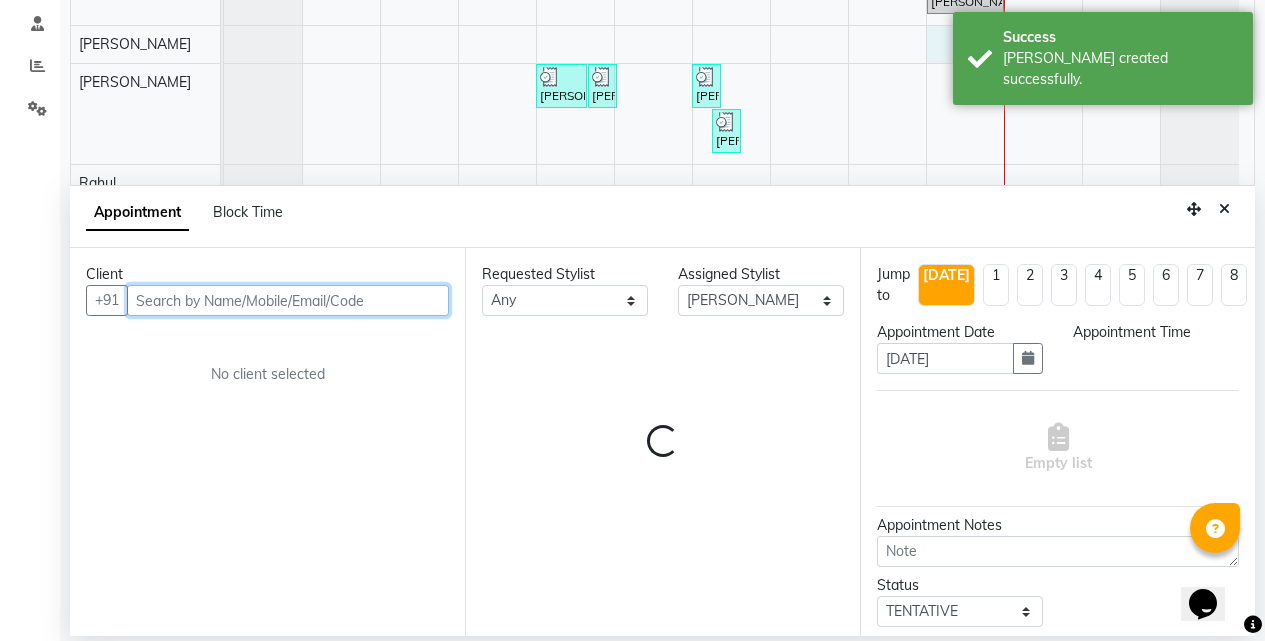 select on "1020" 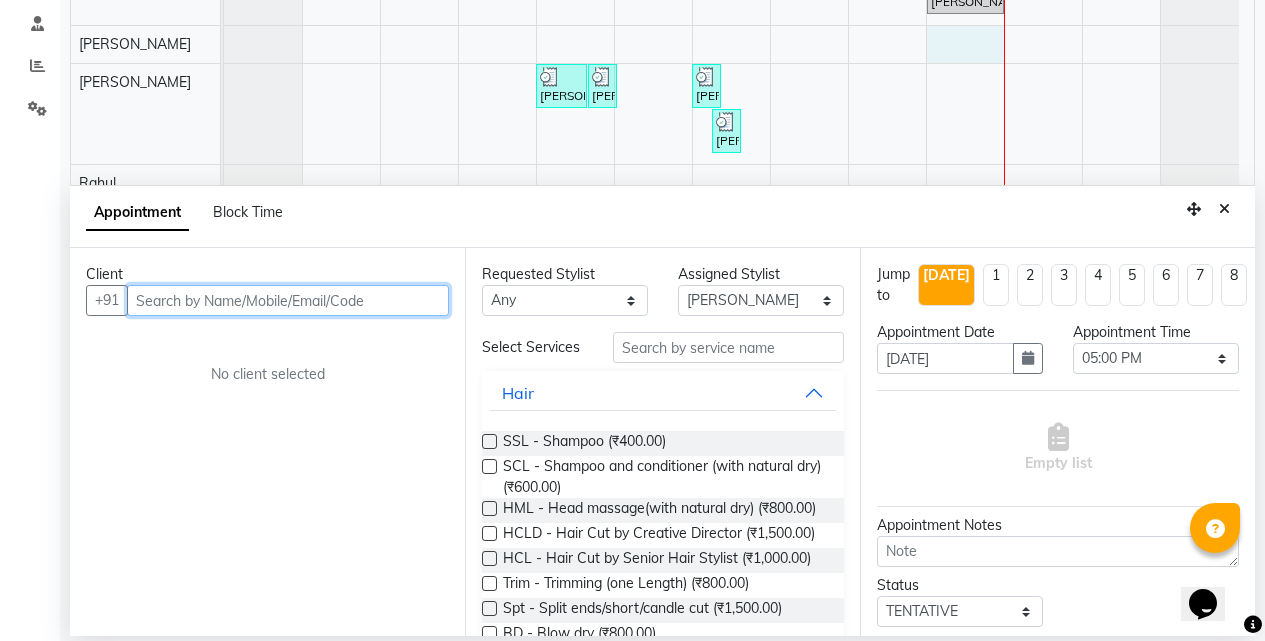 click at bounding box center [288, 300] 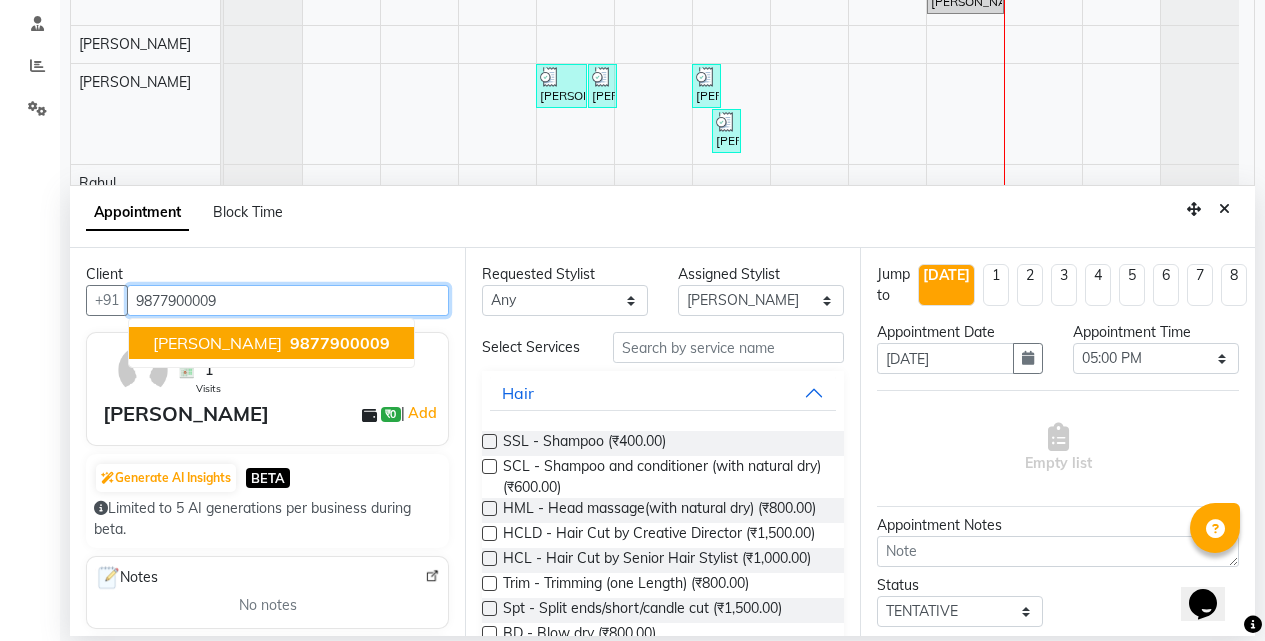 click on "Rajinder   9877900009" at bounding box center [271, 343] 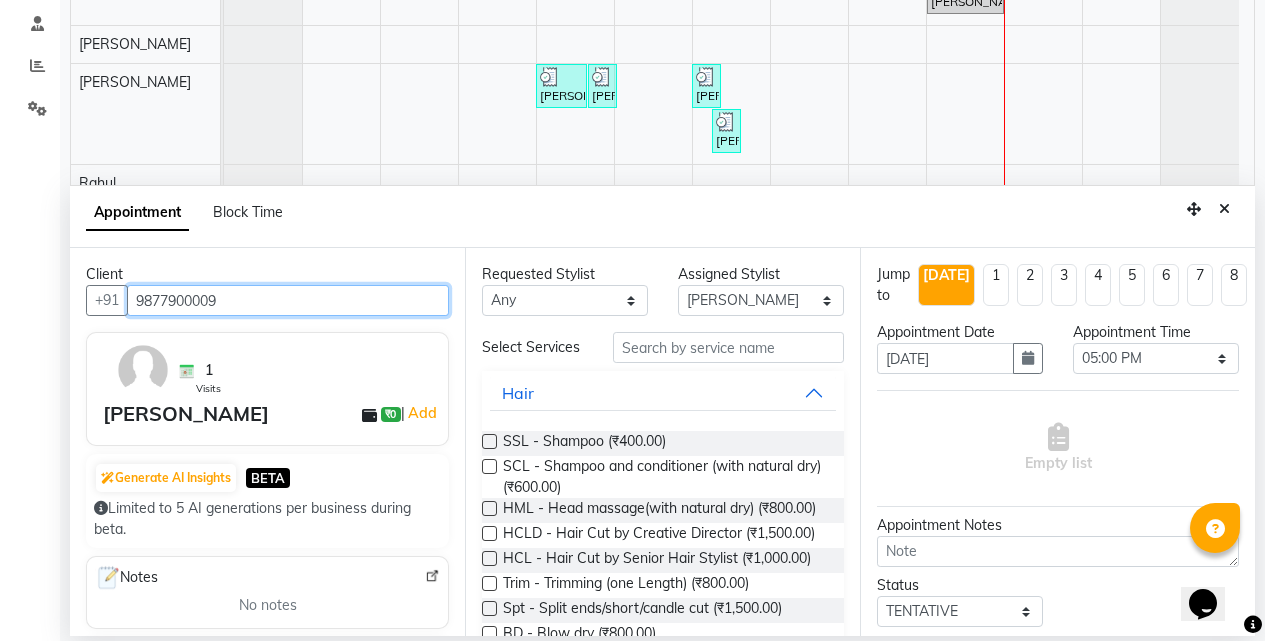 type on "9877900009" 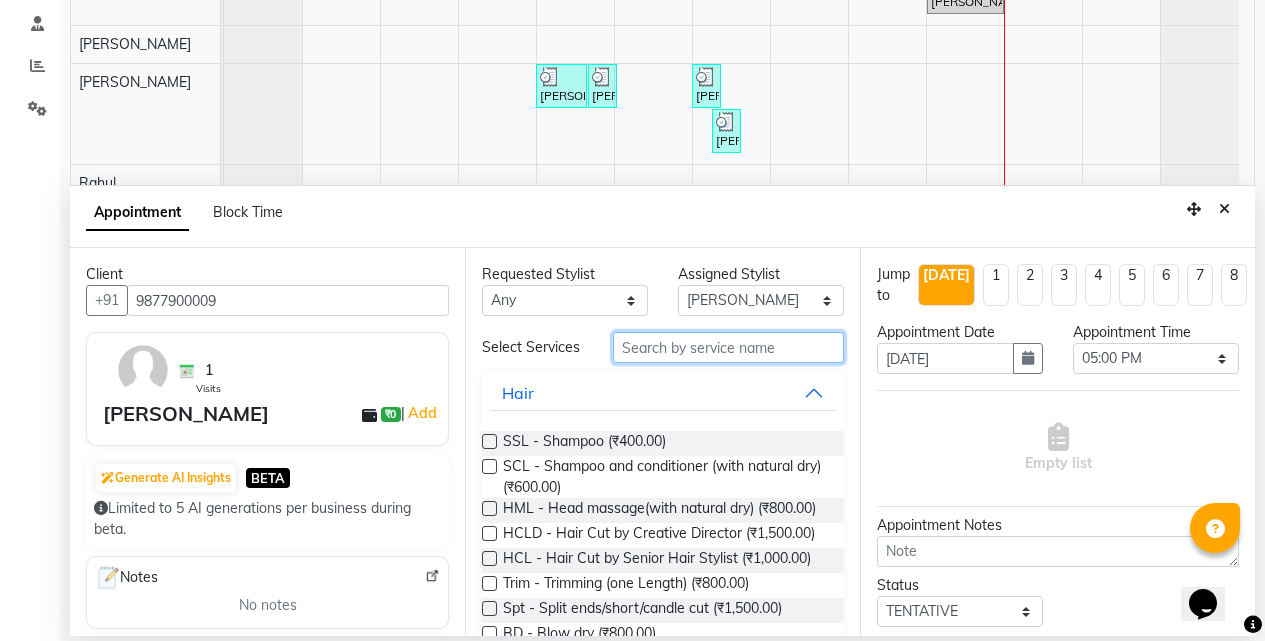 click at bounding box center (728, 347) 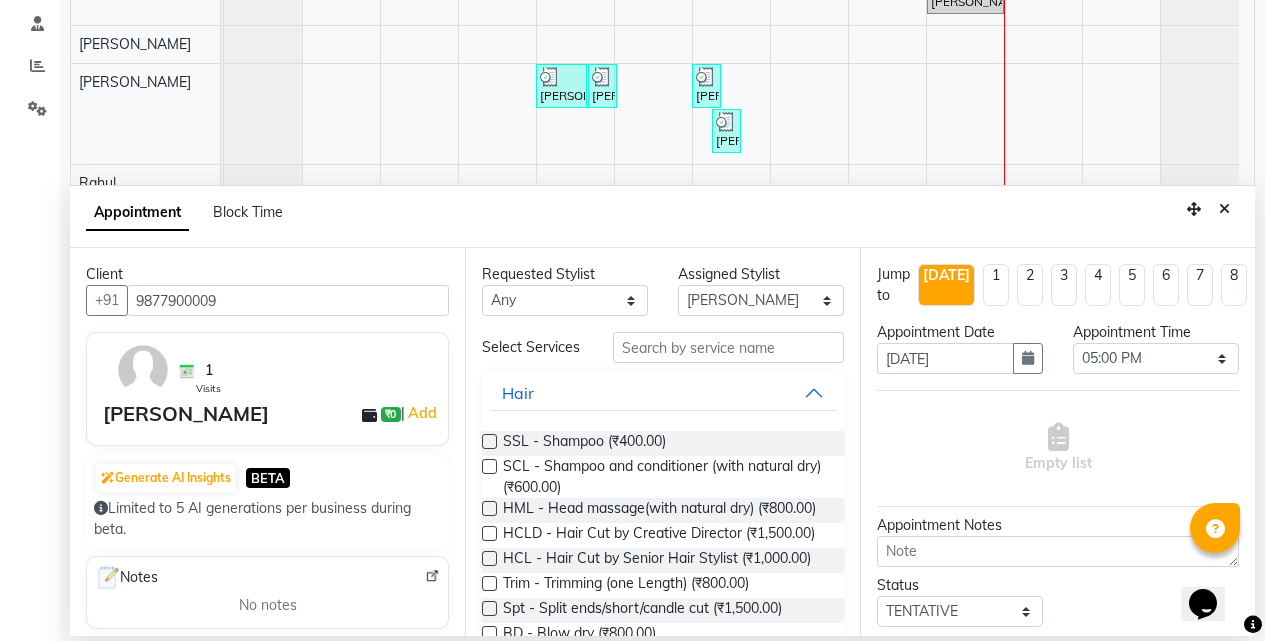 click on "Select Services" at bounding box center [663, 347] 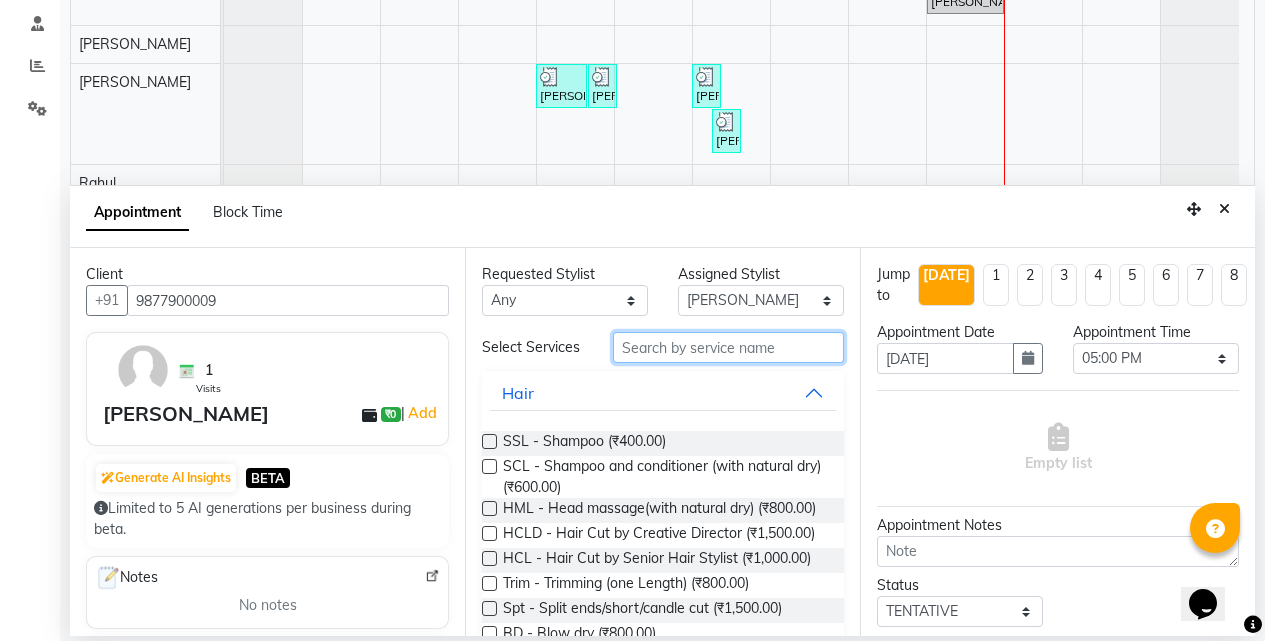 click at bounding box center [728, 347] 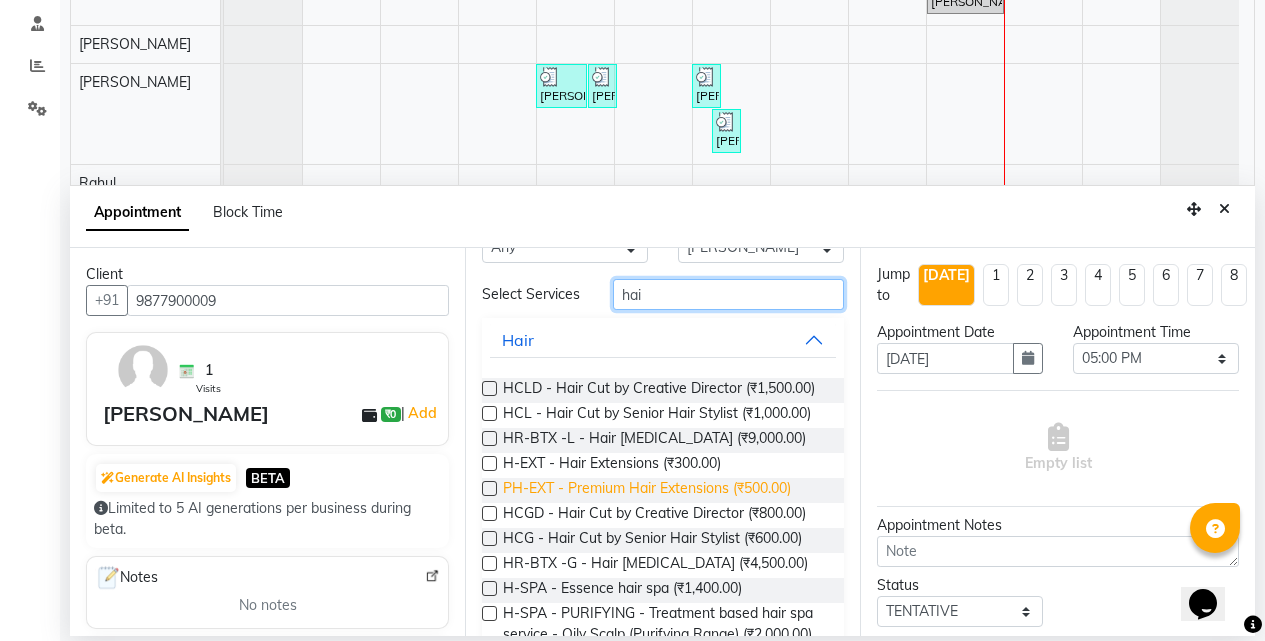 scroll, scrollTop: 100, scrollLeft: 0, axis: vertical 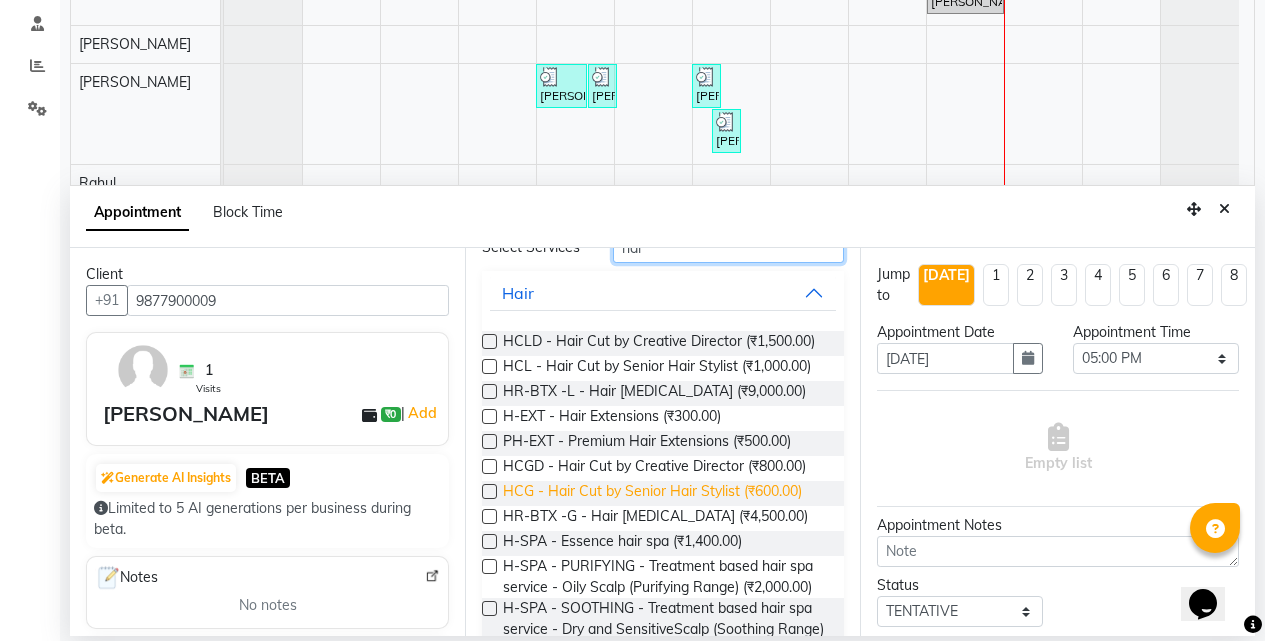 type on "hai" 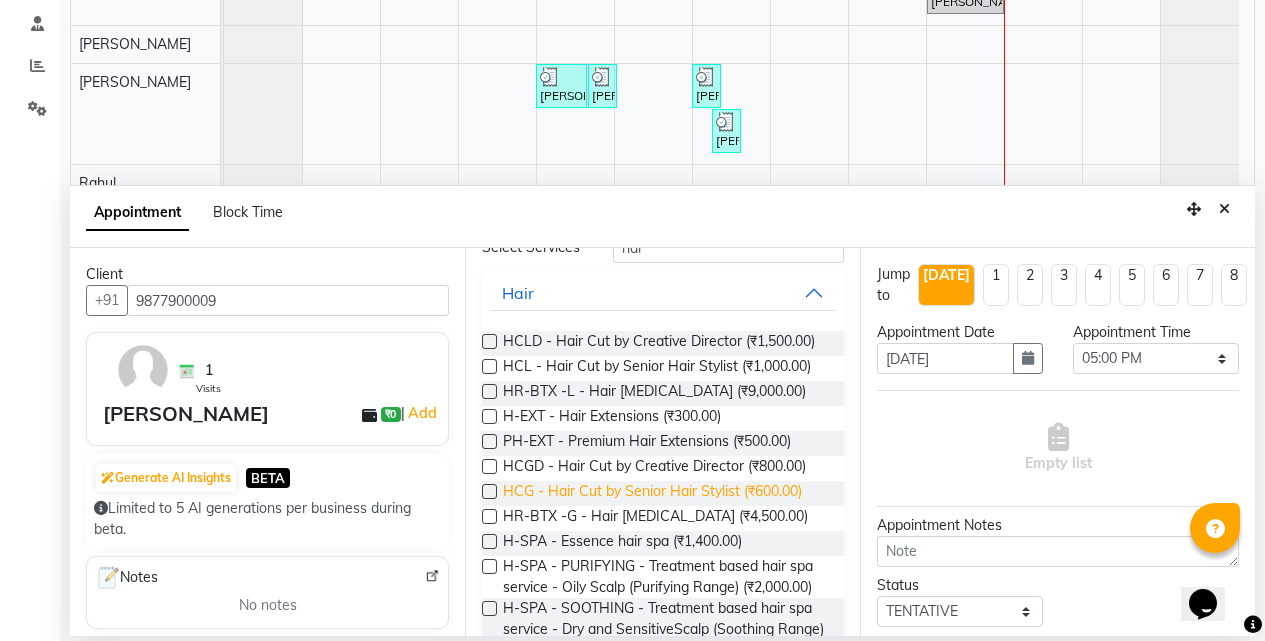 click on "HCG - Hair Cut by Senior Hair Stylist (₹600.00)" at bounding box center (652, 493) 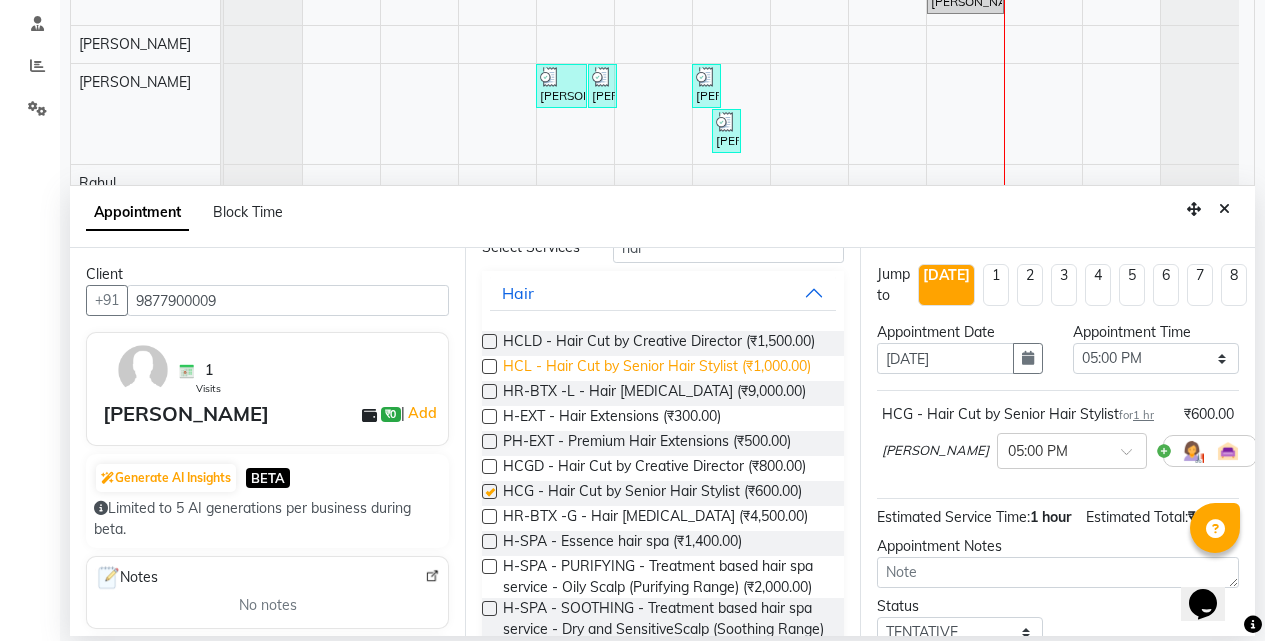 checkbox on "false" 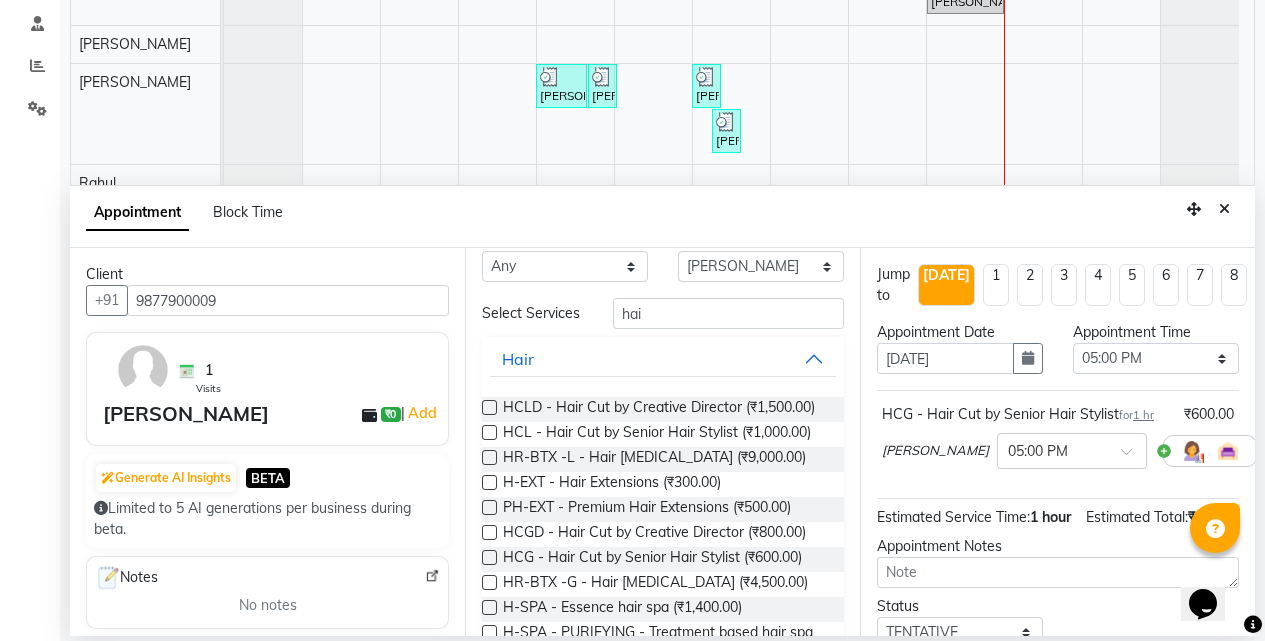 scroll, scrollTop: 0, scrollLeft: 0, axis: both 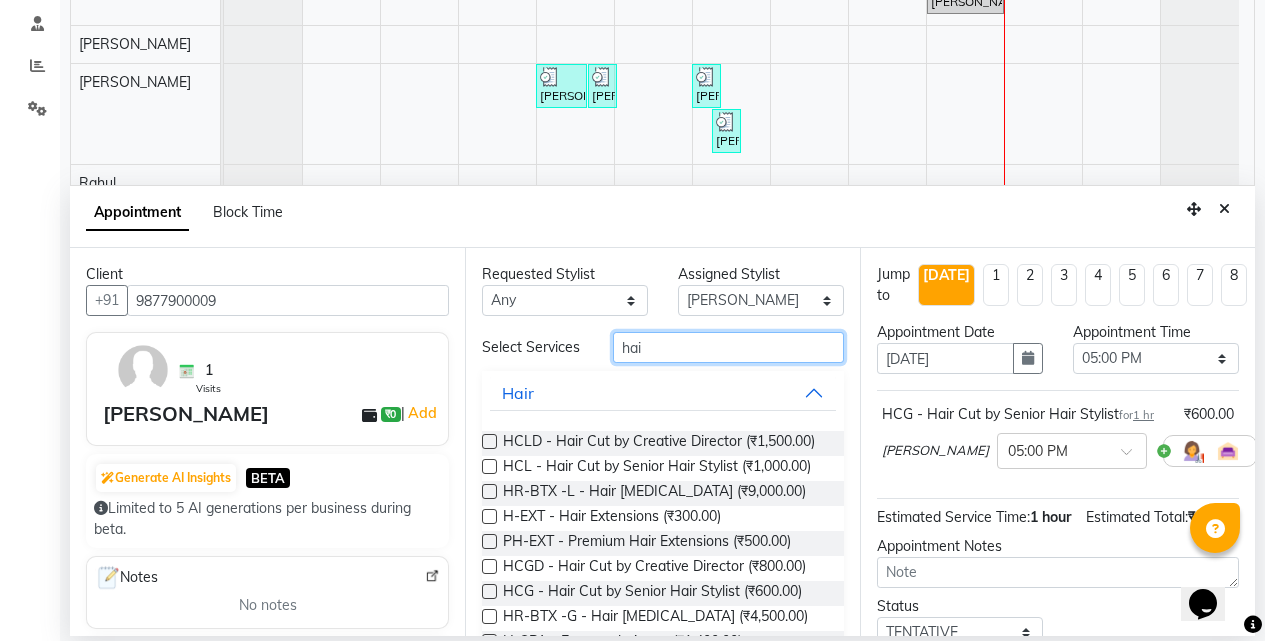 click on "hai" at bounding box center [728, 347] 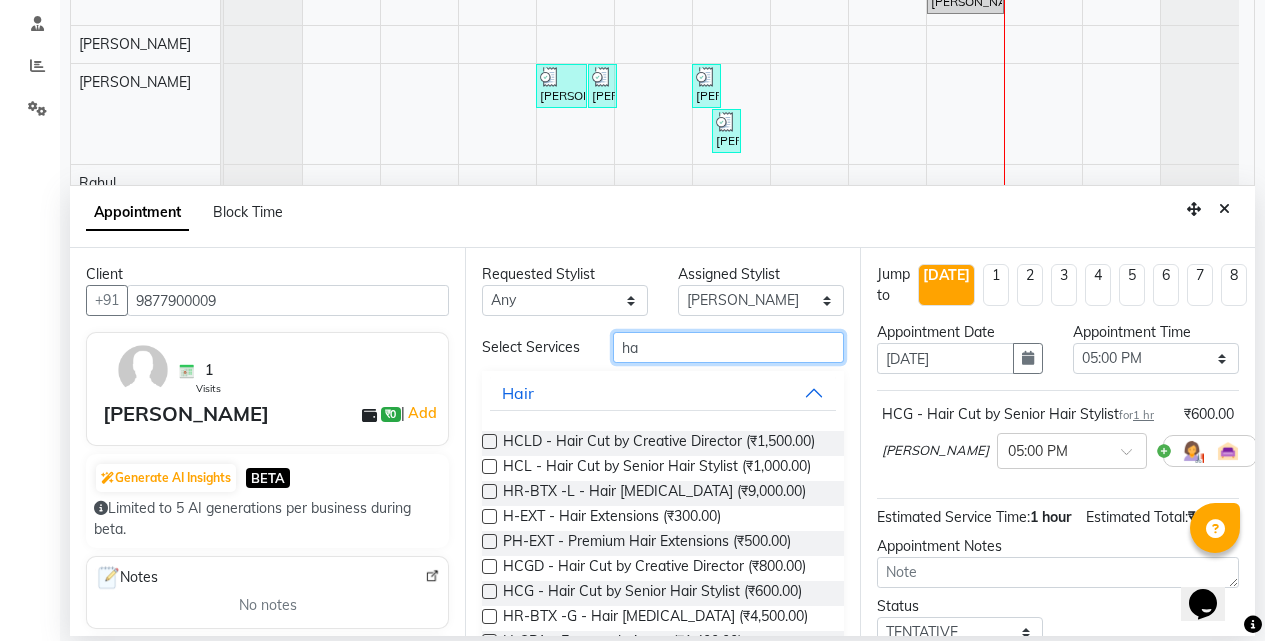 type on "h" 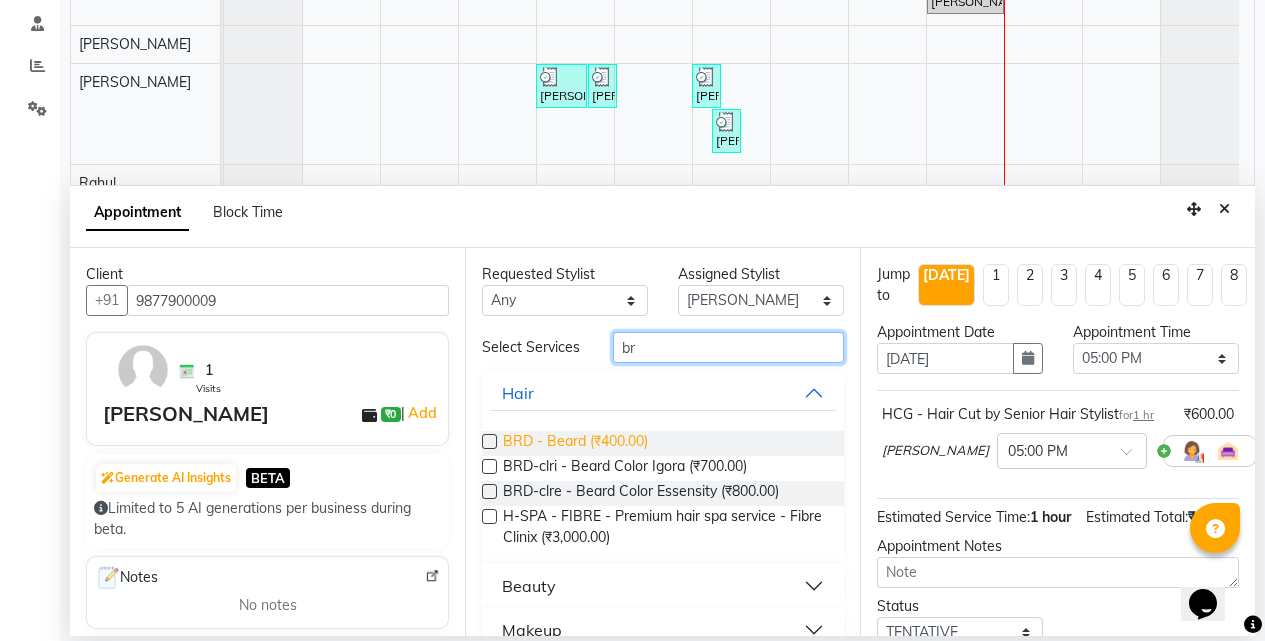 type on "br" 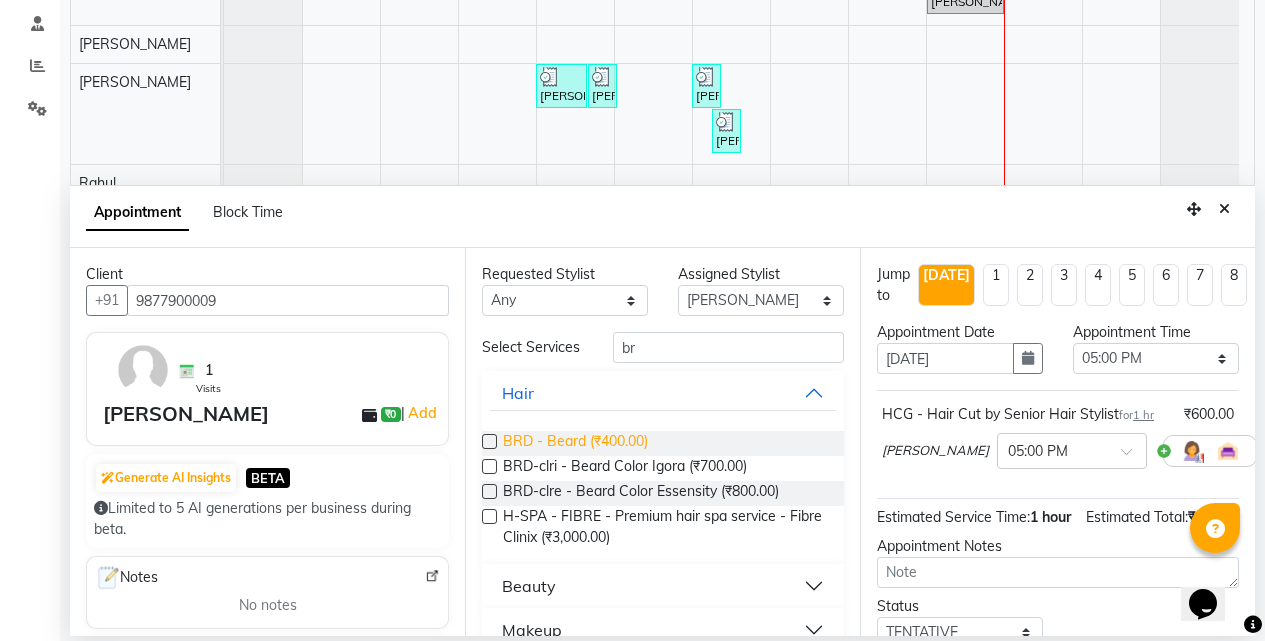 click on "BRD - Beard (₹400.00)" at bounding box center (575, 443) 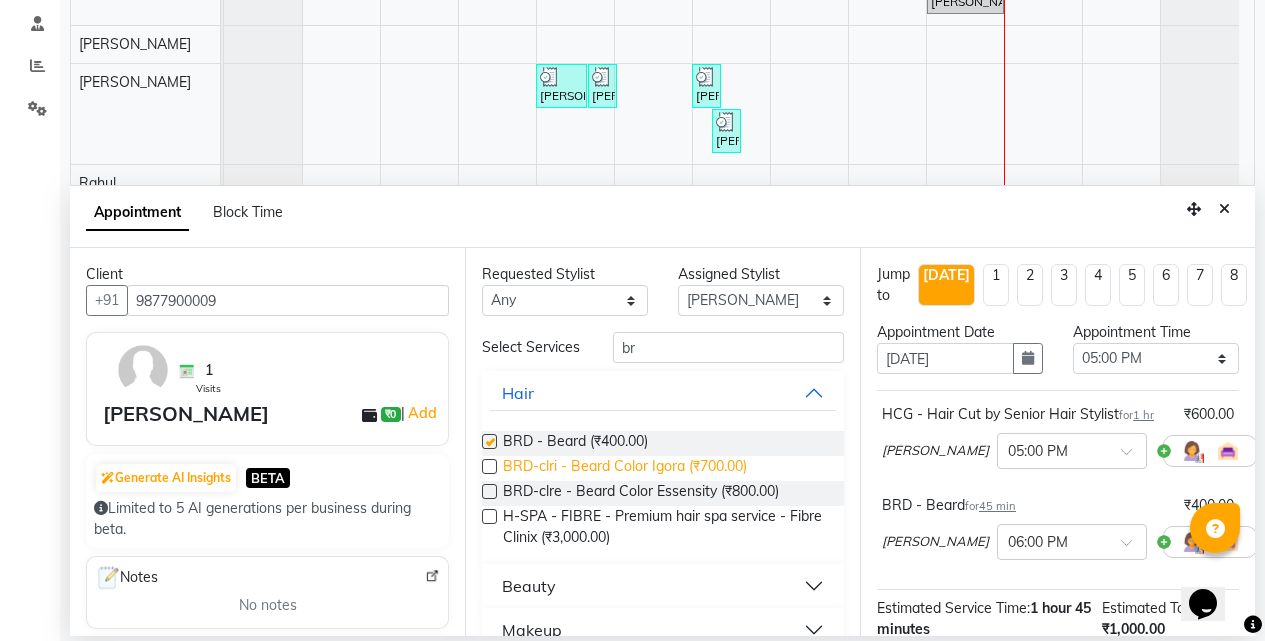 checkbox on "false" 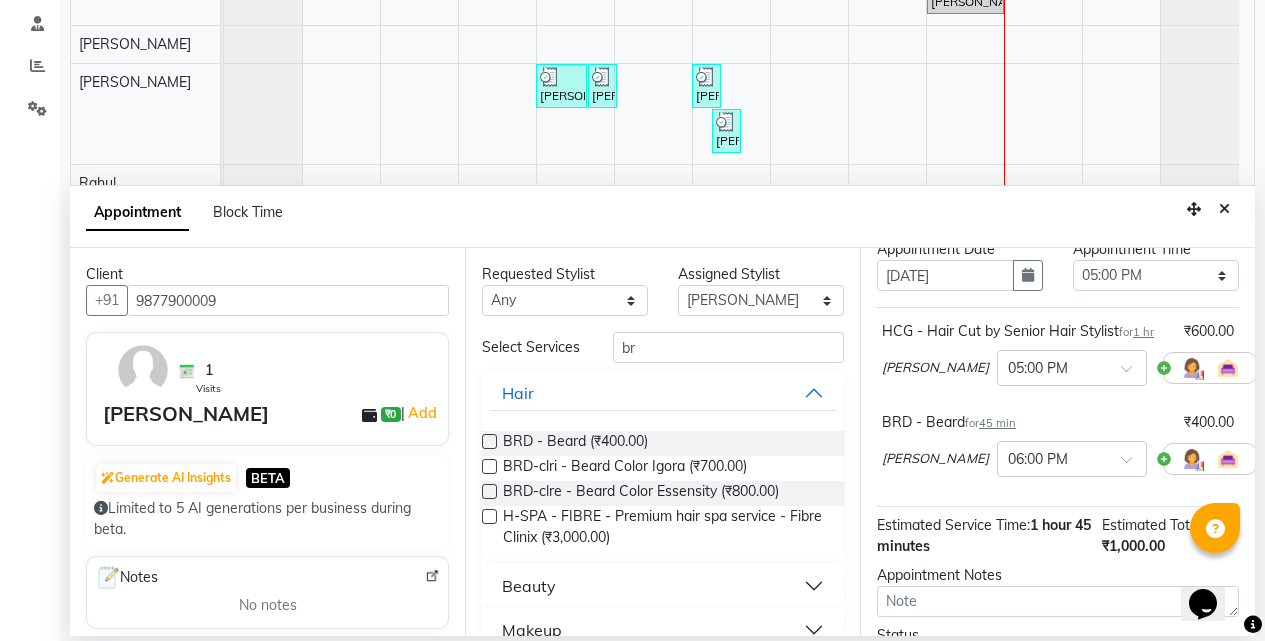 scroll, scrollTop: 259, scrollLeft: 0, axis: vertical 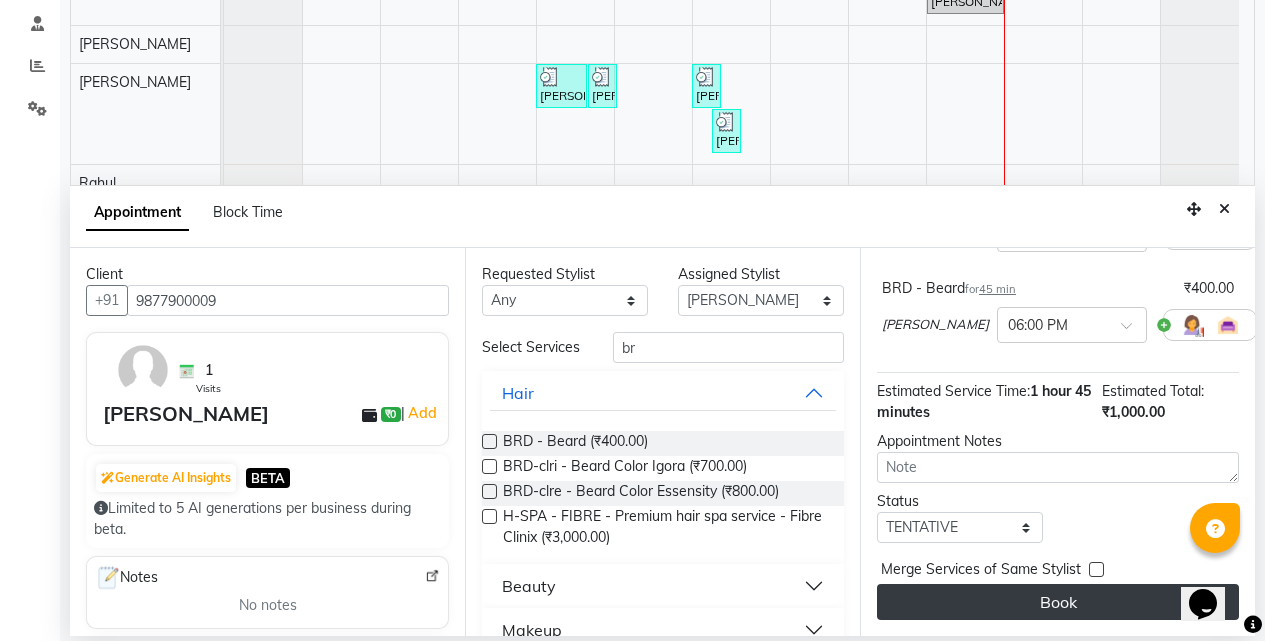 click on "Book" at bounding box center [1058, 602] 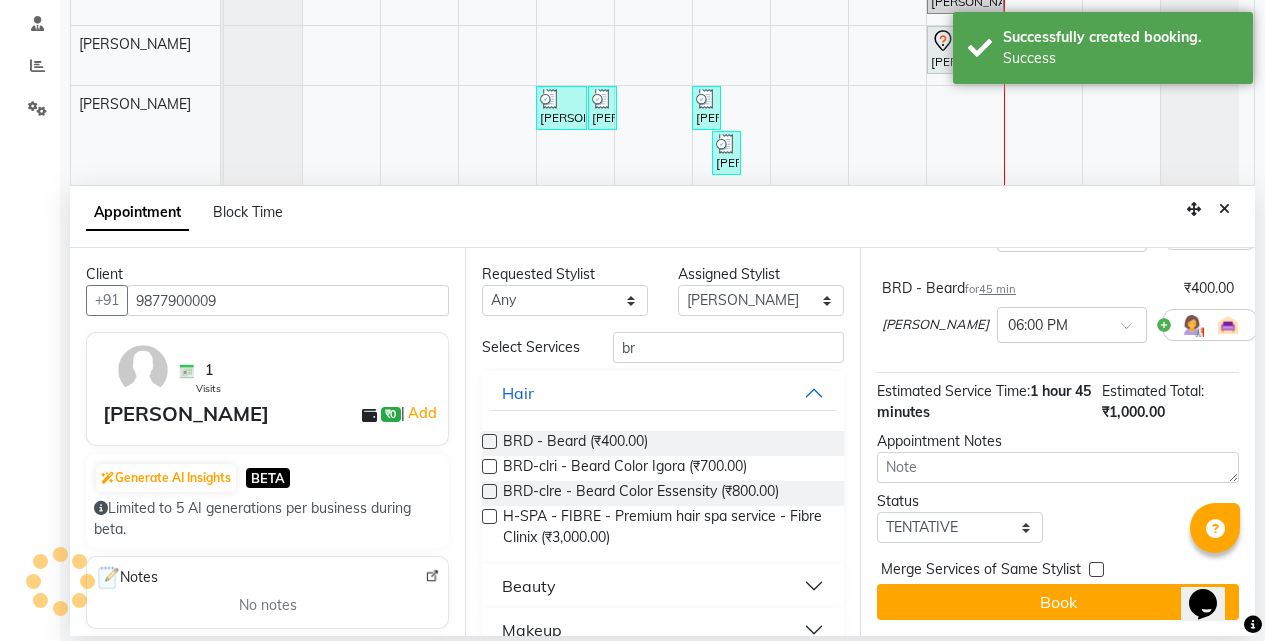 scroll, scrollTop: 11, scrollLeft: 0, axis: vertical 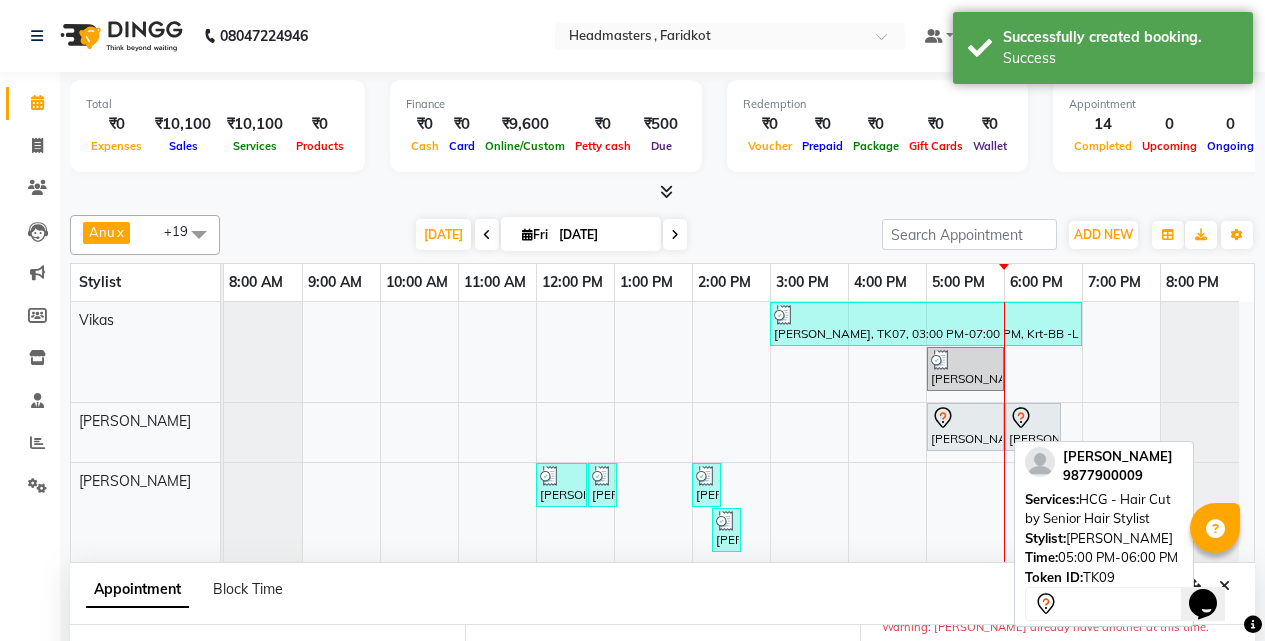 click at bounding box center [965, 418] 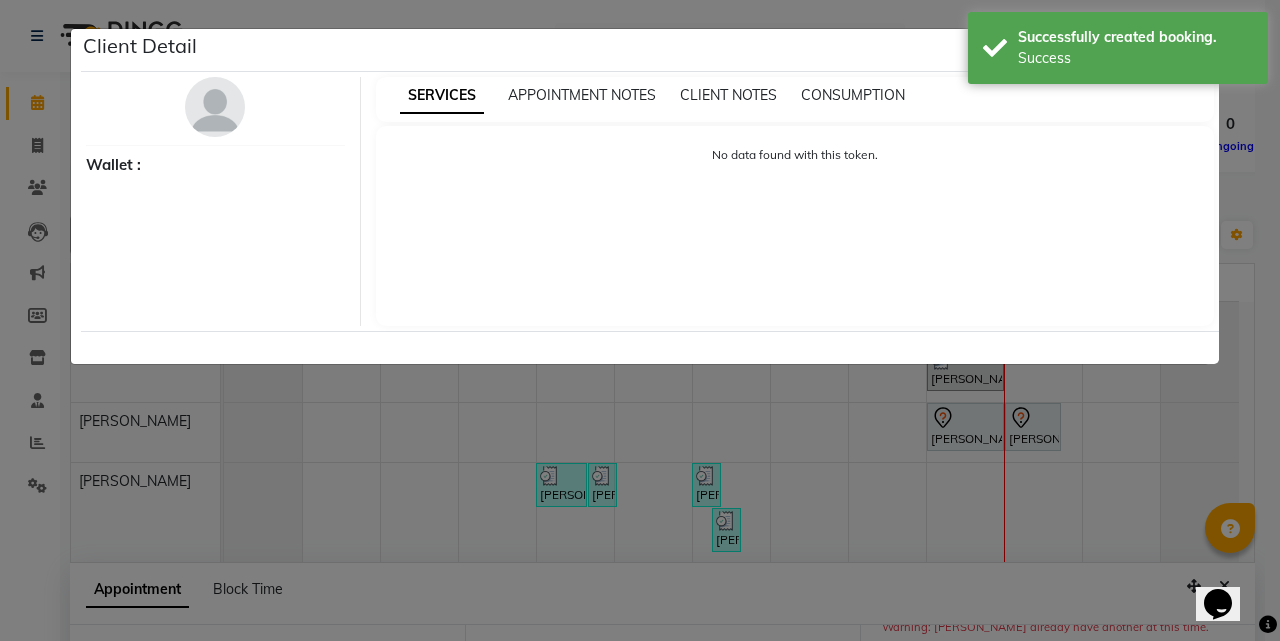 select on "7" 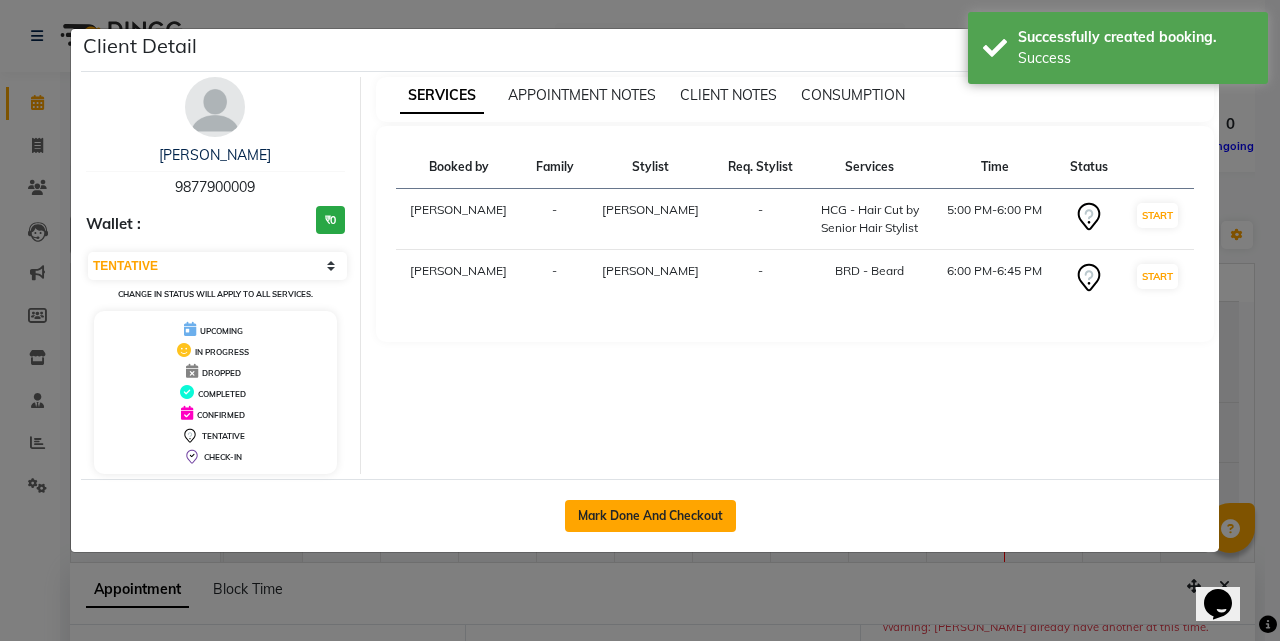 click on "Mark Done And Checkout" 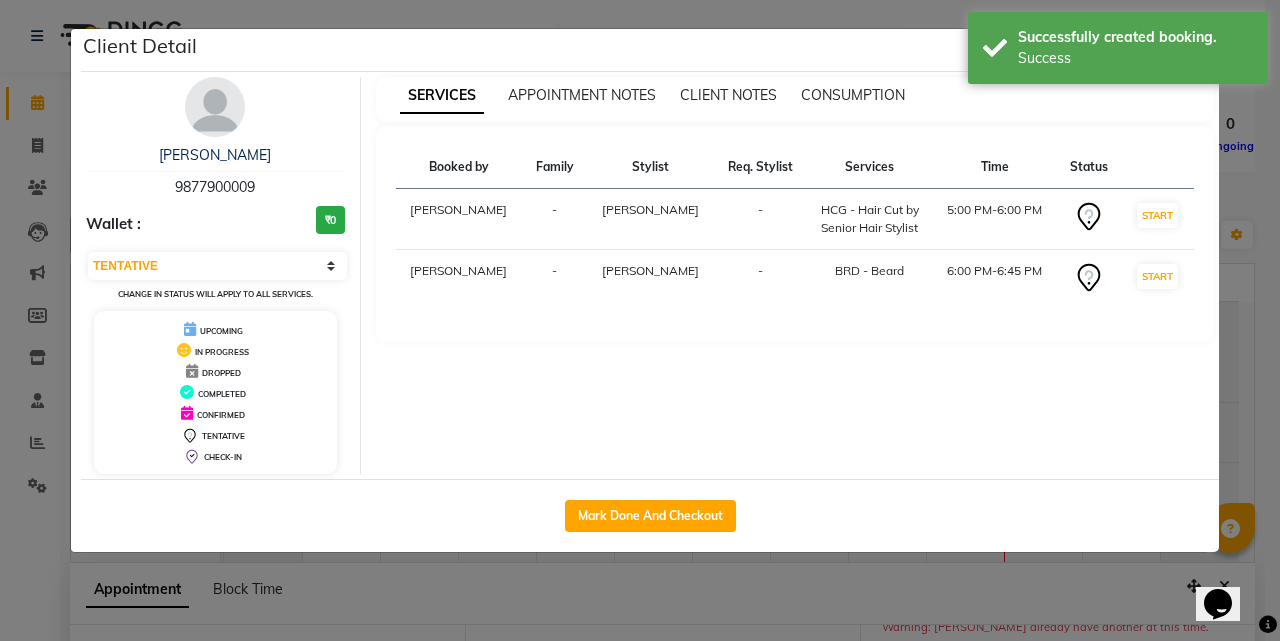 select on "service" 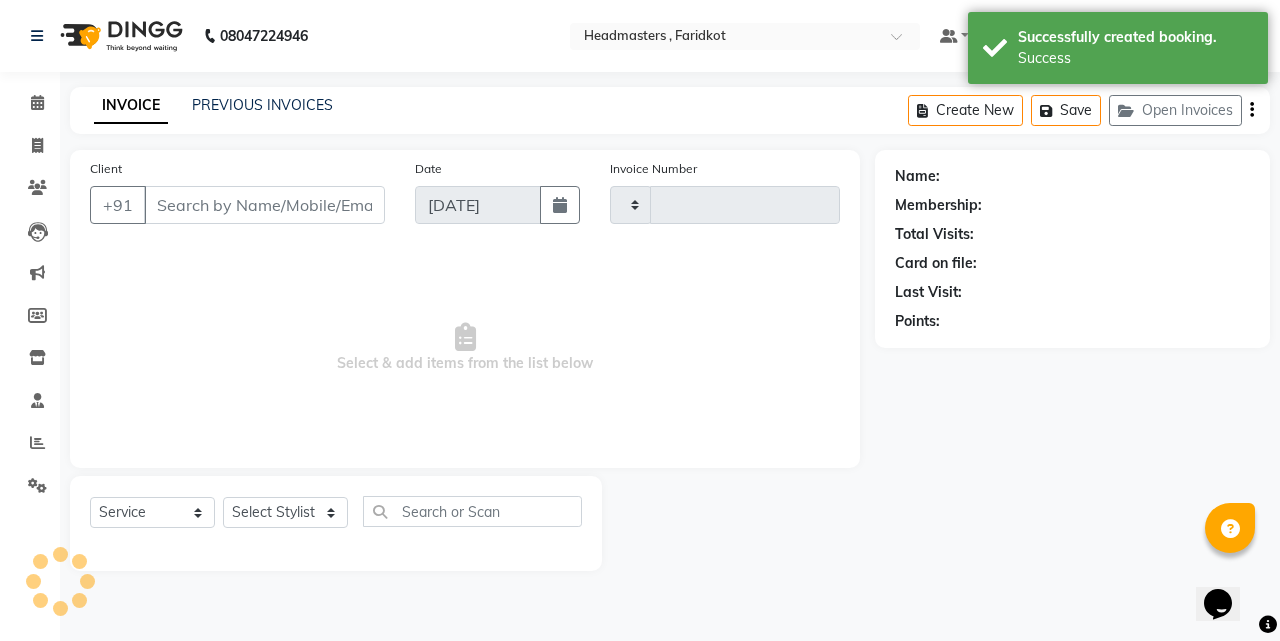 type on "0512" 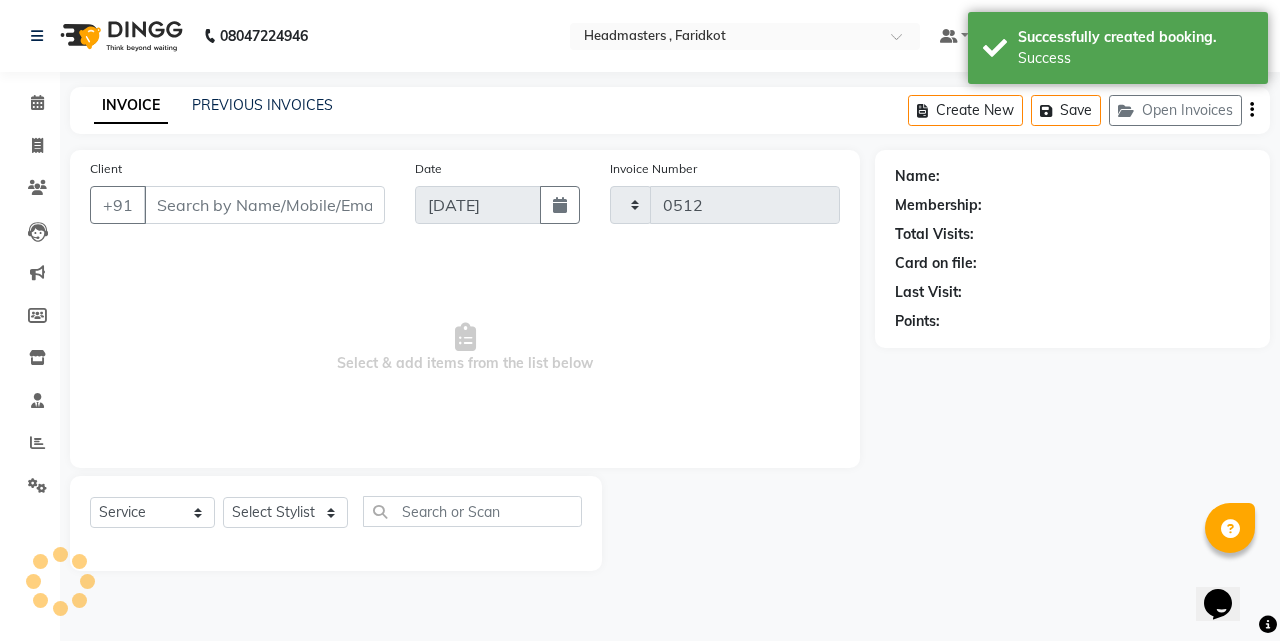 select on "7919" 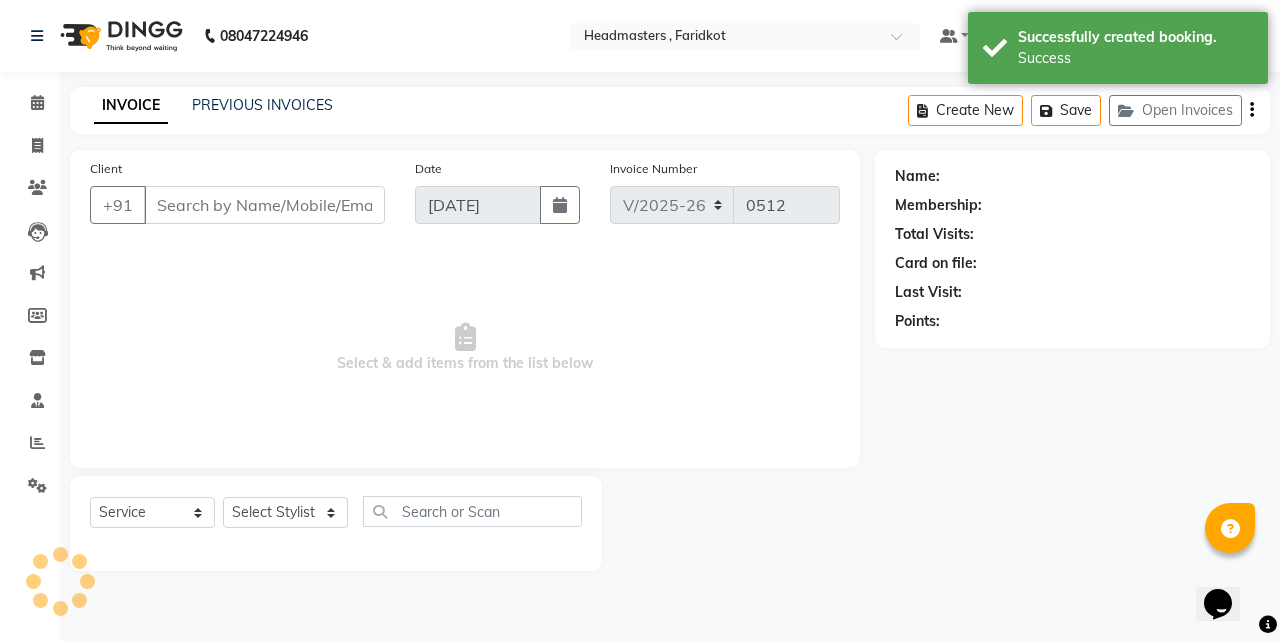 type on "9877900009" 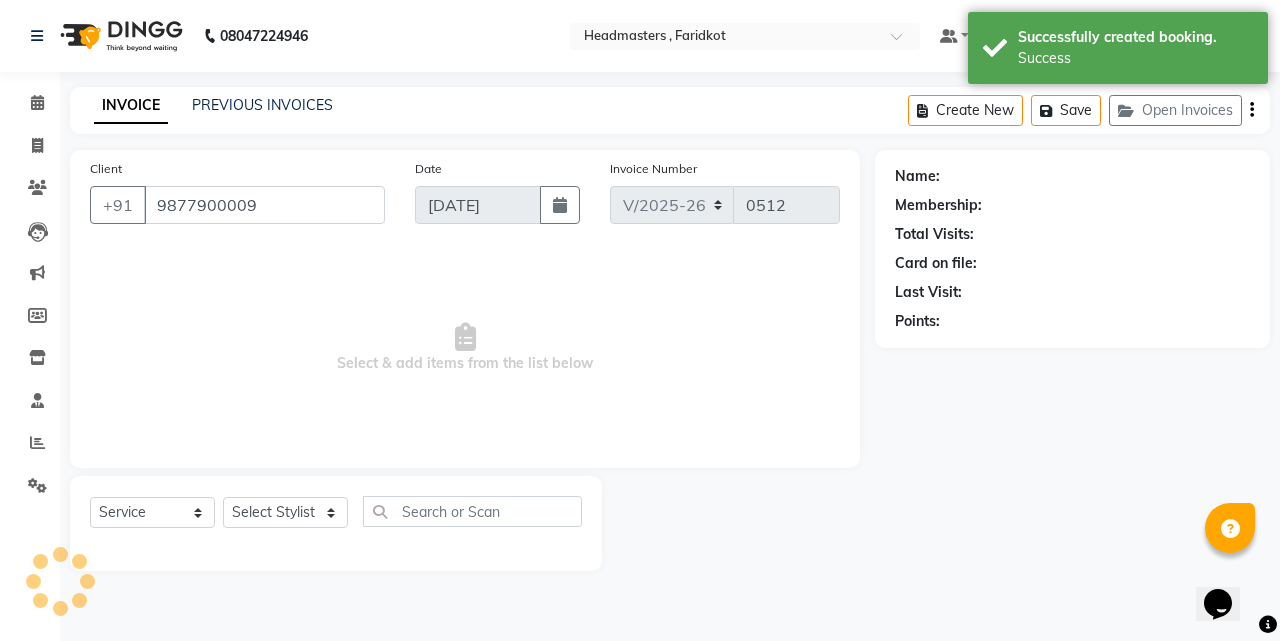 select on "71451" 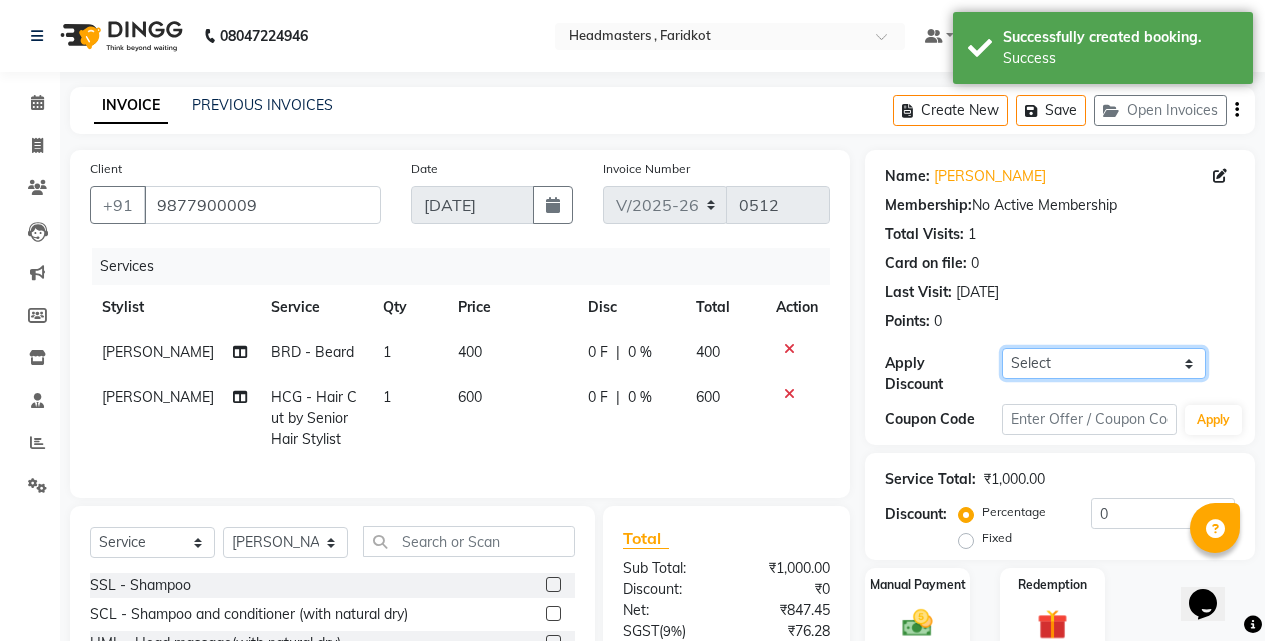 click on "Select Coupon → Wrong Job Card  Coupon → Complimentary Coupon → Correction  Coupon → First Wash  Coupon → Free Of Cost - Foc  Coupon → Staff Service  Coupon → Service Not Done  Coupon → Double Job Card  Coupon → Pending Payment" 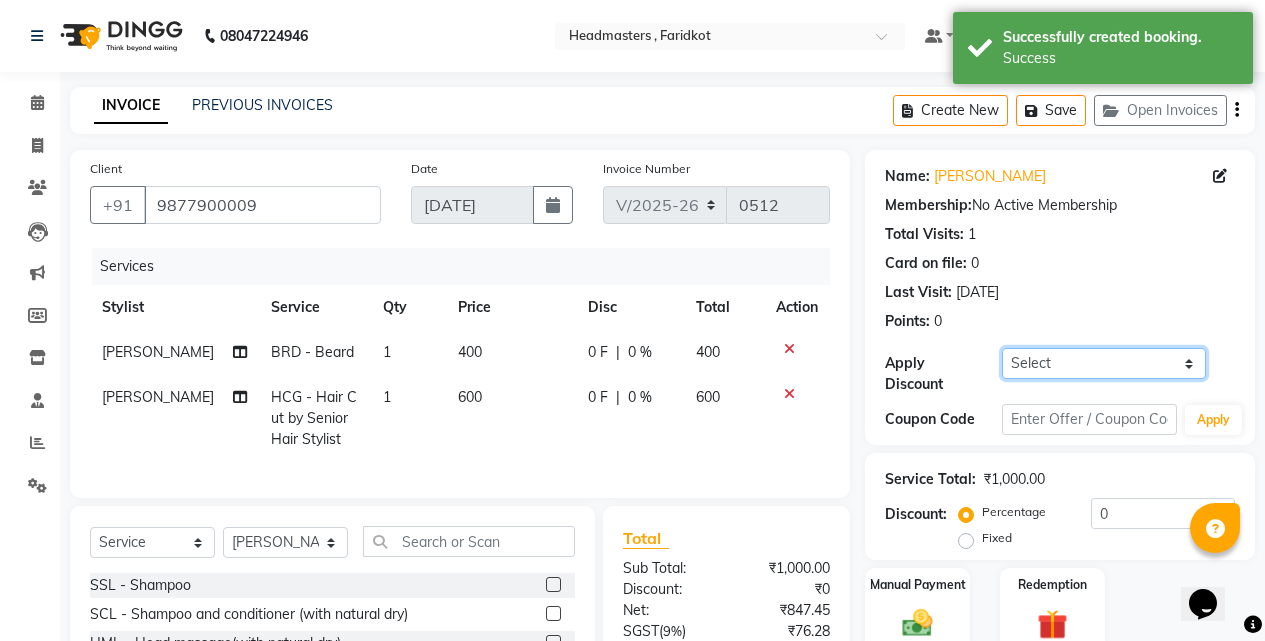 select on "2: Object" 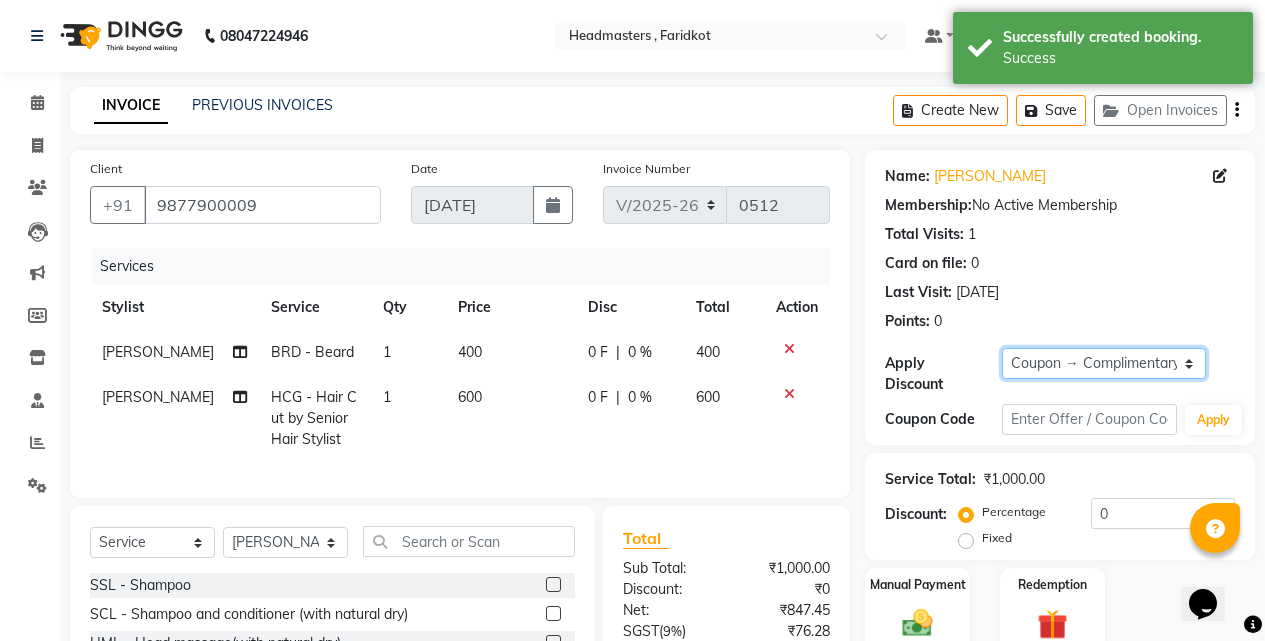 click on "Select Coupon → Wrong Job Card  Coupon → Complimentary Coupon → Correction  Coupon → First Wash  Coupon → Free Of Cost - Foc  Coupon → Staff Service  Coupon → Service Not Done  Coupon → Double Job Card  Coupon → Pending Payment" 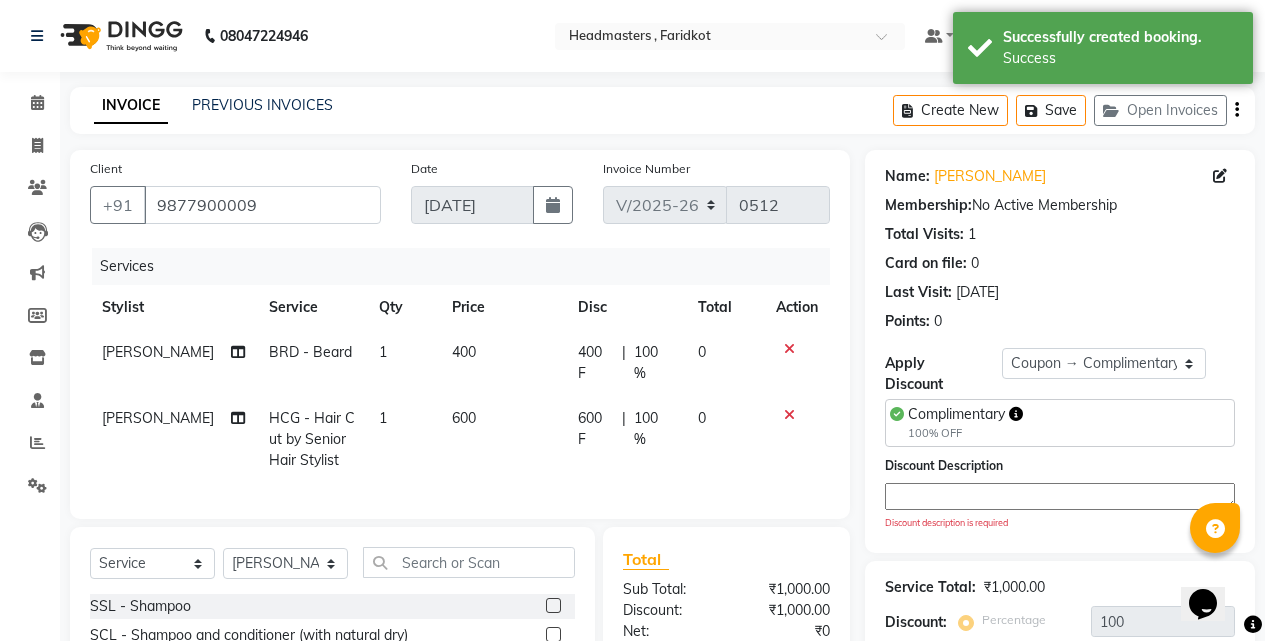 click 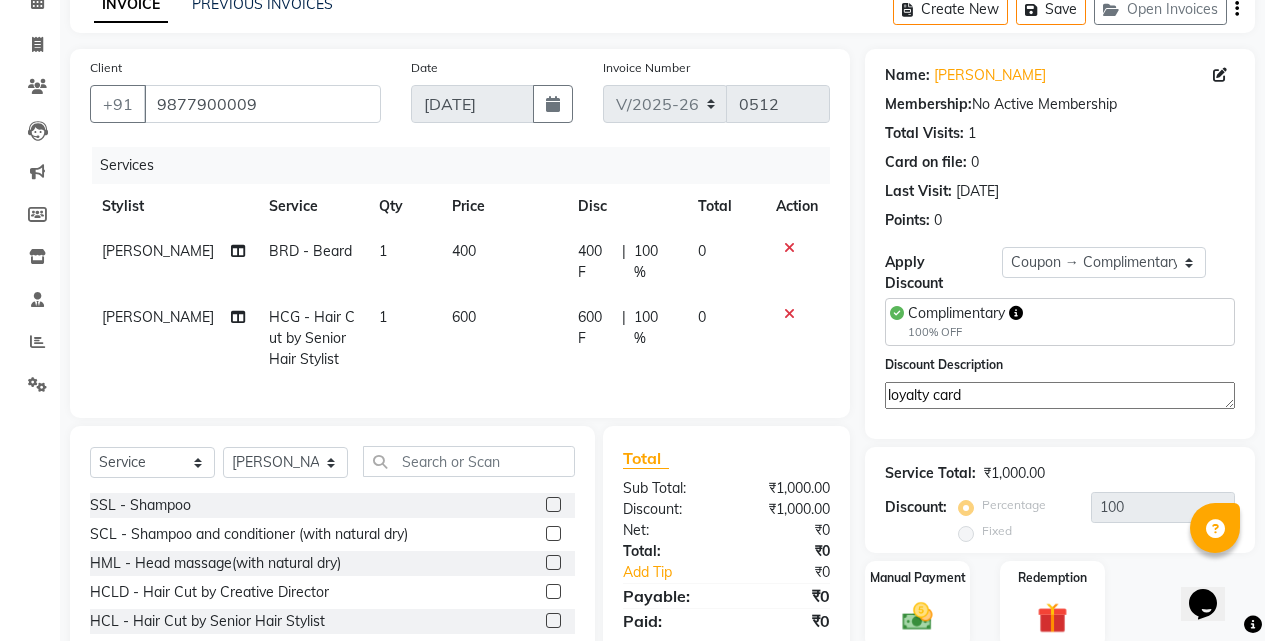 scroll, scrollTop: 205, scrollLeft: 0, axis: vertical 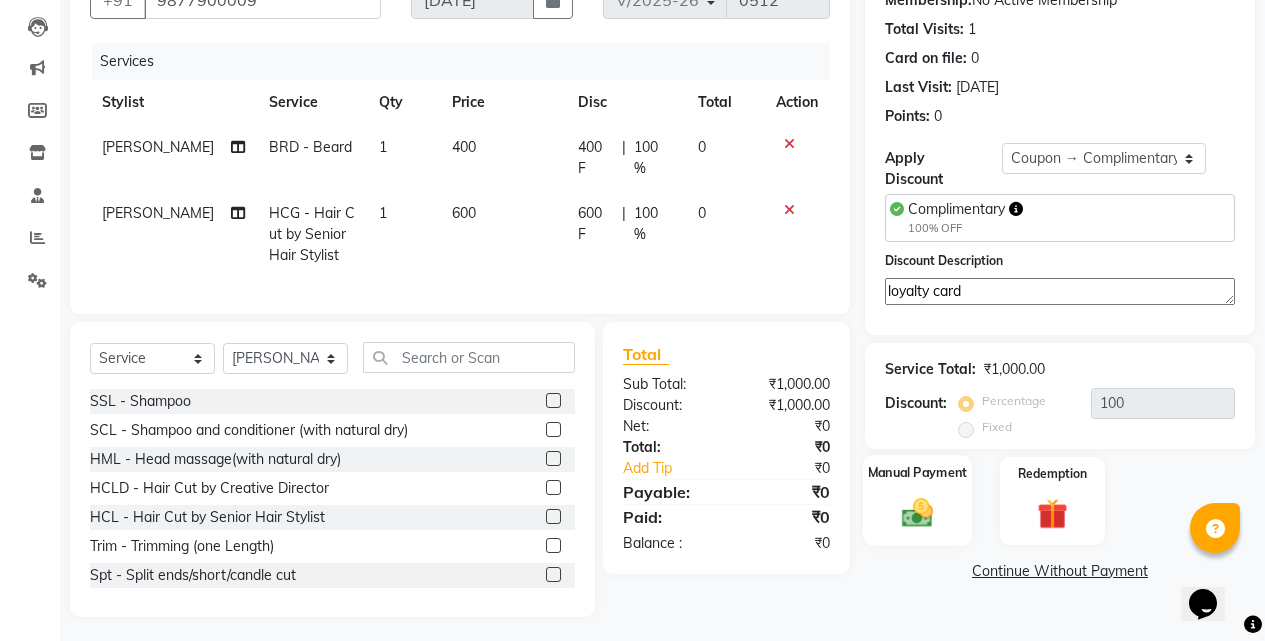 type on "loyalty card" 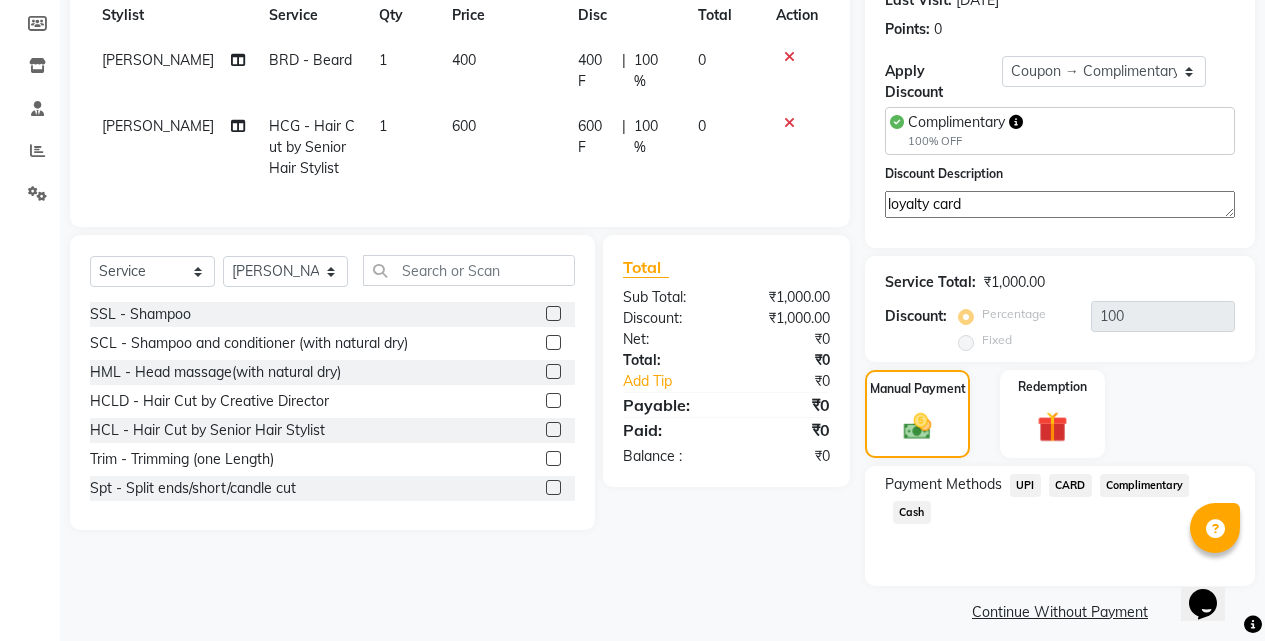 click on "Complimentary" 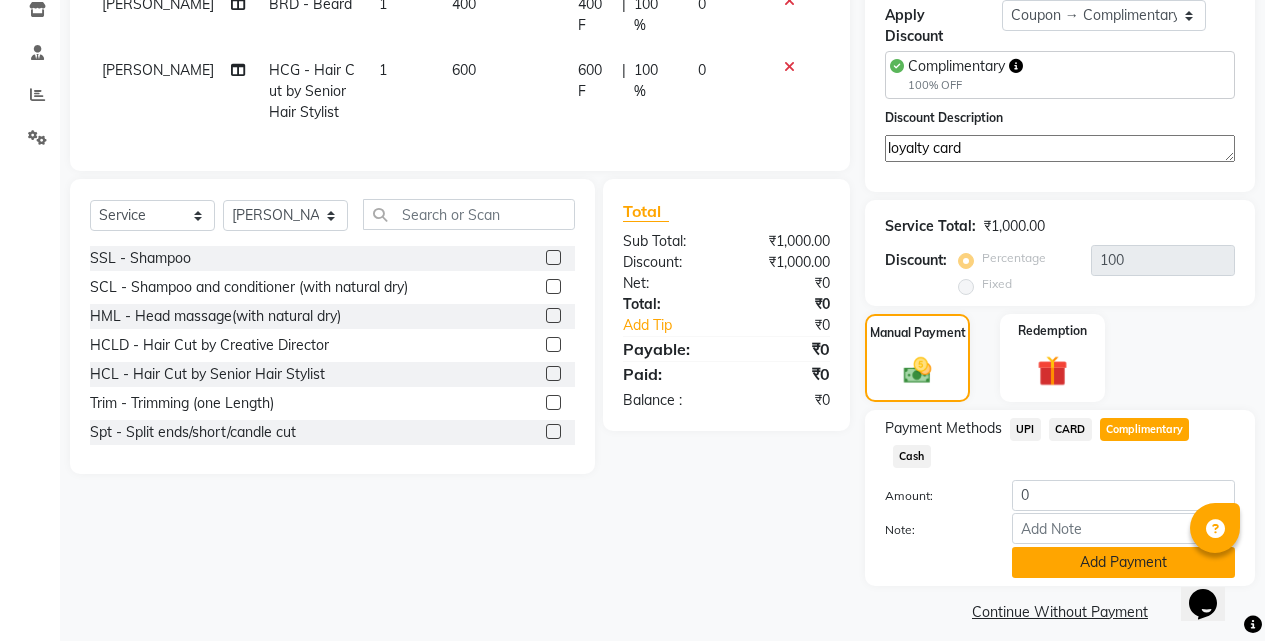 click on "Add Payment" 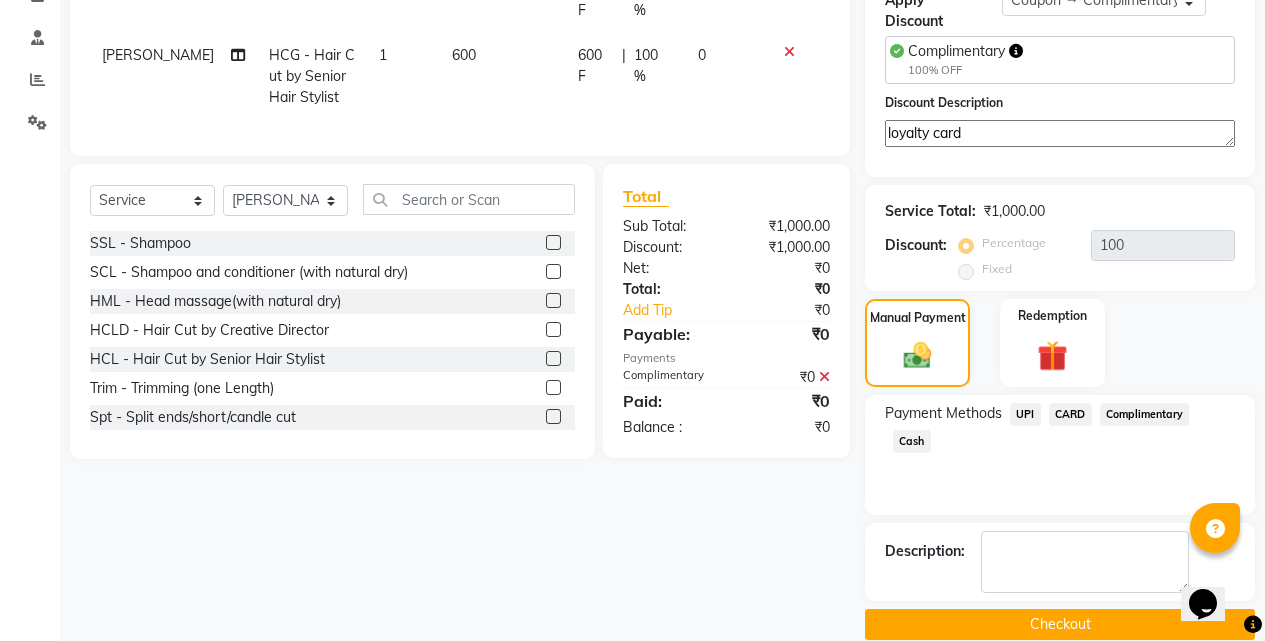scroll, scrollTop: 376, scrollLeft: 0, axis: vertical 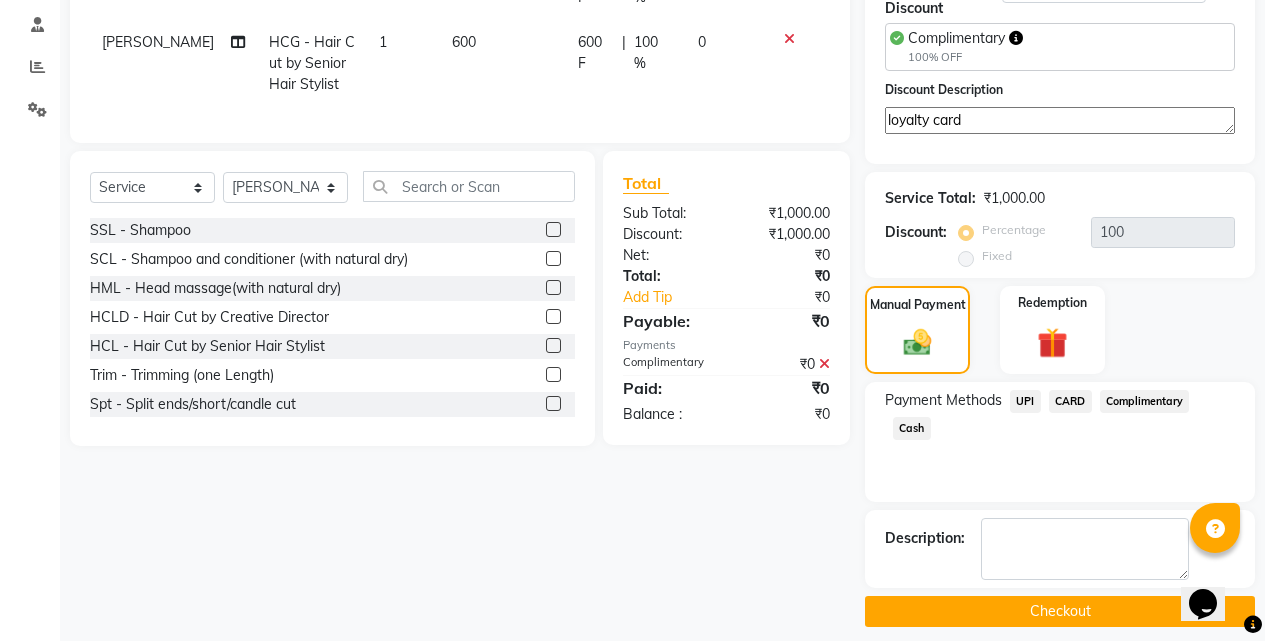 click on "Checkout" 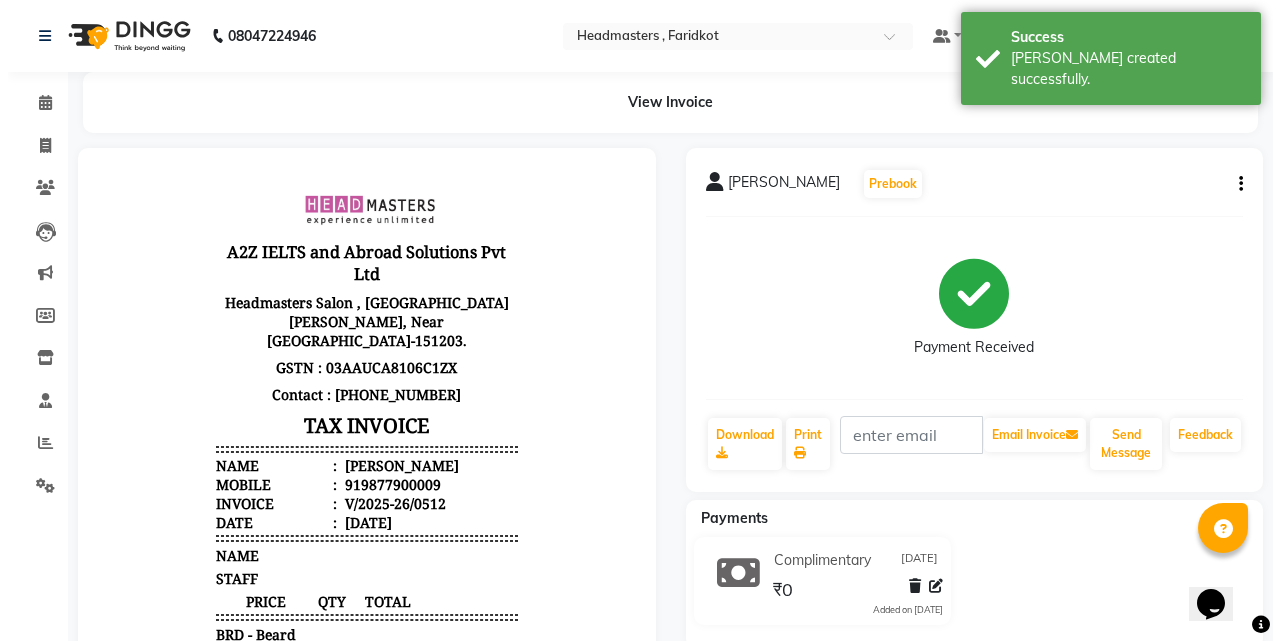scroll, scrollTop: 0, scrollLeft: 0, axis: both 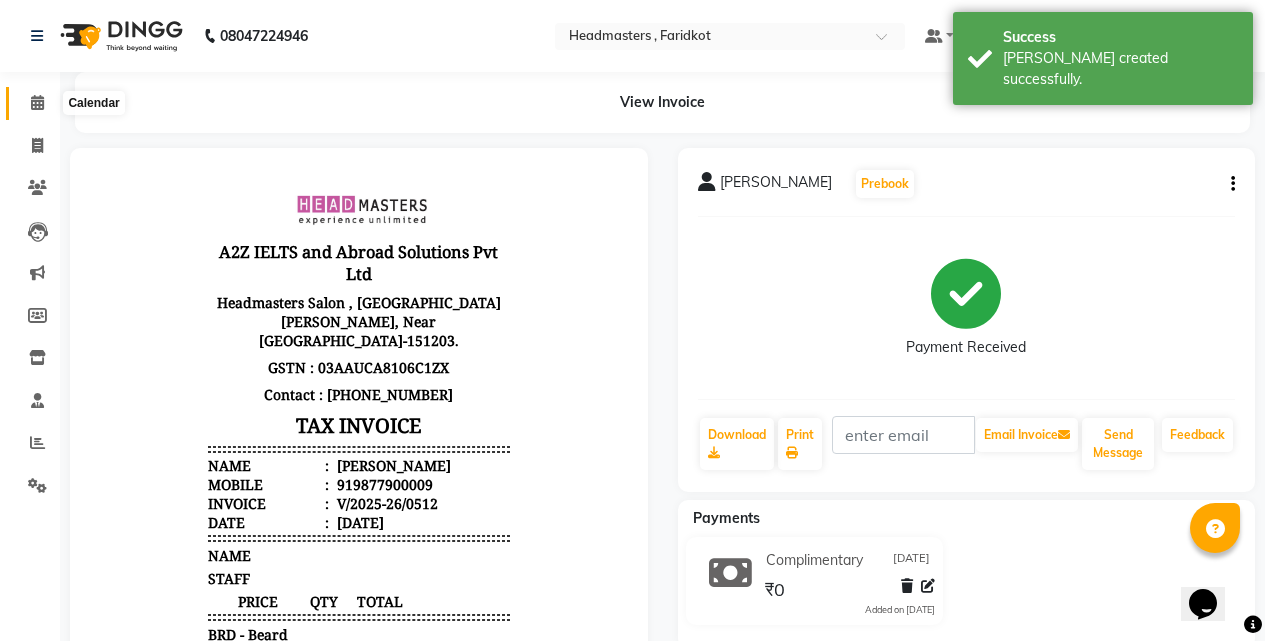 click 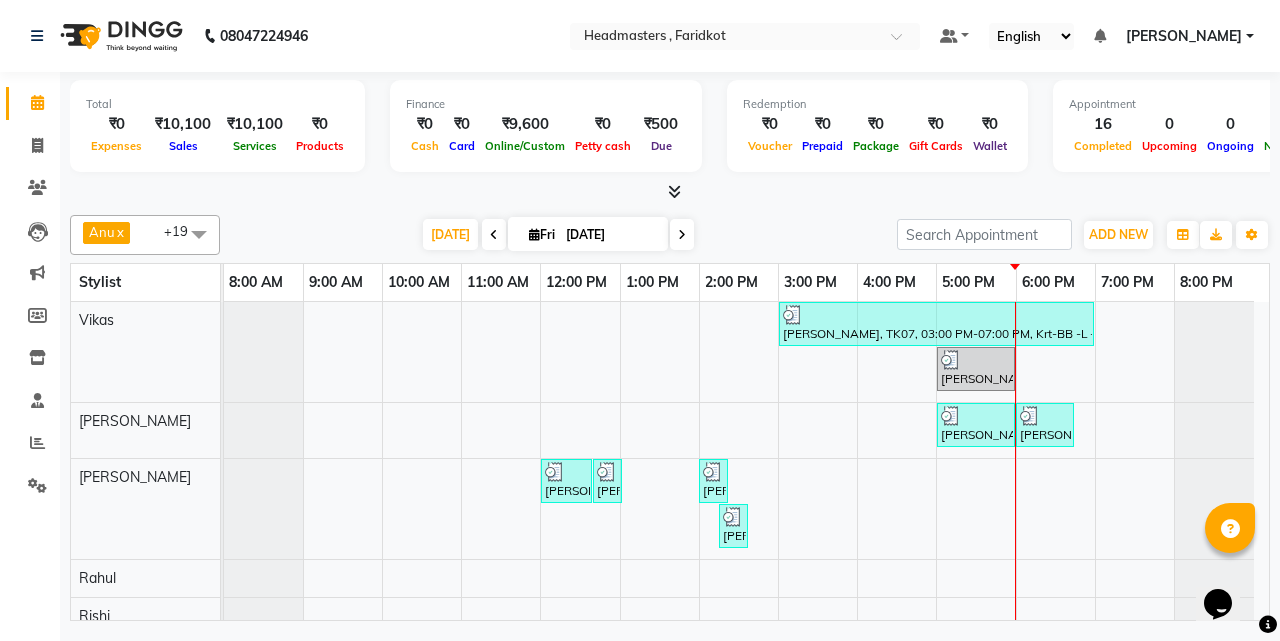 scroll, scrollTop: 253, scrollLeft: 0, axis: vertical 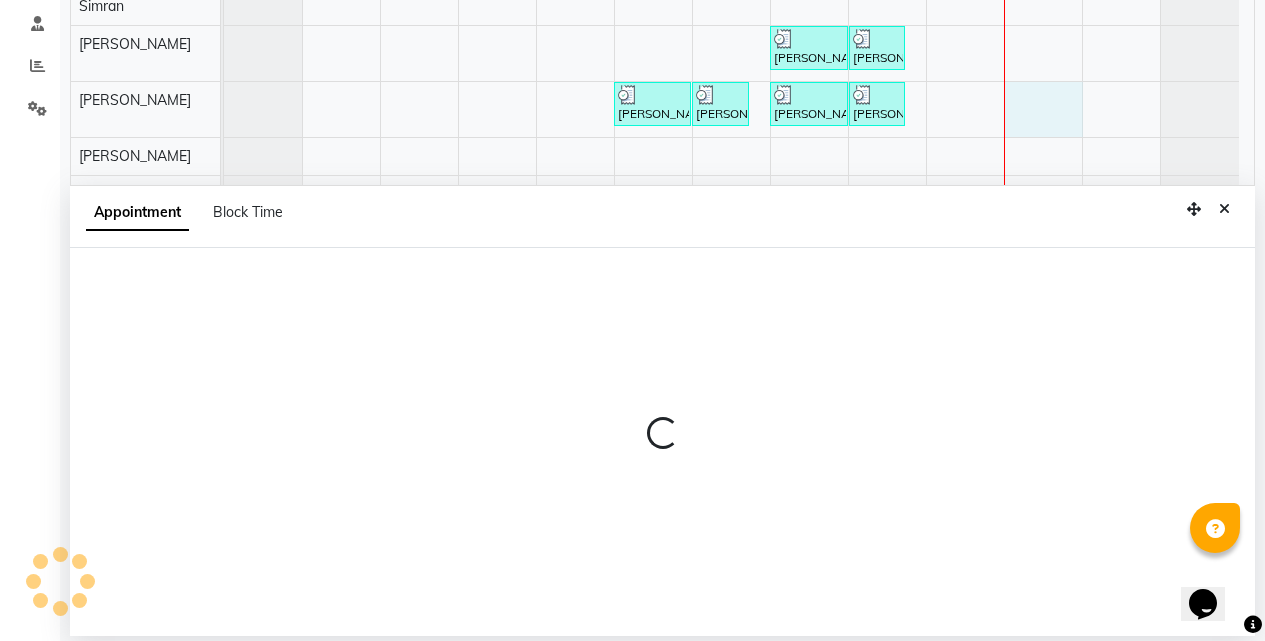 select on "76903" 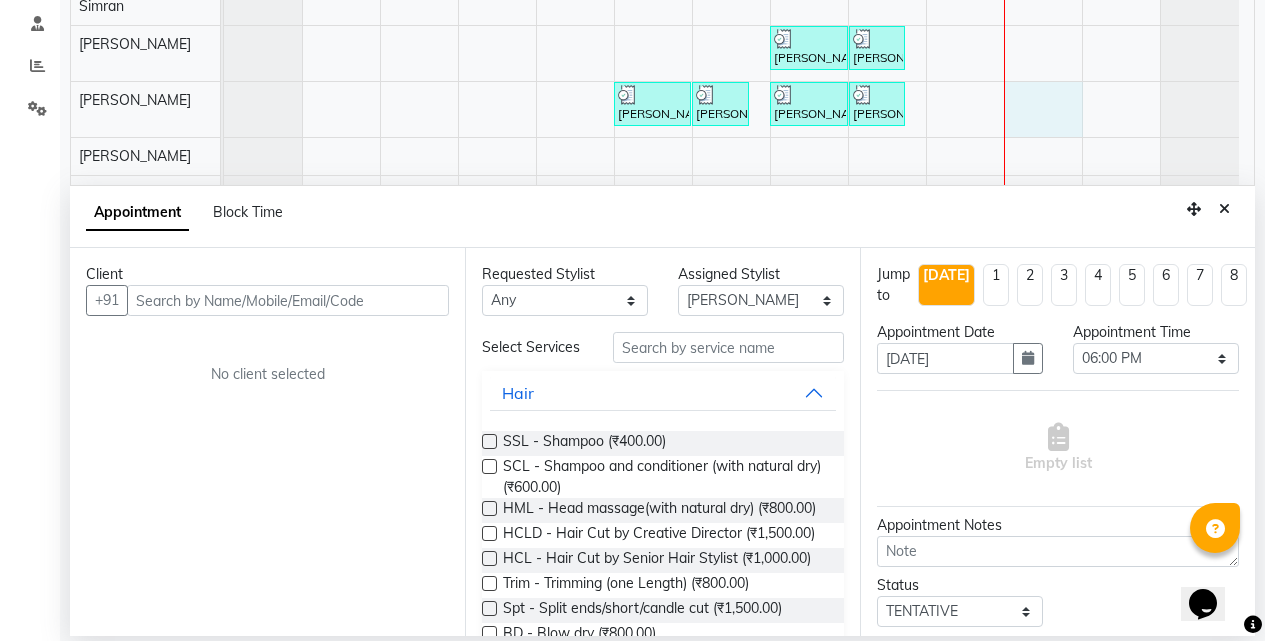 click at bounding box center [288, 300] 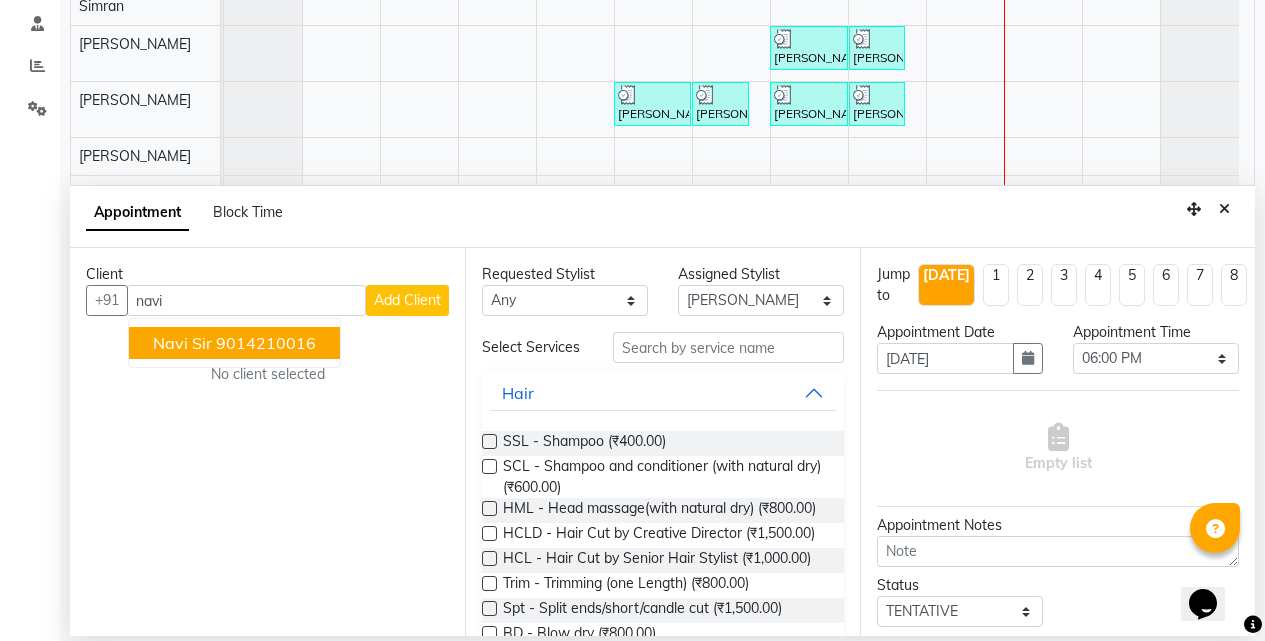 click on "9014210016" at bounding box center [266, 343] 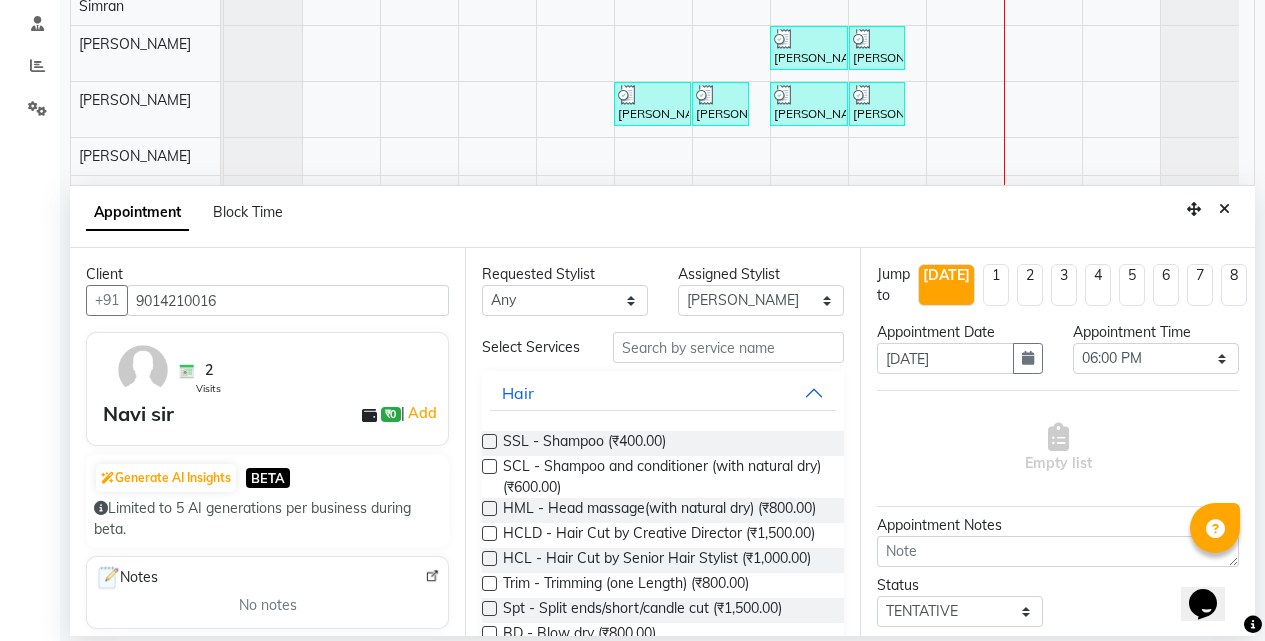 type on "9014210016" 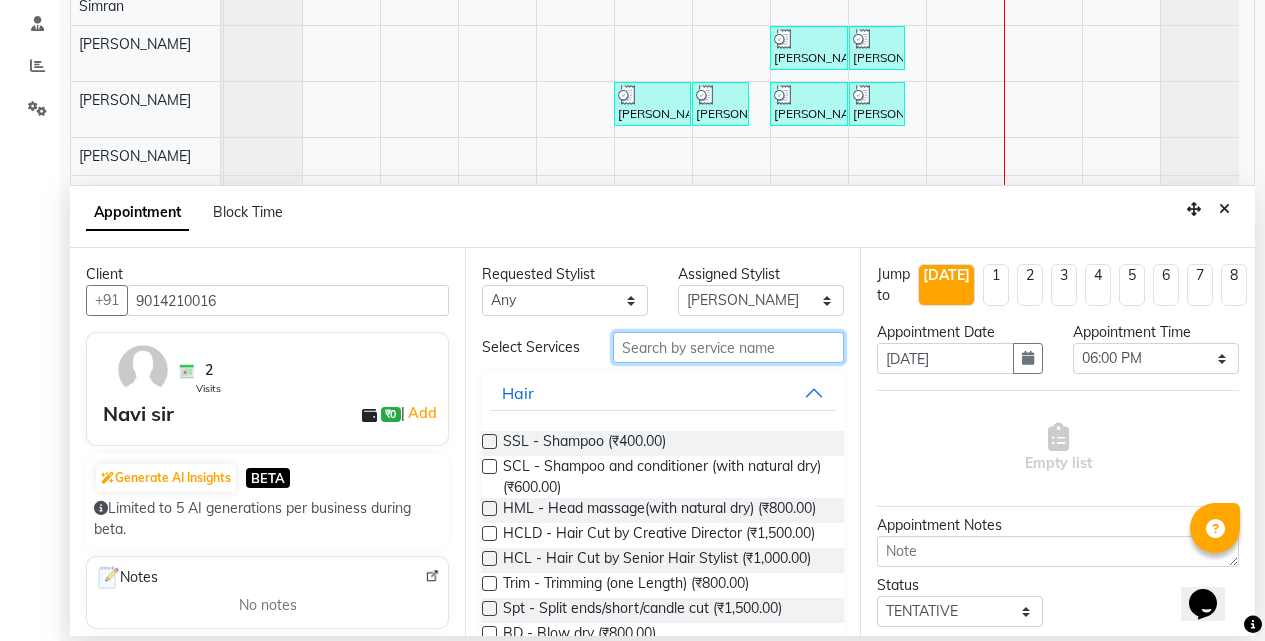 click at bounding box center (728, 347) 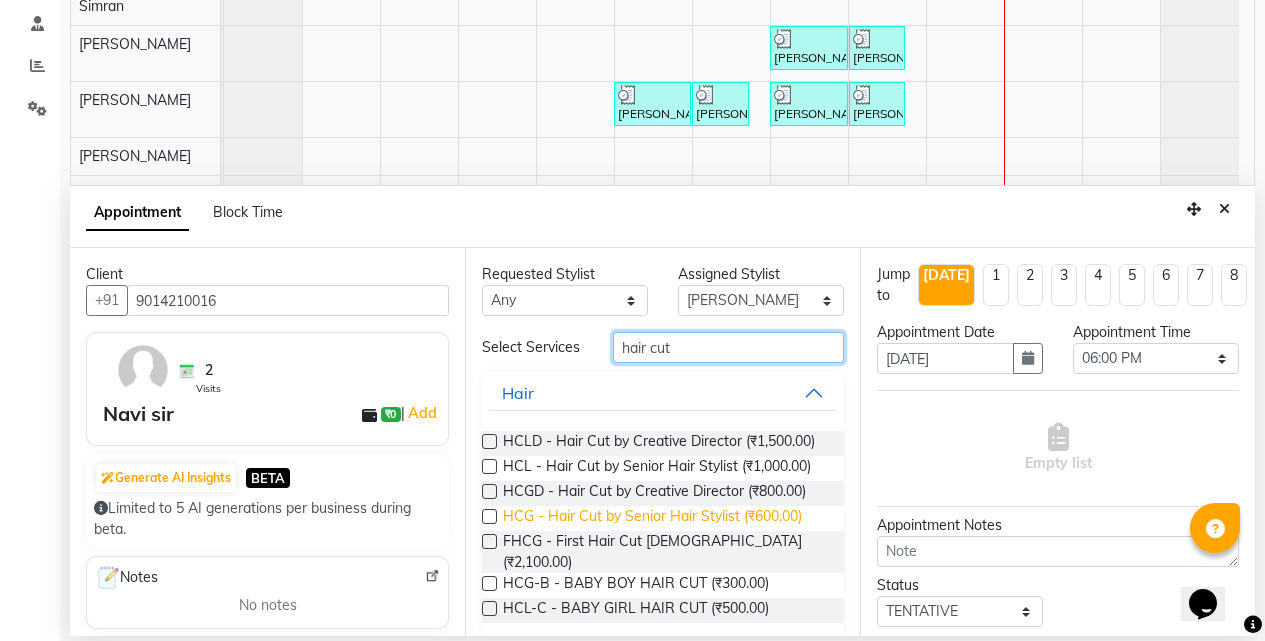 type on "hair cut" 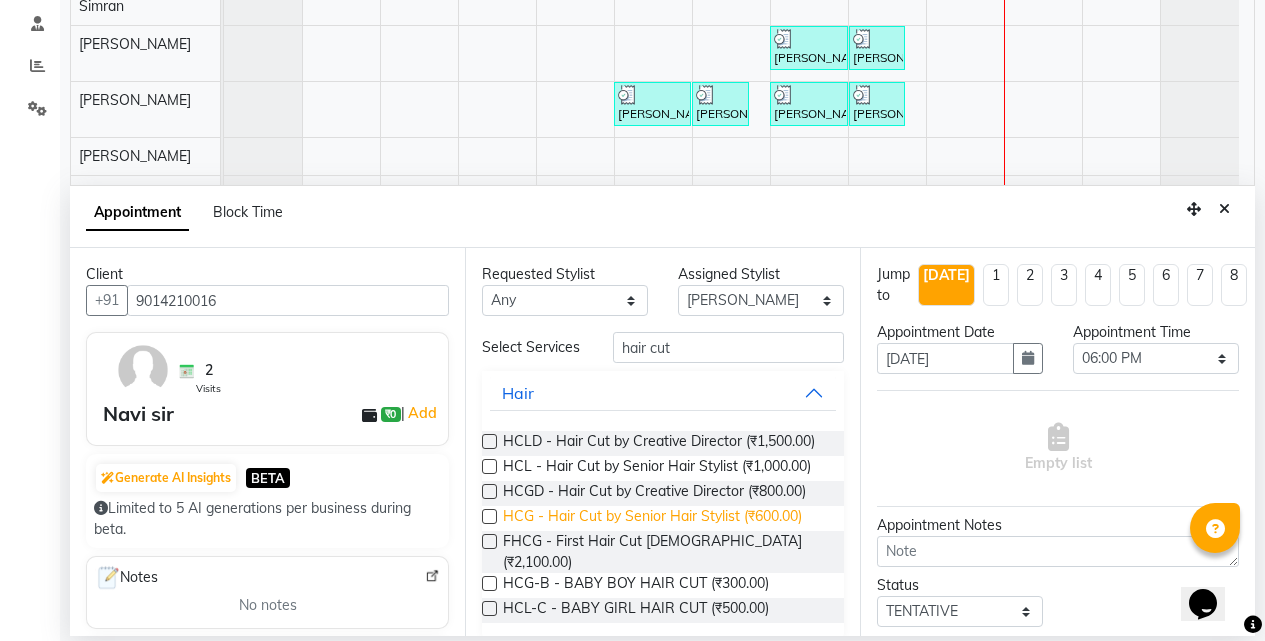 click on "HCG - Hair Cut by Senior Hair Stylist (₹600.00)" at bounding box center [652, 518] 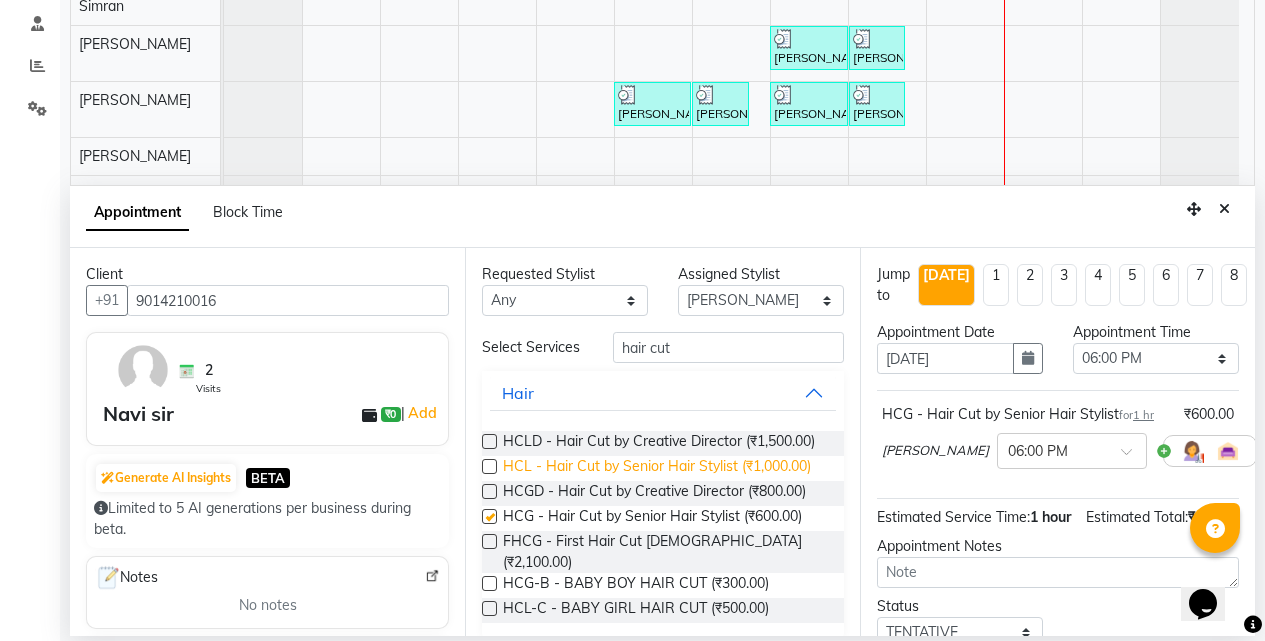 checkbox on "false" 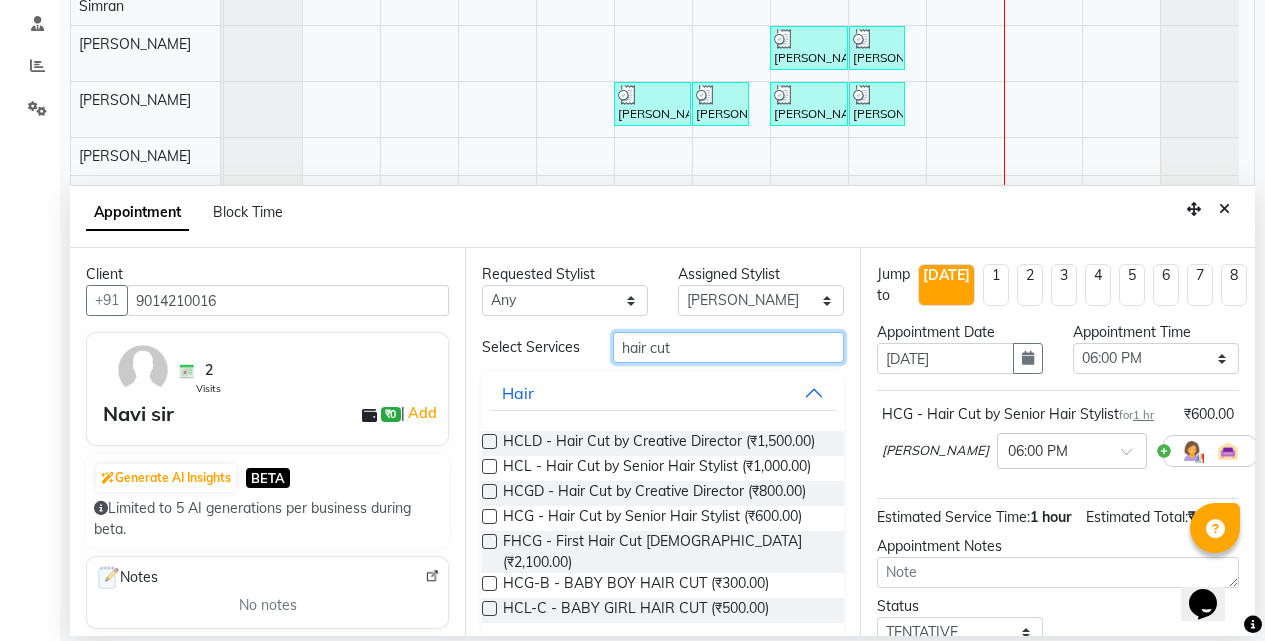 click on "hair cut" at bounding box center [728, 347] 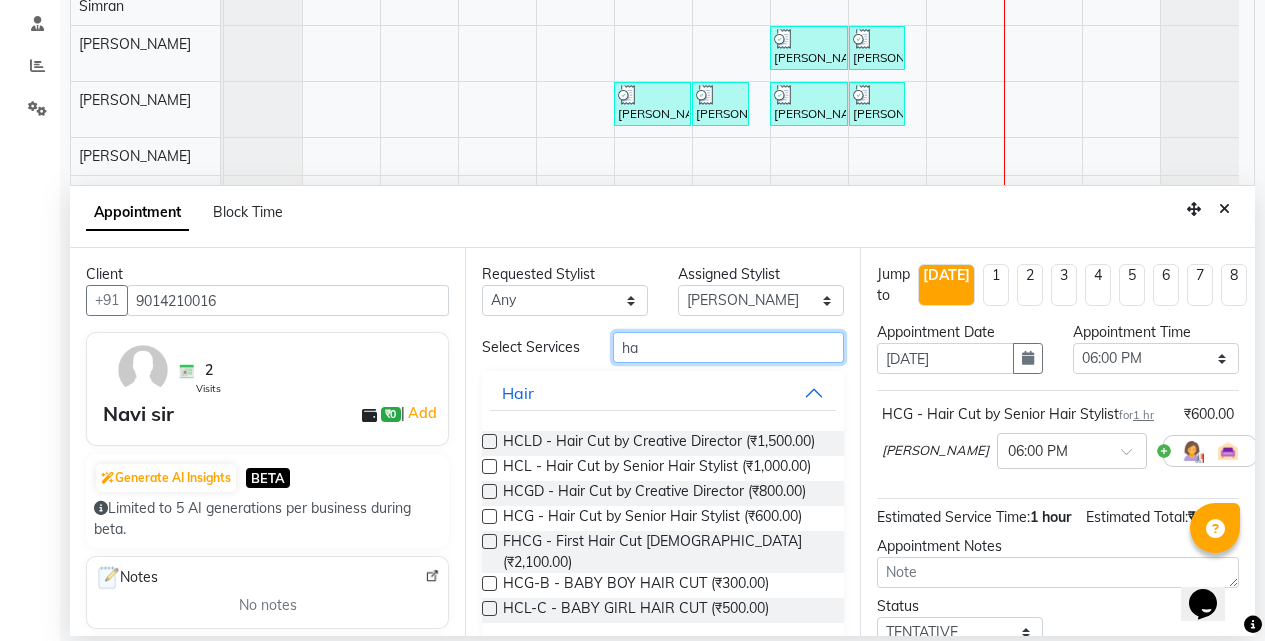 type on "h" 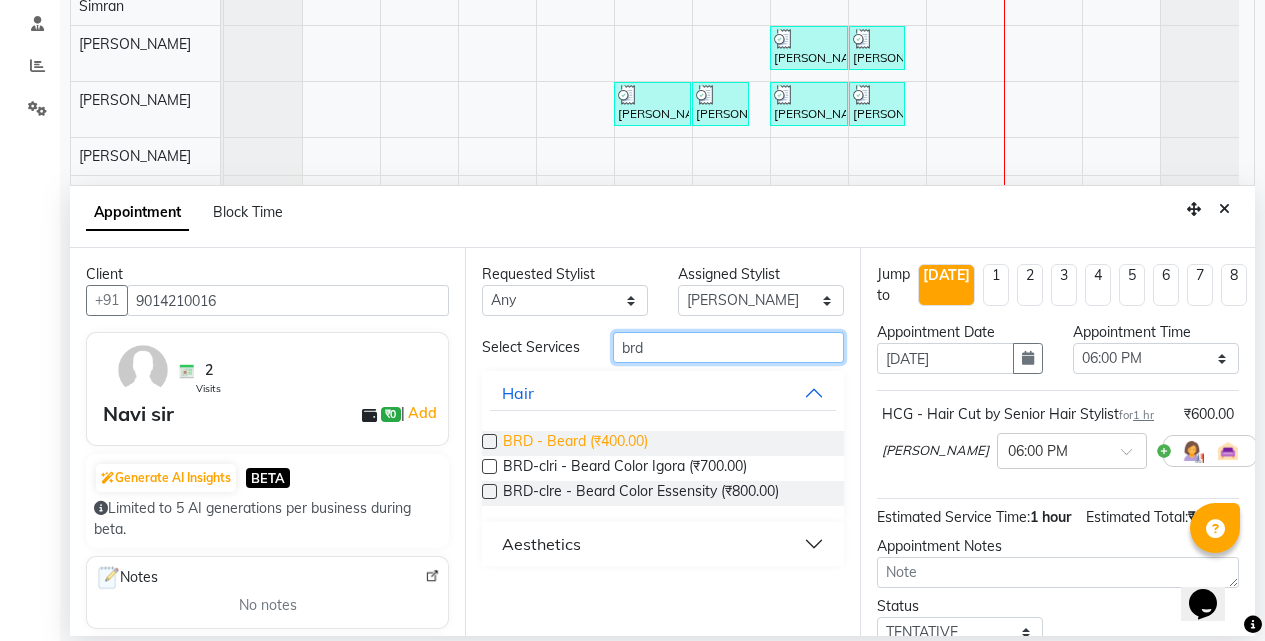 type on "brd" 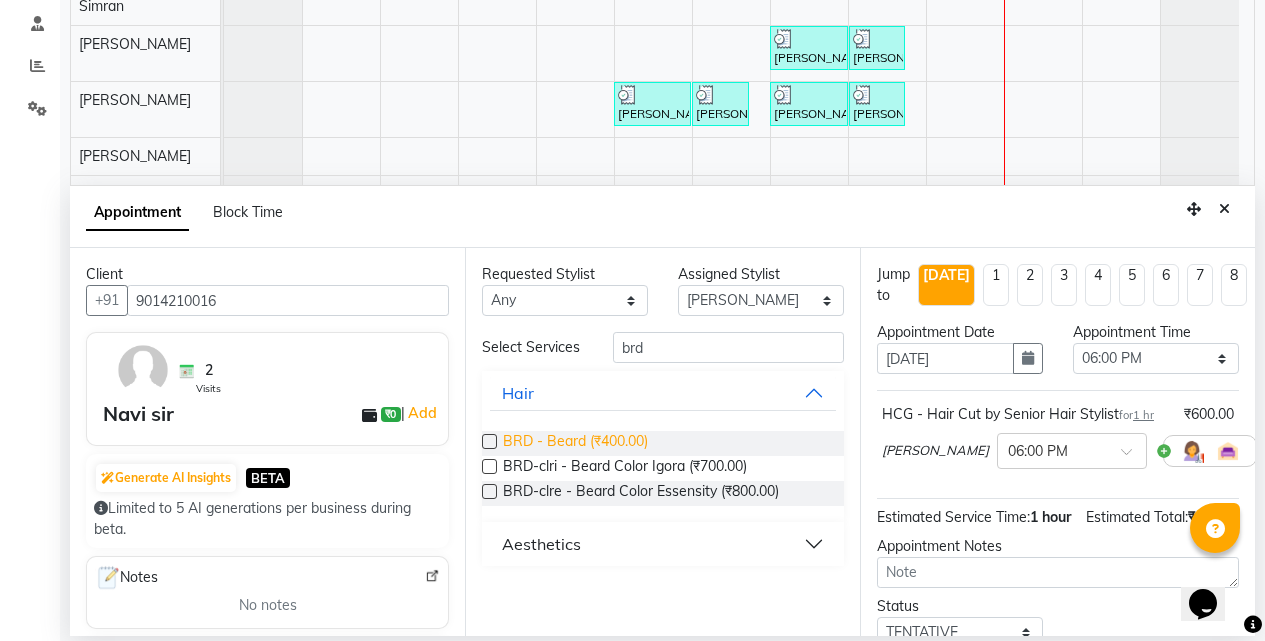 click on "BRD - Beard (₹400.00)" at bounding box center [575, 443] 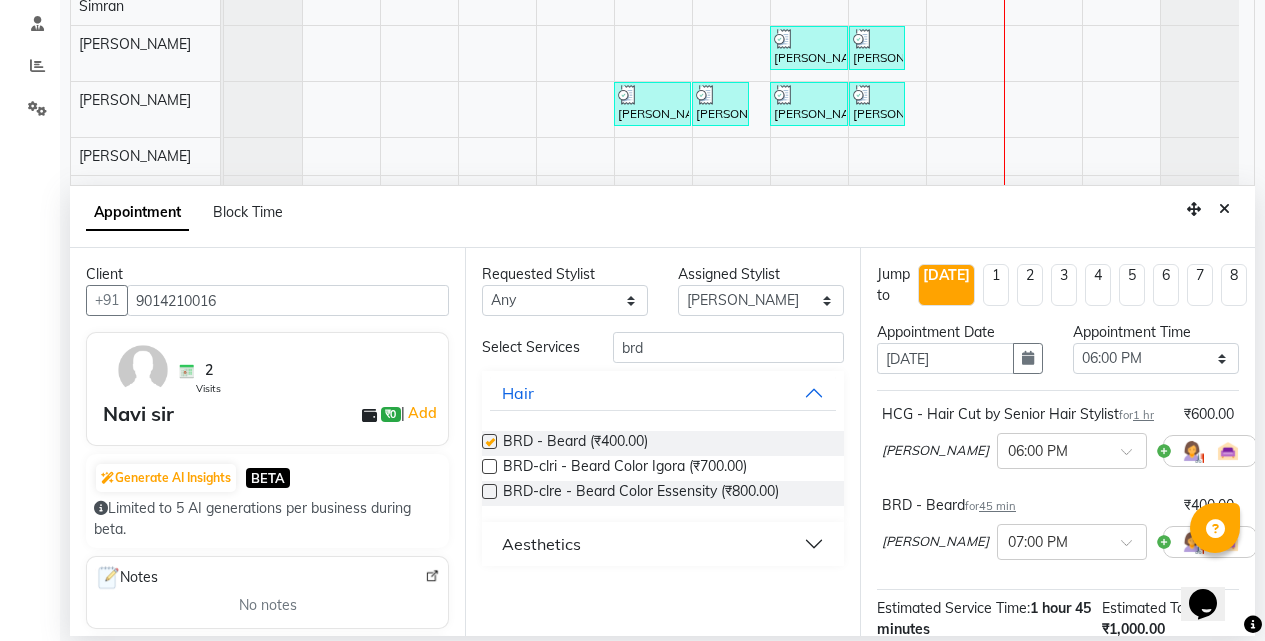 checkbox on "false" 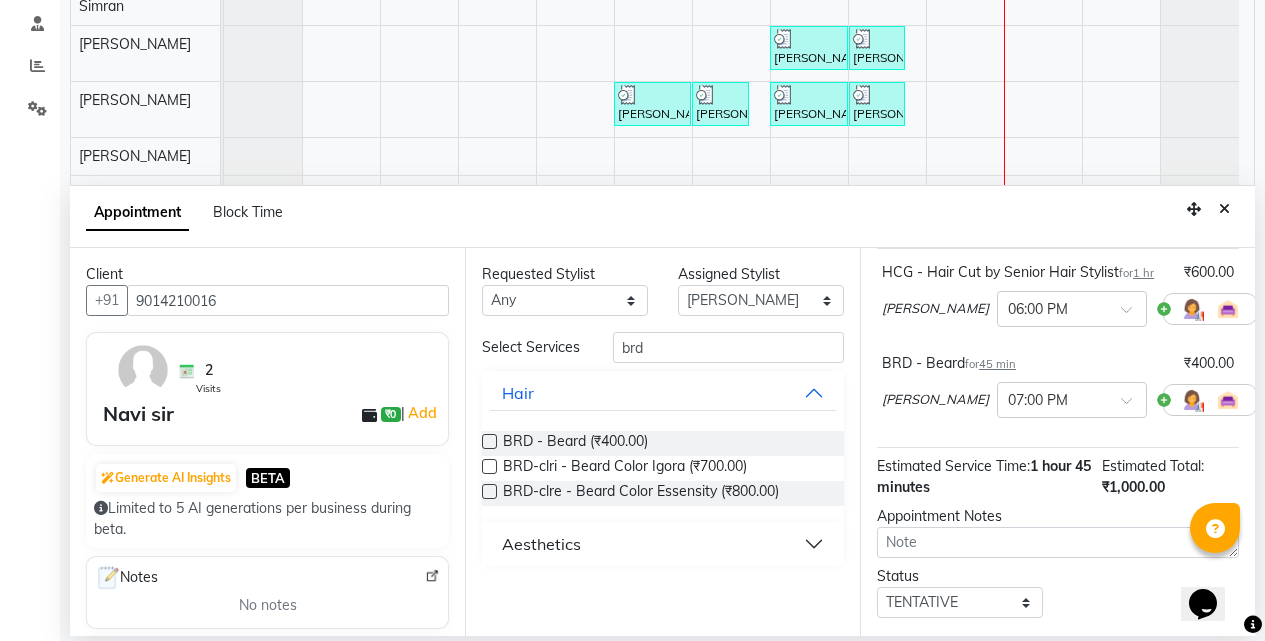 scroll, scrollTop: 253, scrollLeft: 0, axis: vertical 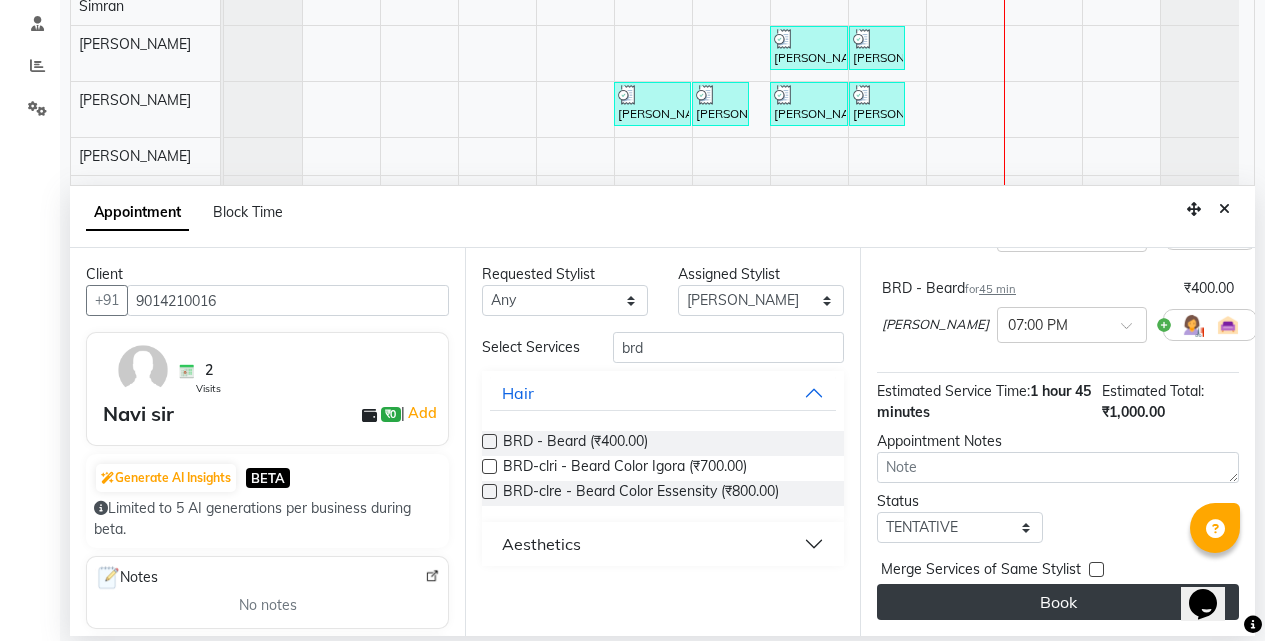 click on "Book" at bounding box center (1058, 602) 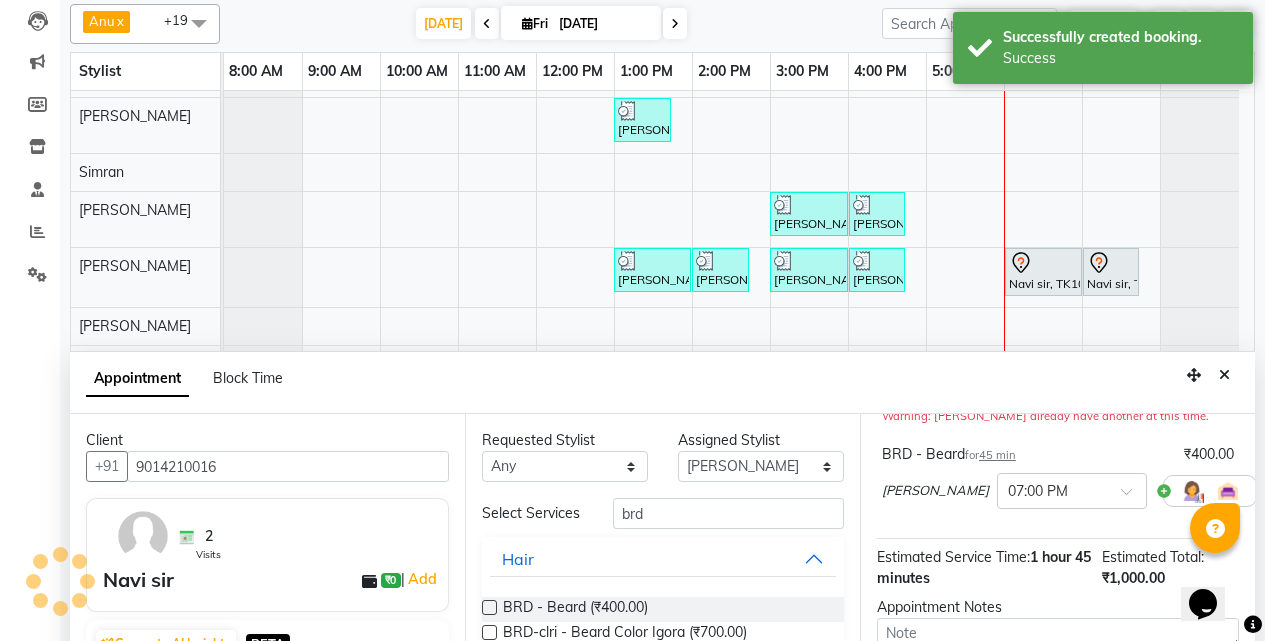 scroll, scrollTop: 0, scrollLeft: 0, axis: both 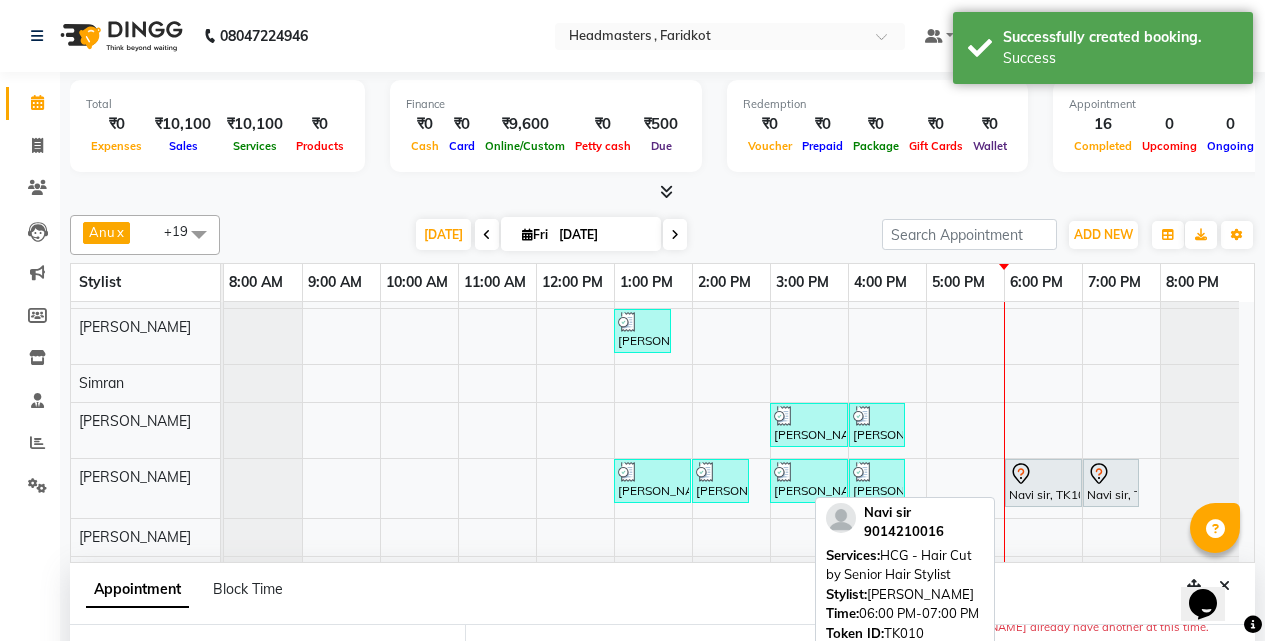 click at bounding box center [1043, 474] 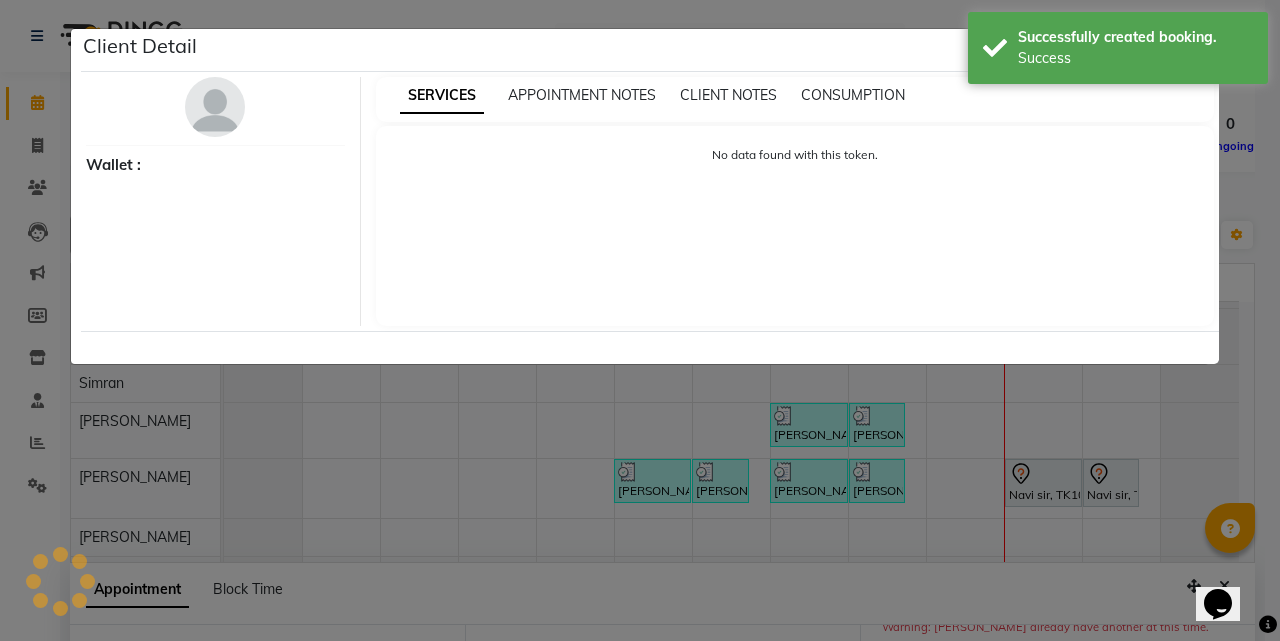 select on "7" 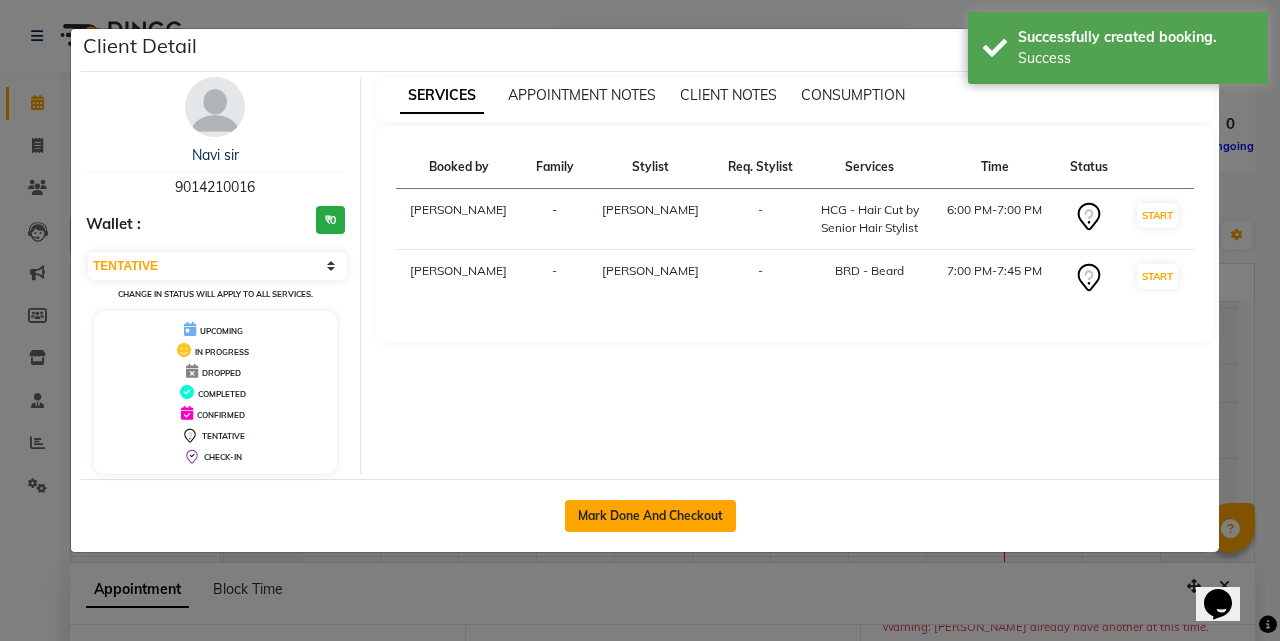 click on "Mark Done And Checkout" 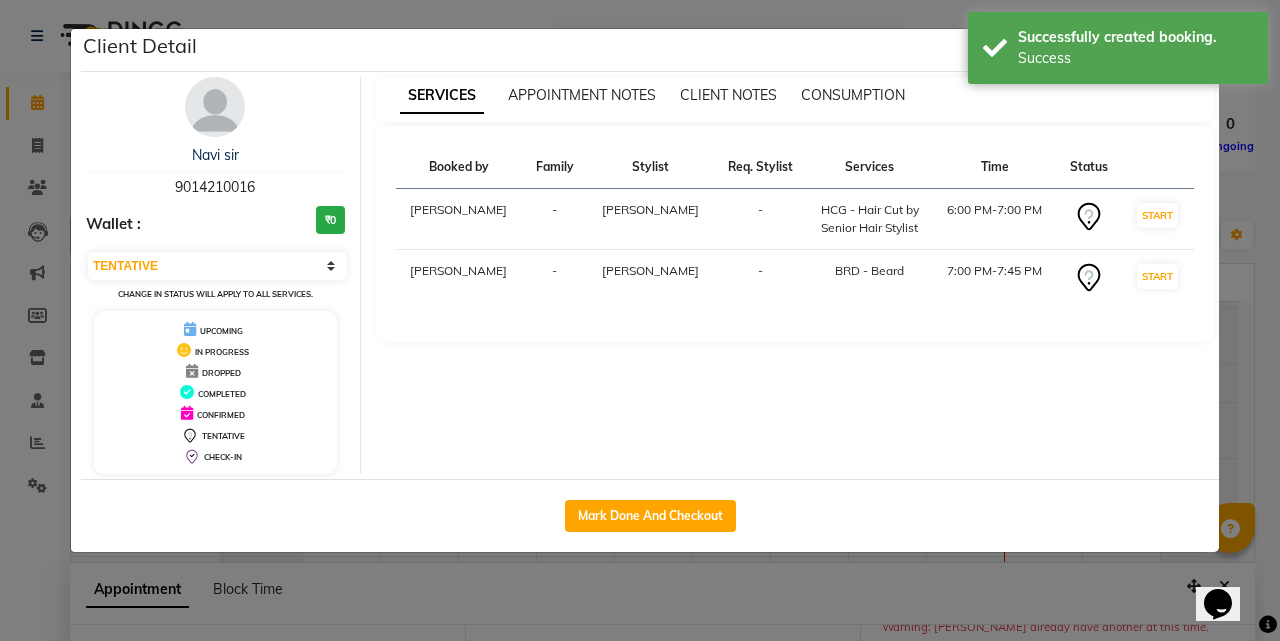 select on "service" 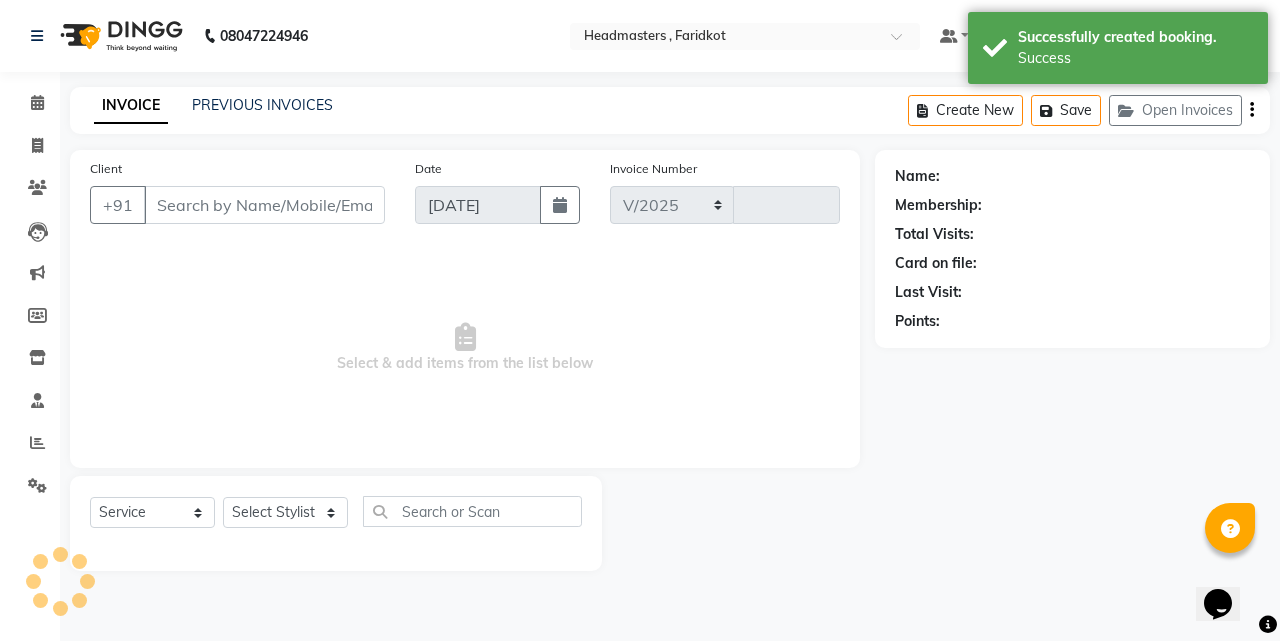 select on "7919" 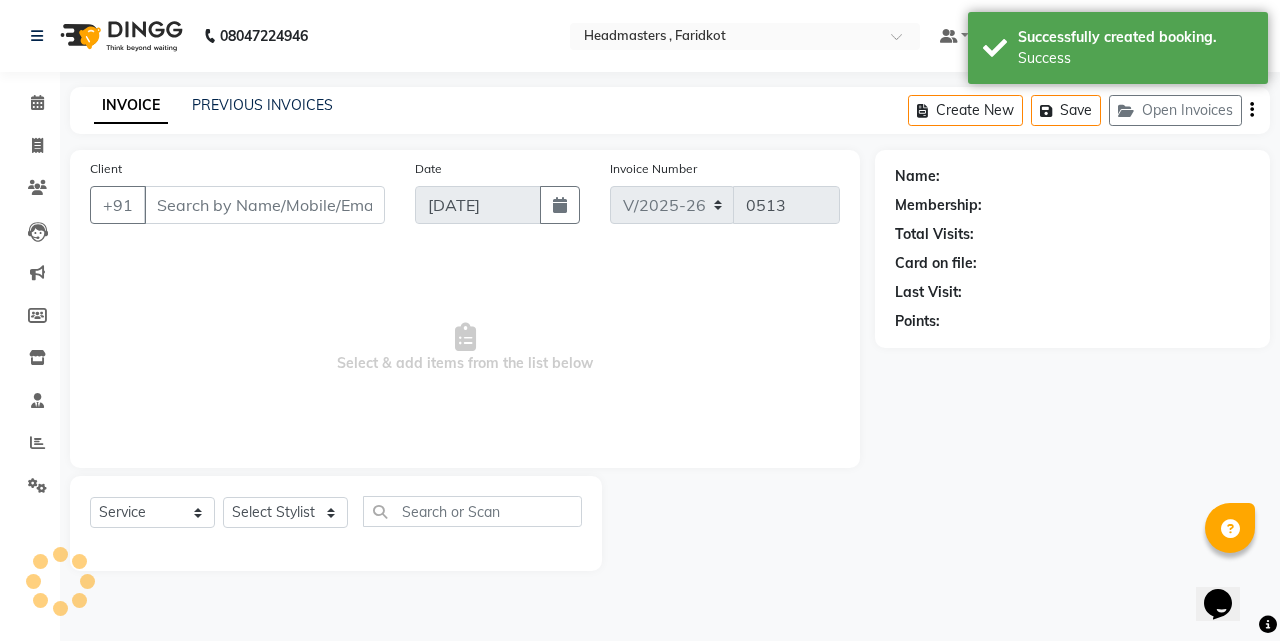 type on "9014210016" 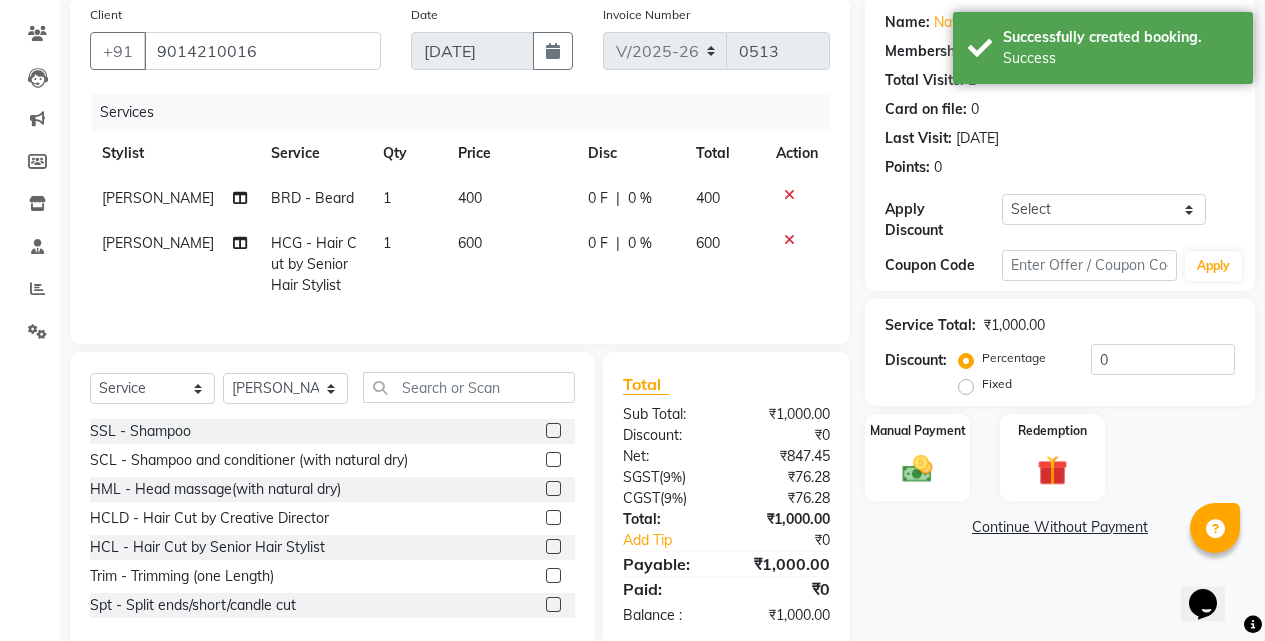 scroll, scrollTop: 205, scrollLeft: 0, axis: vertical 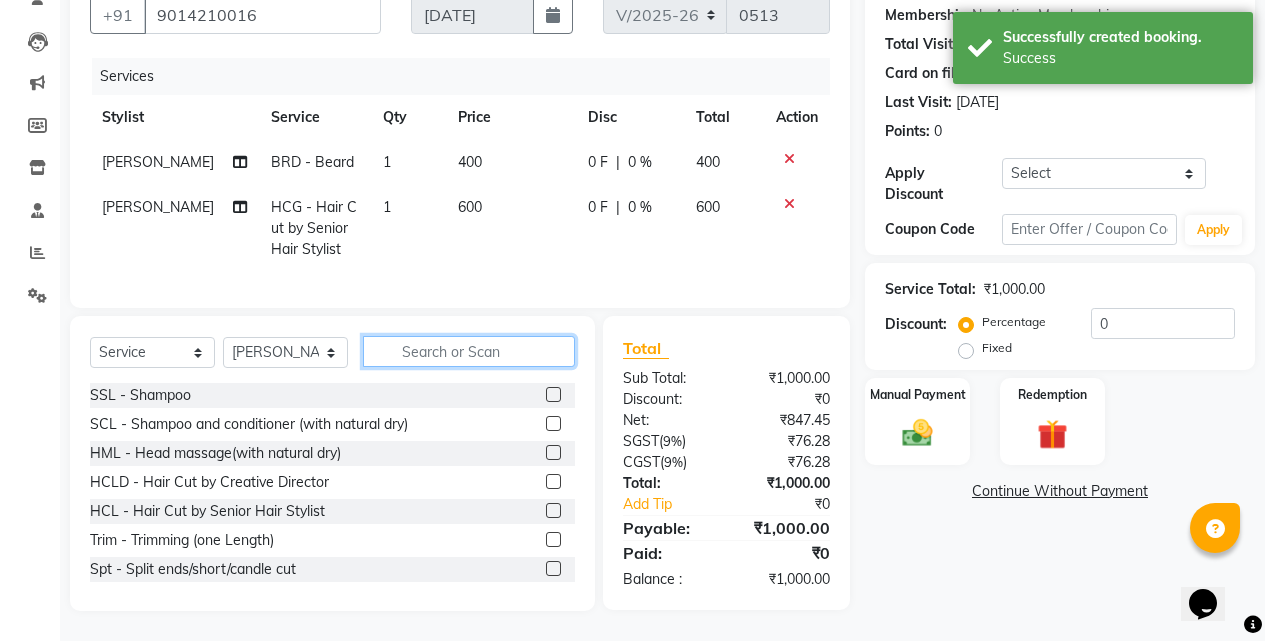 click 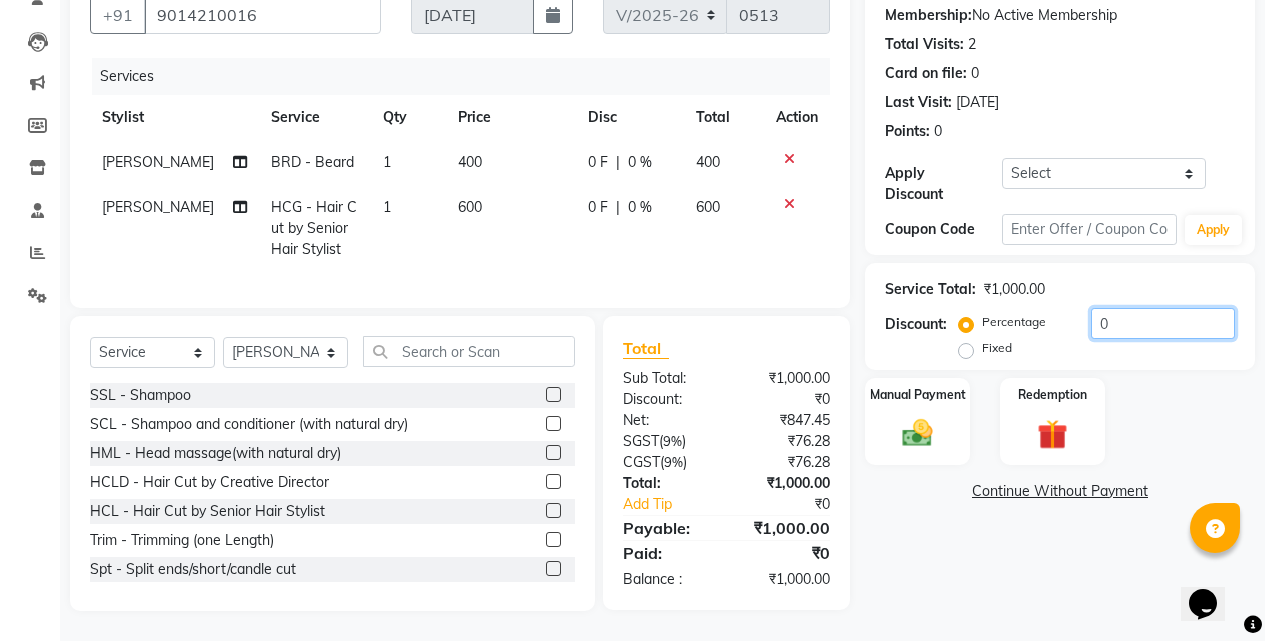click on "0" 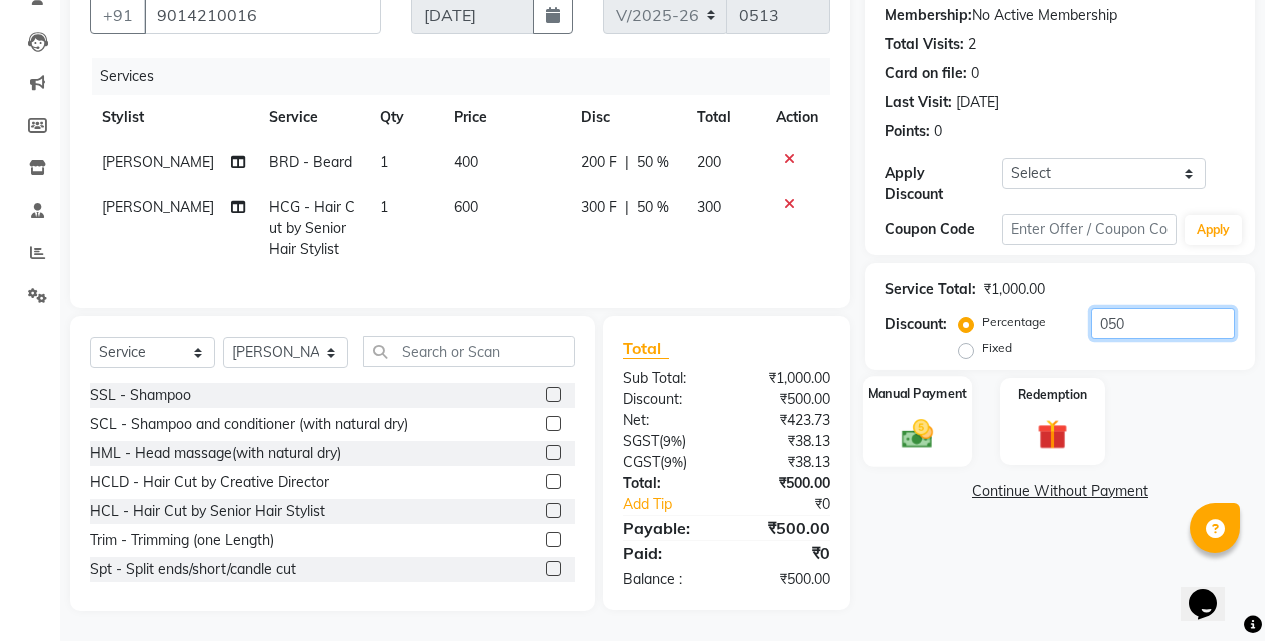 type on "050" 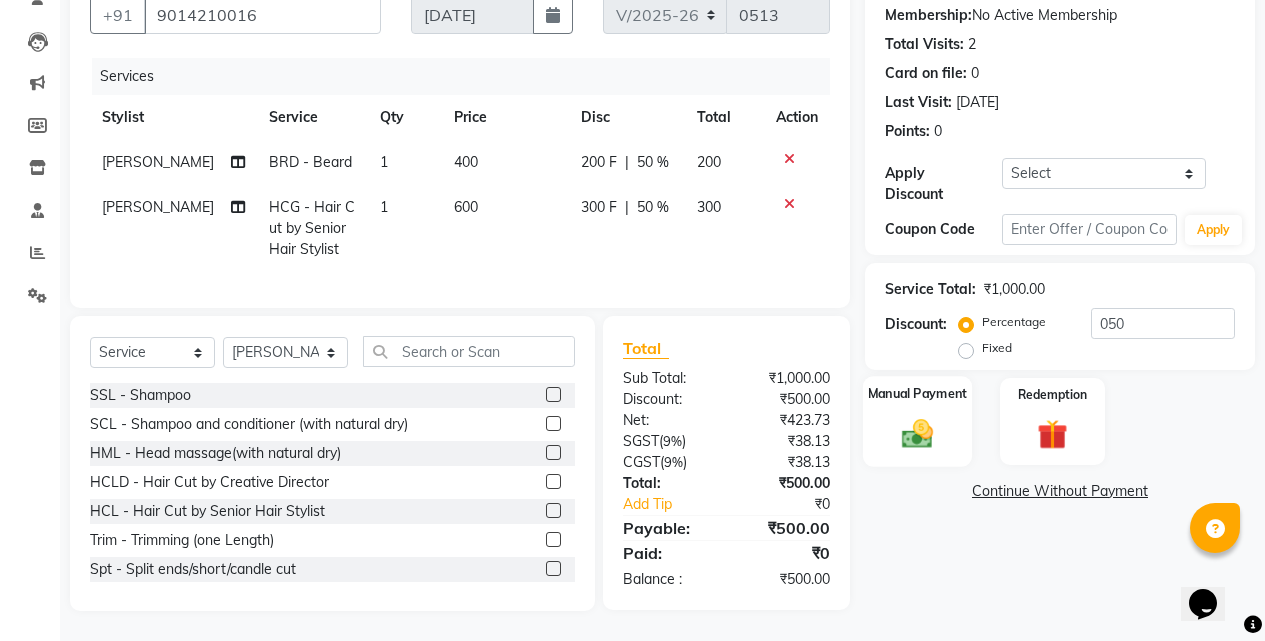 click 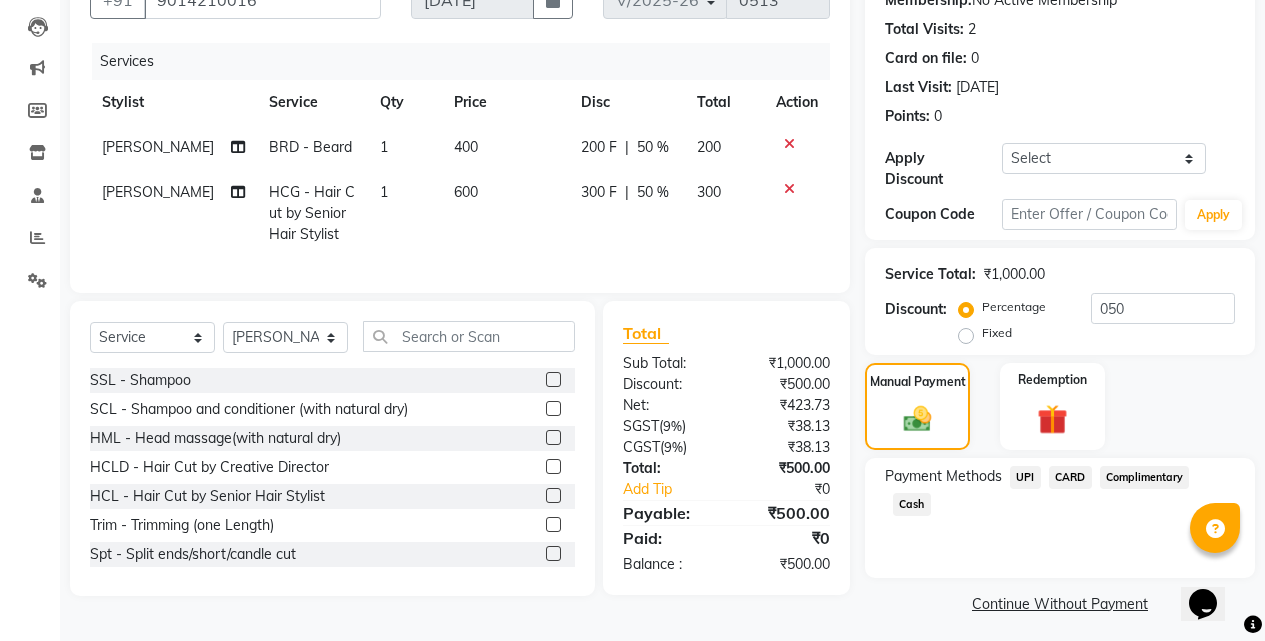 click on "Apply Discount Select Coupon → Wrong Job Card  Coupon → Complimentary Coupon → Correction  Coupon → First Wash  Coupon → Free Of Cost - Foc  Coupon → Staff Service  Coupon → Service Not Done  Coupon → Double Job Card  Coupon → Pending Payment" 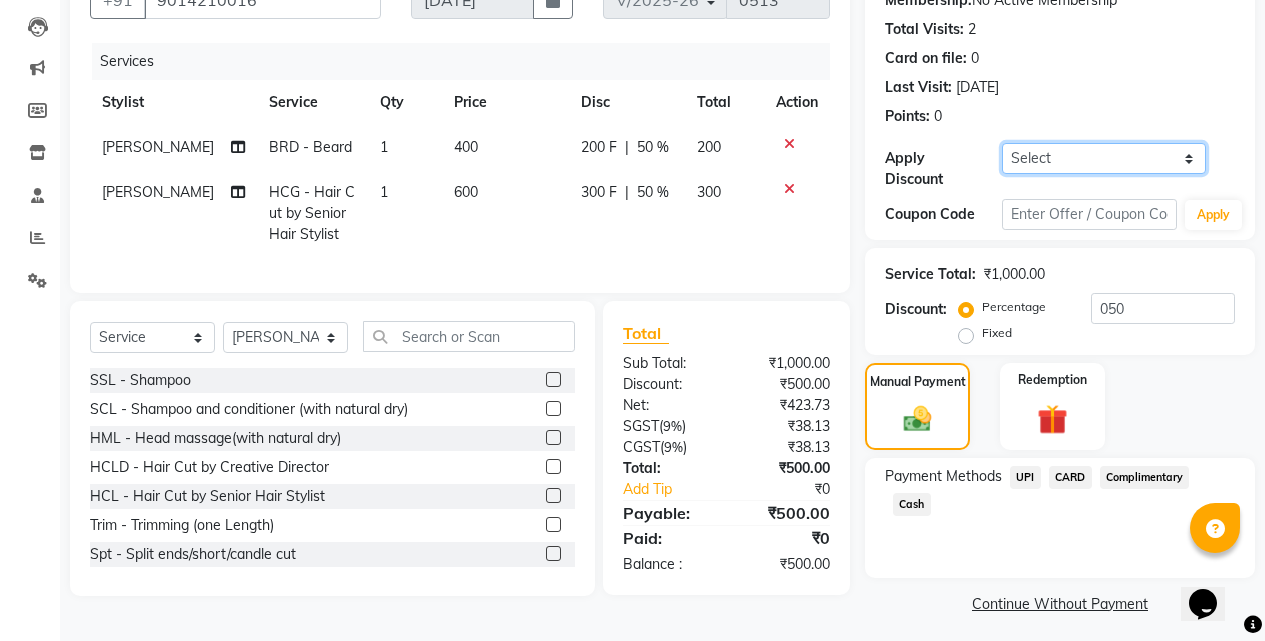 click on "Select Coupon → Wrong Job Card  Coupon → Complimentary Coupon → Correction  Coupon → First Wash  Coupon → Free Of Cost - Foc  Coupon → Staff Service  Coupon → Service Not Done  Coupon → Double Job Card  Coupon → Pending Payment" 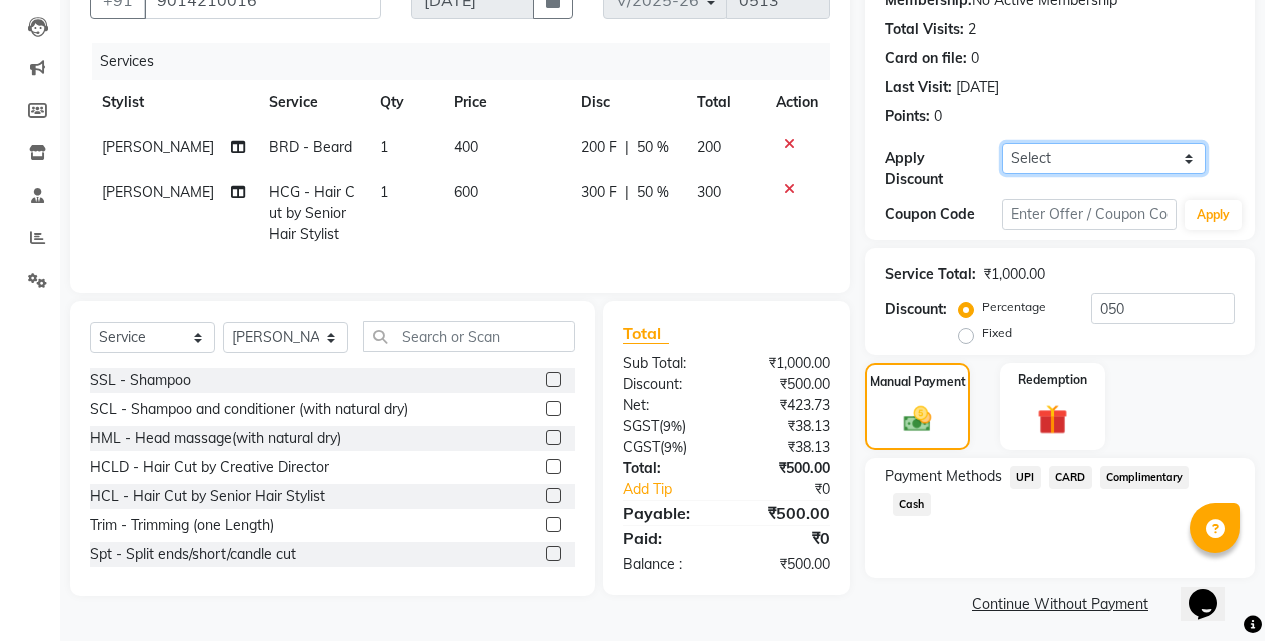 select on "5: Object" 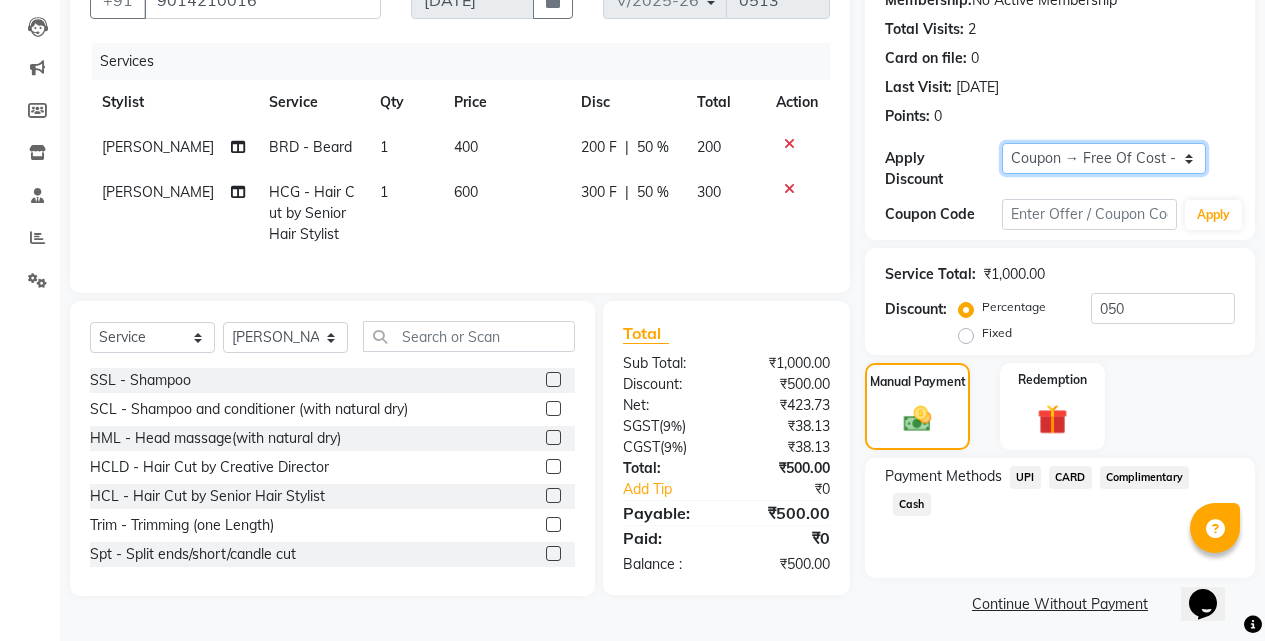 click on "Select Coupon → Wrong Job Card  Coupon → Complimentary Coupon → Correction  Coupon → First Wash  Coupon → Free Of Cost - Foc  Coupon → Staff Service  Coupon → Service Not Done  Coupon → Double Job Card  Coupon → Pending Payment" 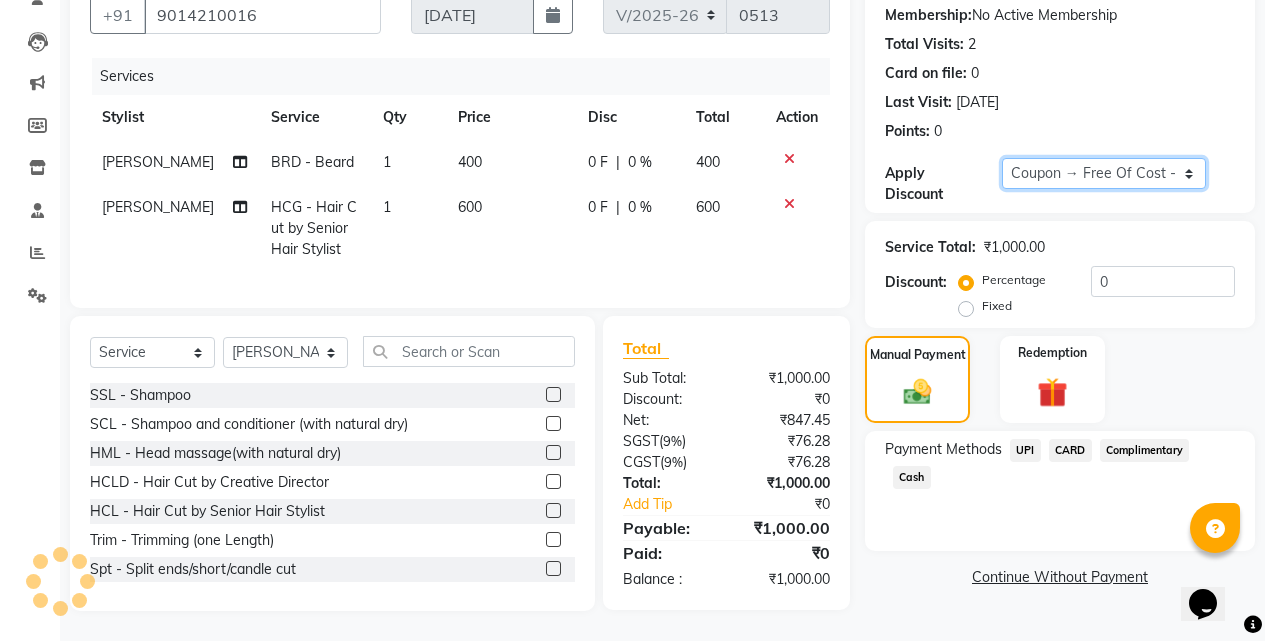 type on "100" 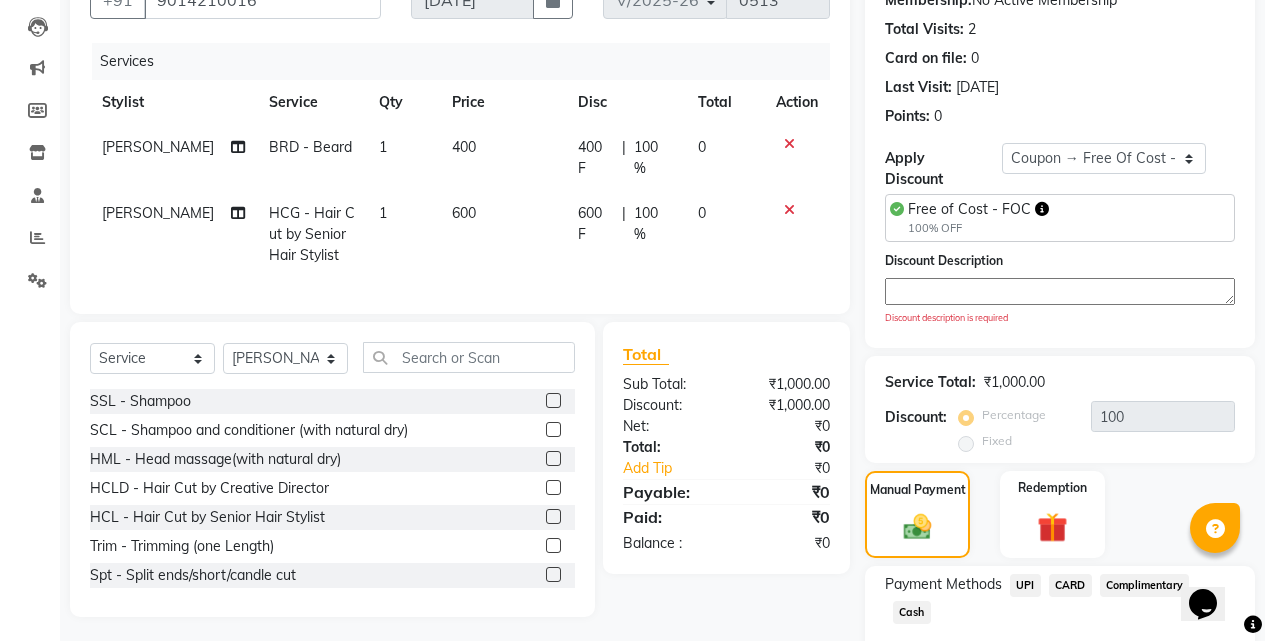 click 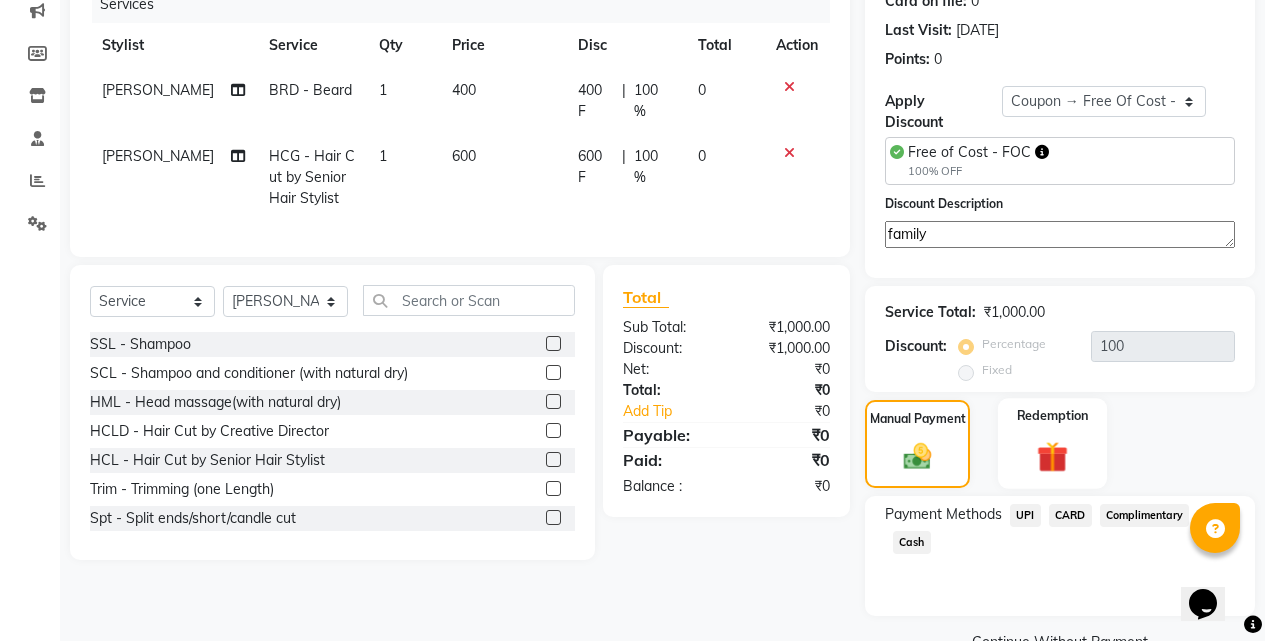 scroll, scrollTop: 292, scrollLeft: 0, axis: vertical 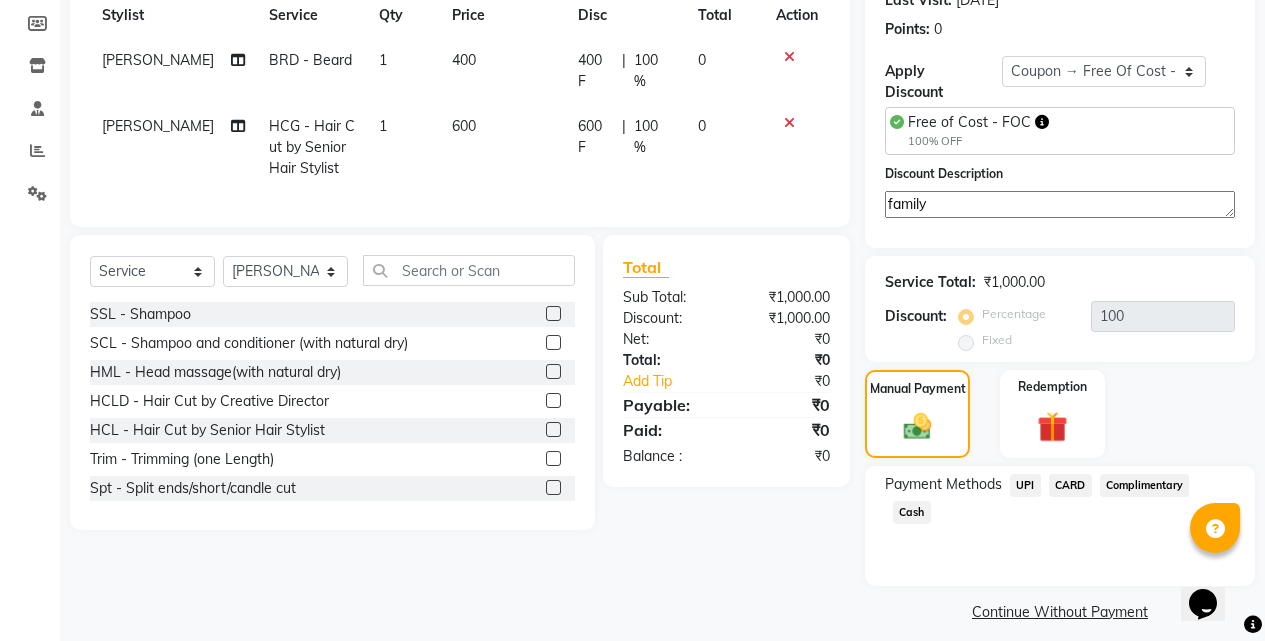 type on "family" 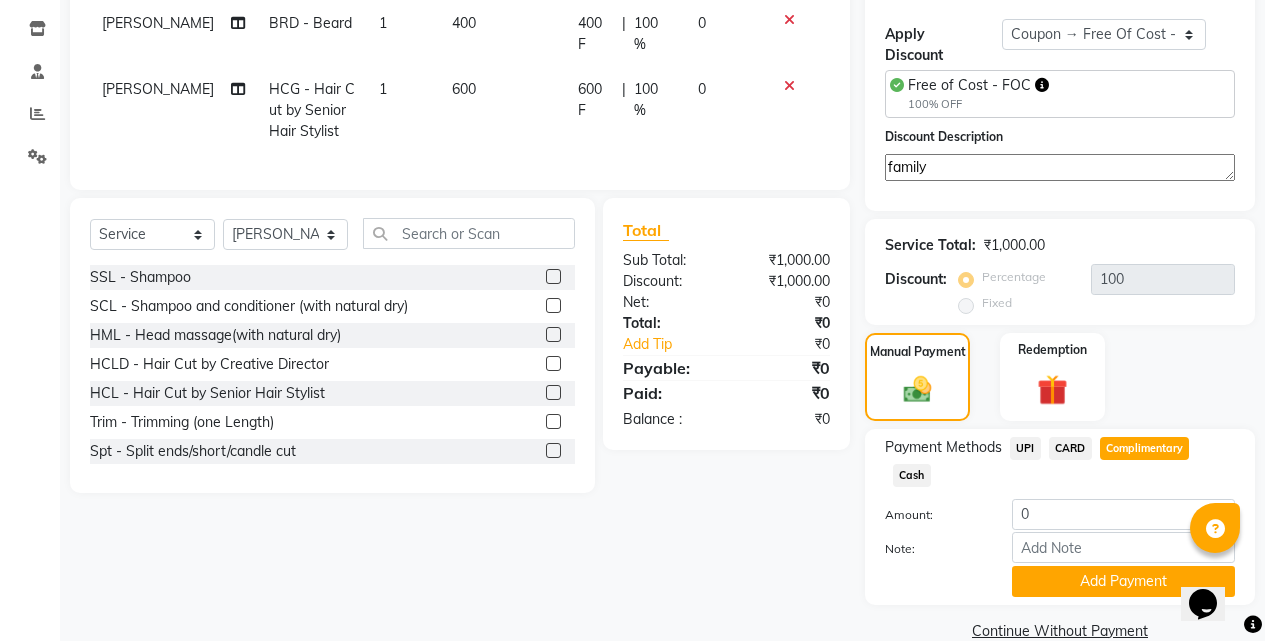 scroll, scrollTop: 348, scrollLeft: 0, axis: vertical 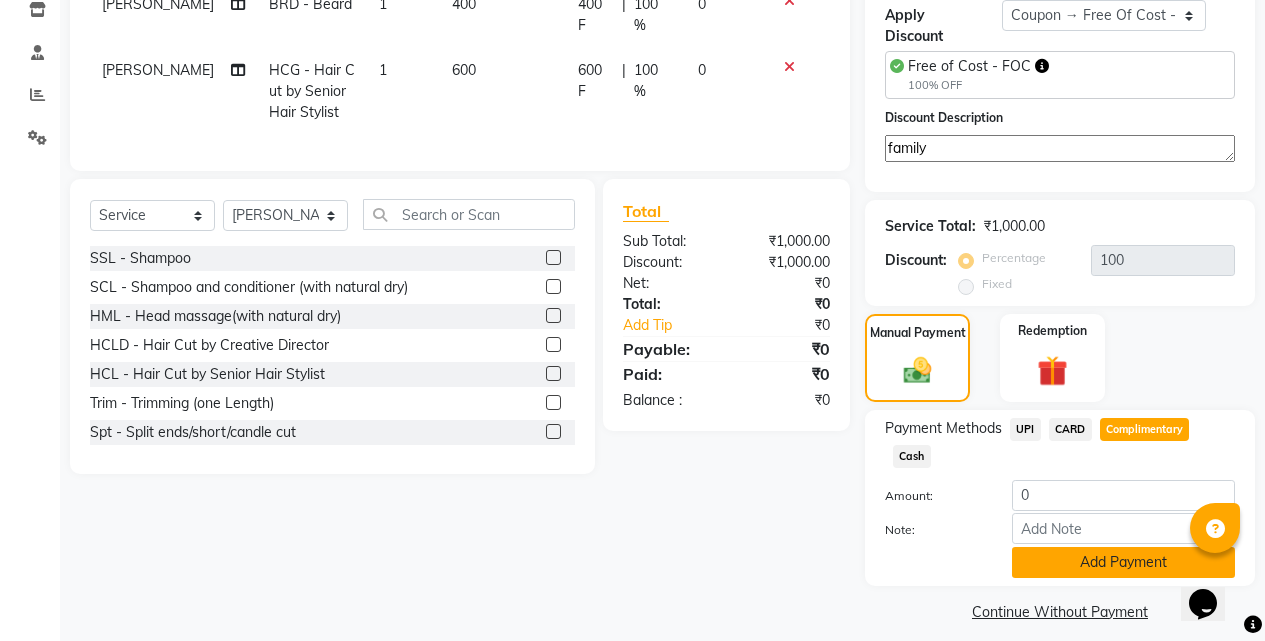 click on "Add Payment" 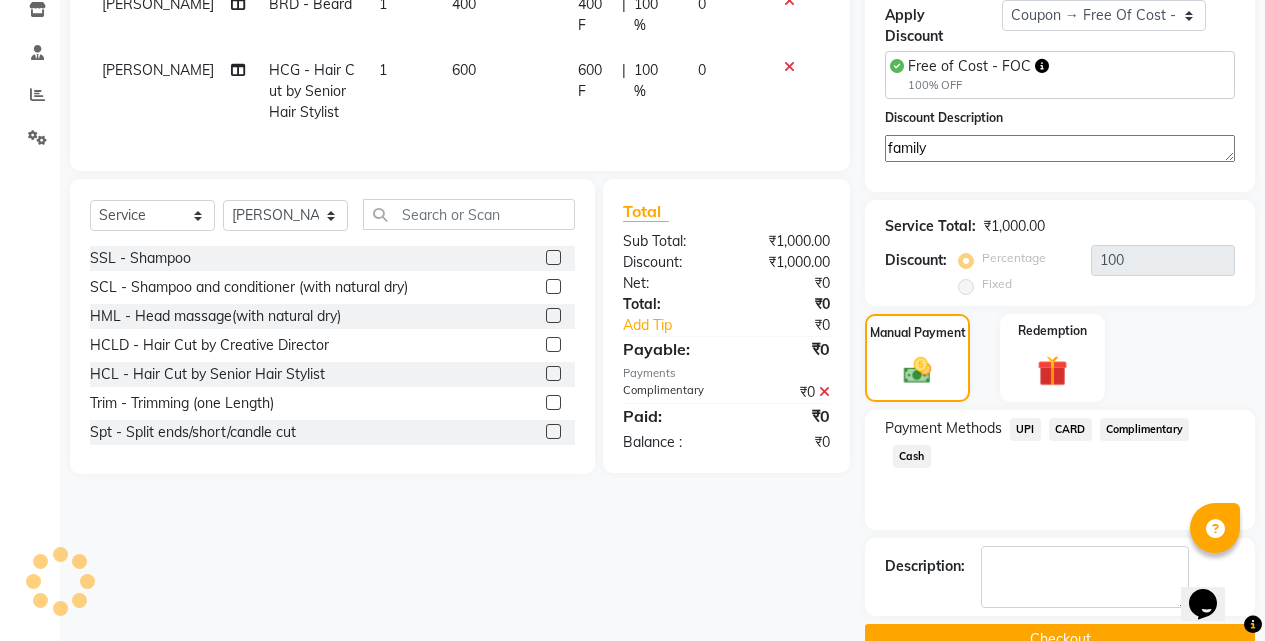click on "Checkout" 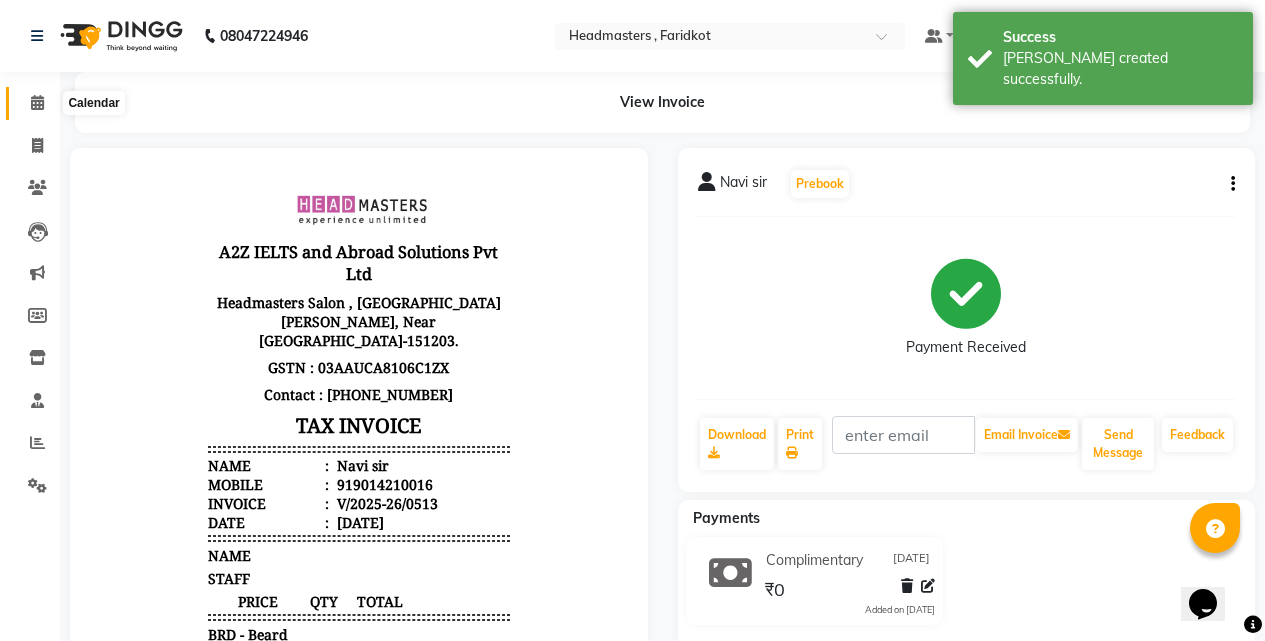 click 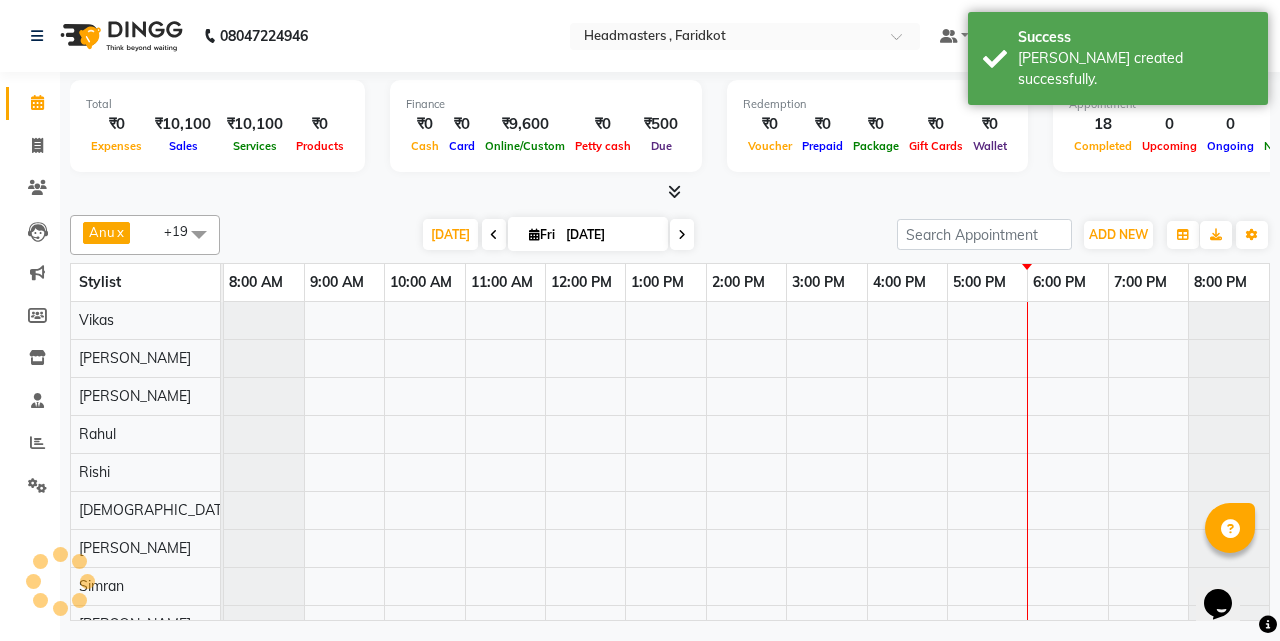 scroll, scrollTop: 100, scrollLeft: 0, axis: vertical 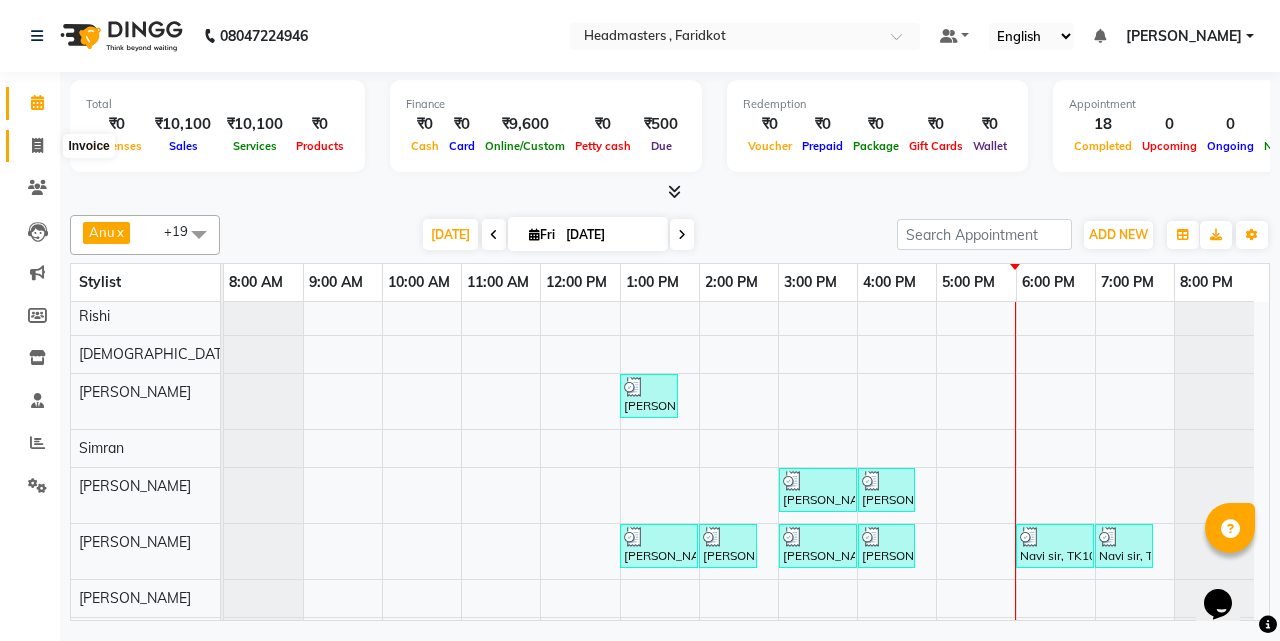 click 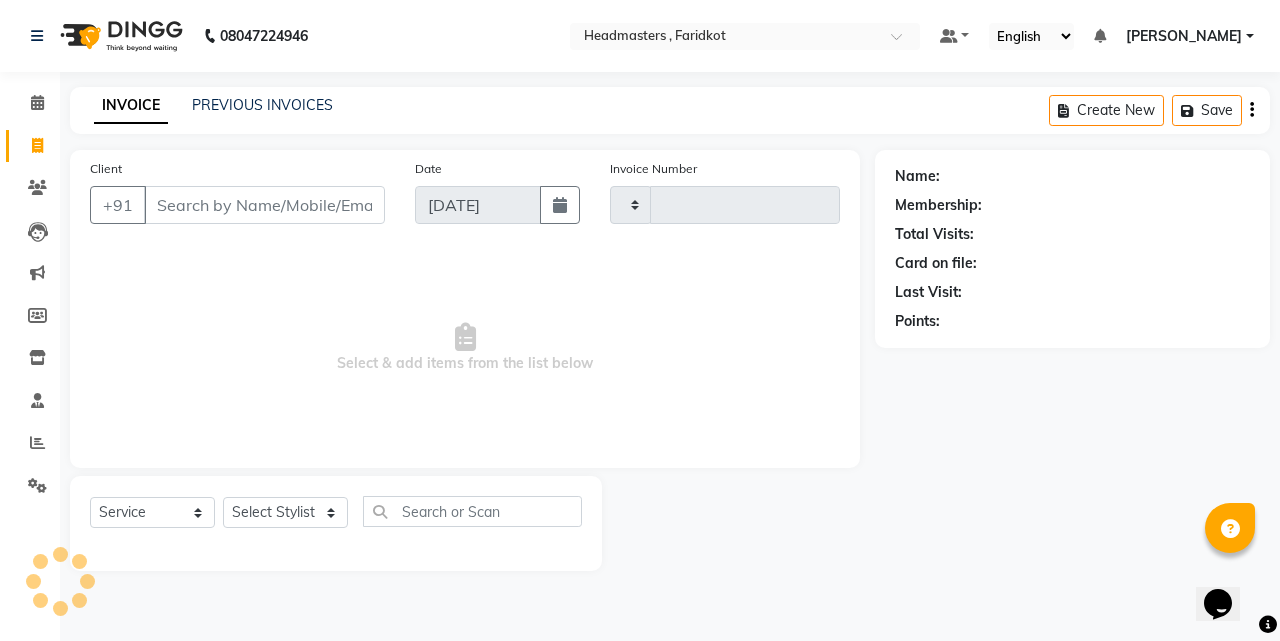 type on "0514" 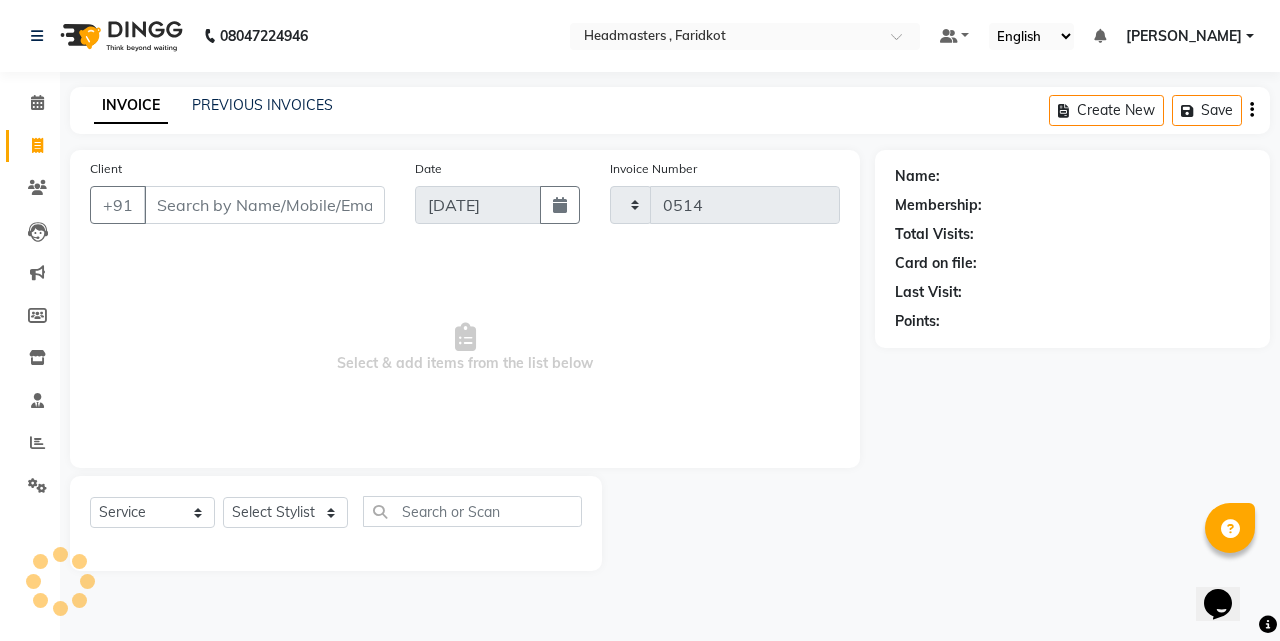 select on "7919" 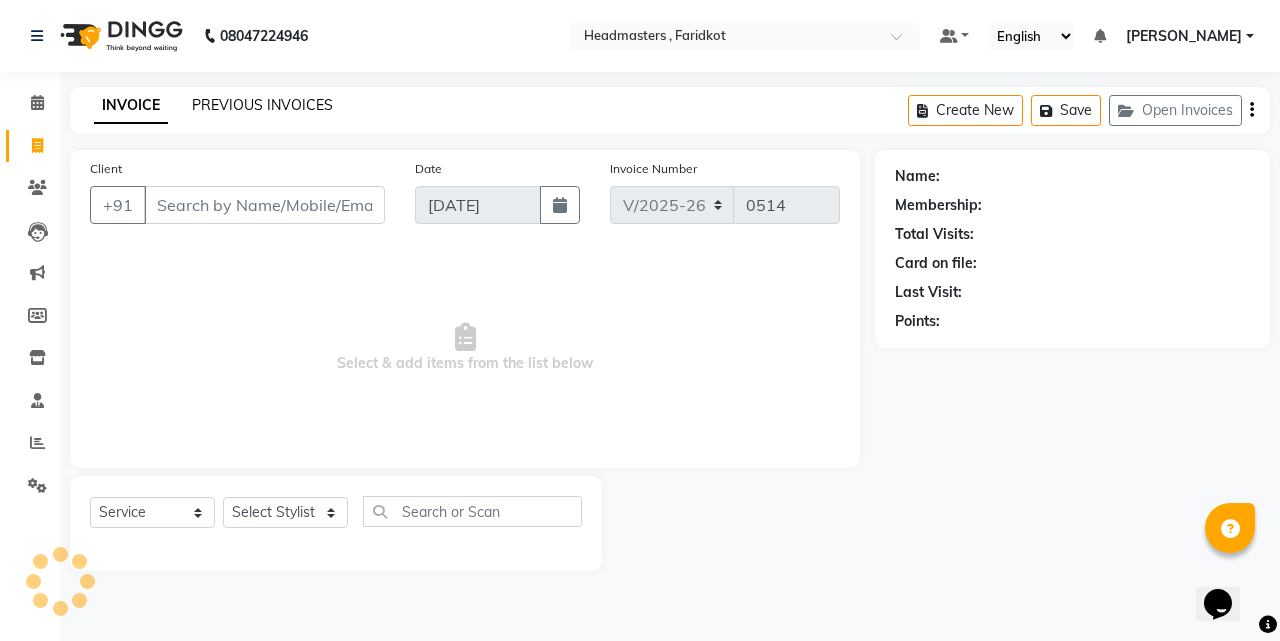 click on "PREVIOUS INVOICES" 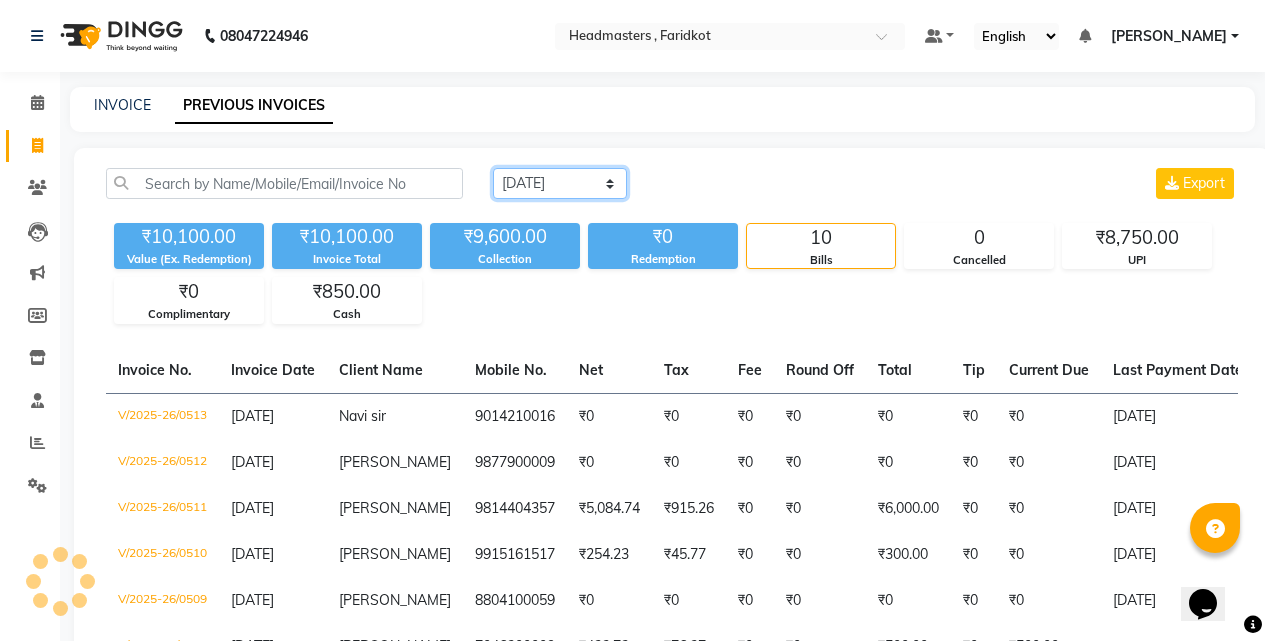 click on "Today Yesterday Custom Range" 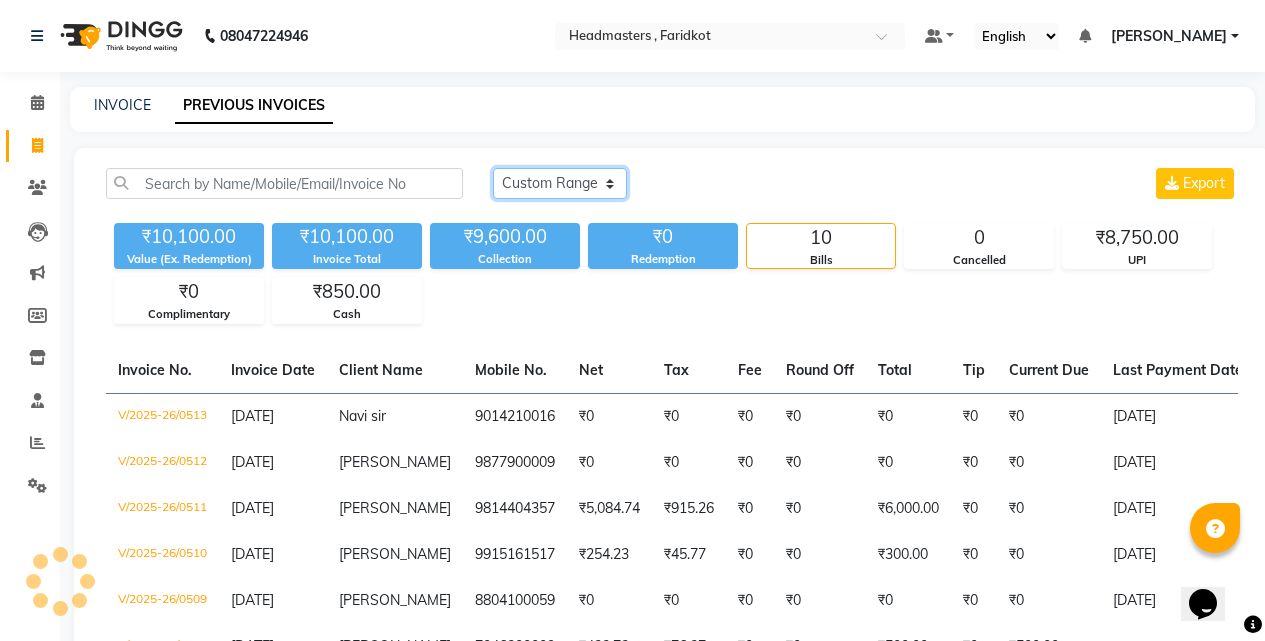 click on "Today Yesterday Custom Range" 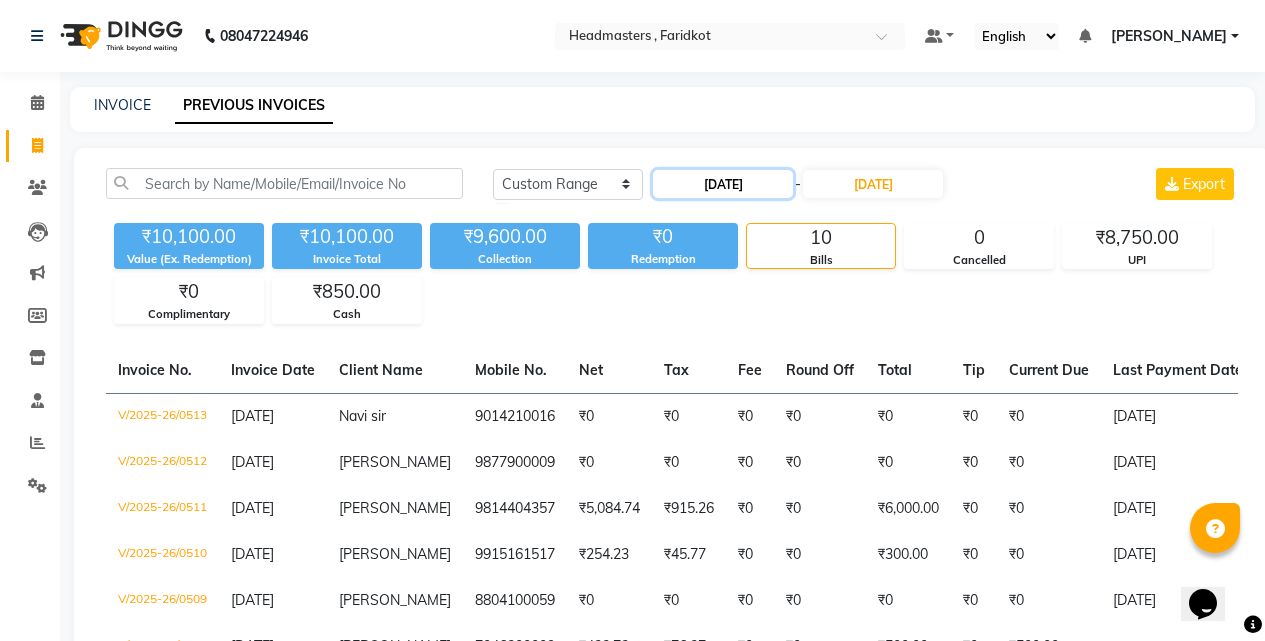 click on "[DATE]" 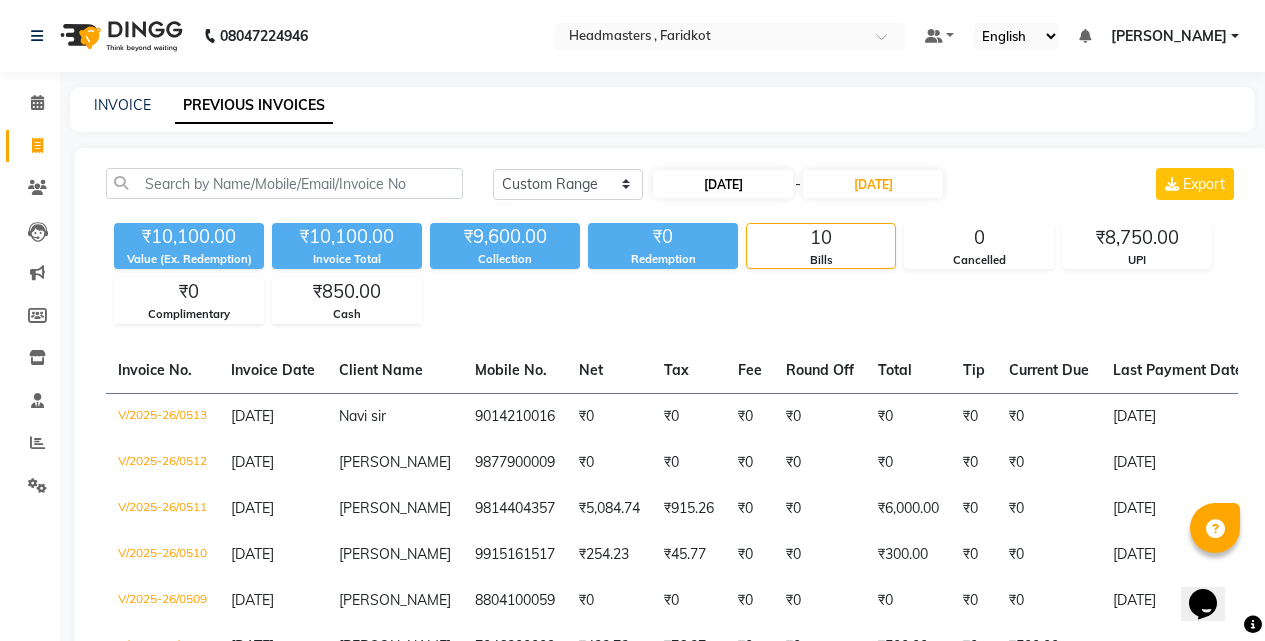 select on "7" 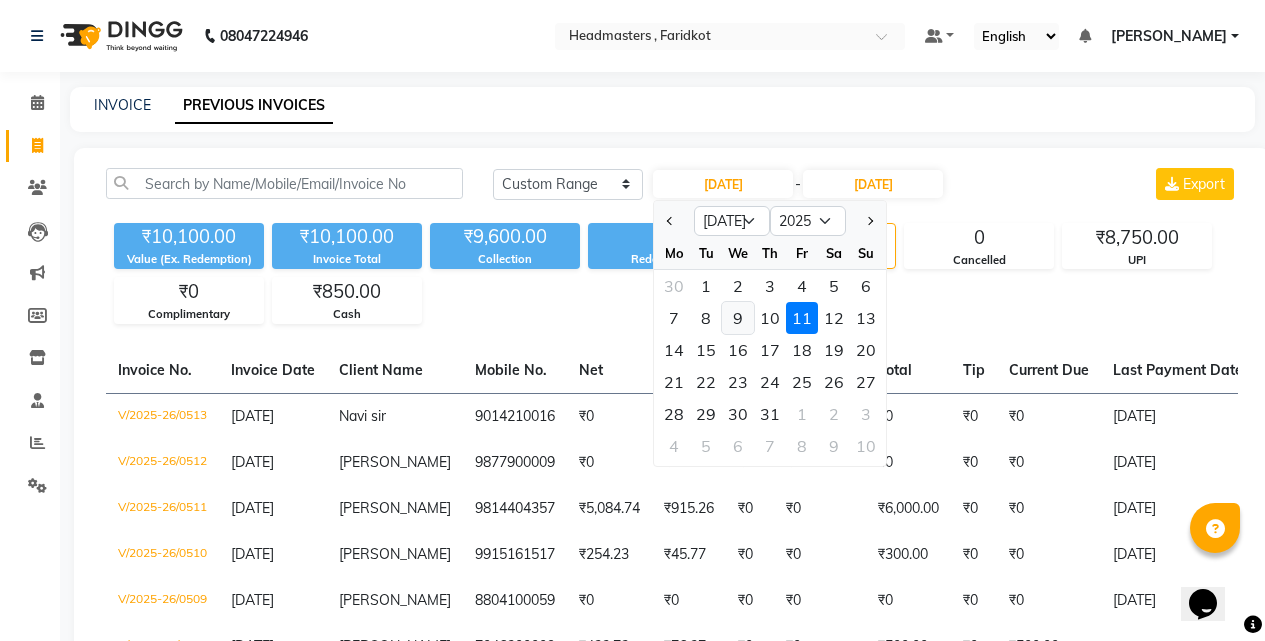 click on "9" 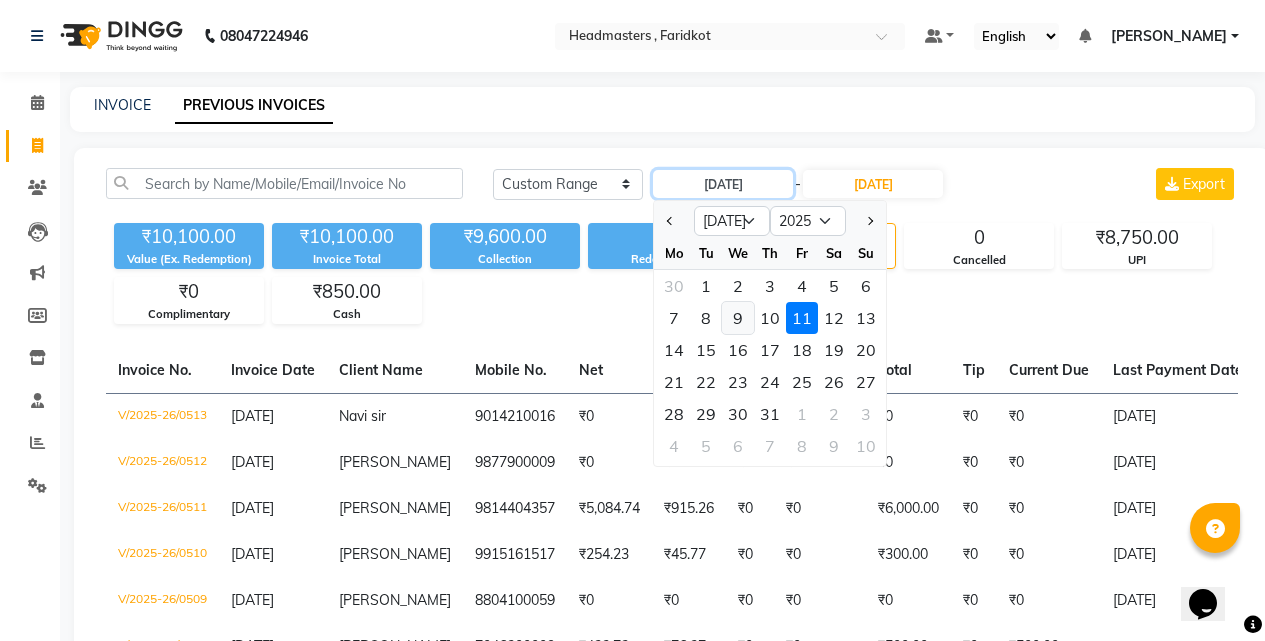 type on "09-07-2025" 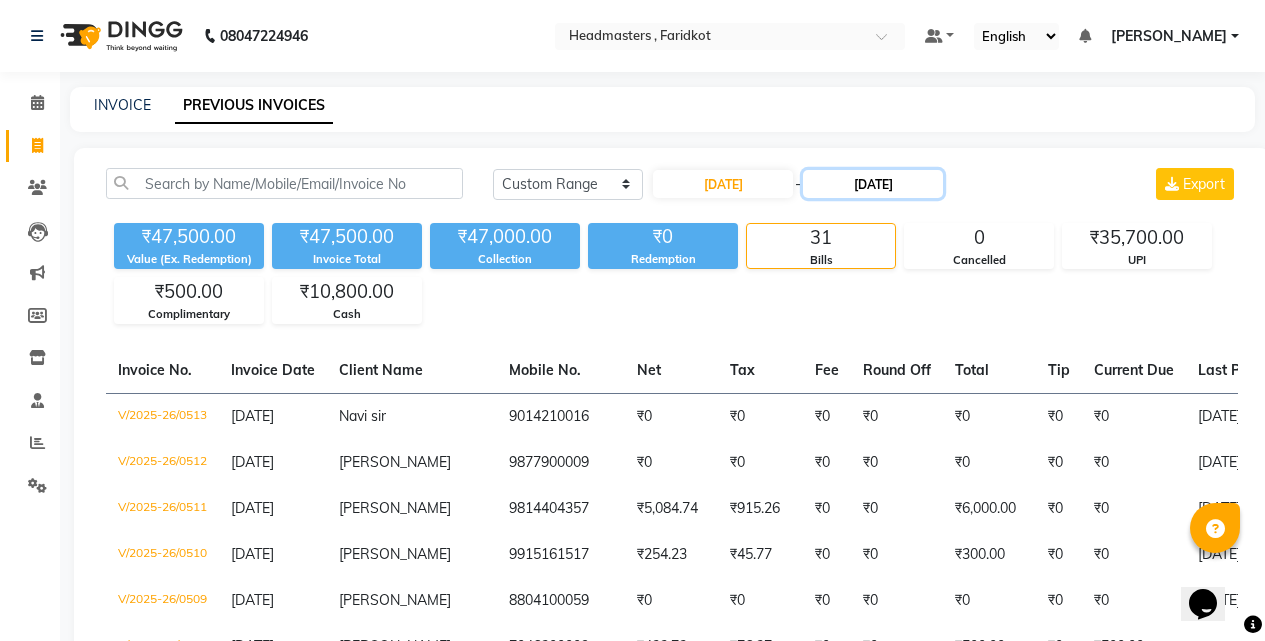click on "[DATE]" 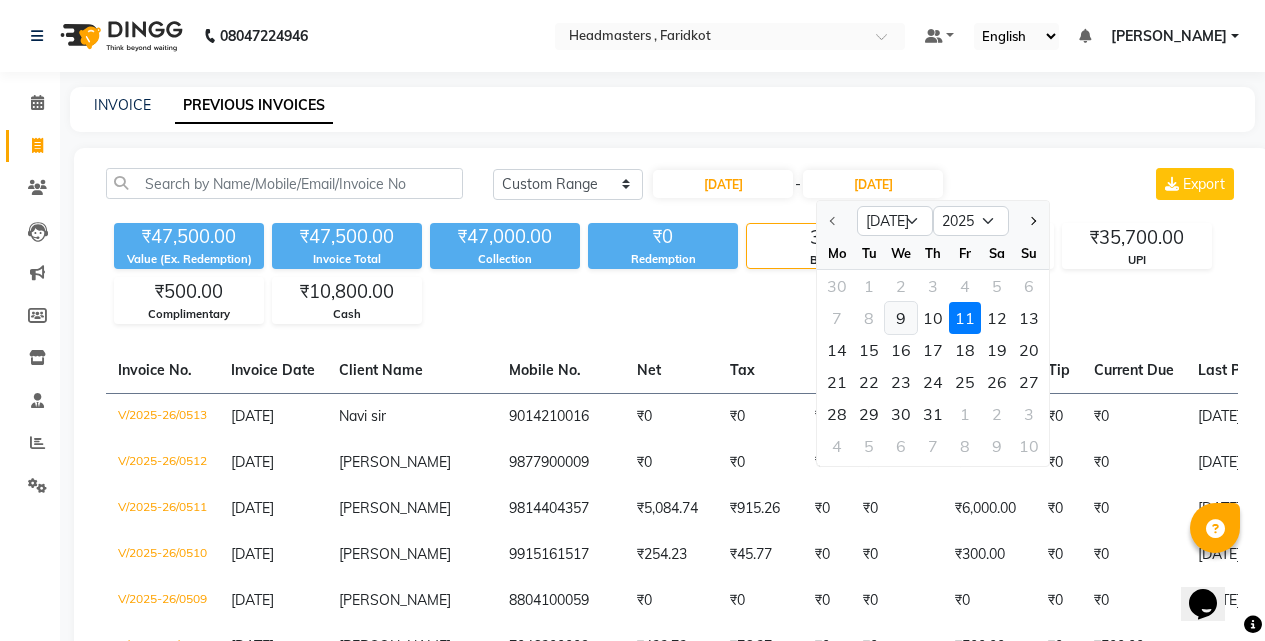 click on "9" 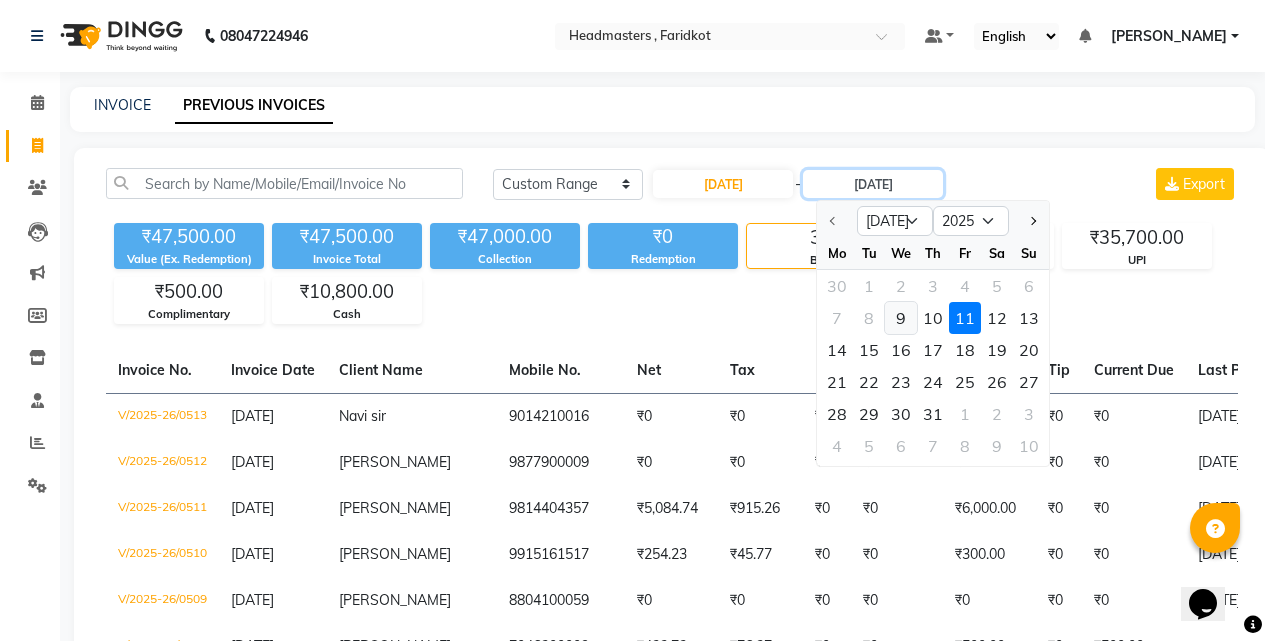type on "09-07-2025" 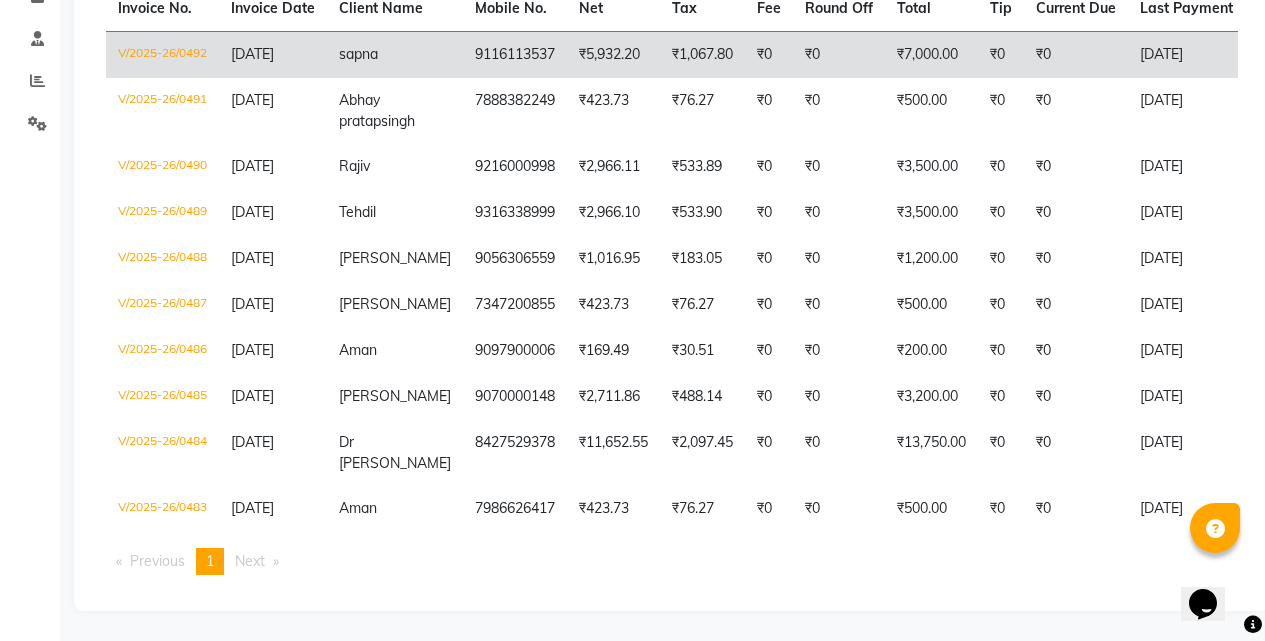 scroll, scrollTop: 398, scrollLeft: 0, axis: vertical 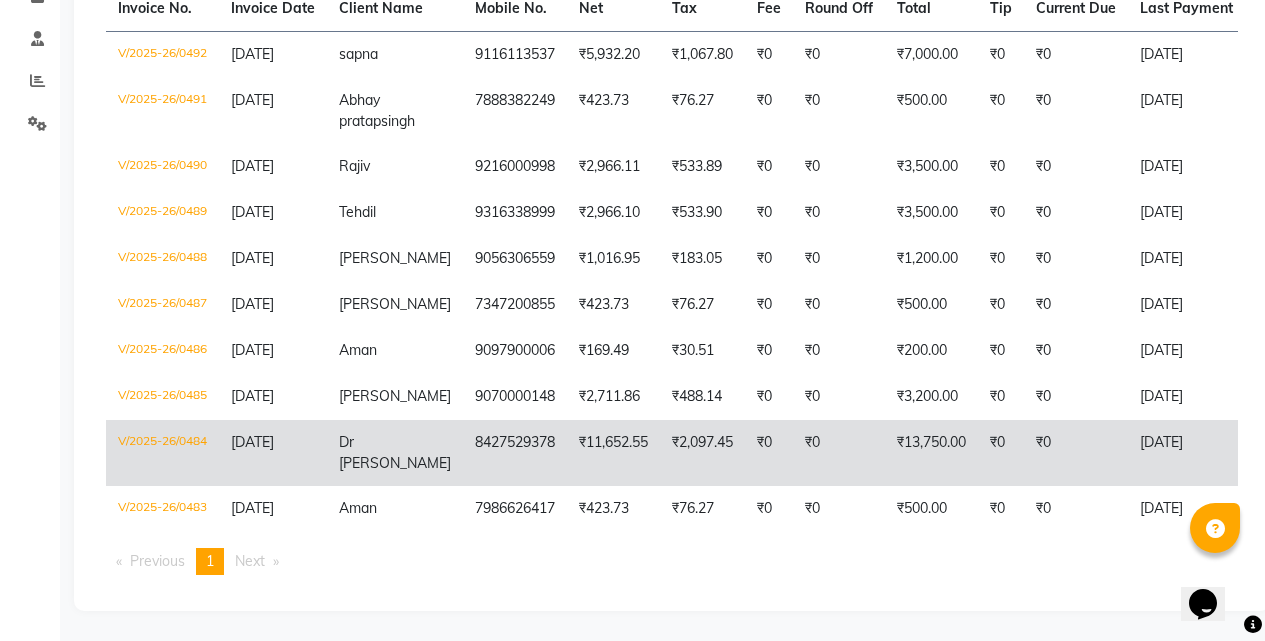click on "8427529378" 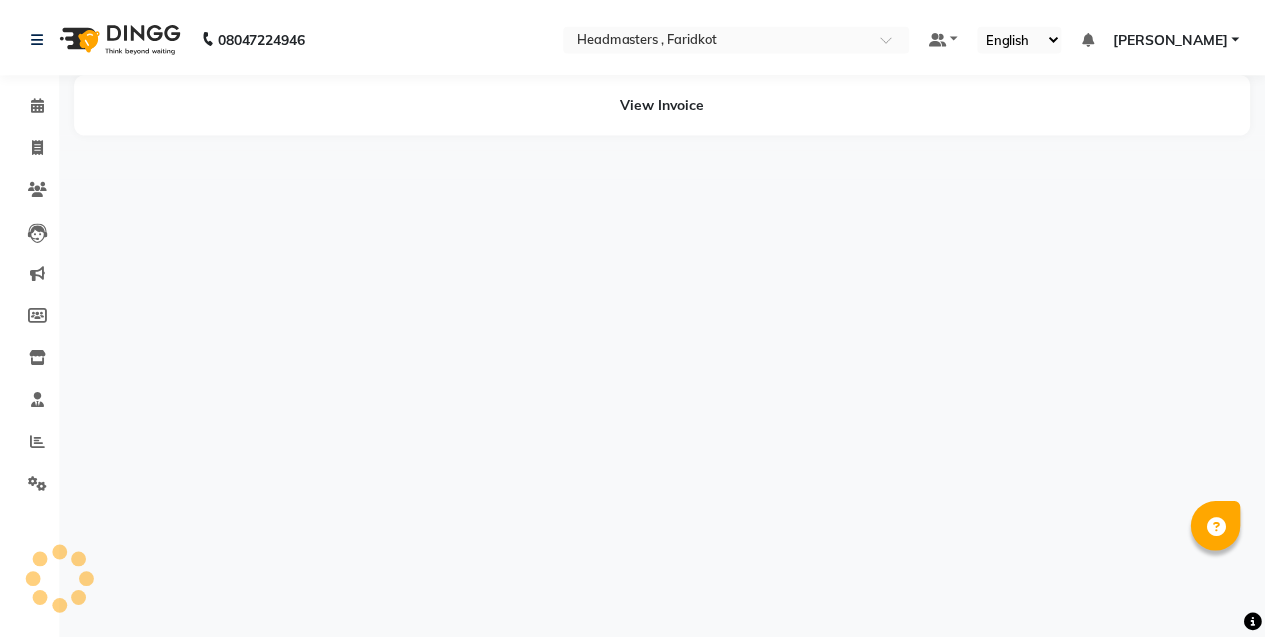 scroll, scrollTop: 0, scrollLeft: 0, axis: both 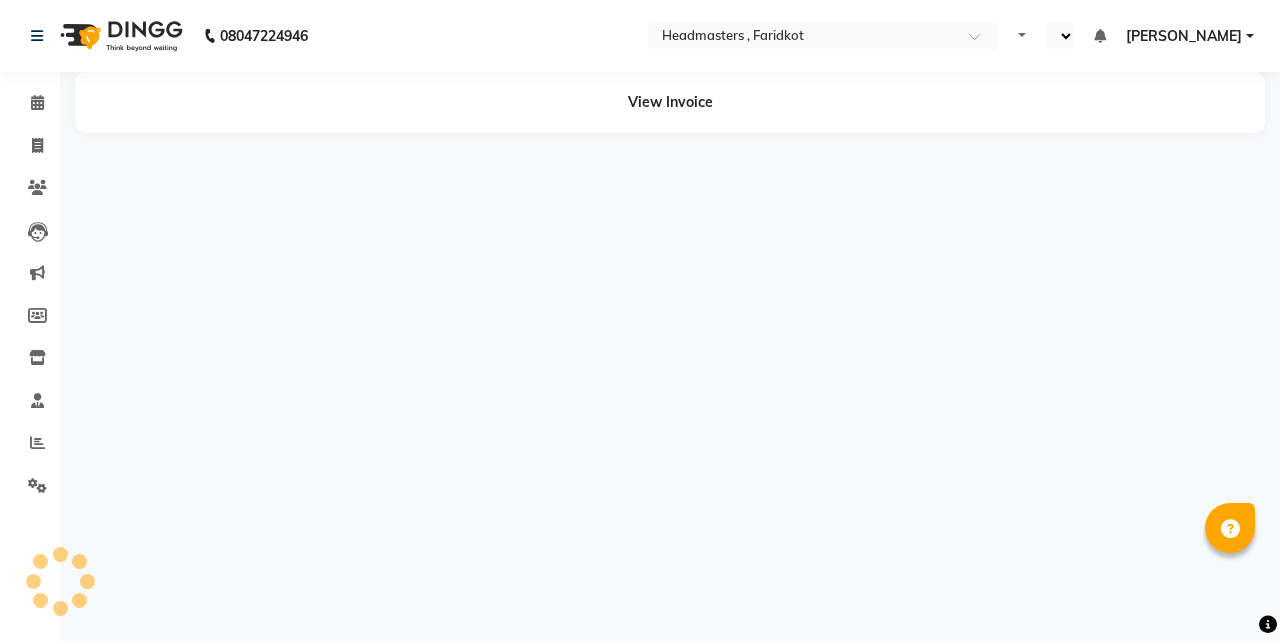 select on "en" 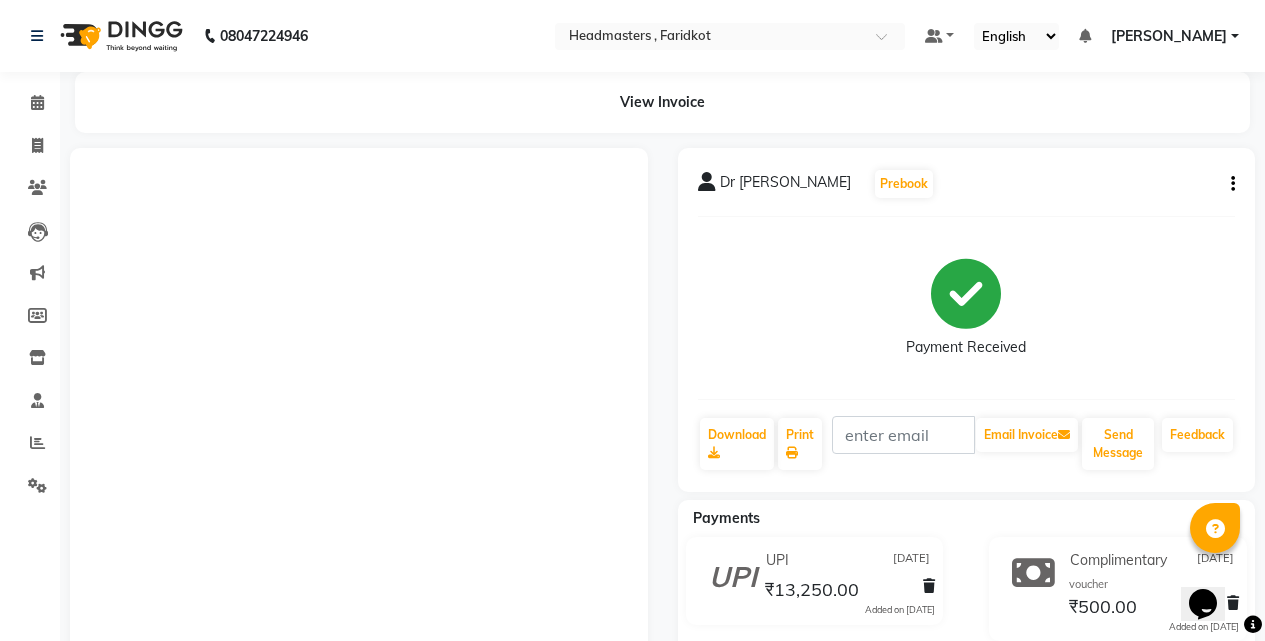 scroll, scrollTop: 0, scrollLeft: 0, axis: both 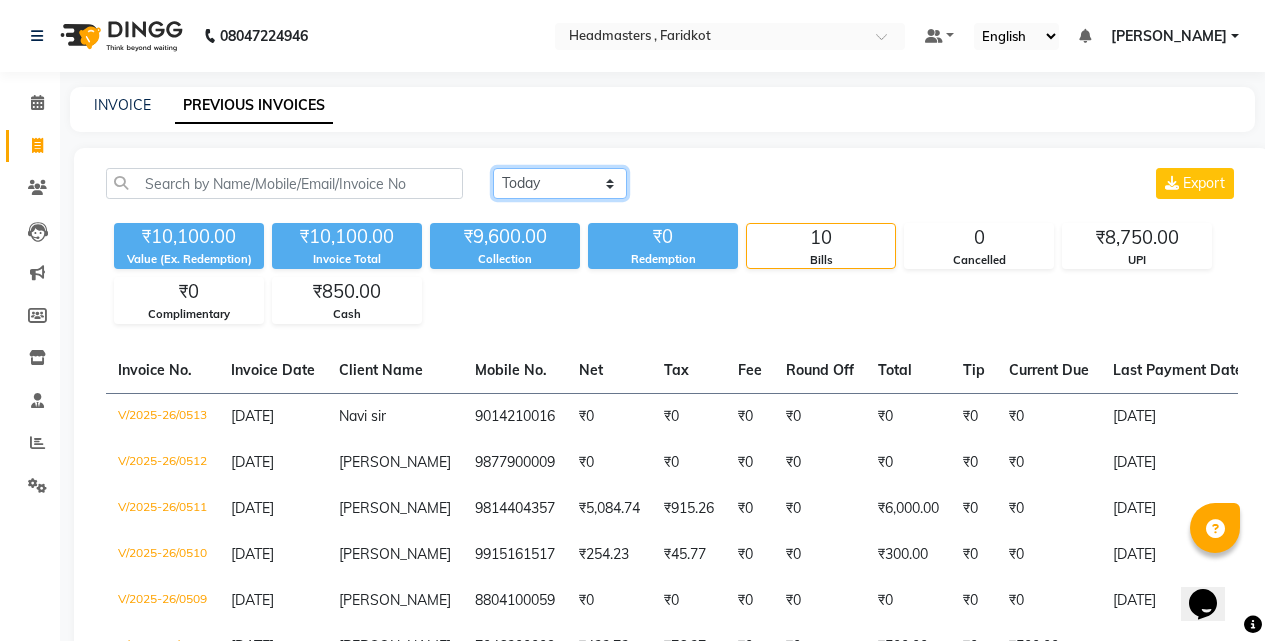 click on "[DATE] [DATE] Custom Range" 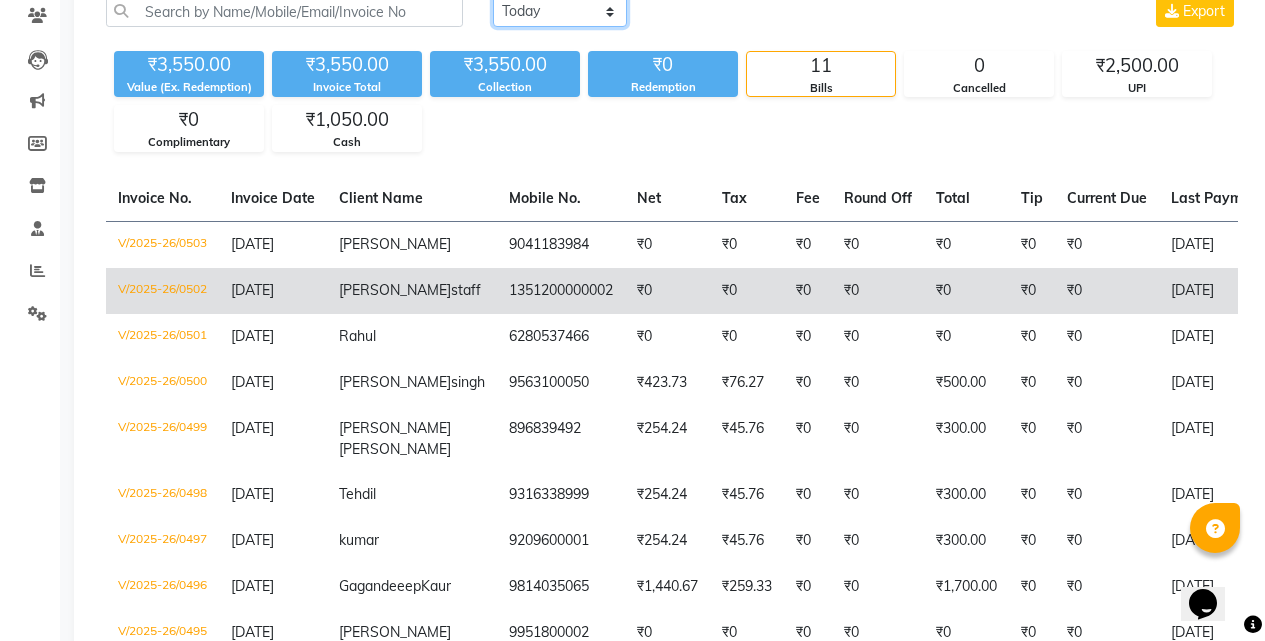 scroll, scrollTop: 300, scrollLeft: 0, axis: vertical 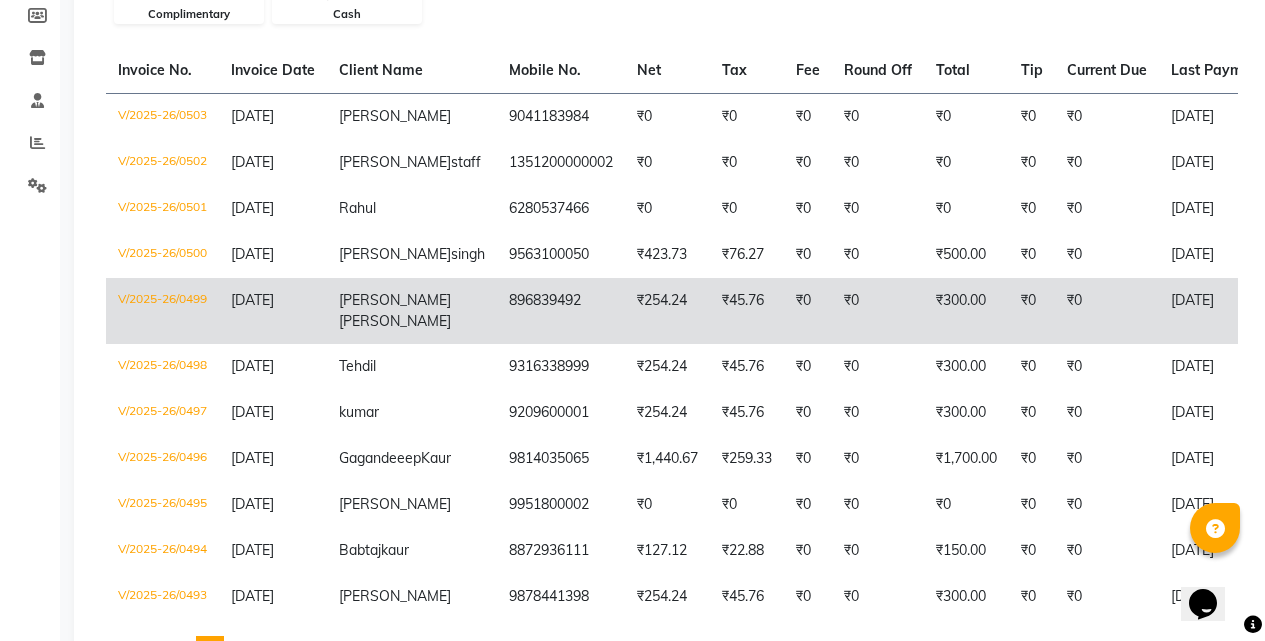 drag, startPoint x: 522, startPoint y: 350, endPoint x: 456, endPoint y: 350, distance: 66 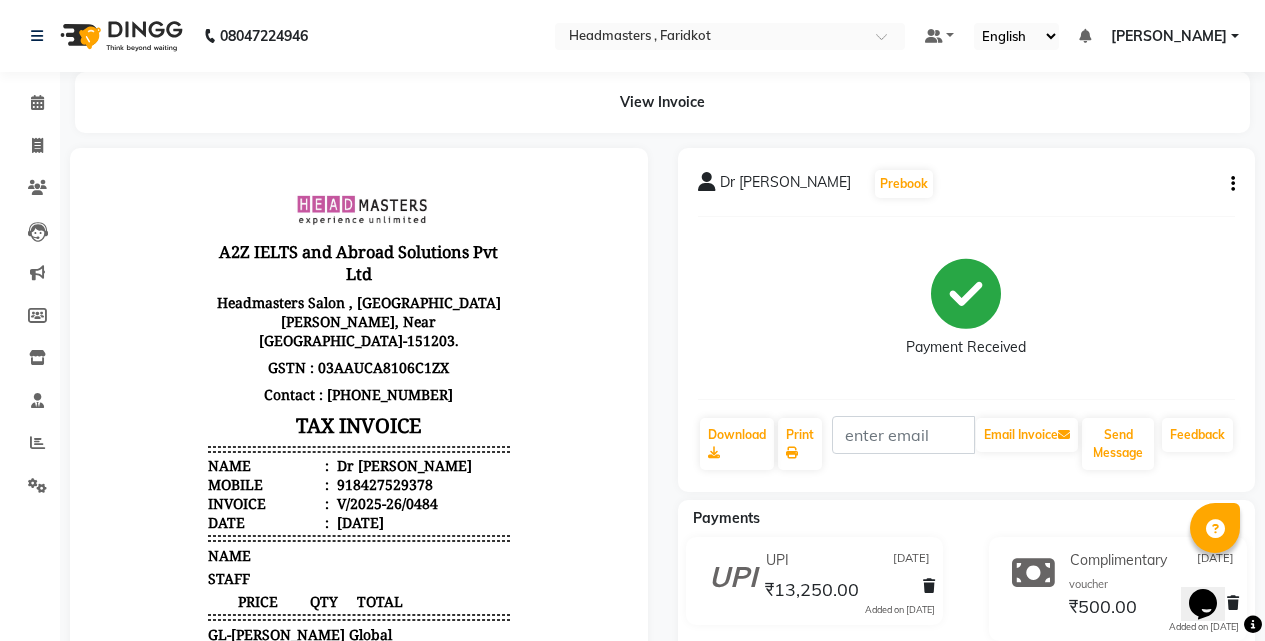 scroll, scrollTop: 0, scrollLeft: 0, axis: both 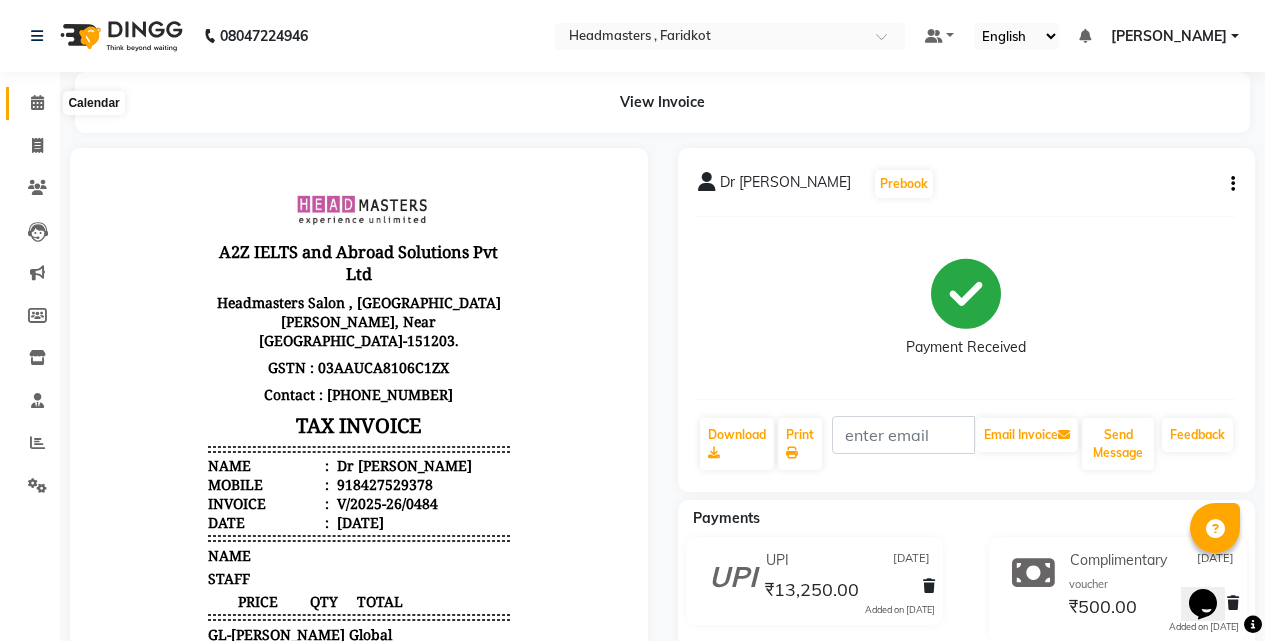 click 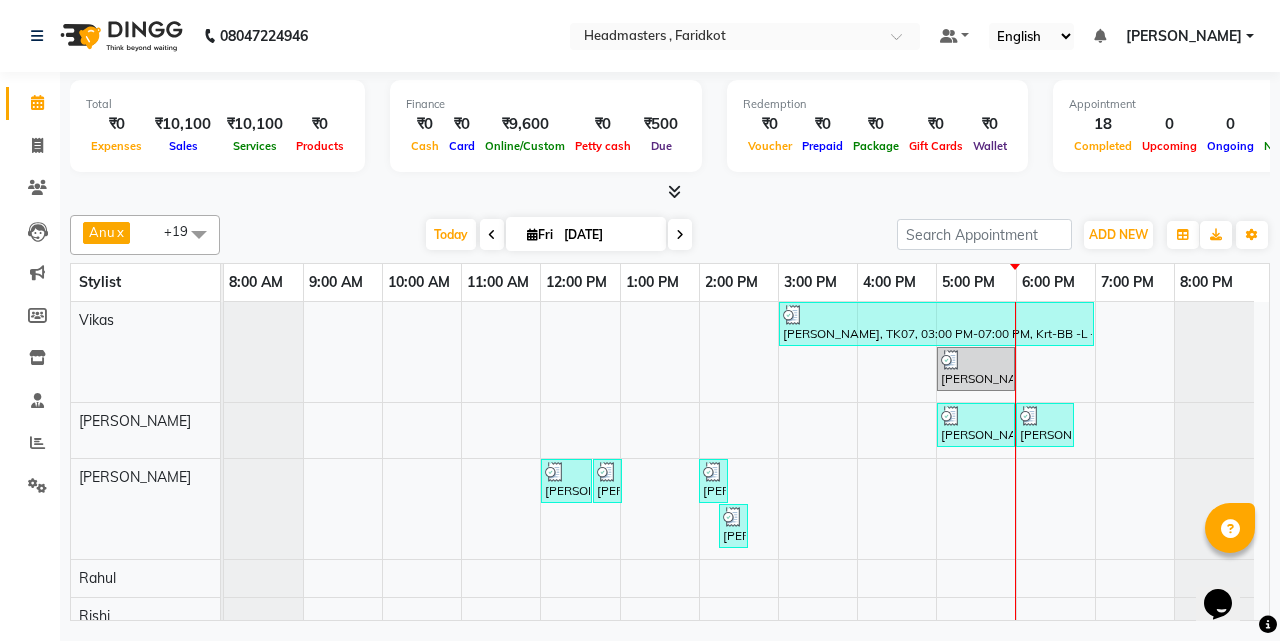 scroll, scrollTop: 130, scrollLeft: 0, axis: vertical 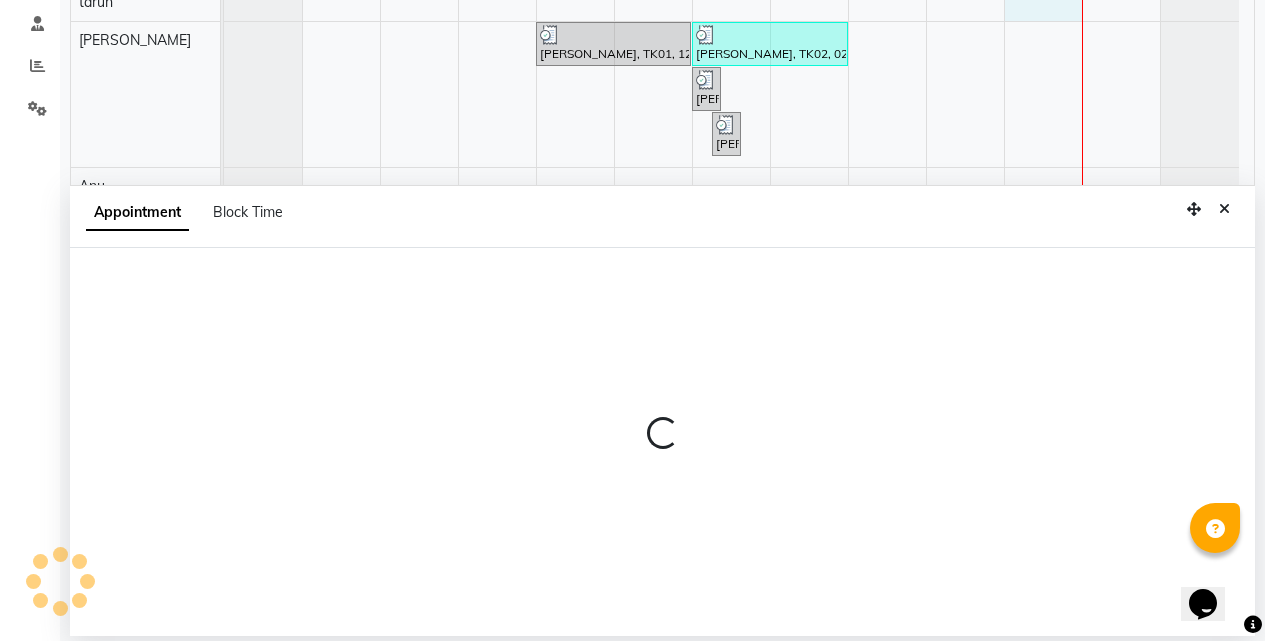 select on "84200" 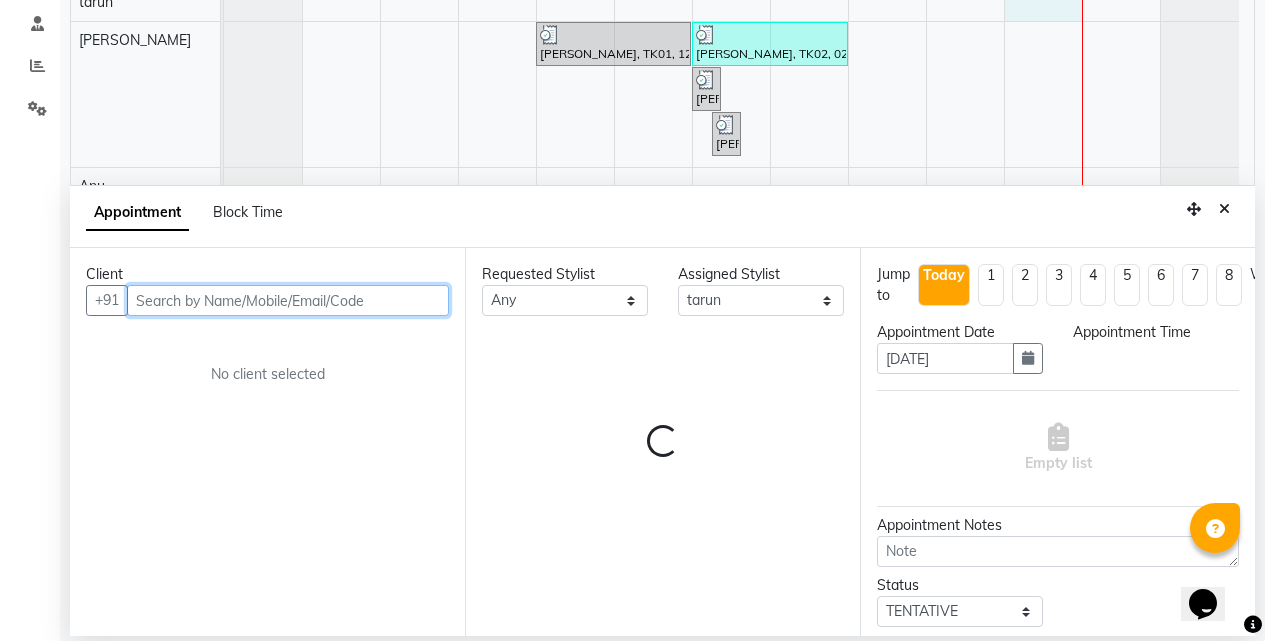 select on "1080" 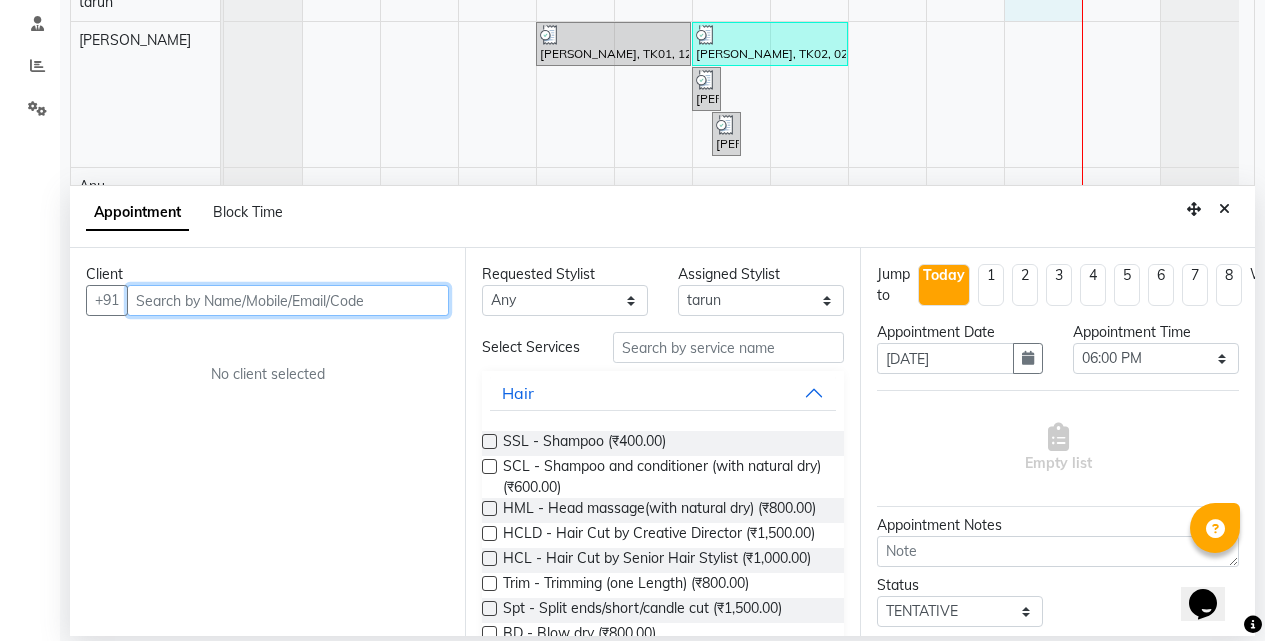 click at bounding box center (288, 300) 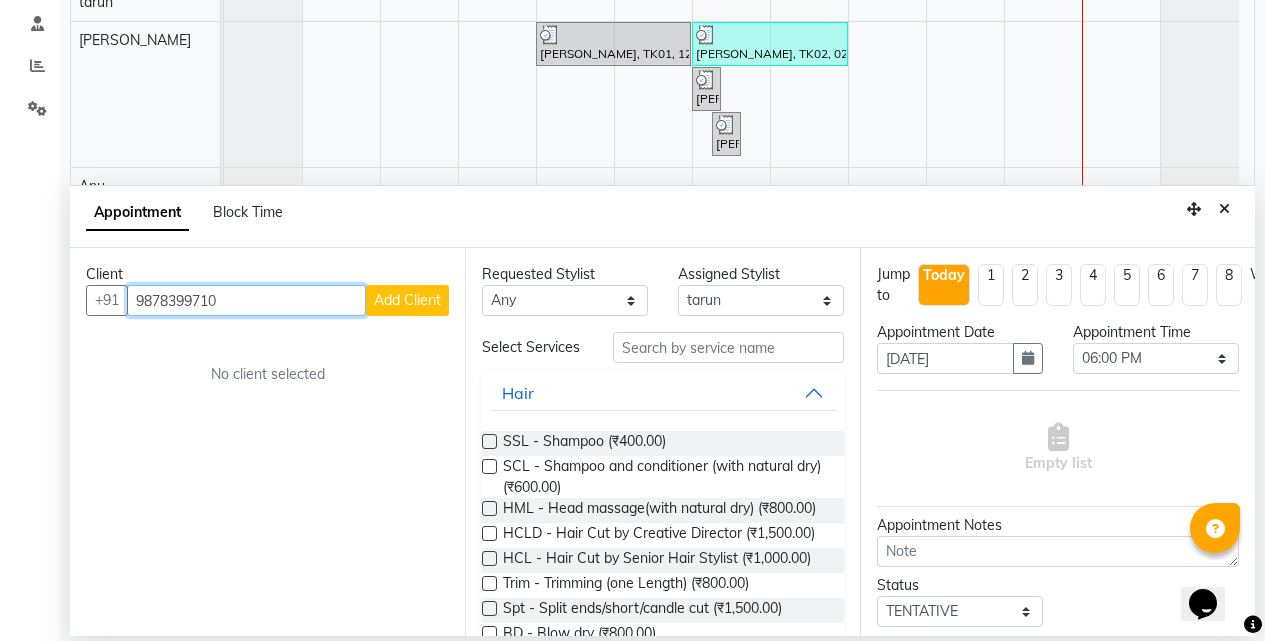 type on "9878399710" 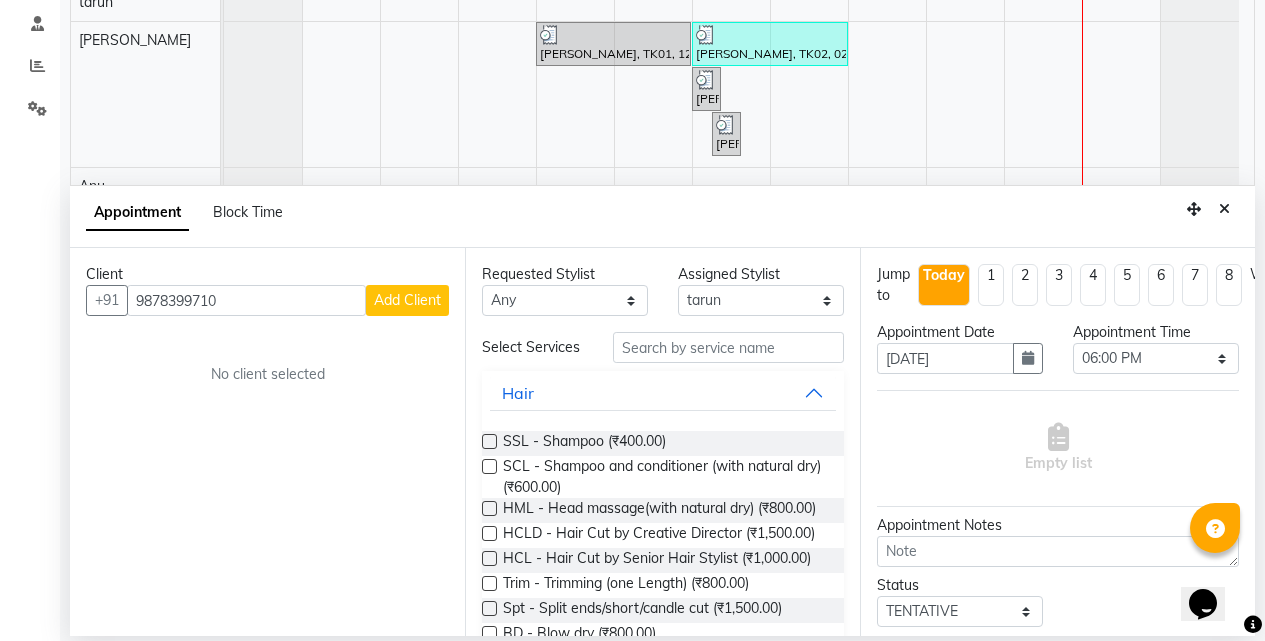 click on "Add Client" at bounding box center (407, 300) 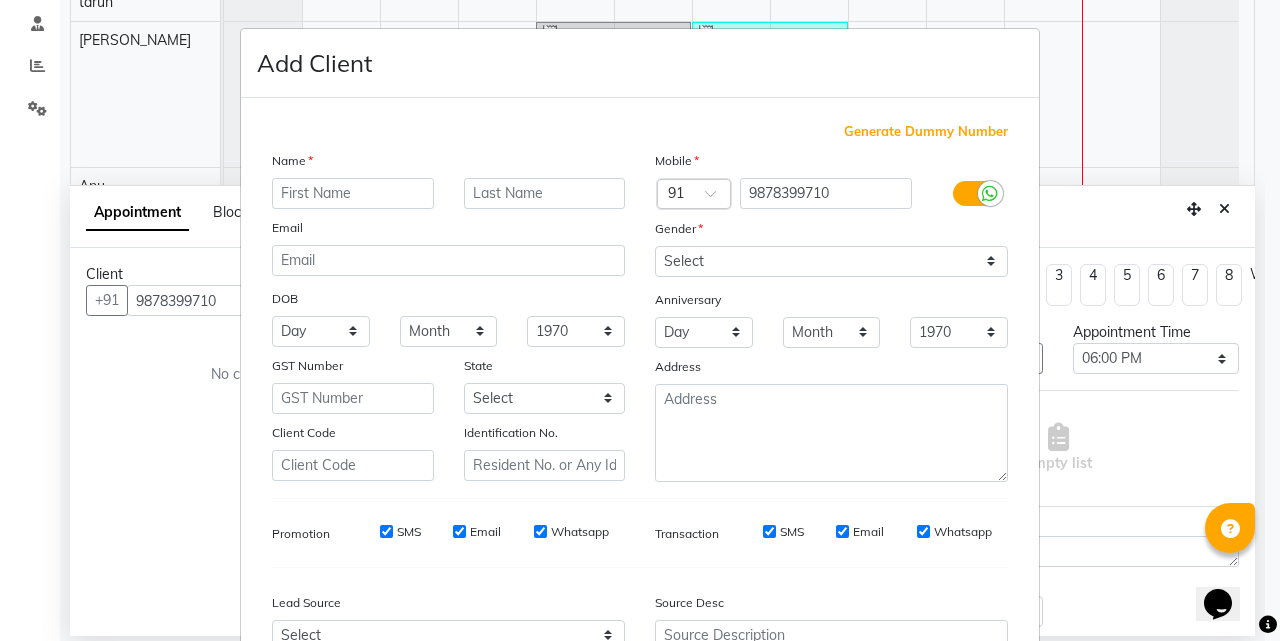 click at bounding box center (353, 193) 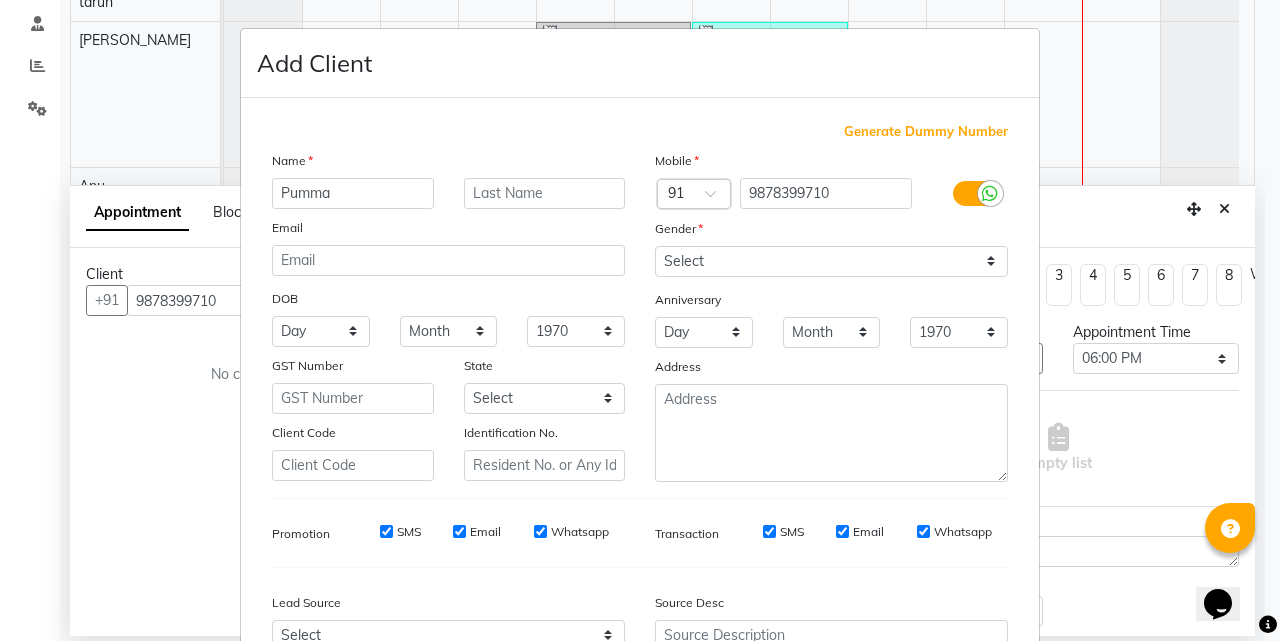 type on "Pumma" 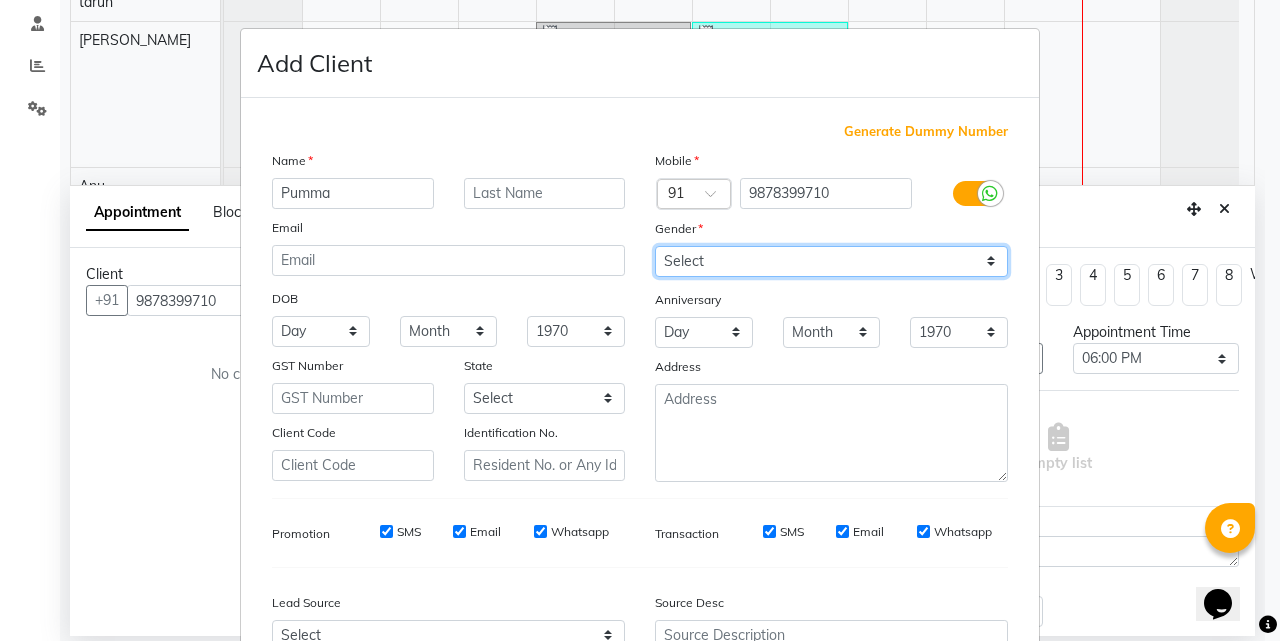 click on "Select [DEMOGRAPHIC_DATA] [DEMOGRAPHIC_DATA] Other Prefer Not To Say" at bounding box center [831, 261] 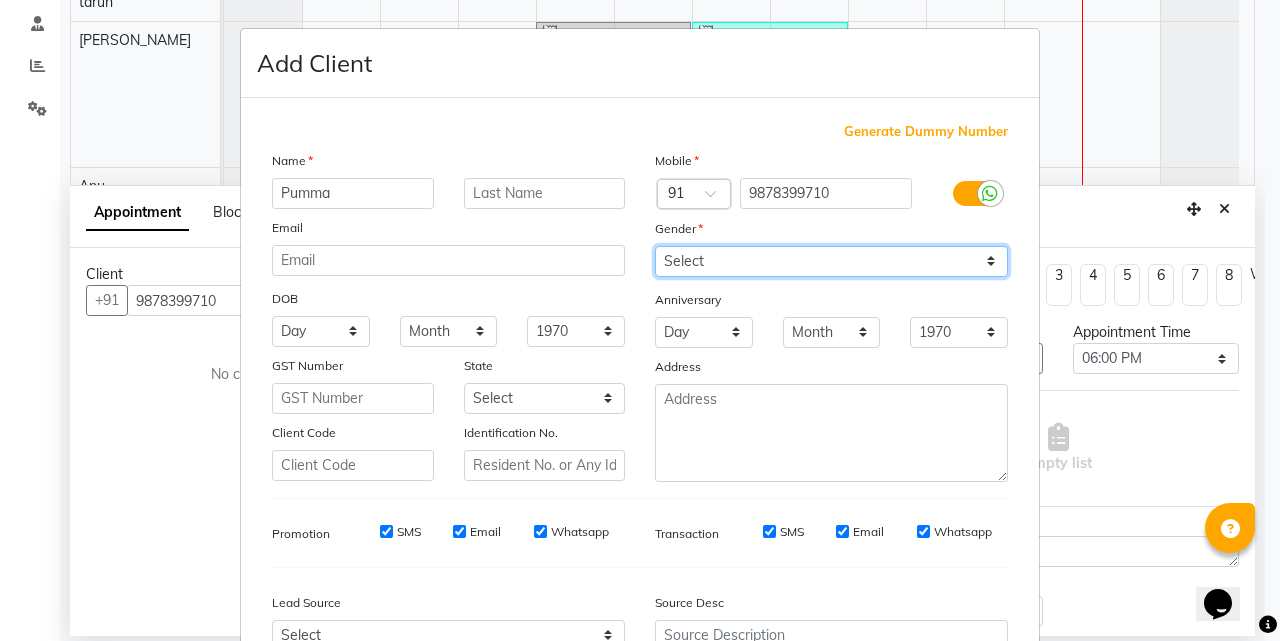select on "[DEMOGRAPHIC_DATA]" 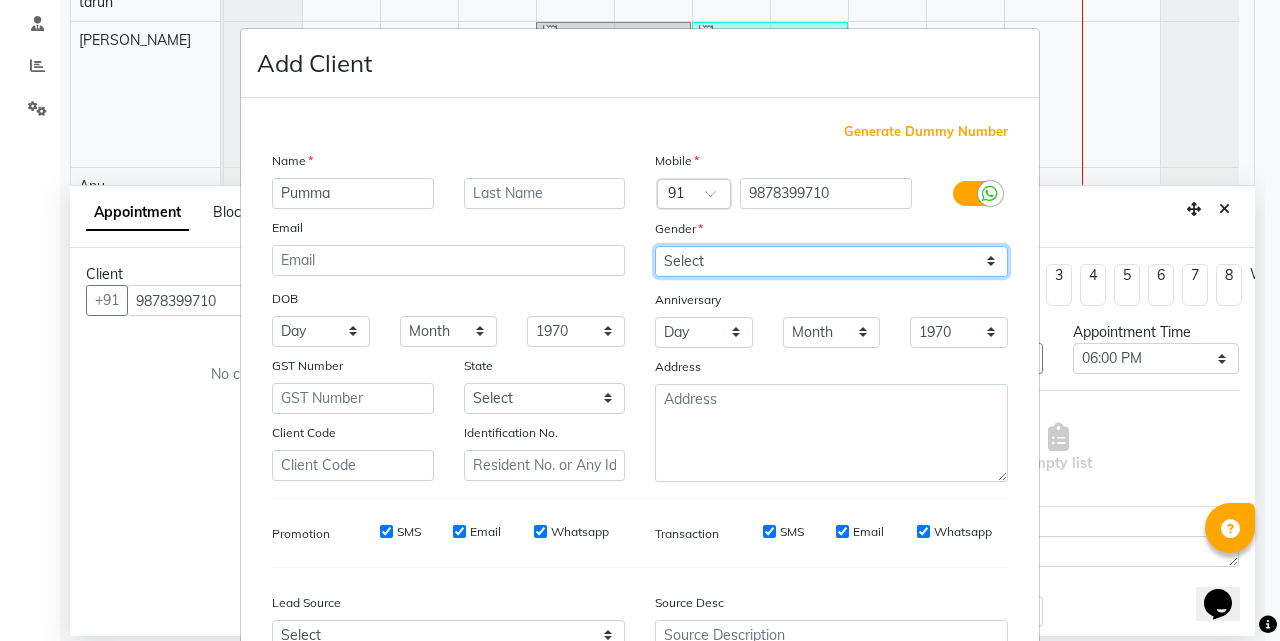 click on "Select [DEMOGRAPHIC_DATA] [DEMOGRAPHIC_DATA] Other Prefer Not To Say" at bounding box center (831, 261) 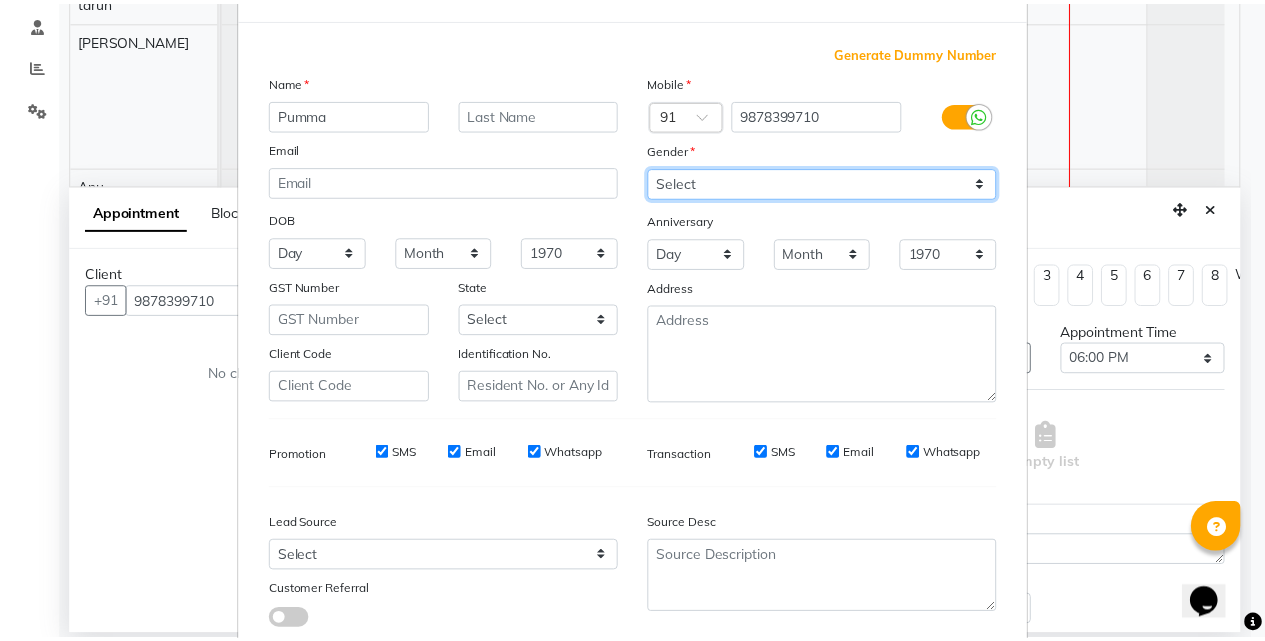 scroll, scrollTop: 208, scrollLeft: 0, axis: vertical 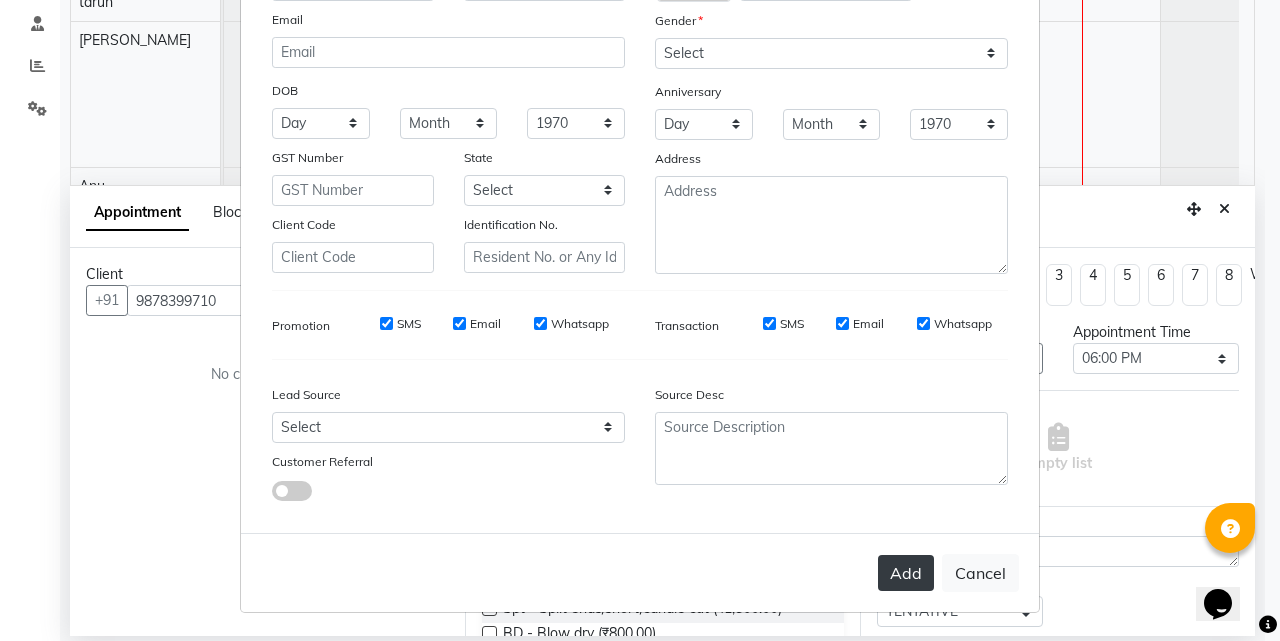 click on "Add" at bounding box center (906, 573) 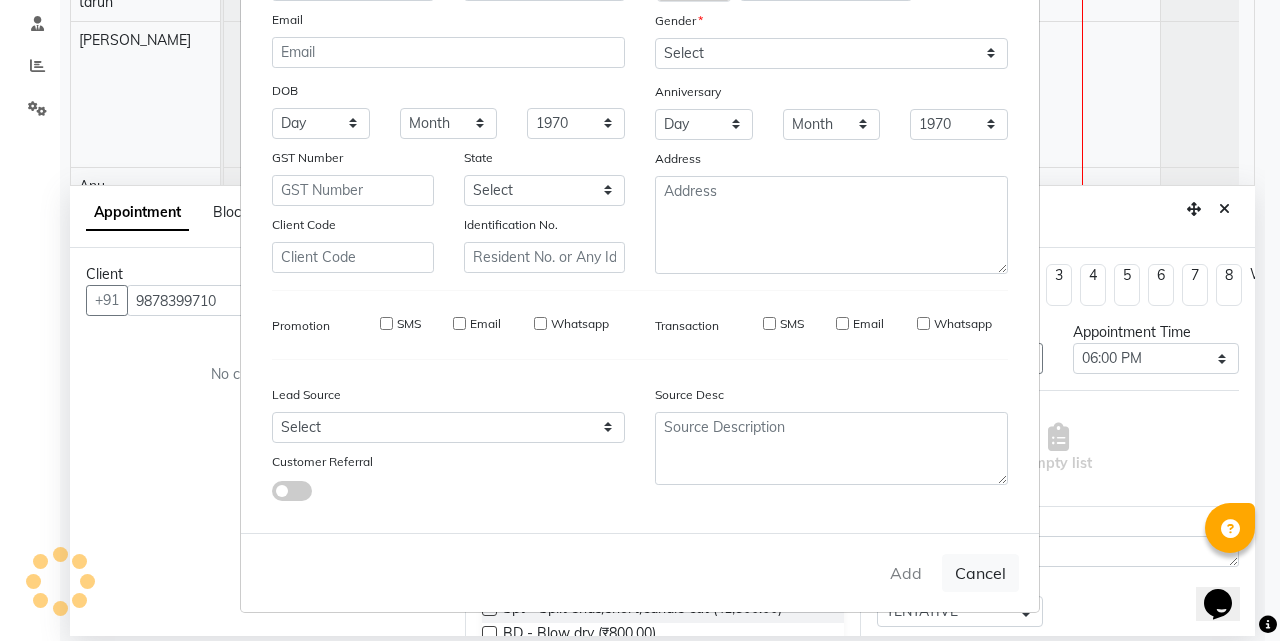 type 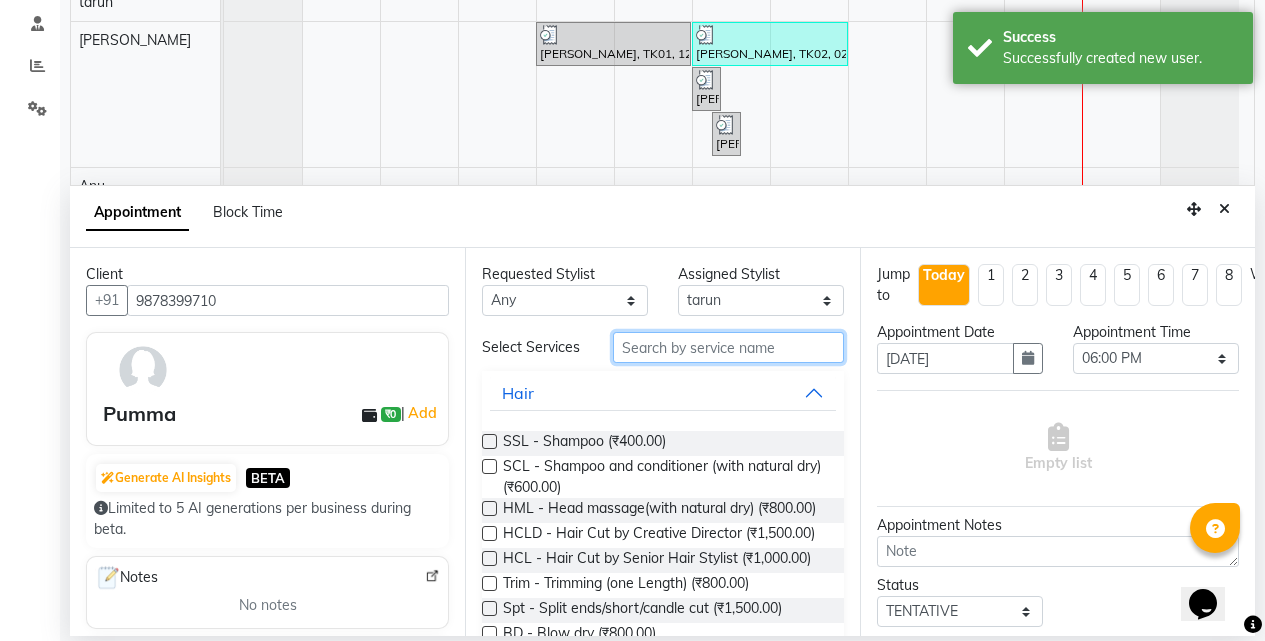 click at bounding box center [728, 347] 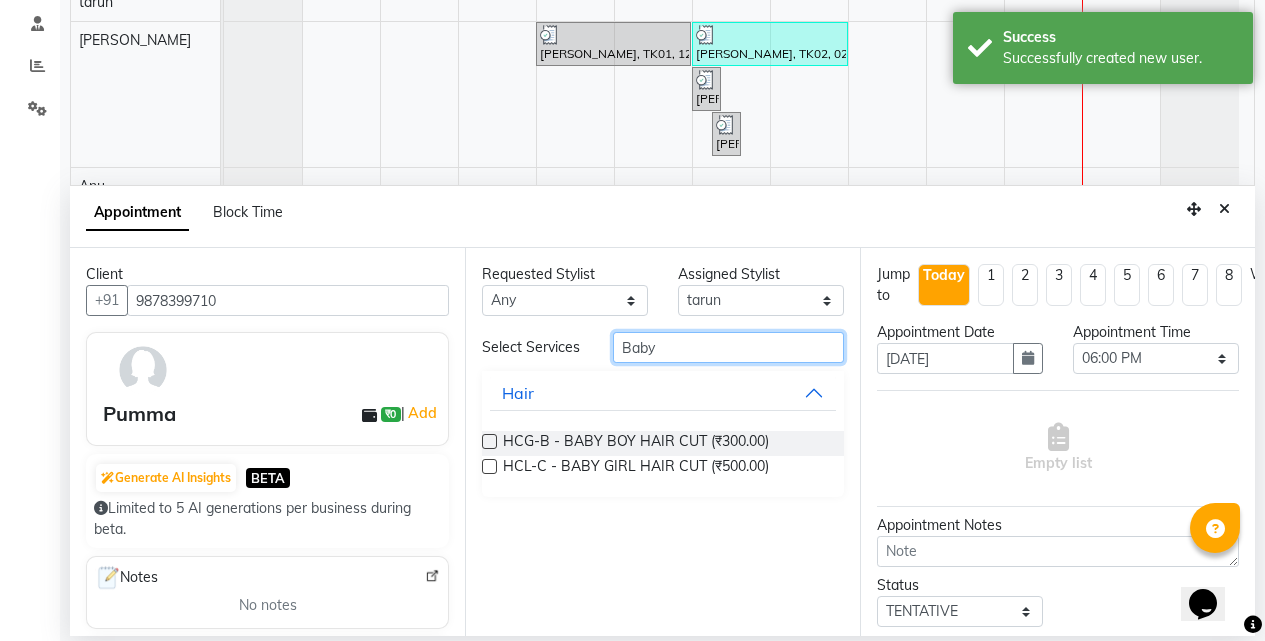 type on "Baby d" 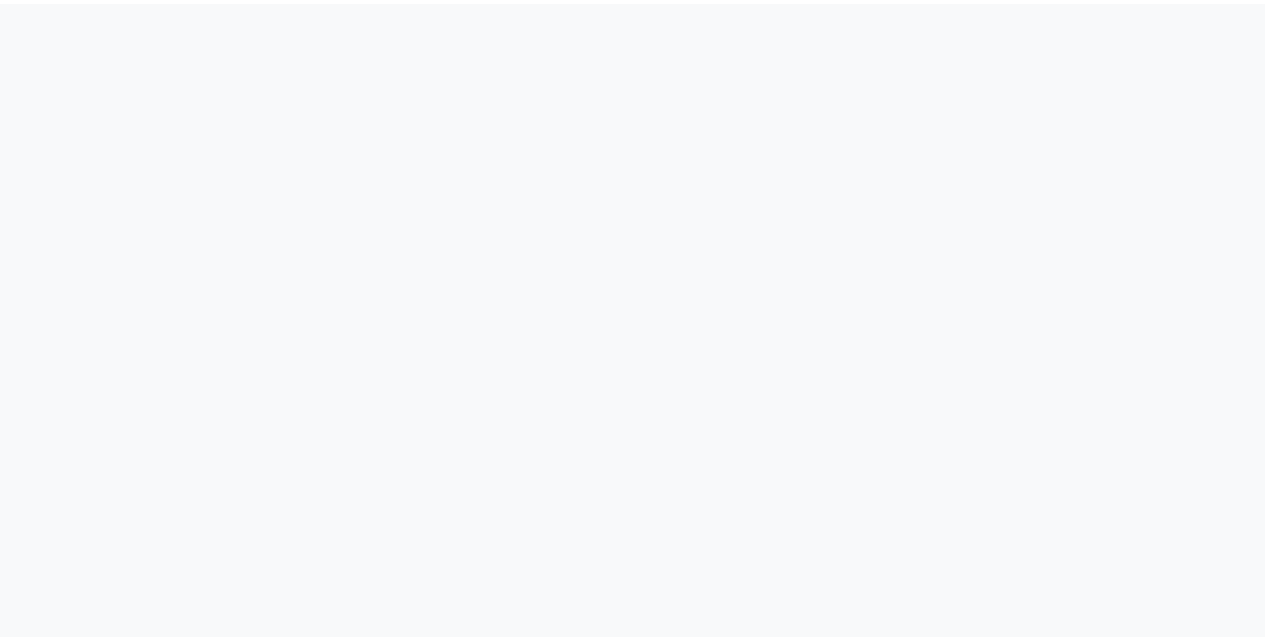 scroll, scrollTop: 0, scrollLeft: 0, axis: both 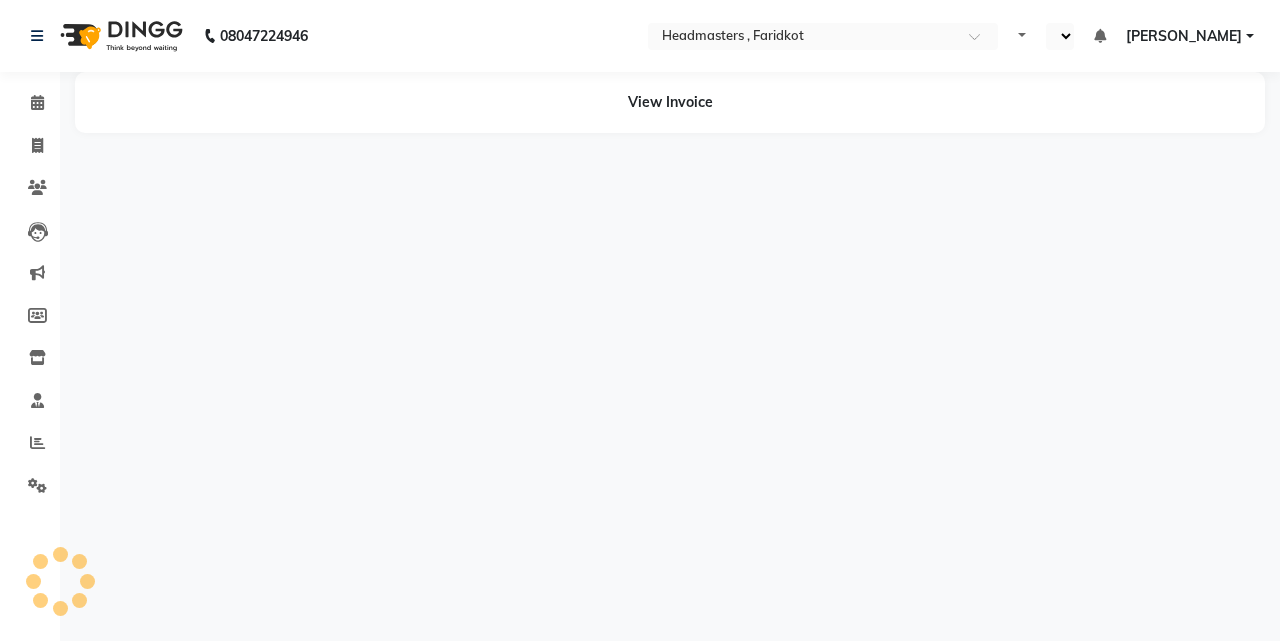 select on "en" 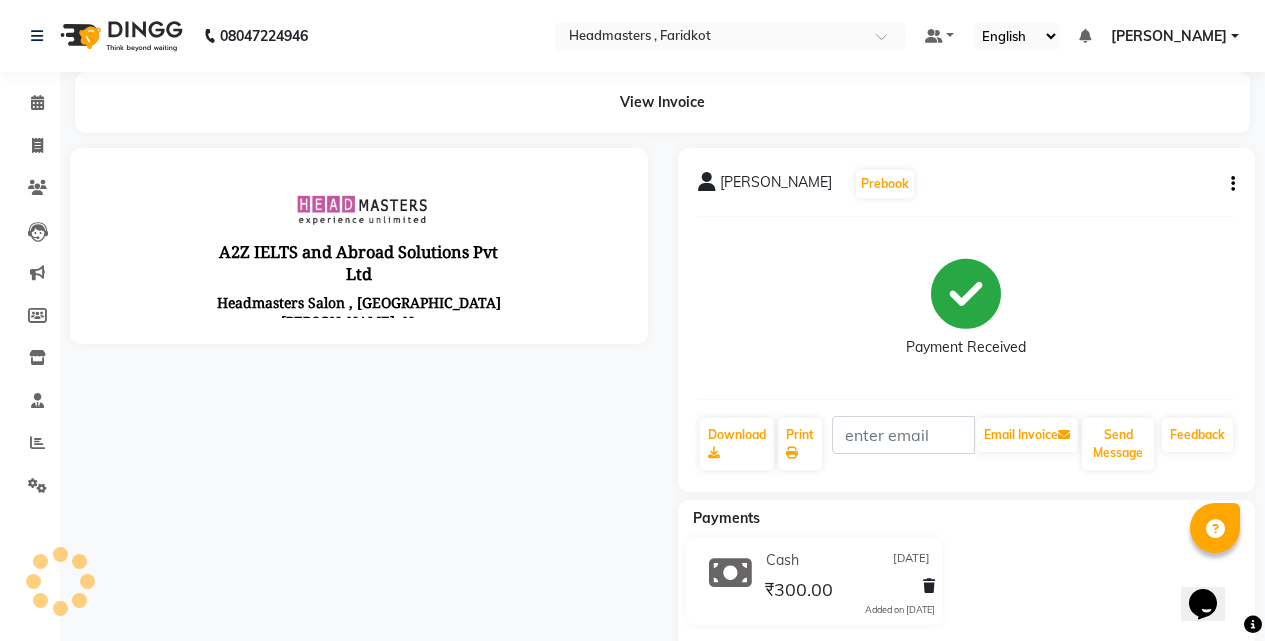 scroll, scrollTop: 0, scrollLeft: 0, axis: both 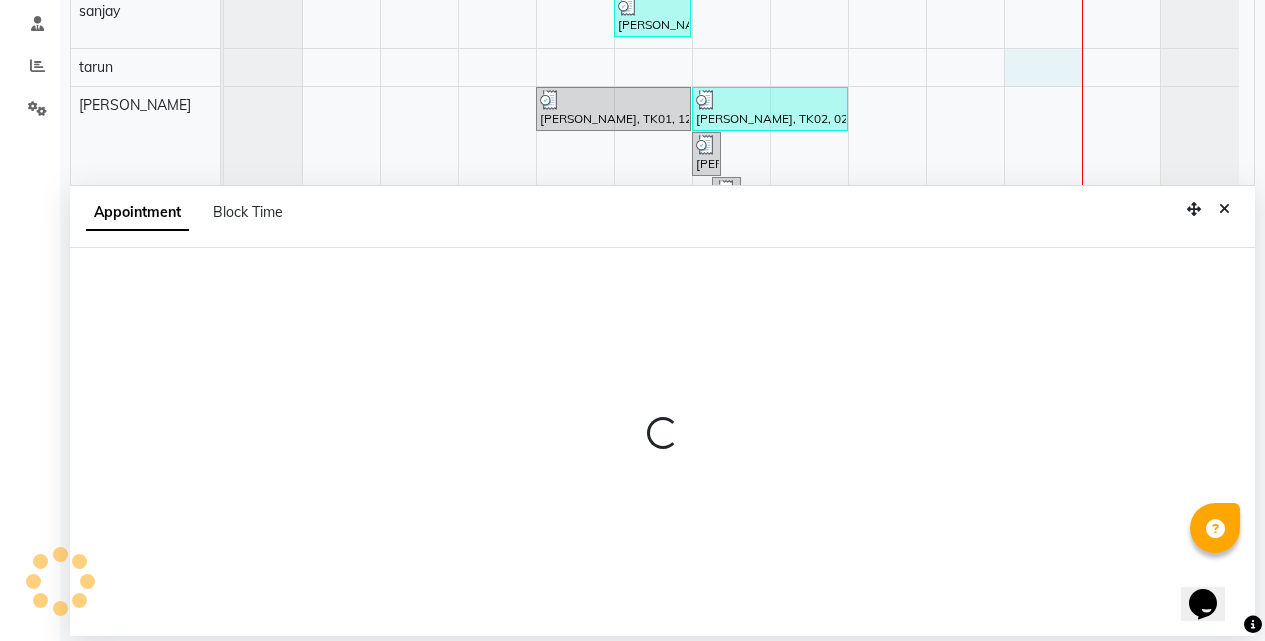 select on "84200" 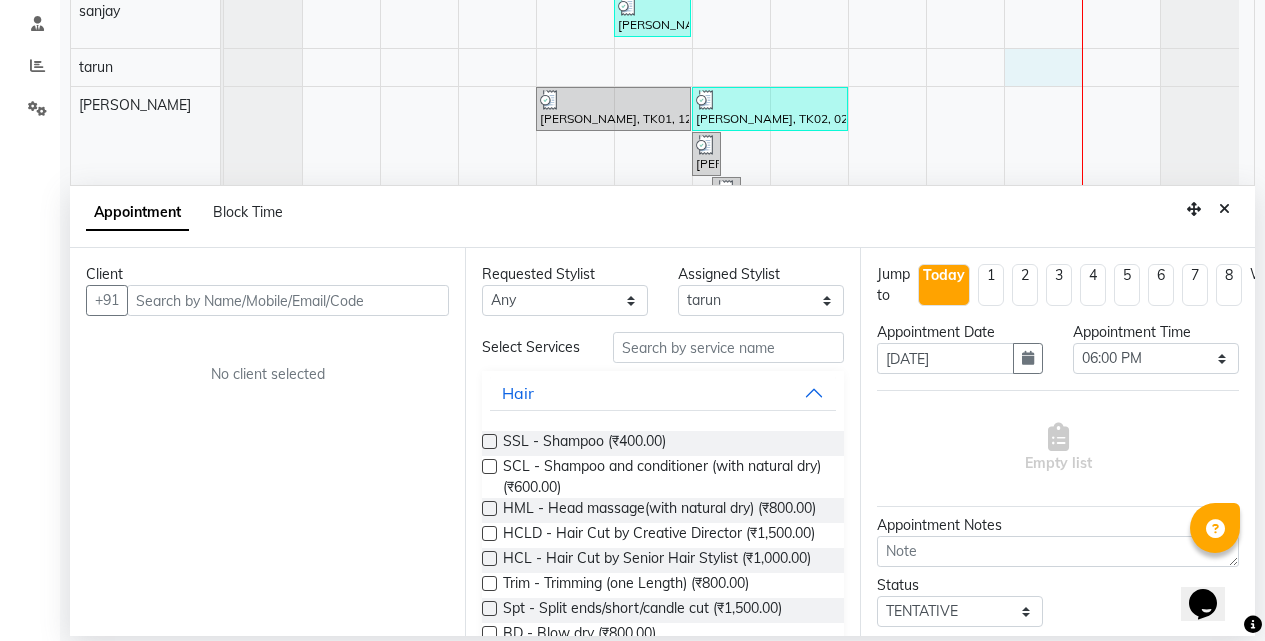 click at bounding box center (288, 300) 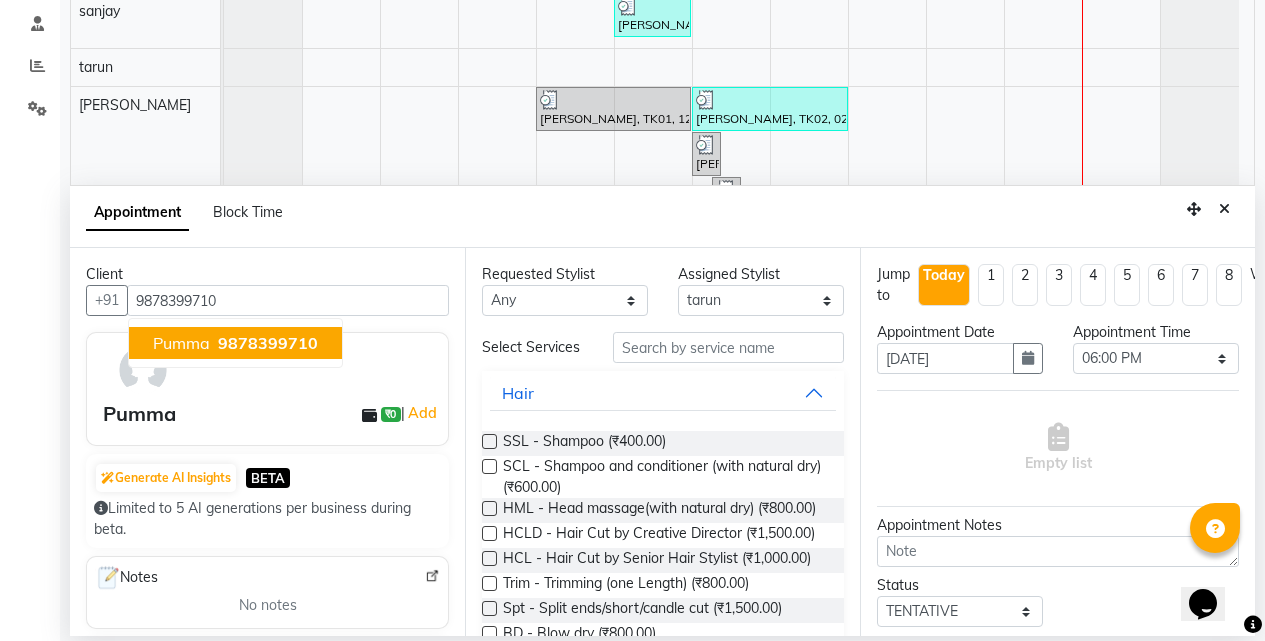 click on "9878399710" at bounding box center (268, 343) 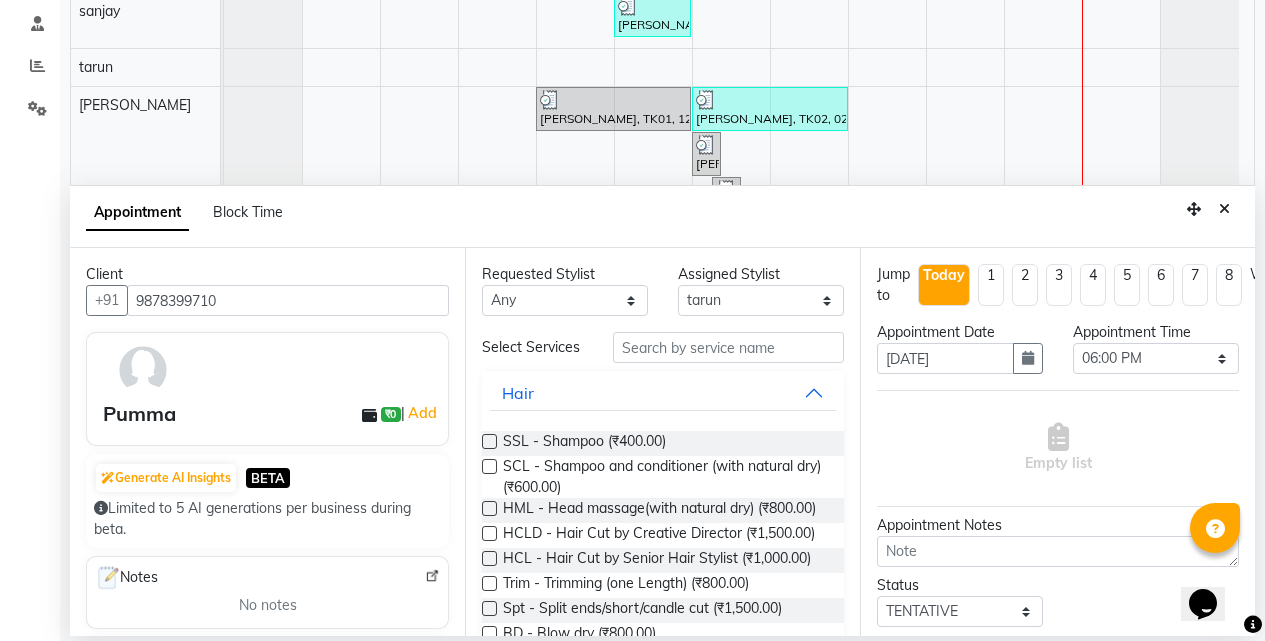 type on "9878399710" 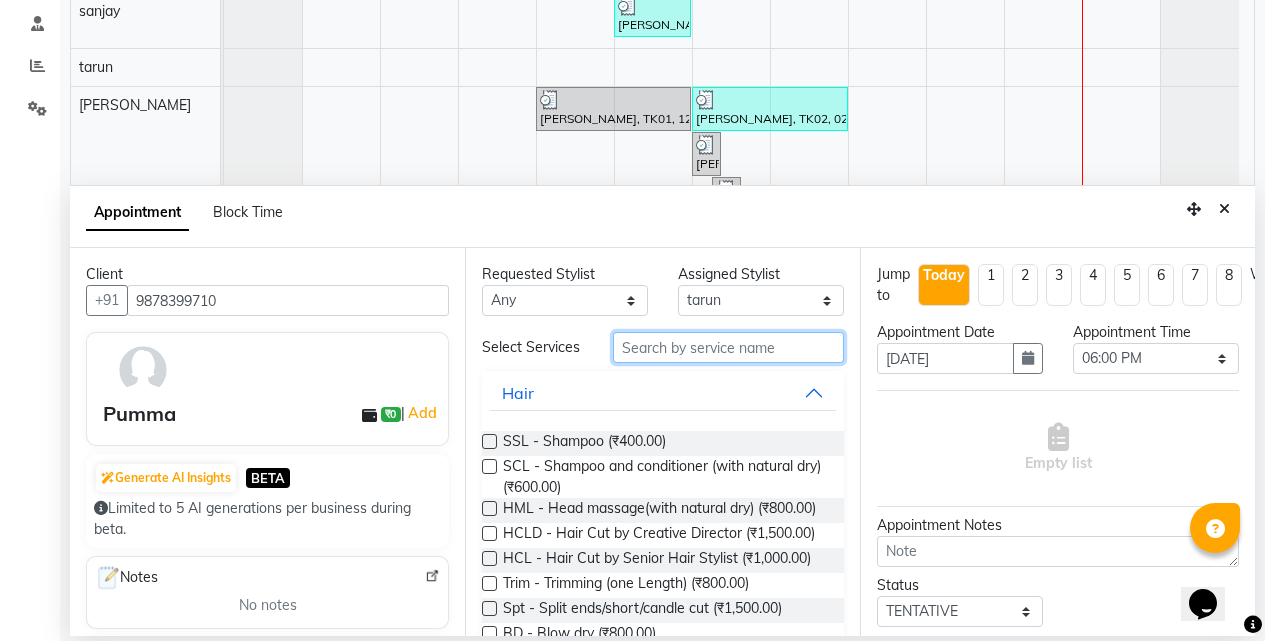 click at bounding box center (728, 347) 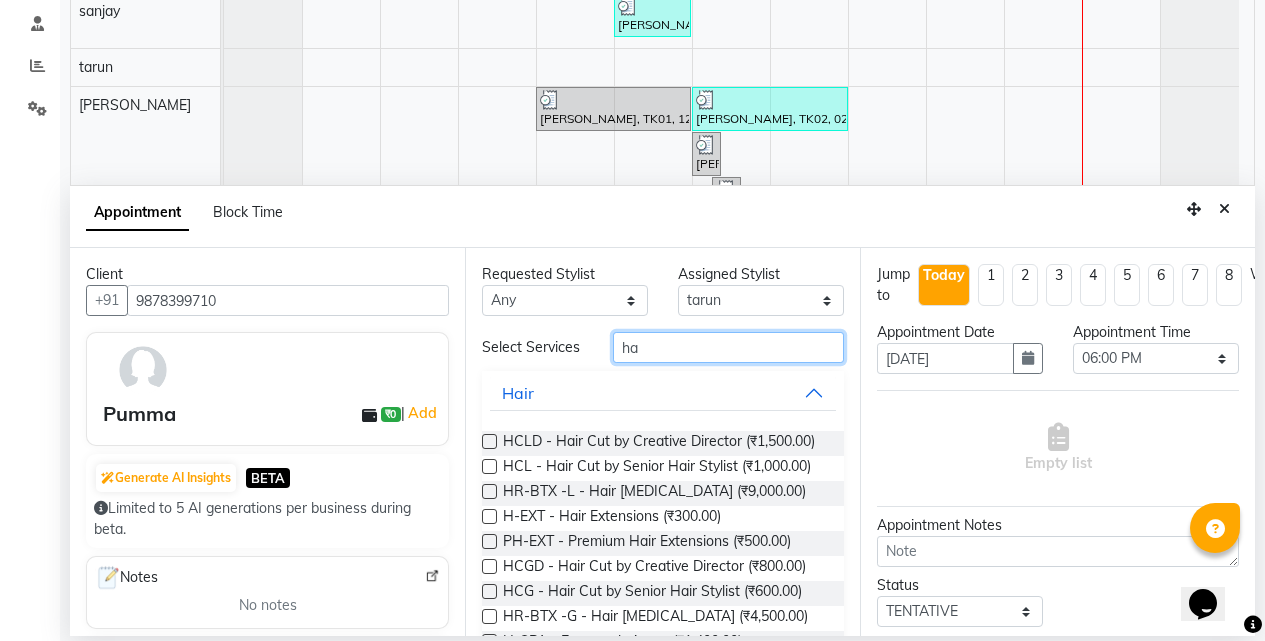 type on "h" 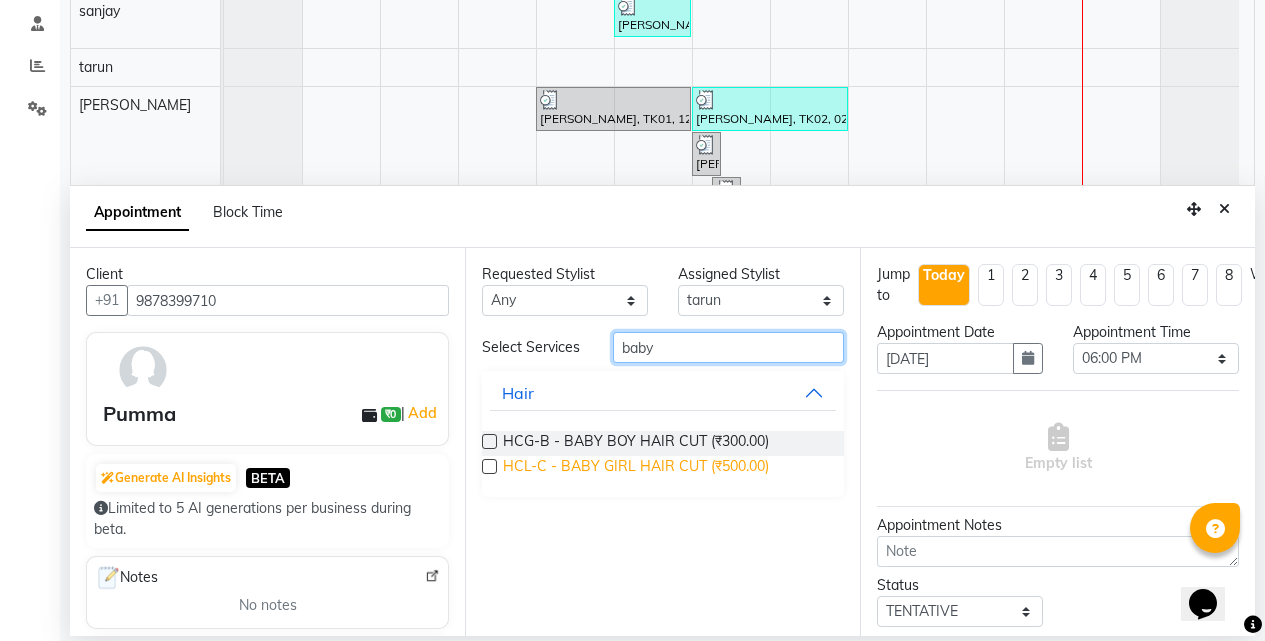 type on "baby" 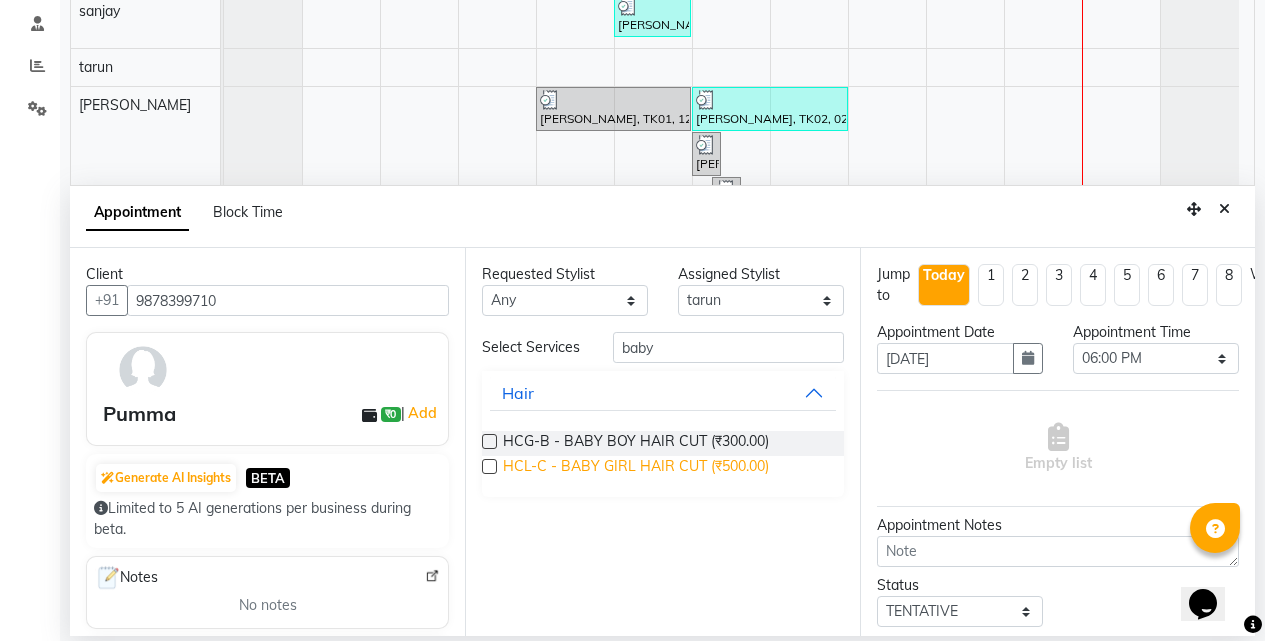 click on "HCL-C - BABY GIRL HAIR CUT (₹500.00)" at bounding box center (636, 468) 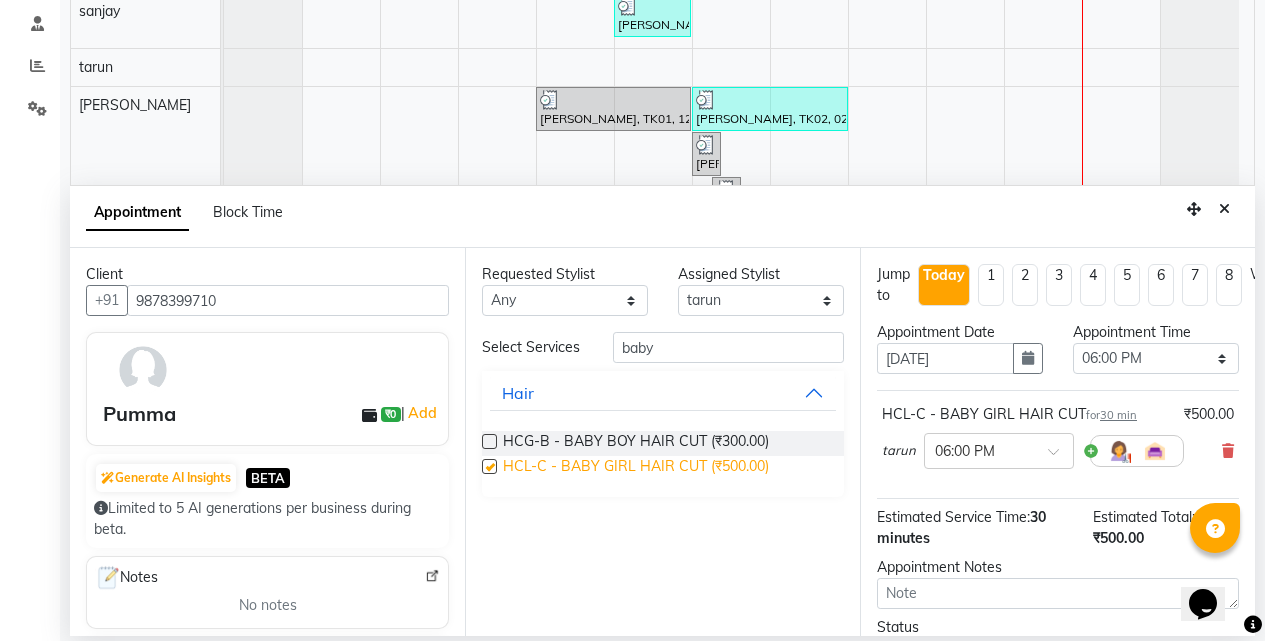 checkbox on "false" 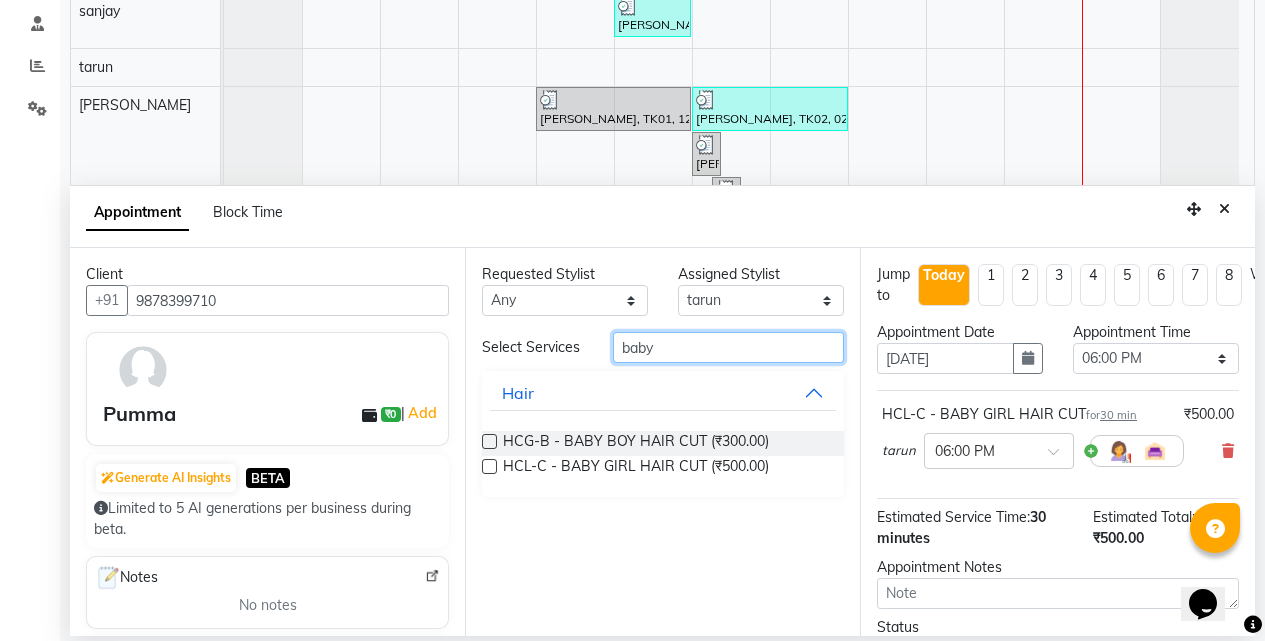 click on "baby" at bounding box center (728, 347) 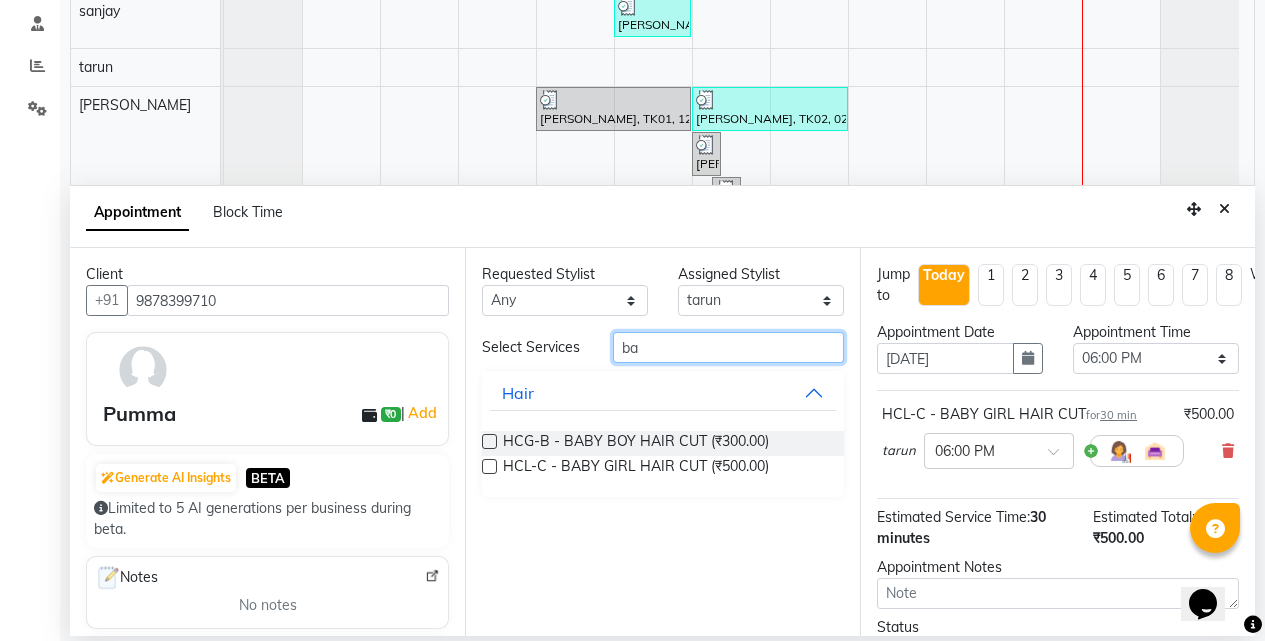 type on "b" 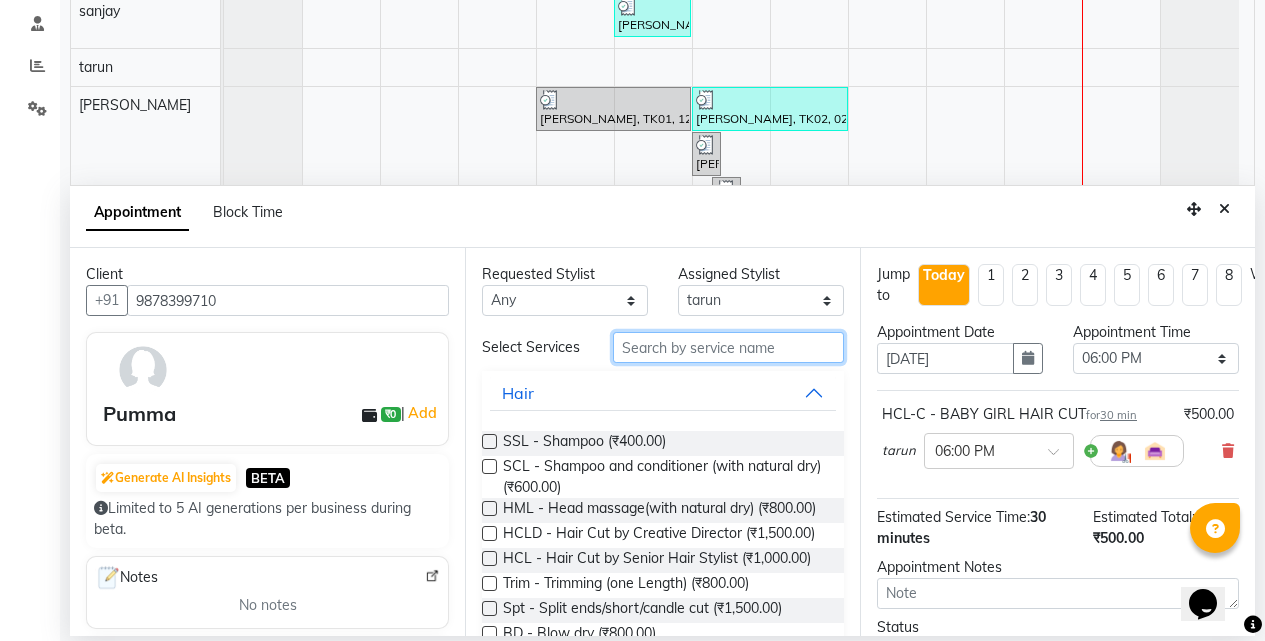 click at bounding box center [728, 347] 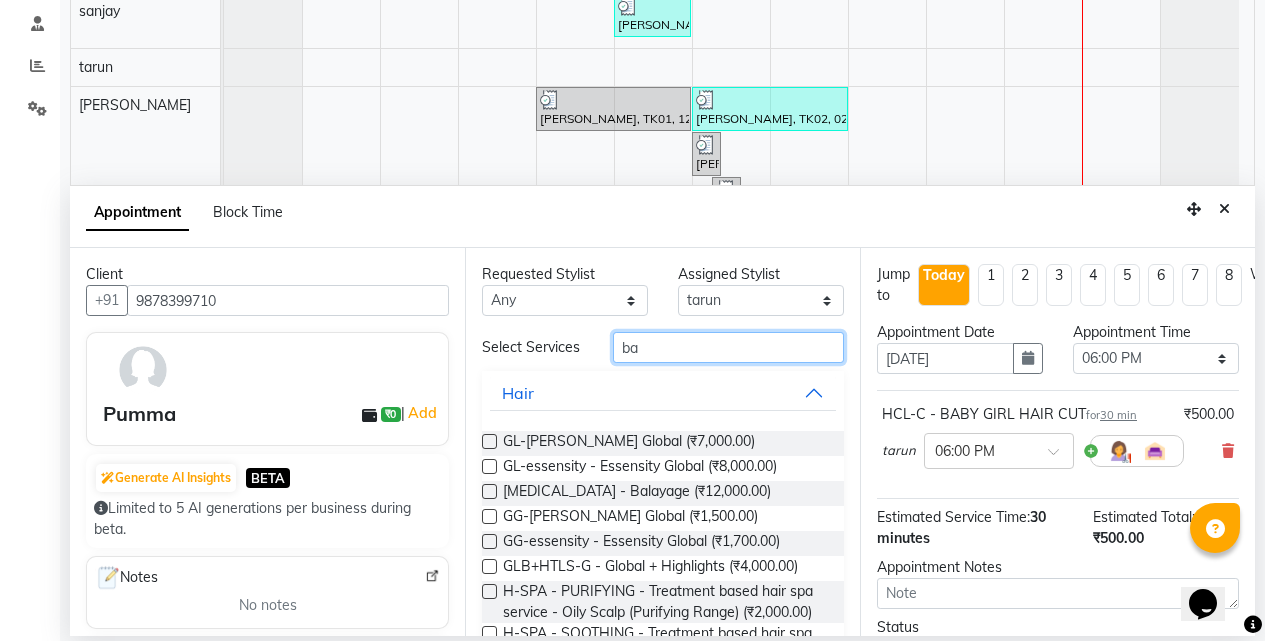 type on "b" 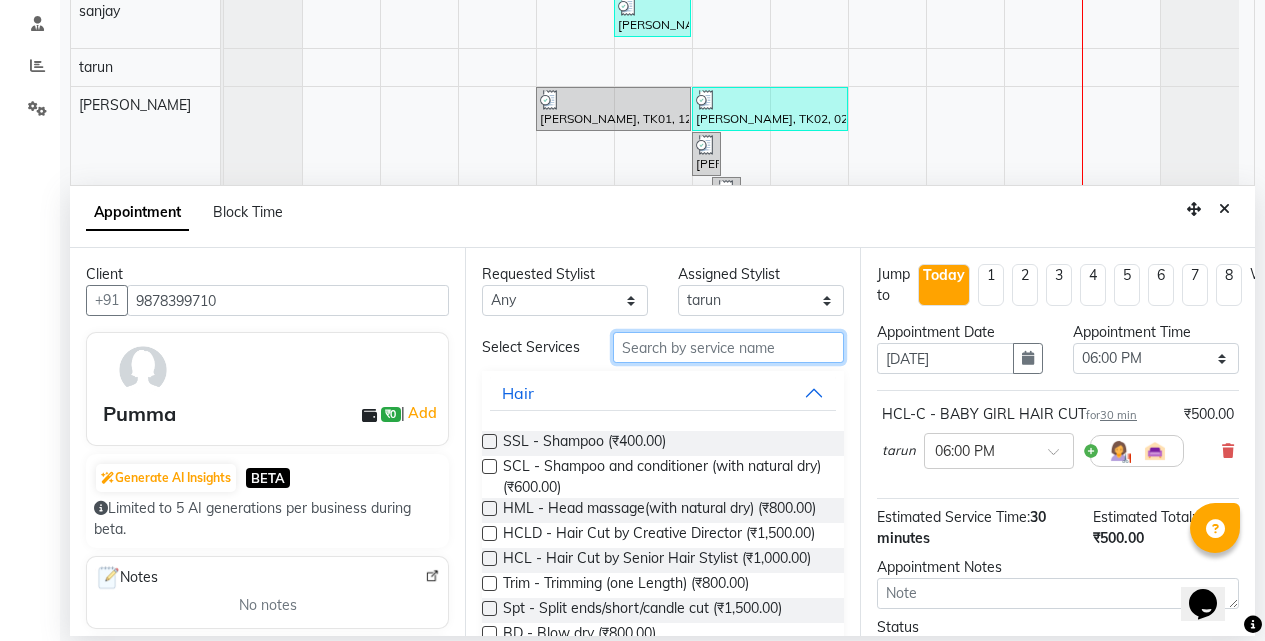 type 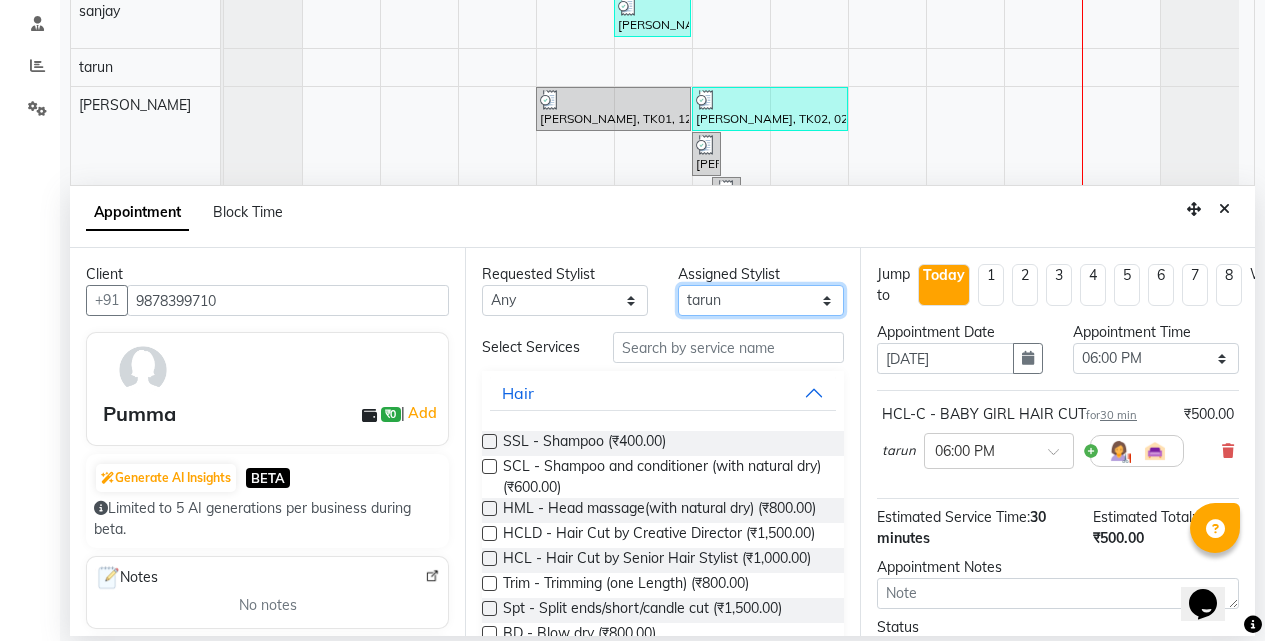 click on "Select Anu Azam Geetanjali Gulzar Jagdeep Singh Jagjeet Jasdeep Jashan Lovepreet Malkeet Micheal Rahul Rishi sanjay Sharan Simran Simran kaur Stalin tarun Vikas" at bounding box center (761, 300) 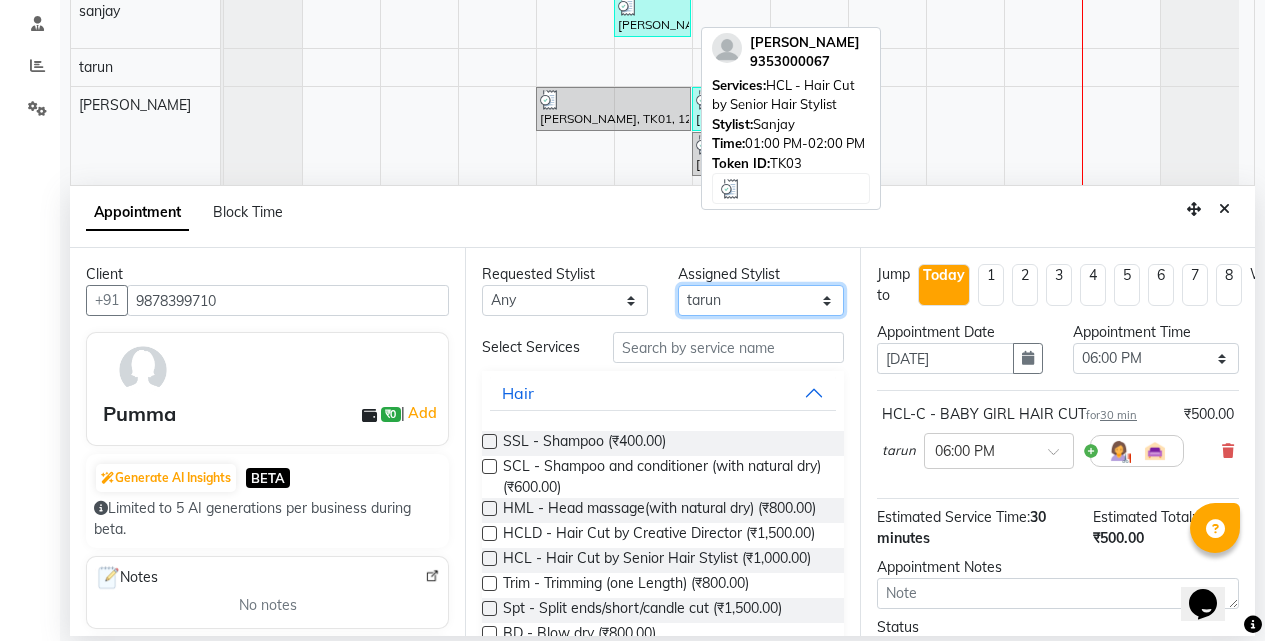 select on "83995" 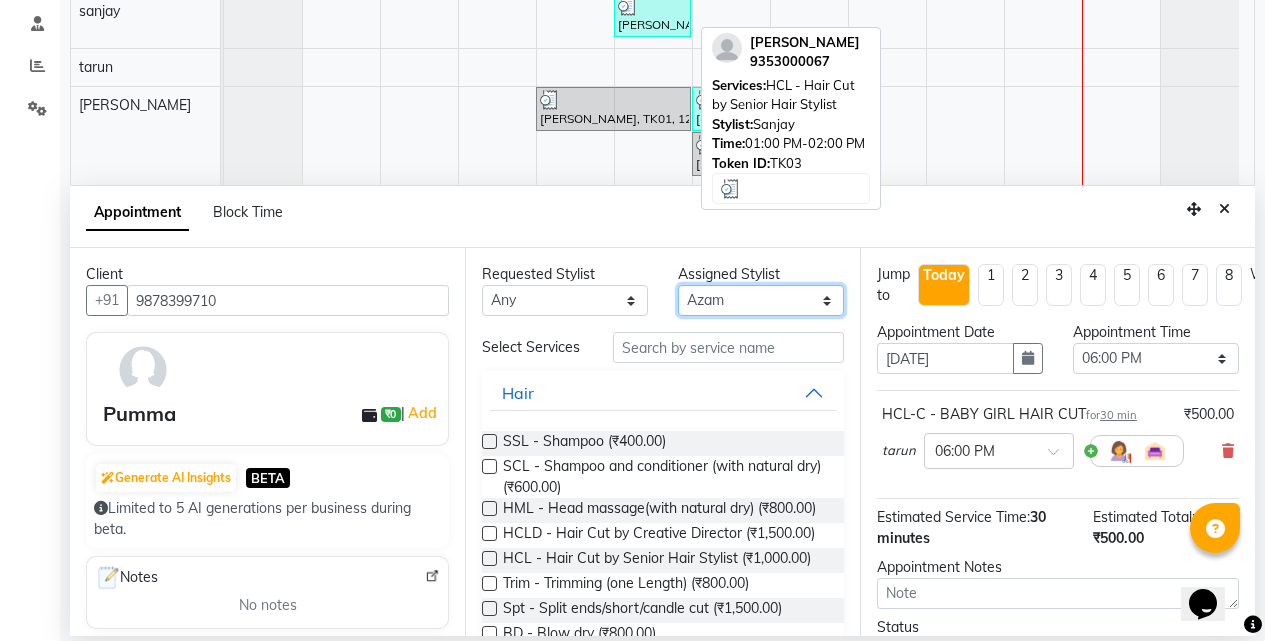 click on "Select Anu Azam Geetanjali Gulzar Jagdeep Singh Jagjeet Jasdeep Jashan Lovepreet Malkeet Micheal Rahul Rishi sanjay Sharan Simran Simran kaur Stalin tarun Vikas" at bounding box center [761, 300] 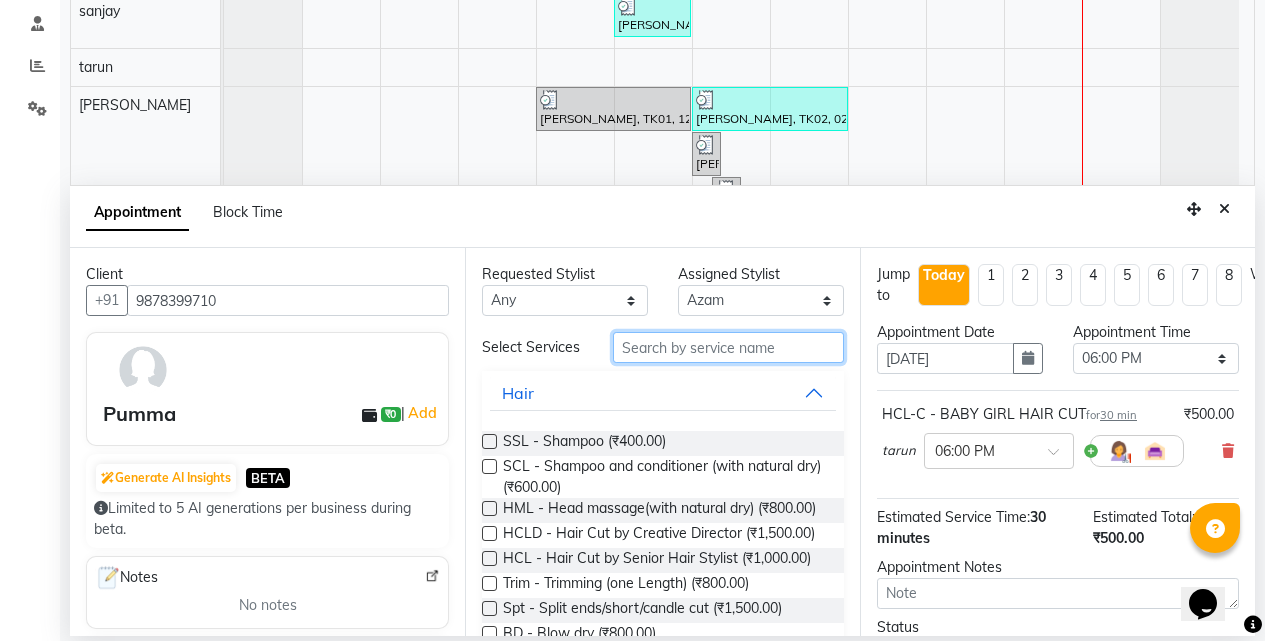 click at bounding box center (728, 347) 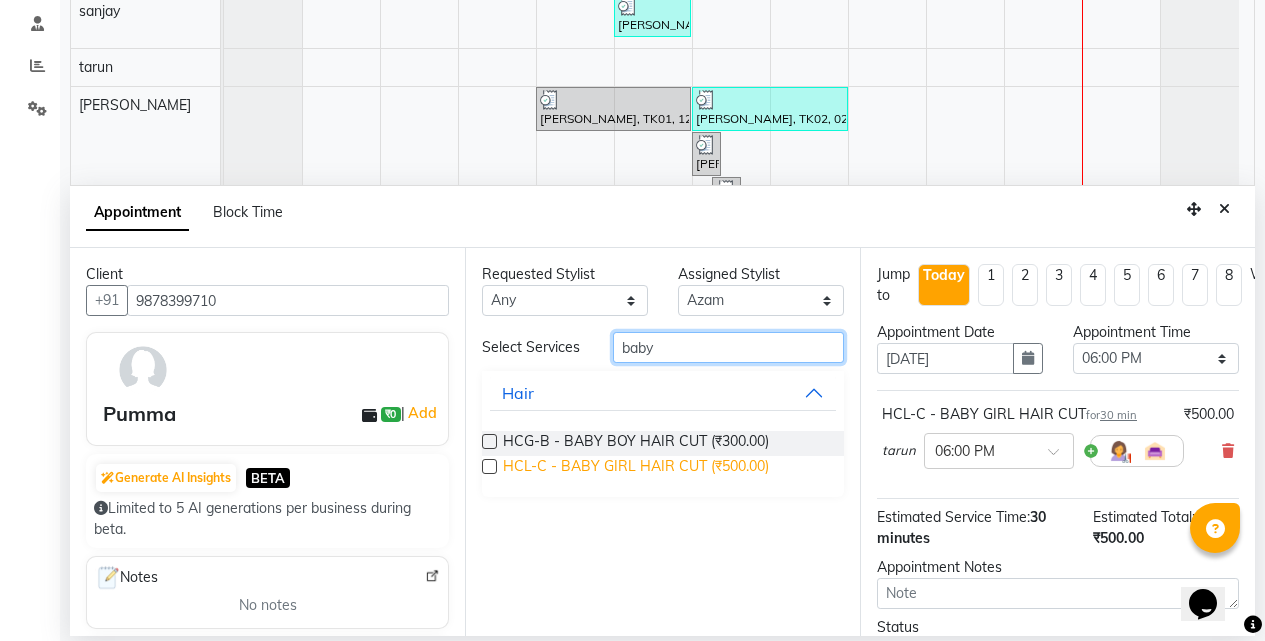 type on "baby" 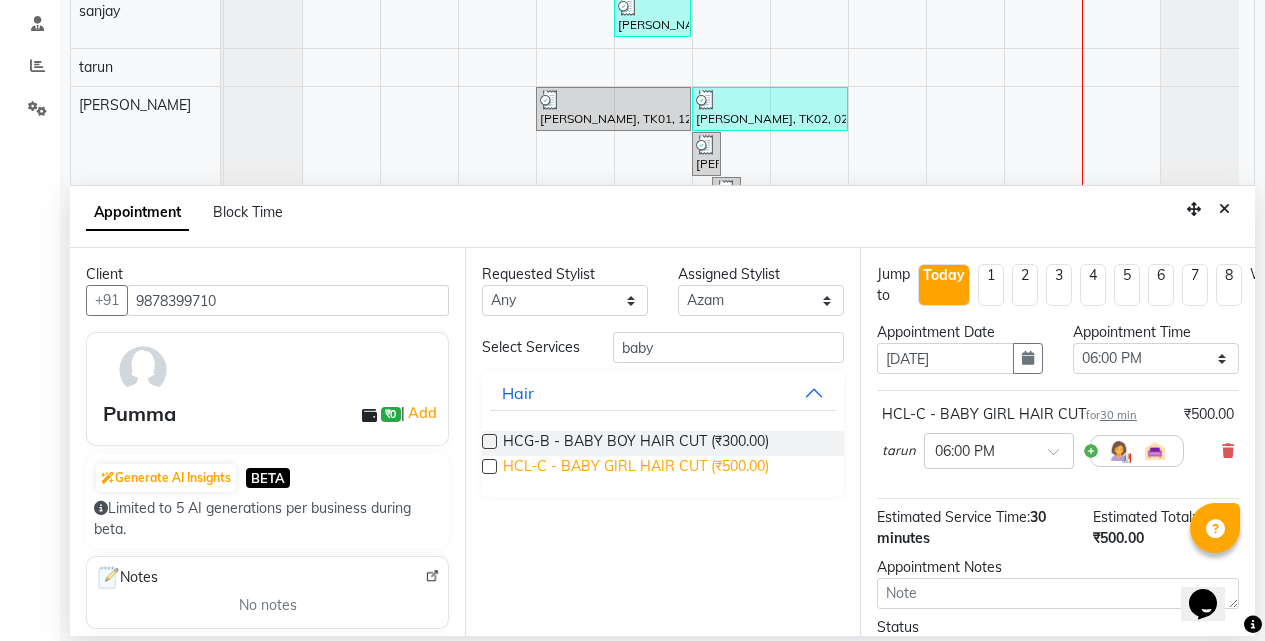click on "HCL-C - BABY GIRL HAIR CUT (₹500.00)" at bounding box center (636, 468) 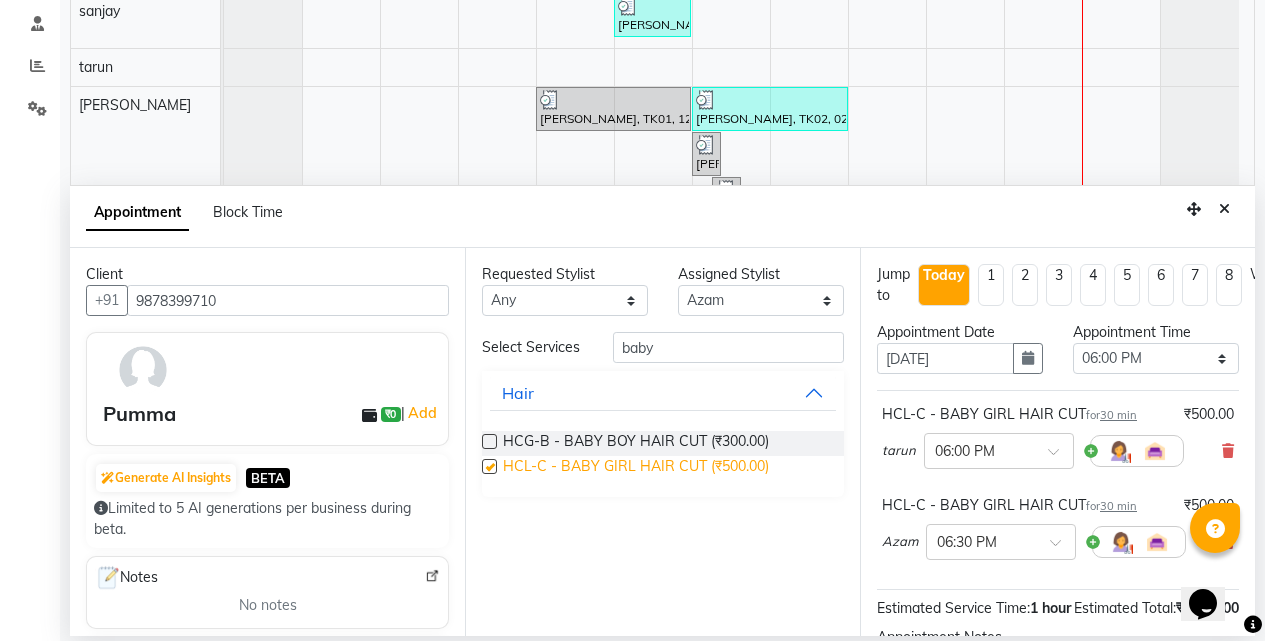 checkbox on "false" 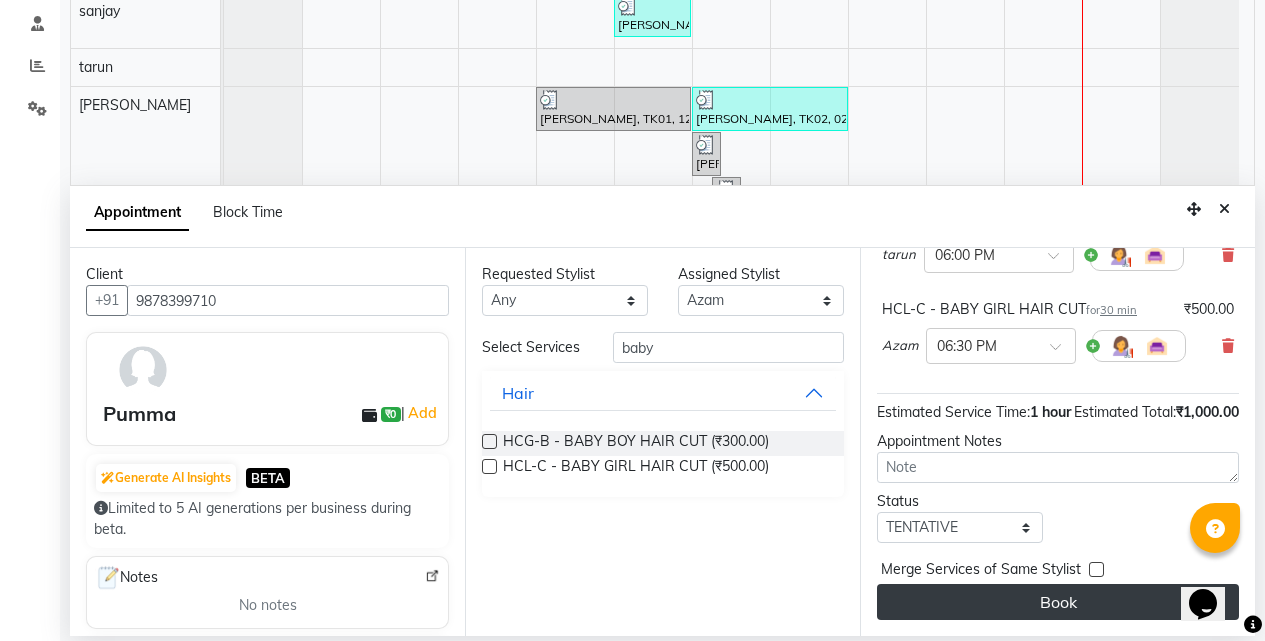 click on "Book" at bounding box center (1058, 602) 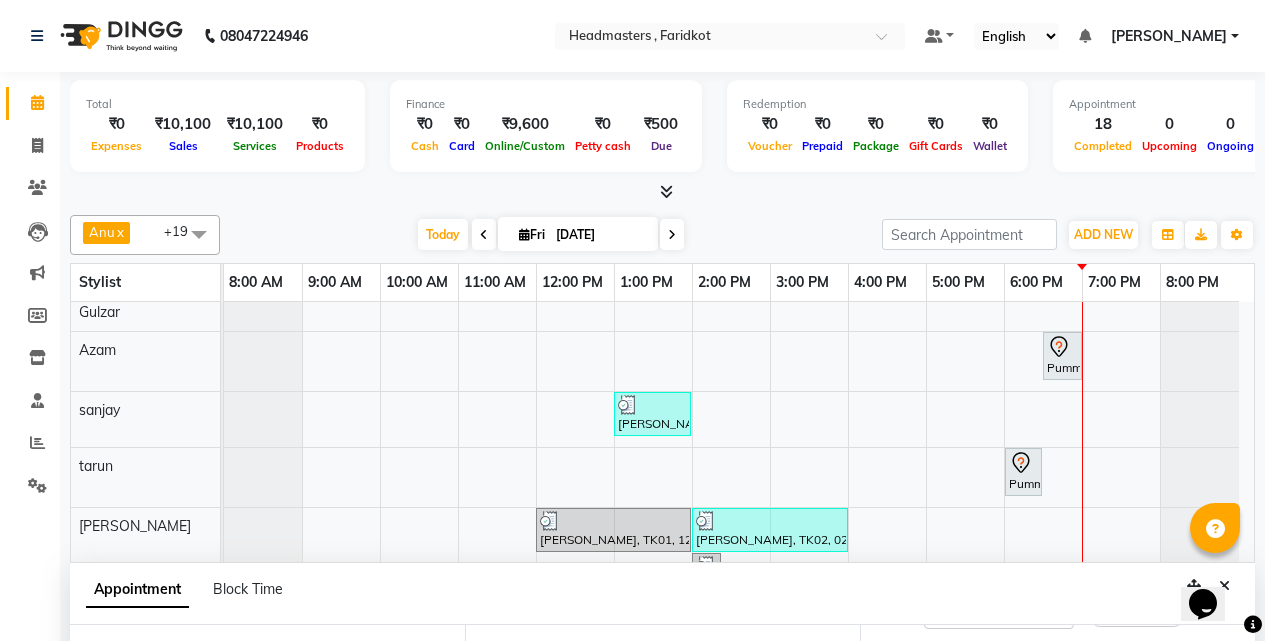 scroll, scrollTop: 507, scrollLeft: 0, axis: vertical 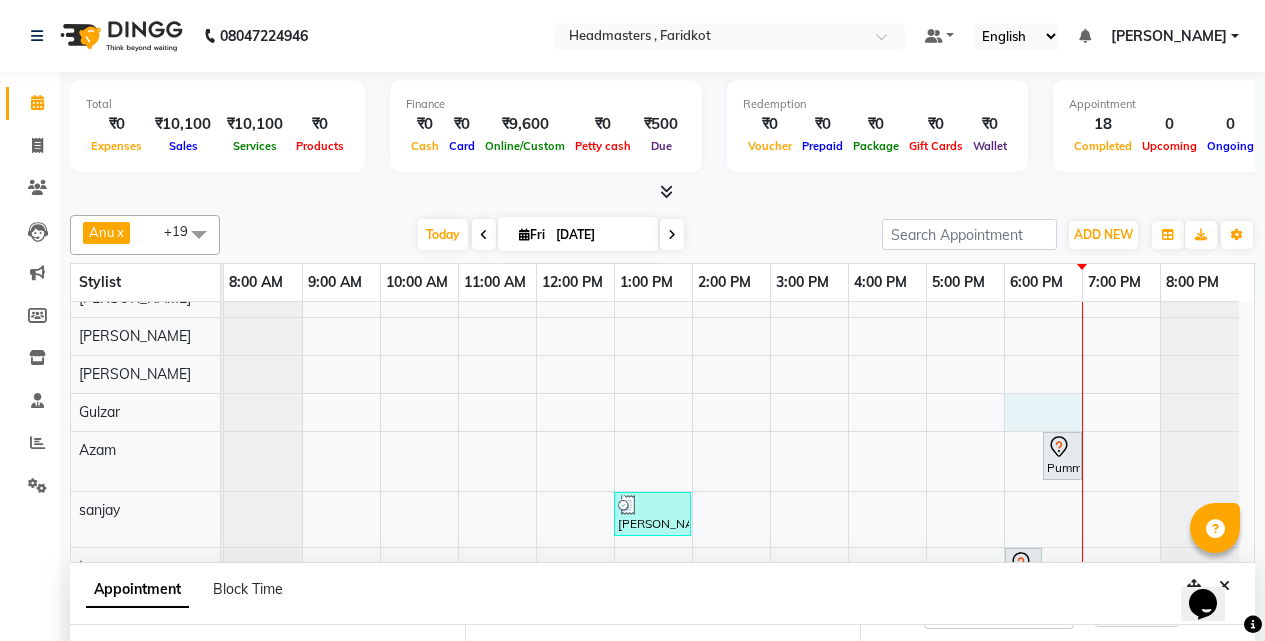 click on "jaspreet, TK07, 03:00 PM-07:00 PM, Krt-BB -L - Keratin Blow Out,GL-igora - Igora Global     jaspreet, TK07, 05:00 PM-06:00 PM, OPT - Plex Treatment 1     Rajinder, TK09, 05:00 PM-06:00 PM, HCG - Hair Cut by Senior Hair Stylist     Rajinder, TK09, 06:00 PM-06:45 PM, BRD - Beard     sapna, TK01, 12:00 PM-12:40 PM, WX-FA - Waxing Full Arms - Regular,WX-HL - Waxing Half Legs - Regular,TH-EB - Eyebrows,TH-UL - Upper lips     sapna, TK01, 12:40 PM-01:00 PM, WX-FA - Waxing Full Arms - Regular,WX-HL - Waxing Half Legs - Regular     Harmandeep, TK03, 02:00 PM-02:15 PM, TH-EB - Eyebrows     Harmandeep, TK03, 02:15 PM-02:20 PM, TH-UL - Upper lips     Mani sekhon, TK04, 01:00 PM-01:45 PM, BRD - Beard     Pavittar, TK08, 03:00 PM-04:00 PM, HCG - Hair Cut by Senior Hair Stylist     Pavittar, TK08, 04:00 PM-04:45 PM, BRD - Beard     Tony, TK05, 01:00 PM-02:00 PM, HCG - Hair Cut by Senior Hair Stylist     Tony, TK05, 02:00 PM-02:45 PM, BRD - Beard         Charanjit, TK06, 04:00 PM-04:45 PM, BRD - Beard" at bounding box center [739, 265] 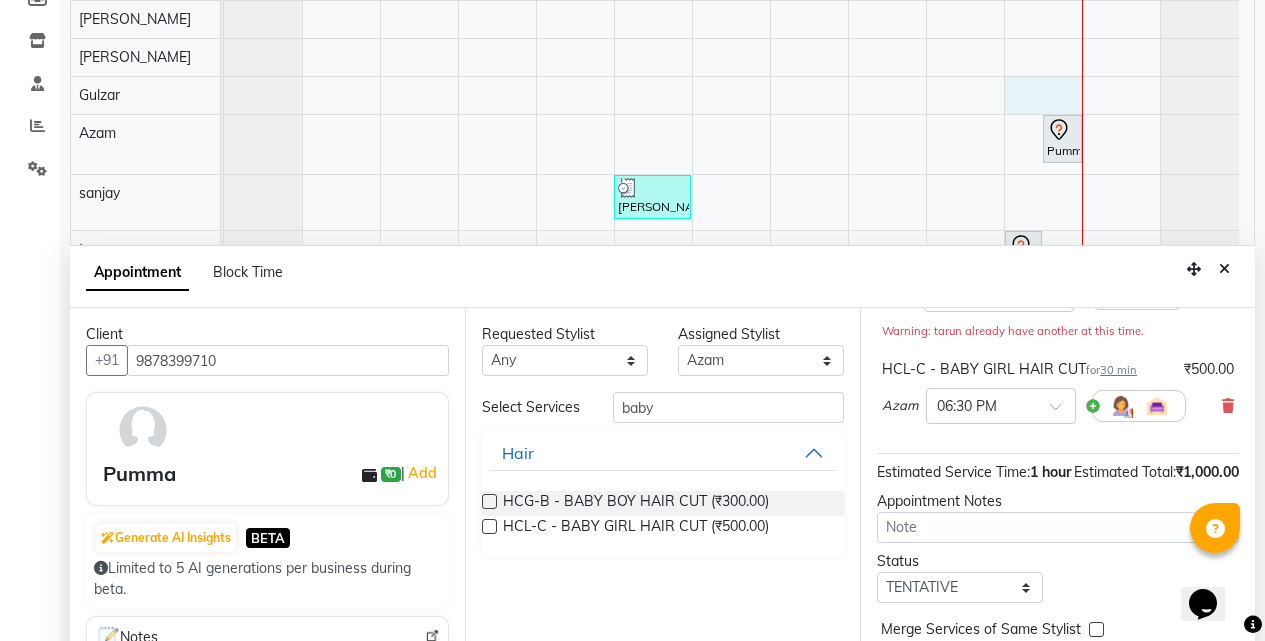 scroll, scrollTop: 377, scrollLeft: 0, axis: vertical 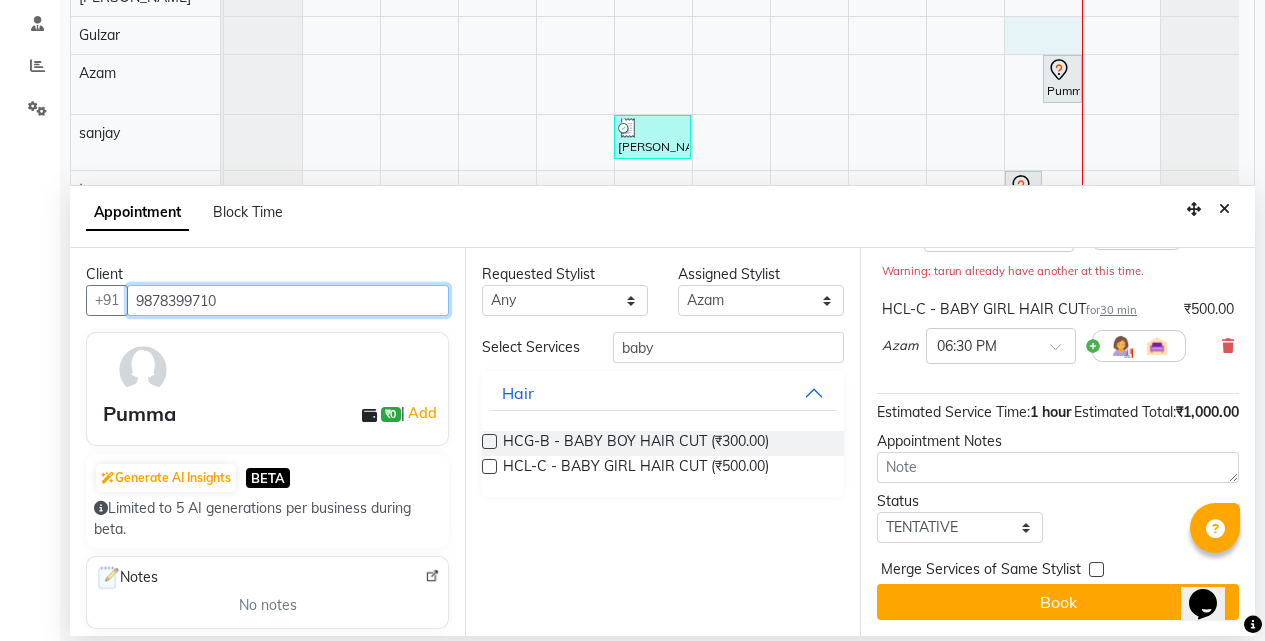 click on "9878399710" at bounding box center [288, 300] 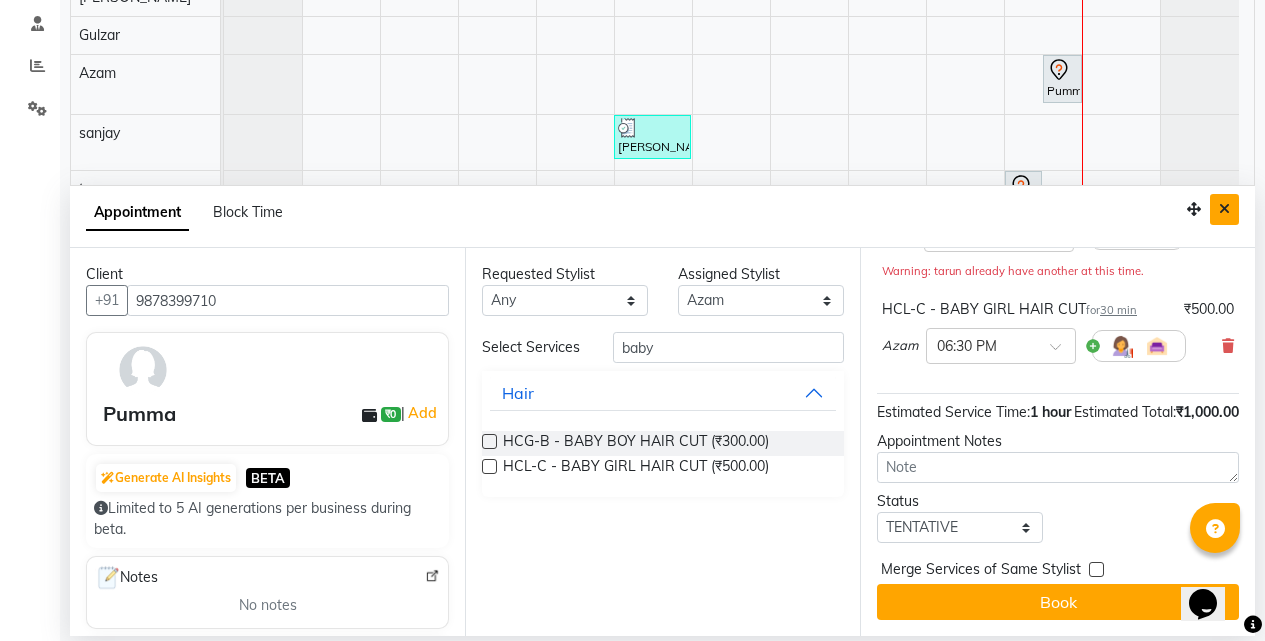 click at bounding box center (1224, 209) 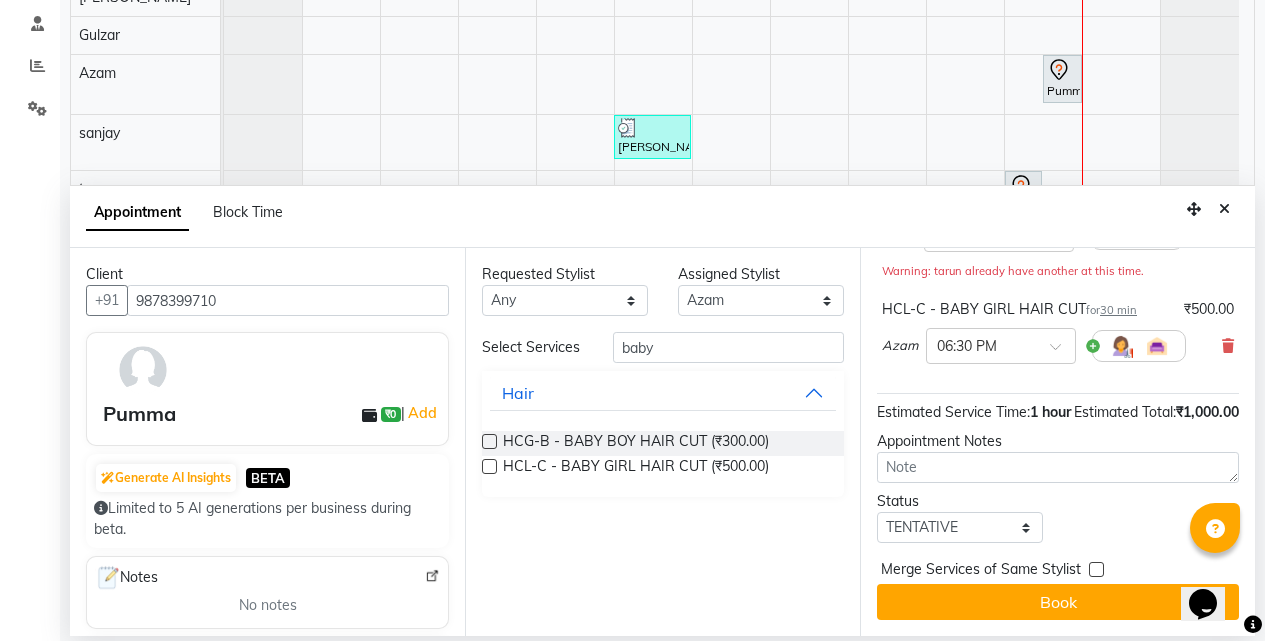 scroll, scrollTop: 0, scrollLeft: 0, axis: both 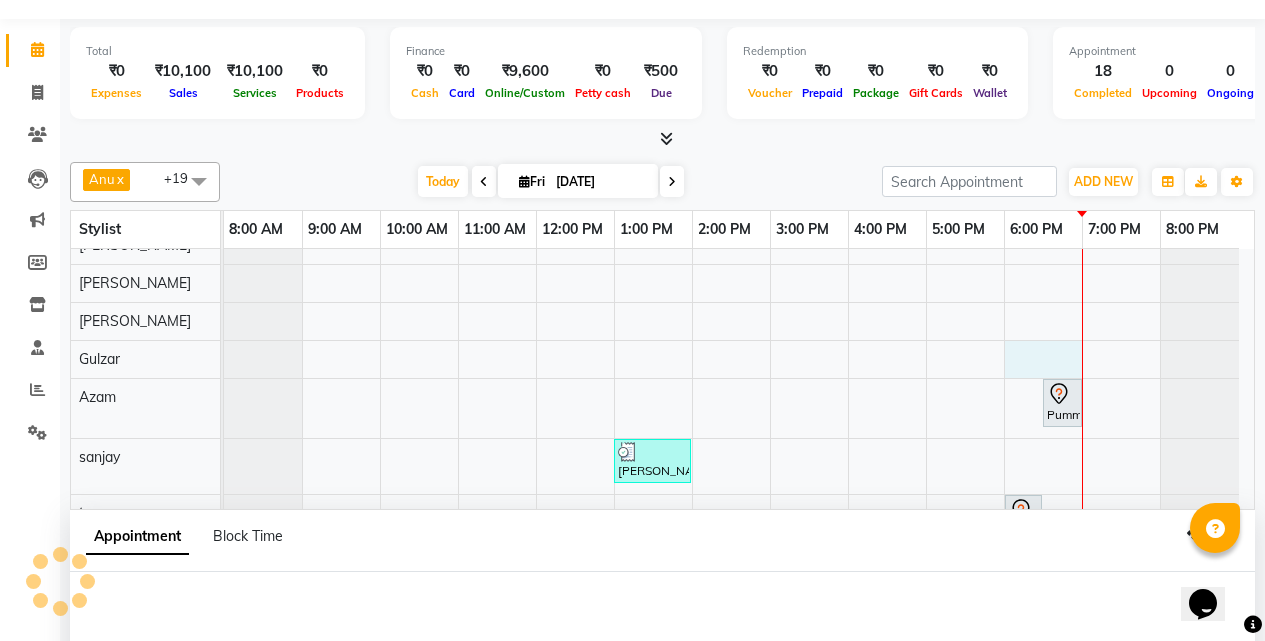 select on "83988" 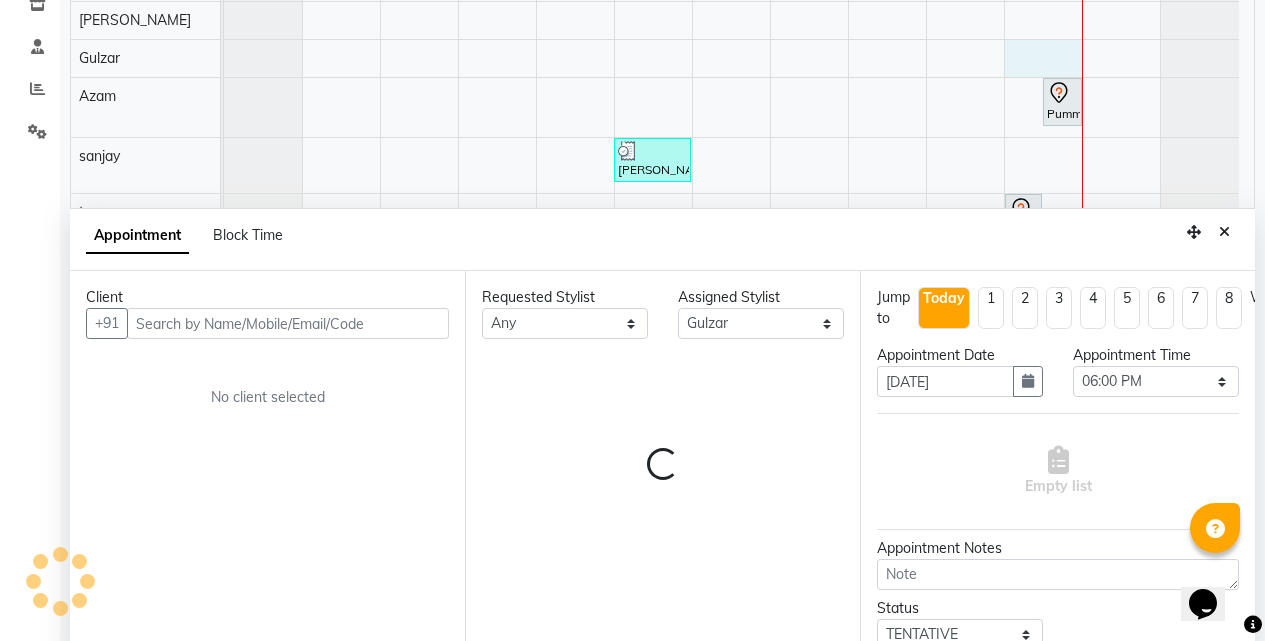 scroll, scrollTop: 377, scrollLeft: 0, axis: vertical 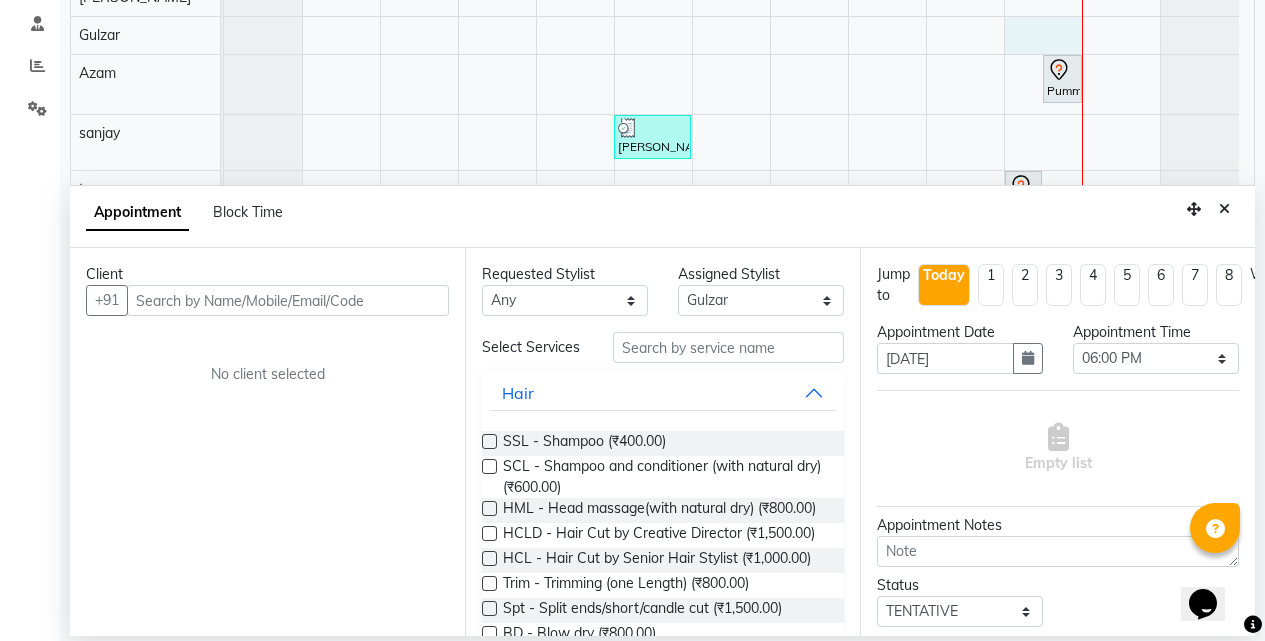 click at bounding box center [288, 300] 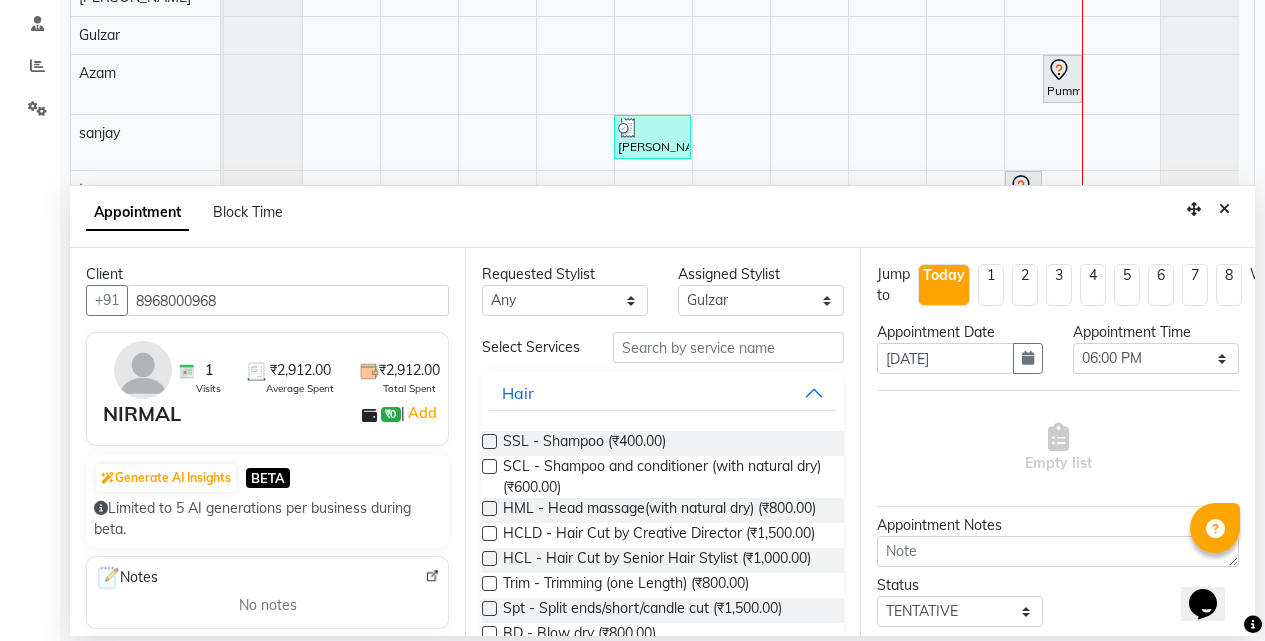 type on "8968000968" 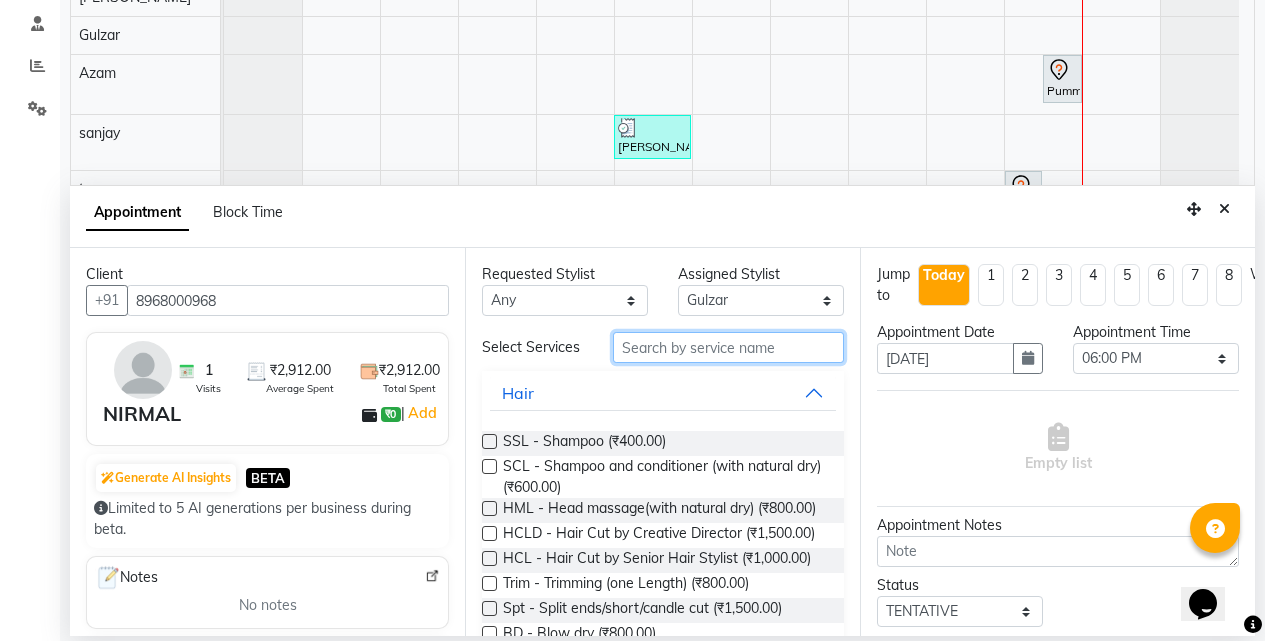 click at bounding box center (728, 347) 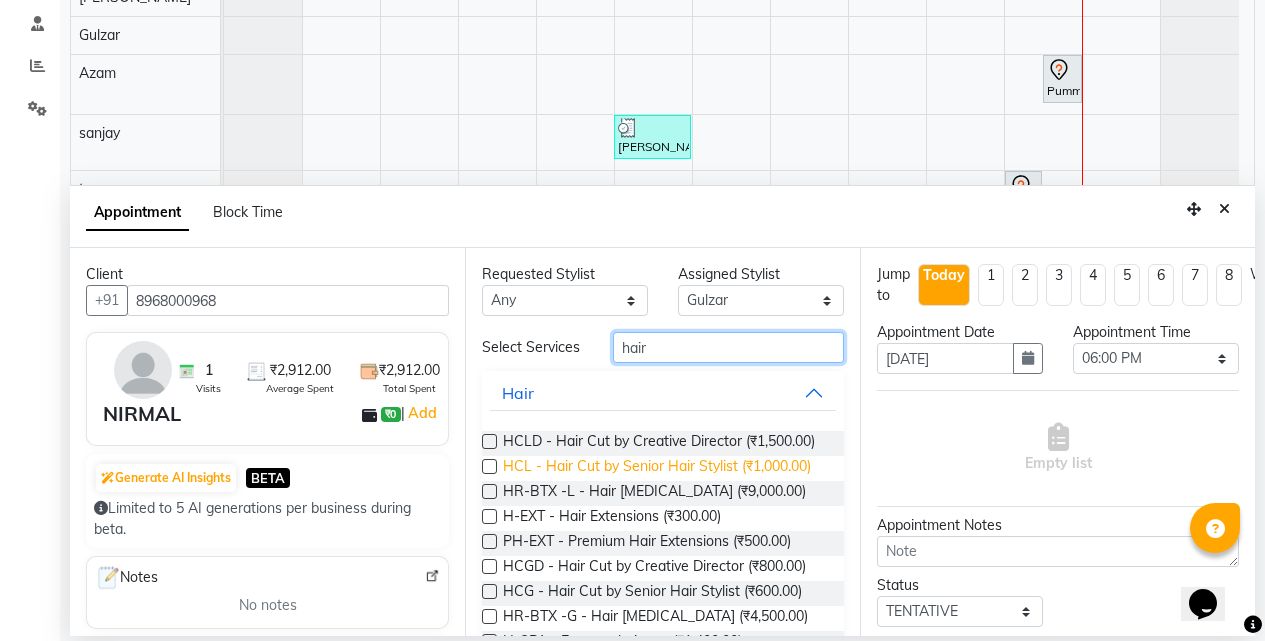 scroll, scrollTop: 100, scrollLeft: 0, axis: vertical 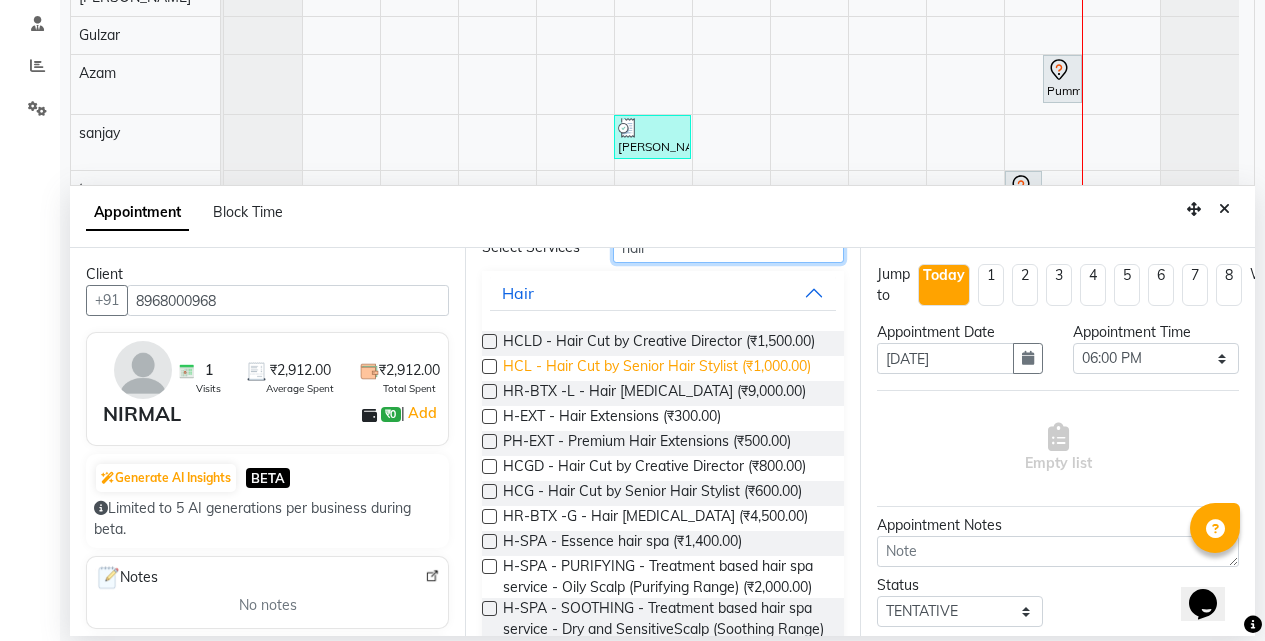 type on "hair" 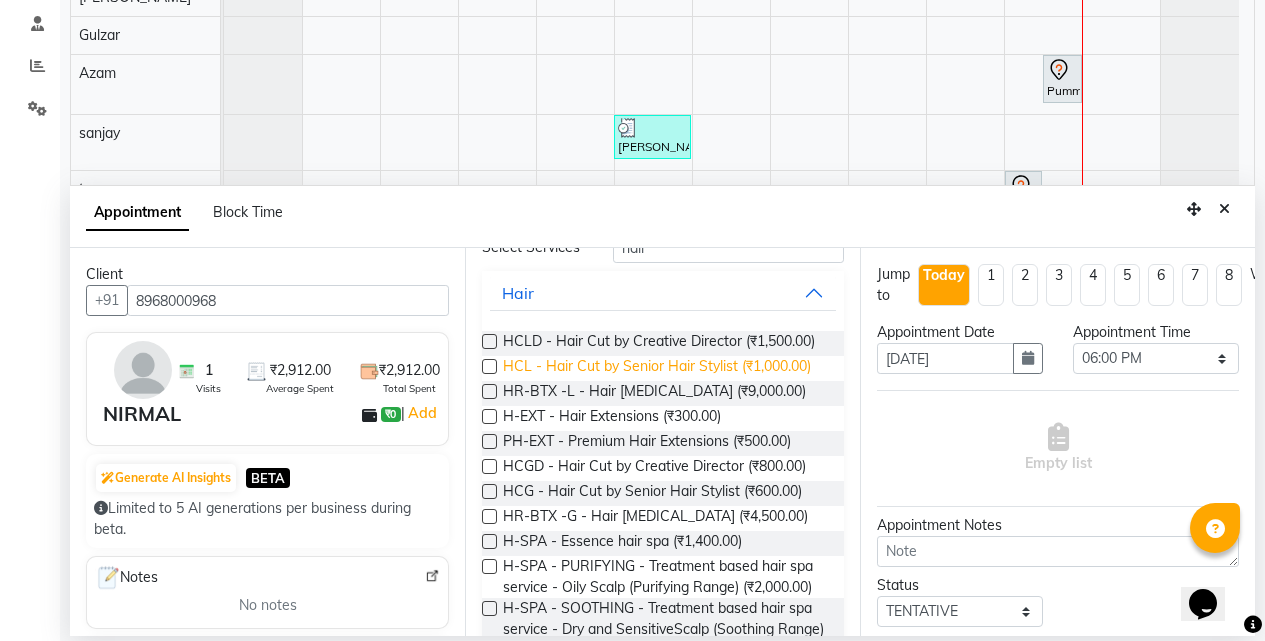 click on "HCL - Hair Cut by Senior Hair Stylist (₹1,000.00)" at bounding box center [657, 368] 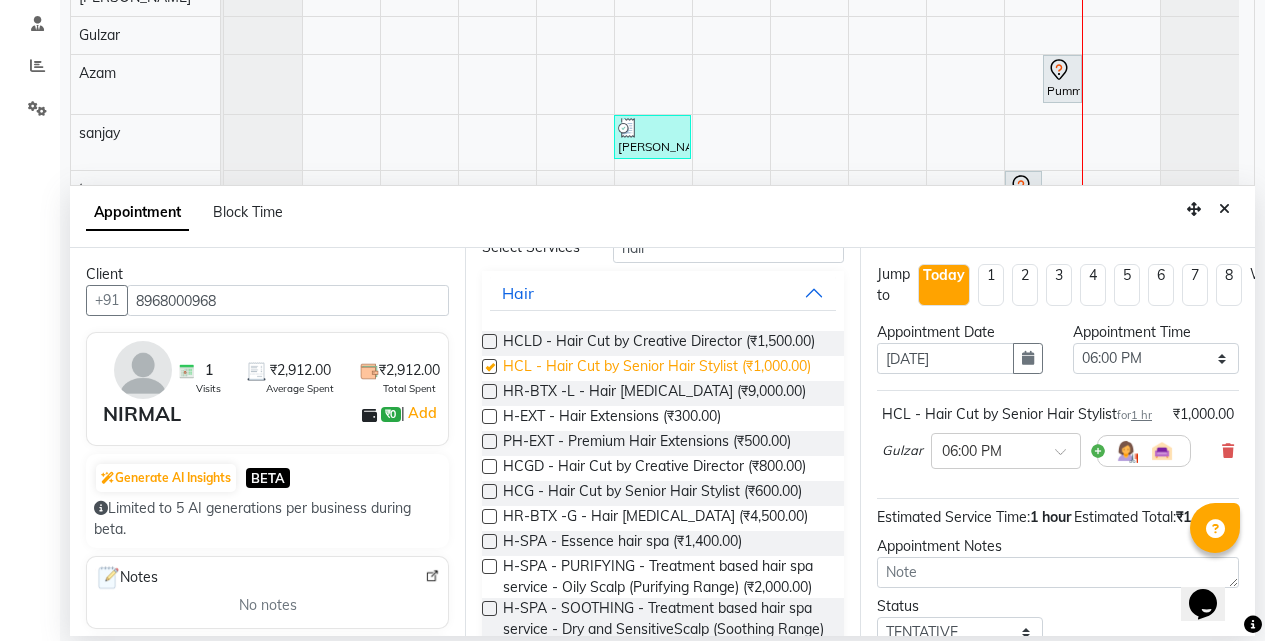 checkbox on "false" 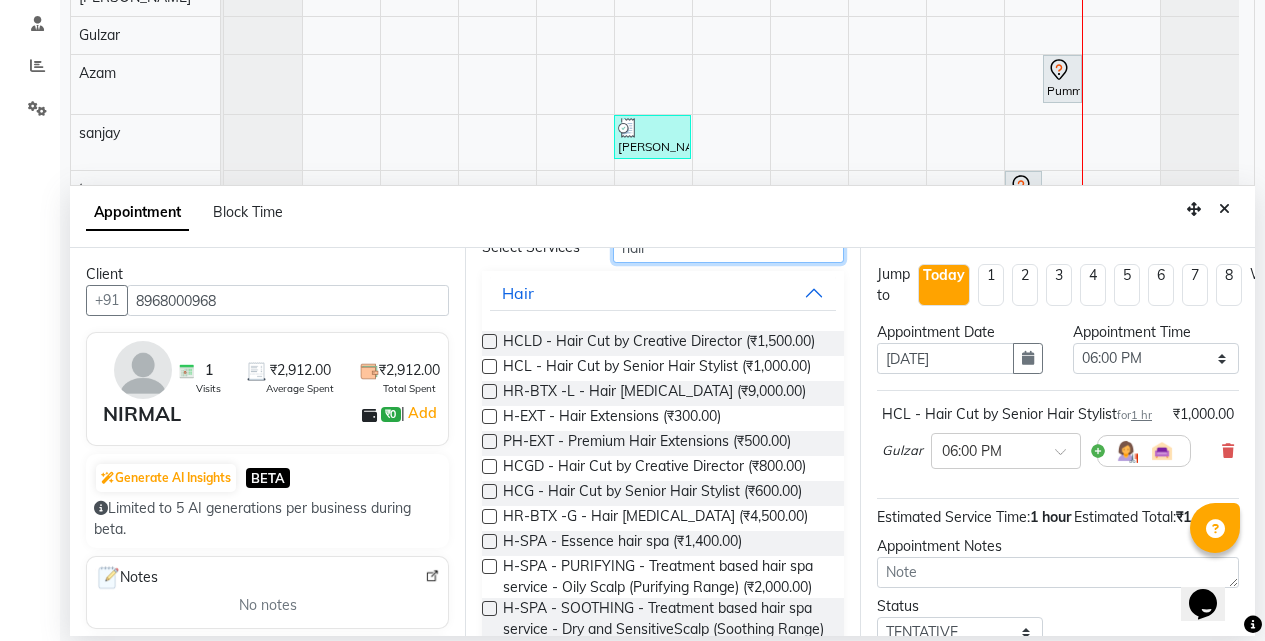 click on "hair" at bounding box center [728, 247] 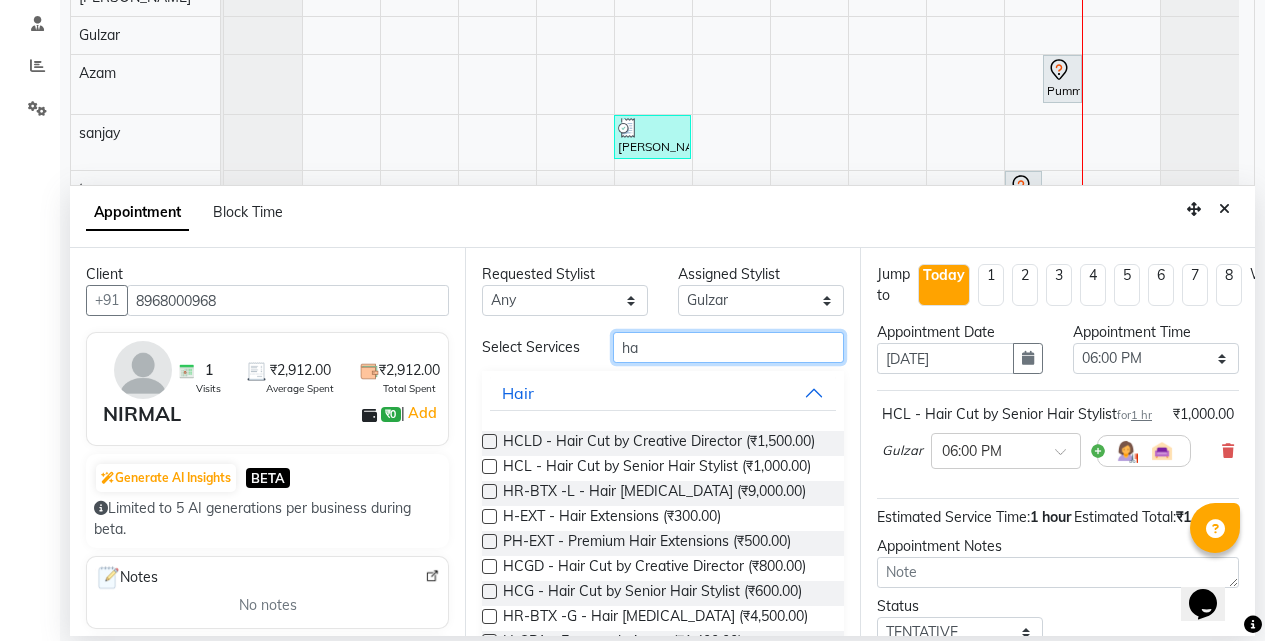 type on "h" 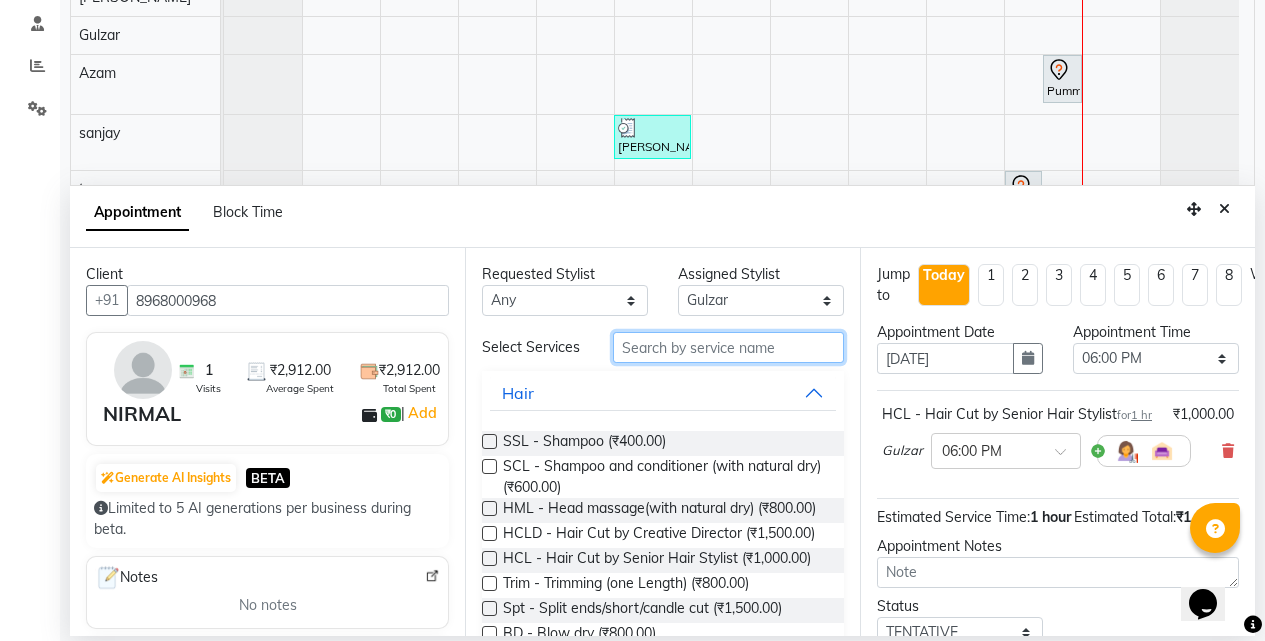 type 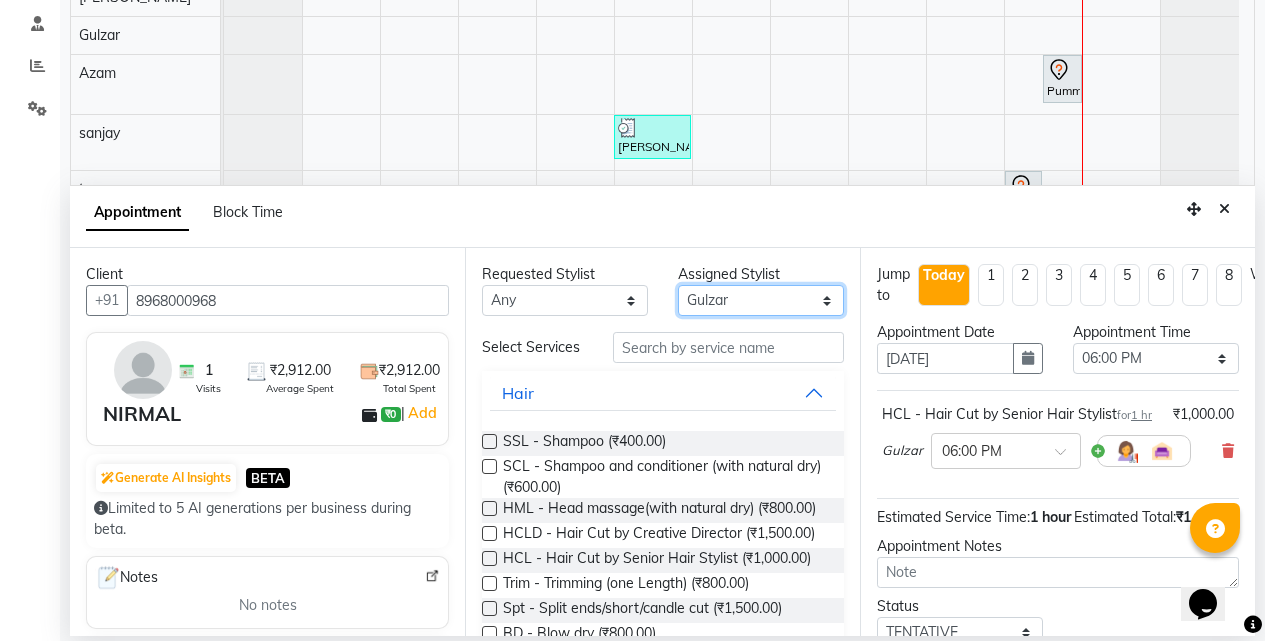 click on "Select Anu Azam Geetanjali Gulzar Jagdeep Singh Jagjeet Jasdeep Jashan Lovepreet Malkeet Micheal Rahul Rishi sanjay Sharan Simran Simran kaur Stalin tarun Vikas" at bounding box center [761, 300] 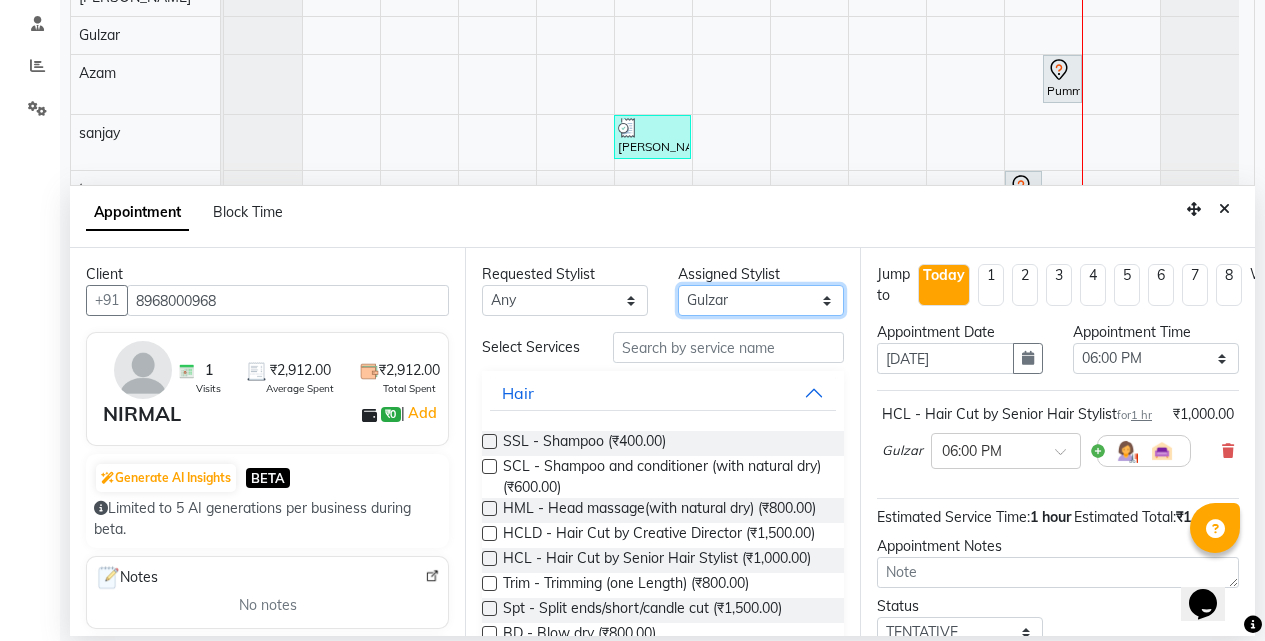 select on "76900" 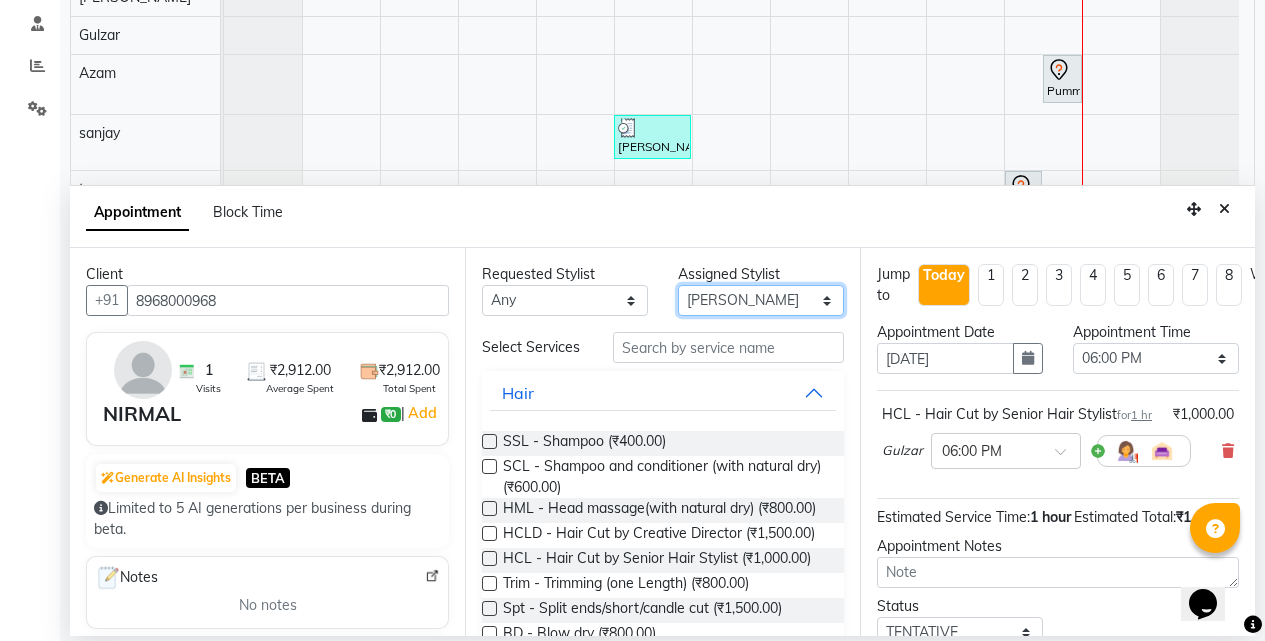 click on "Select Anu Azam Geetanjali Gulzar Jagdeep Singh Jagjeet Jasdeep Jashan Lovepreet Malkeet Micheal Rahul Rishi sanjay Sharan Simran Simran kaur Stalin tarun Vikas" at bounding box center (761, 300) 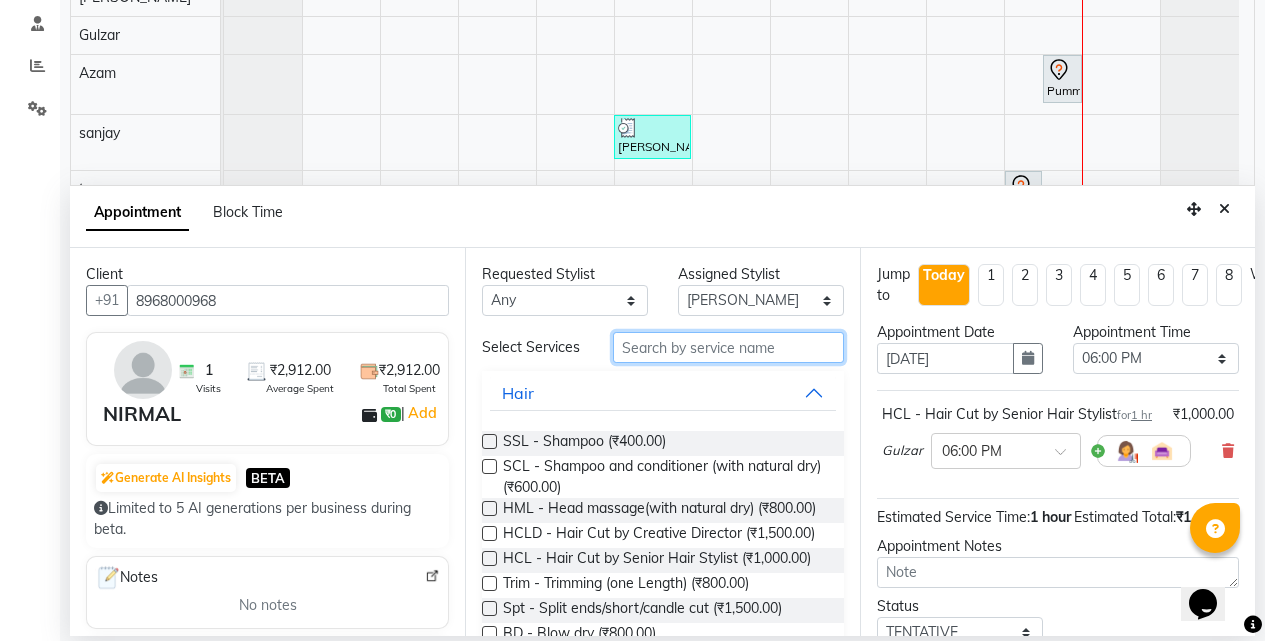 click at bounding box center (728, 347) 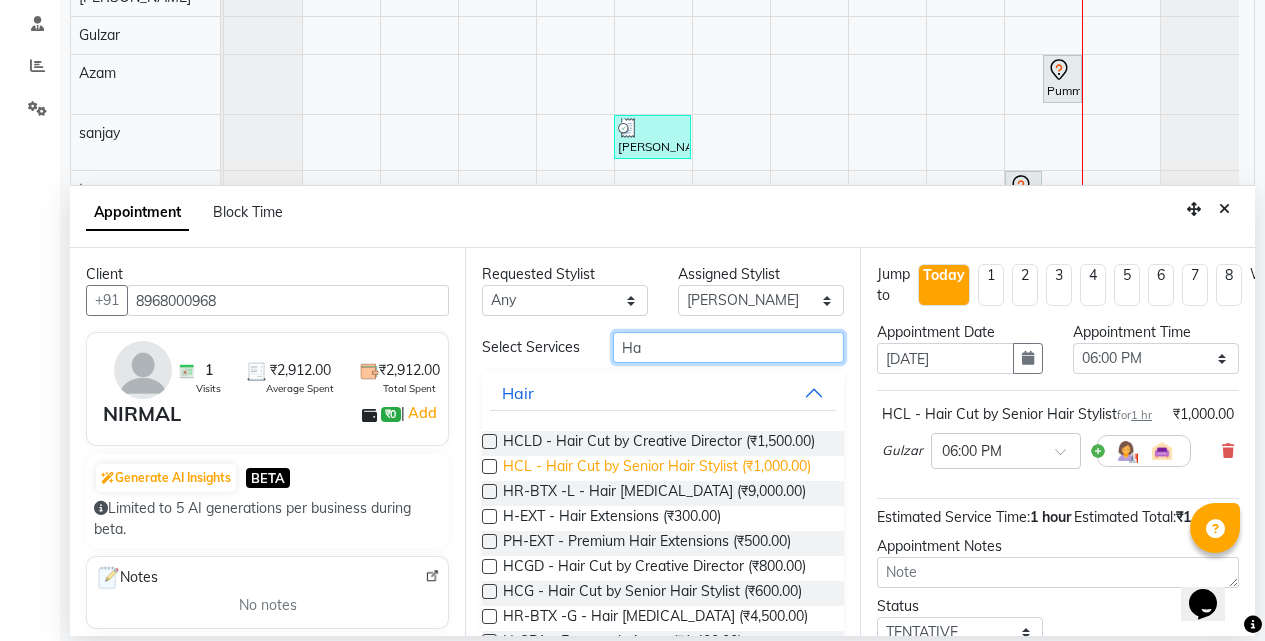 type on "H" 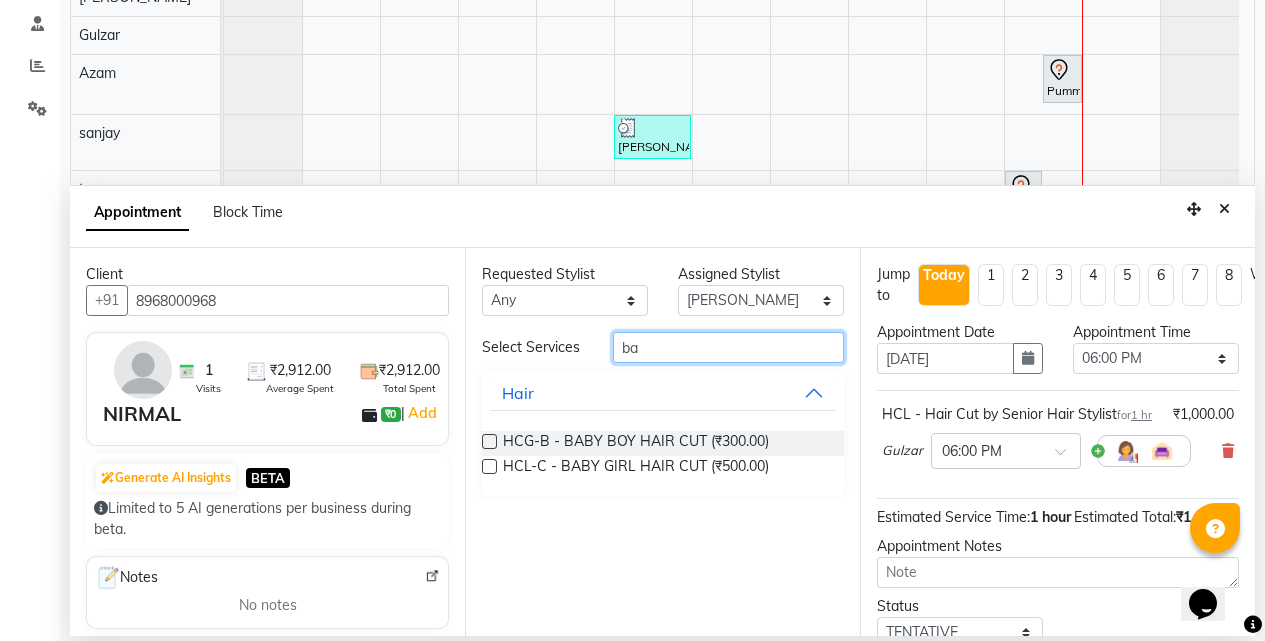 type on "b" 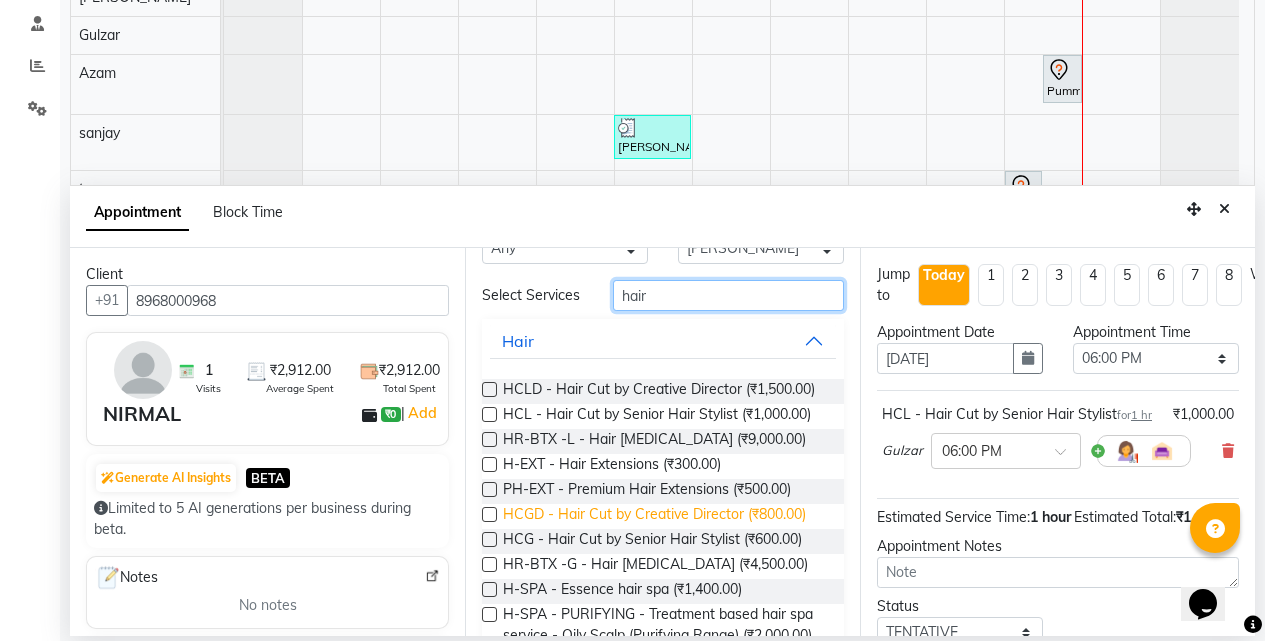 scroll, scrollTop: 100, scrollLeft: 0, axis: vertical 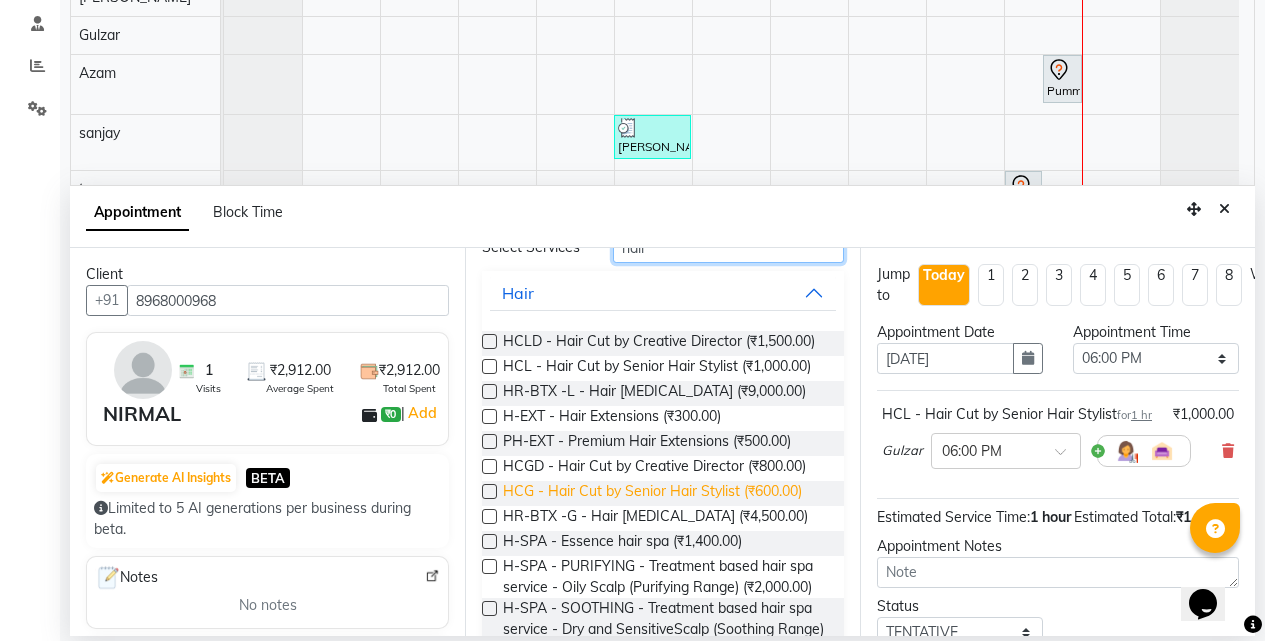 type on "hair" 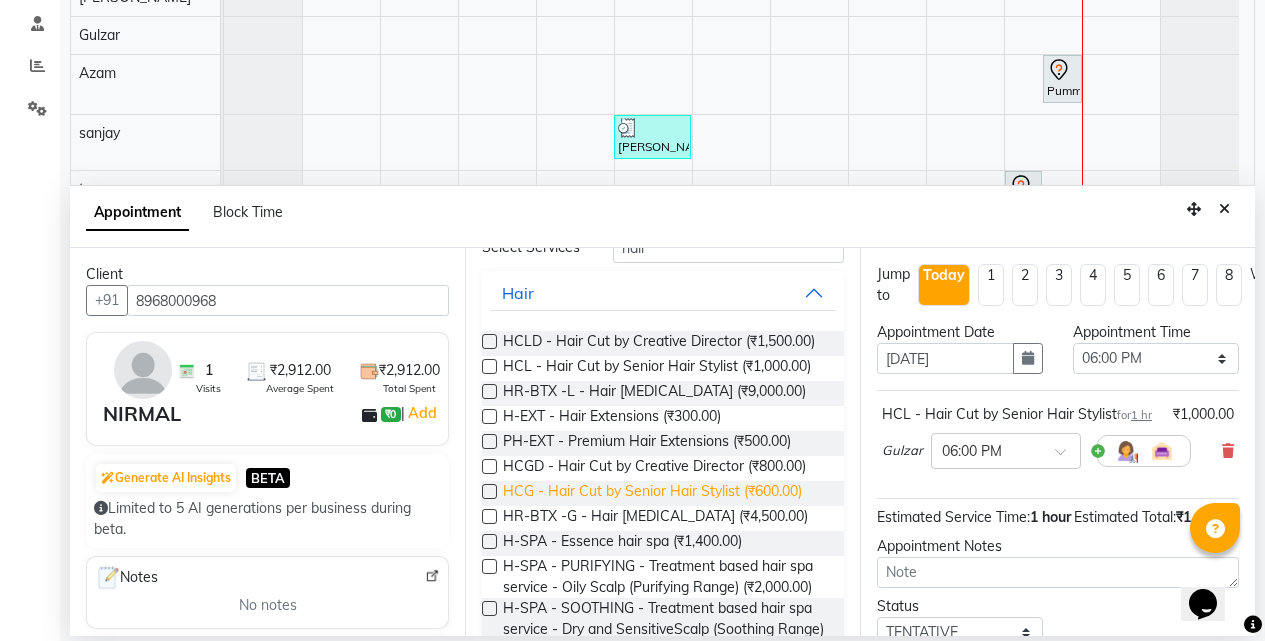click on "HCG - Hair Cut by Senior Hair Stylist (₹600.00)" at bounding box center (652, 493) 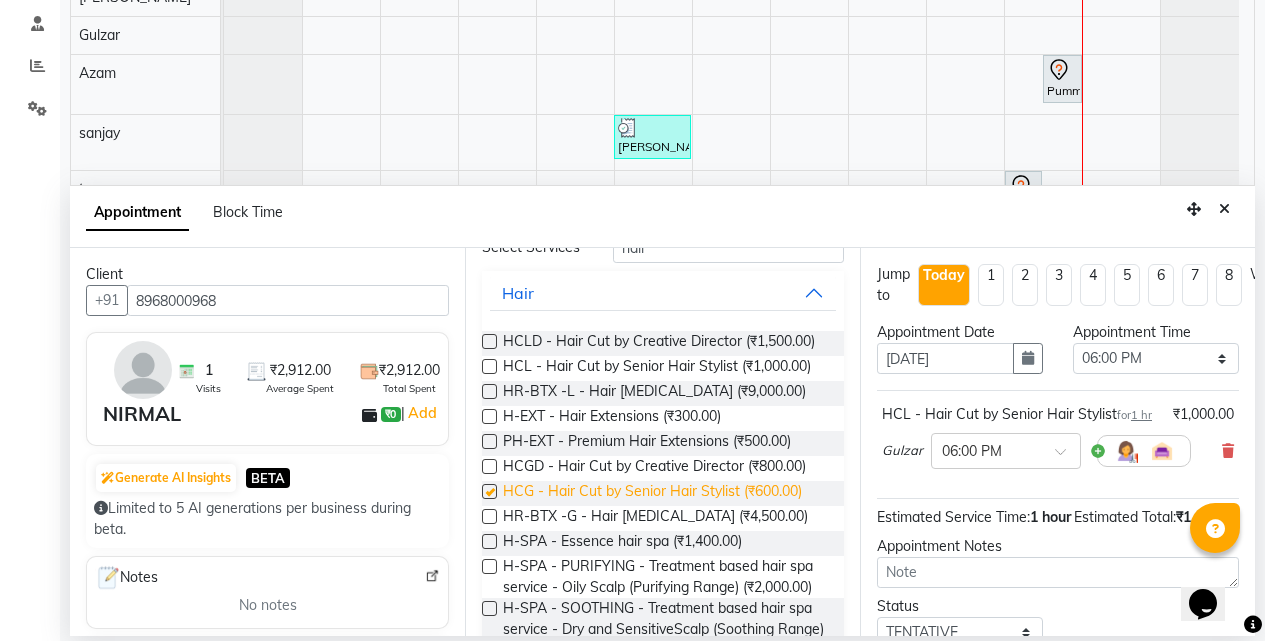 checkbox on "false" 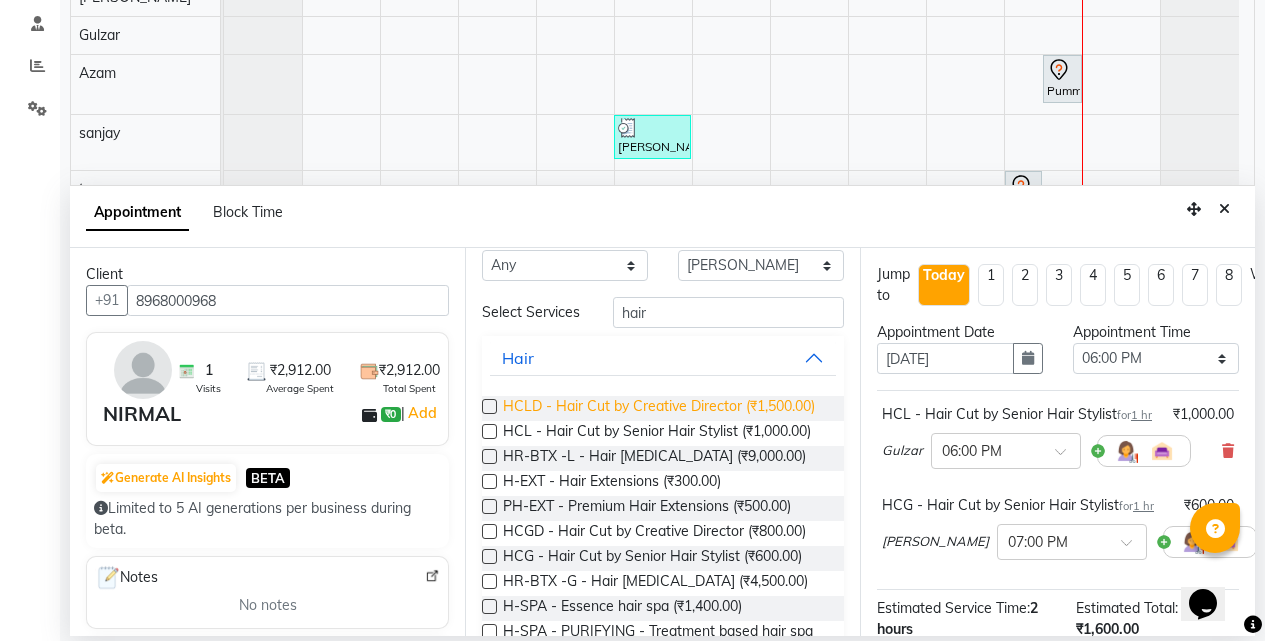 scroll, scrollTop: 0, scrollLeft: 0, axis: both 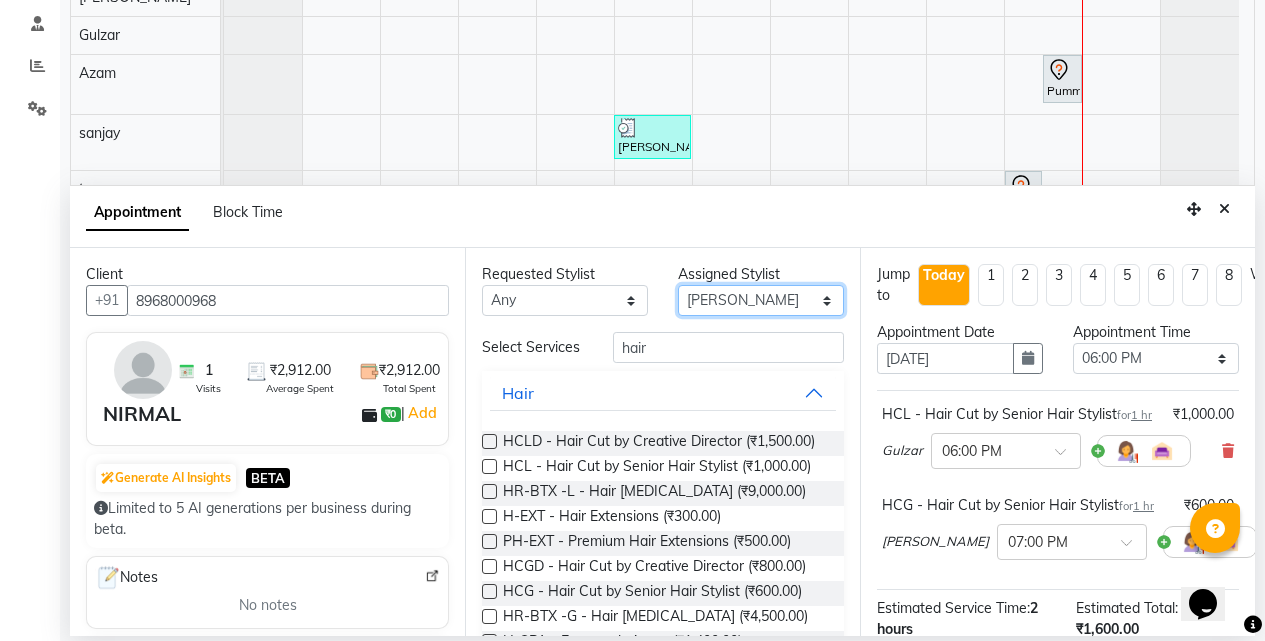 click on "Select Anu Azam Geetanjali Gulzar Jagdeep Singh Jagjeet Jasdeep Jashan Lovepreet Malkeet Micheal Rahul Rishi sanjay Sharan Simran Simran kaur Stalin tarun Vikas" at bounding box center (761, 300) 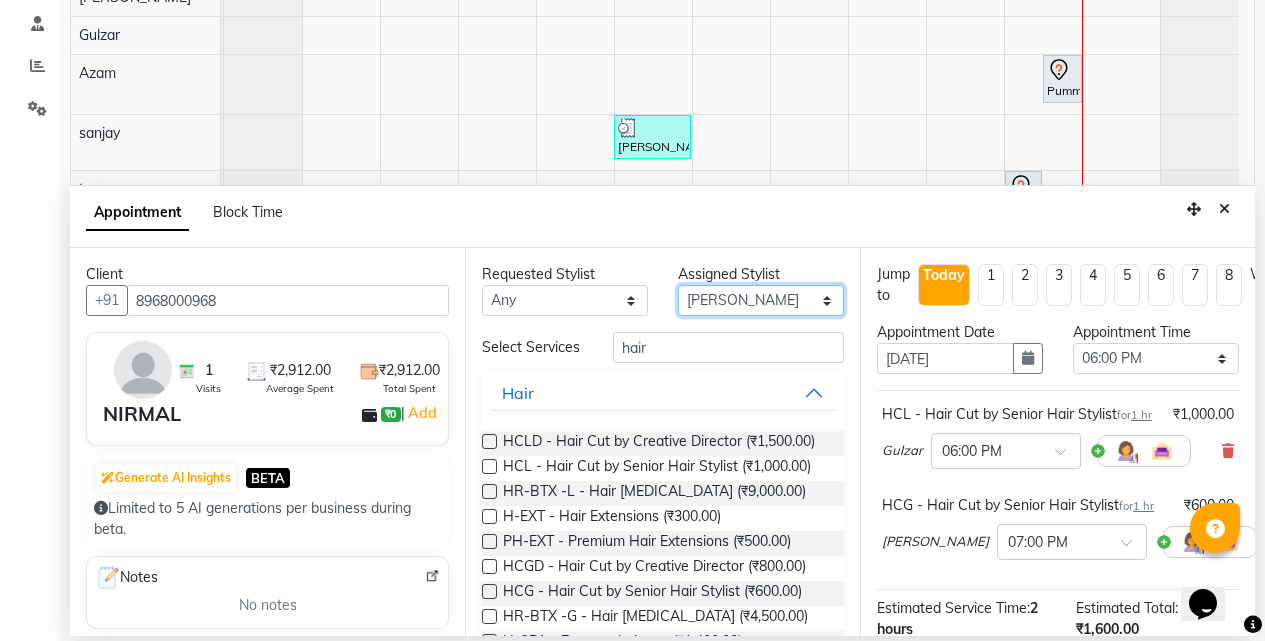 select on "83028" 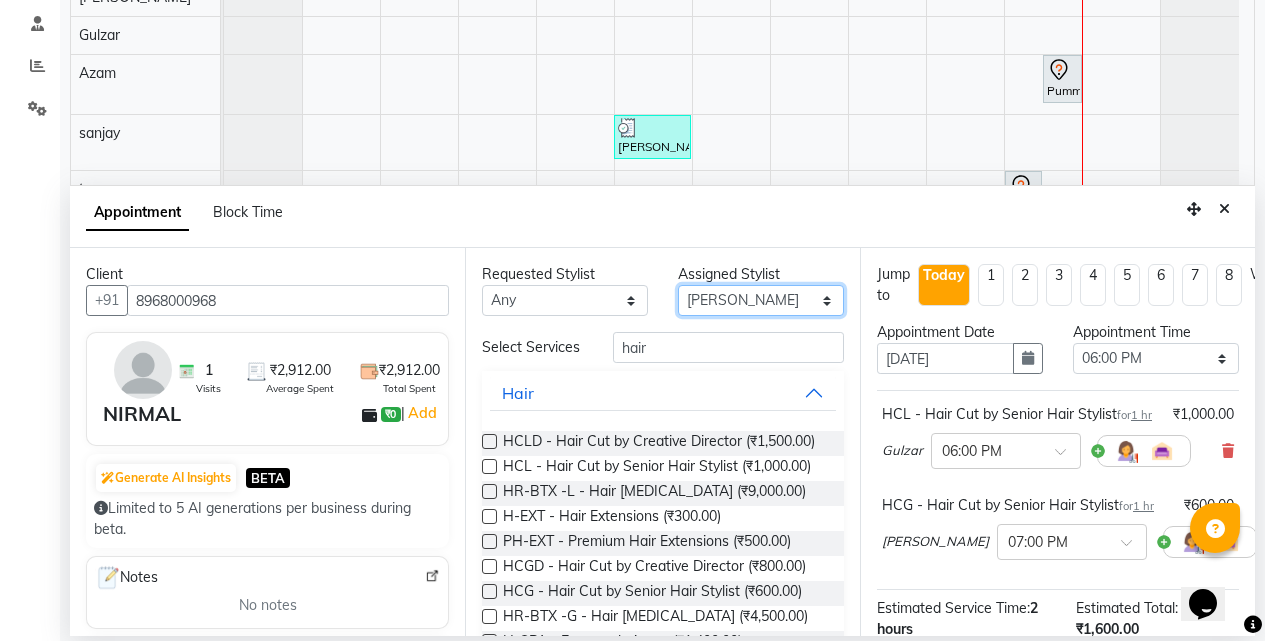 click on "Select Anu Azam Geetanjali Gulzar Jagdeep Singh Jagjeet Jasdeep Jashan Lovepreet Malkeet Micheal Rahul Rishi sanjay Sharan Simran Simran kaur Stalin tarun Vikas" at bounding box center (761, 300) 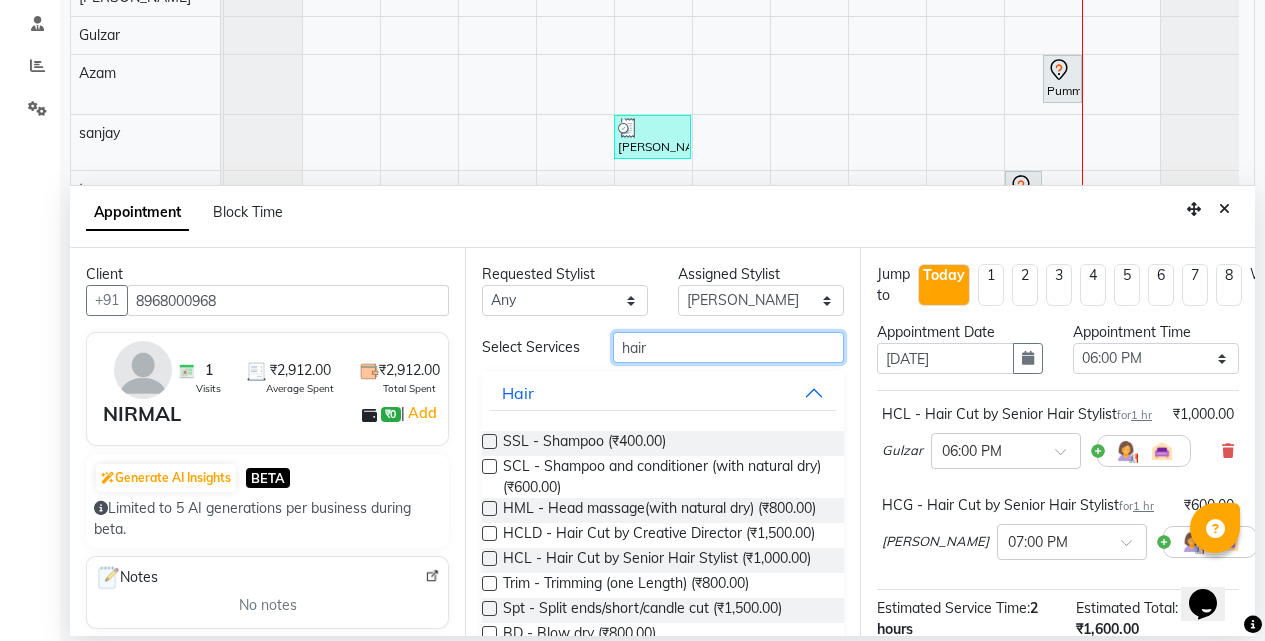 click on "hair" at bounding box center (728, 347) 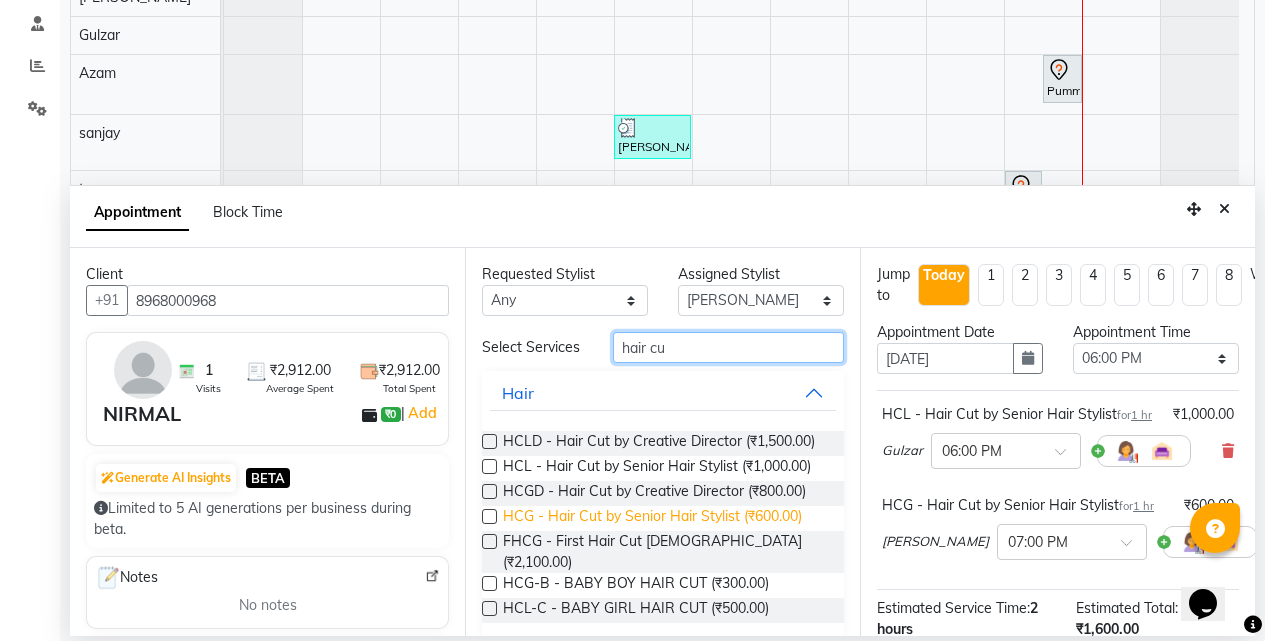 type on "hair cu" 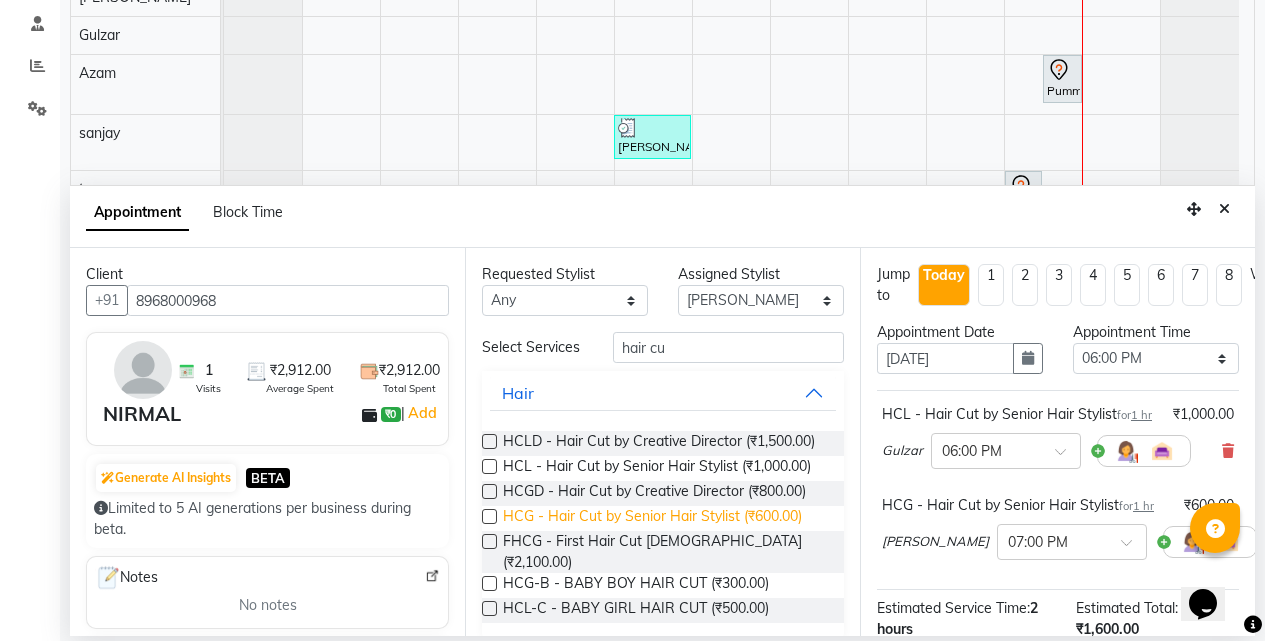 click on "HCG - Hair Cut by Senior Hair Stylist (₹600.00)" at bounding box center [652, 518] 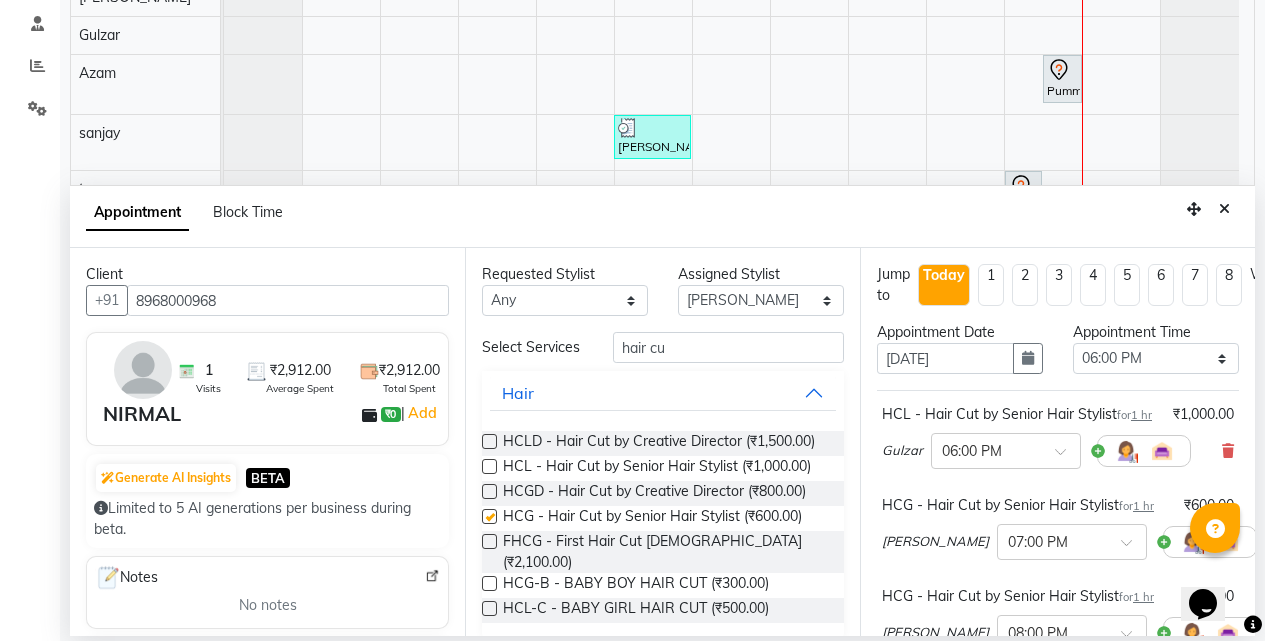 checkbox on "false" 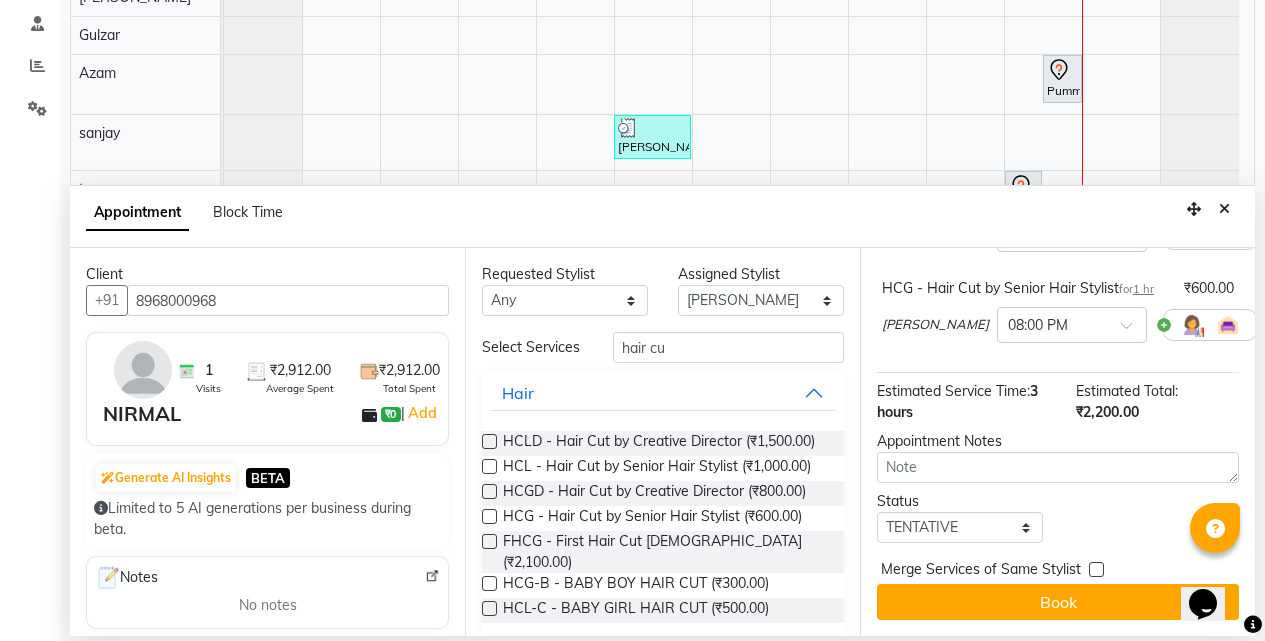 scroll, scrollTop: 386, scrollLeft: 0, axis: vertical 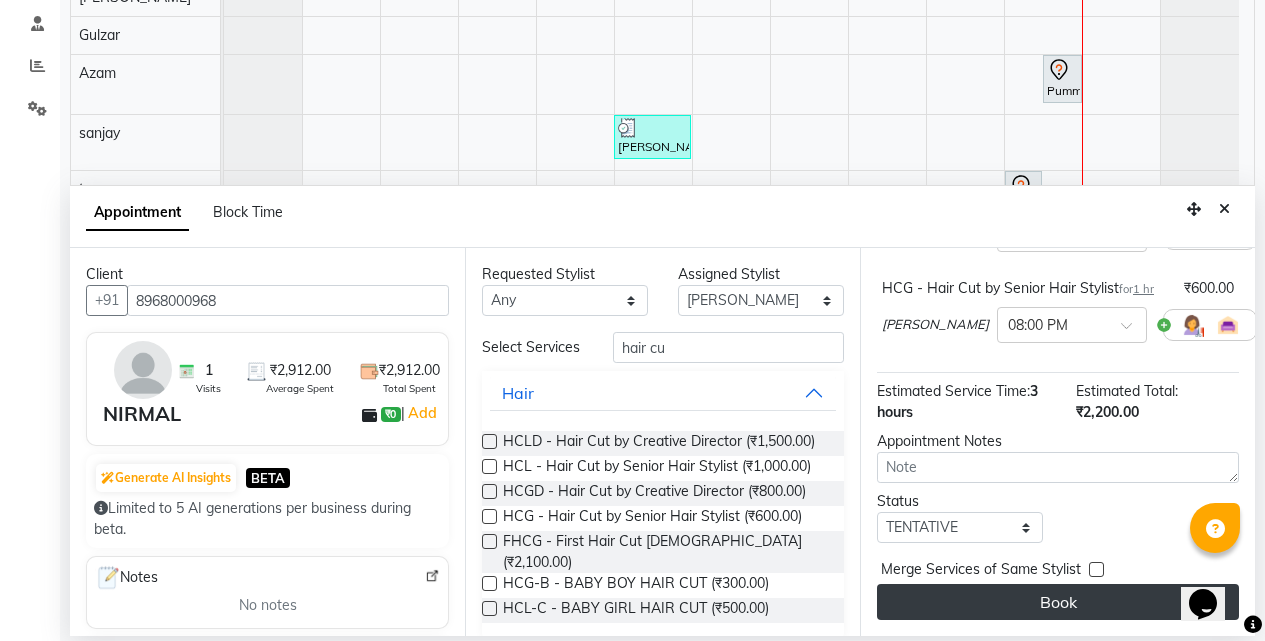 click on "Book" at bounding box center [1058, 602] 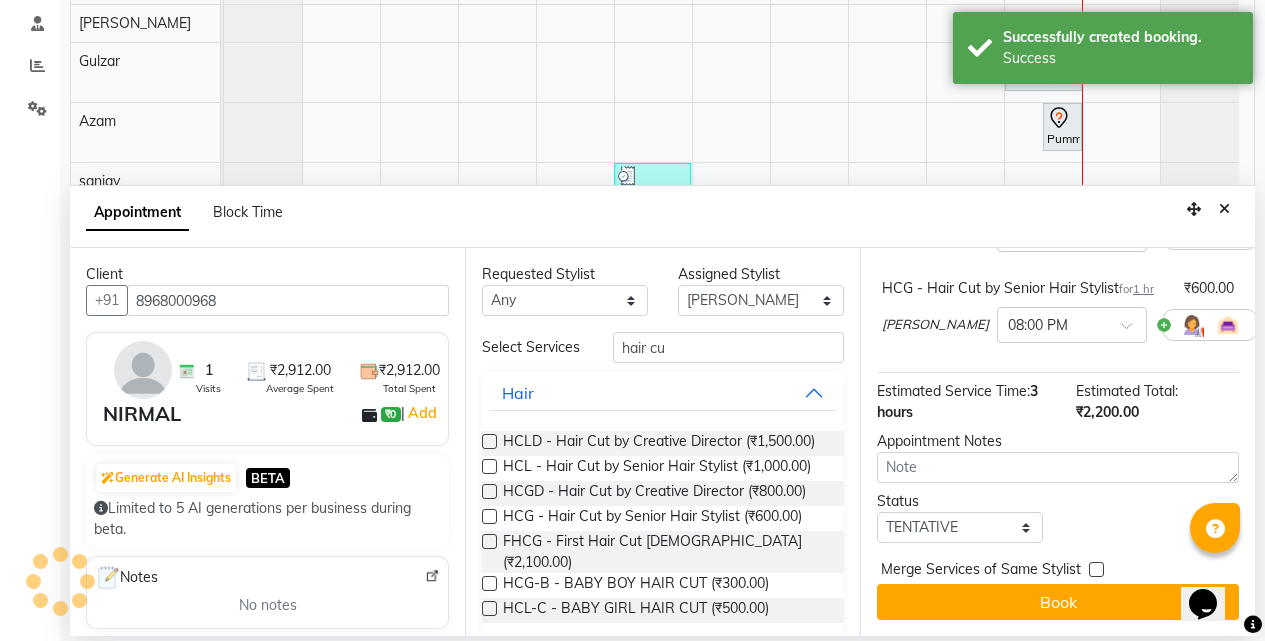 scroll, scrollTop: 85, scrollLeft: 0, axis: vertical 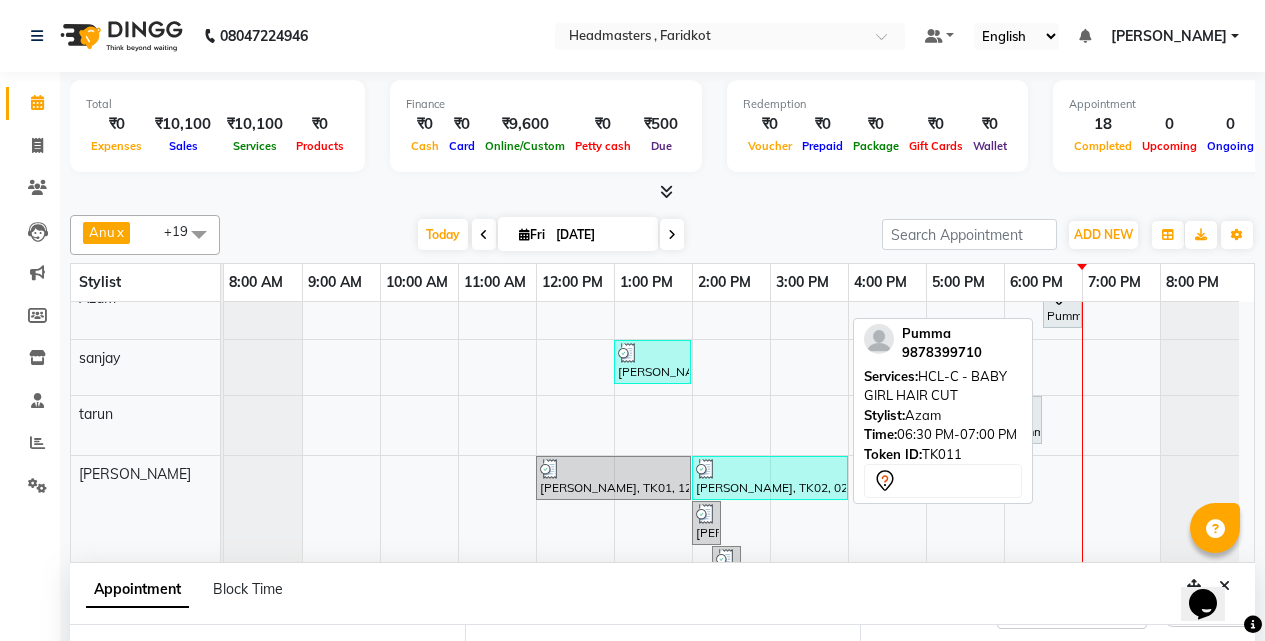 click on "Pumma, TK11, 06:30 PM-07:00 PM, HCL-C - BABY GIRL HAIR CUT" at bounding box center [1062, 304] 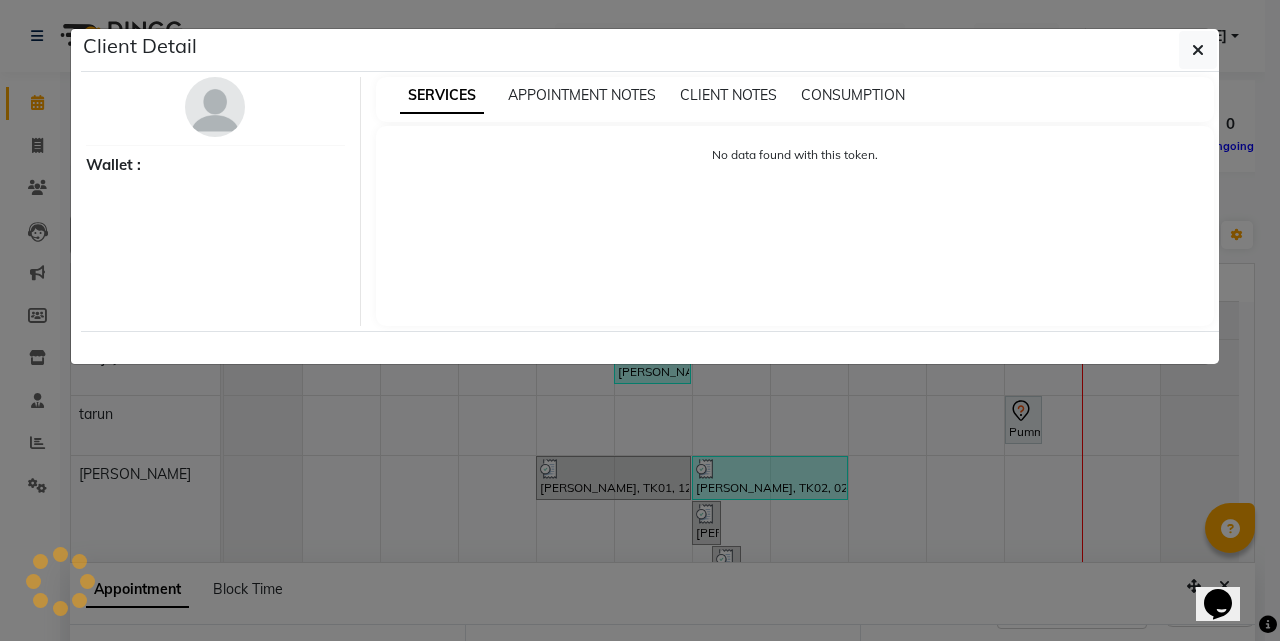 select on "7" 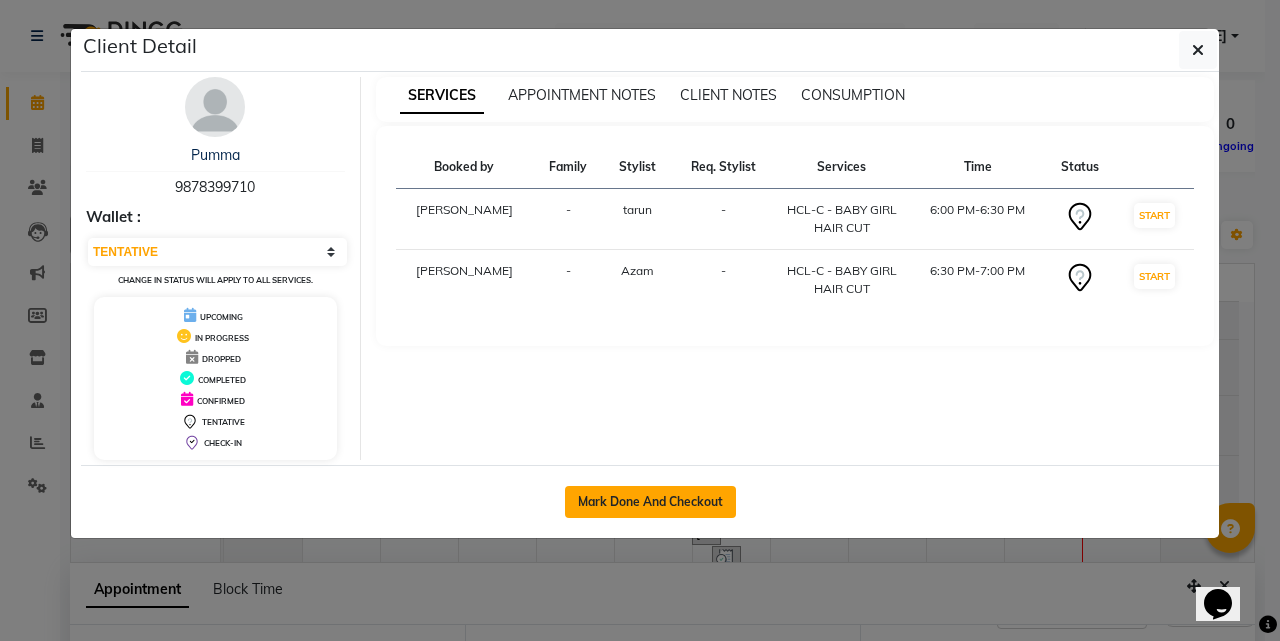 click on "Mark Done And Checkout" 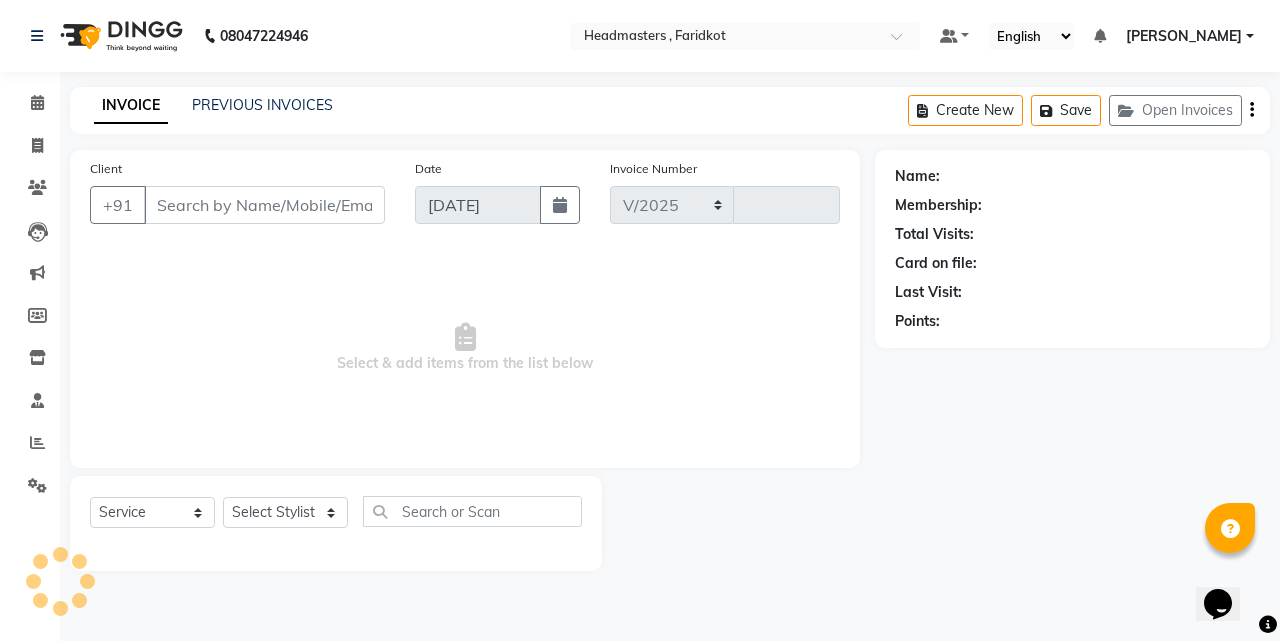 select on "7919" 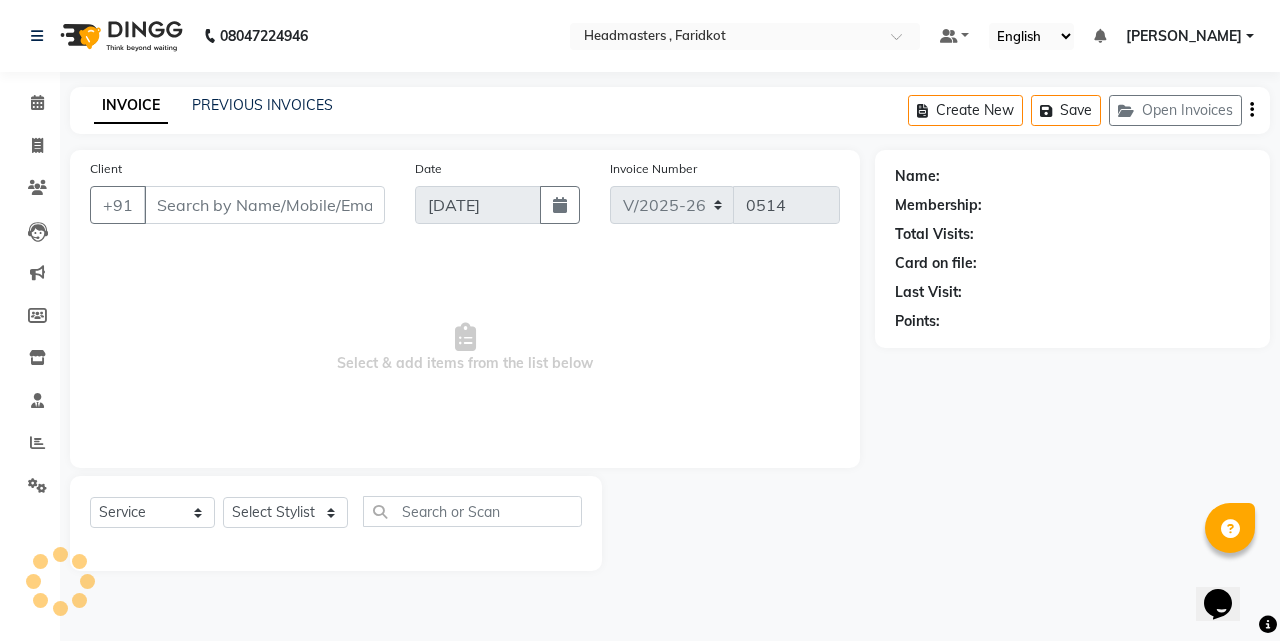 type on "9878399710" 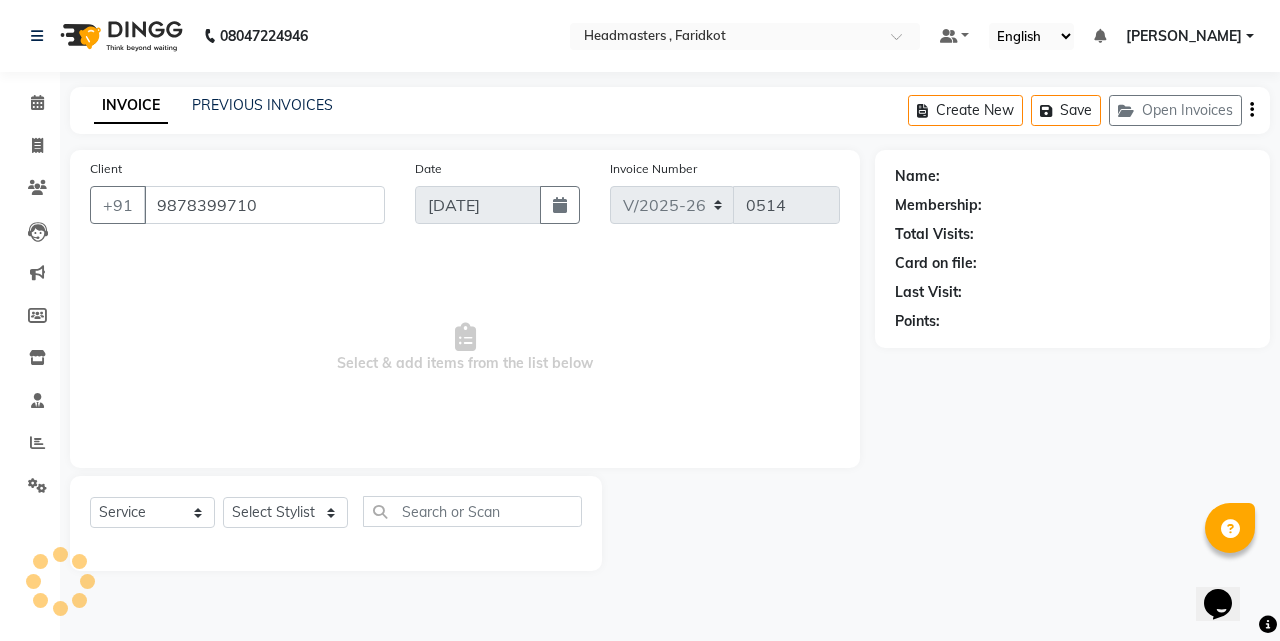 select on "84200" 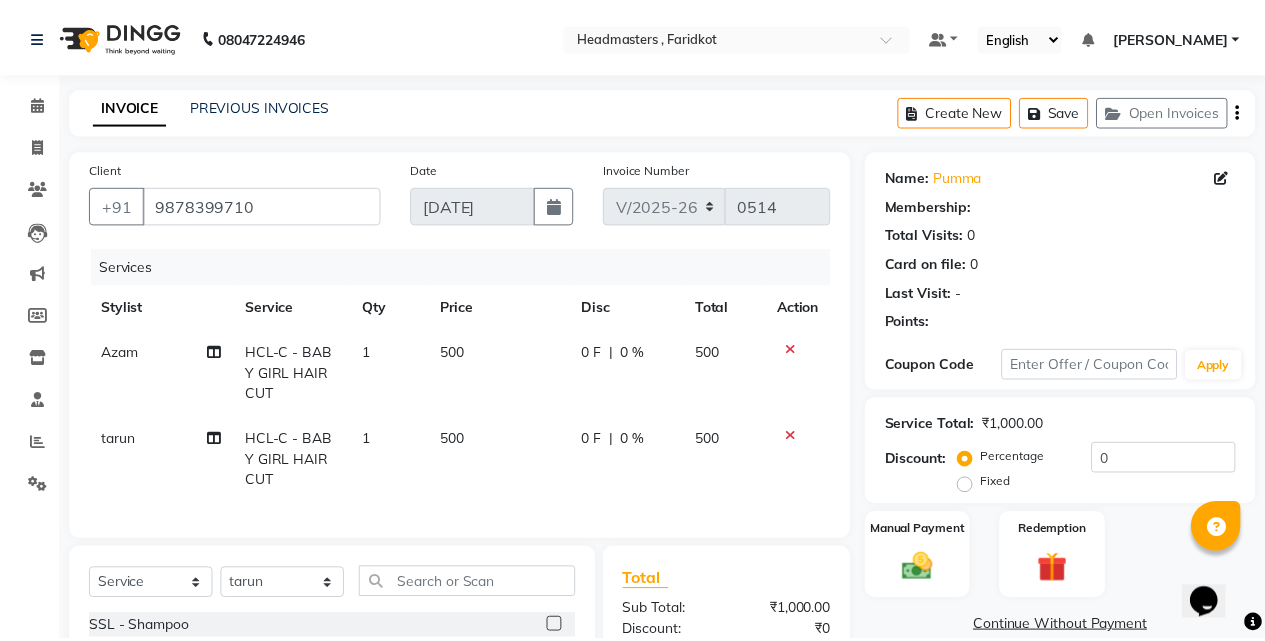 scroll, scrollTop: 247, scrollLeft: 0, axis: vertical 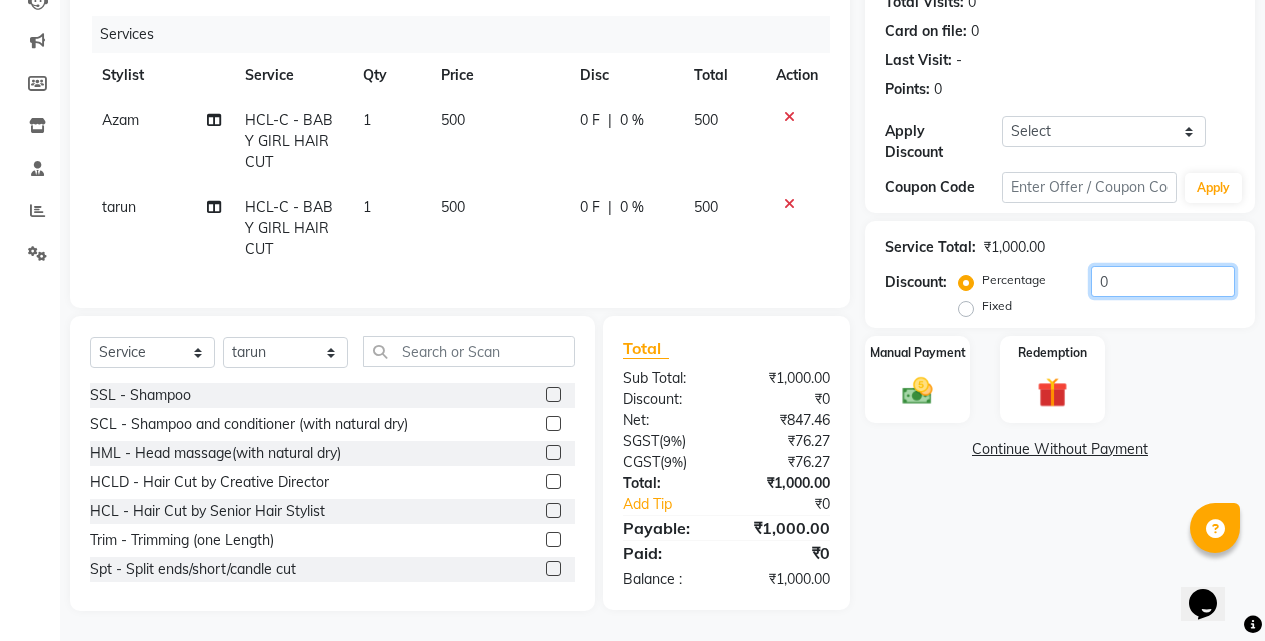 click on "0" 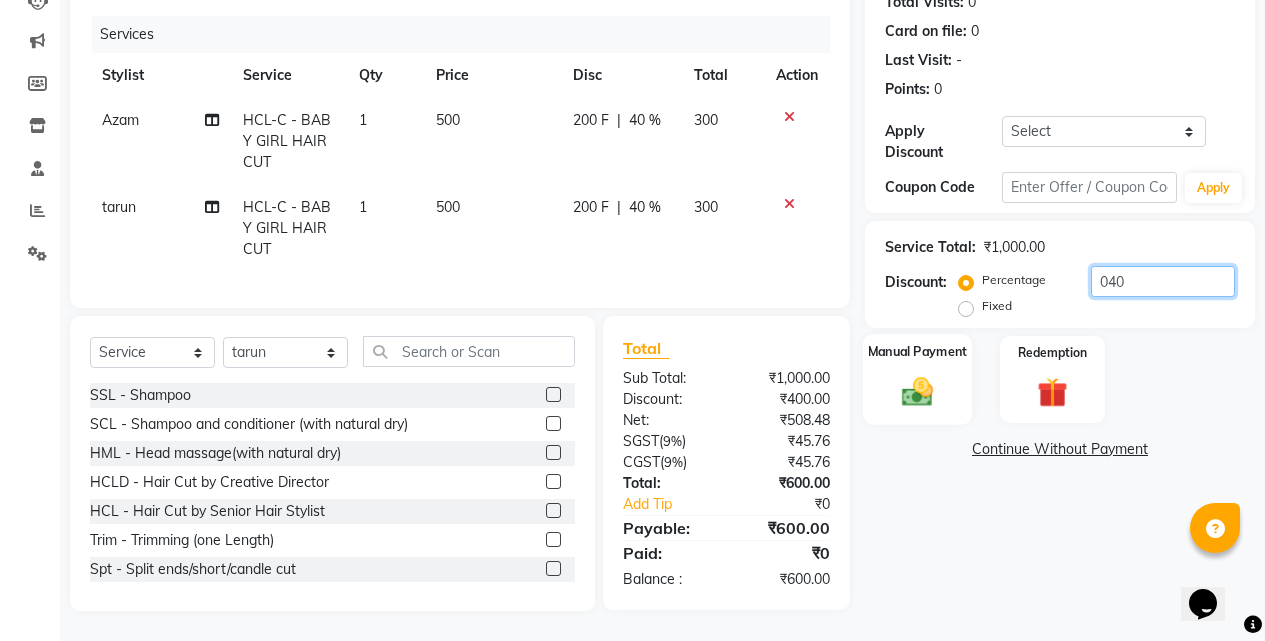 type on "040" 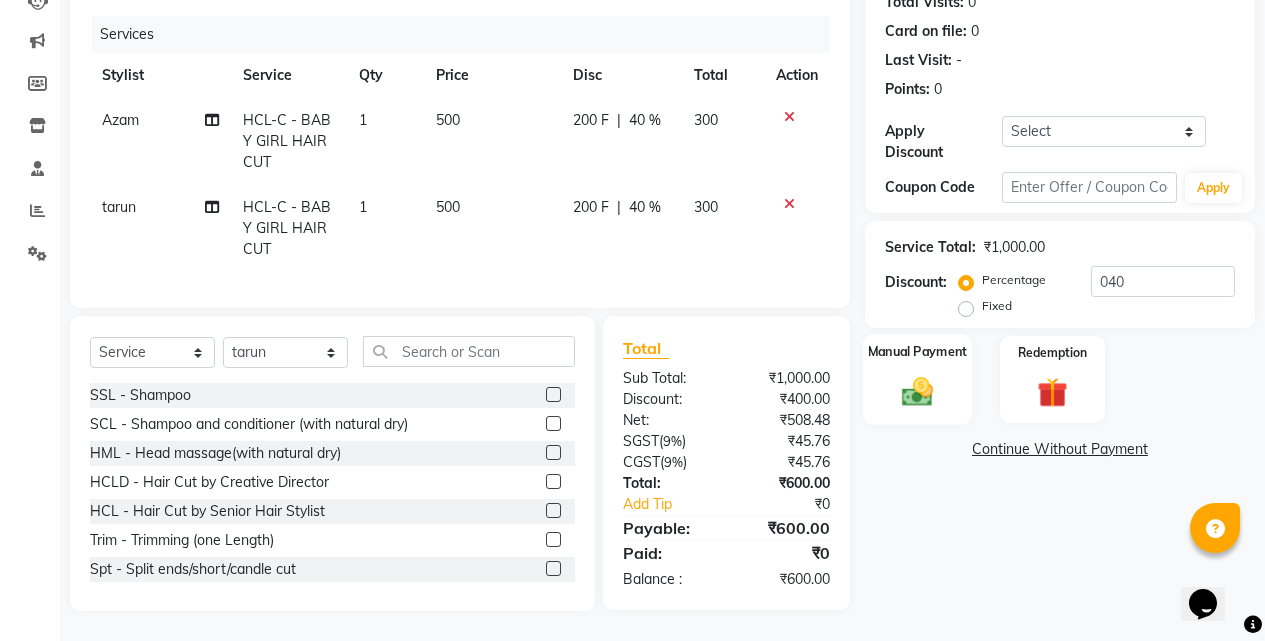 drag, startPoint x: 888, startPoint y: 366, endPoint x: 919, endPoint y: 357, distance: 32.280025 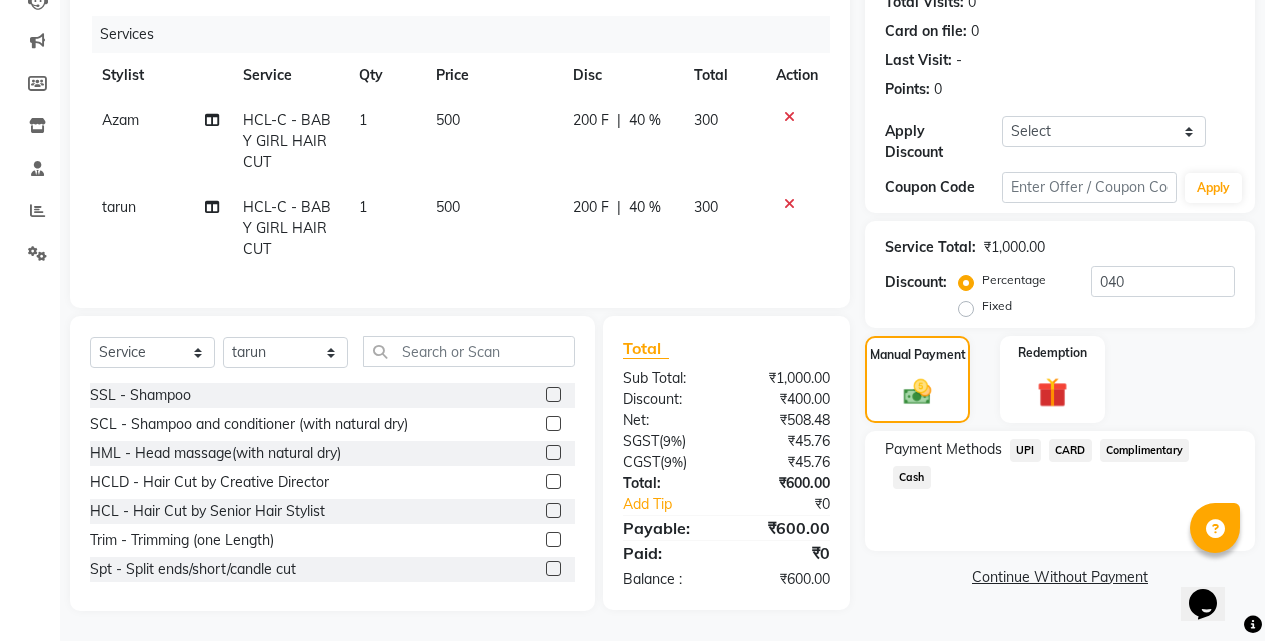 click on "UPI" 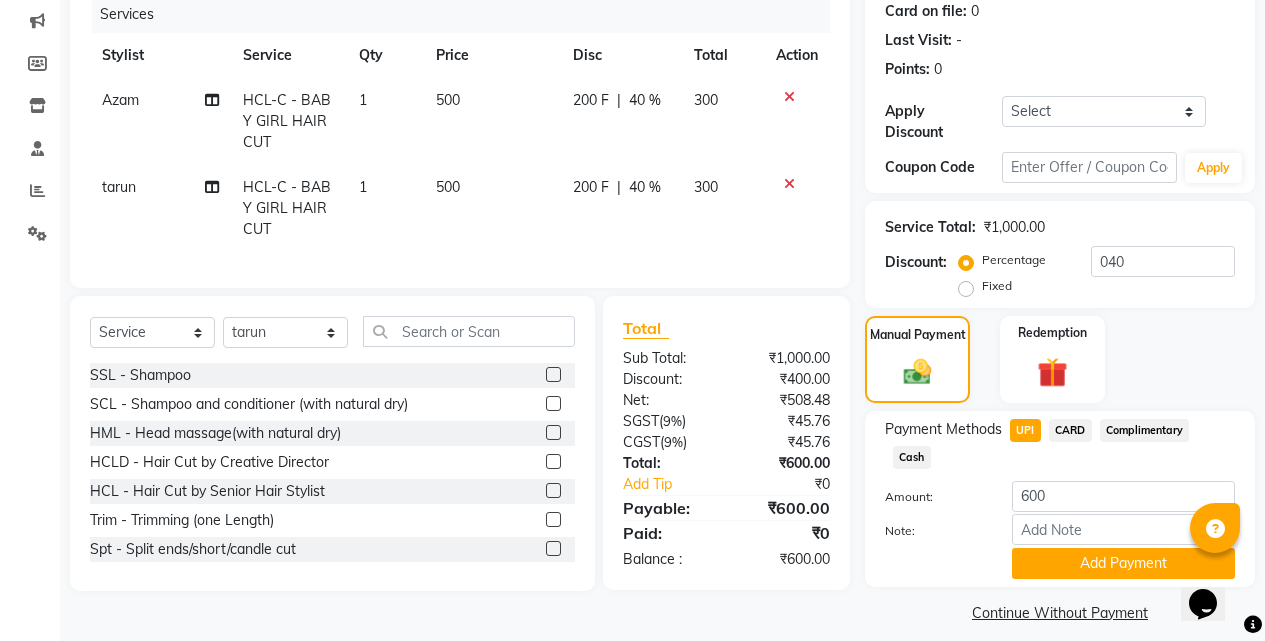 scroll, scrollTop: 253, scrollLeft: 0, axis: vertical 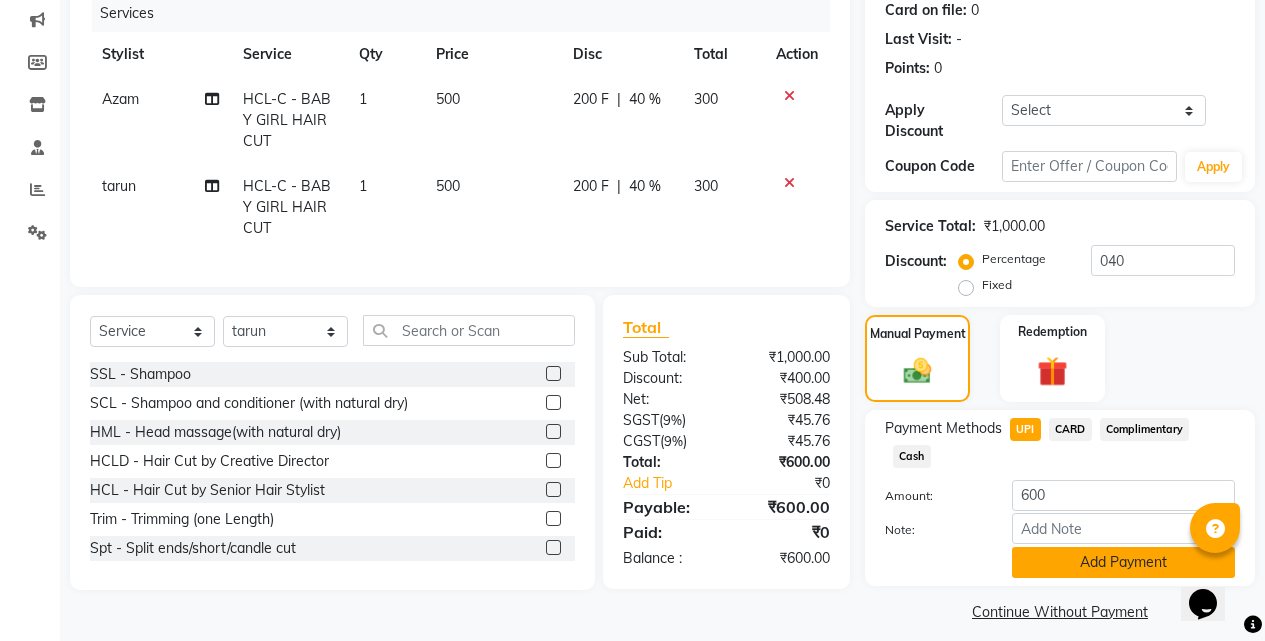 click on "Add Payment" 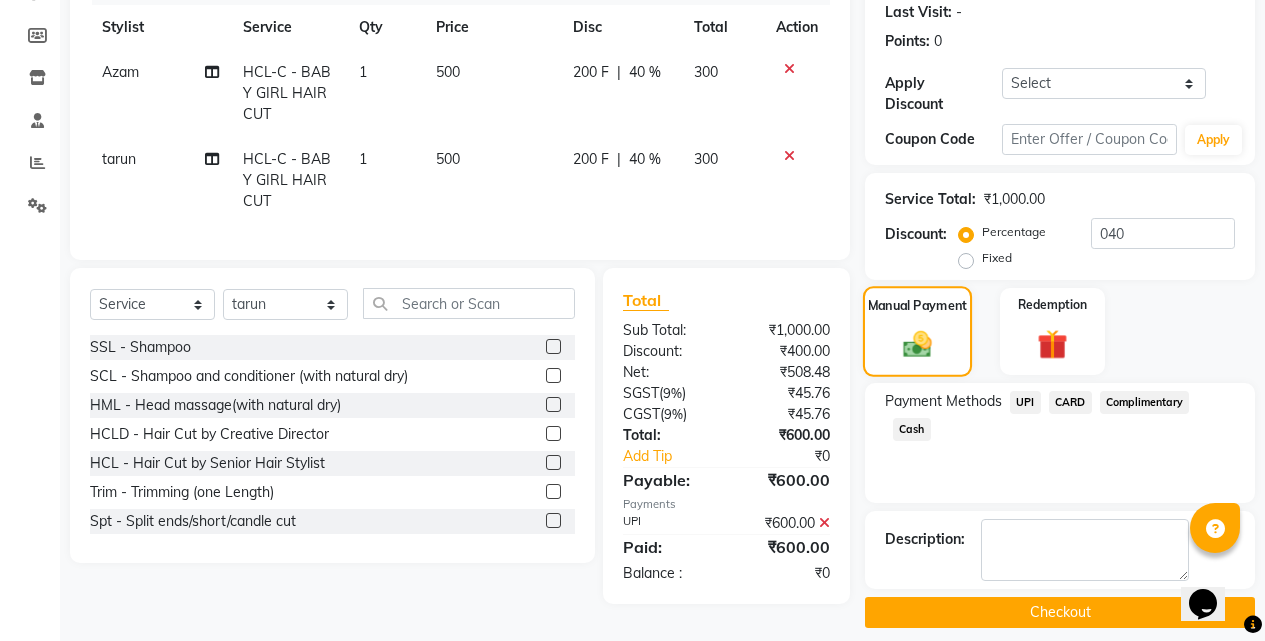 scroll, scrollTop: 288, scrollLeft: 0, axis: vertical 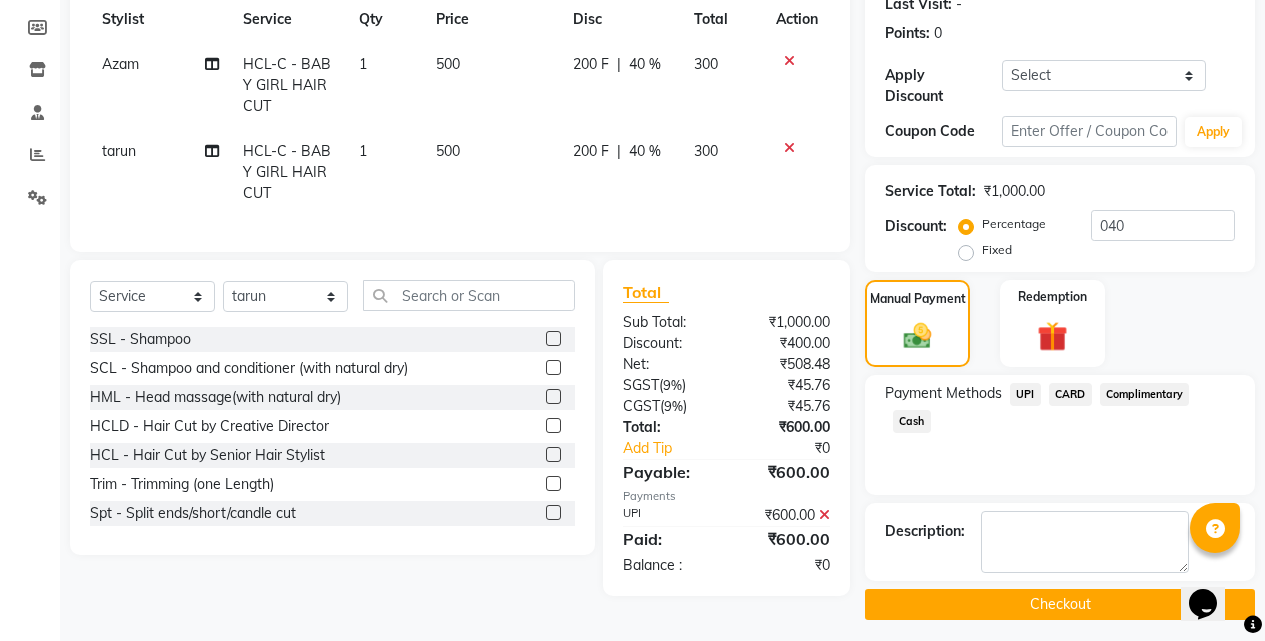 click on "Checkout" 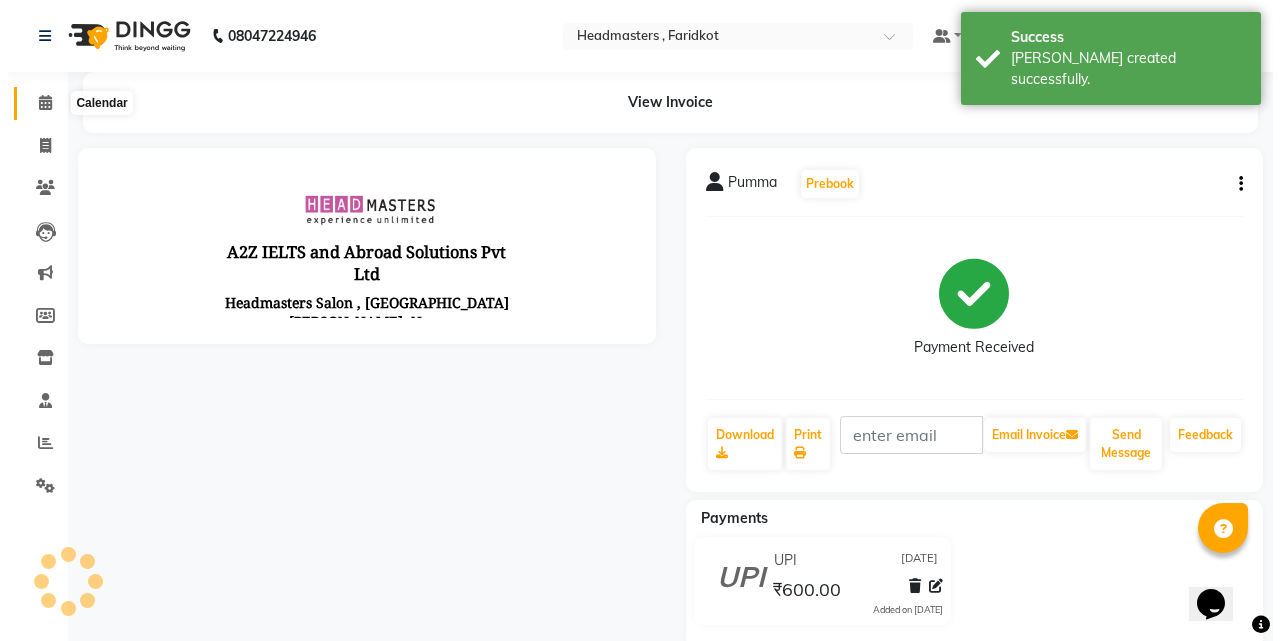scroll, scrollTop: 0, scrollLeft: 0, axis: both 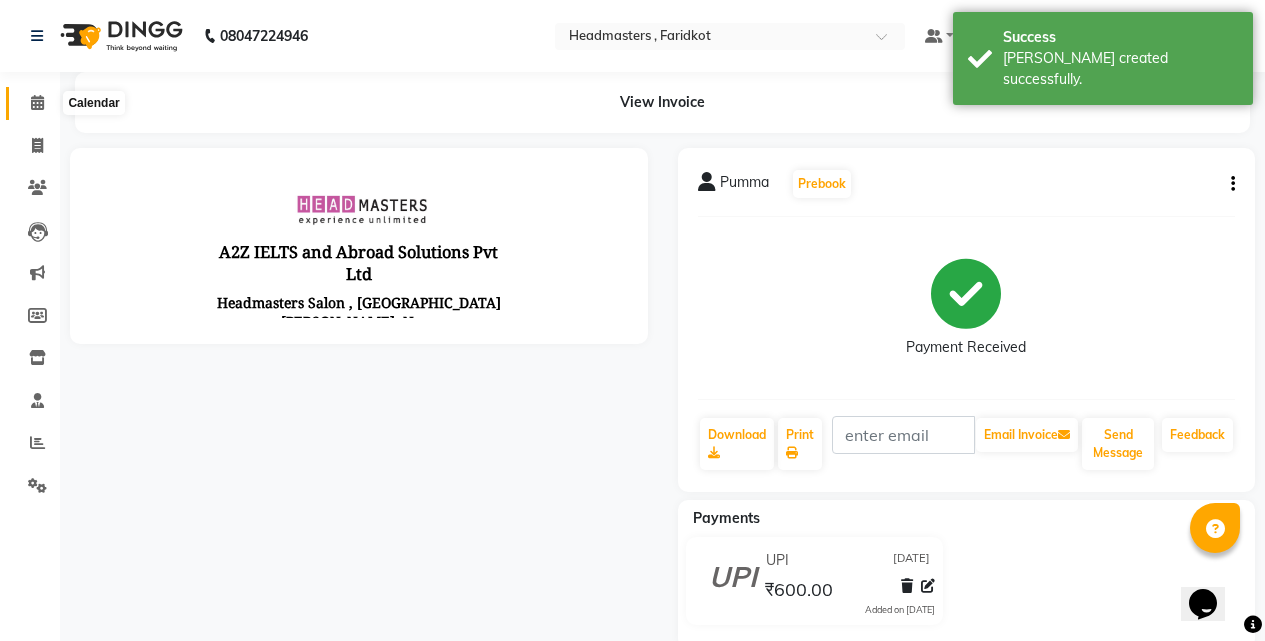 click 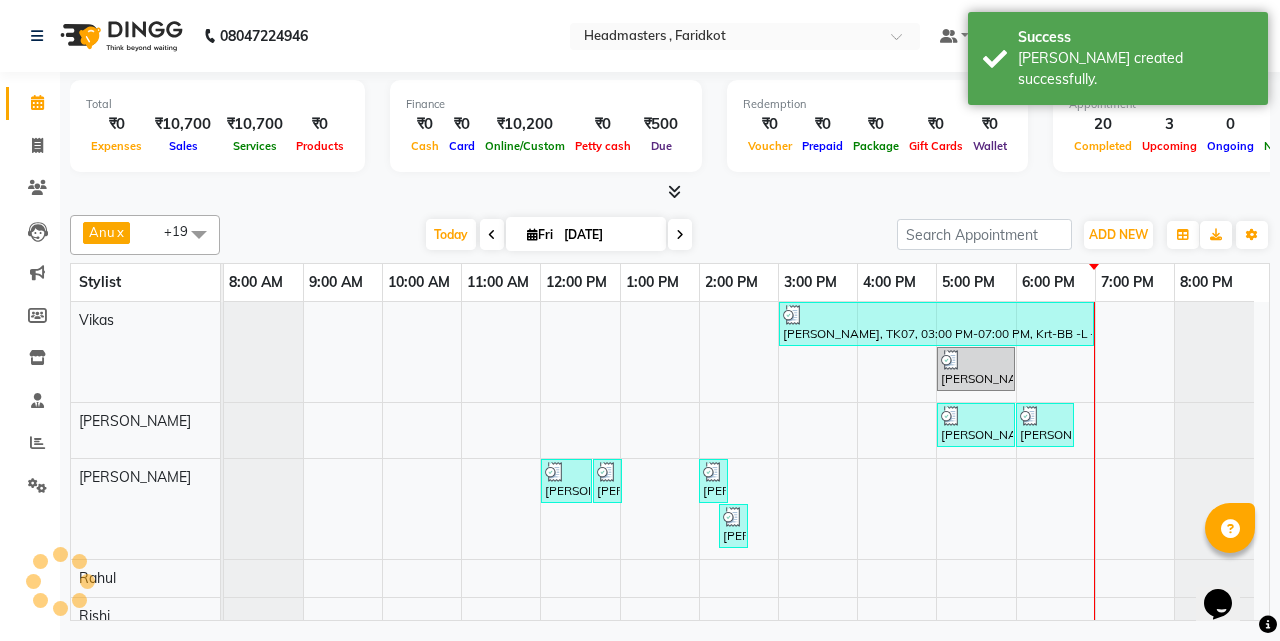scroll, scrollTop: 0, scrollLeft: 0, axis: both 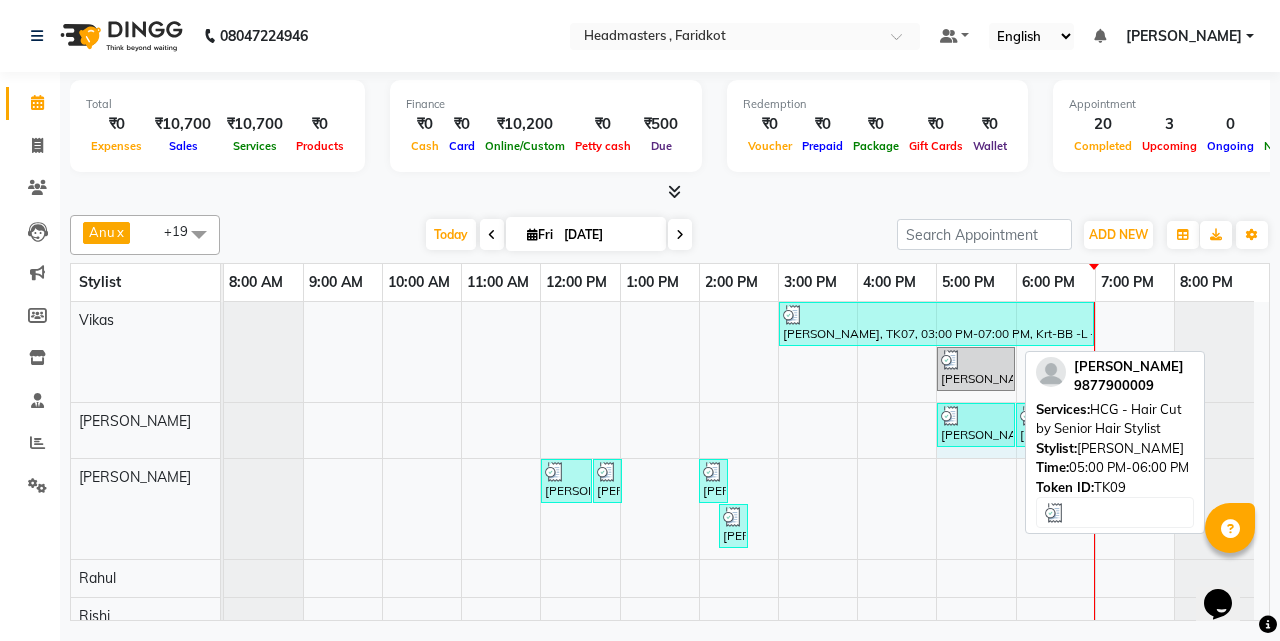 drag, startPoint x: 1159, startPoint y: 419, endPoint x: 1085, endPoint y: 401, distance: 76.15773 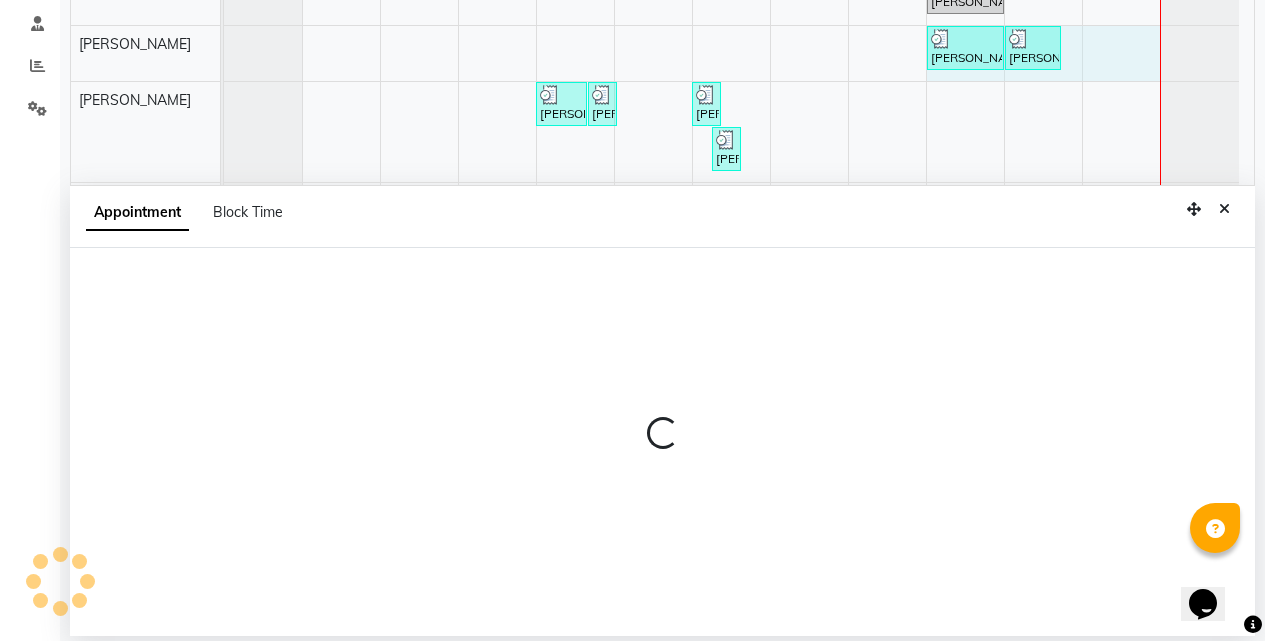 select on "71451" 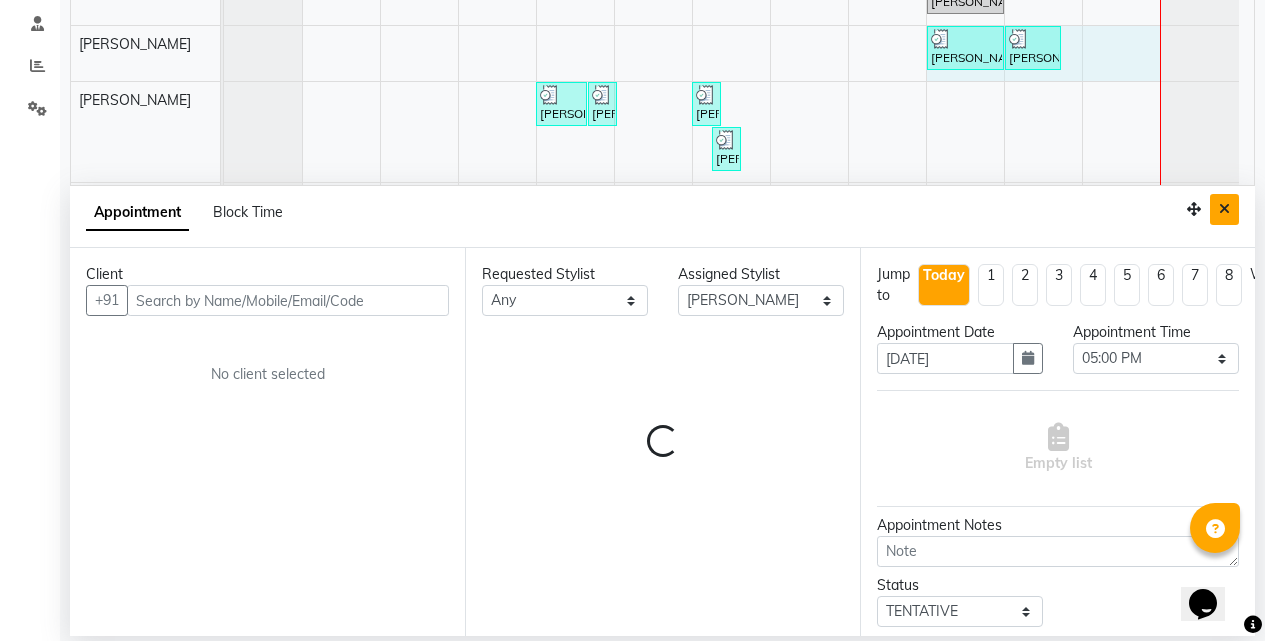click at bounding box center (1224, 209) 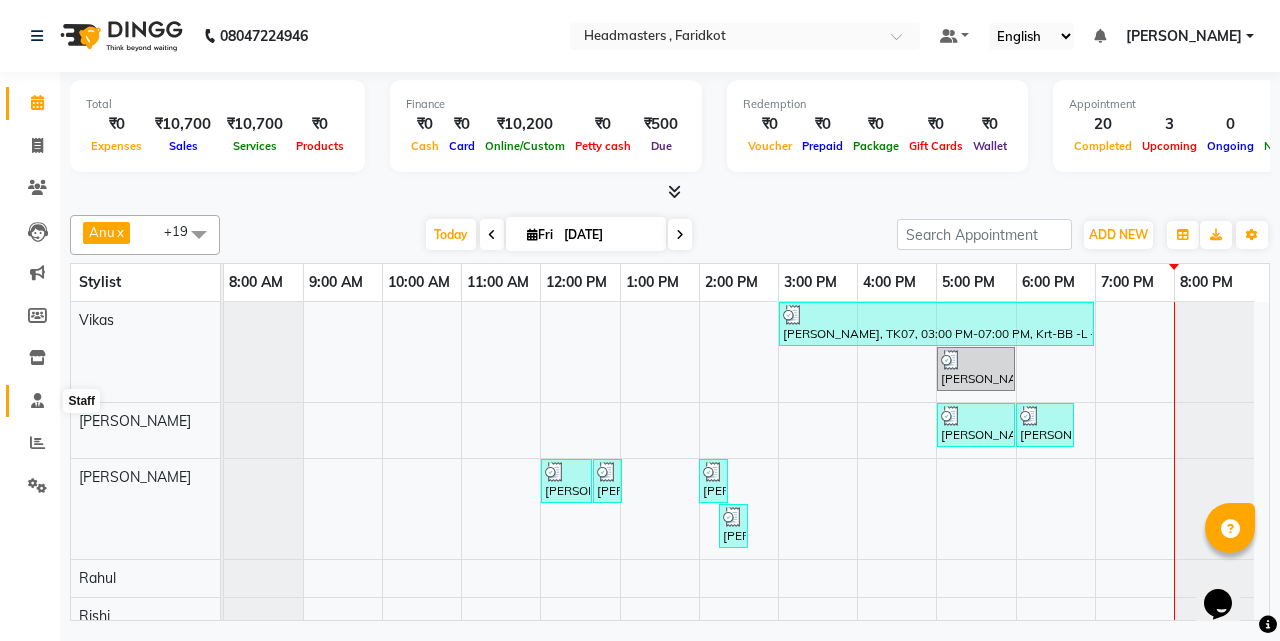 click 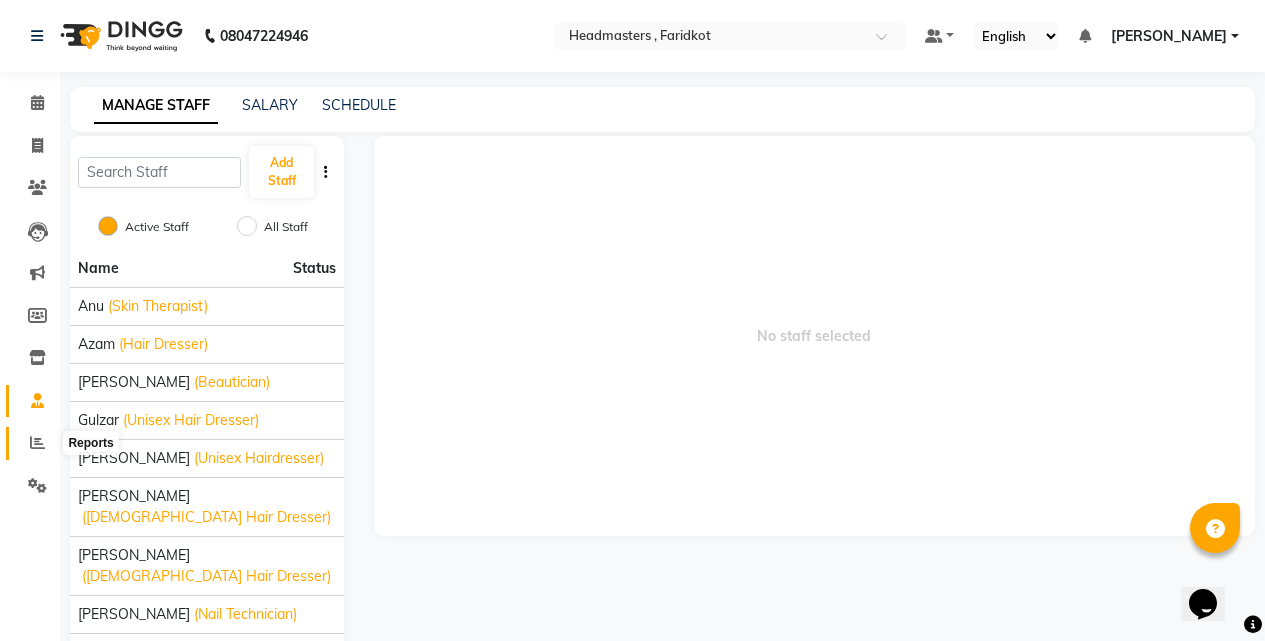 click 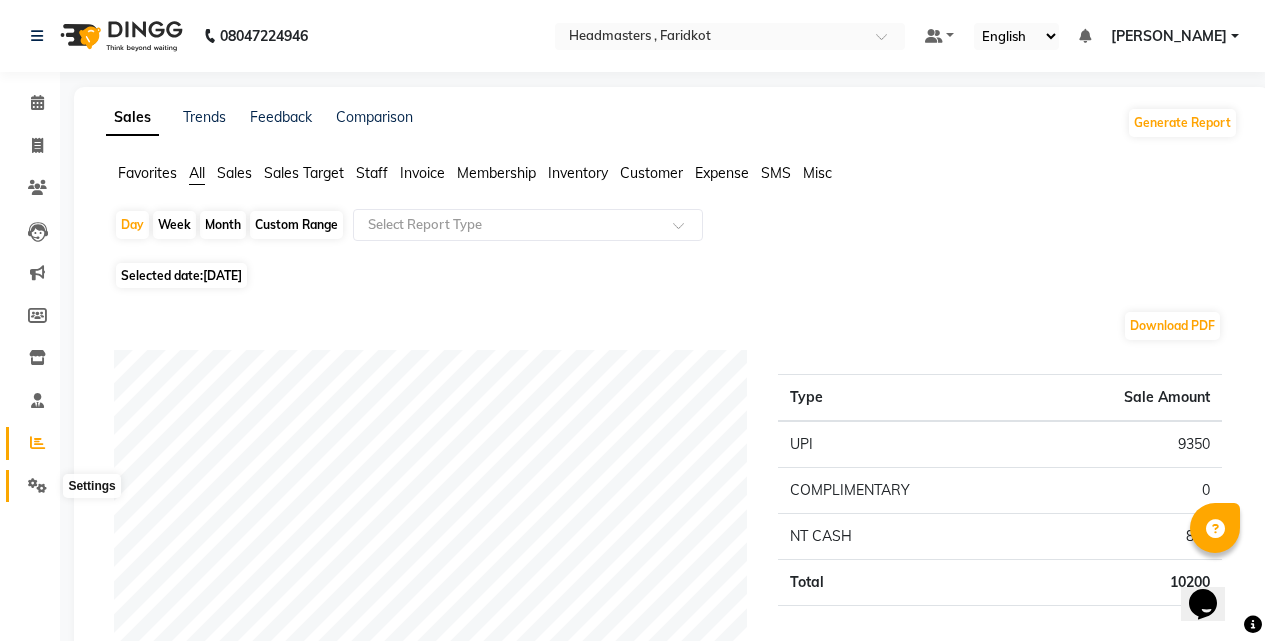 click 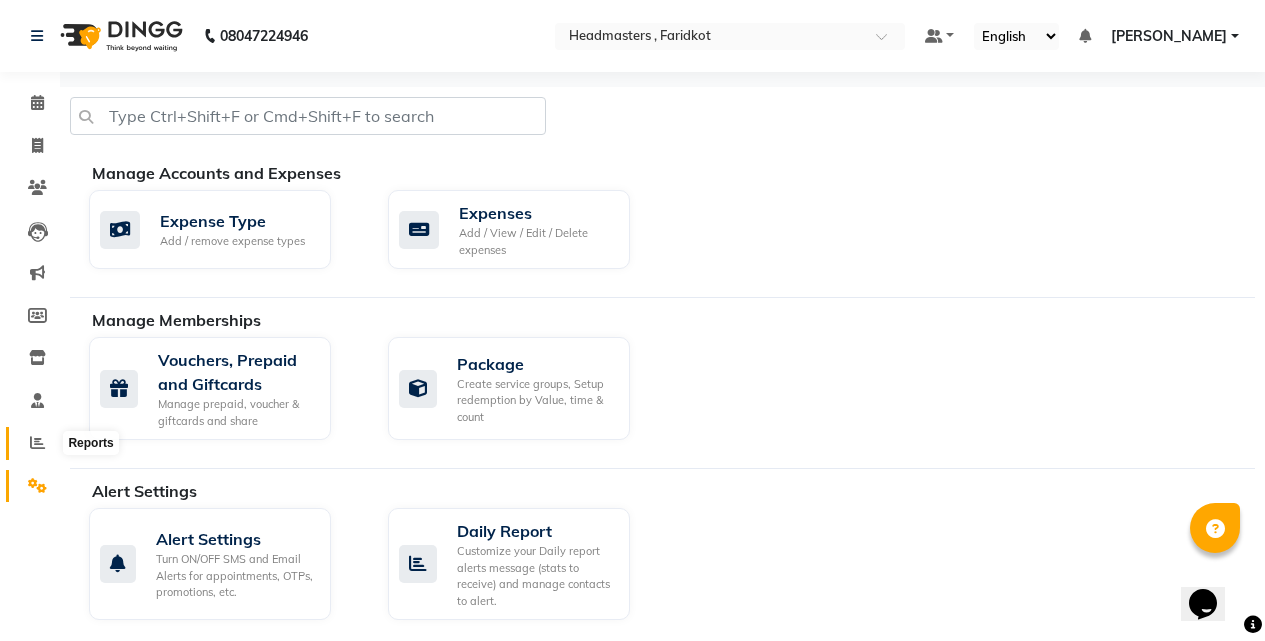 click 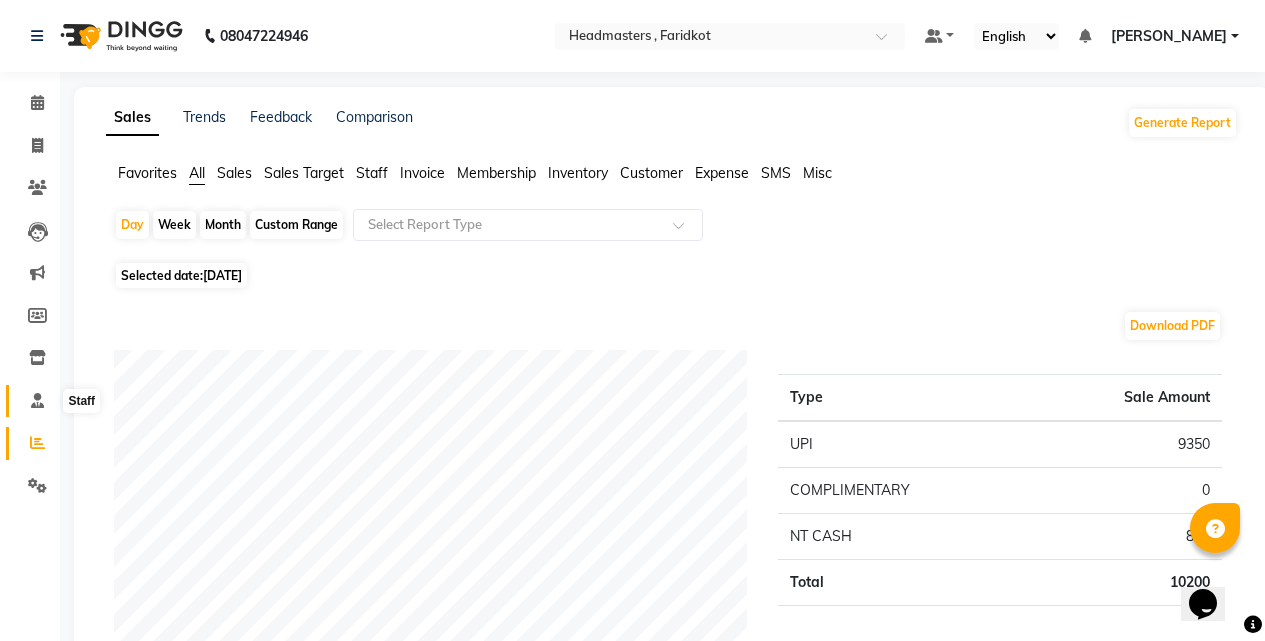click 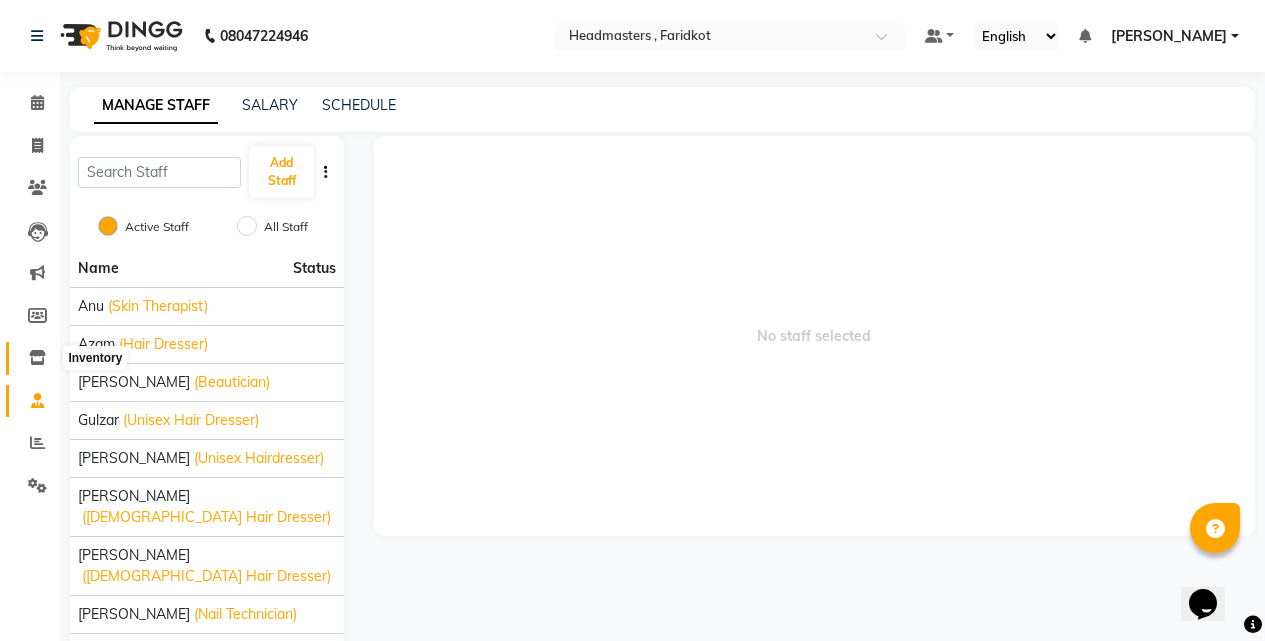 click 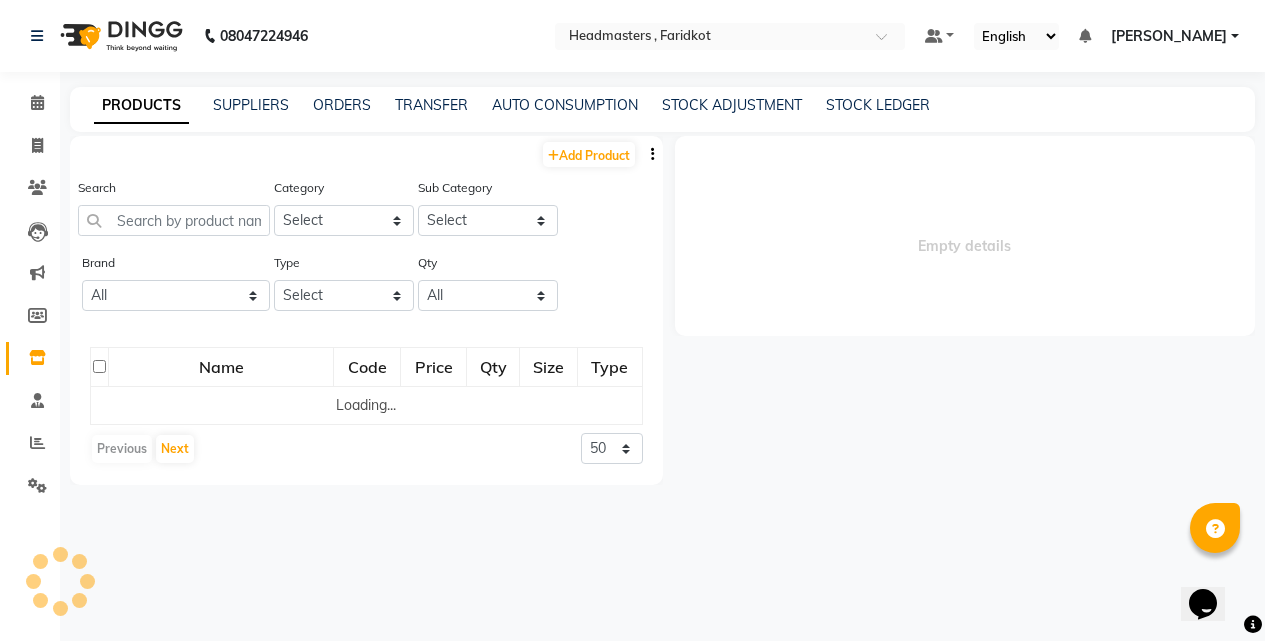 select 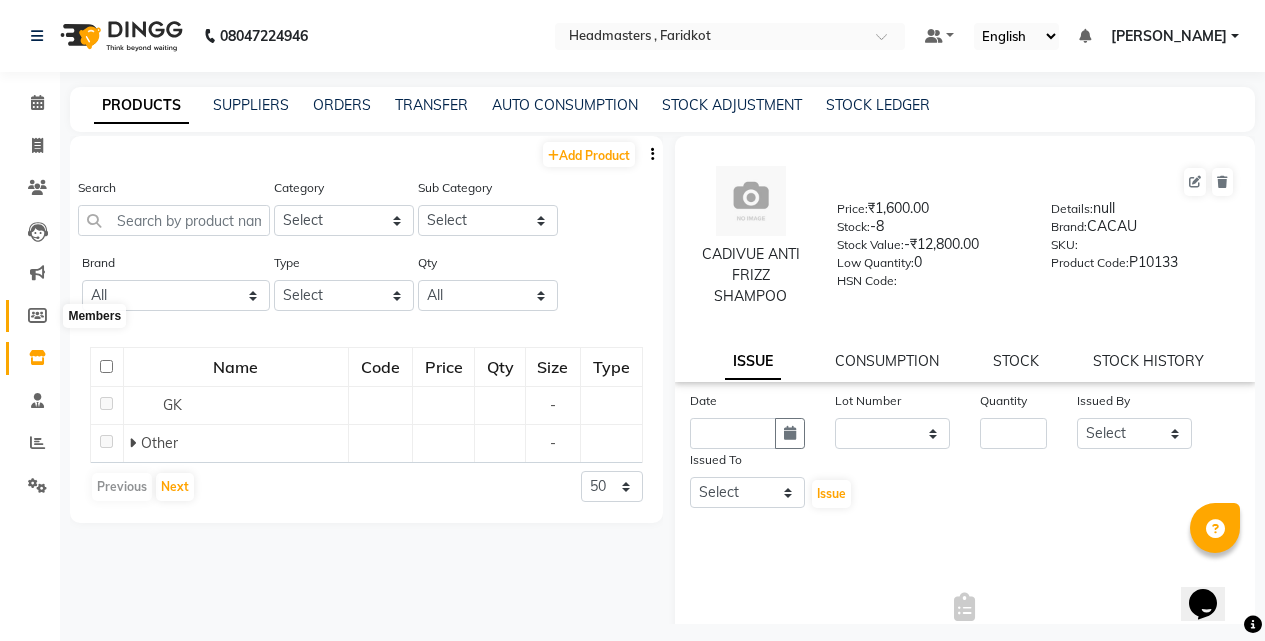 click 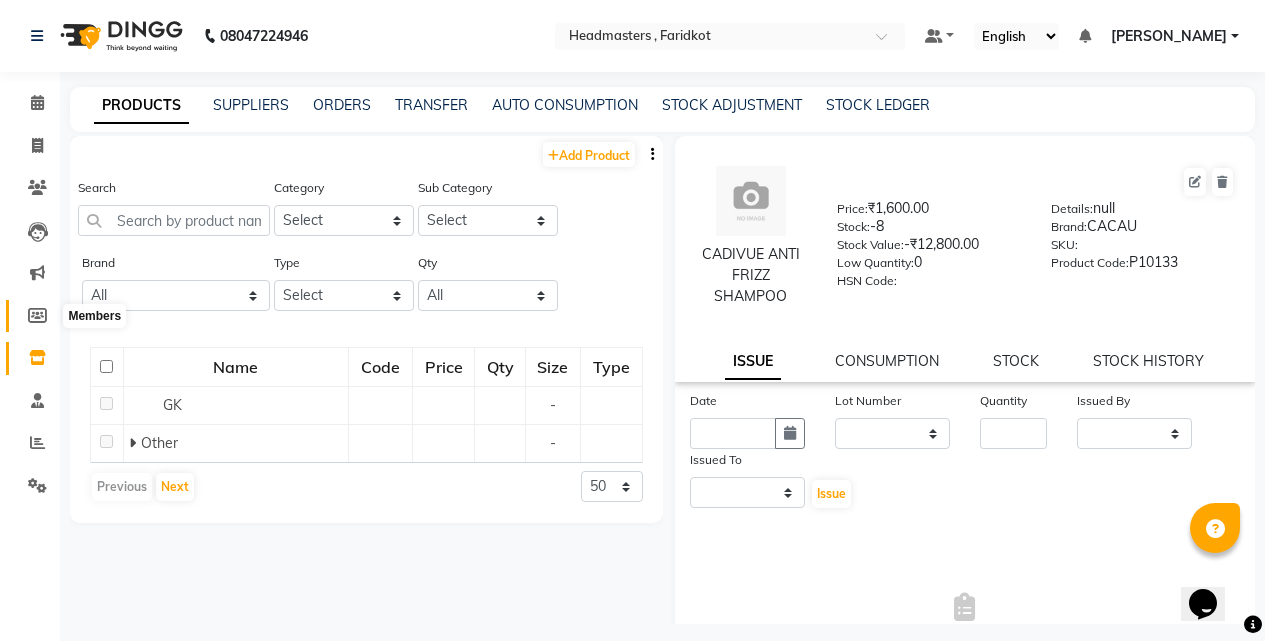 select 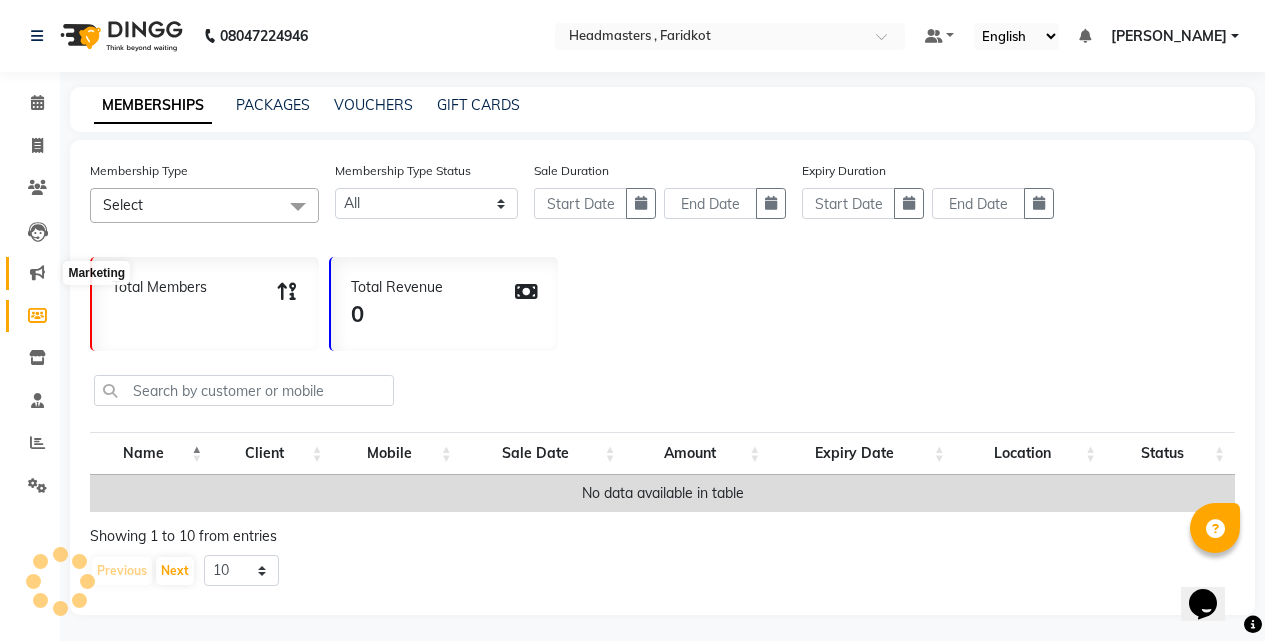 click 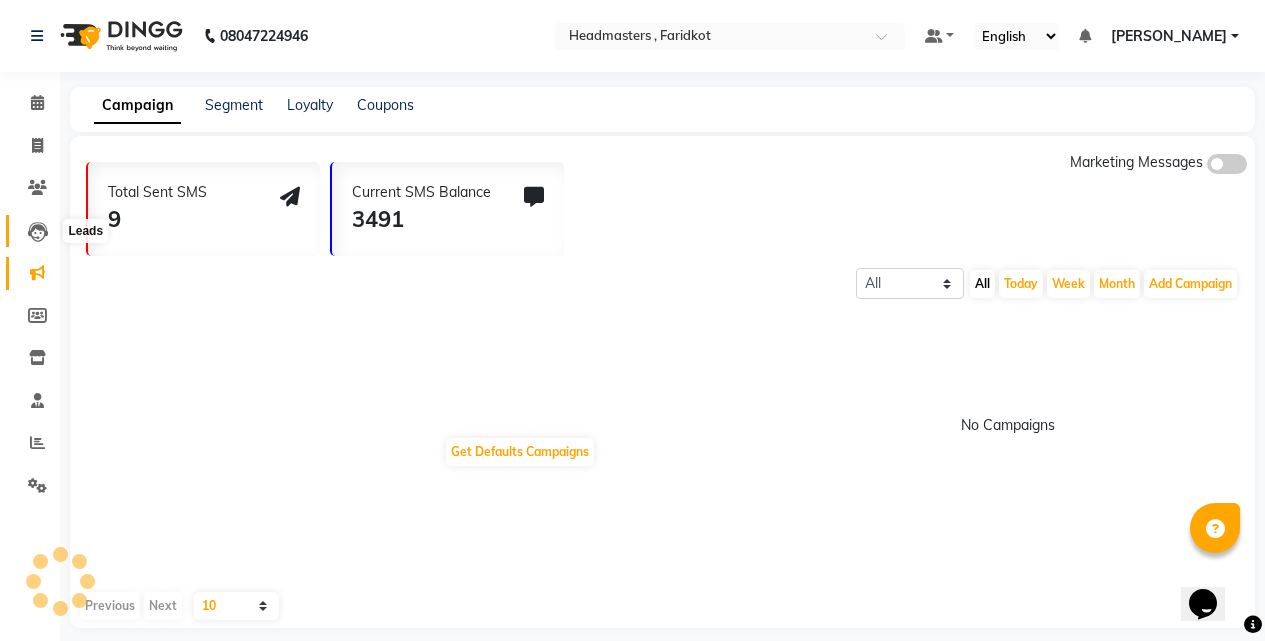 click 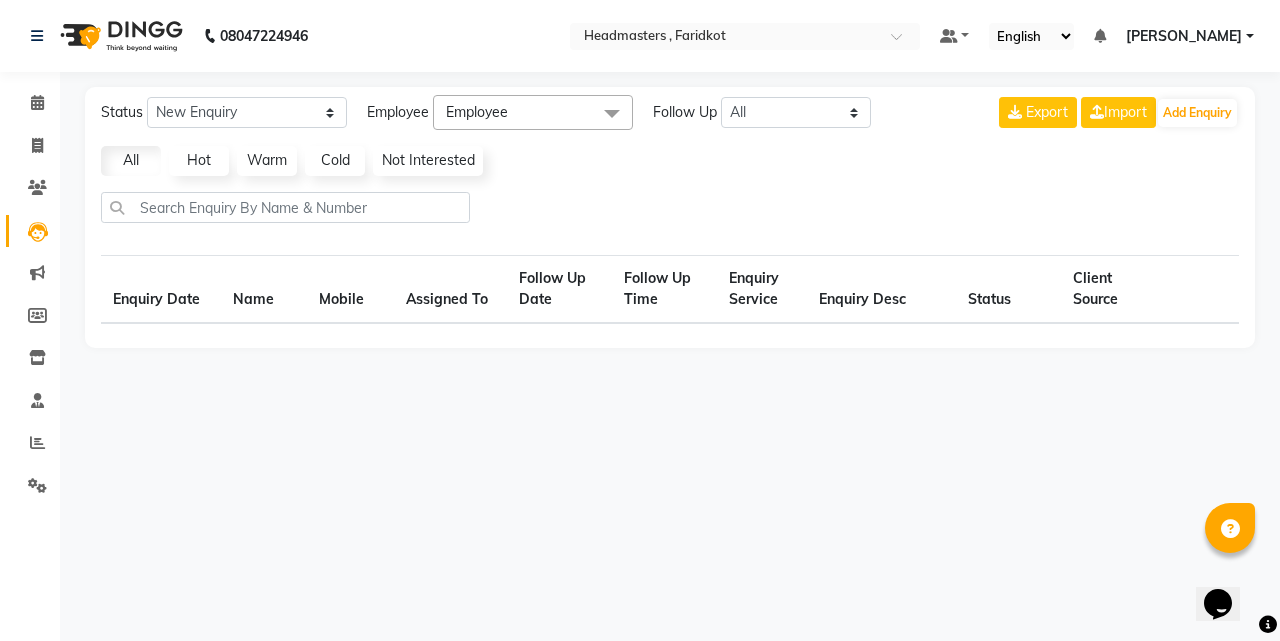 select on "10" 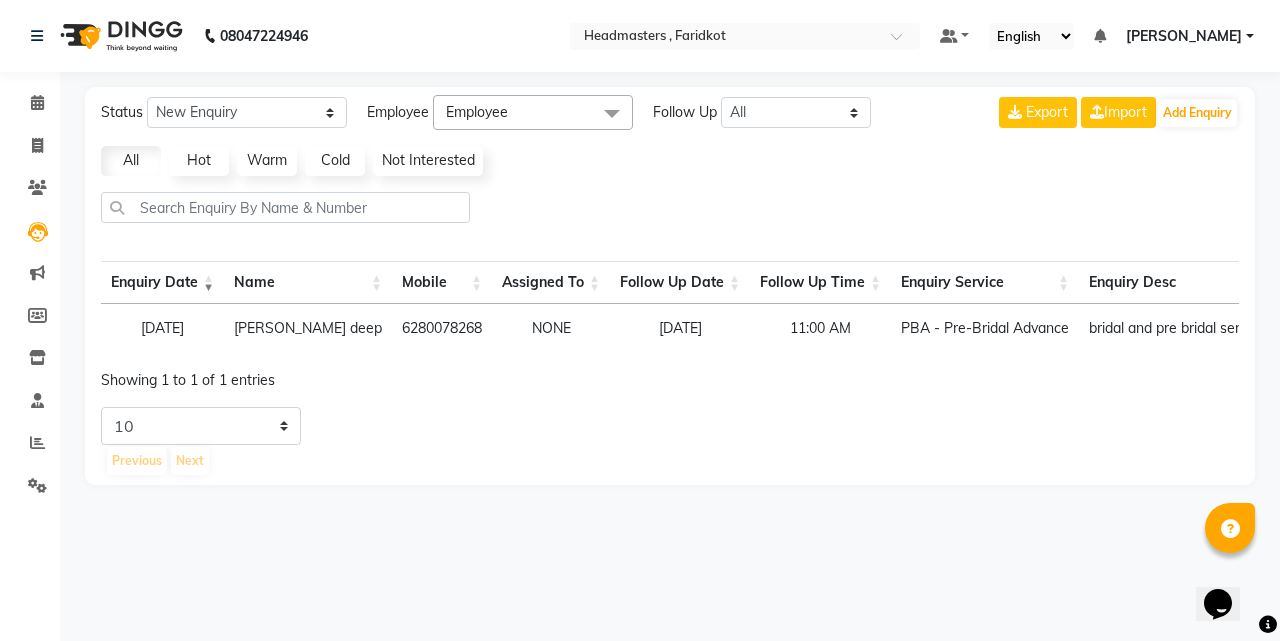 click on "Clients" 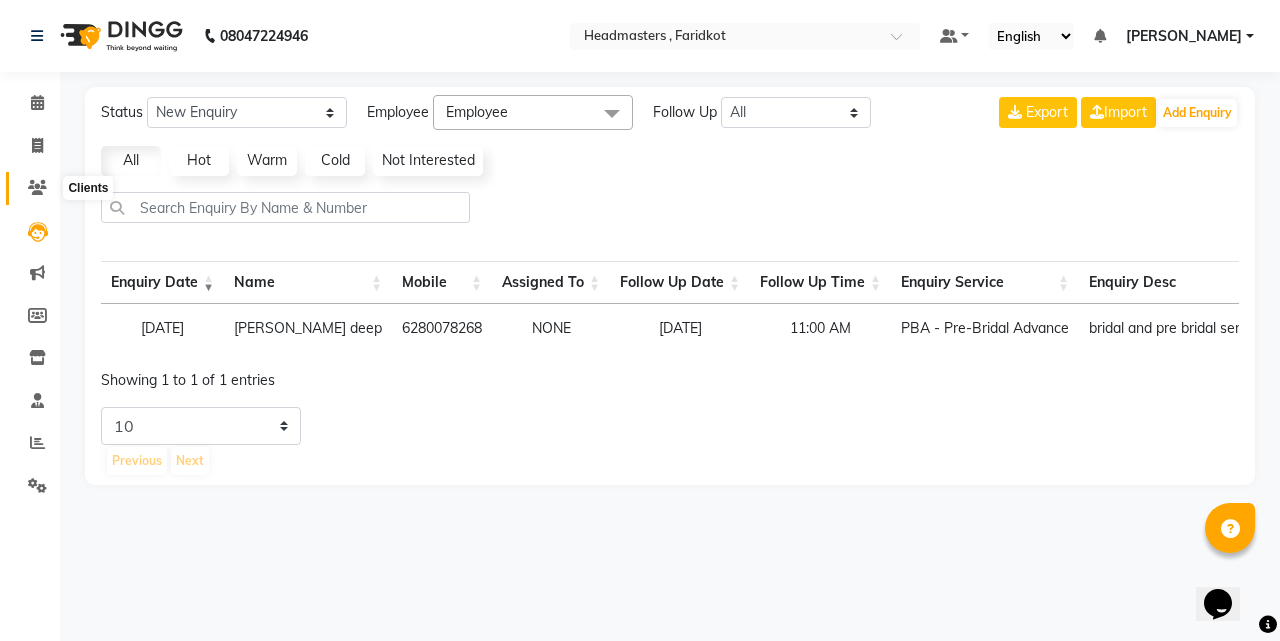 click 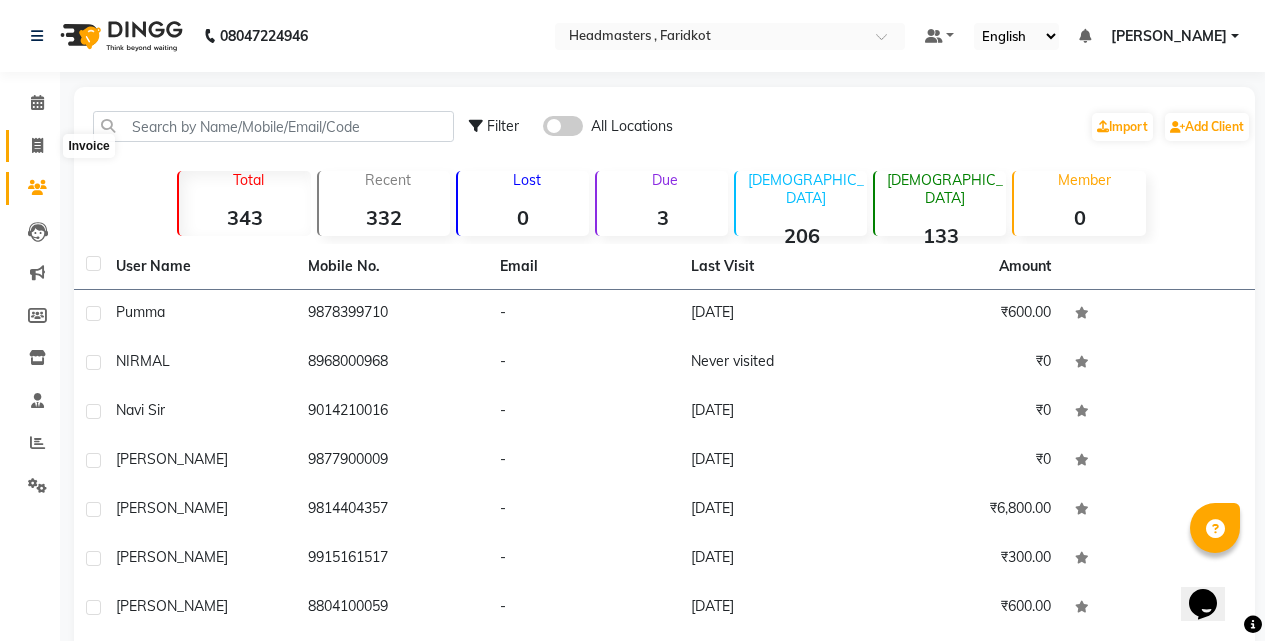 click 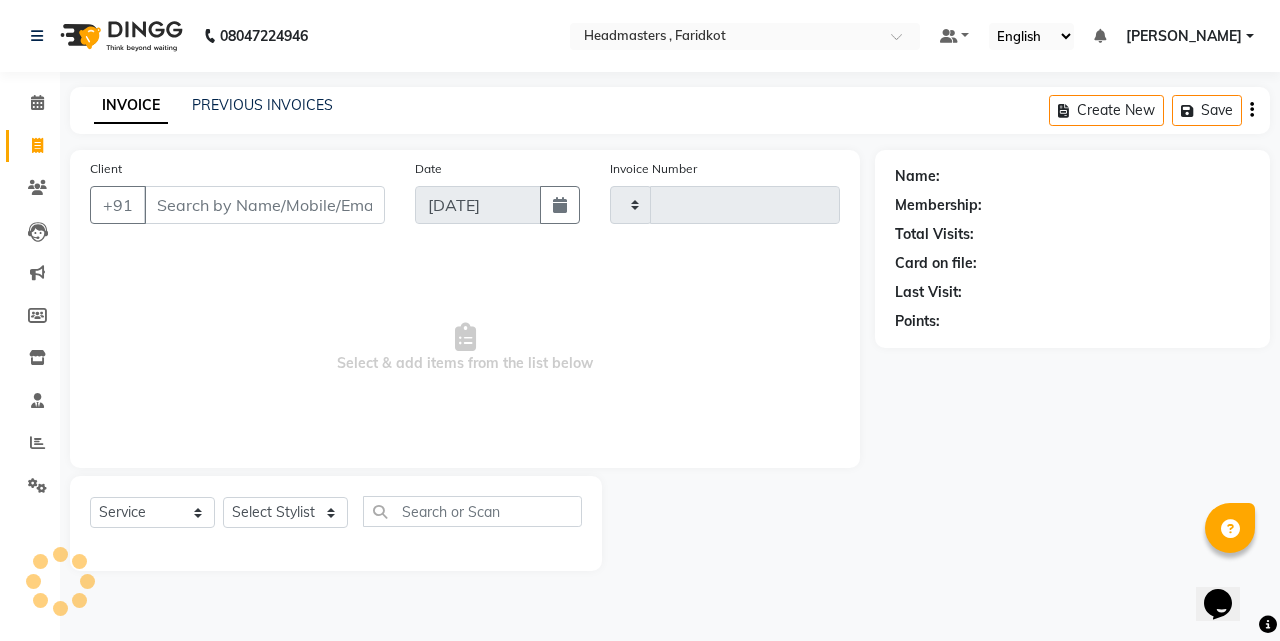 type on "0515" 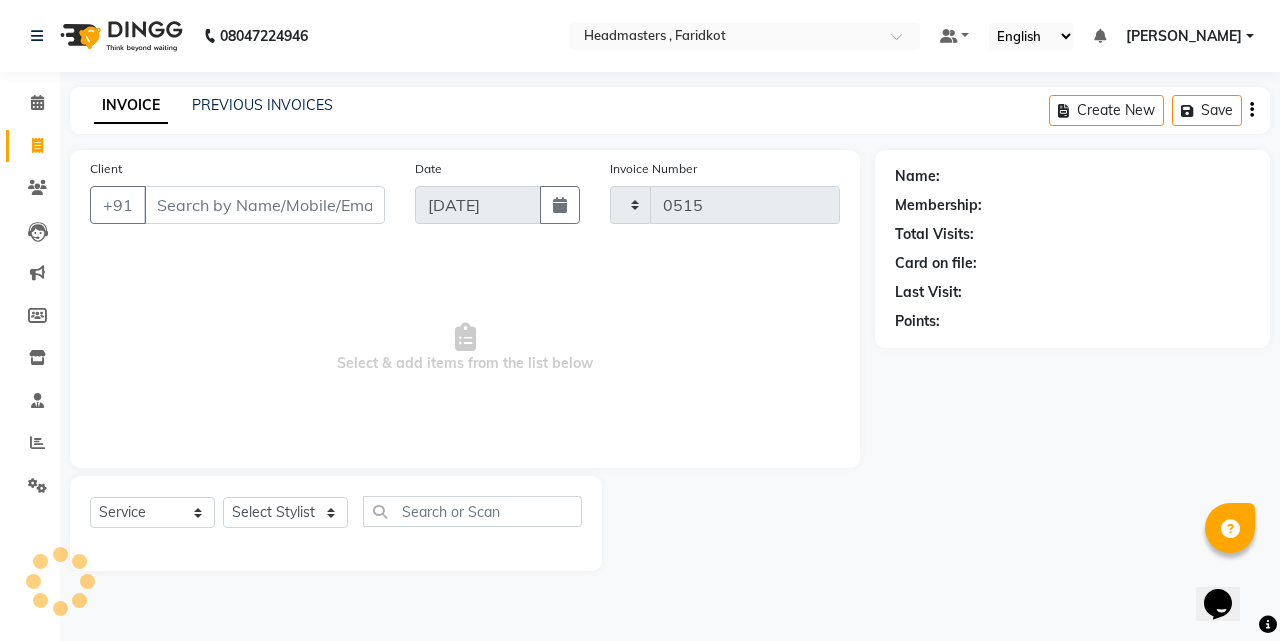 select on "7919" 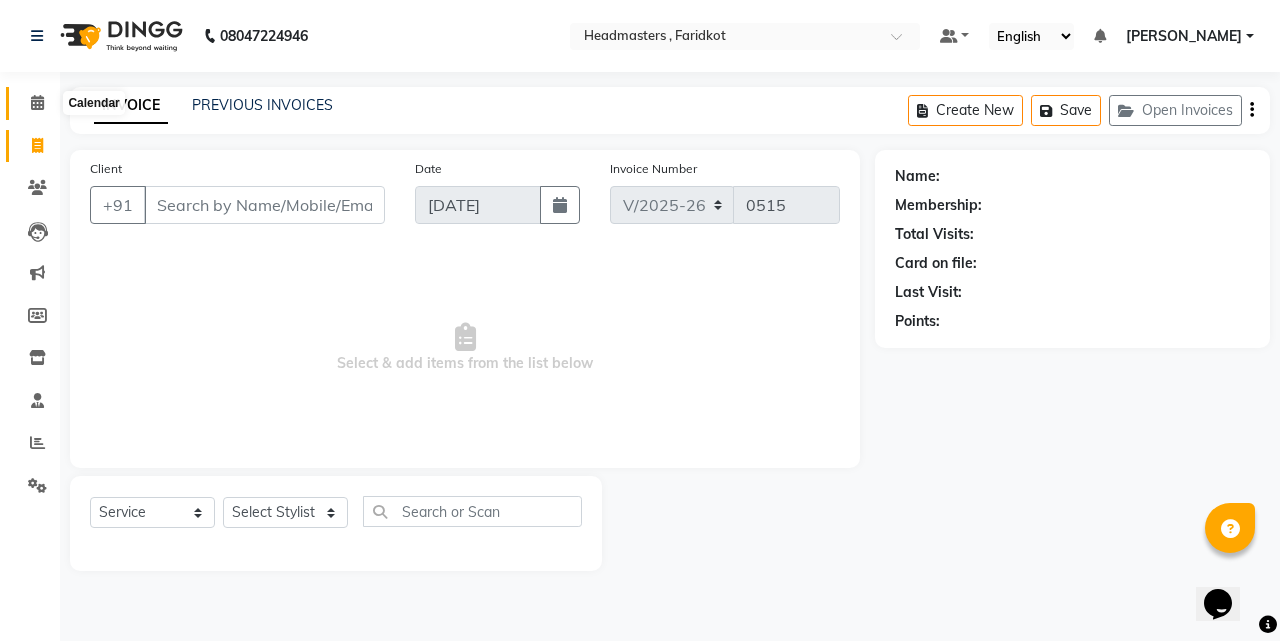 click 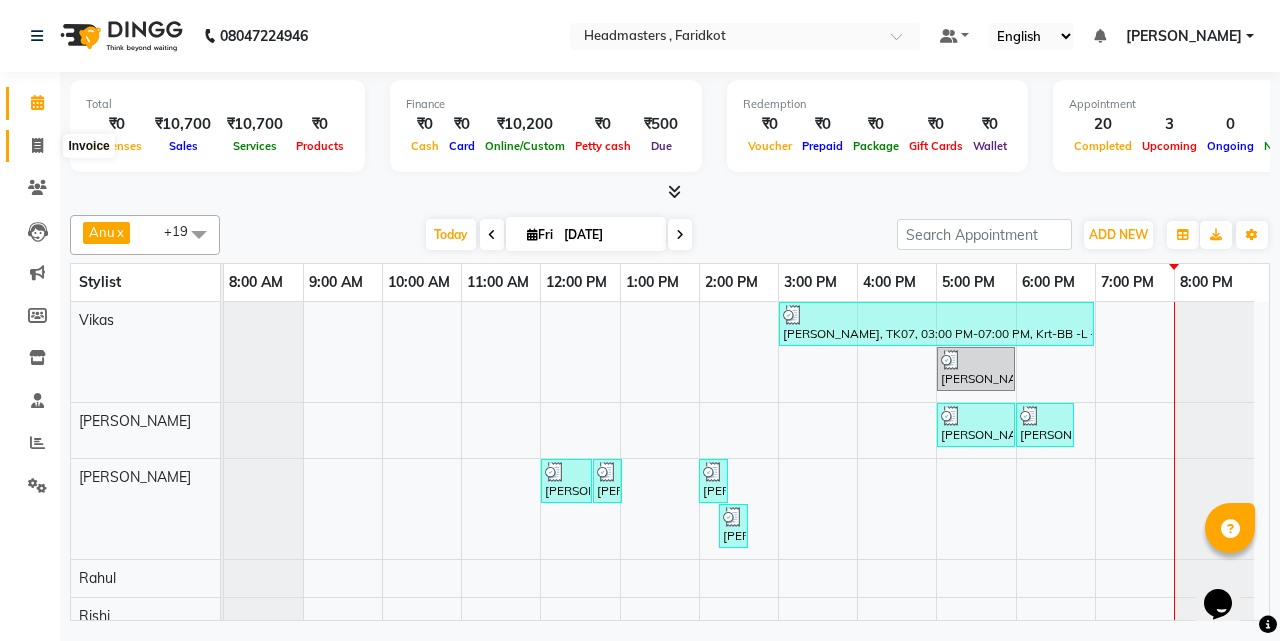 click 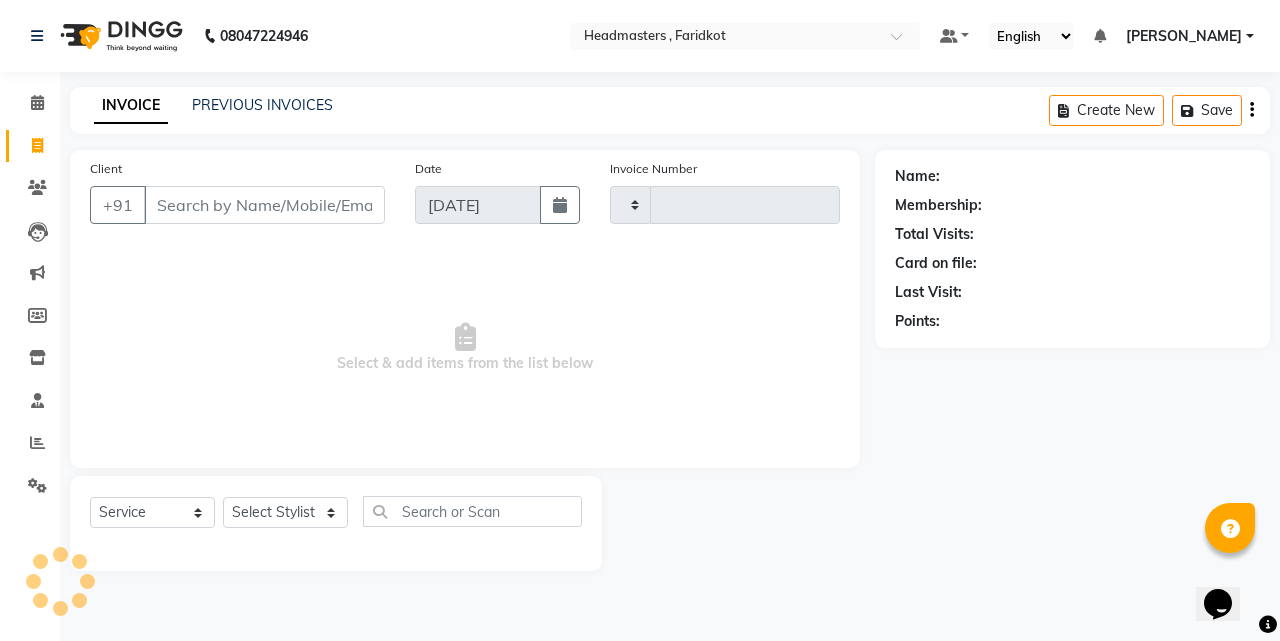 type on "0515" 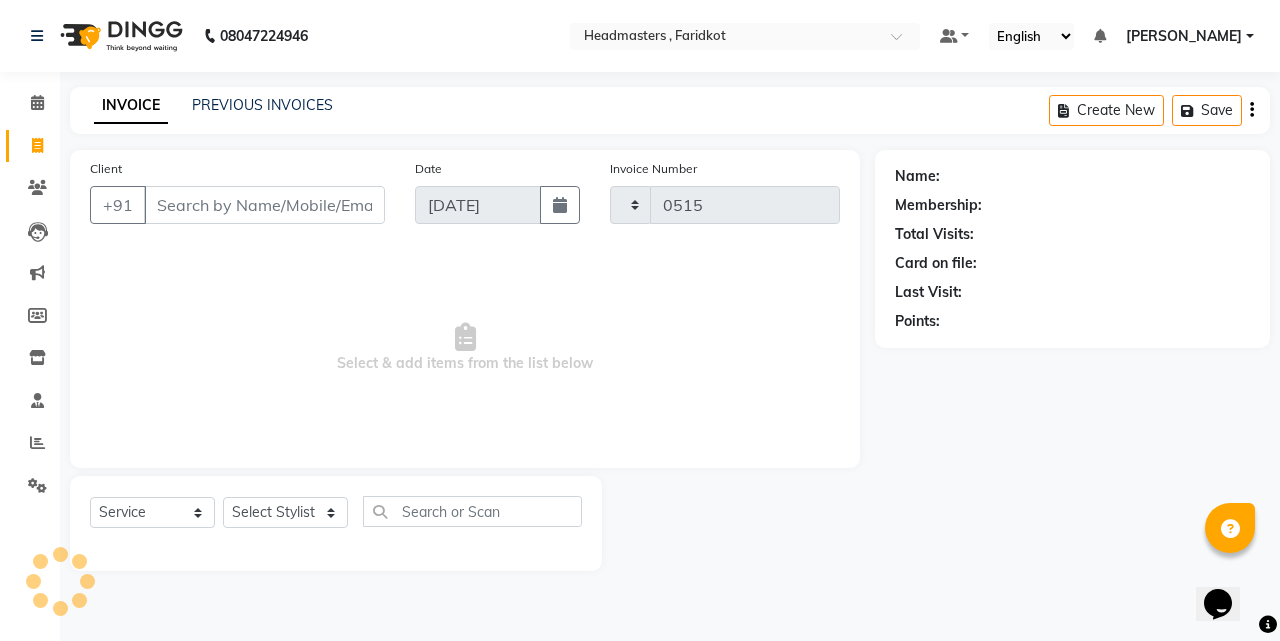 select on "7919" 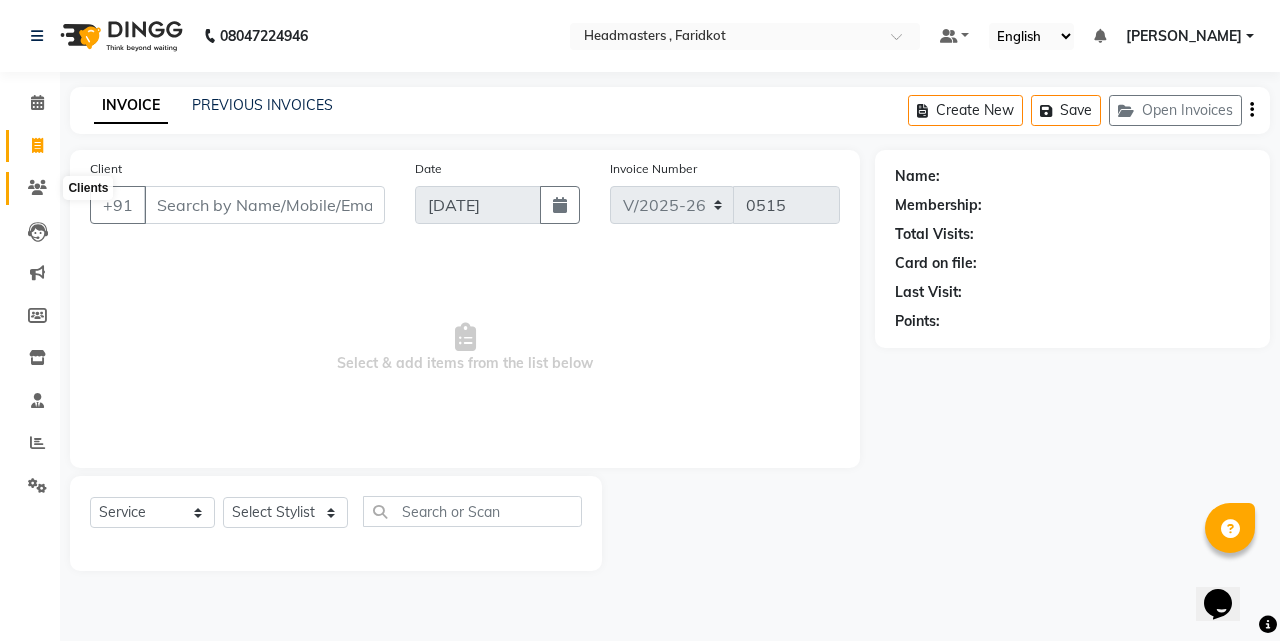 click 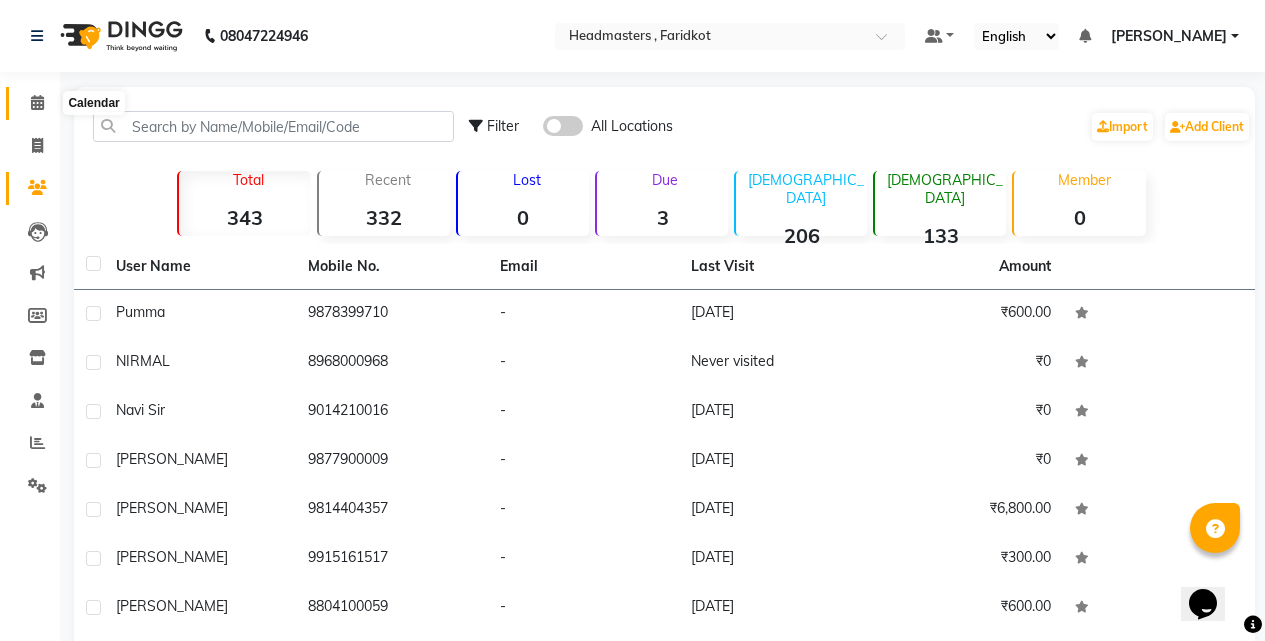 click 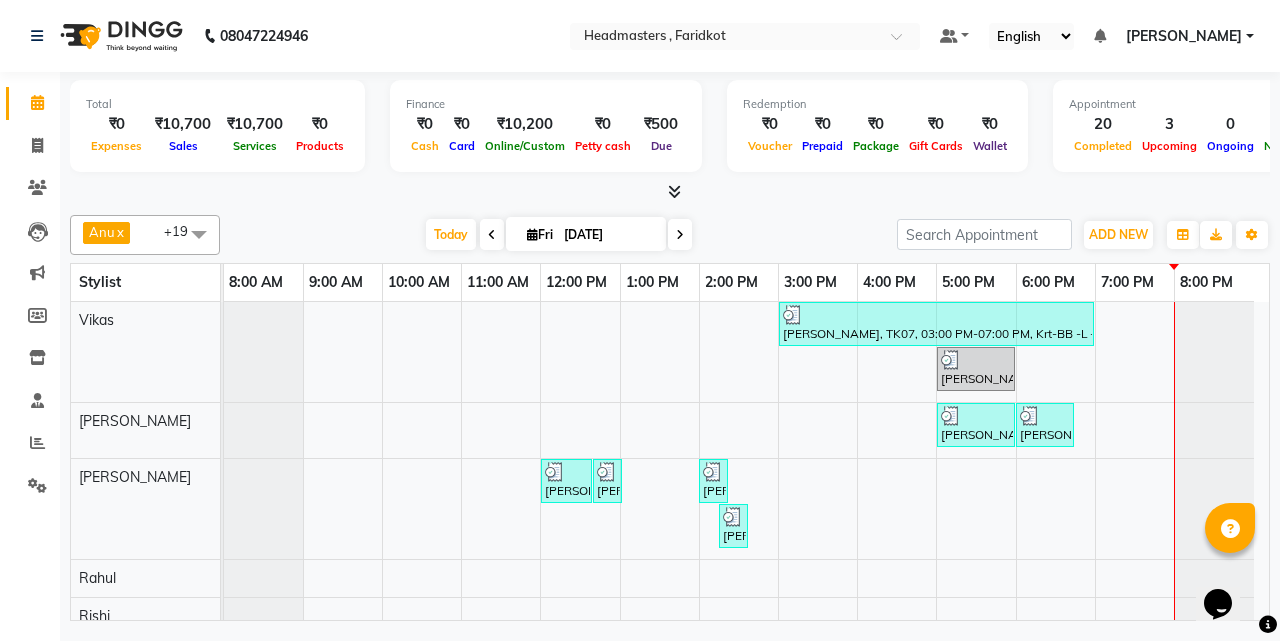 scroll, scrollTop: 67, scrollLeft: 0, axis: vertical 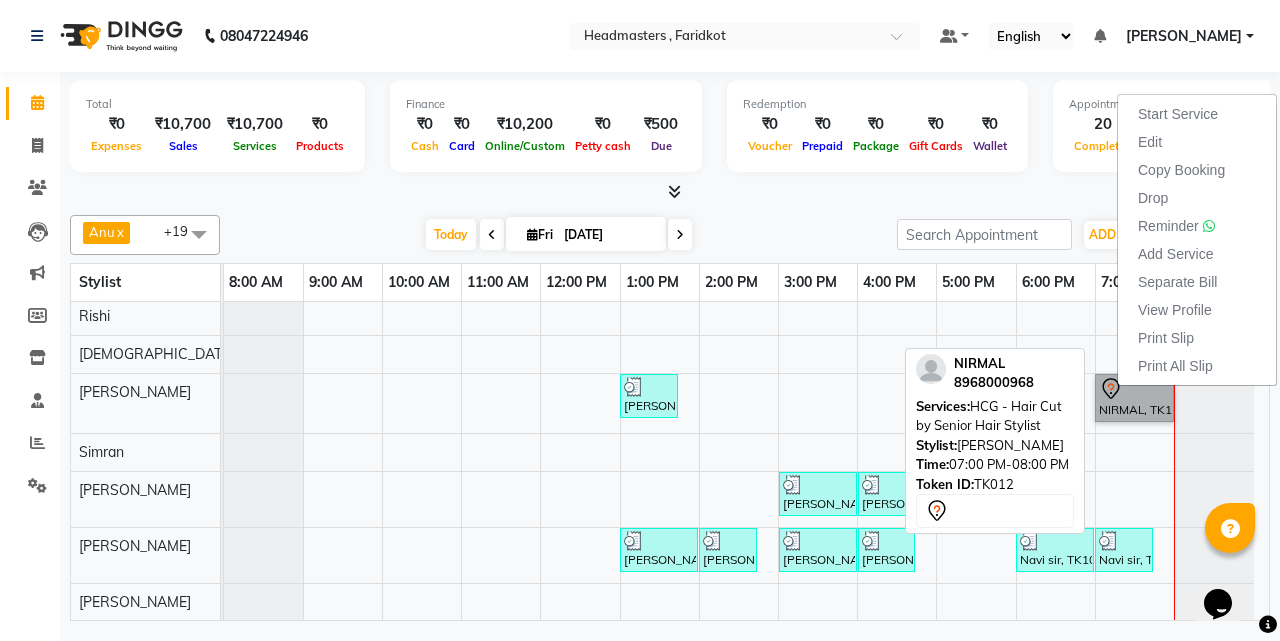 click on "NIRMAL, TK12, 07:00 PM-08:00 PM, HCG - Hair Cut by Senior Hair Stylist" at bounding box center (1134, 398) 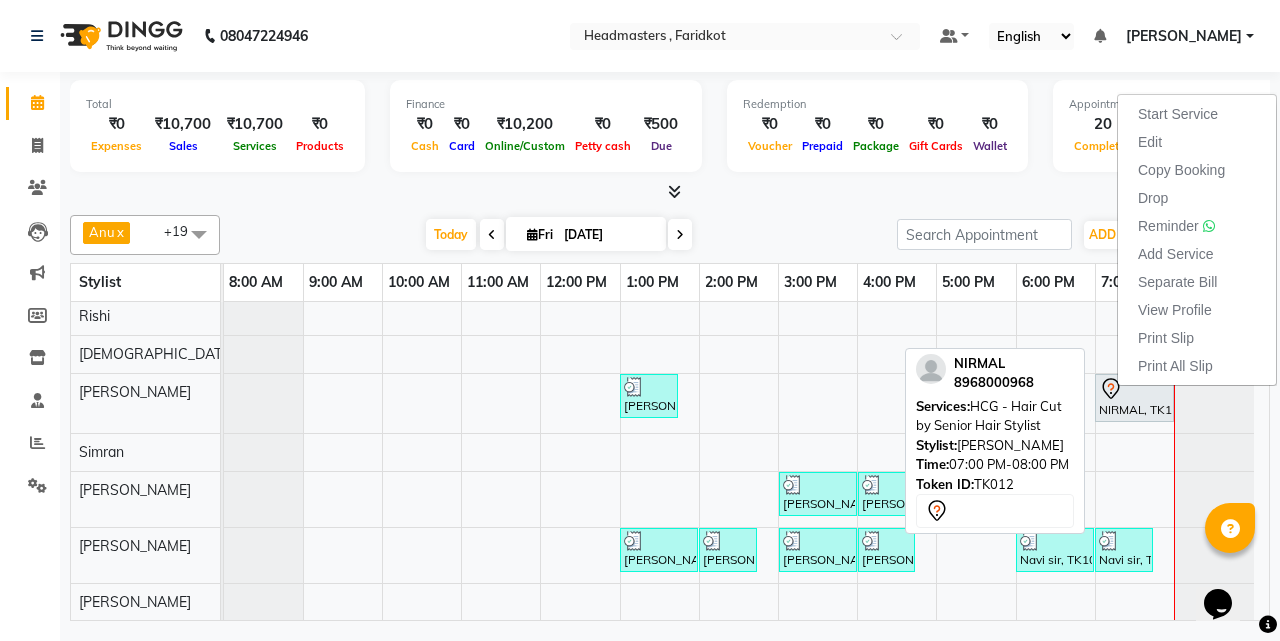 select on "7" 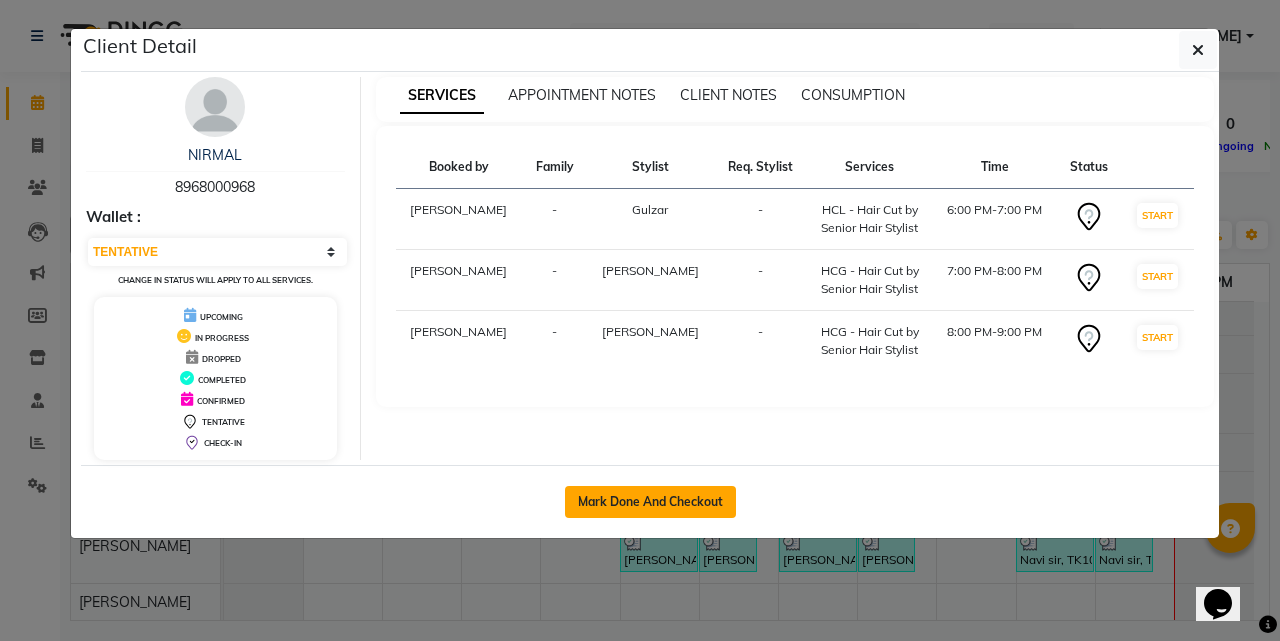 click on "Mark Done And Checkout" 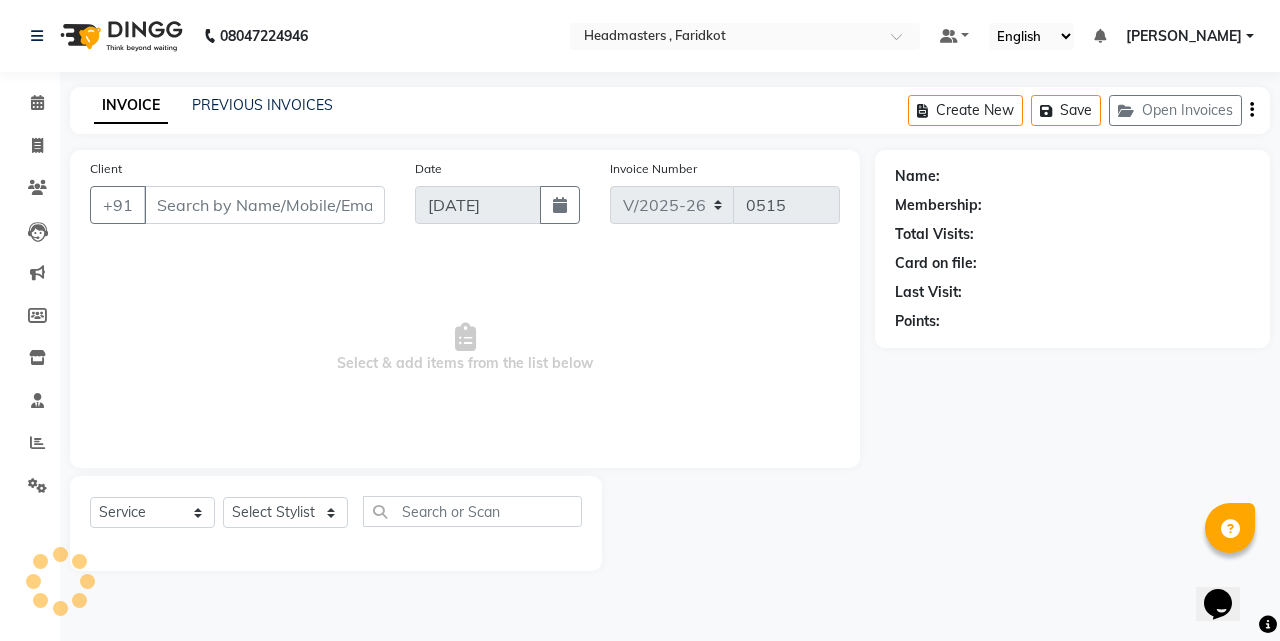 type on "8968000968" 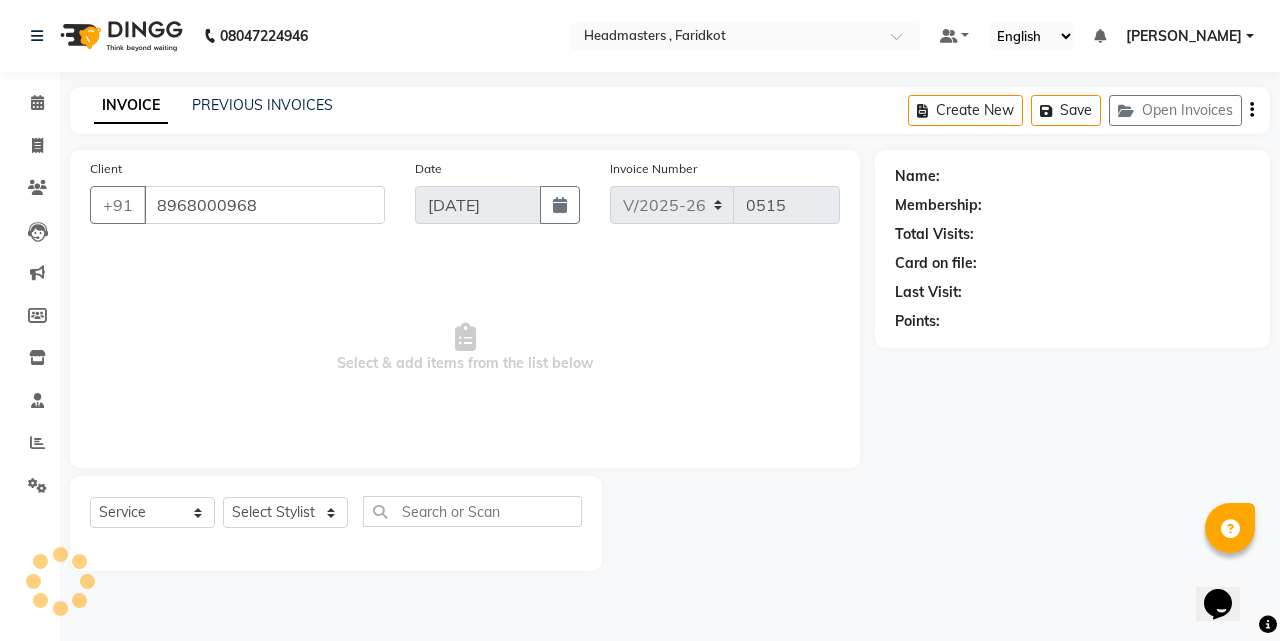 select on "83988" 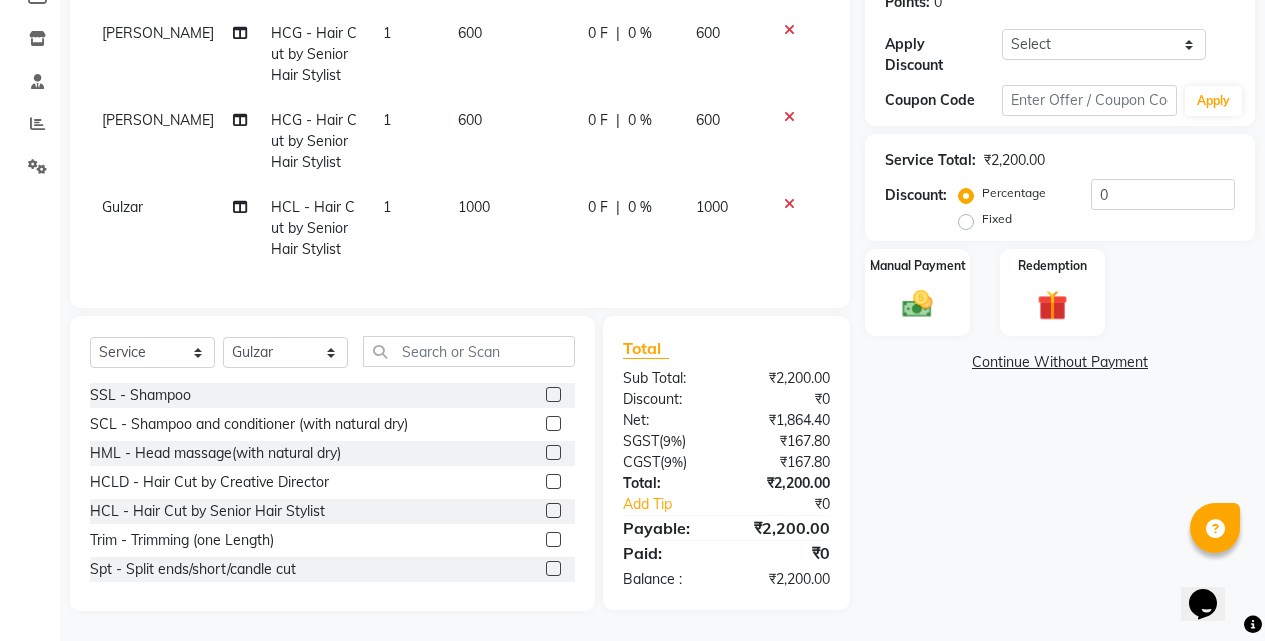 scroll, scrollTop: 334, scrollLeft: 0, axis: vertical 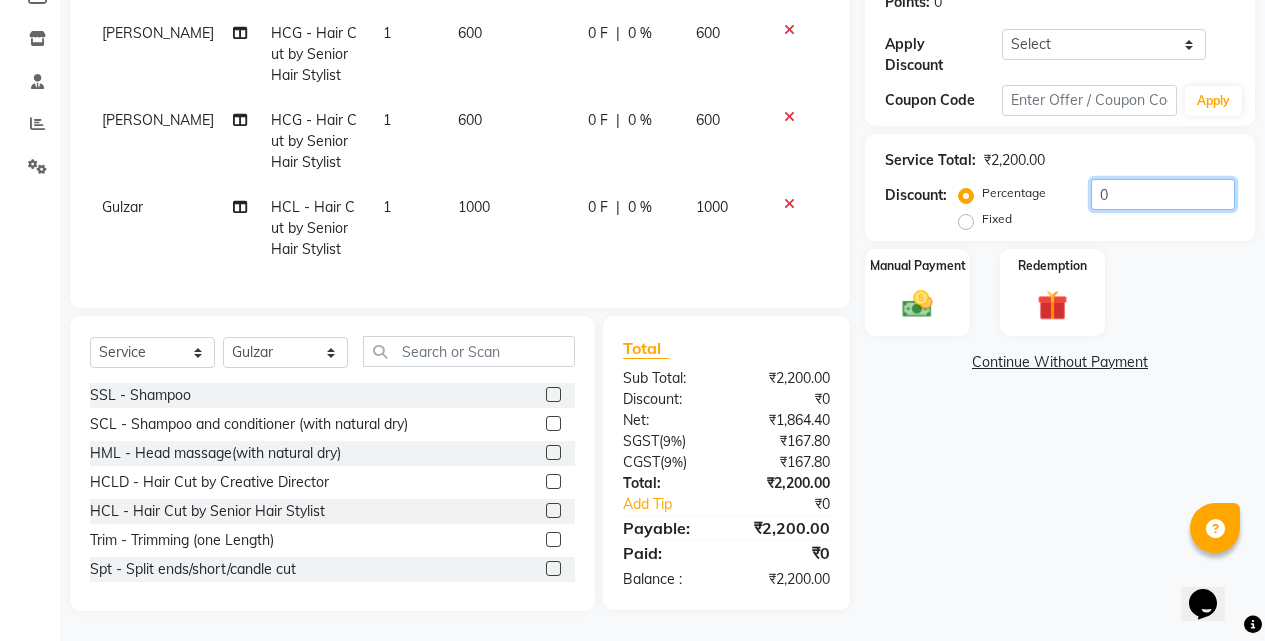 click on "0" 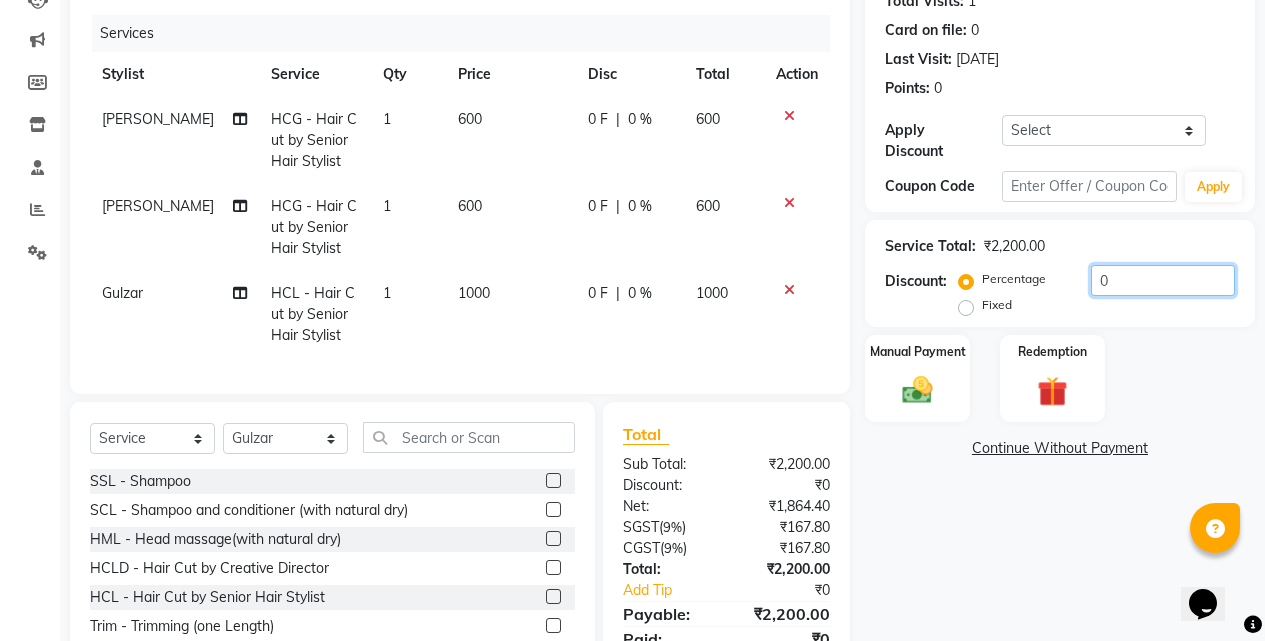 scroll, scrollTop: 234, scrollLeft: 0, axis: vertical 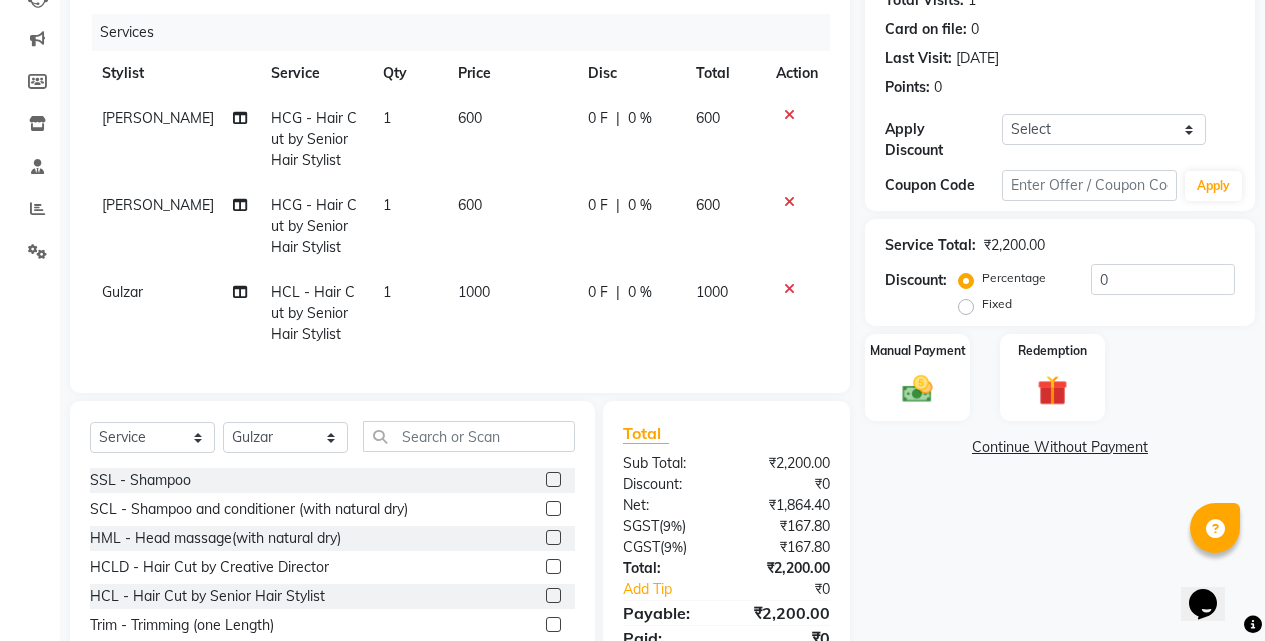 click on "Fixed" 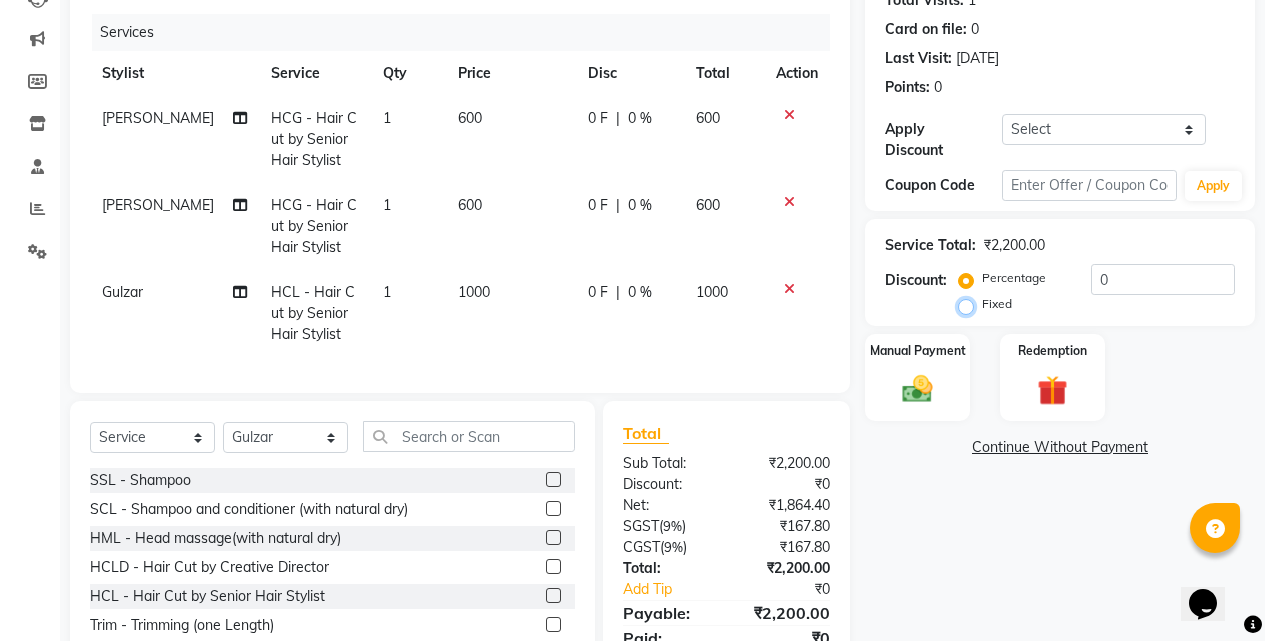 click on "Fixed" at bounding box center (970, 304) 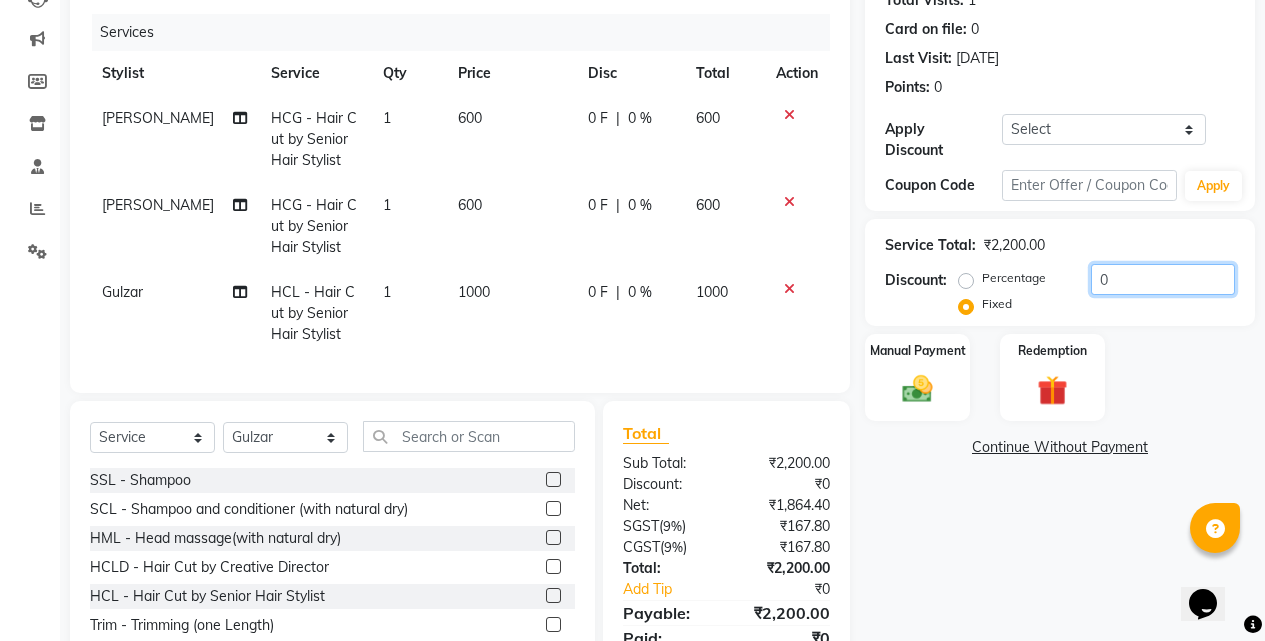 click on "0" 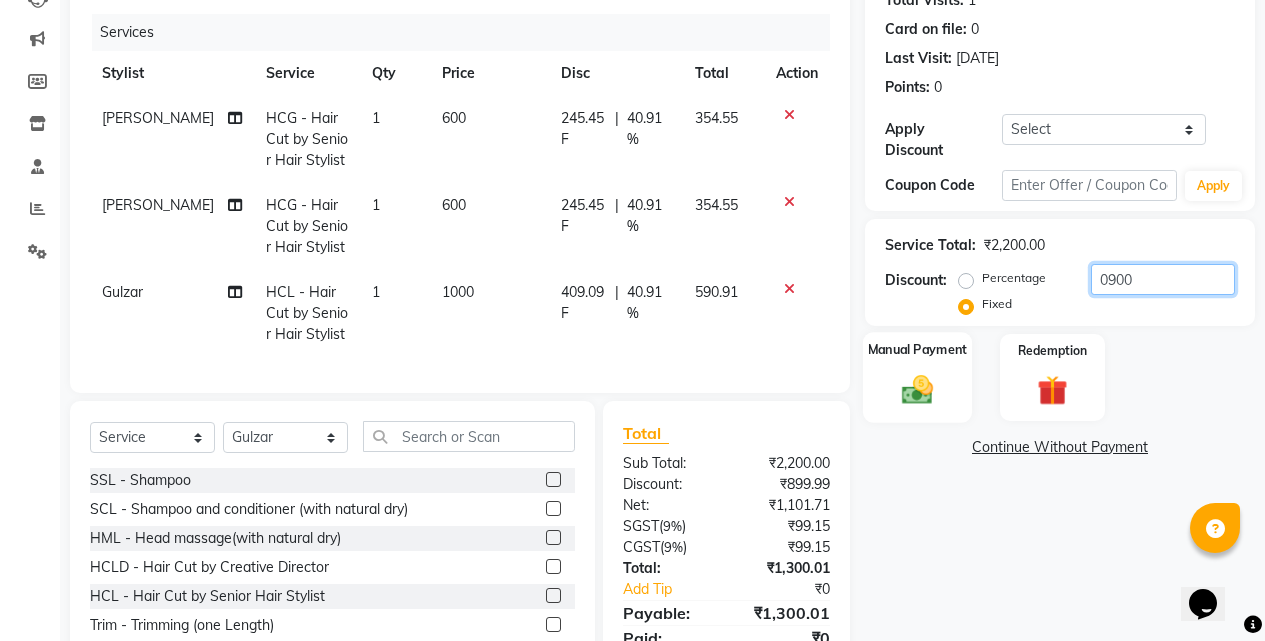 type on "0900" 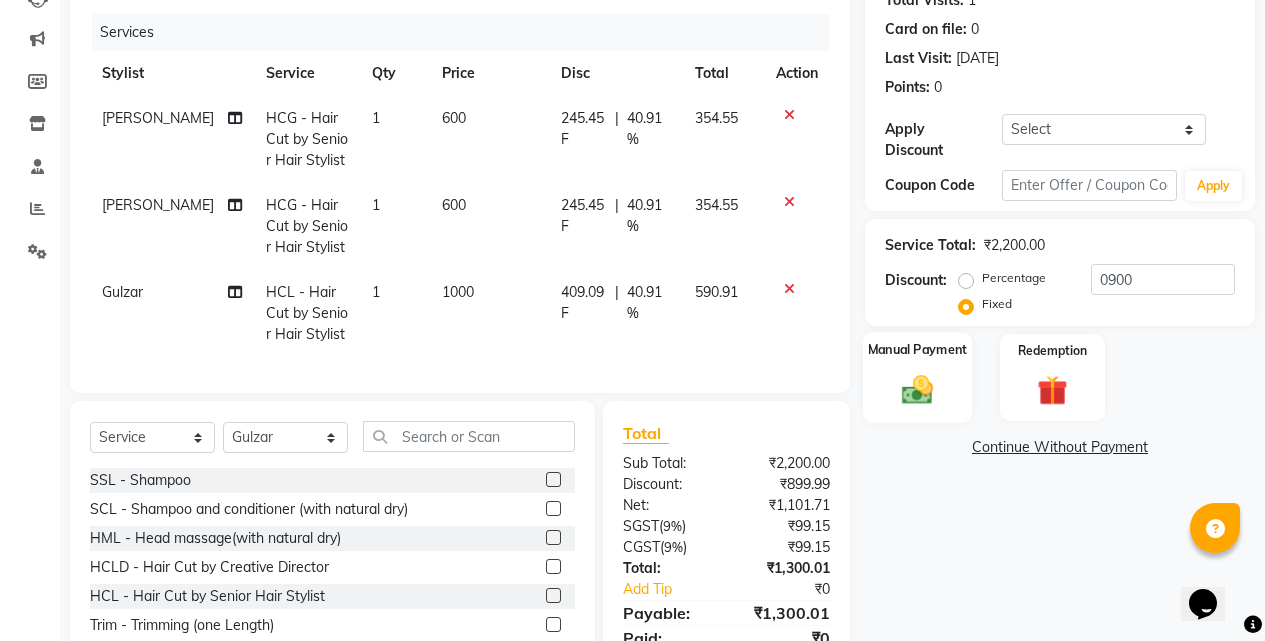 click 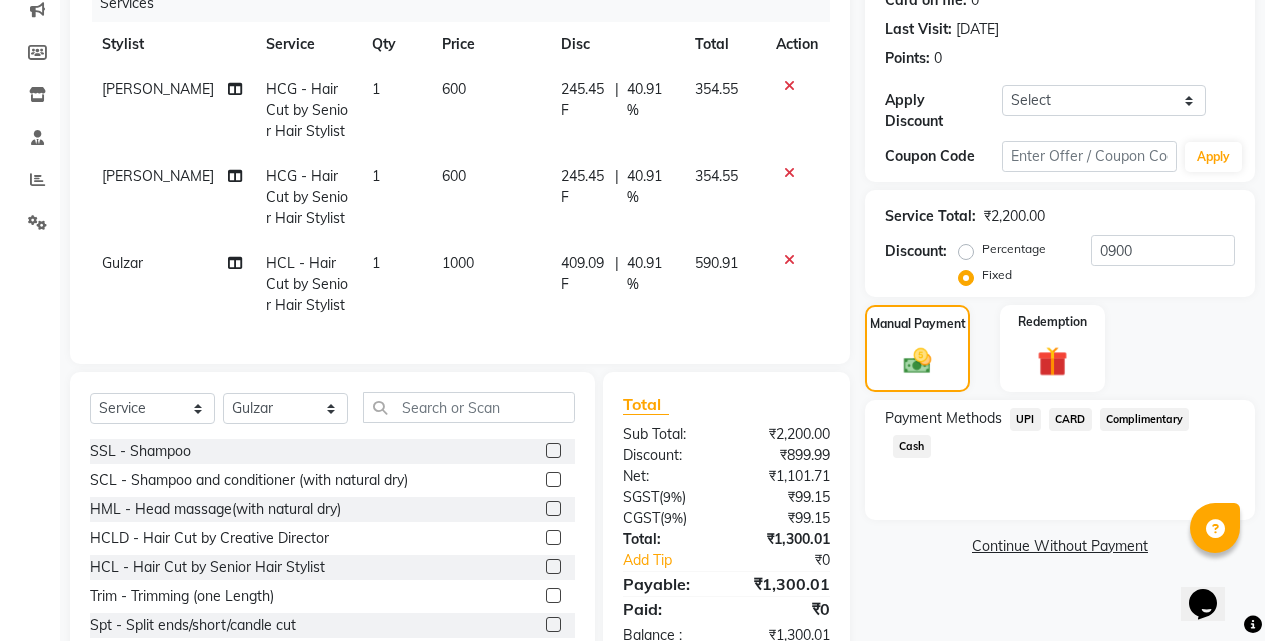 scroll, scrollTop: 334, scrollLeft: 0, axis: vertical 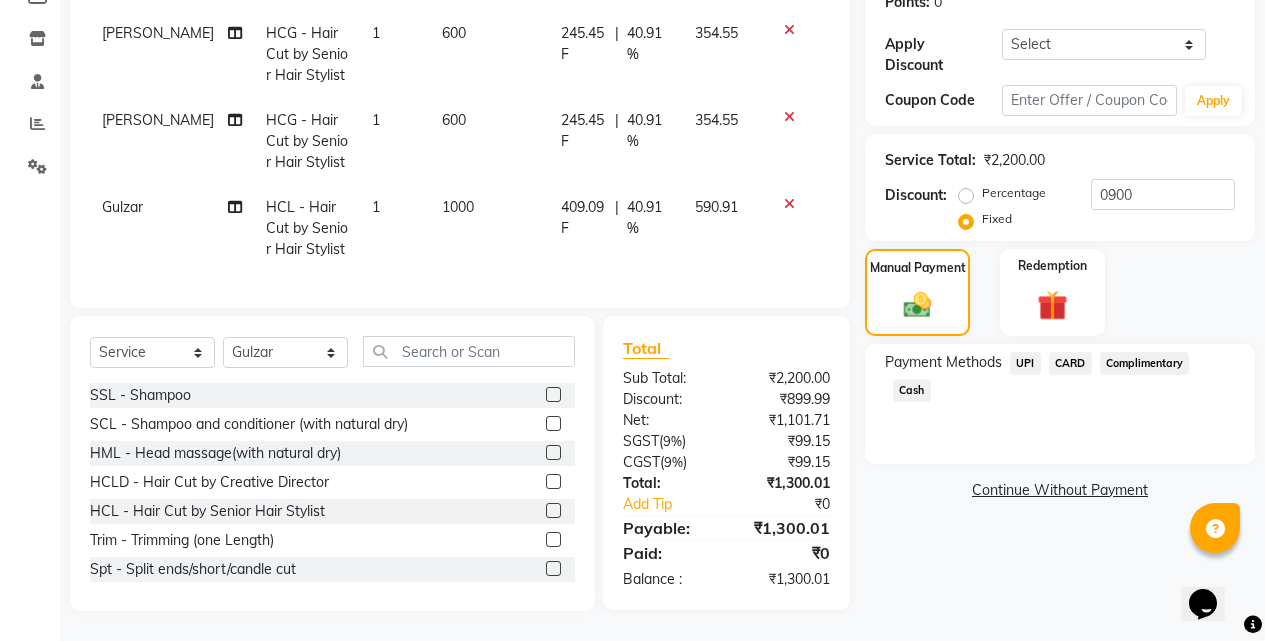 click on "₹1,300.01" 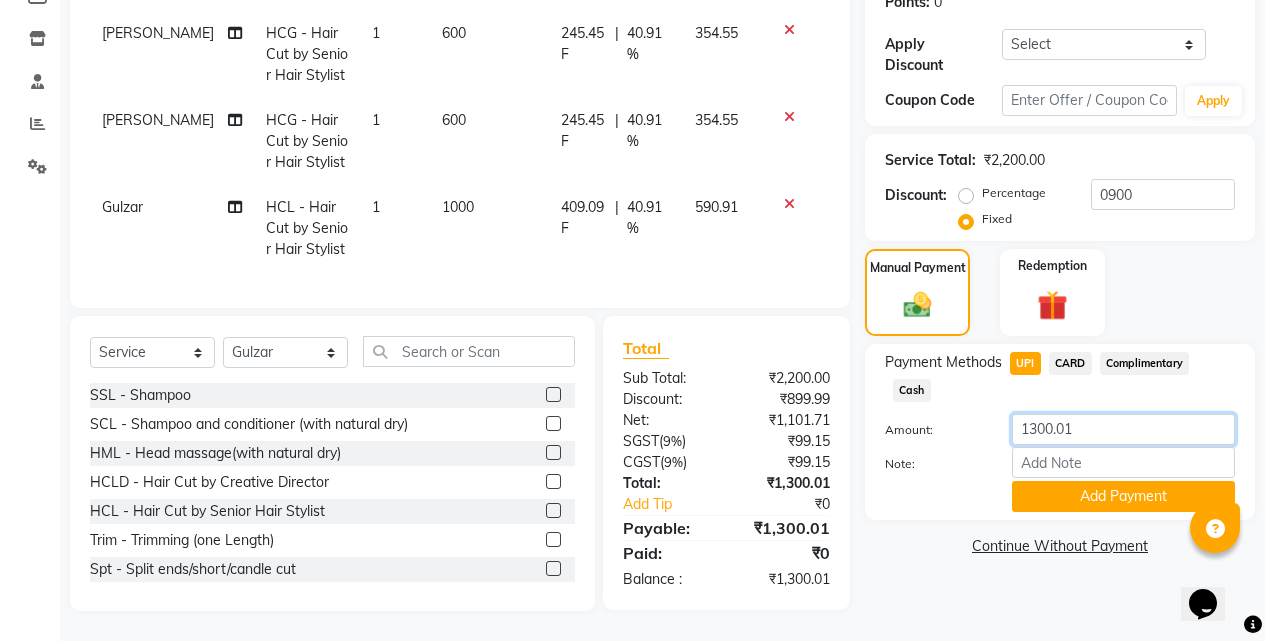 click on "1300.01" 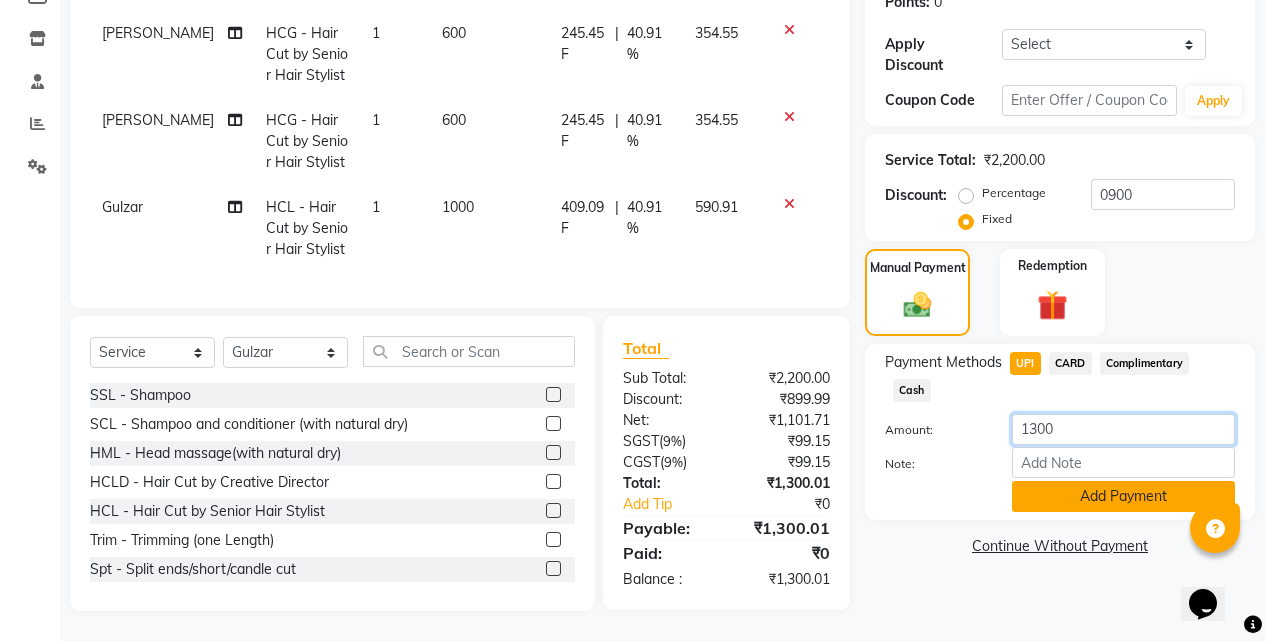 type on "1300" 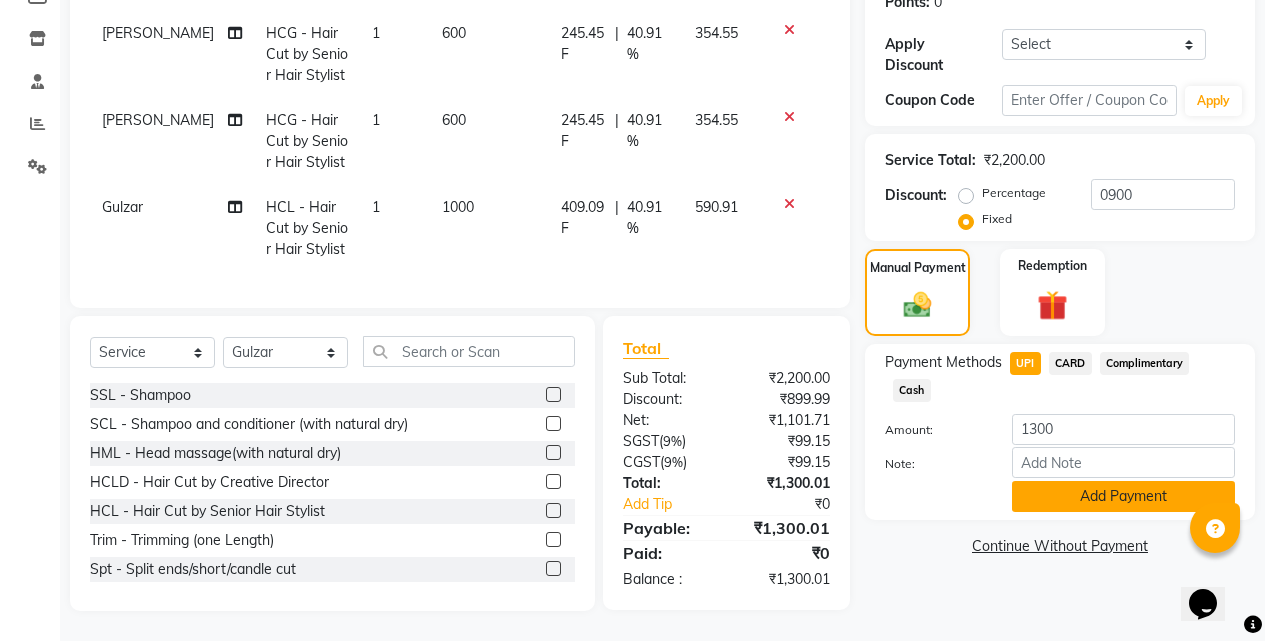 click on "Add Payment" 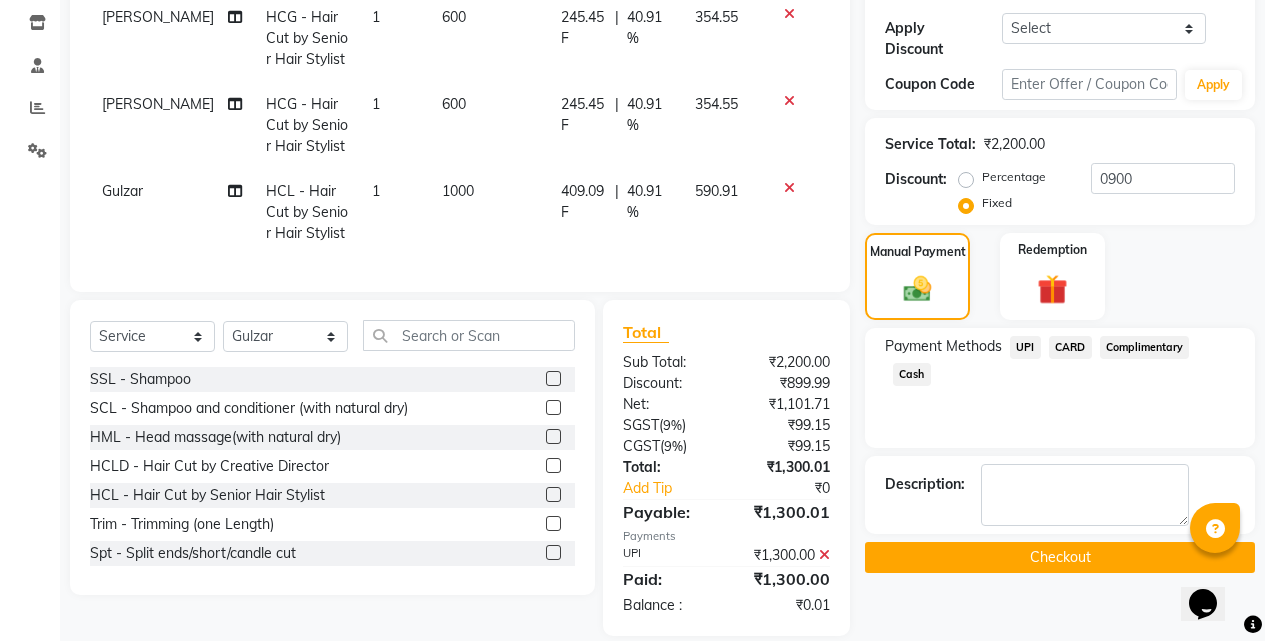 scroll, scrollTop: 375, scrollLeft: 0, axis: vertical 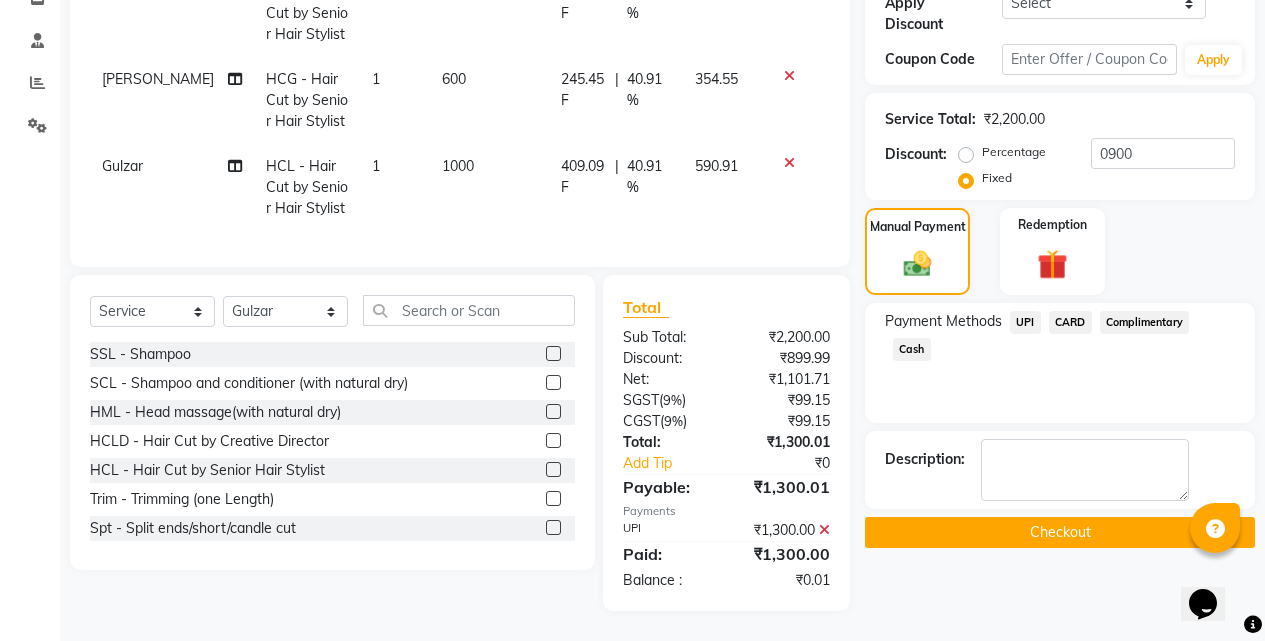 click on "Checkout" 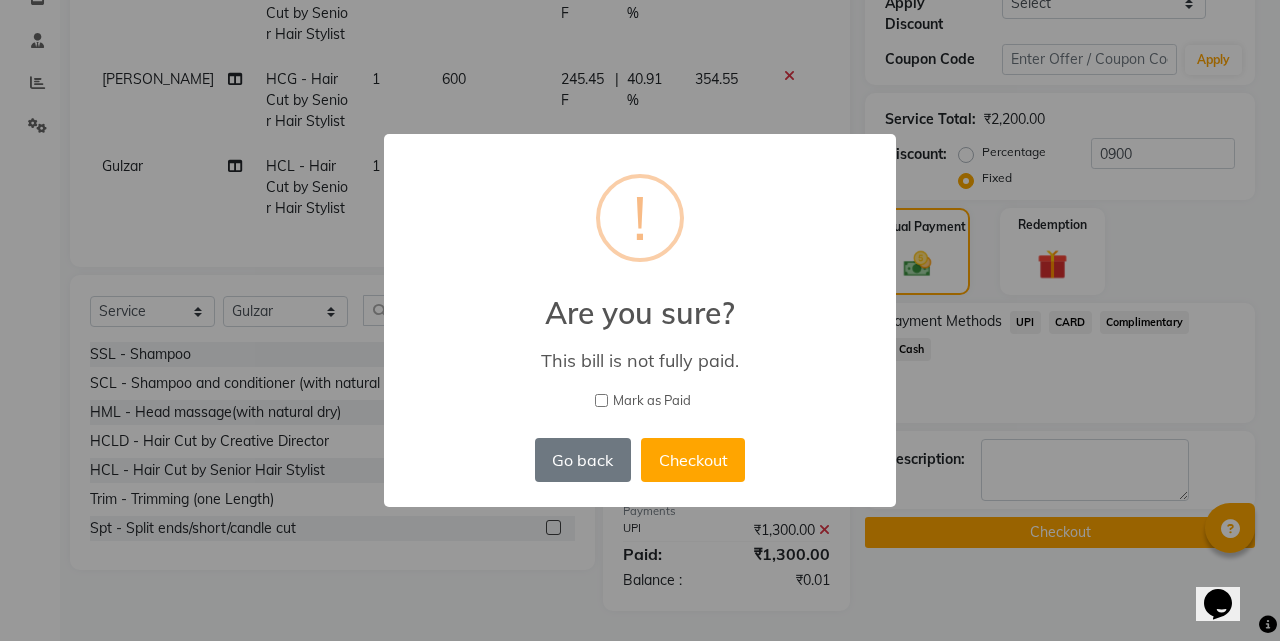 click on "Mark as Paid" at bounding box center (601, 400) 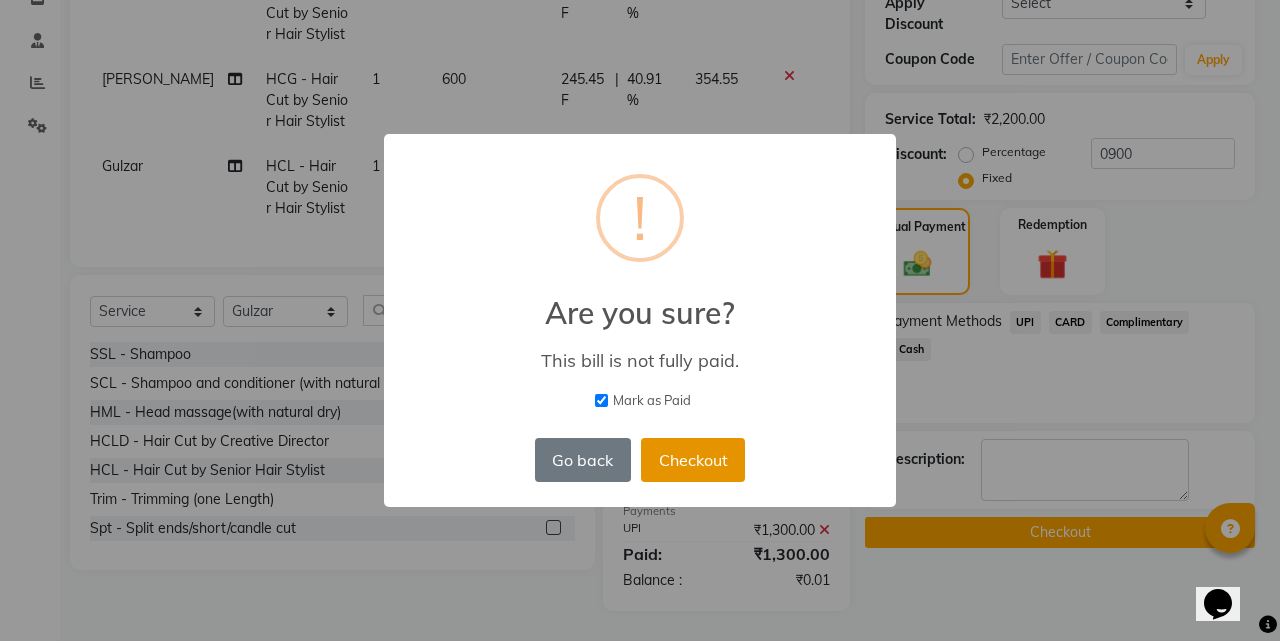 click on "Checkout" at bounding box center (693, 460) 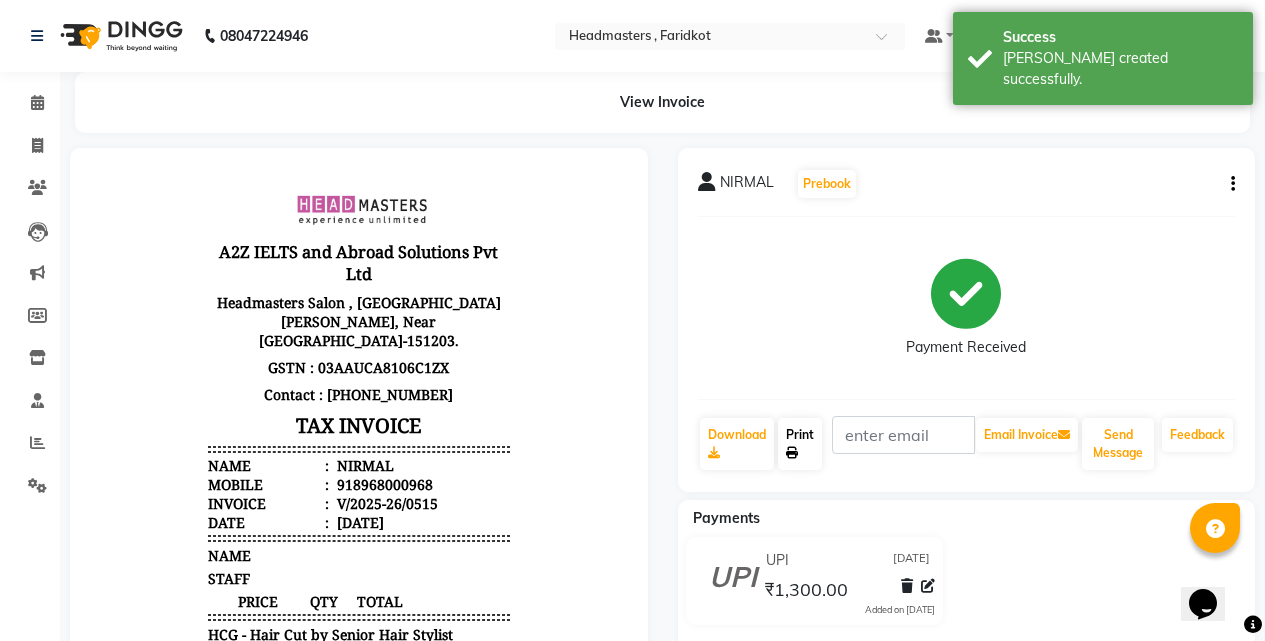 scroll, scrollTop: 0, scrollLeft: 0, axis: both 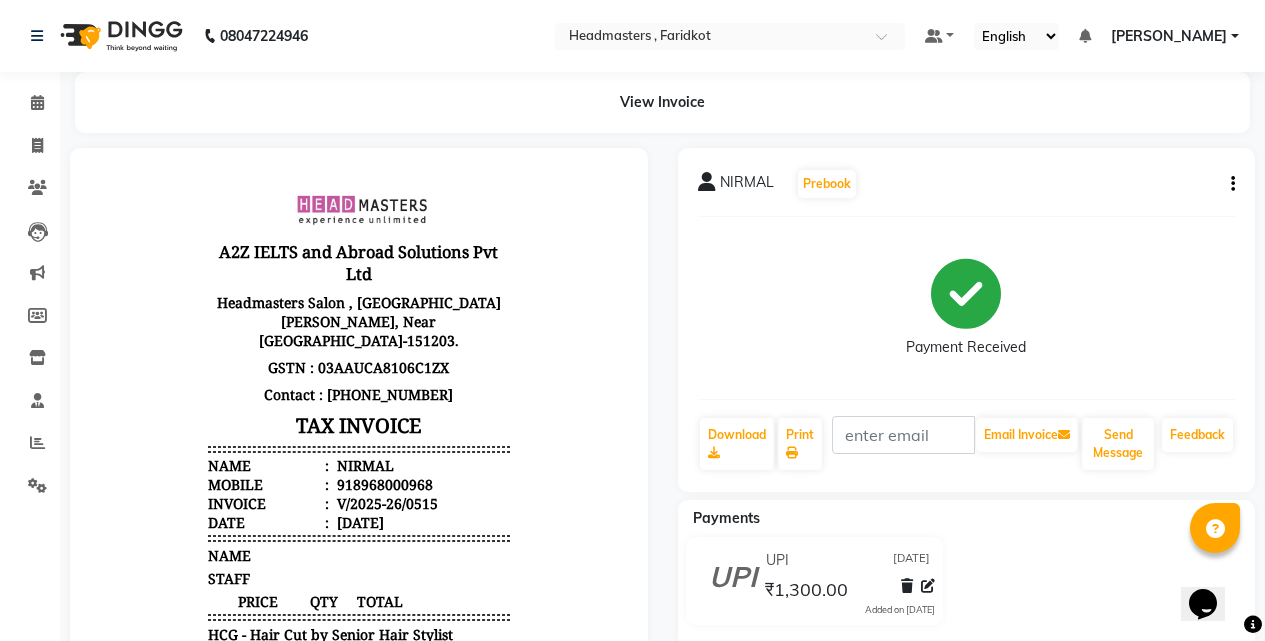 click on "NIRMAL   Prebook   Payment Received  Download  Print   Email Invoice   Send Message Feedback" 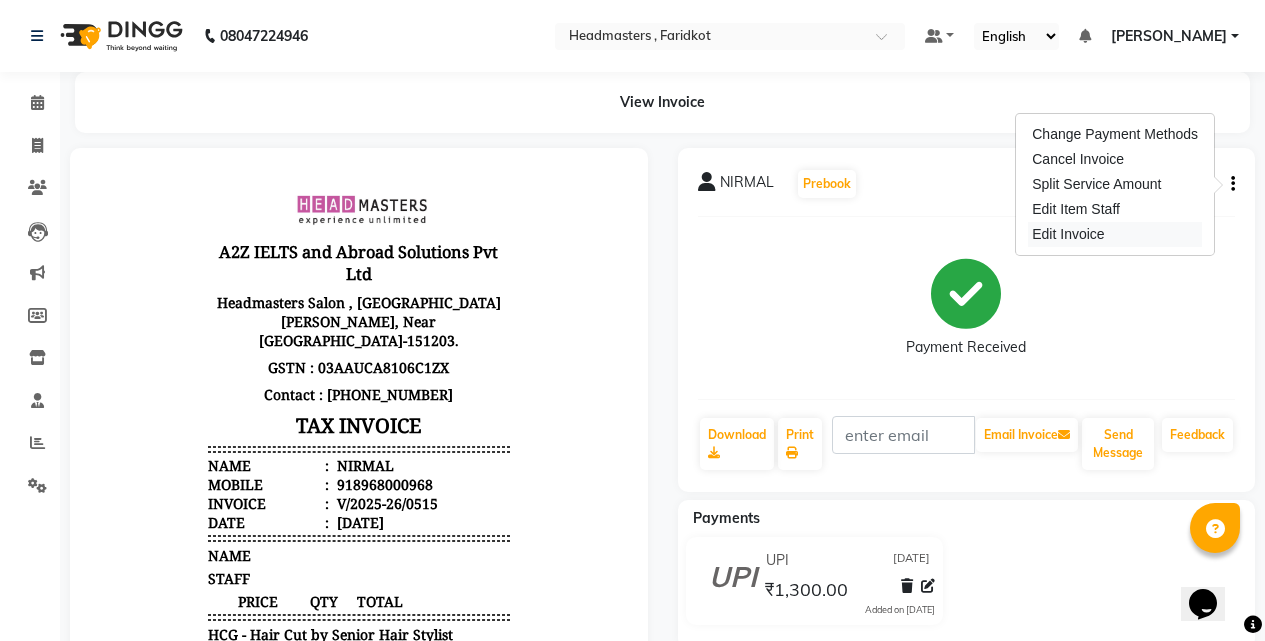 click on "Edit Invoice" at bounding box center (1115, 234) 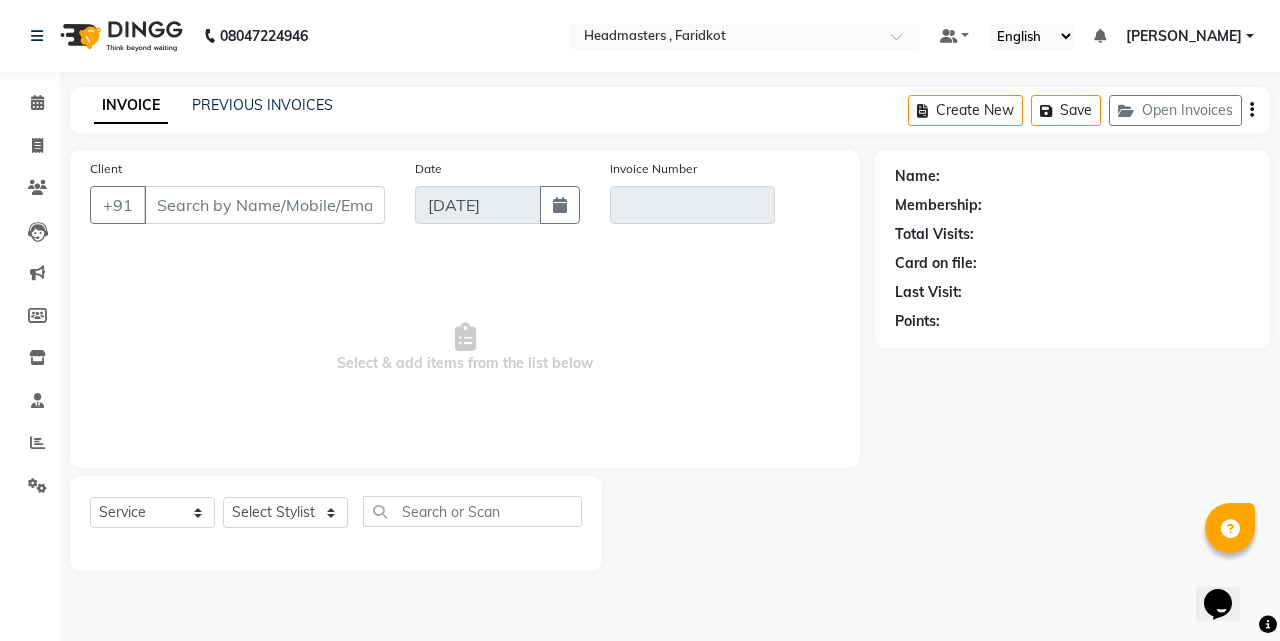 type on "8968000968" 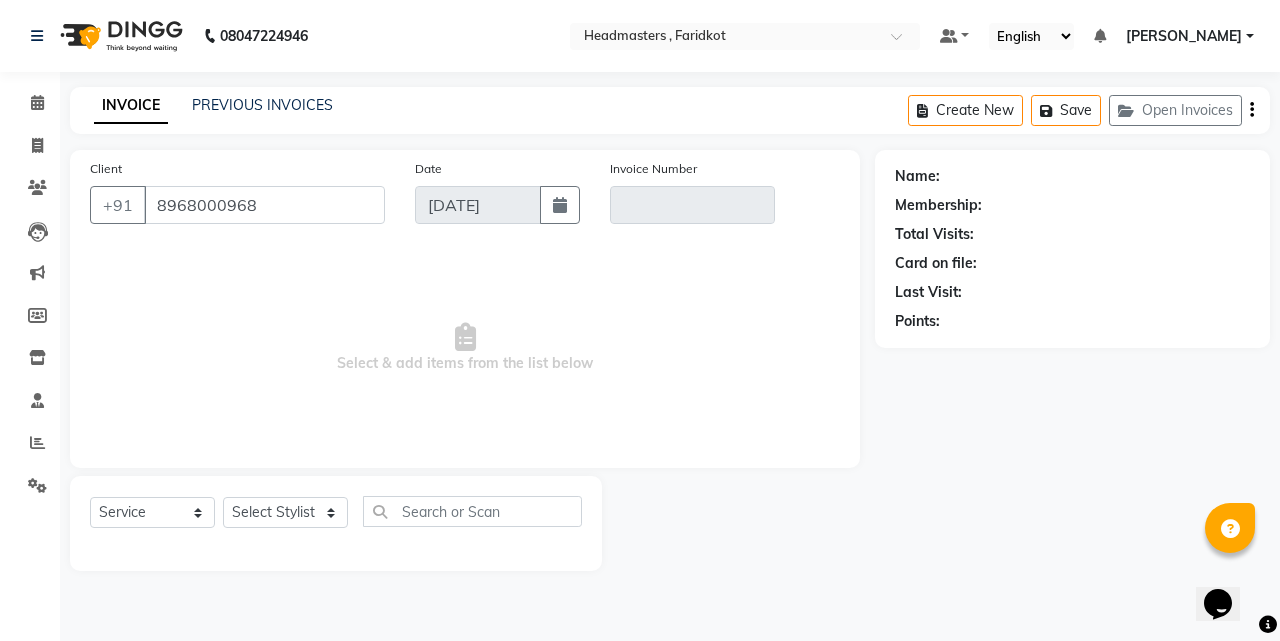 type on "V/2025-26/0515" 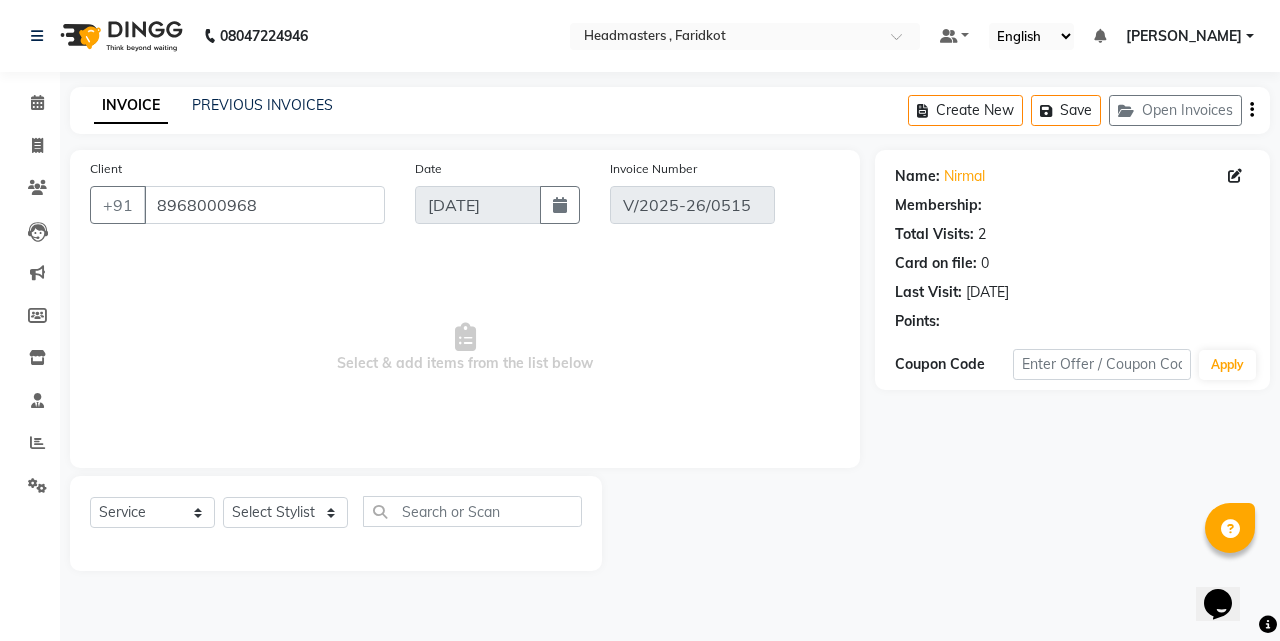 click 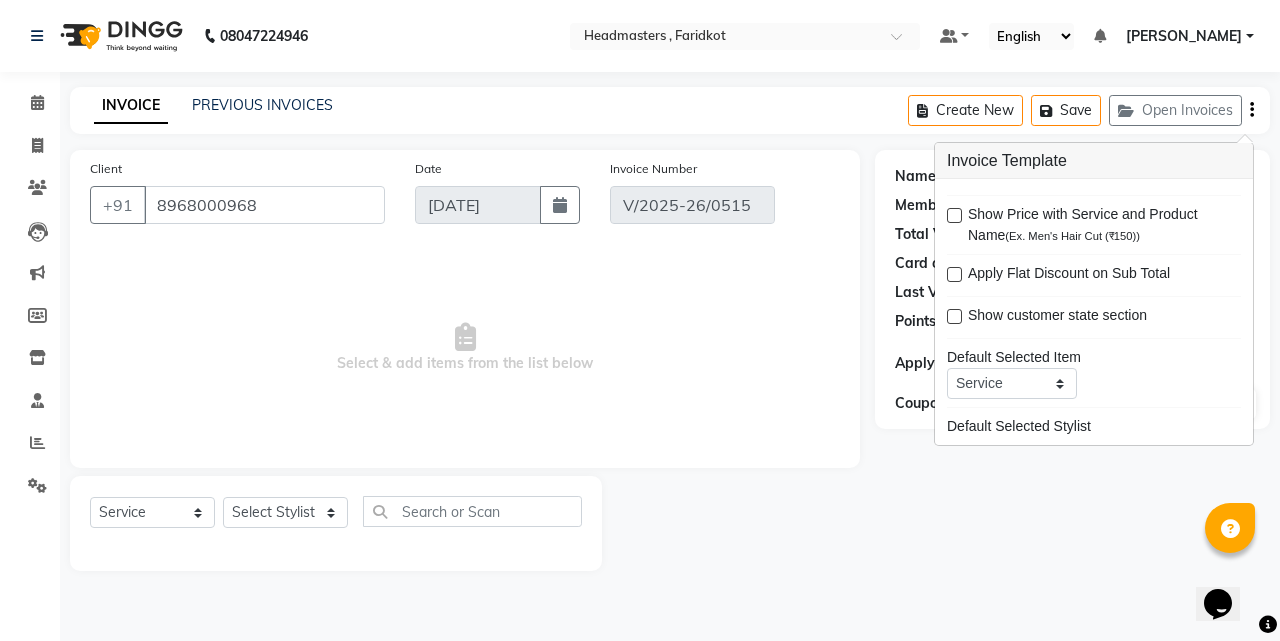 select on "select" 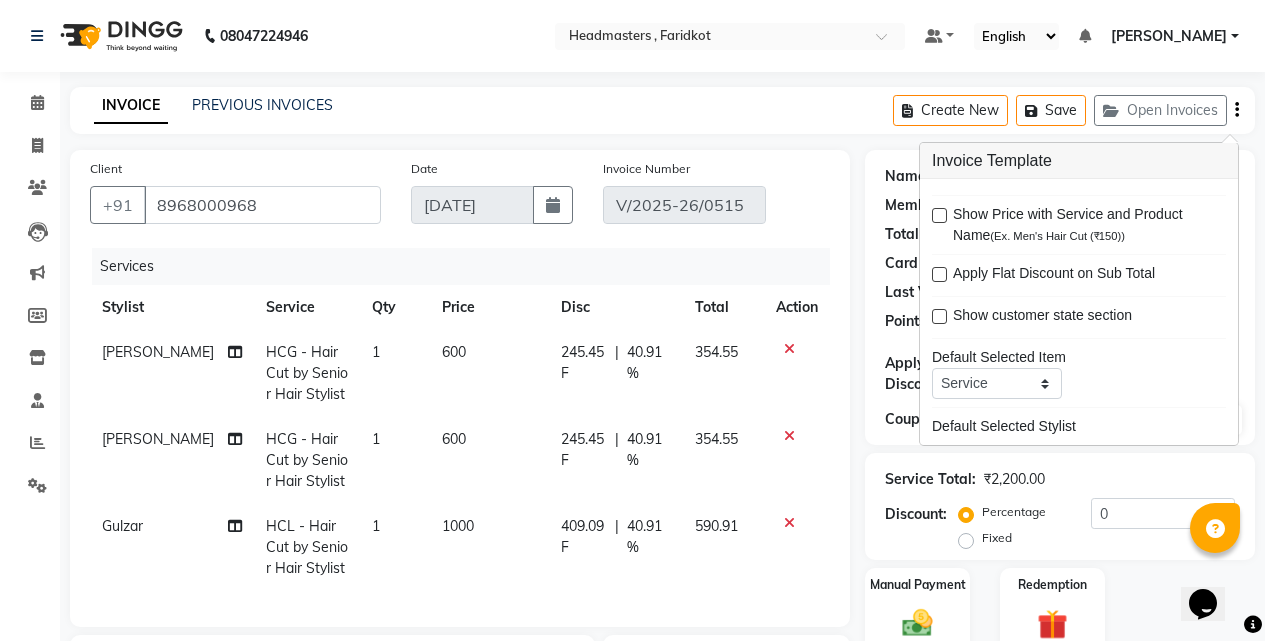 click on "INVOICE PREVIOUS INVOICES Create New   Save   Open Invoices" 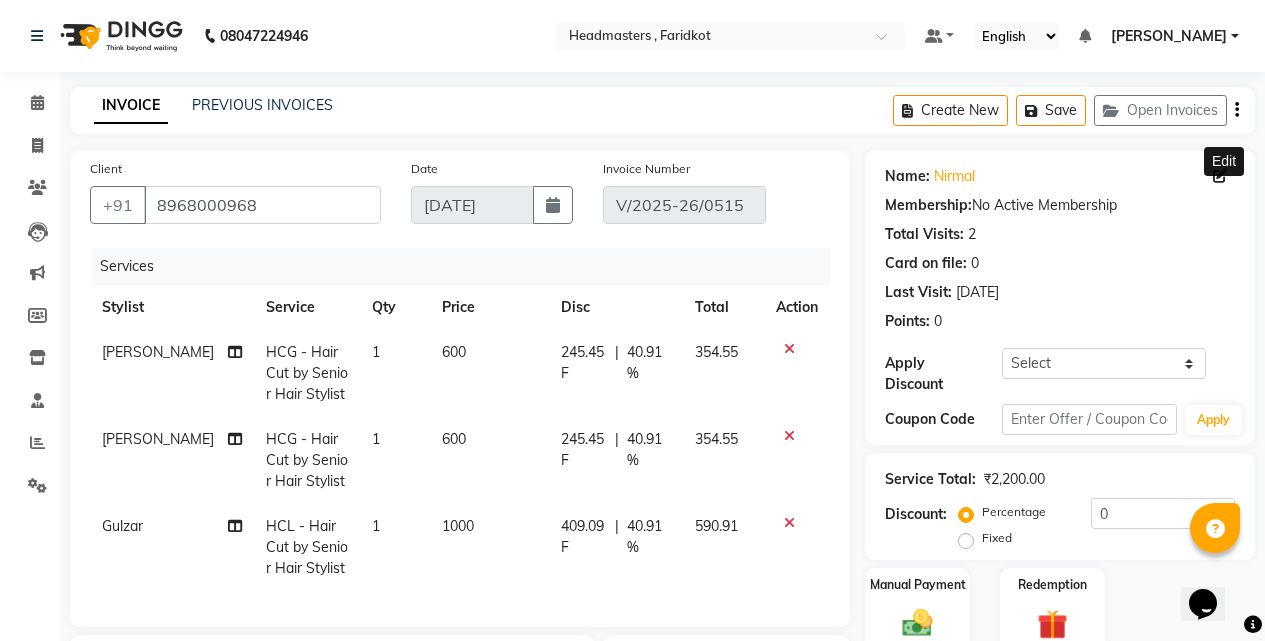 click 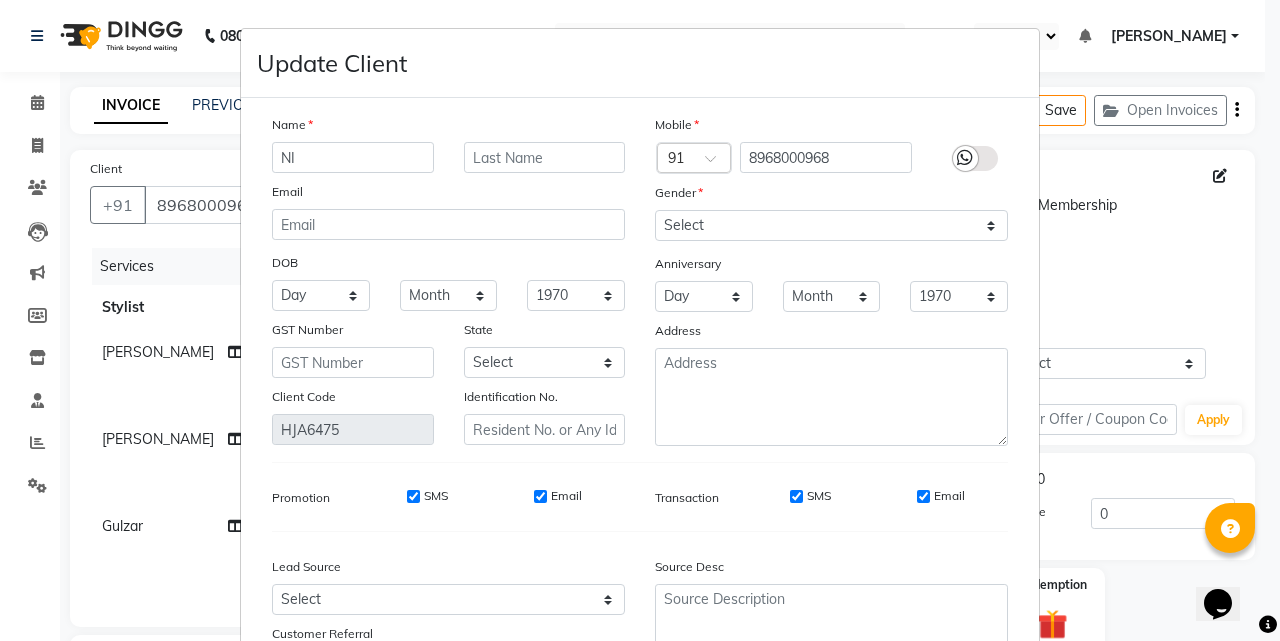type on "N" 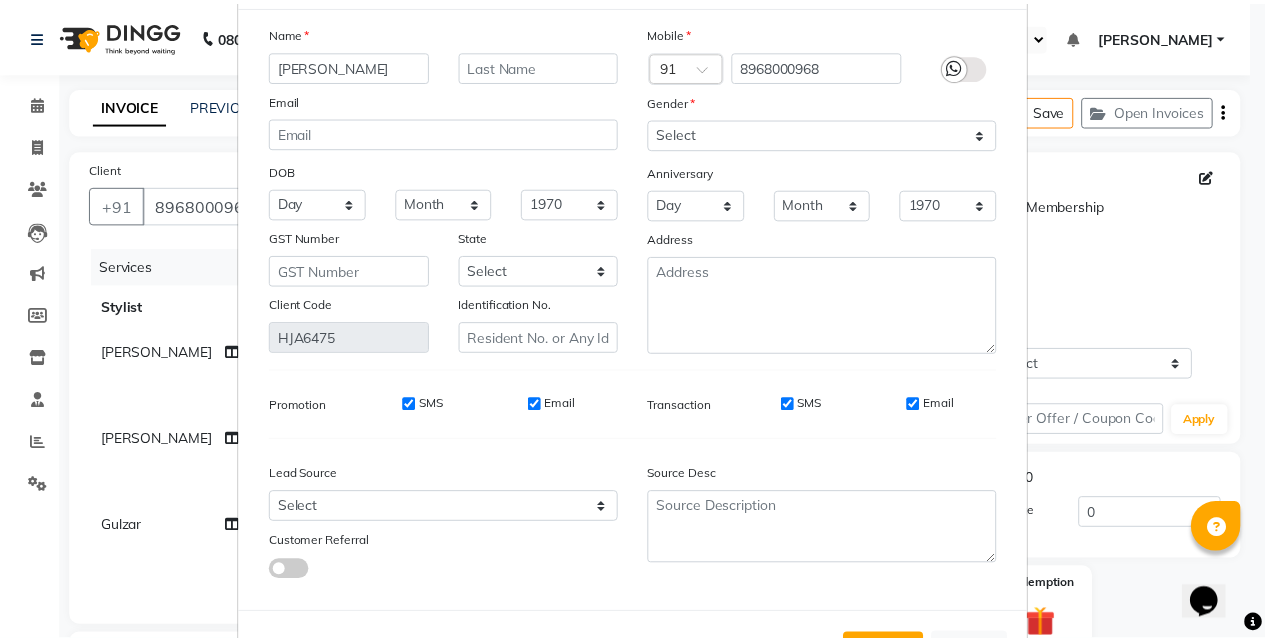 scroll, scrollTop: 172, scrollLeft: 0, axis: vertical 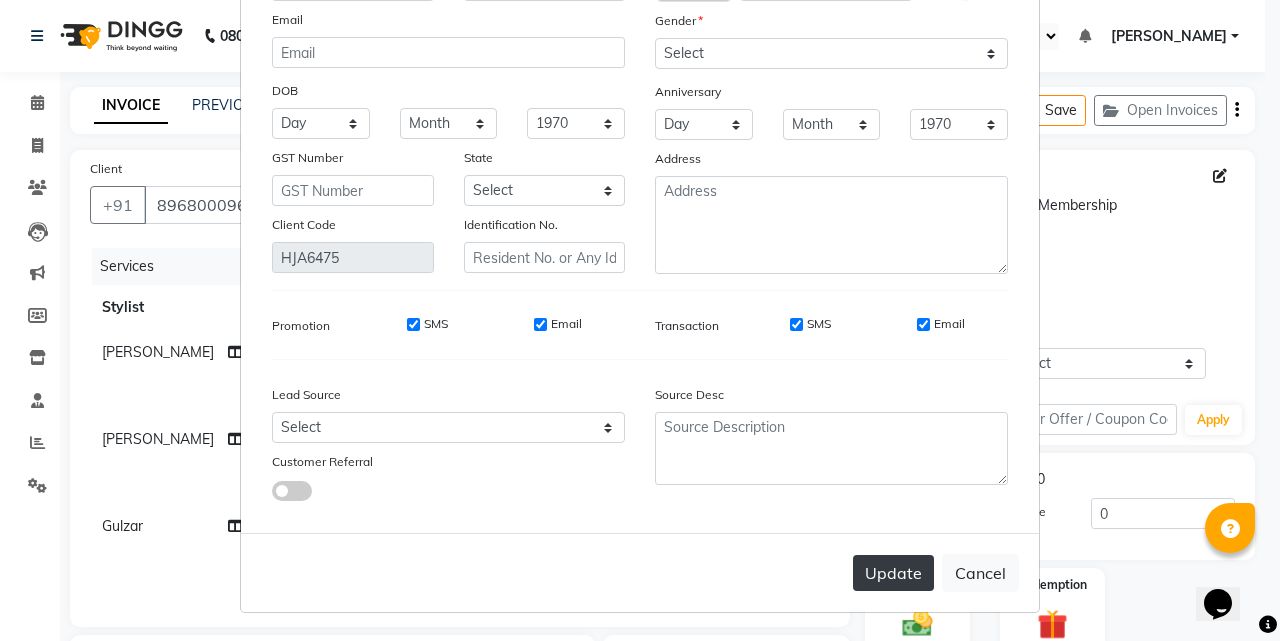 type on "[PERSON_NAME]" 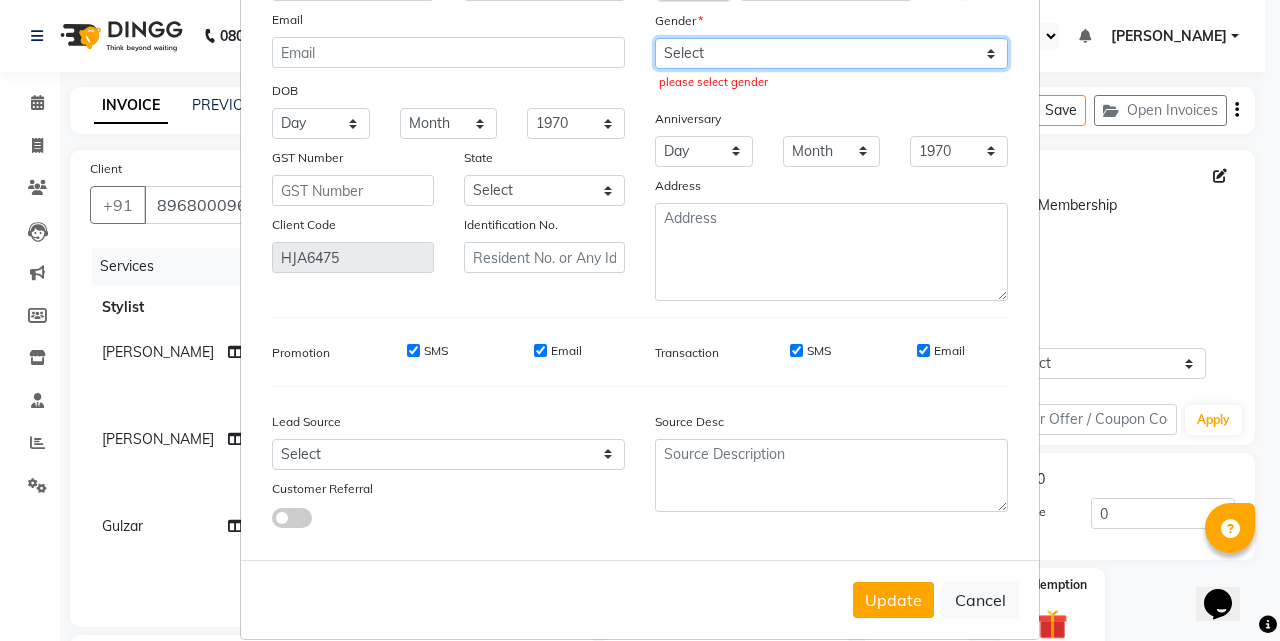 click on "Select [DEMOGRAPHIC_DATA] [DEMOGRAPHIC_DATA] Other Prefer Not To Say" at bounding box center (831, 53) 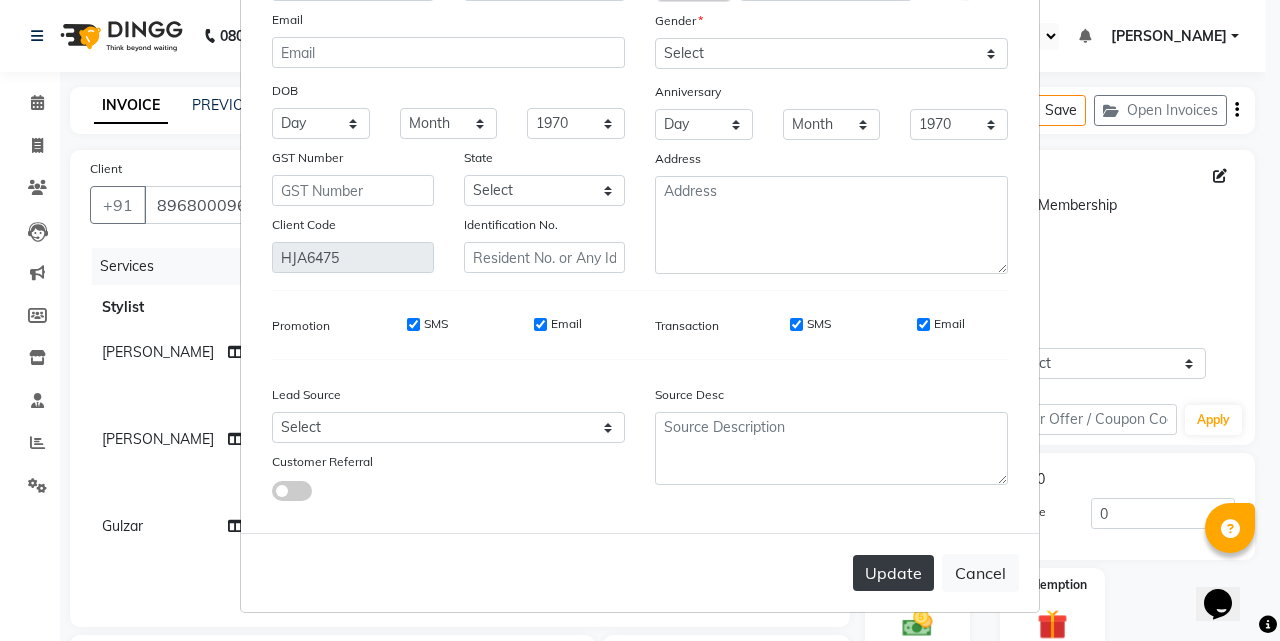 click on "Update" at bounding box center (893, 573) 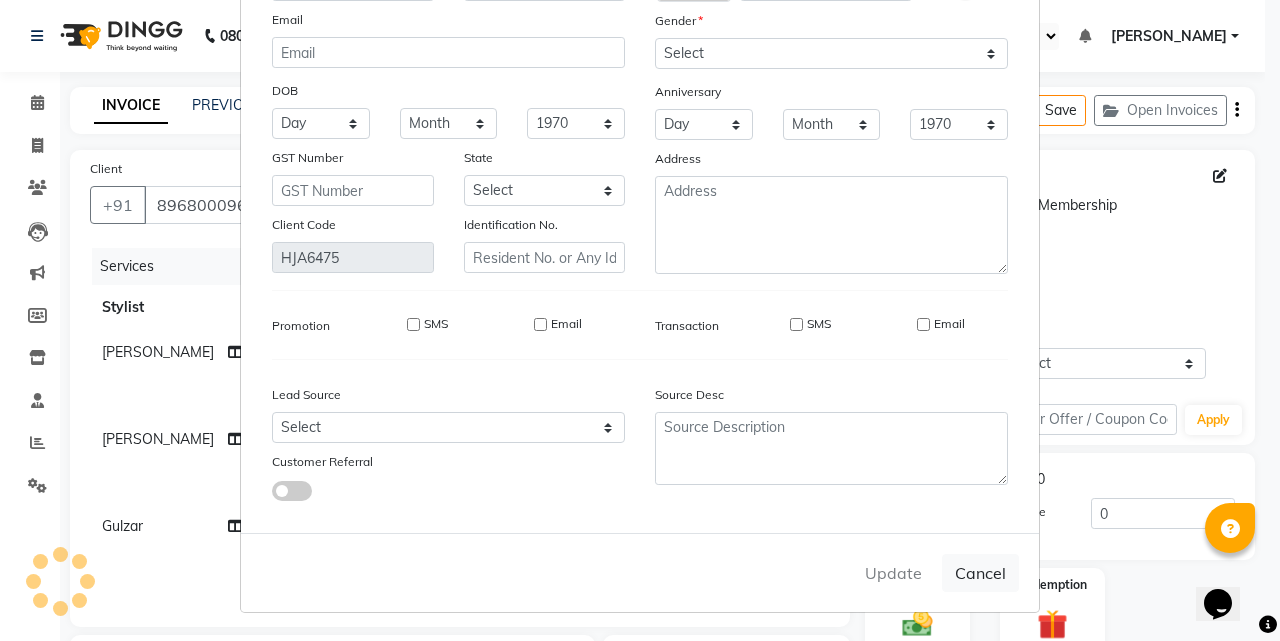 type 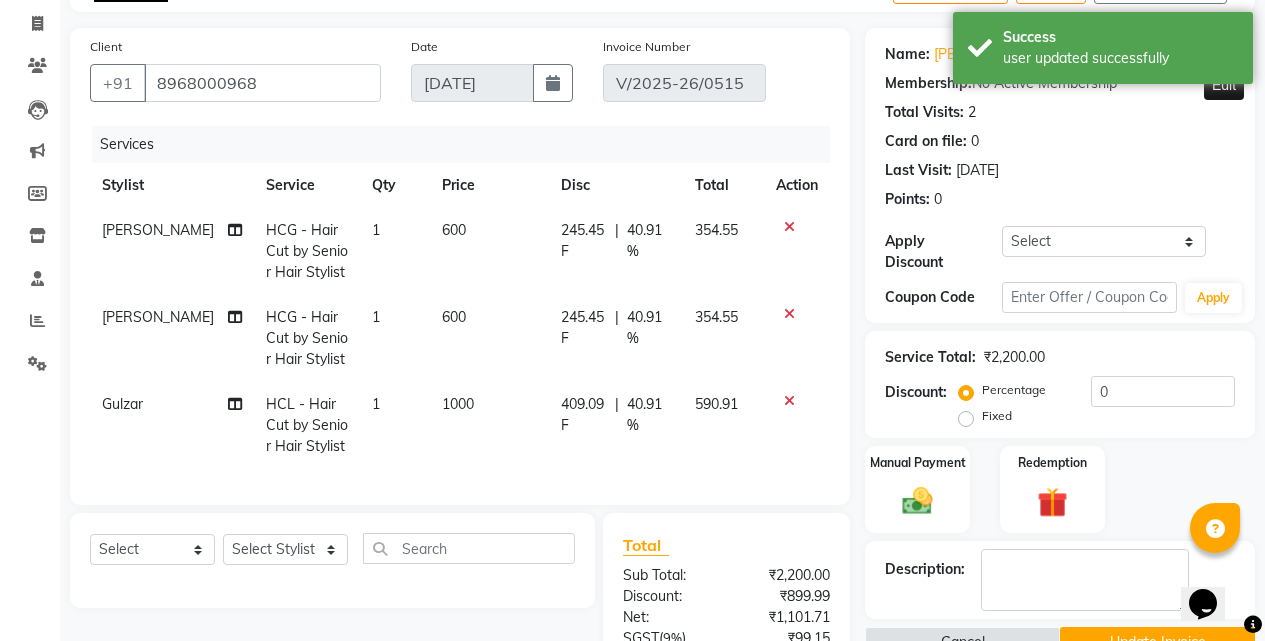 scroll, scrollTop: 300, scrollLeft: 0, axis: vertical 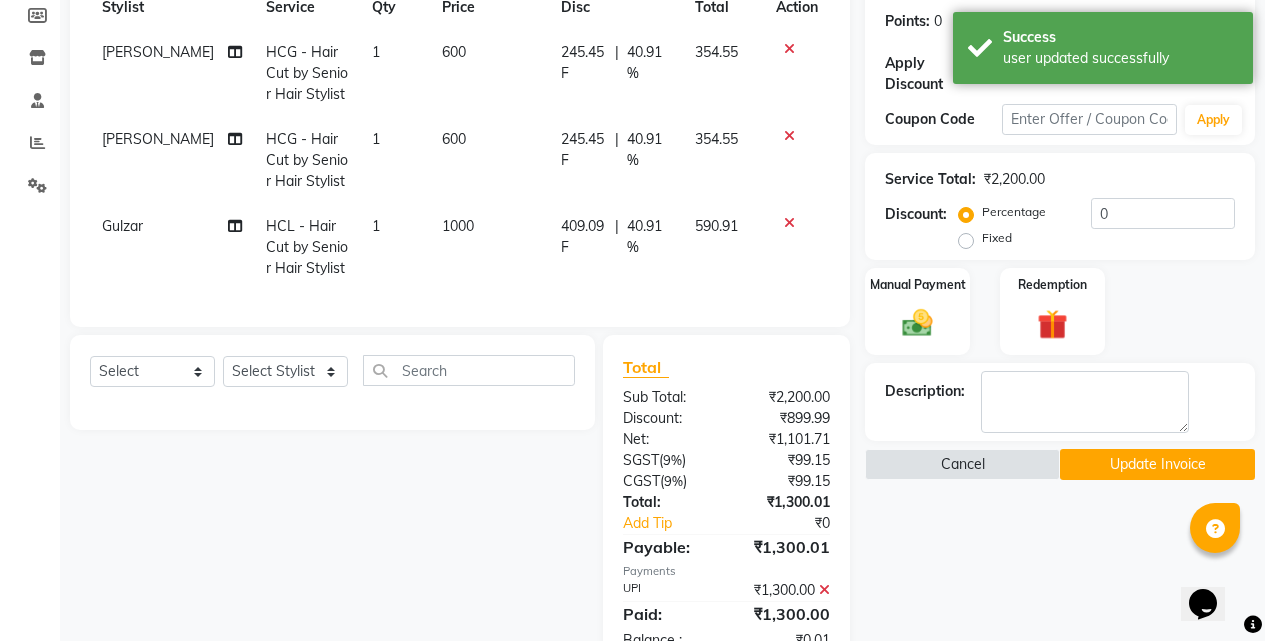 click on "Update Invoice" 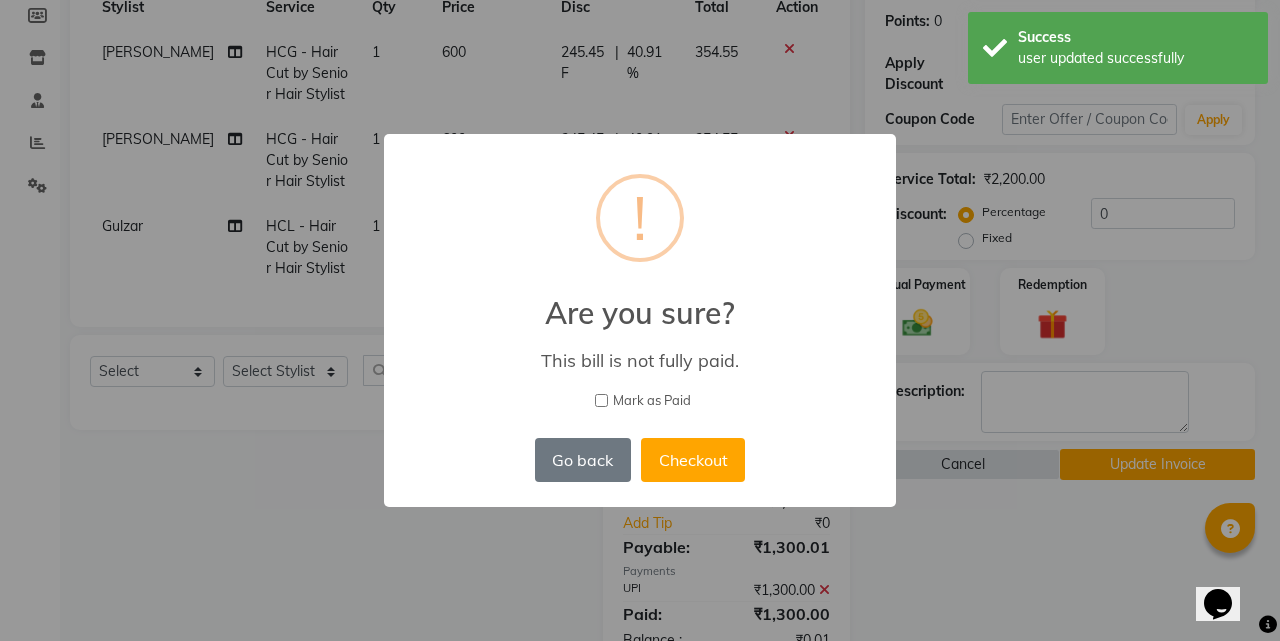 click on "Mark as Paid" at bounding box center [652, 401] 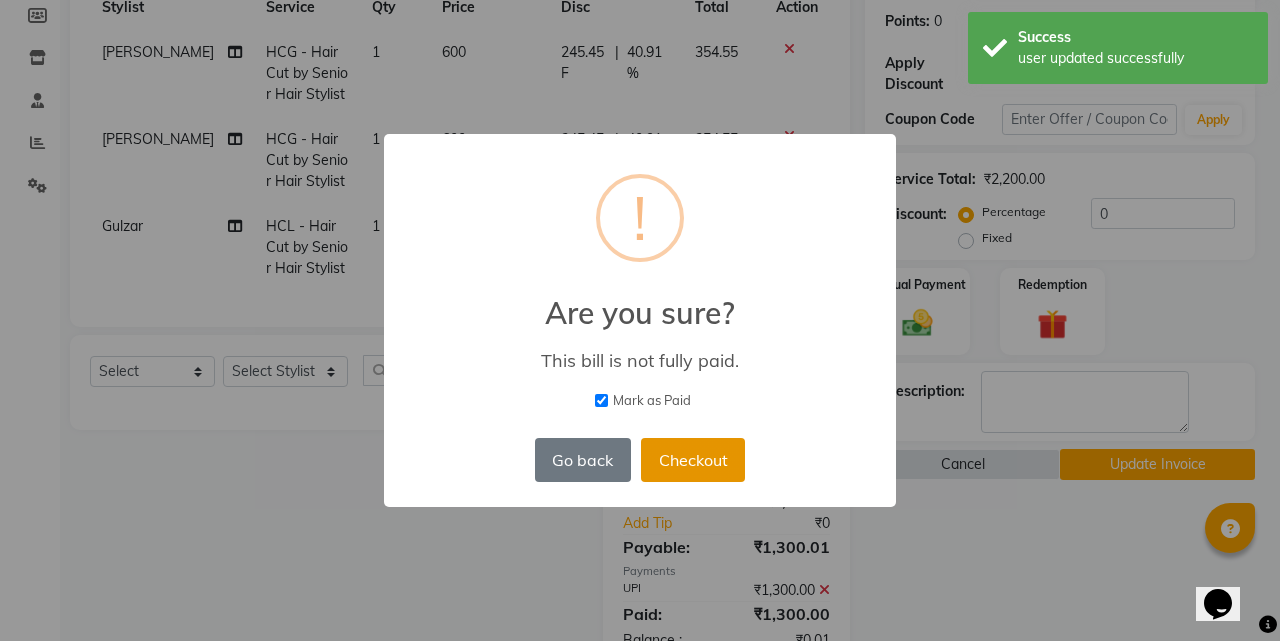 click on "Checkout" at bounding box center [693, 460] 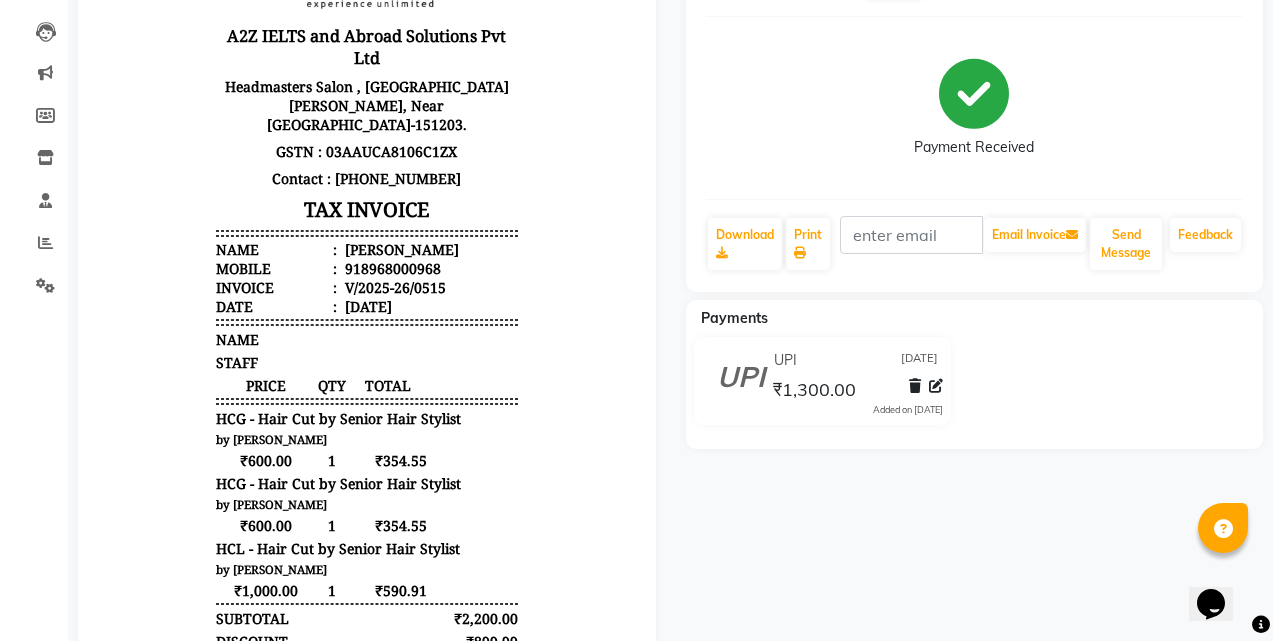 scroll, scrollTop: 0, scrollLeft: 0, axis: both 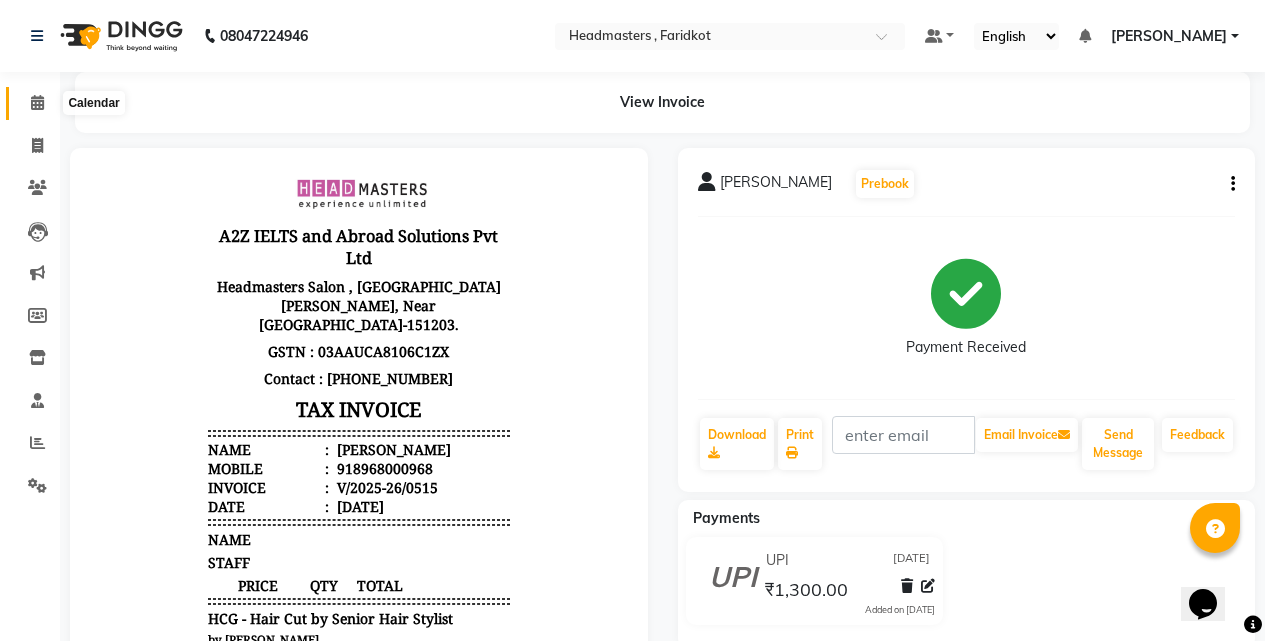 click 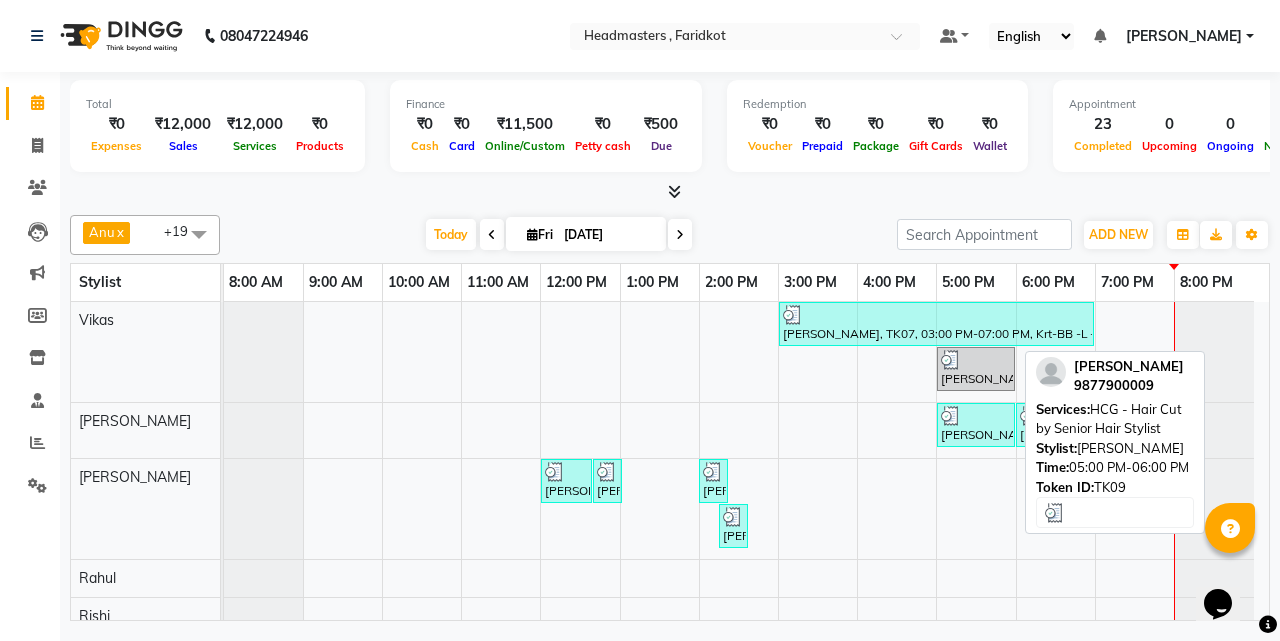 scroll, scrollTop: 71, scrollLeft: 0, axis: vertical 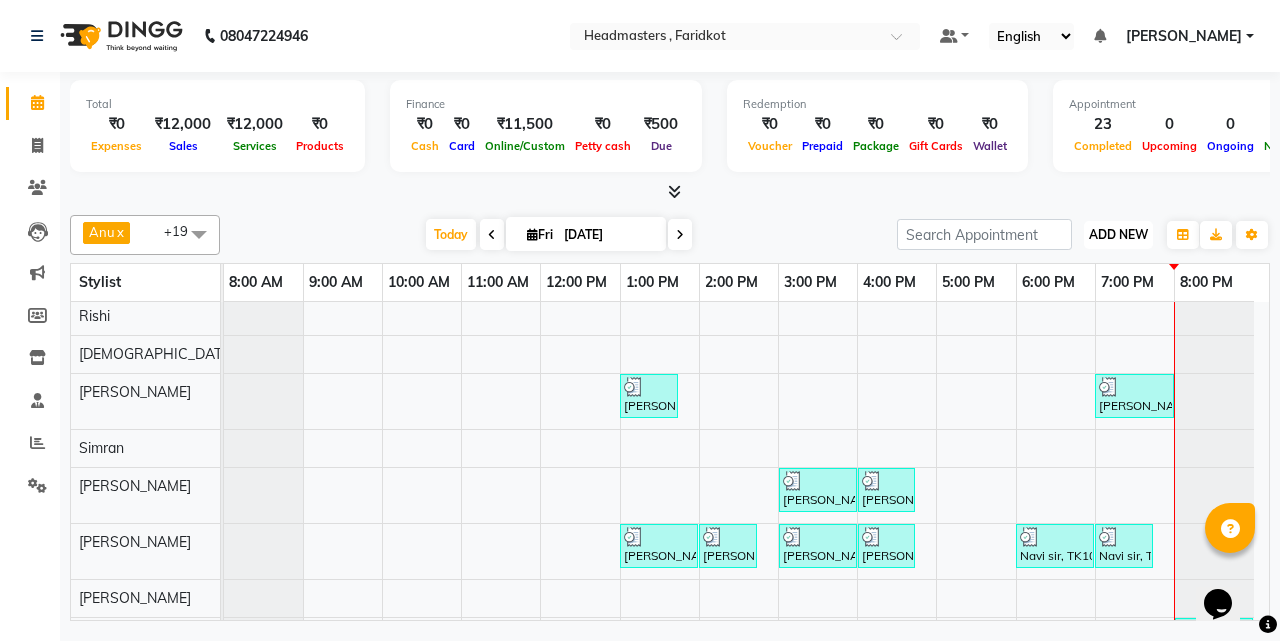 click on "ADD NEW" at bounding box center [1118, 234] 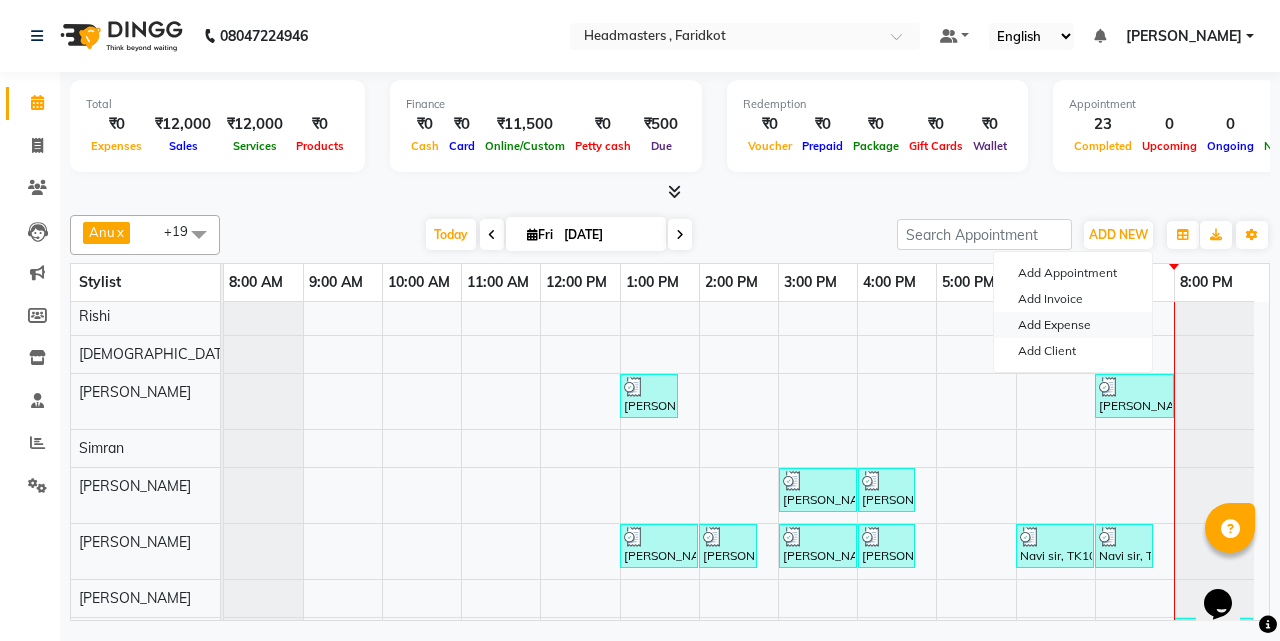 click on "Add Expense" at bounding box center (1073, 325) 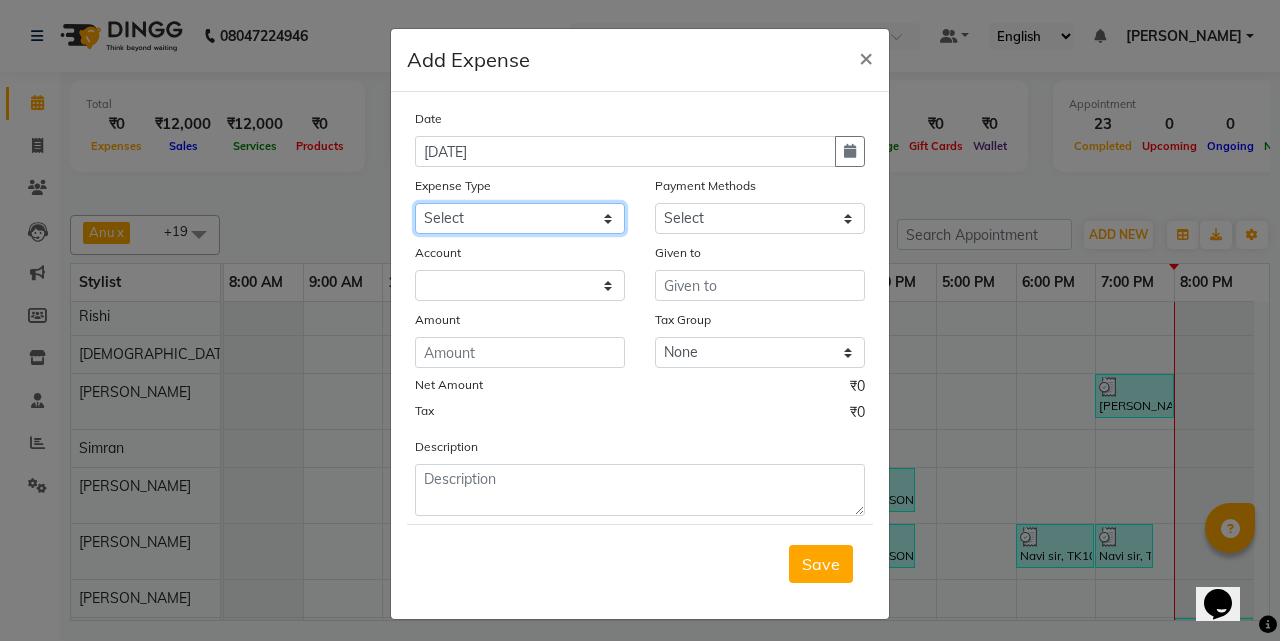 click on "Select Advance Salary Bank charges Car maintenance  Cash transfer to bank Cash transfer to hub Client Snacks Clinical charges Equipment Fuel Govt fee Hair Products or Tools Incentive Insurance International purchase Loan Repayment Maintenance Marketing Miscellaneous MRA Other Pantry Product Rent Salary Staff Snacks Tax Tea & Refreshment Utilities" 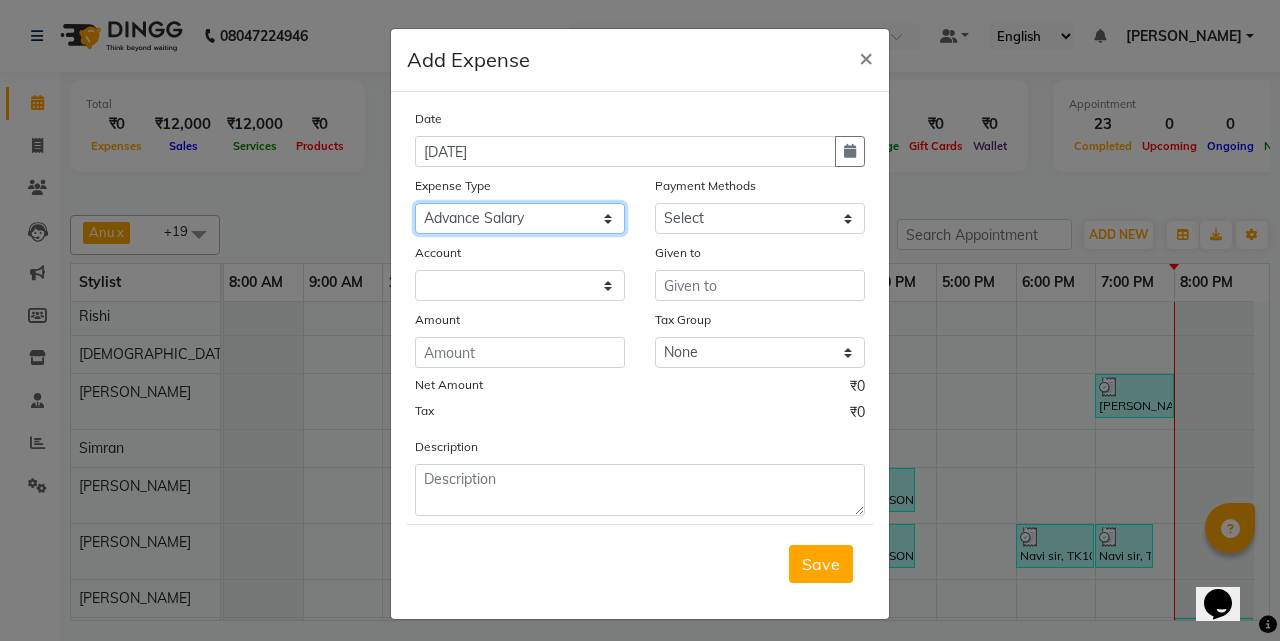 click on "Select Advance Salary Bank charges Car maintenance  Cash transfer to bank Cash transfer to hub Client Snacks Clinical charges Equipment Fuel Govt fee Hair Products or Tools Incentive Insurance International purchase Loan Repayment Maintenance Marketing Miscellaneous MRA Other Pantry Product Rent Salary Staff Snacks Tax Tea & Refreshment Utilities" 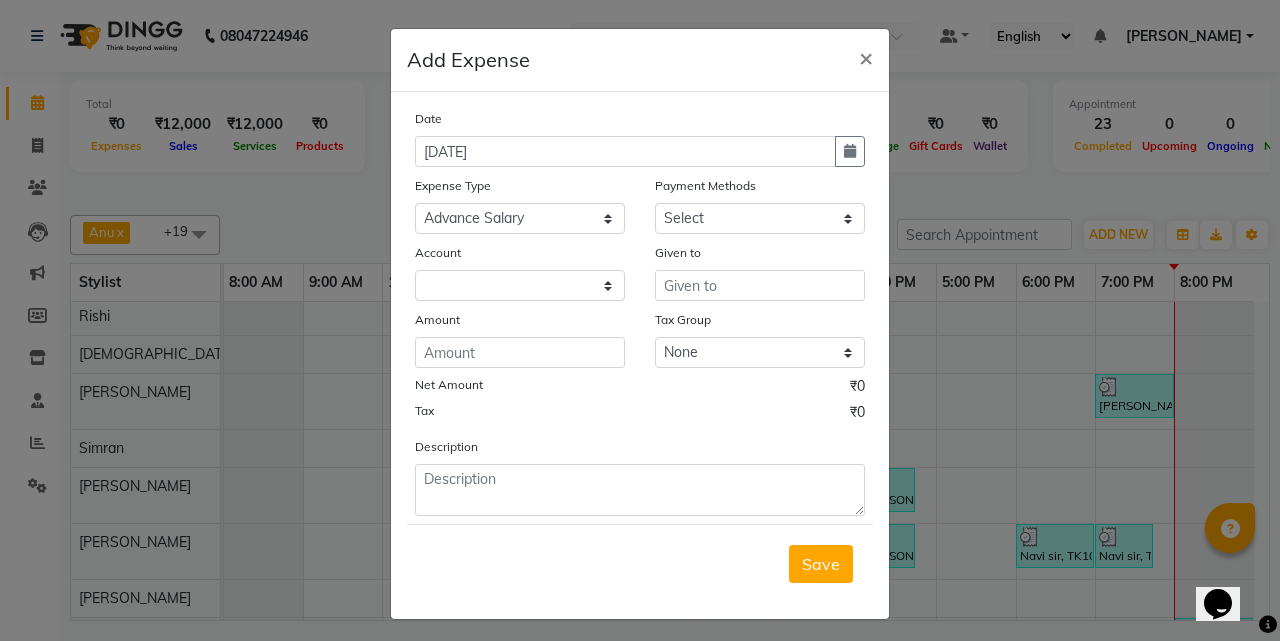 click on "Payment Methods" 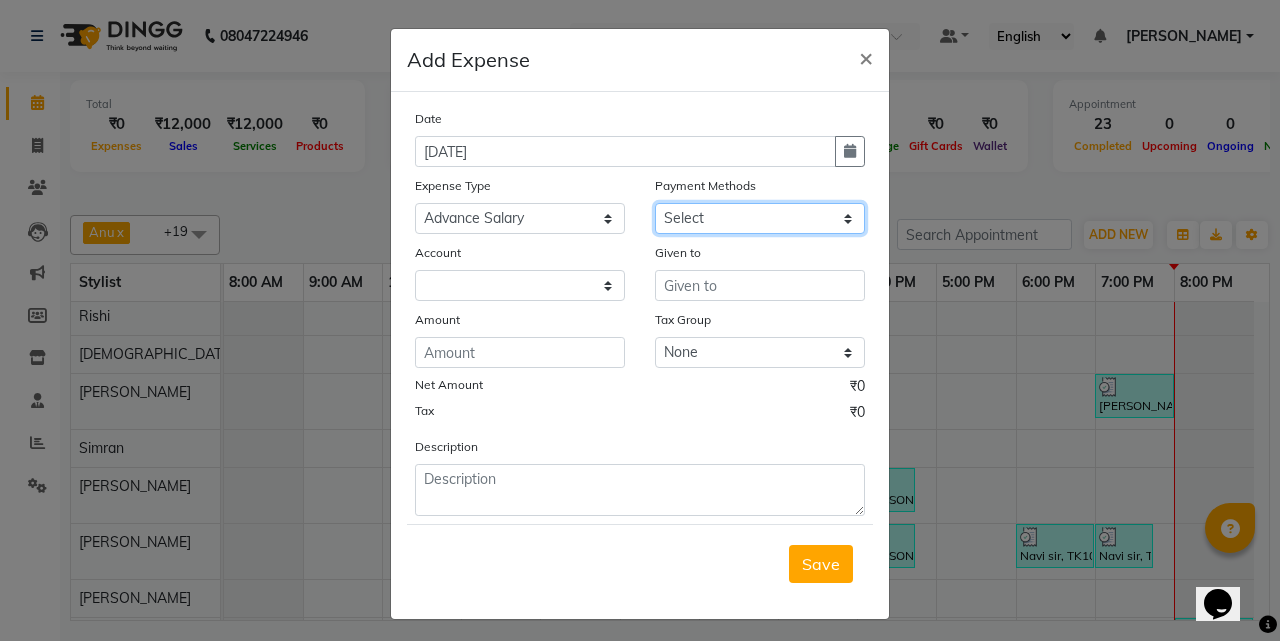 click on "Select UPI CARD Complimentary Voucher Wallet Package Prepaid Cash" 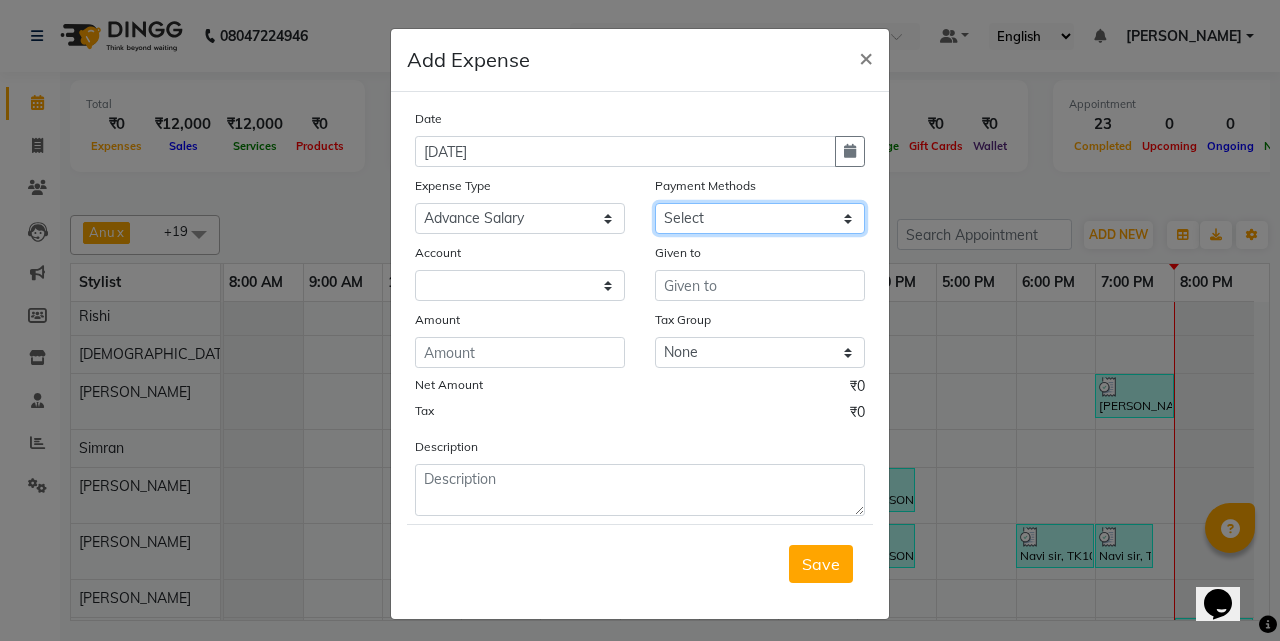 select on "116" 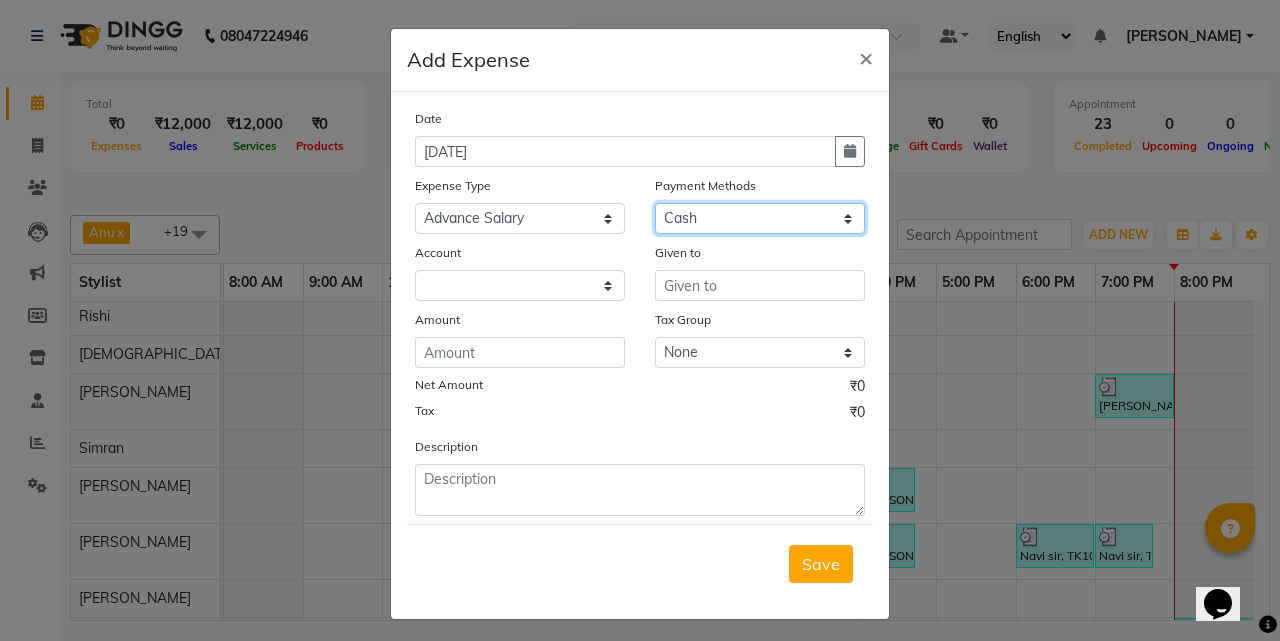click on "Select UPI CARD Complimentary Voucher Wallet Package Prepaid Cash" 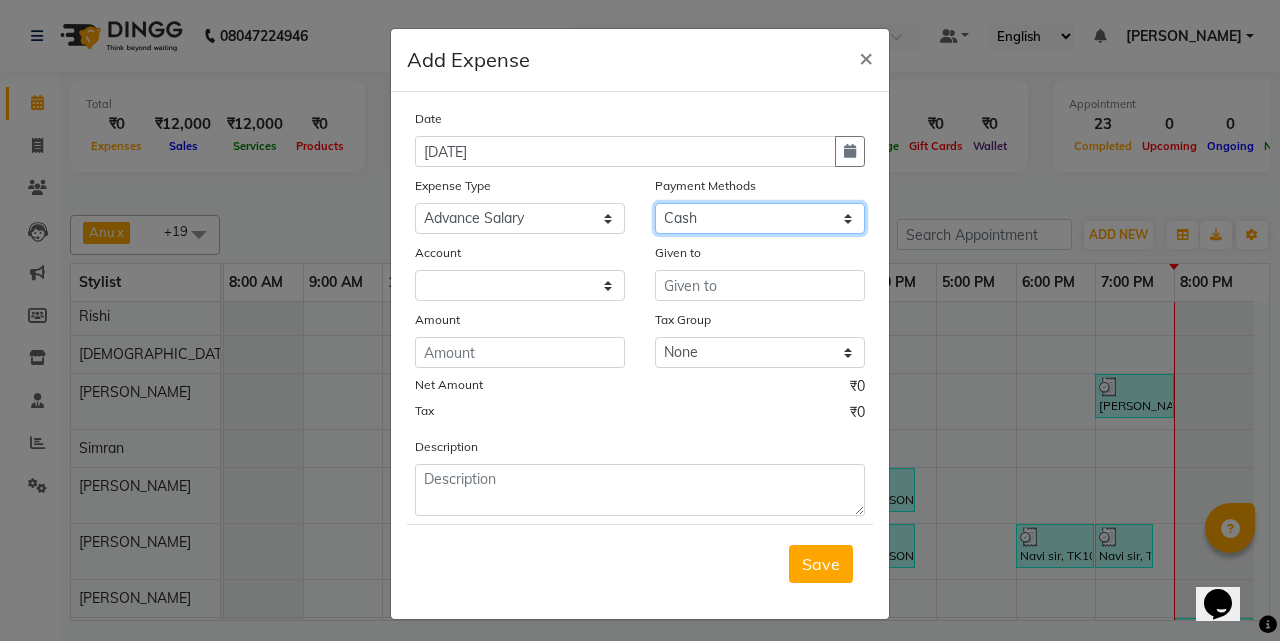 select on "7068" 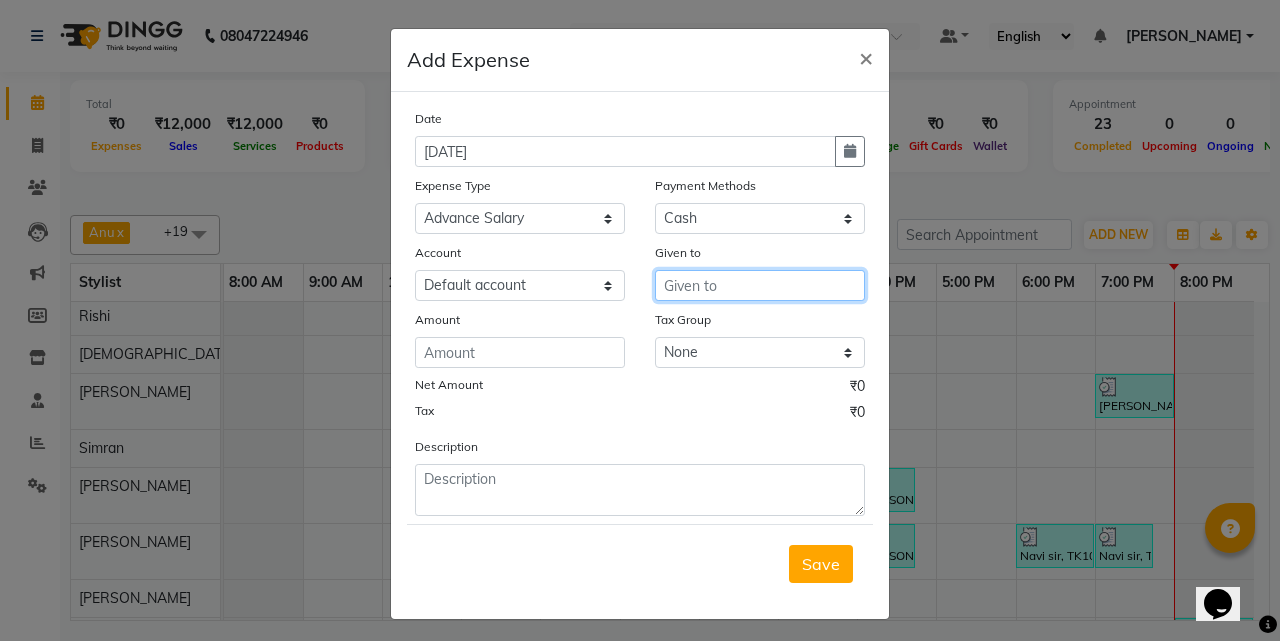 click at bounding box center (760, 285) 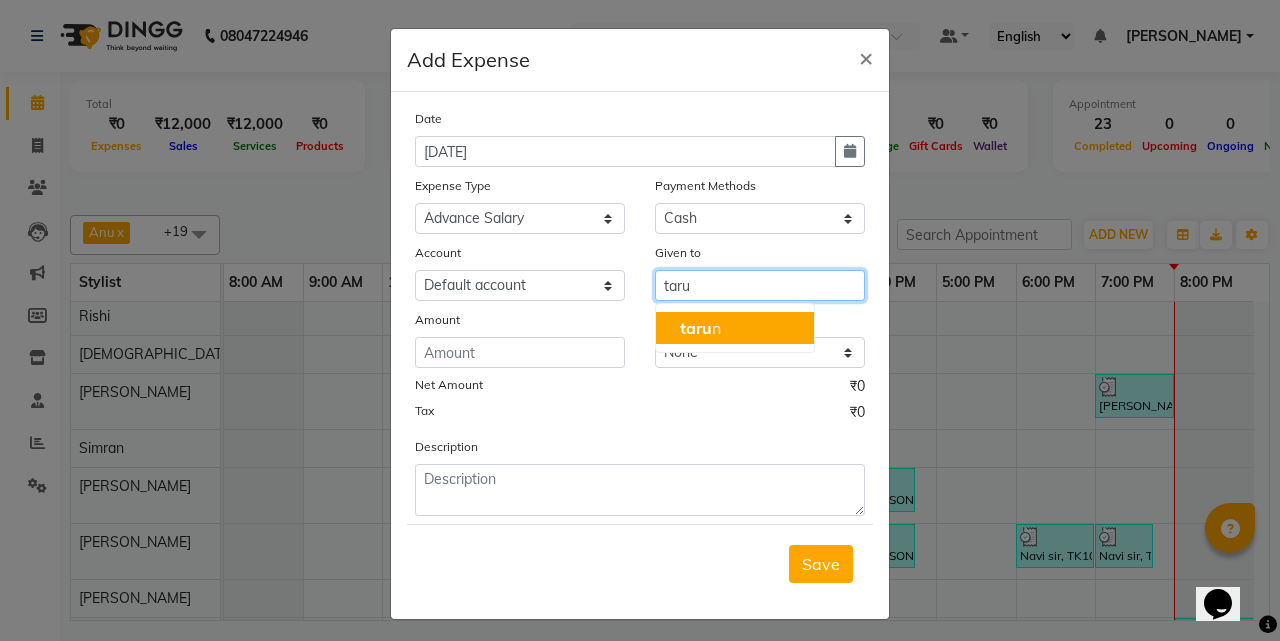 click on "taru n" at bounding box center [735, 328] 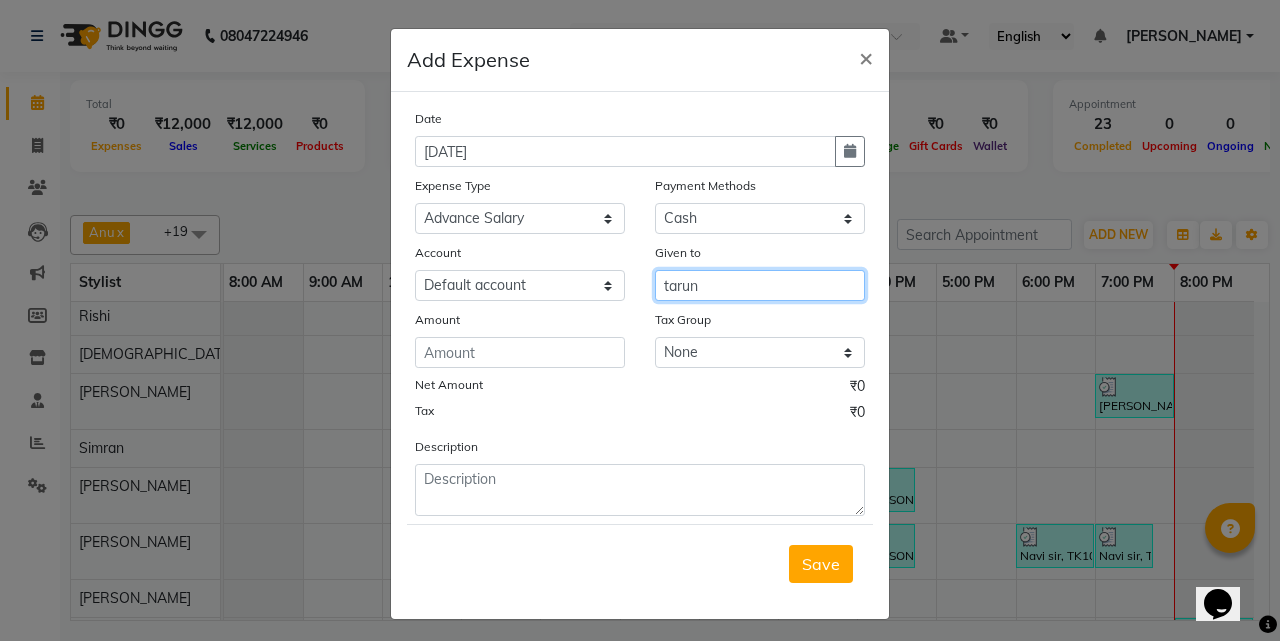 type on "tarun" 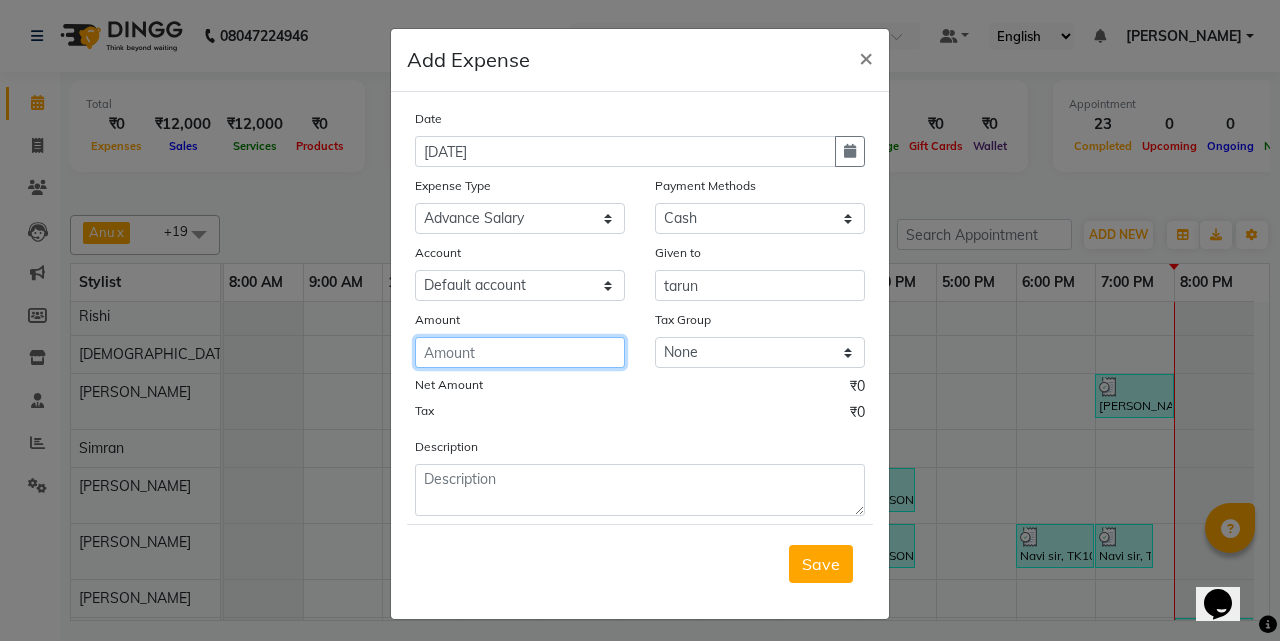 click 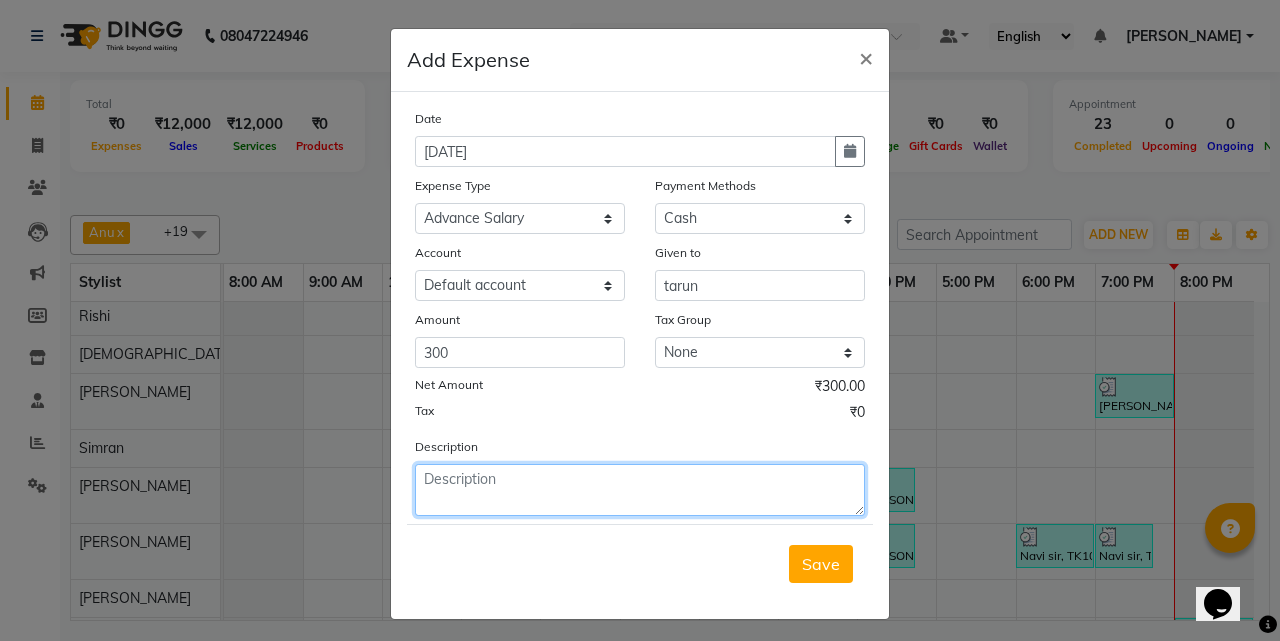 click 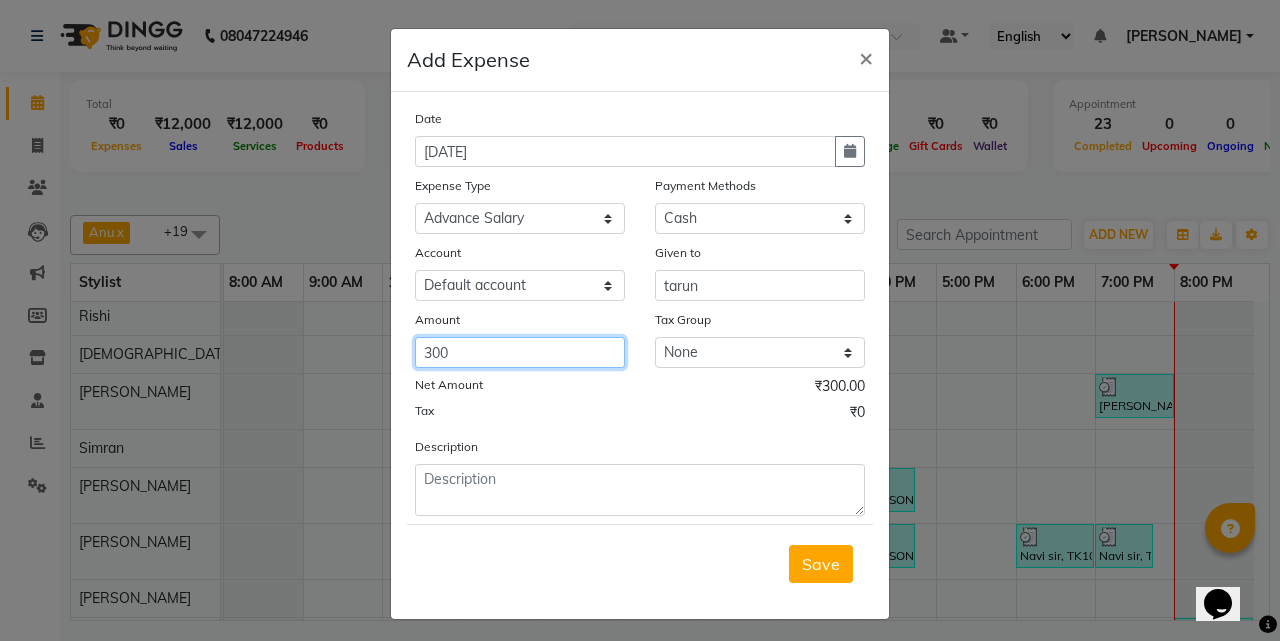 click on "300" 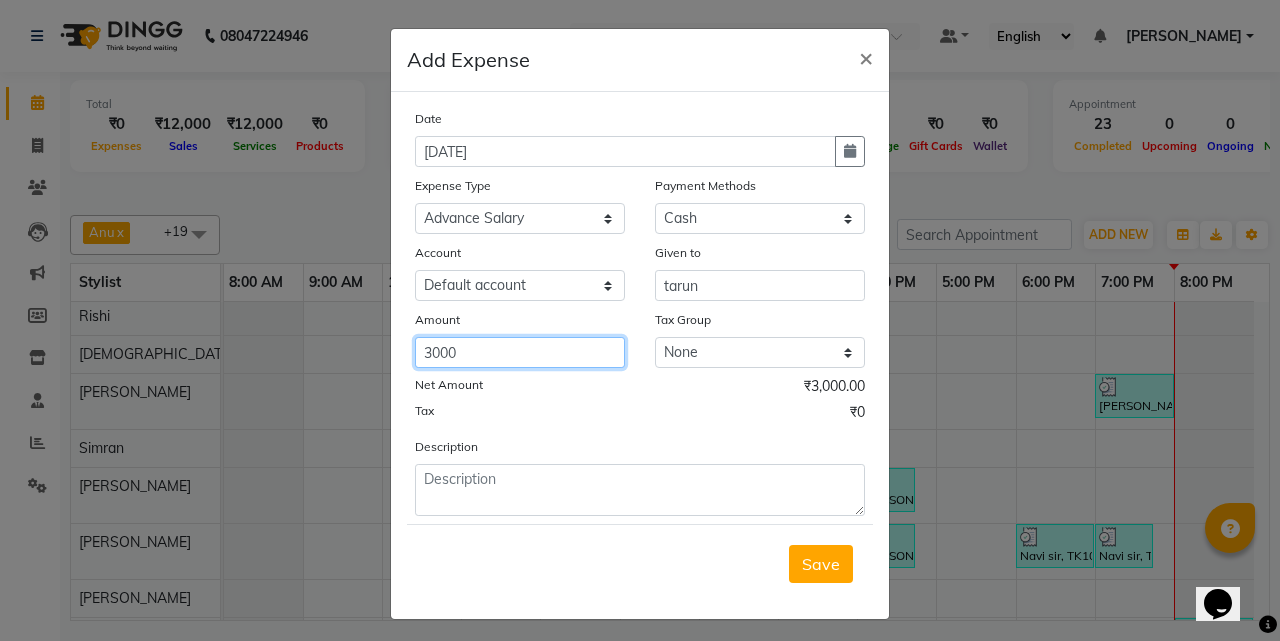 type on "3000" 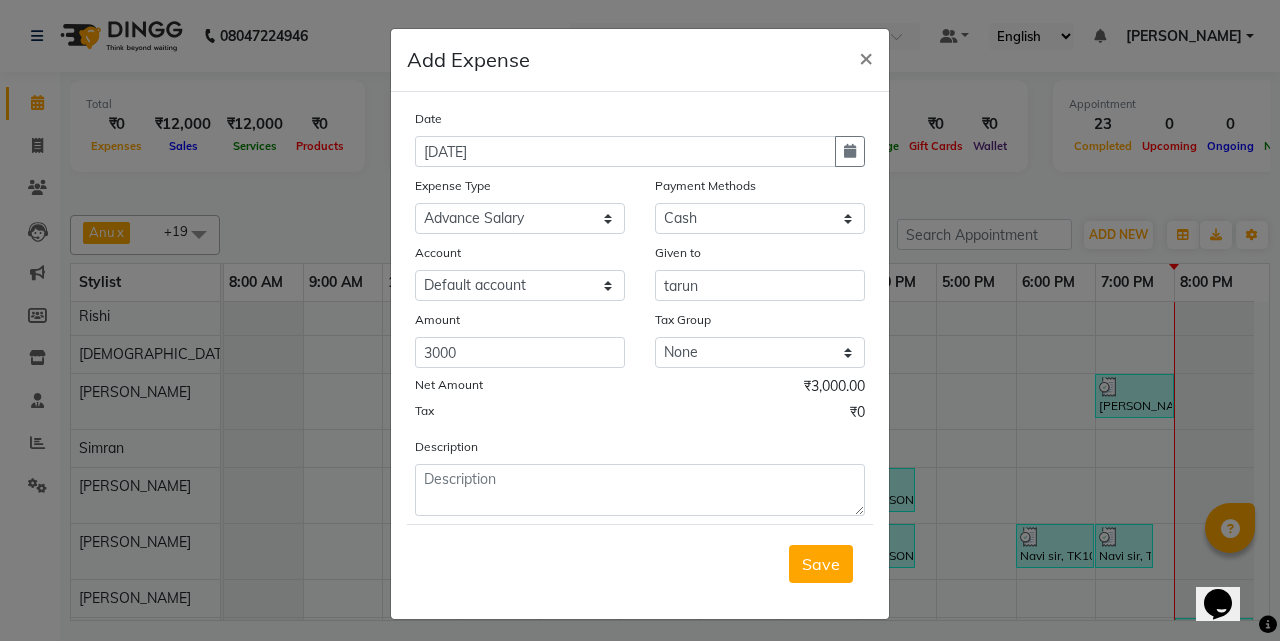 click on "Description" 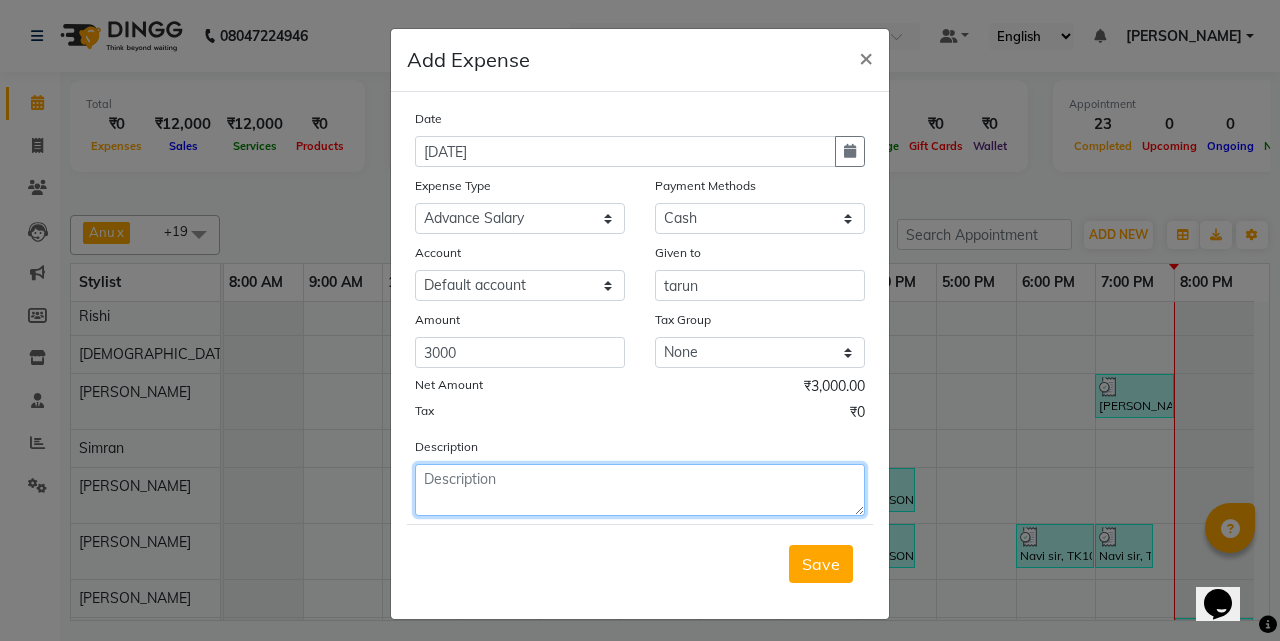 click 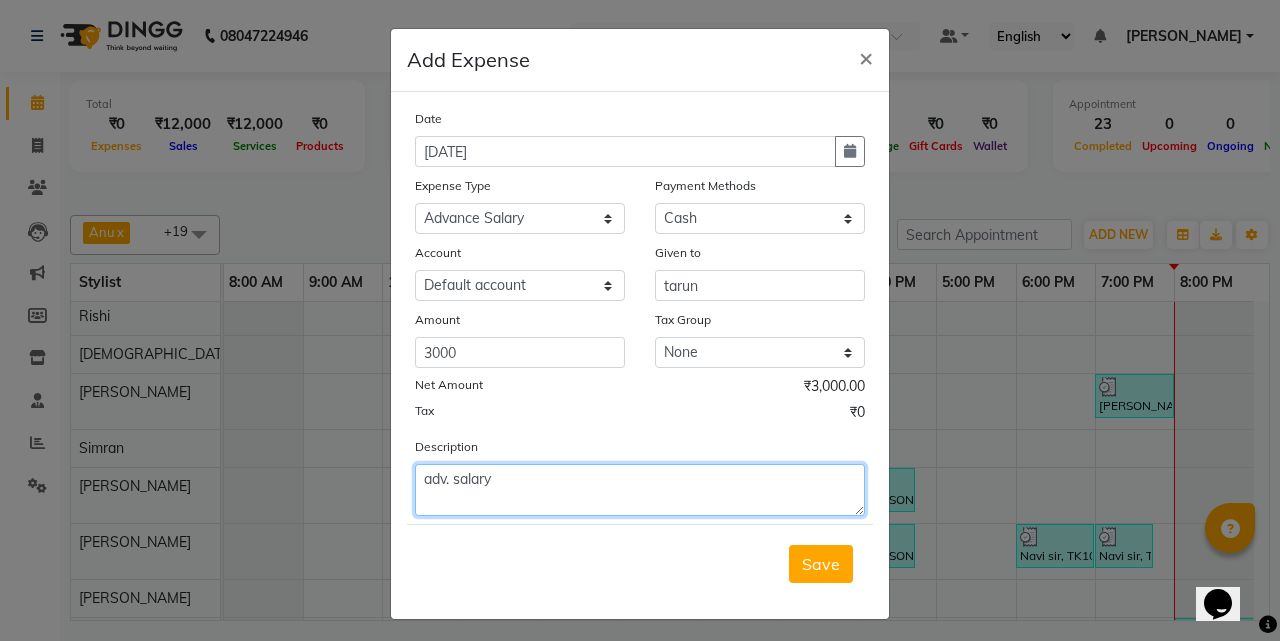 type on "adv. salary" 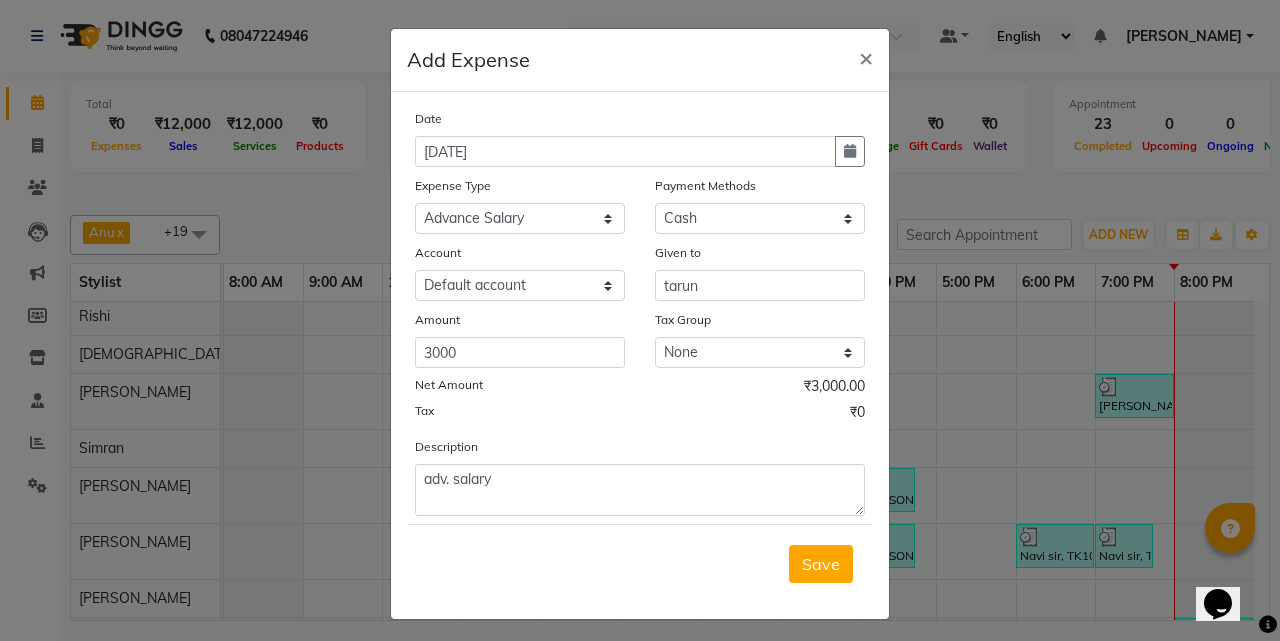 click on "Save" 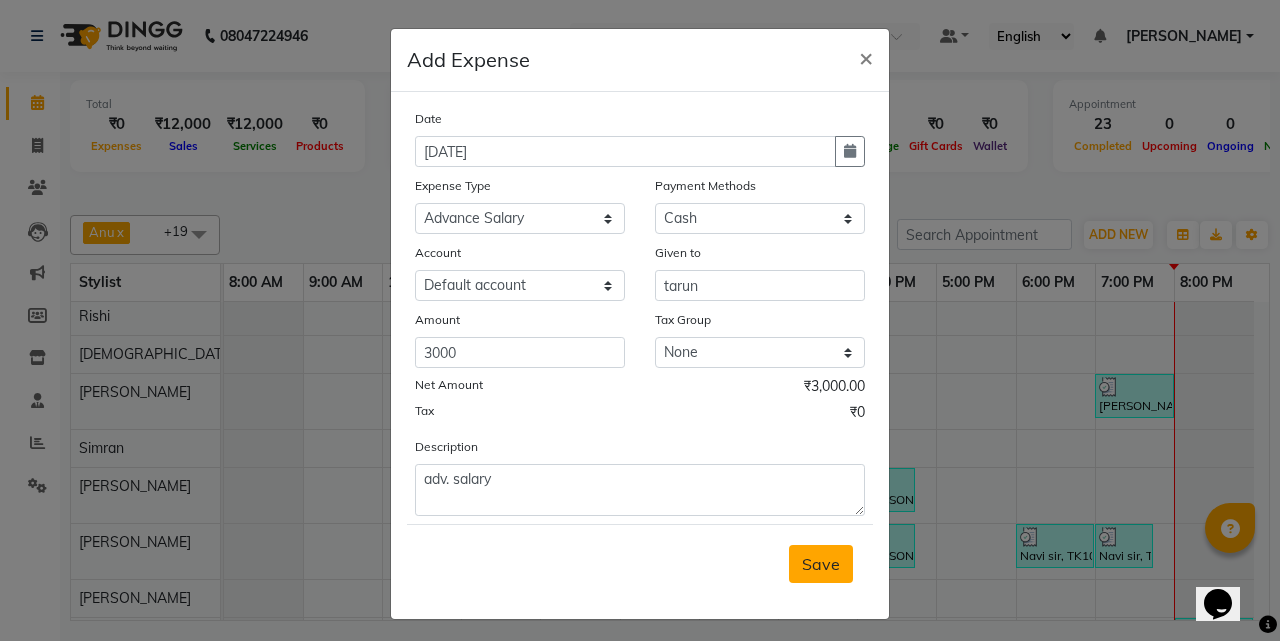 click on "Save" at bounding box center [821, 564] 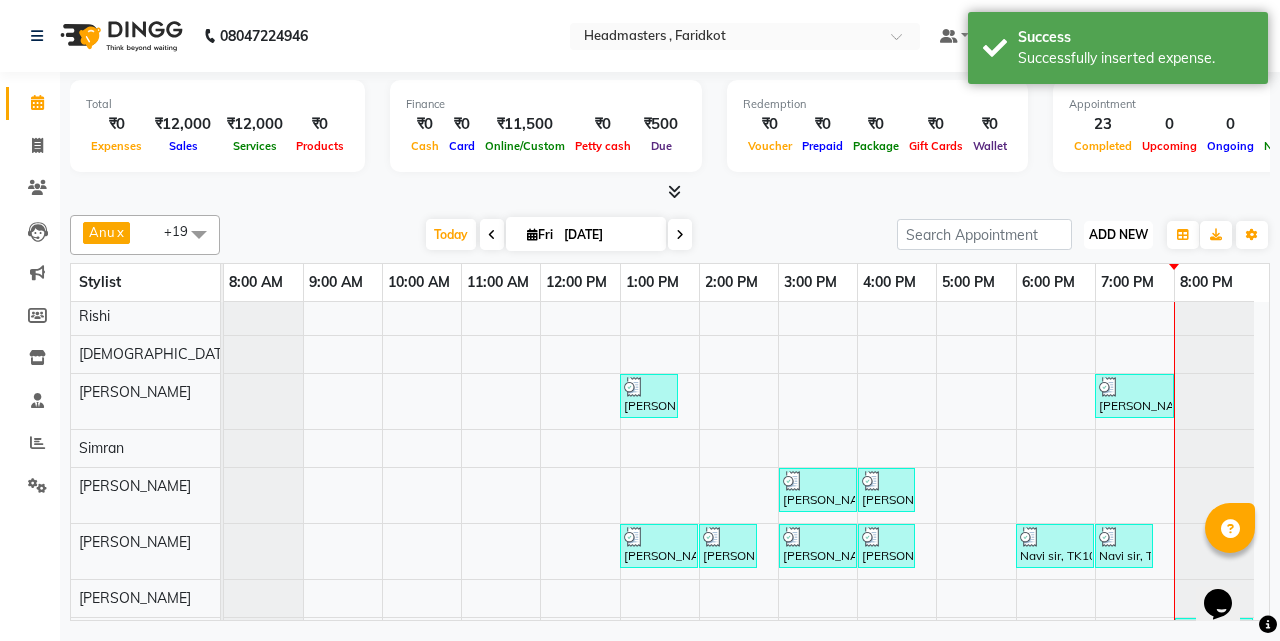 click on "ADD NEW Toggle Dropdown" at bounding box center [1118, 235] 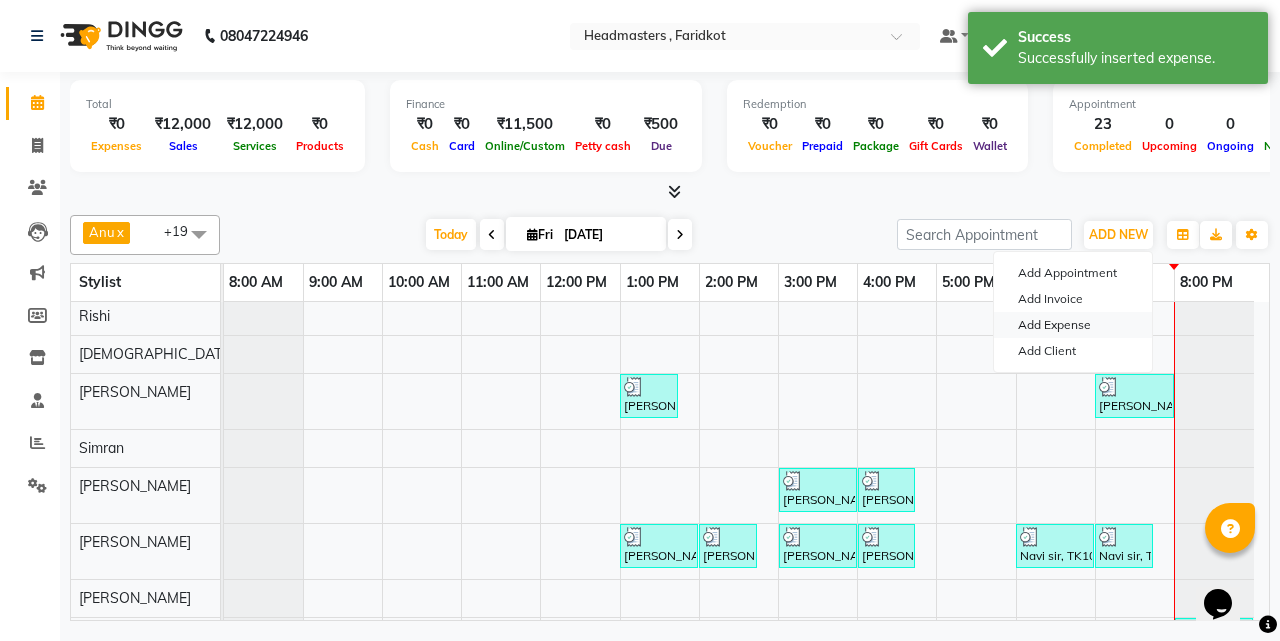 click on "Add Expense" at bounding box center (1073, 325) 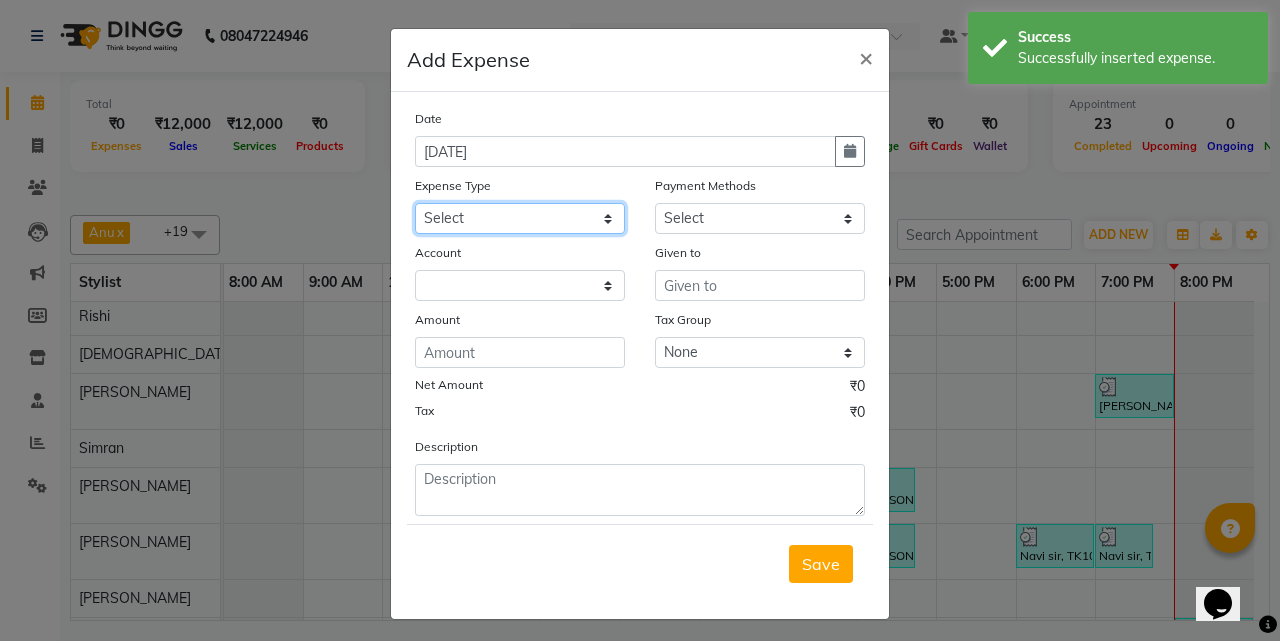 drag, startPoint x: 507, startPoint y: 222, endPoint x: 509, endPoint y: 233, distance: 11.18034 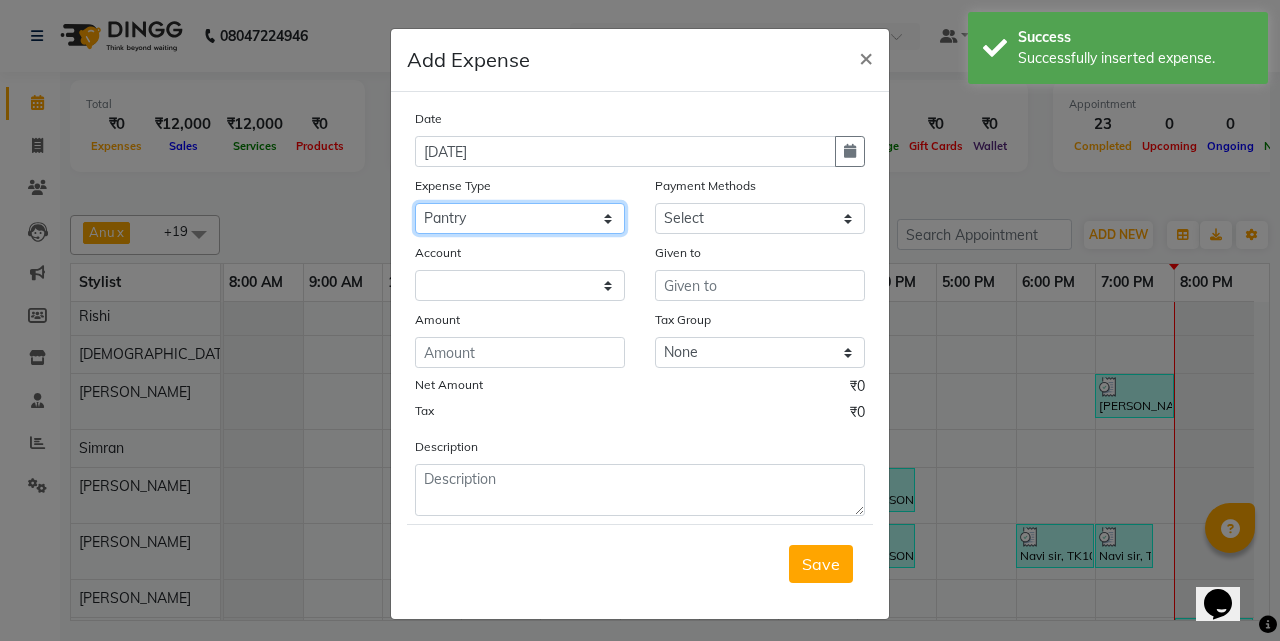 click on "Select Advance Salary Bank charges Car maintenance  Cash transfer to bank Cash transfer to hub Client Snacks Clinical charges Equipment Fuel Govt fee Hair Products or Tools Incentive Insurance International purchase Loan Repayment Maintenance Marketing Miscellaneous MRA Other Pantry Product Rent Salary Staff Snacks Tax Tea & Refreshment Utilities" 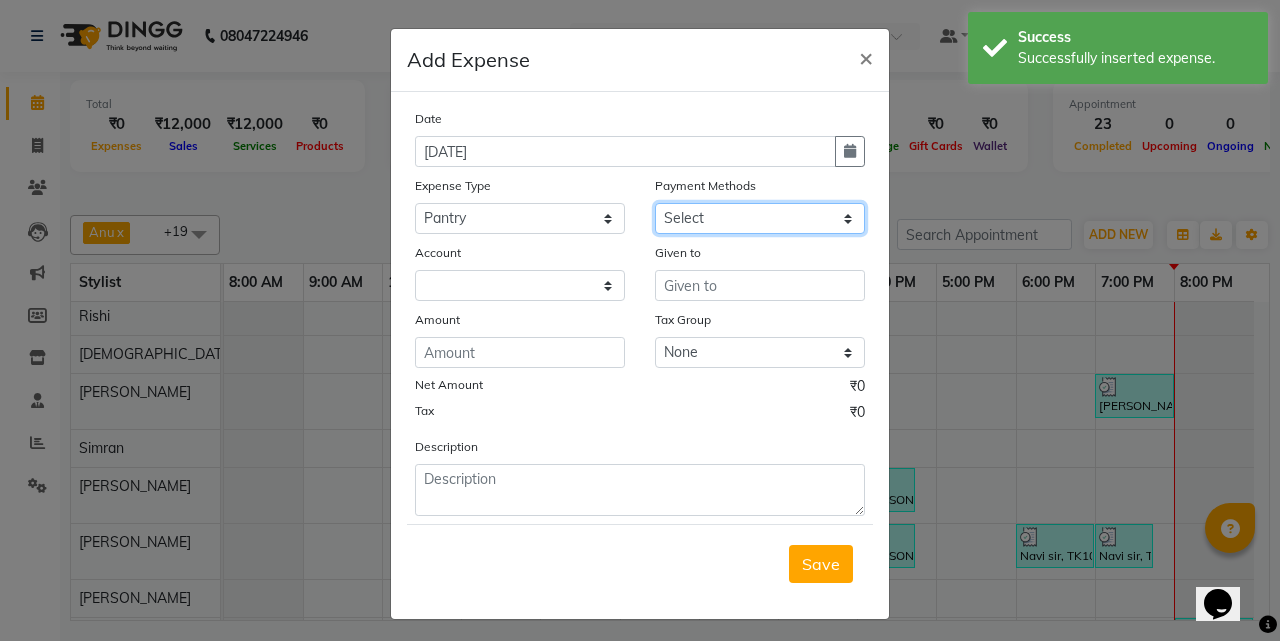 click on "Select UPI CARD Complimentary Voucher Wallet Package Prepaid Cash" 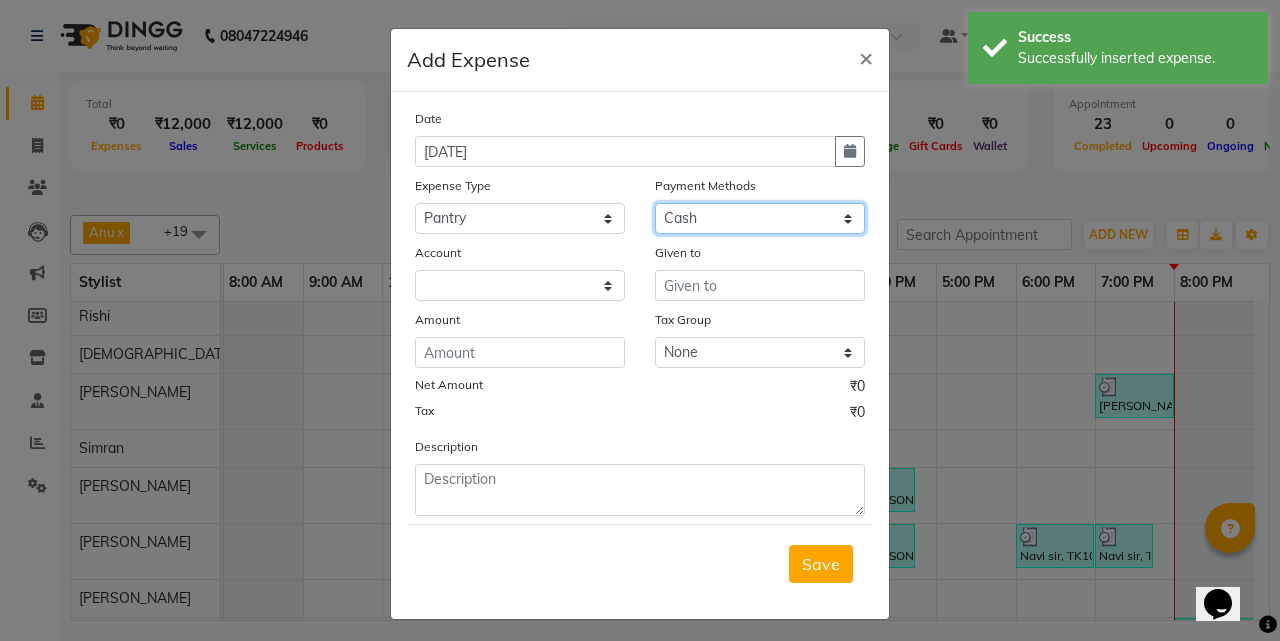 click on "Select UPI CARD Complimentary Voucher Wallet Package Prepaid Cash" 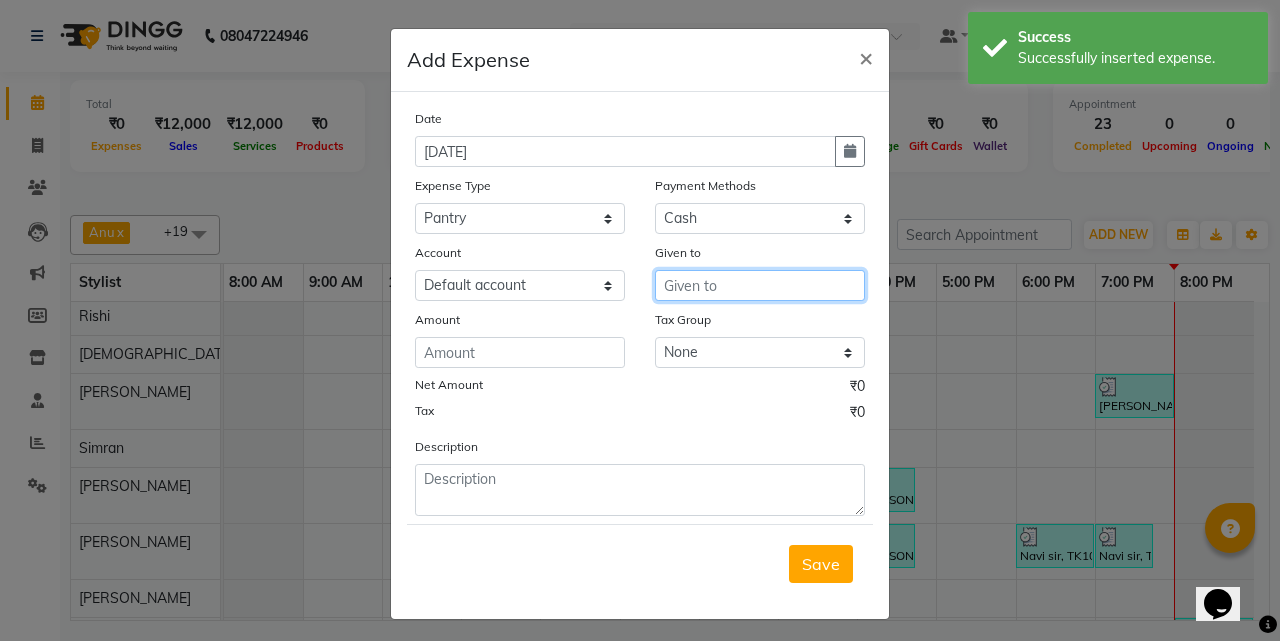 click at bounding box center [760, 285] 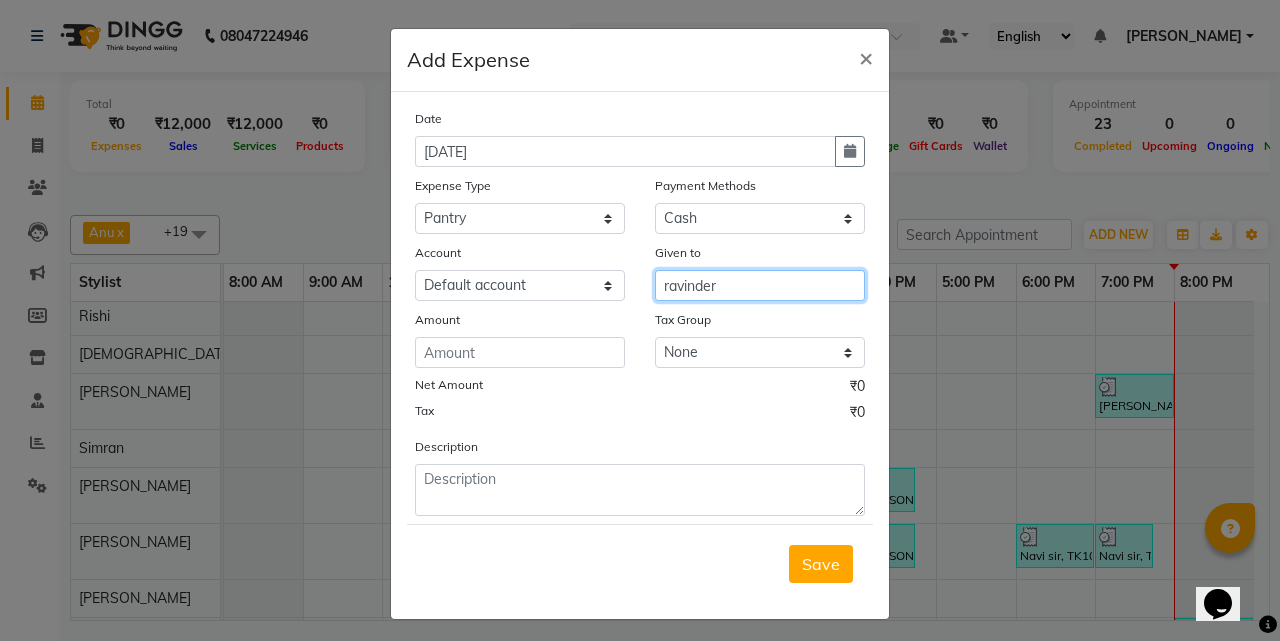 type on "ravinder" 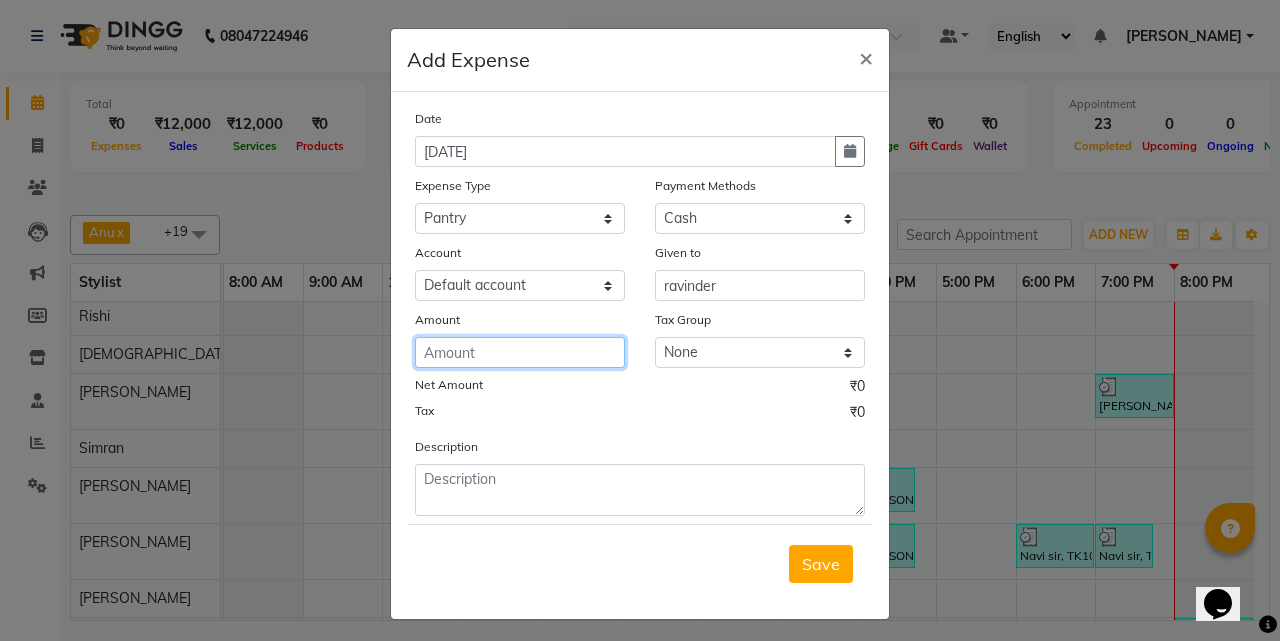 click 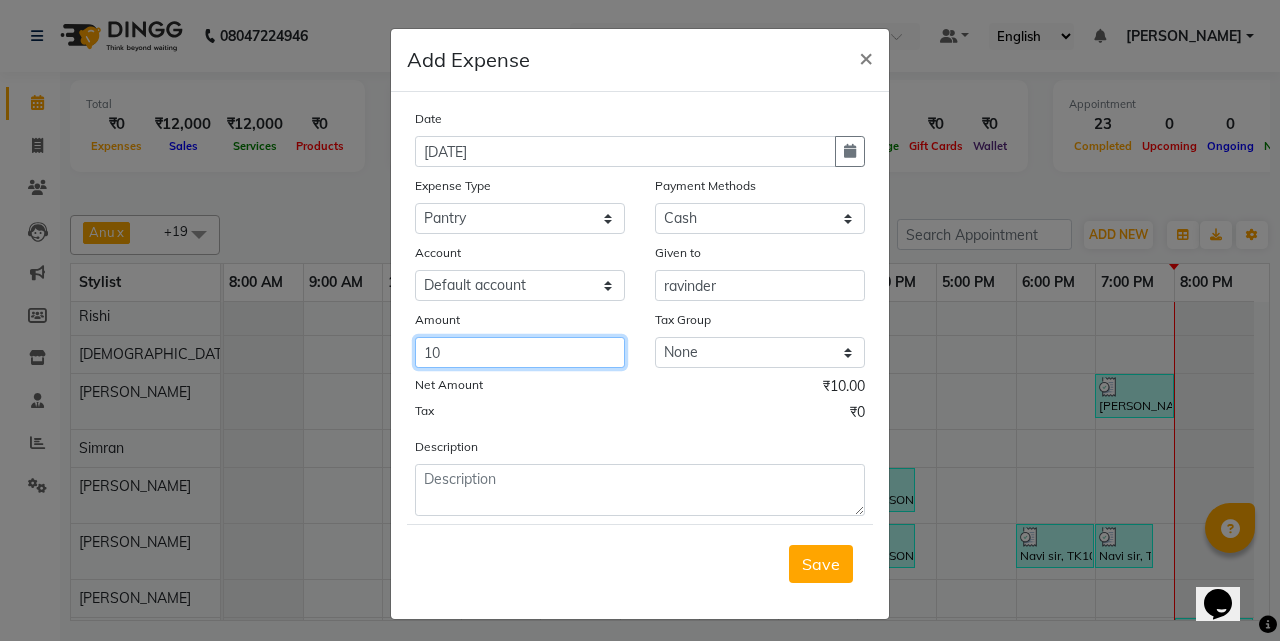 type on "10" 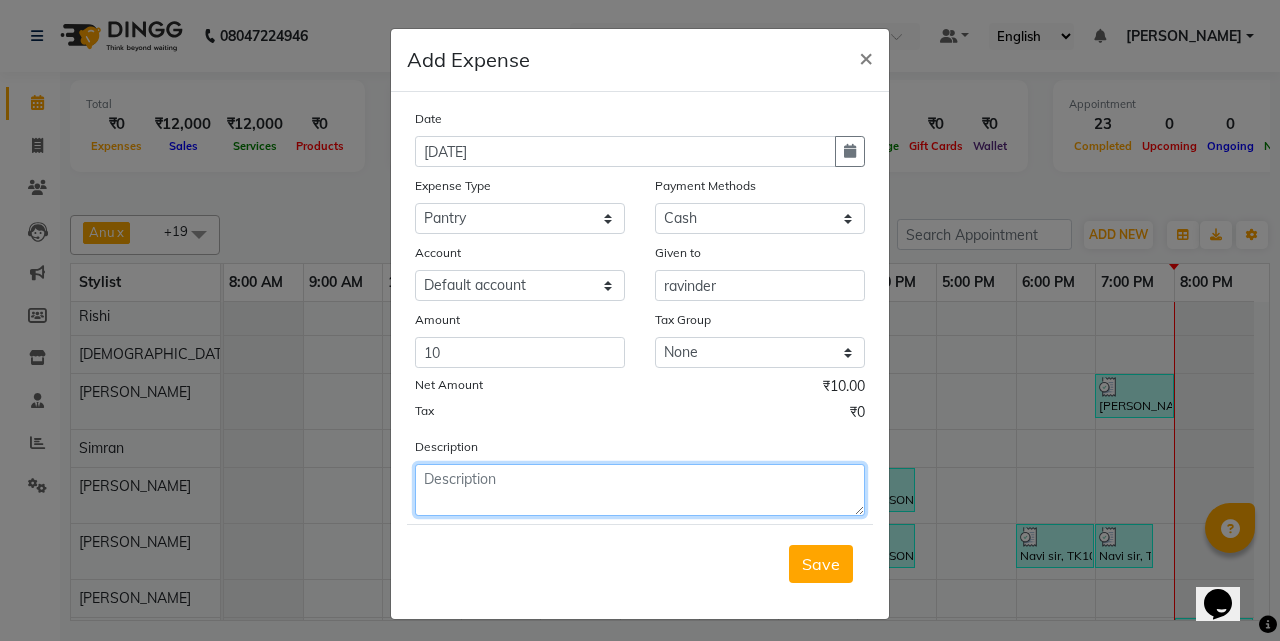 click 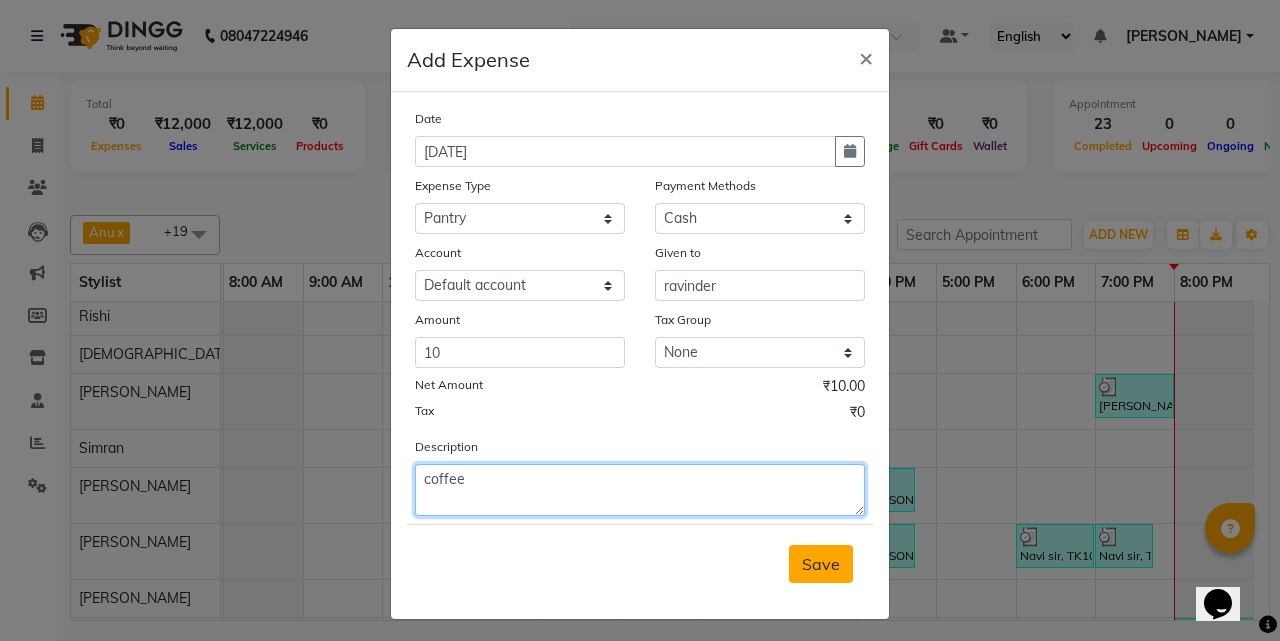 type on "coffee" 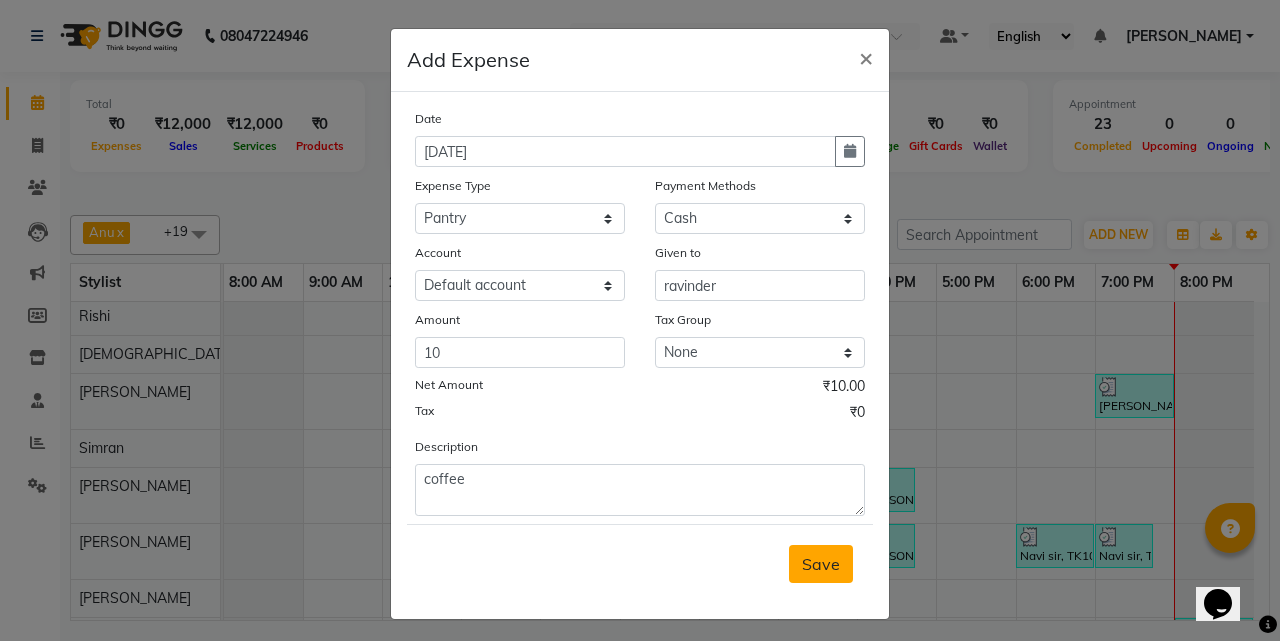 click on "Save" at bounding box center (821, 564) 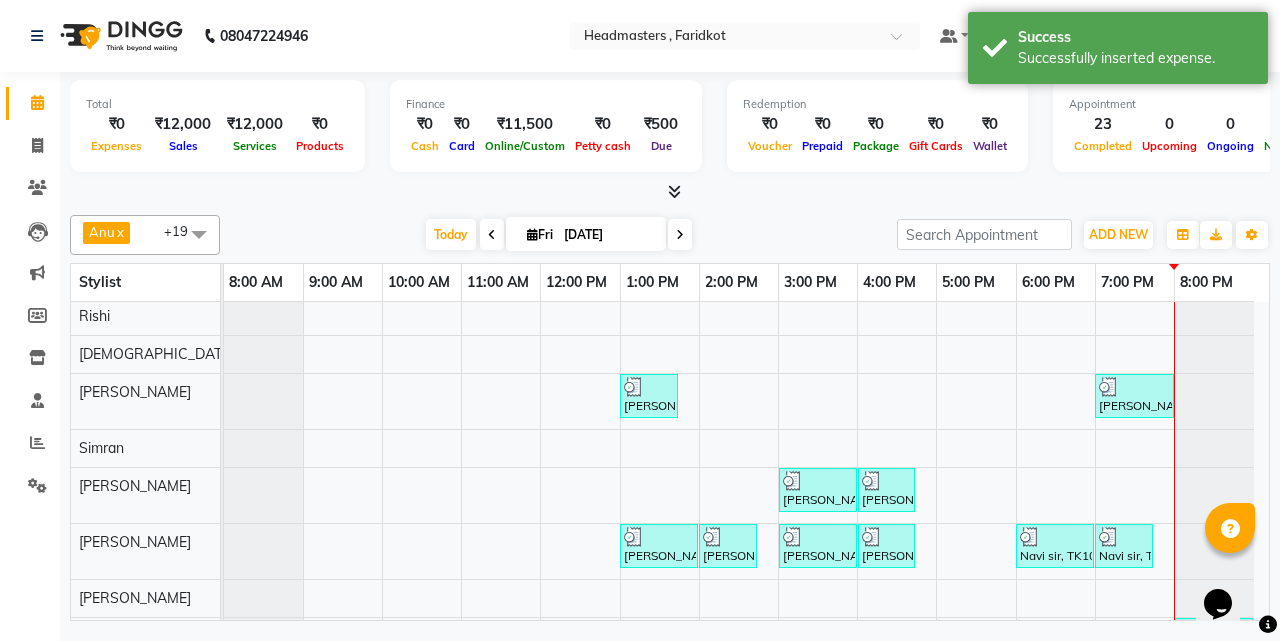 scroll, scrollTop: 556, scrollLeft: 0, axis: vertical 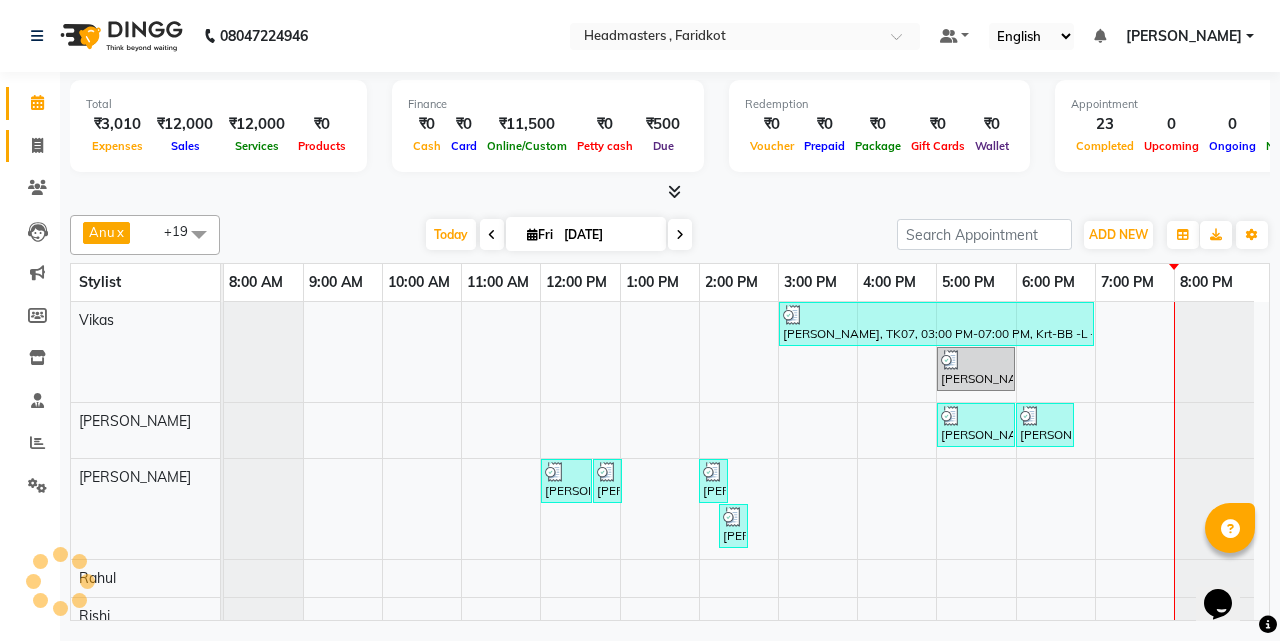 click on "Invoice" 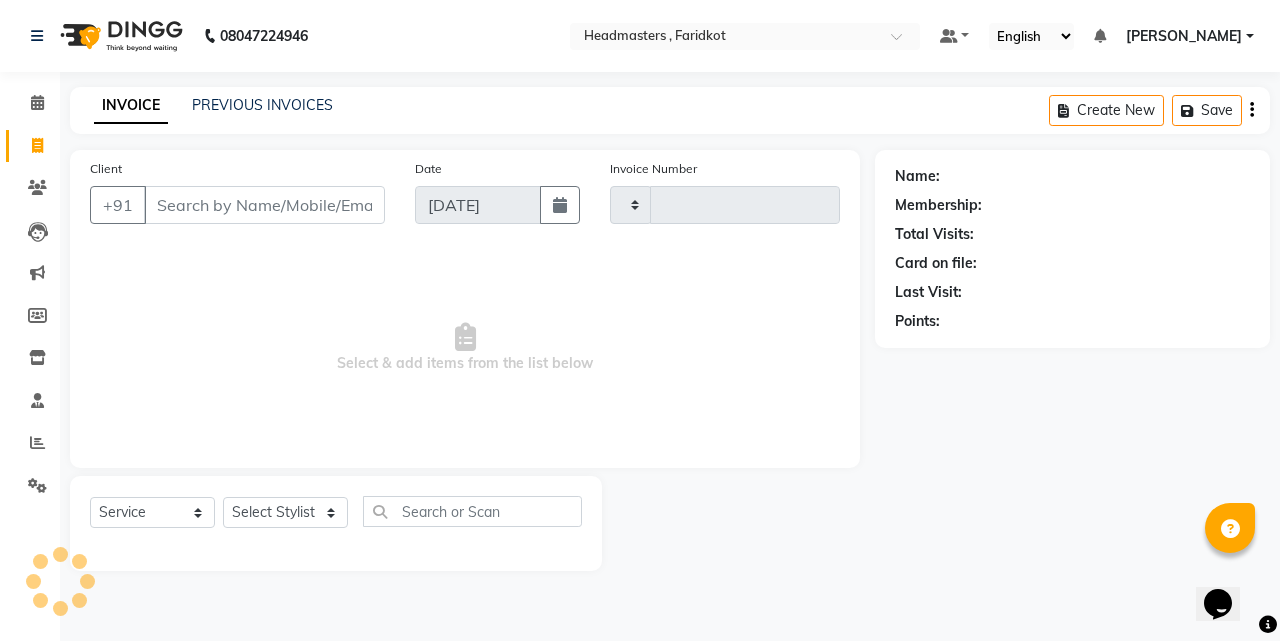 type on "0516" 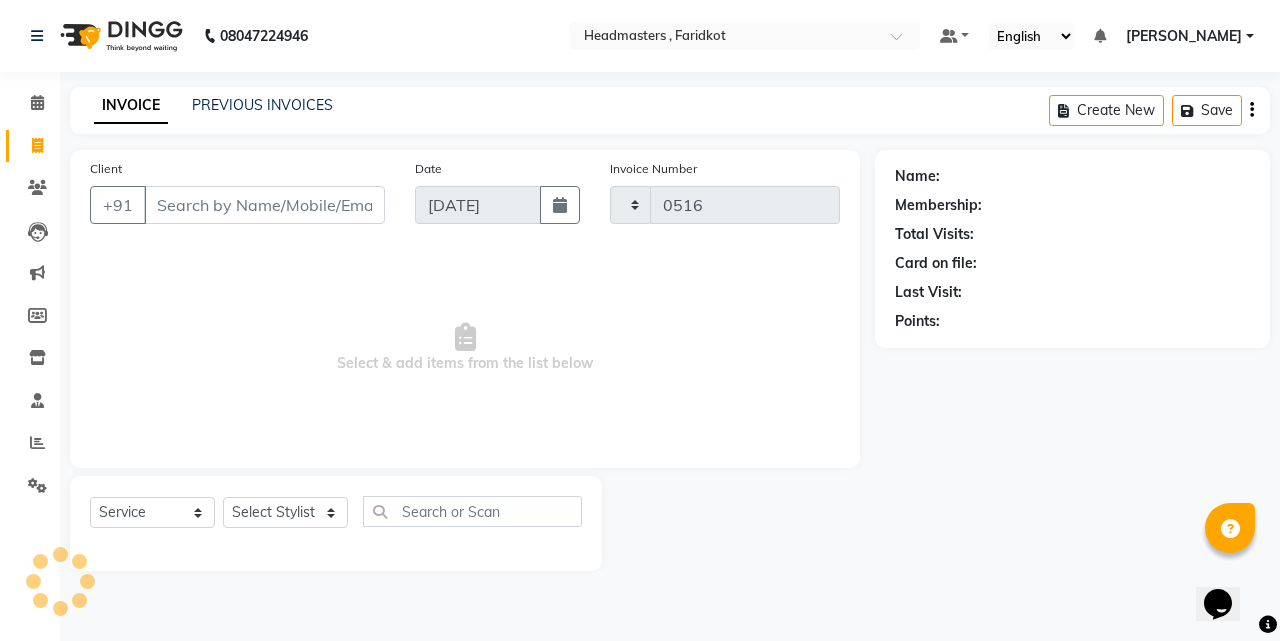 select on "7919" 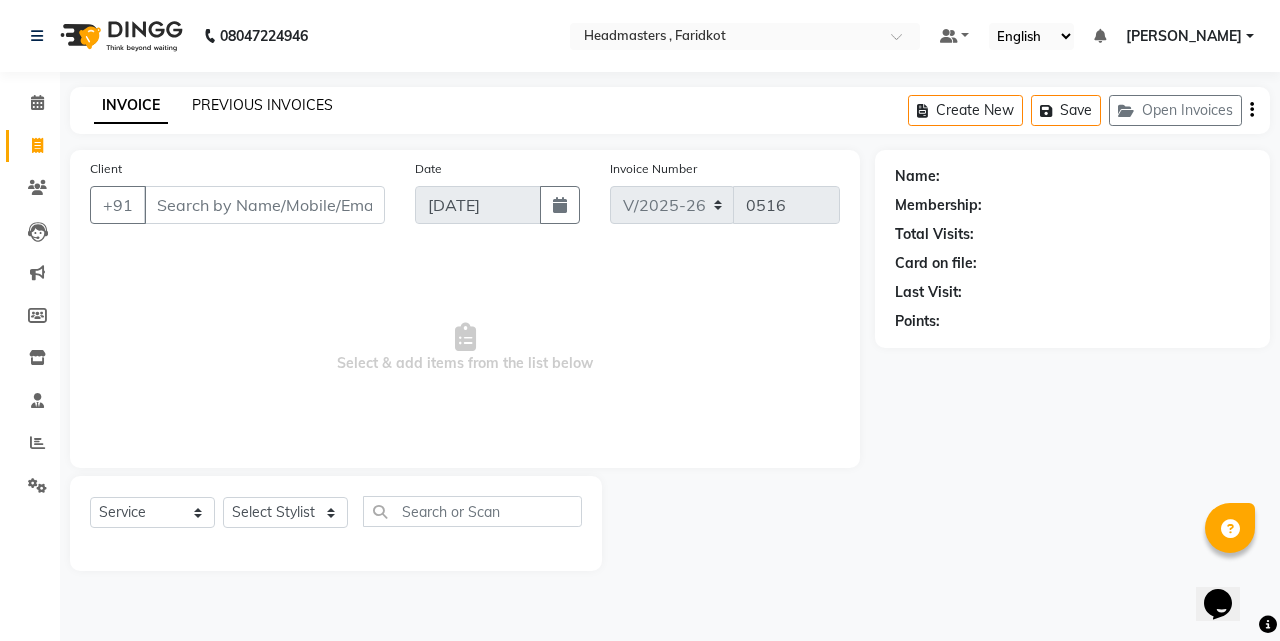 click on "PREVIOUS INVOICES" 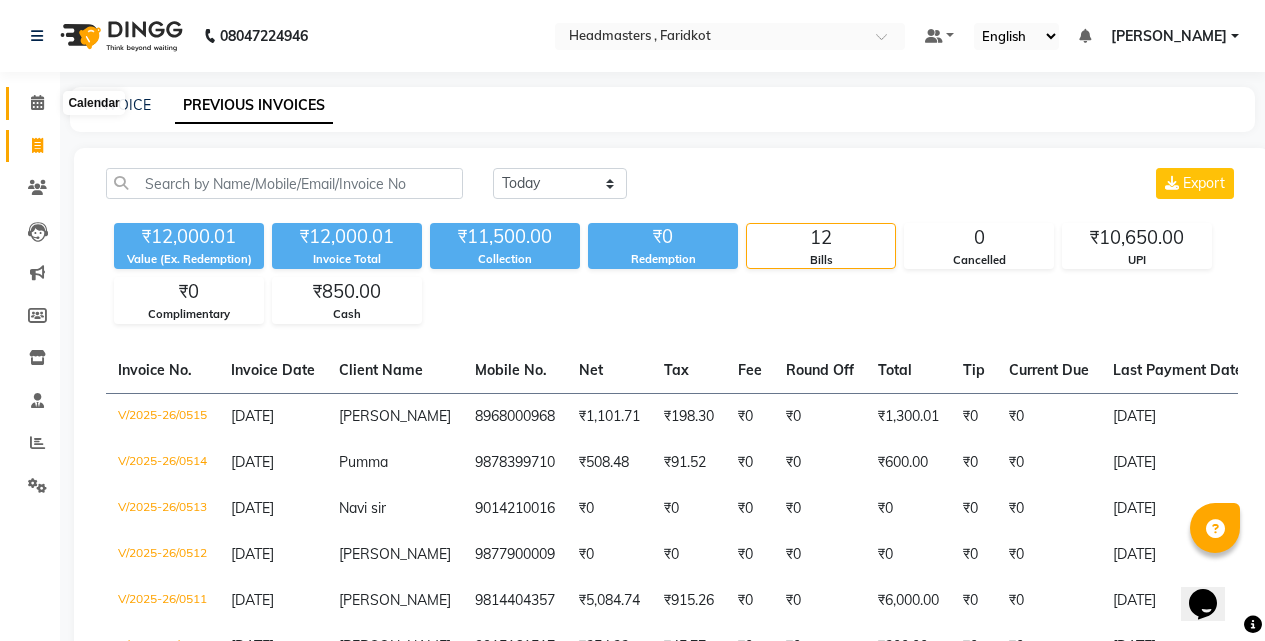 click 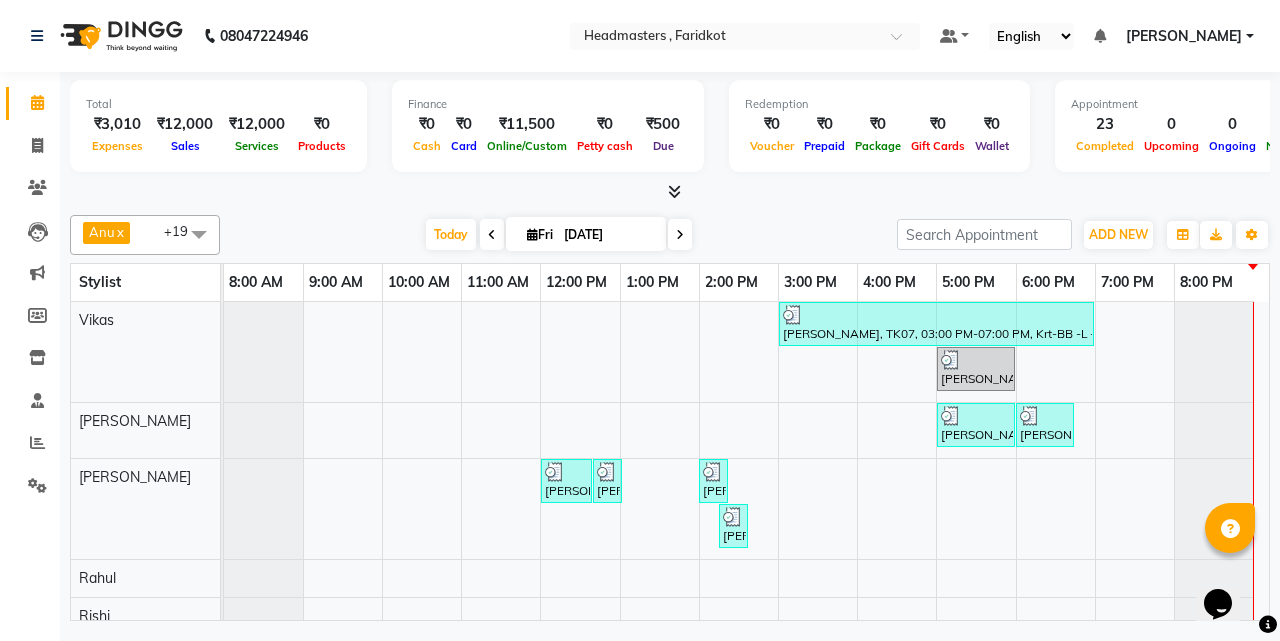 scroll, scrollTop: 64, scrollLeft: 0, axis: vertical 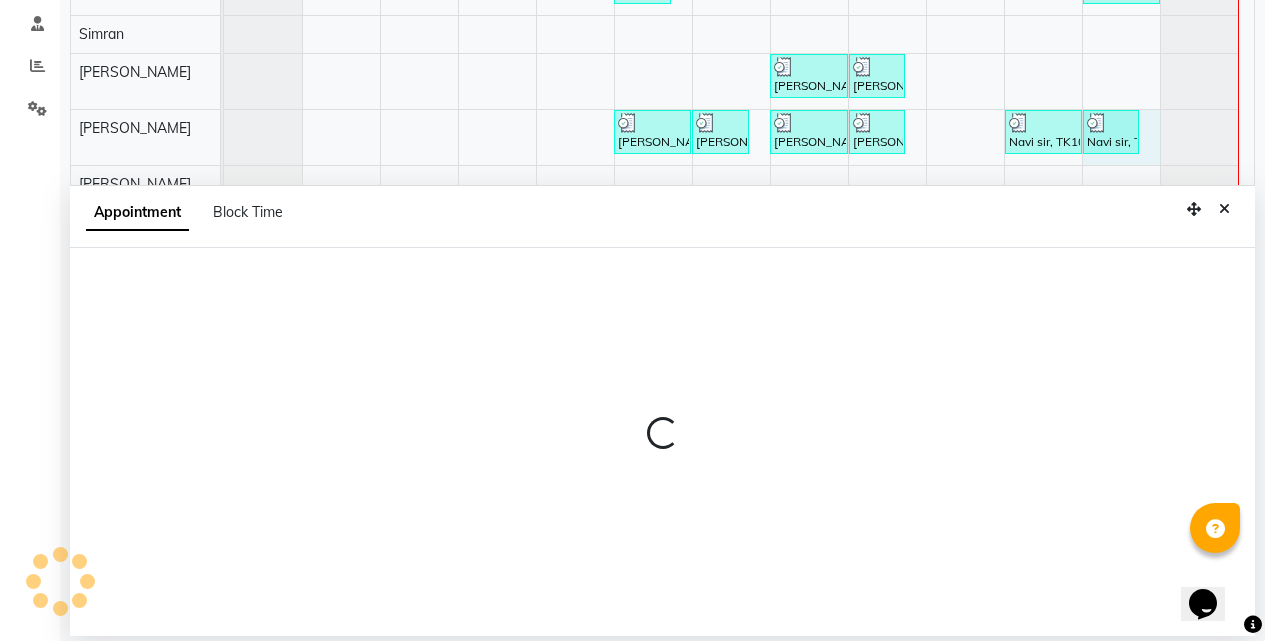 select on "76903" 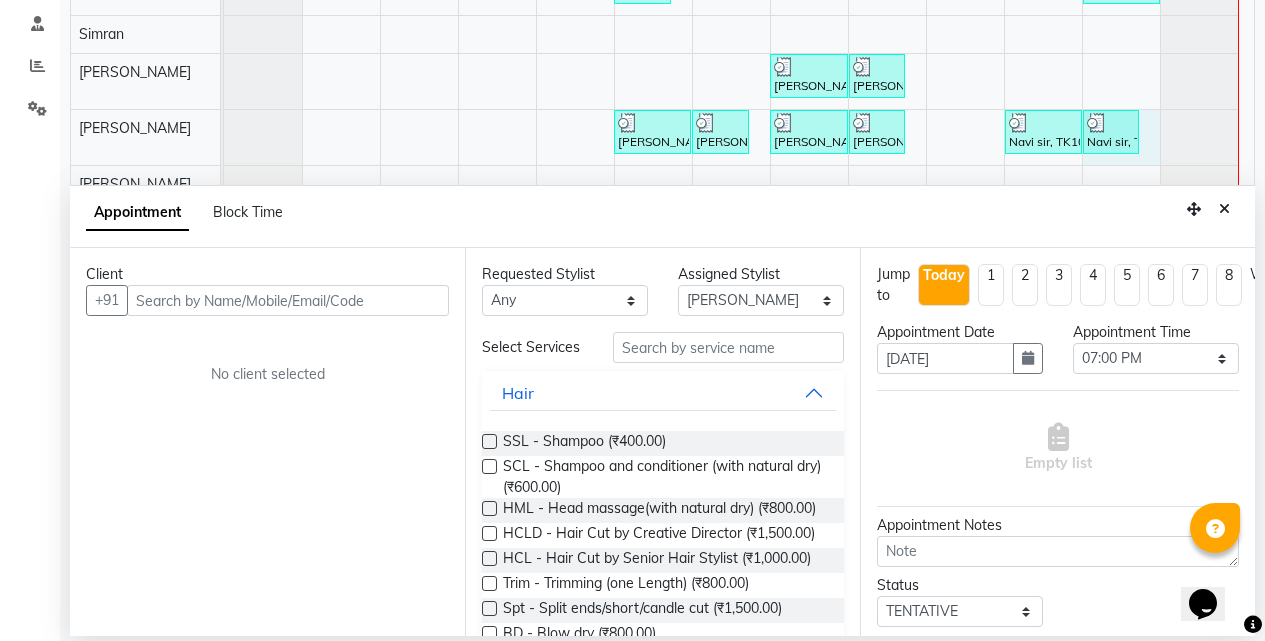 click at bounding box center [288, 300] 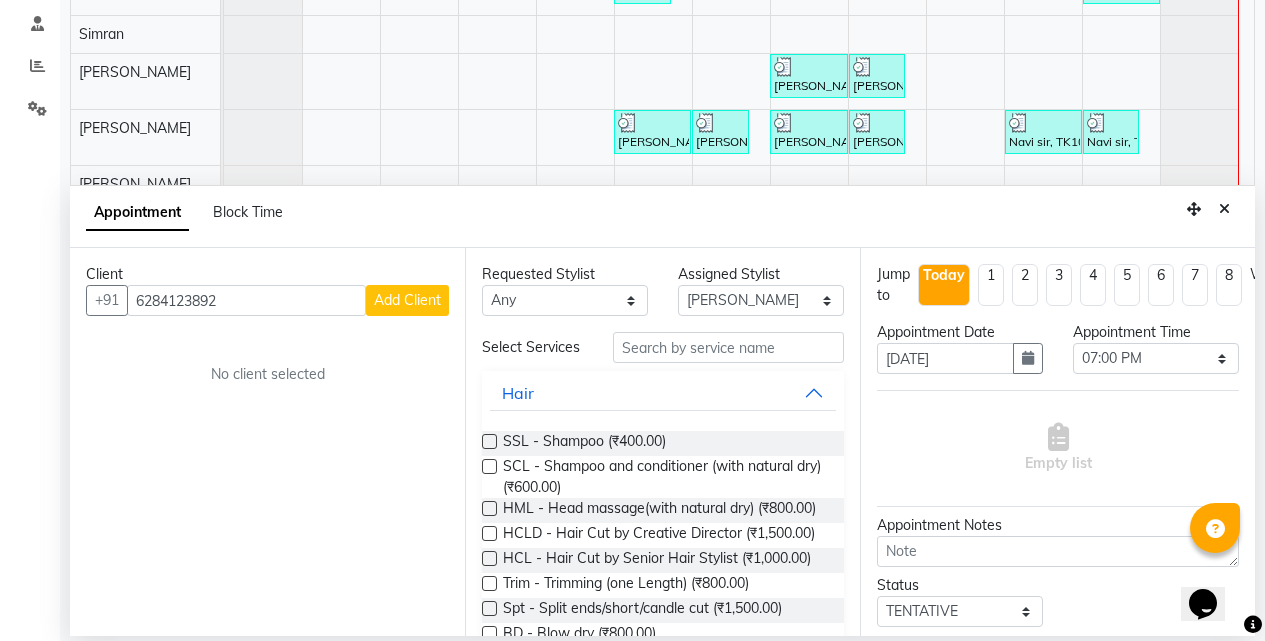 type on "6284123892" 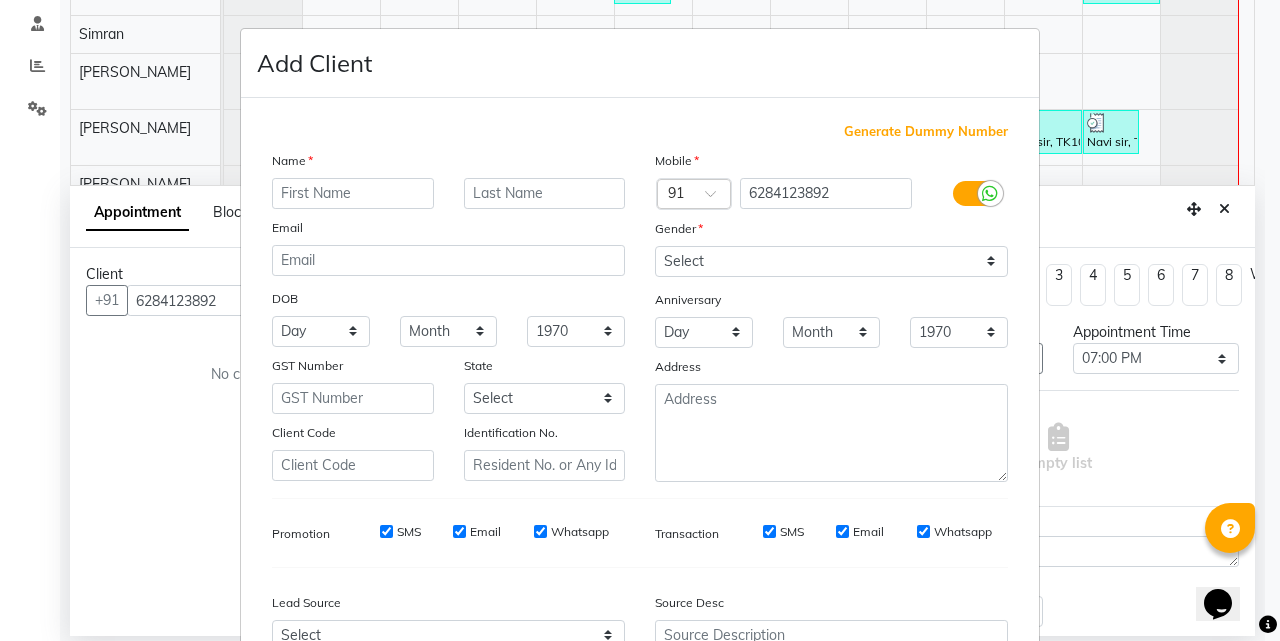 click at bounding box center (353, 193) 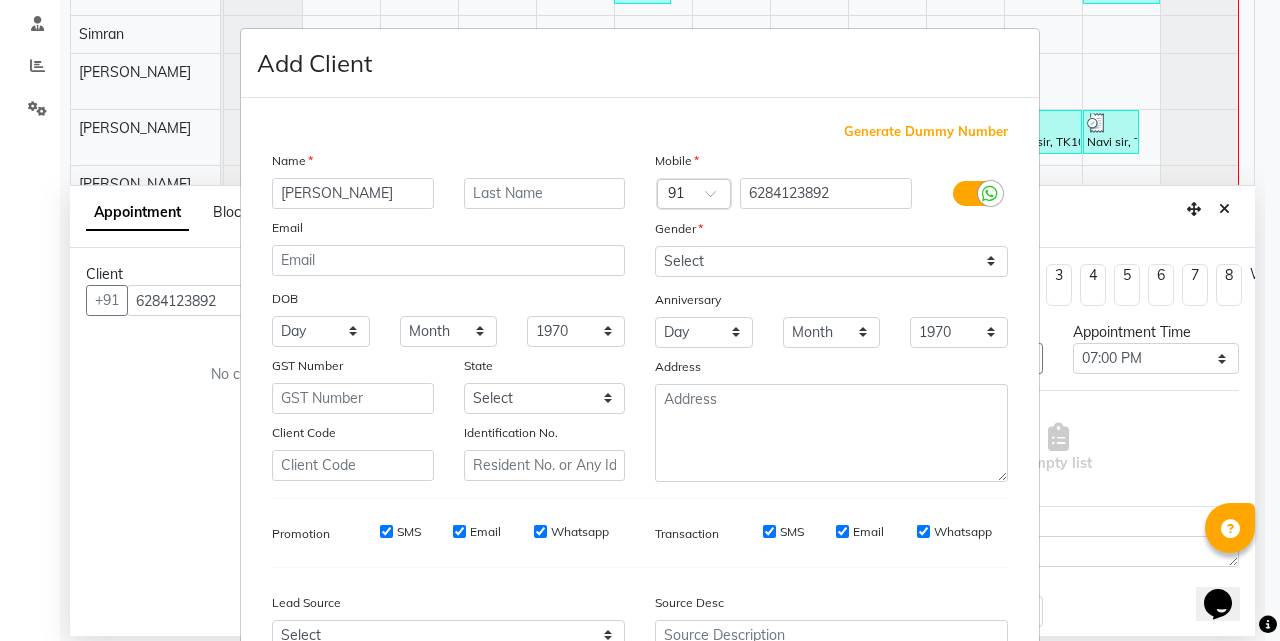 type on "[PERSON_NAME]" 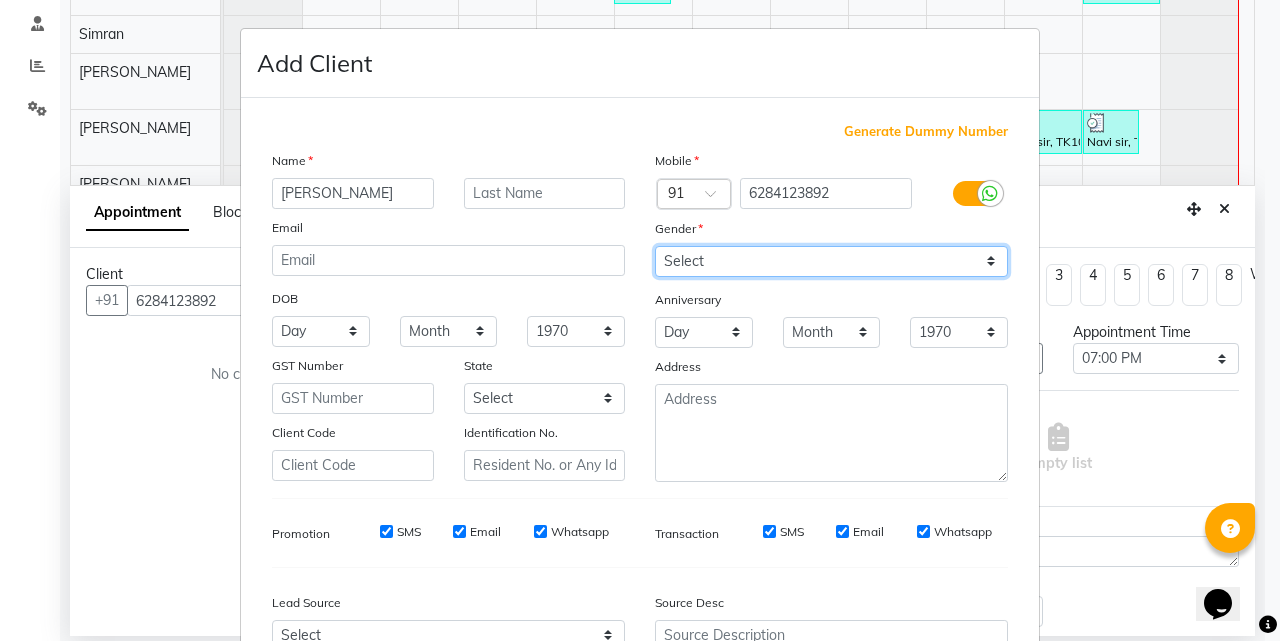 click on "Select [DEMOGRAPHIC_DATA] [DEMOGRAPHIC_DATA] Other Prefer Not To Say" at bounding box center (831, 261) 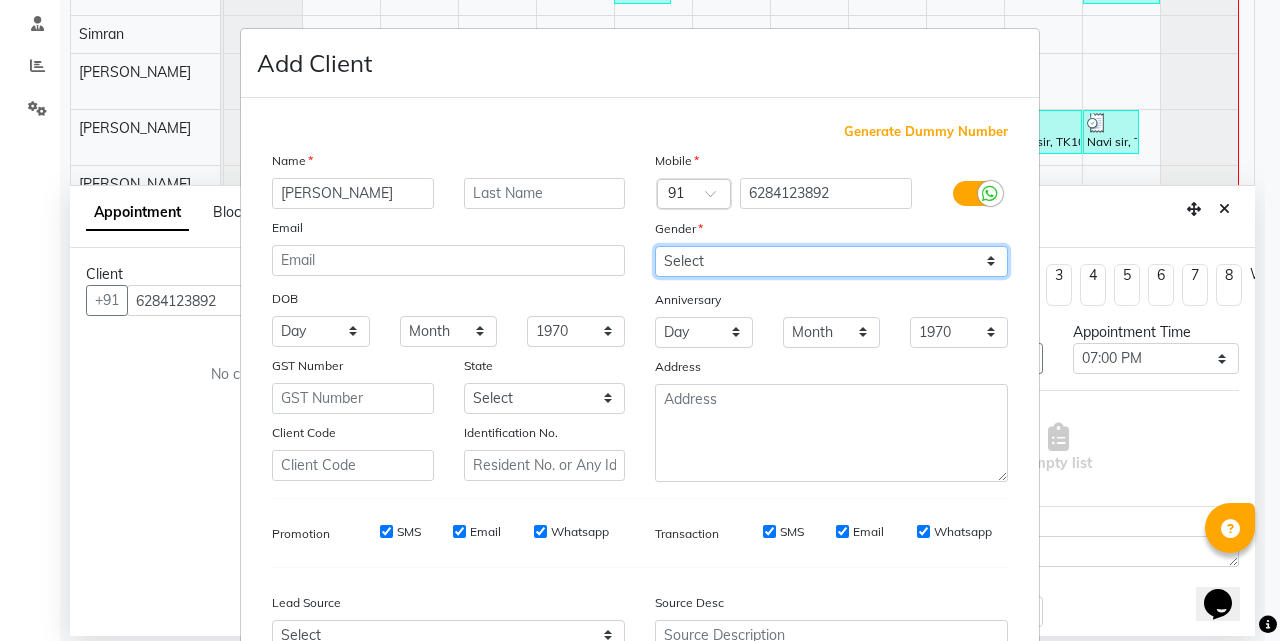 click on "Select [DEMOGRAPHIC_DATA] [DEMOGRAPHIC_DATA] Other Prefer Not To Say" at bounding box center [831, 261] 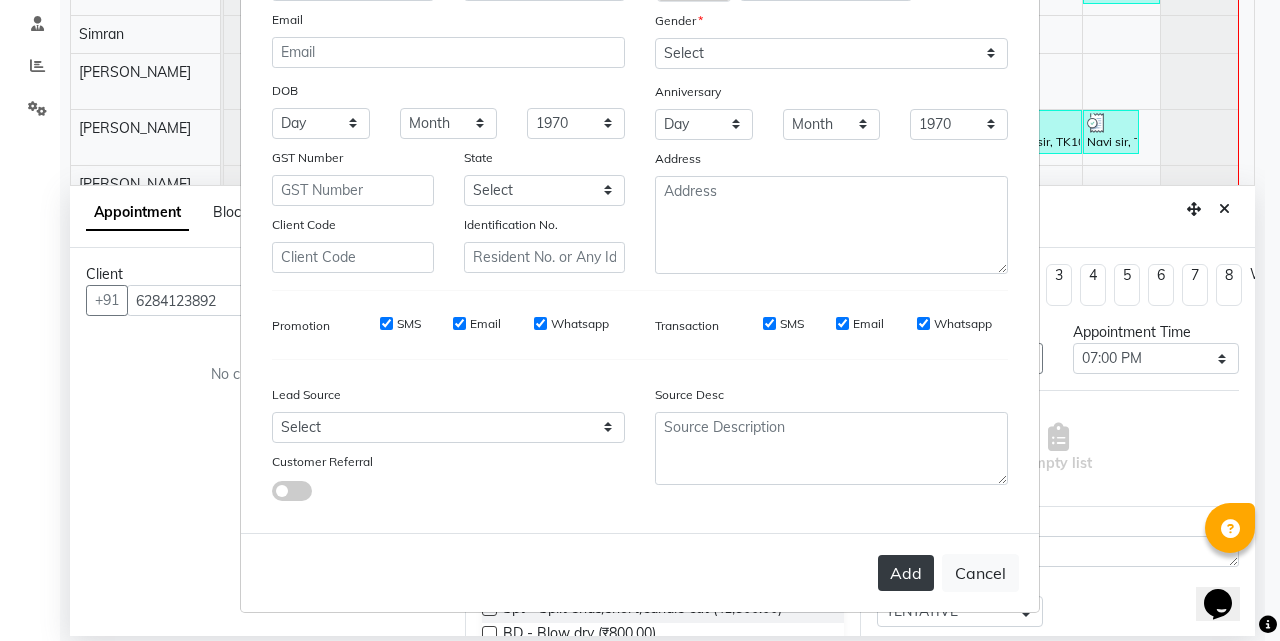 click on "Add" at bounding box center [906, 573] 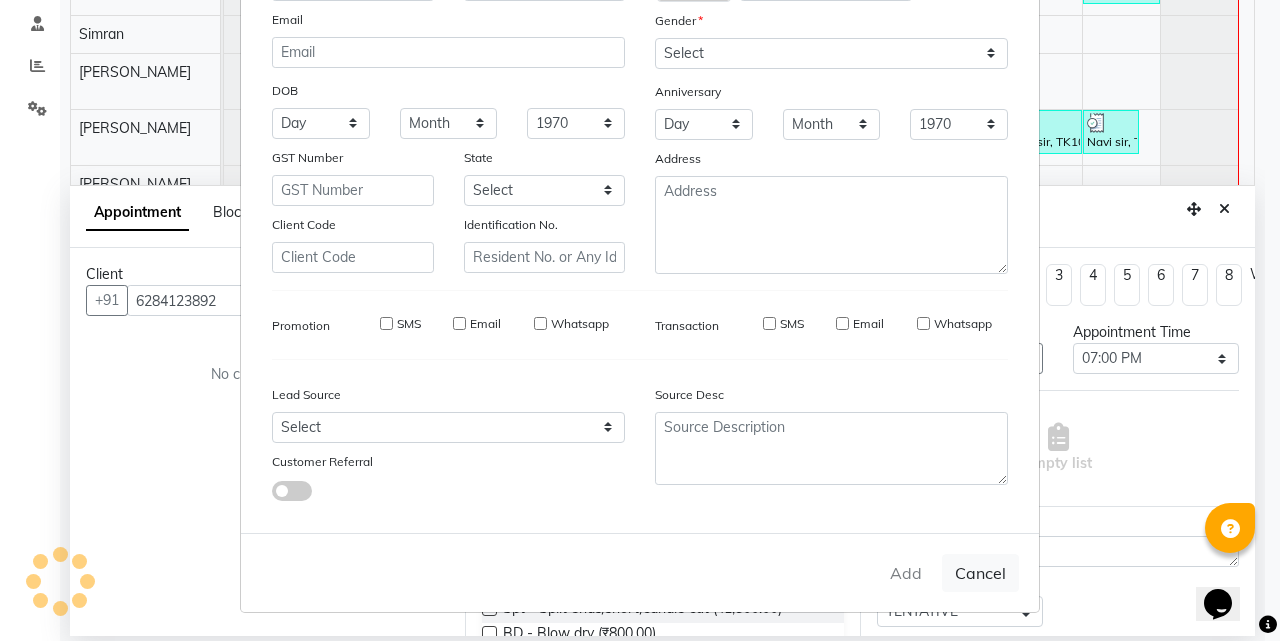 type 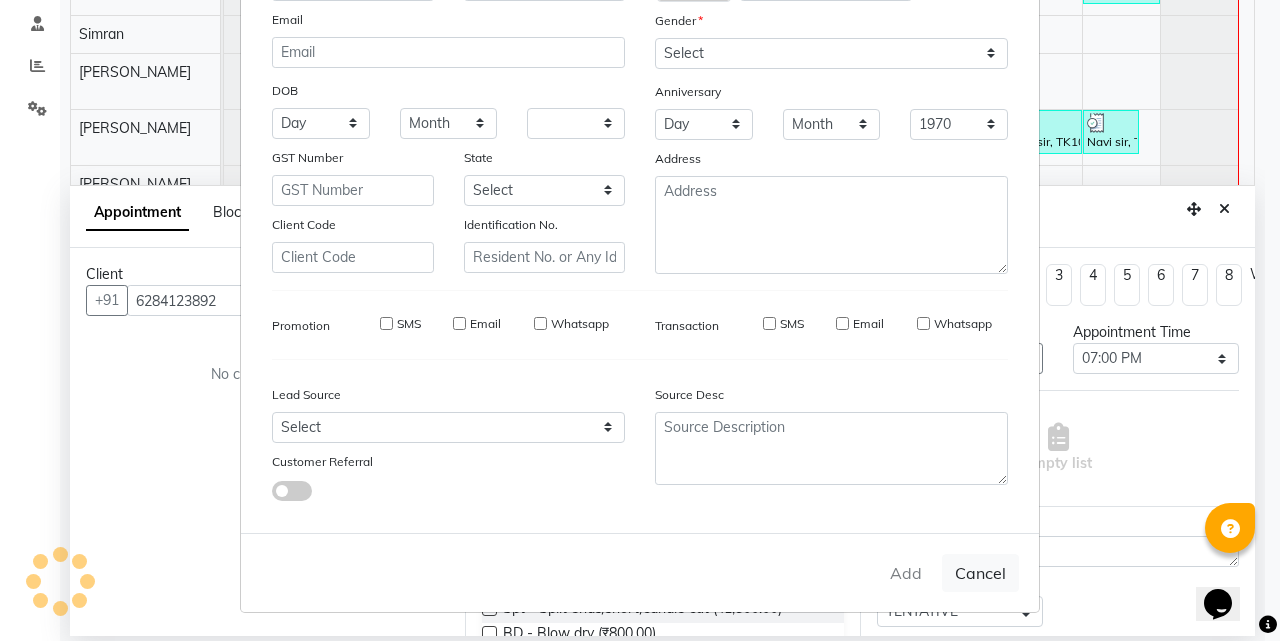 select 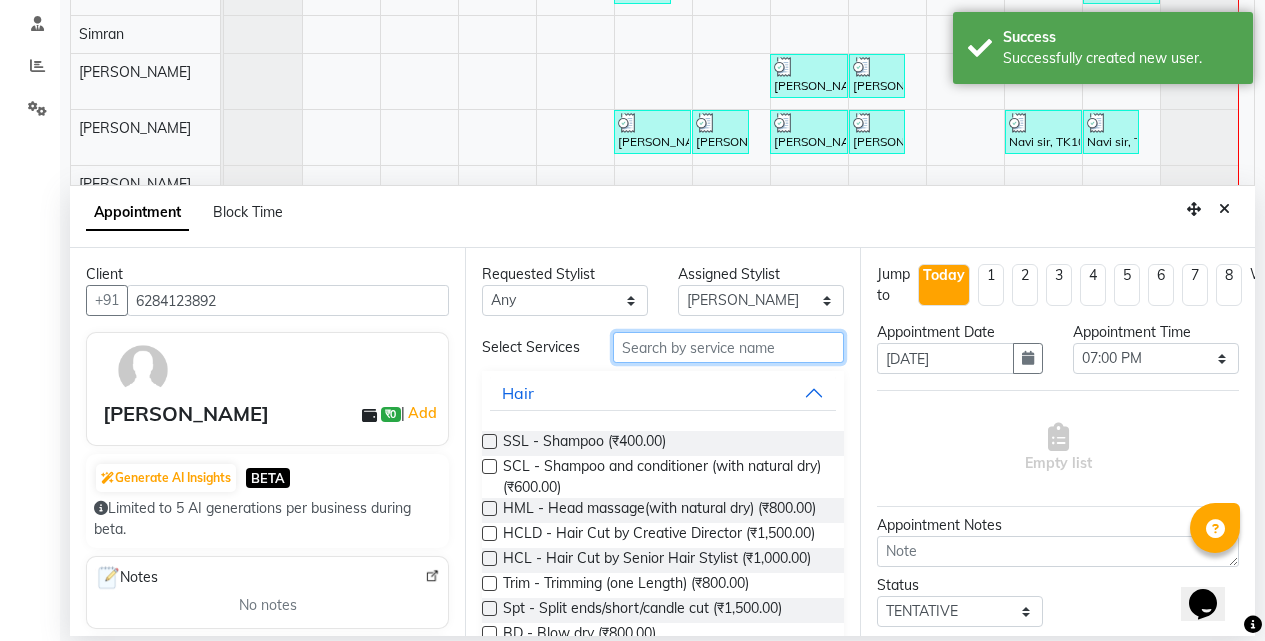 click at bounding box center (728, 347) 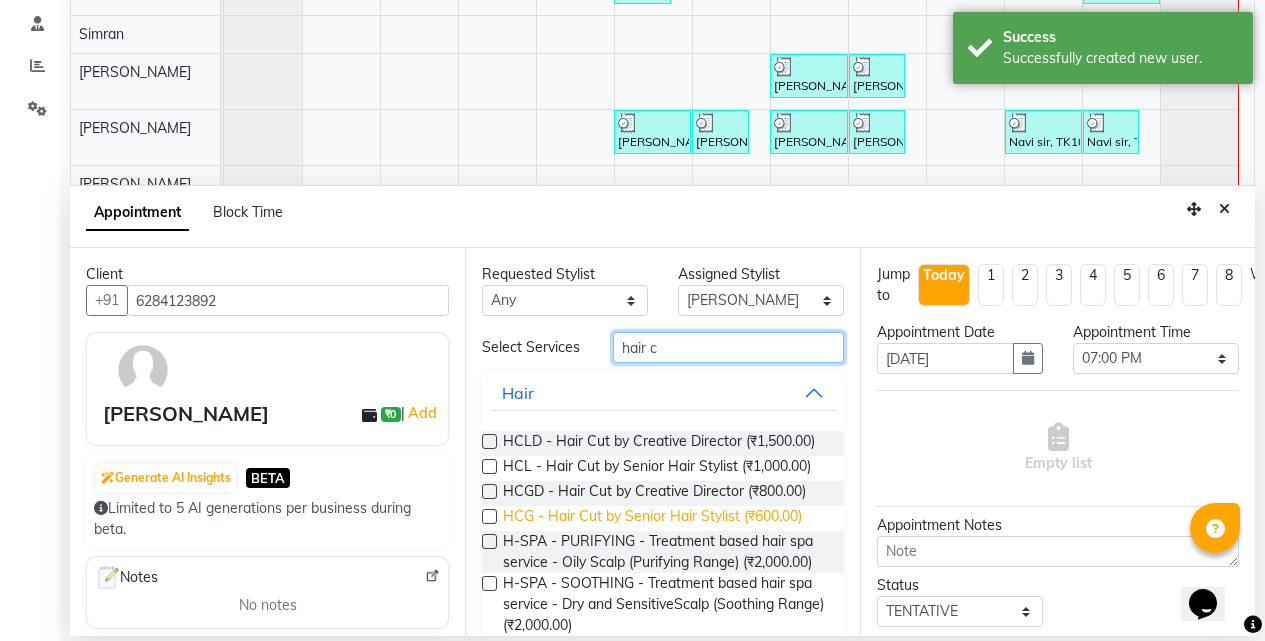 type on "hair c" 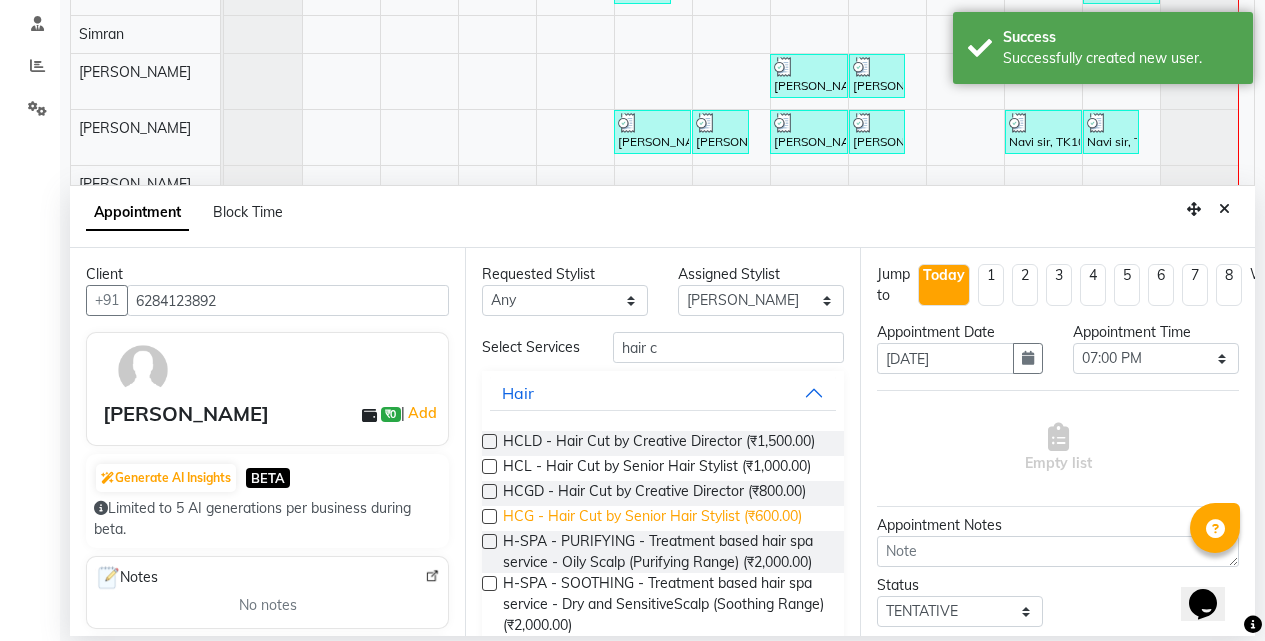 click on "HCG - Hair Cut by Senior Hair Stylist (₹600.00)" at bounding box center [652, 518] 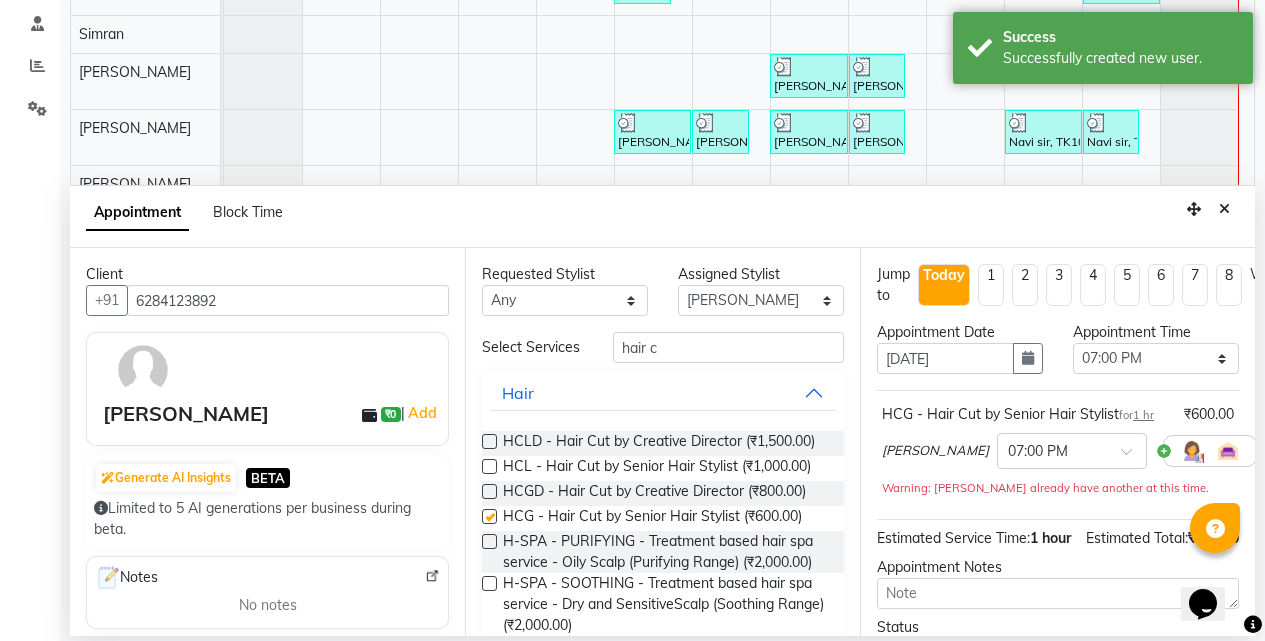 checkbox on "false" 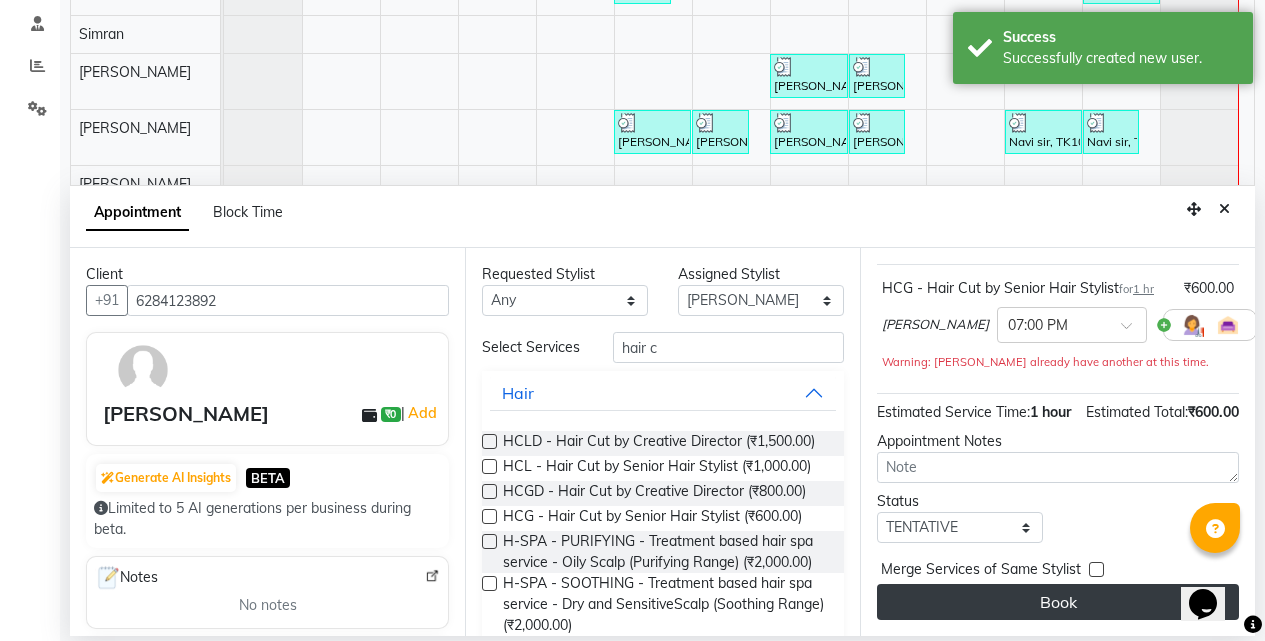click on "Book" at bounding box center (1058, 602) 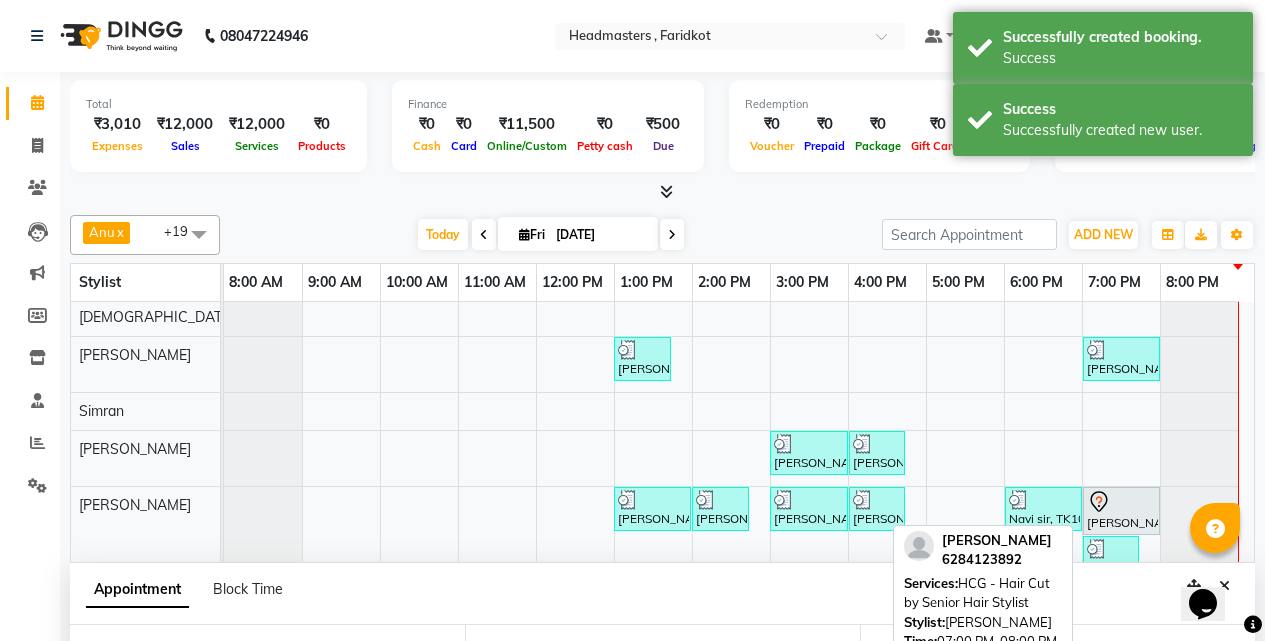 click at bounding box center [1121, 502] 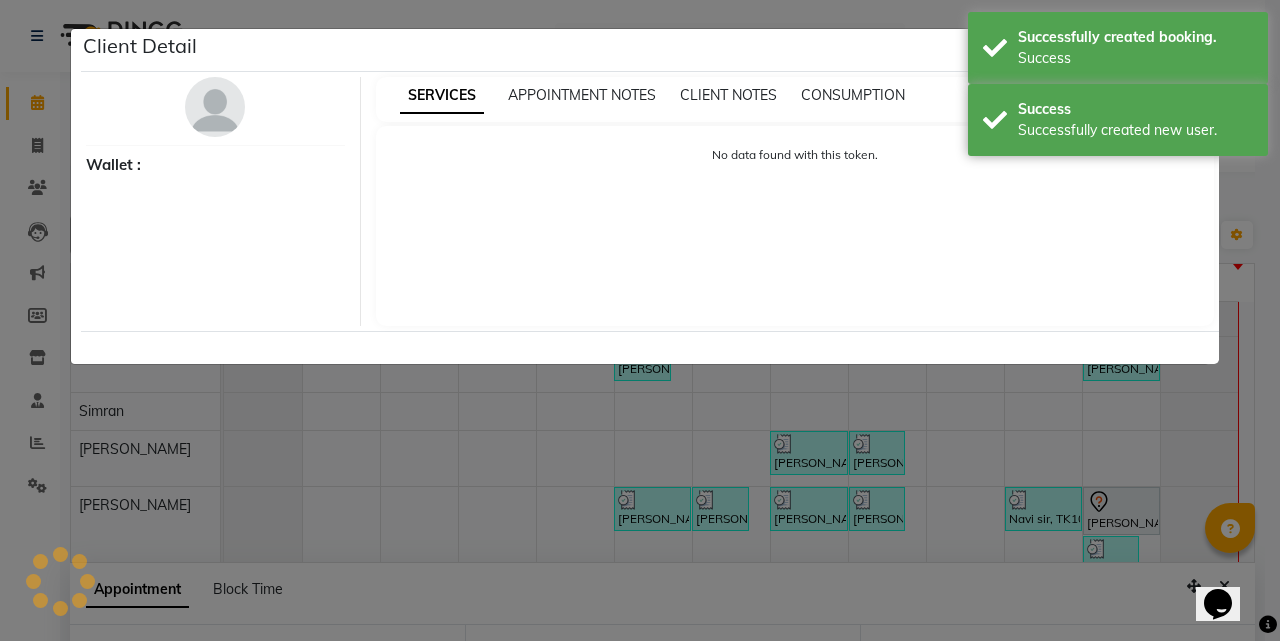 select on "7" 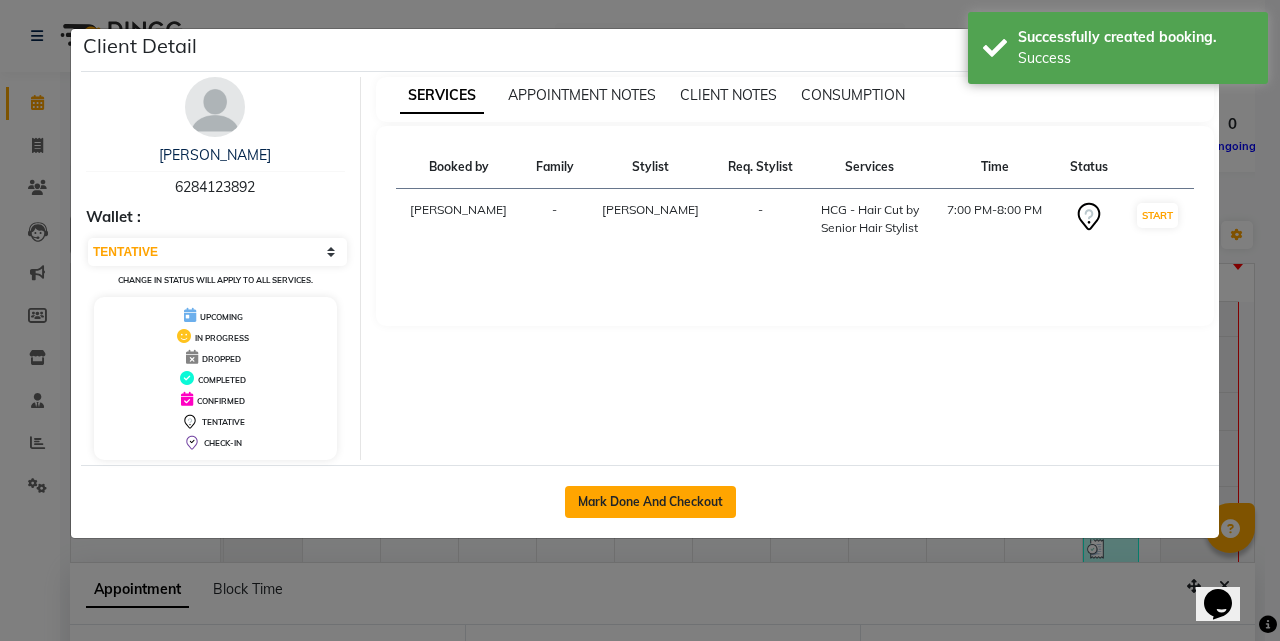click on "Mark Done And Checkout" 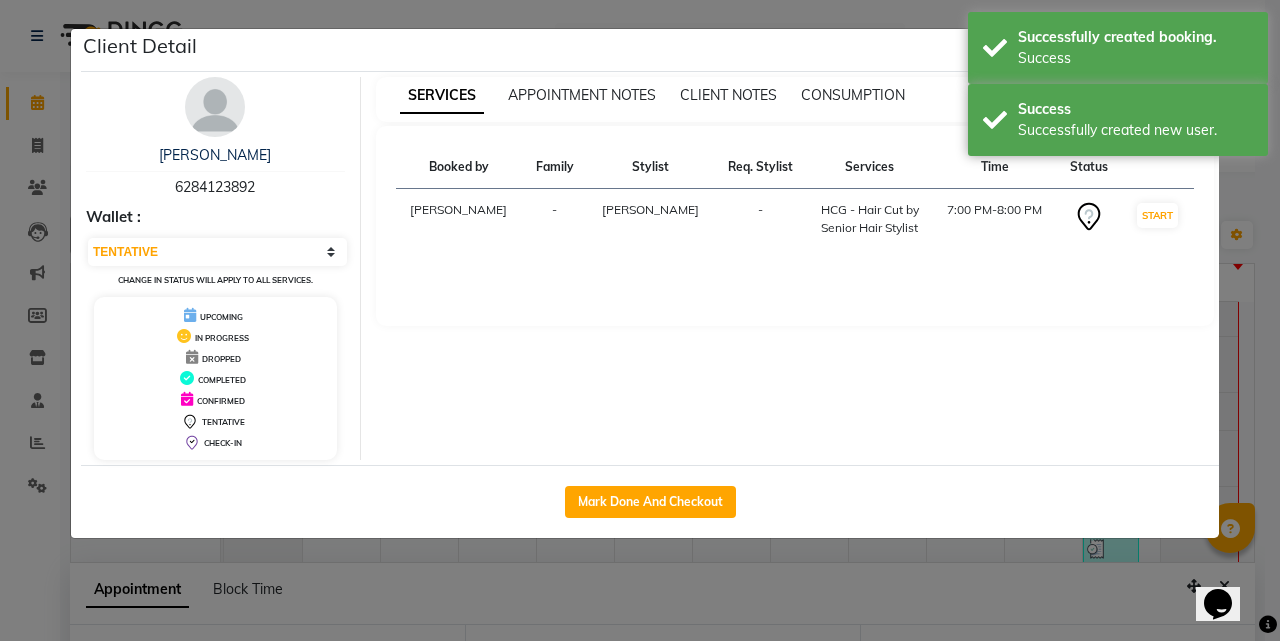 select on "7919" 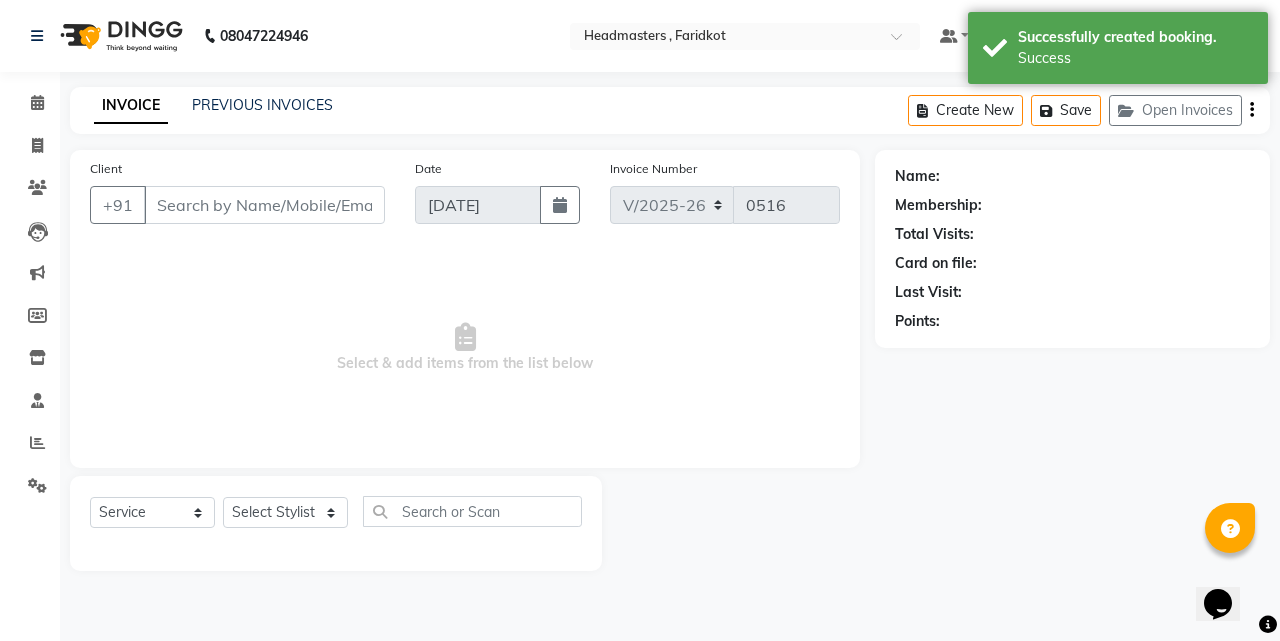 type on "6284123892" 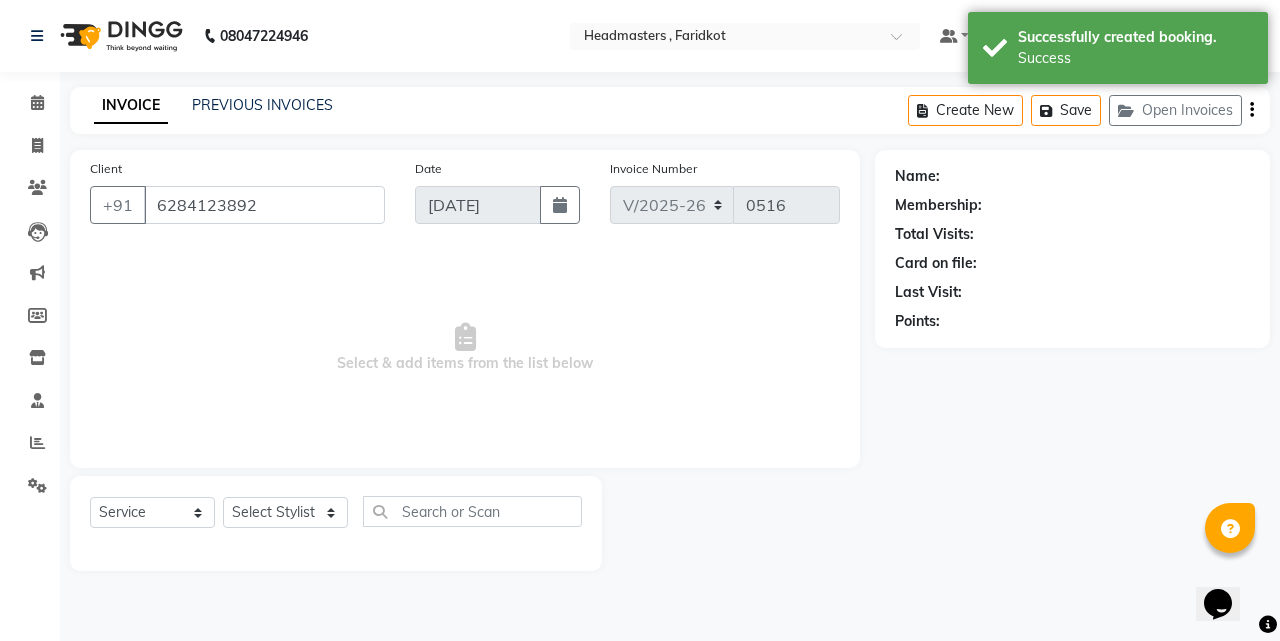 select on "76903" 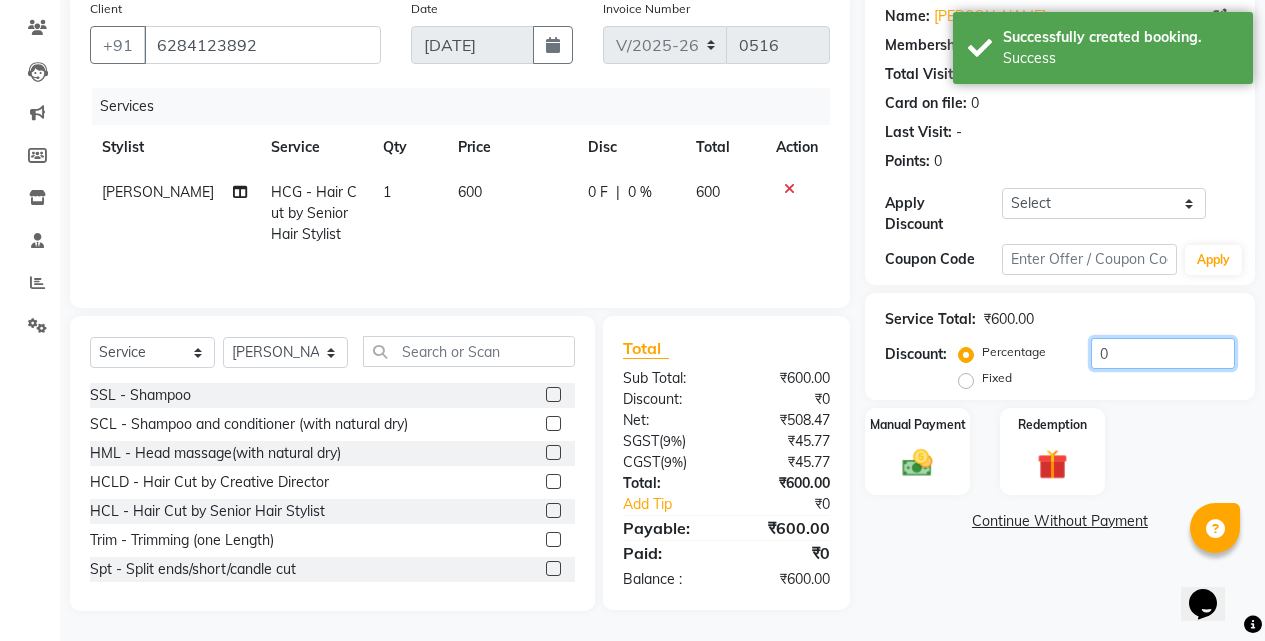 click on "0" 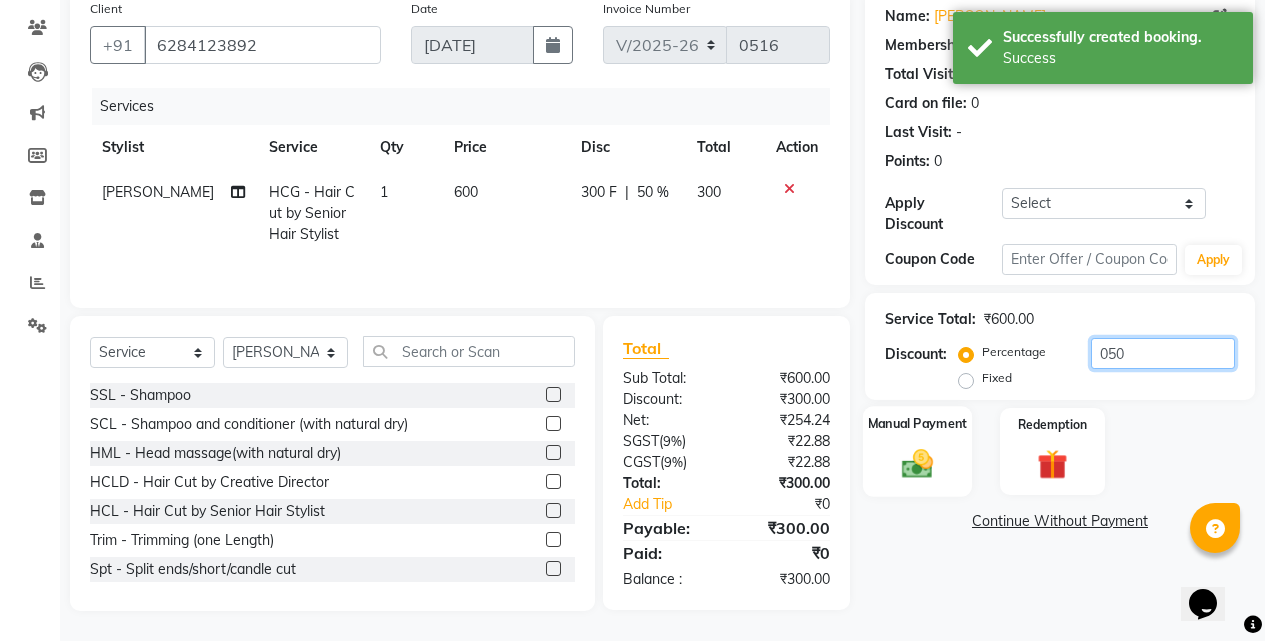 type on "050" 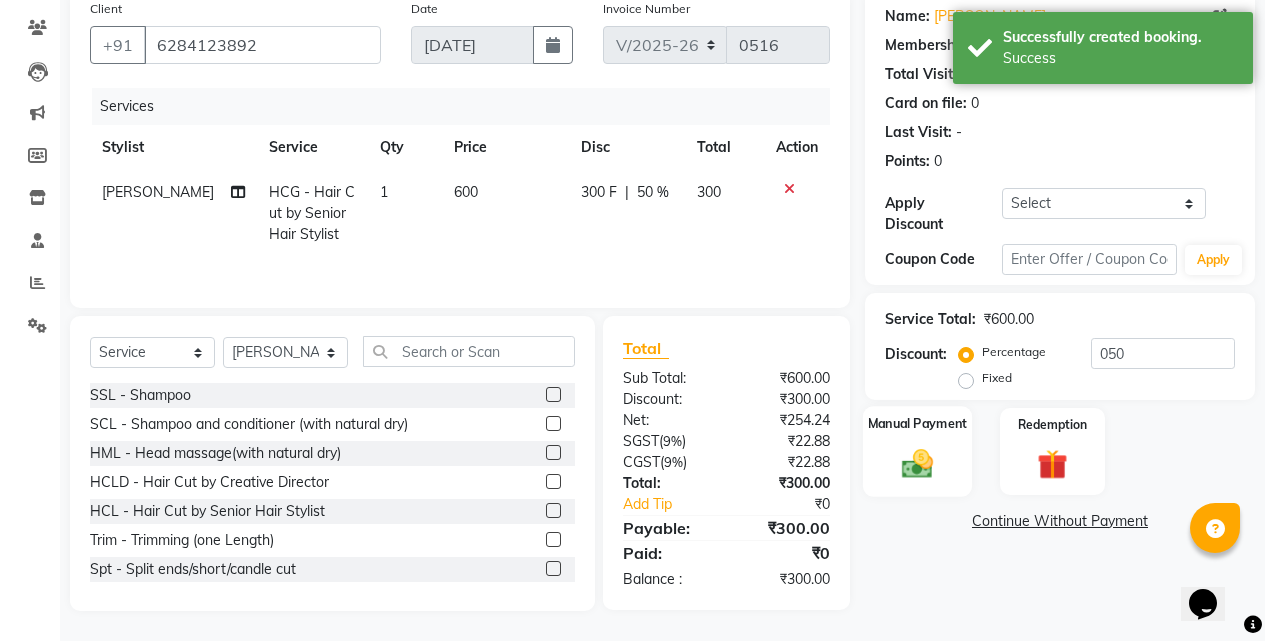 click 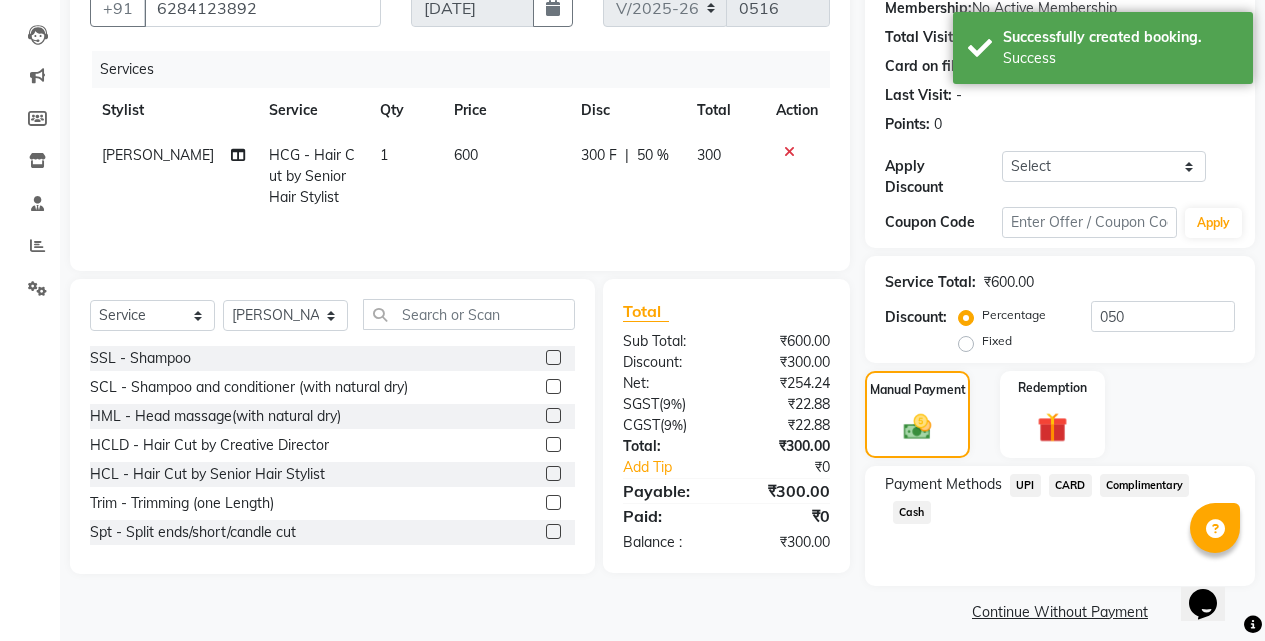 click on "UPI" 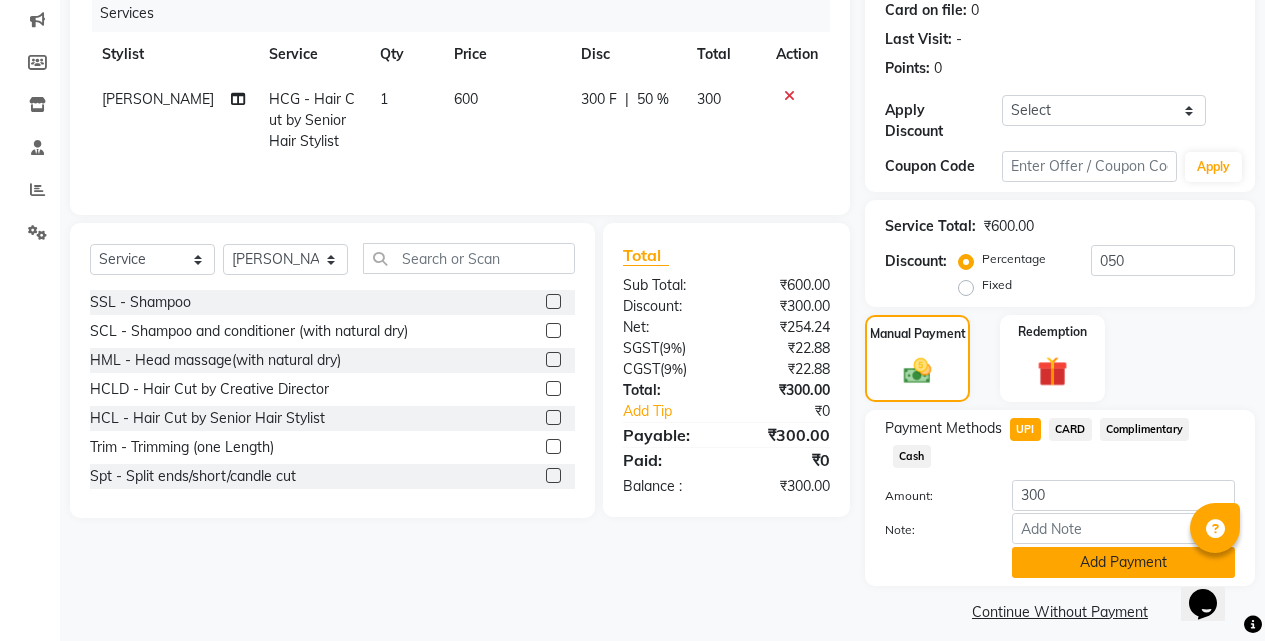 click on "Add Payment" 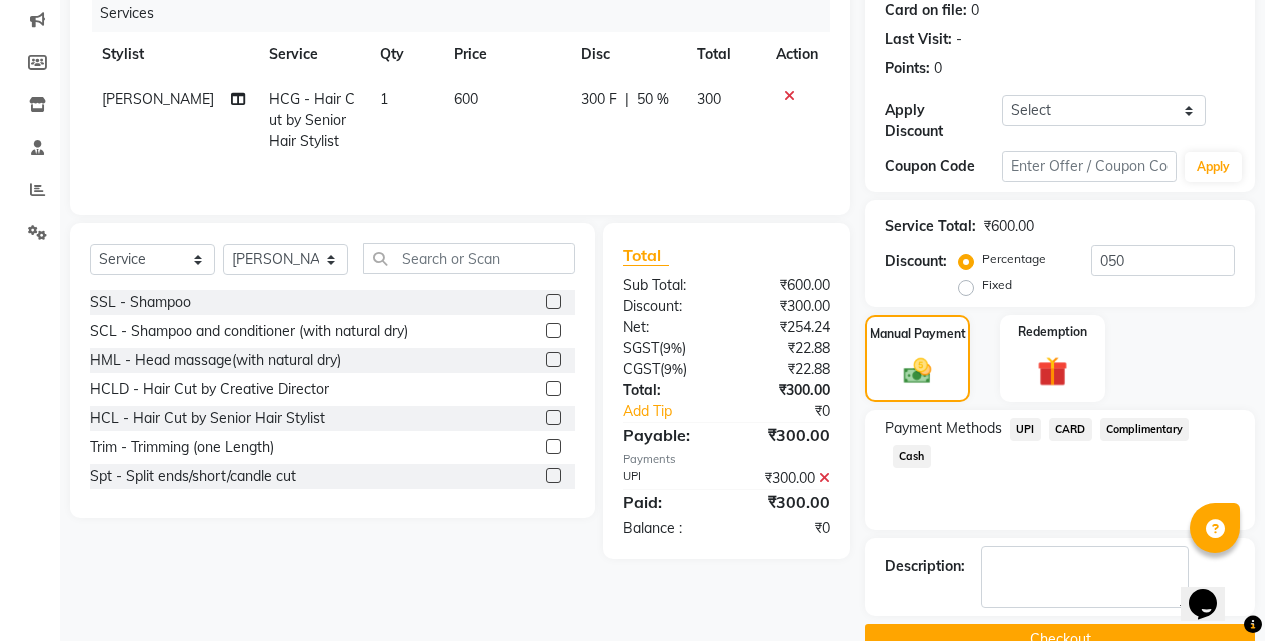 click on "Checkout" 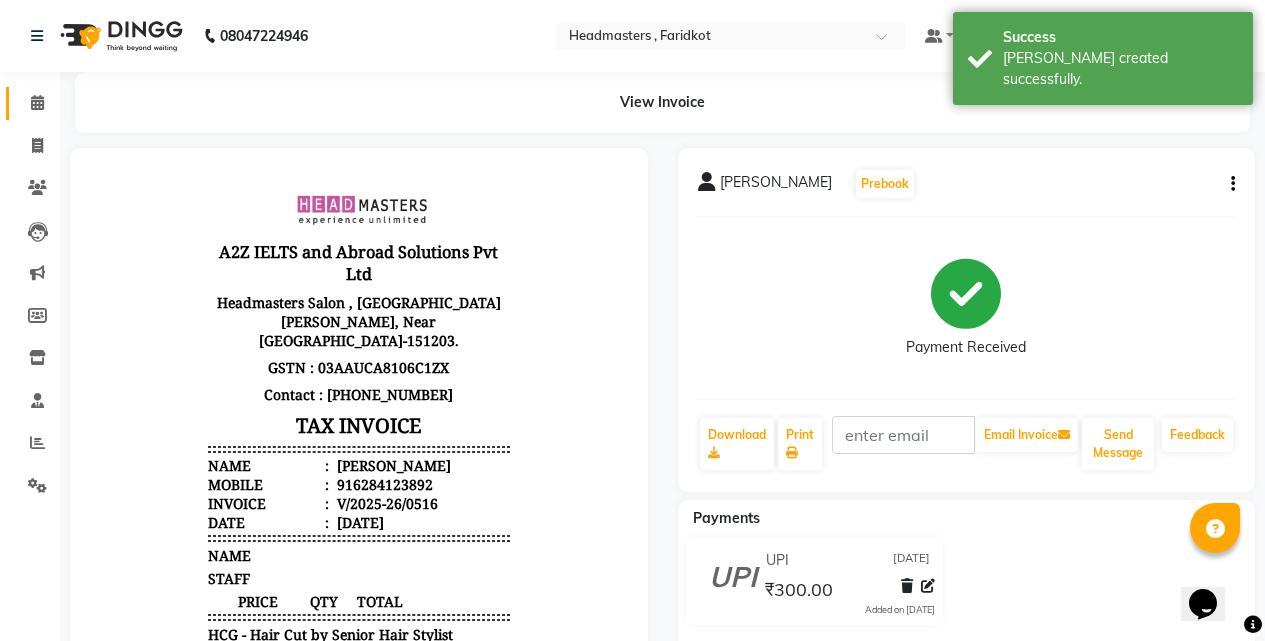 click on "Calendar" 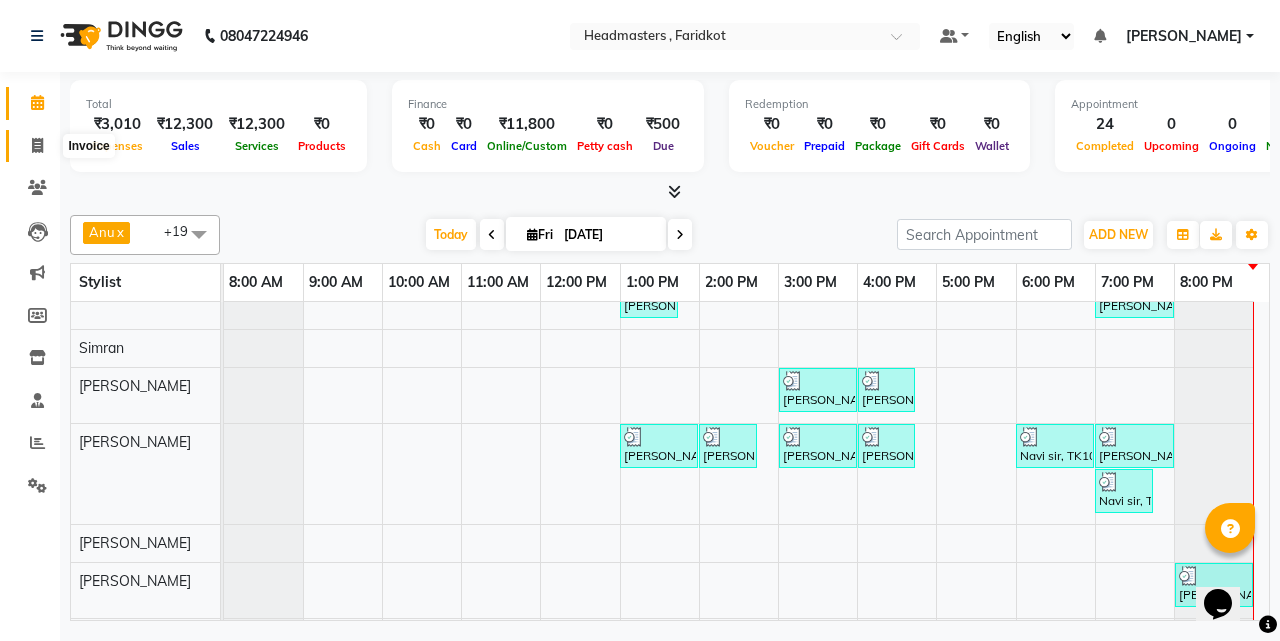 click 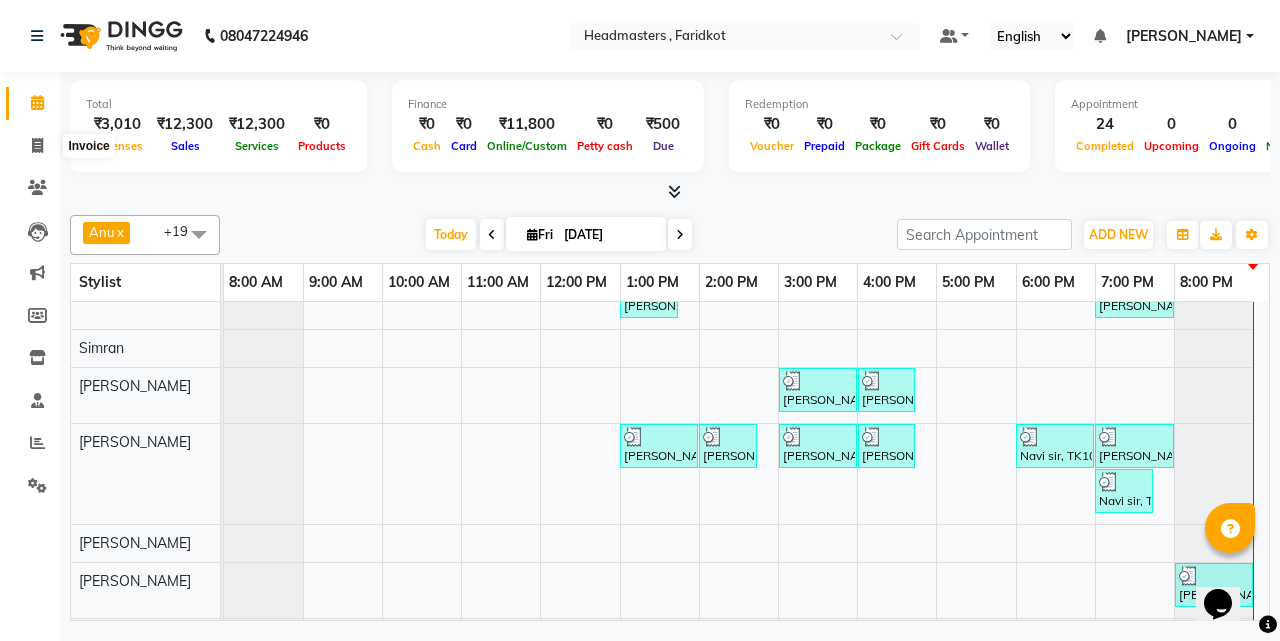 select on "7919" 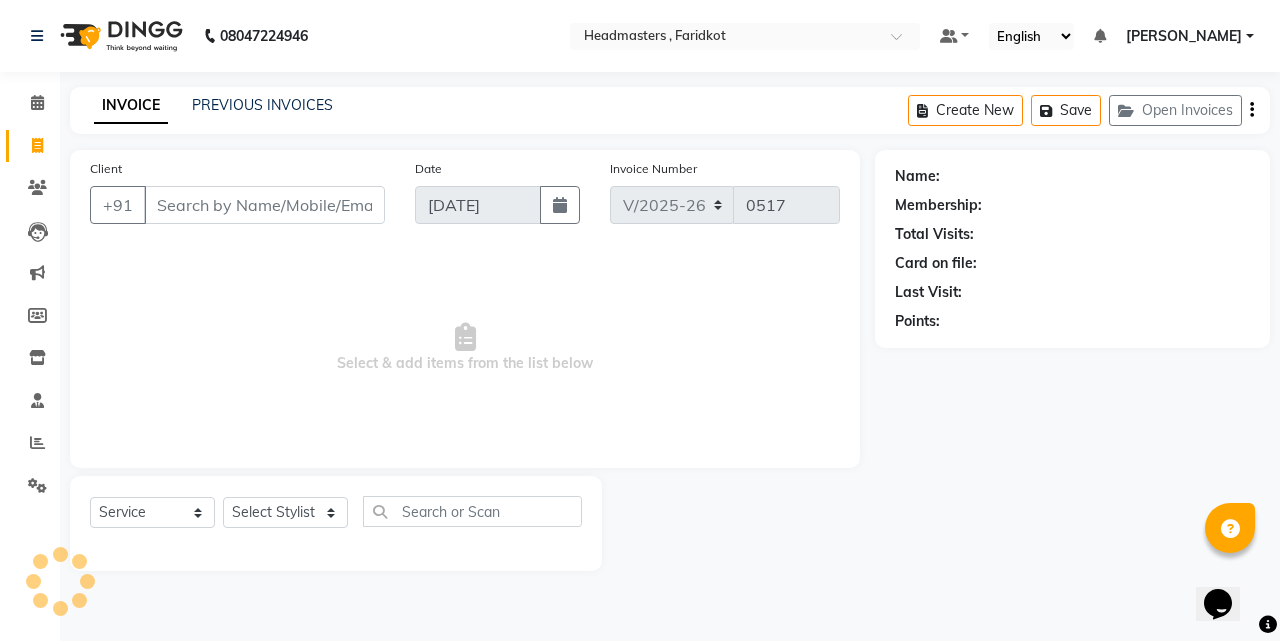 click on "INVOICE PREVIOUS INVOICES Create New   Save   Open Invoices" 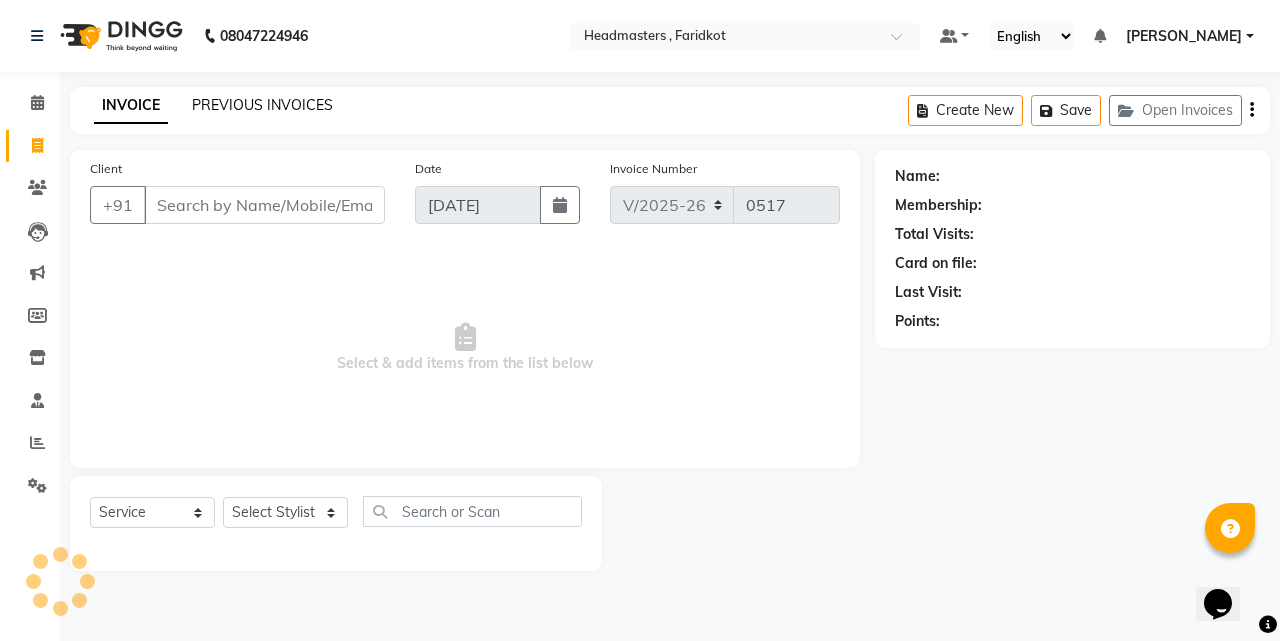 click on "PREVIOUS INVOICES" 